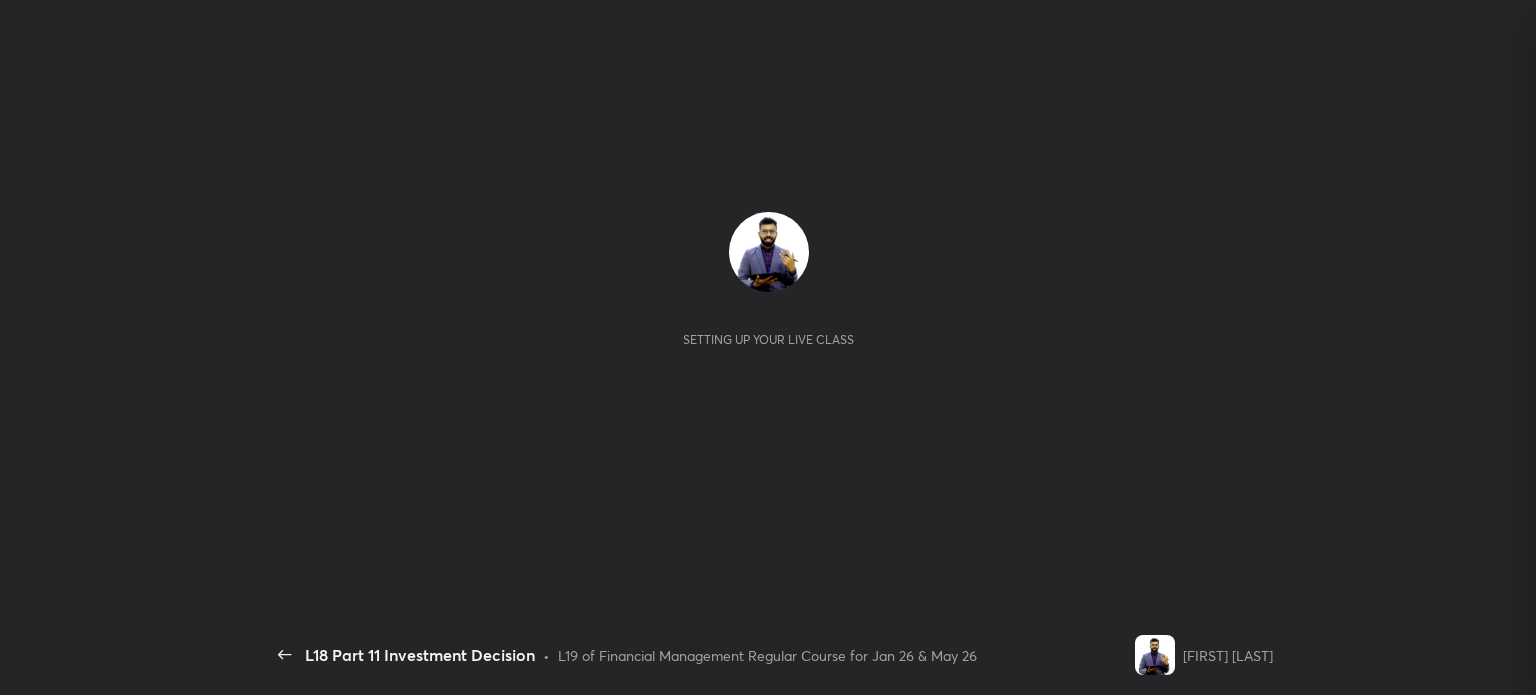 scroll, scrollTop: 0, scrollLeft: 0, axis: both 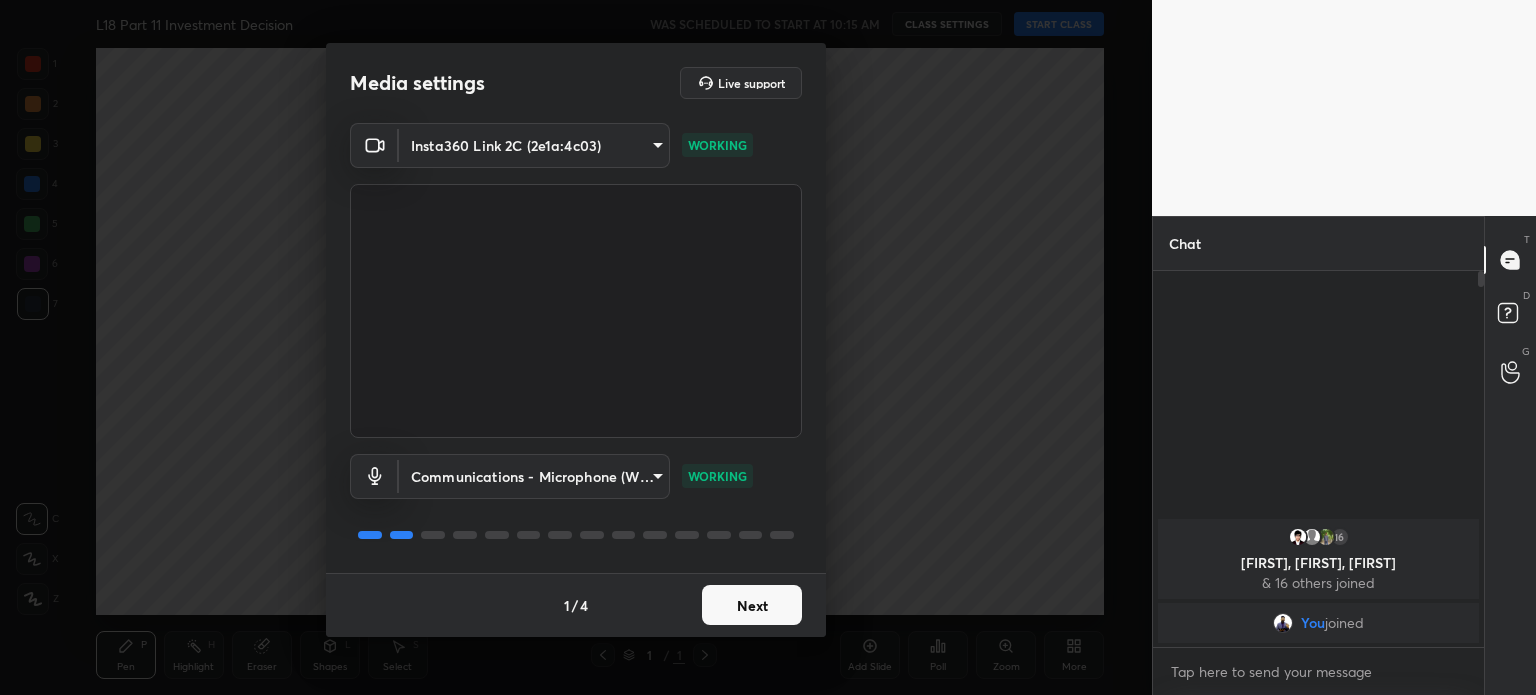 click on "Next" at bounding box center (752, 605) 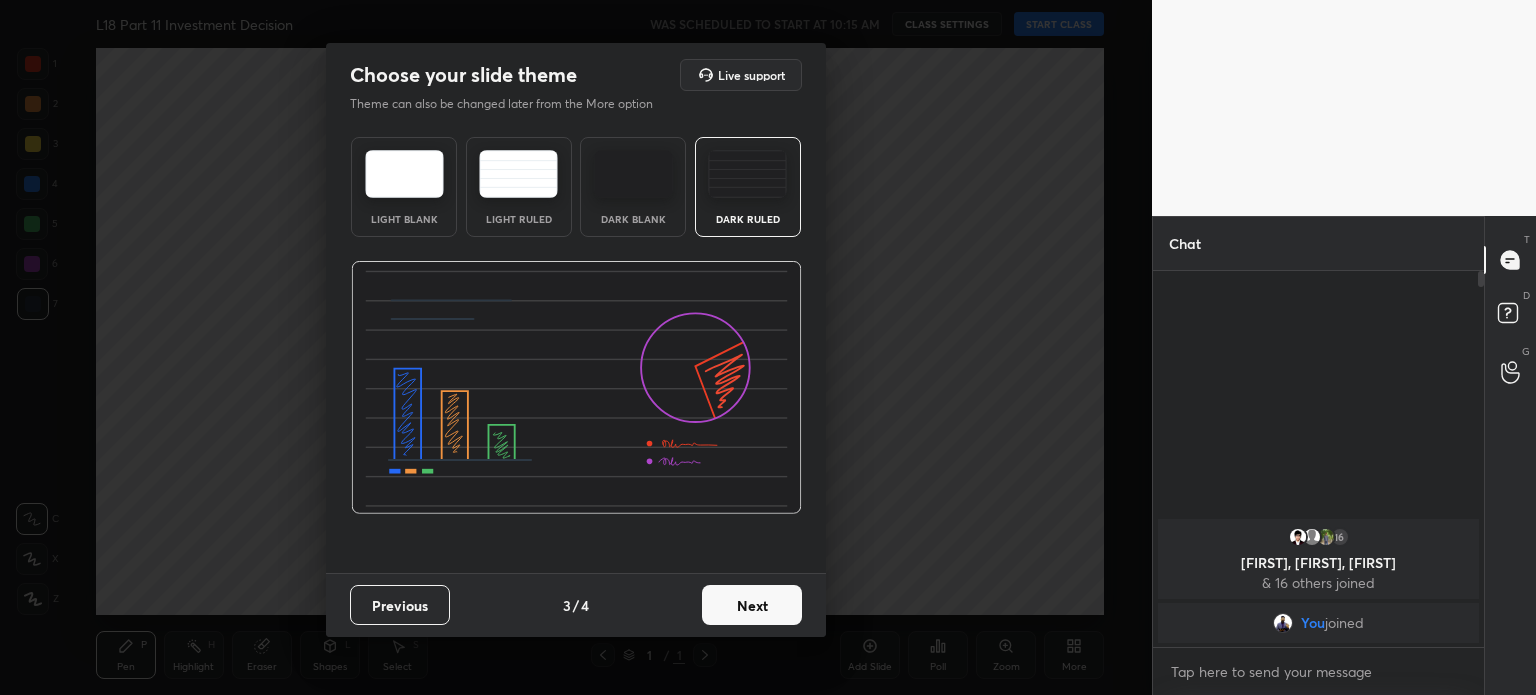 click on "Next" at bounding box center [752, 605] 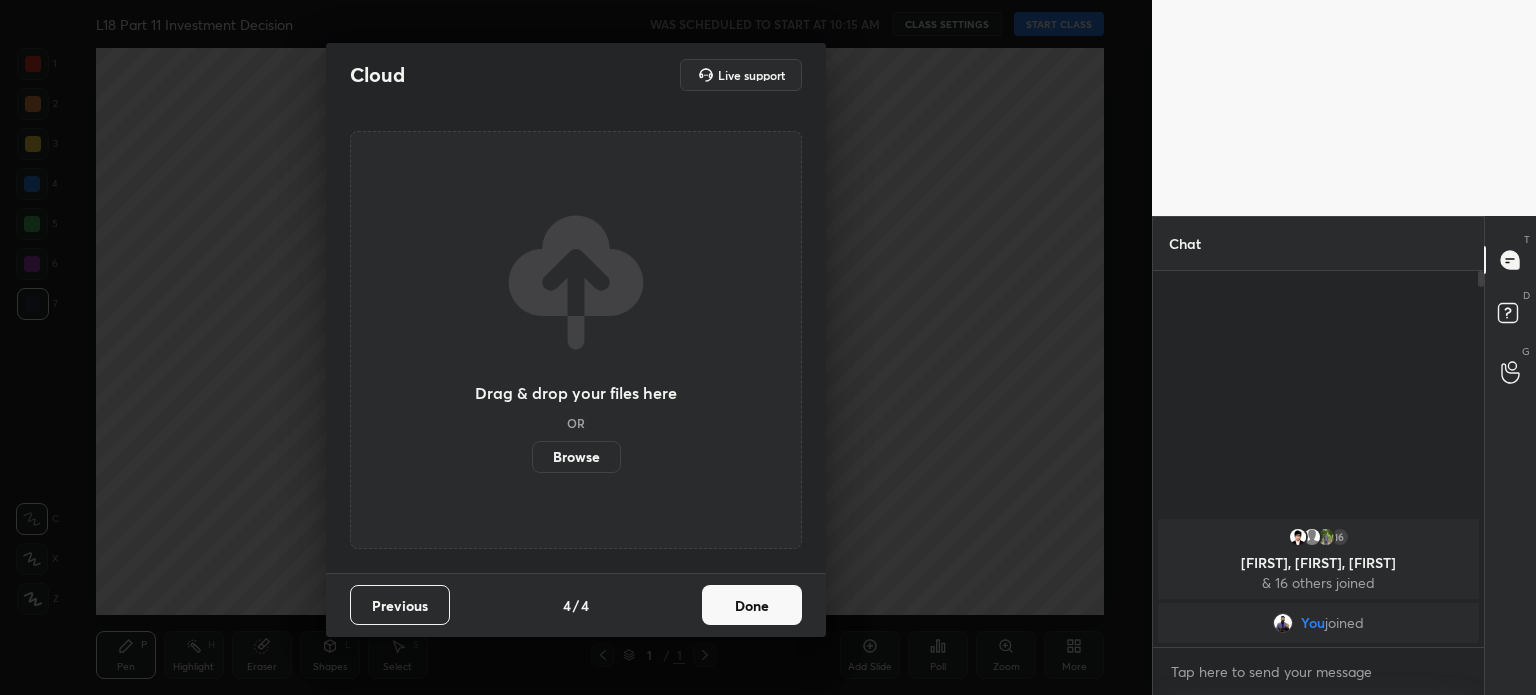 click on "Done" at bounding box center (752, 605) 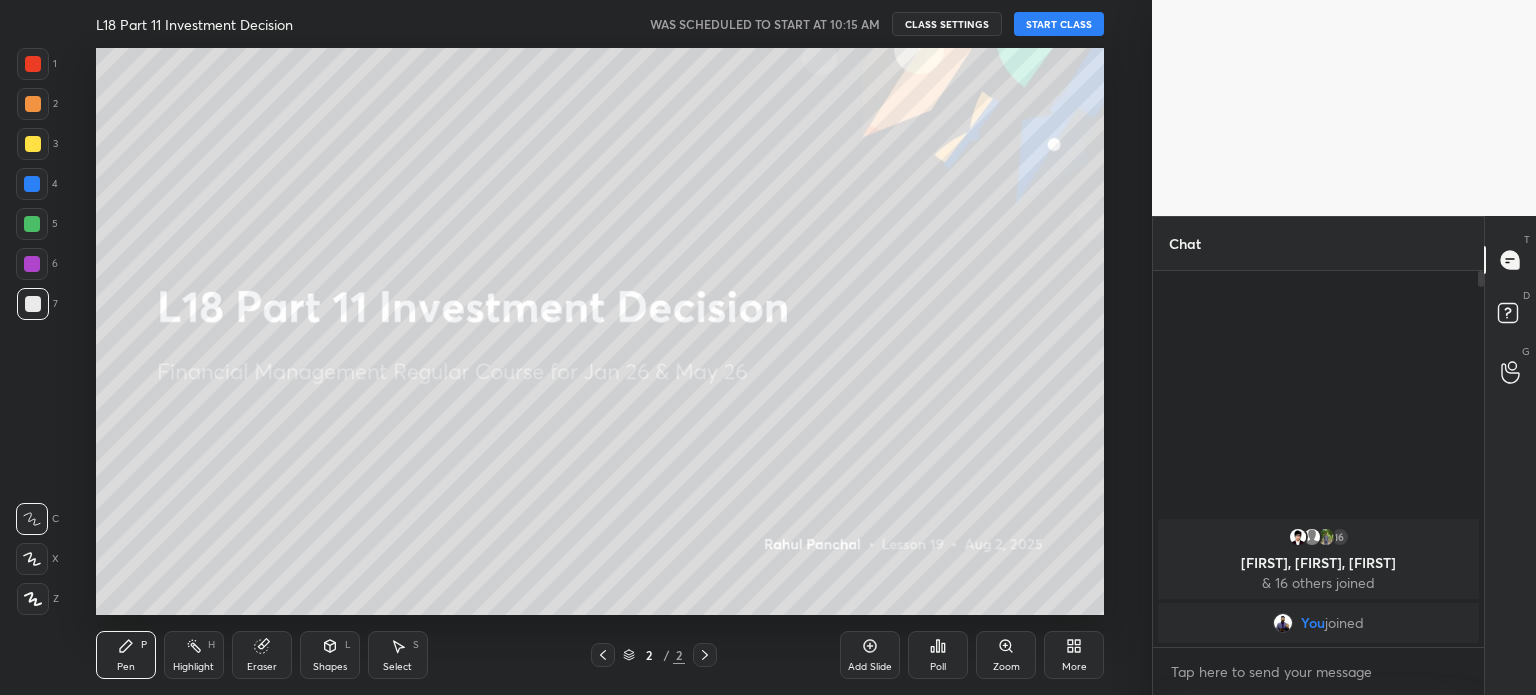 click on "START CLASS" at bounding box center [1059, 24] 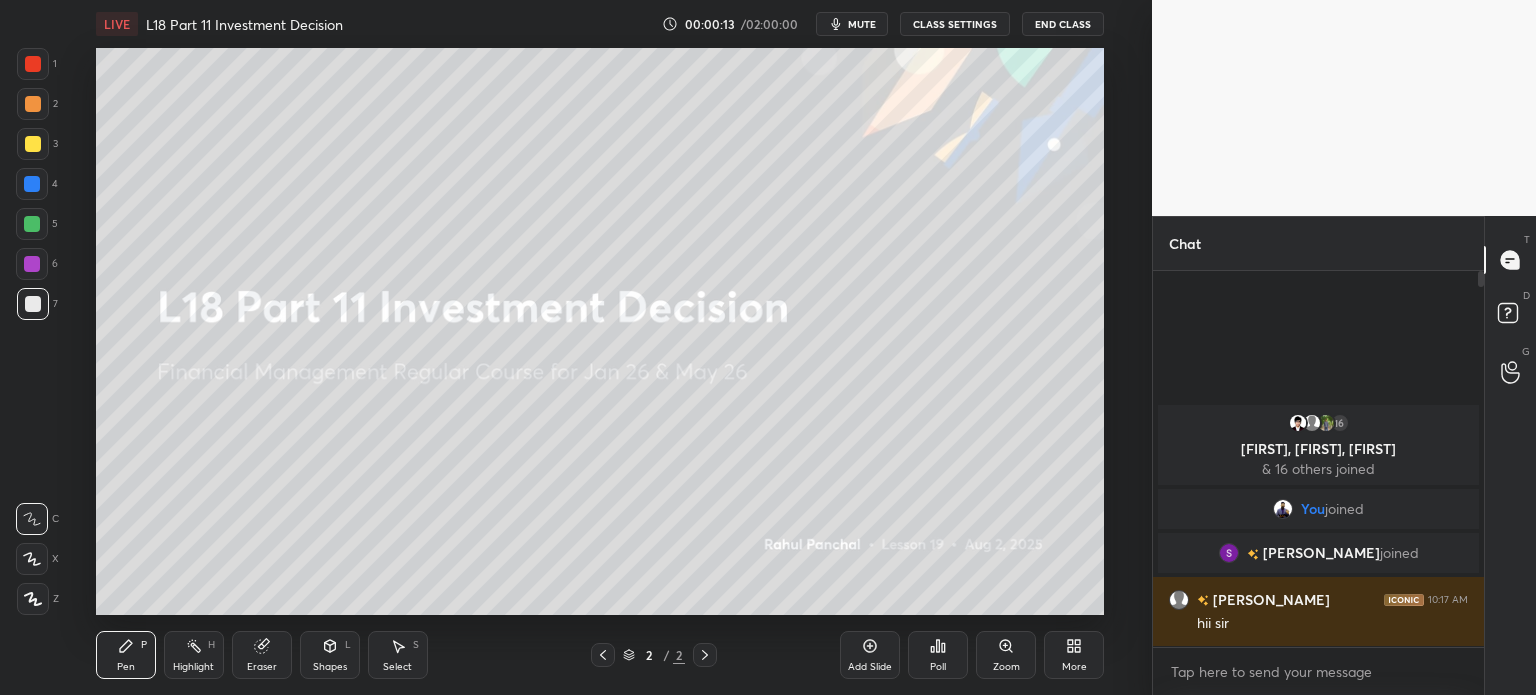 click on "More" at bounding box center (1074, 667) 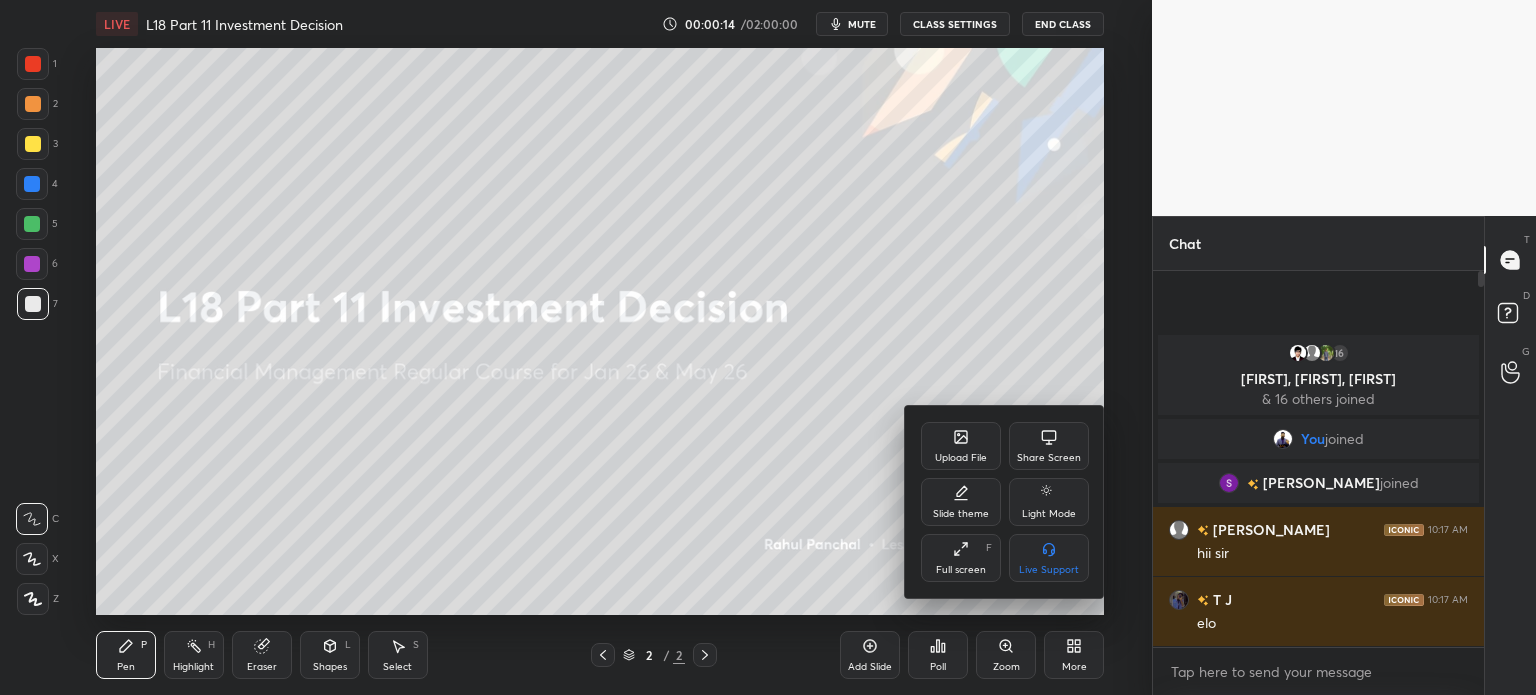 click at bounding box center (768, 347) 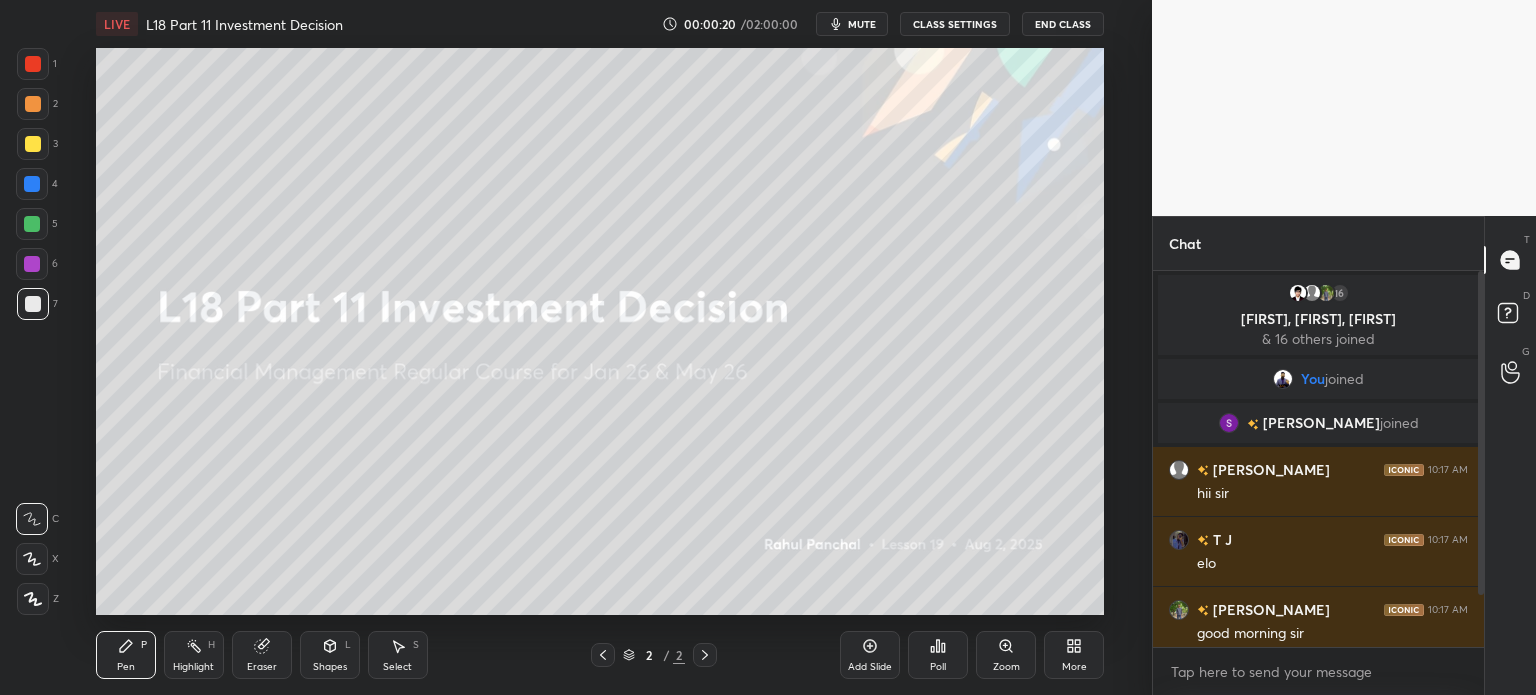 click 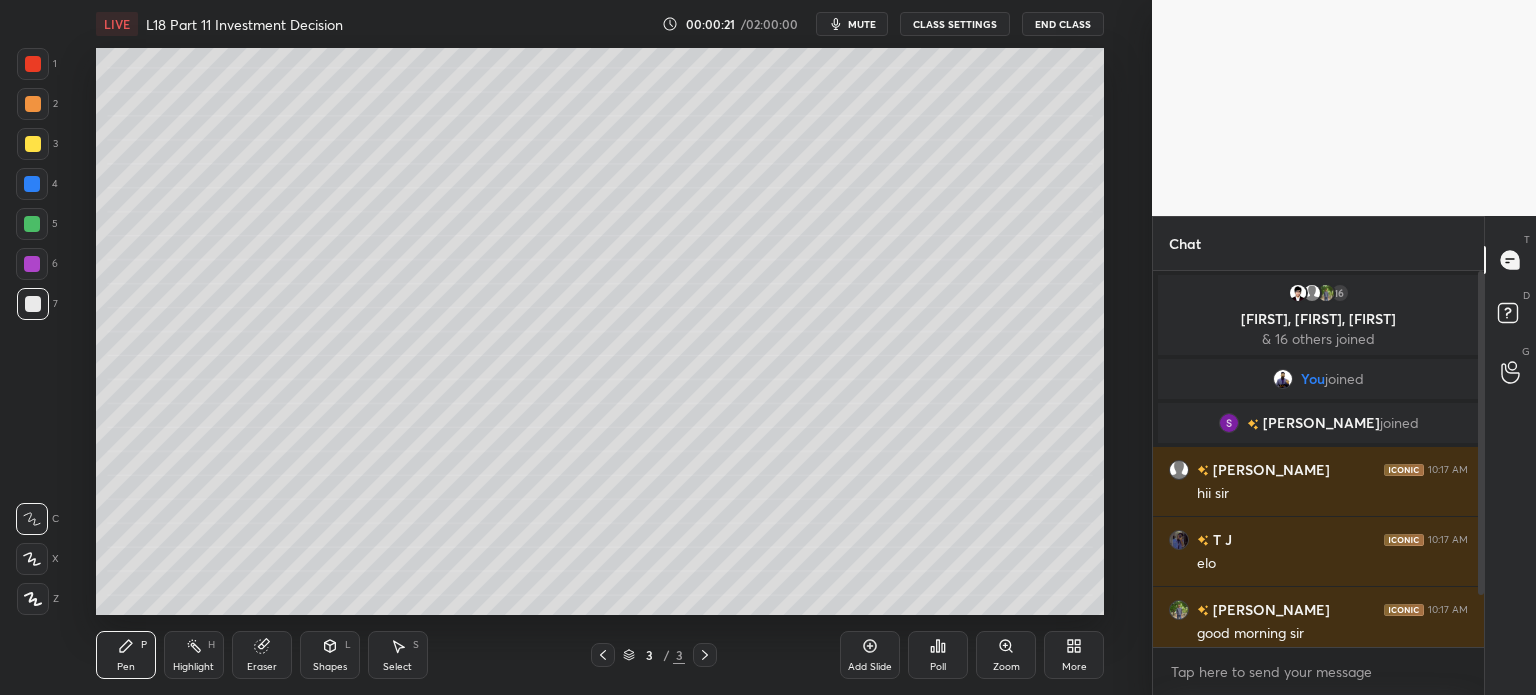 click on "4" at bounding box center (37, 188) 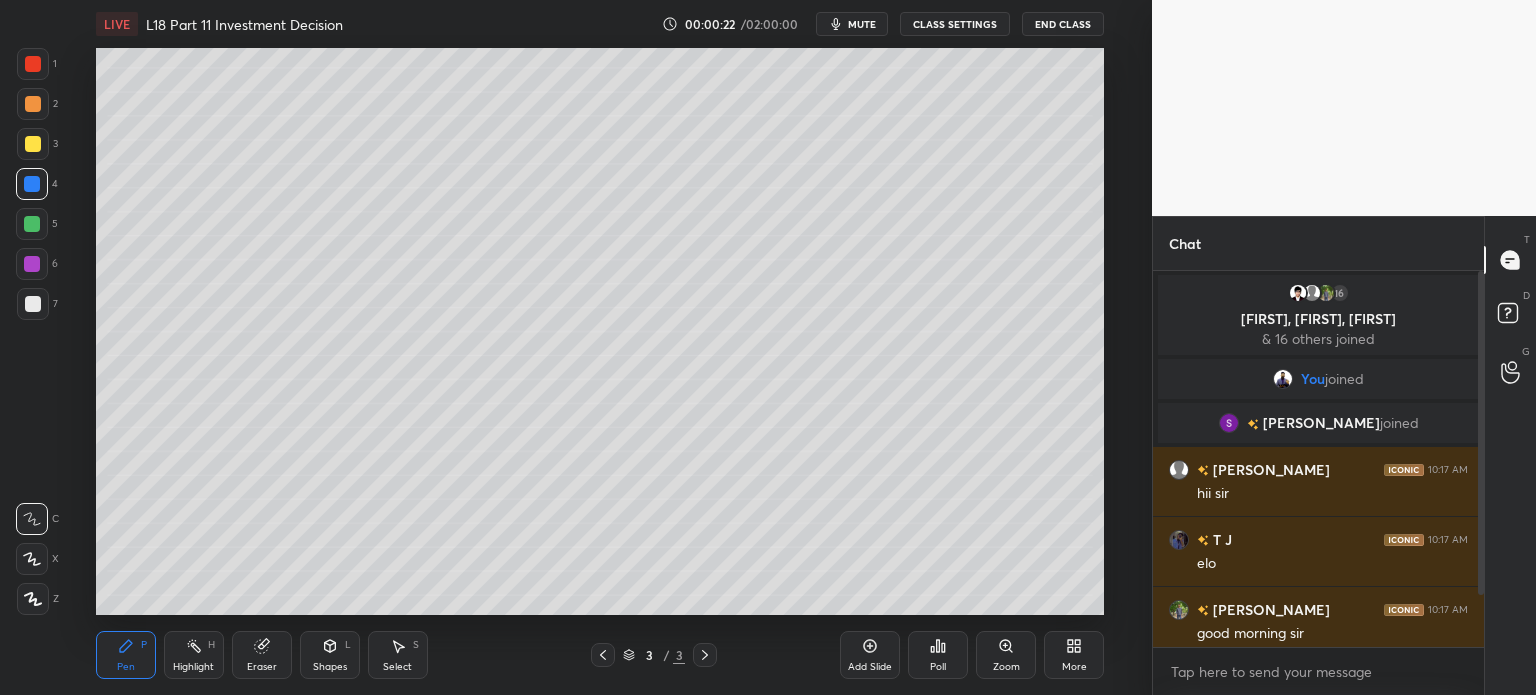 click on "Shapes L" at bounding box center (330, 655) 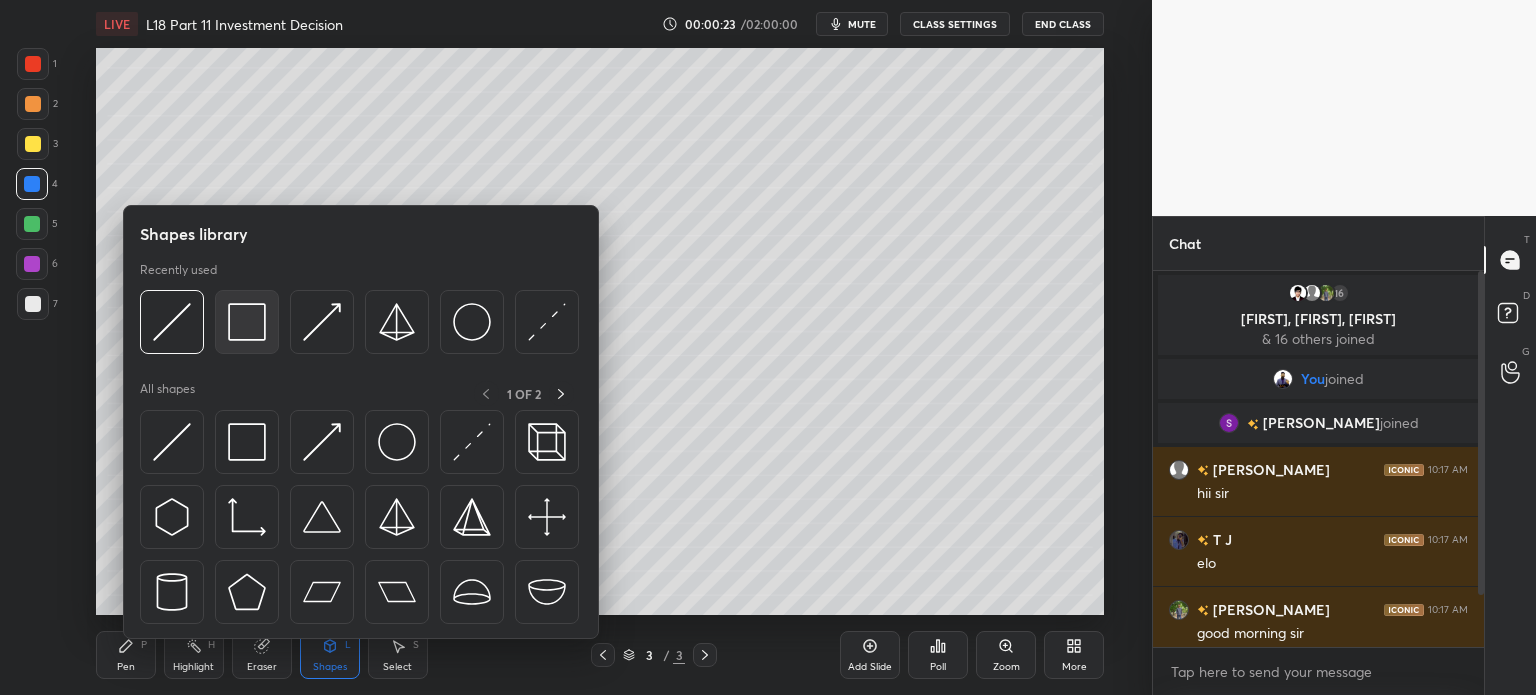 click at bounding box center (247, 322) 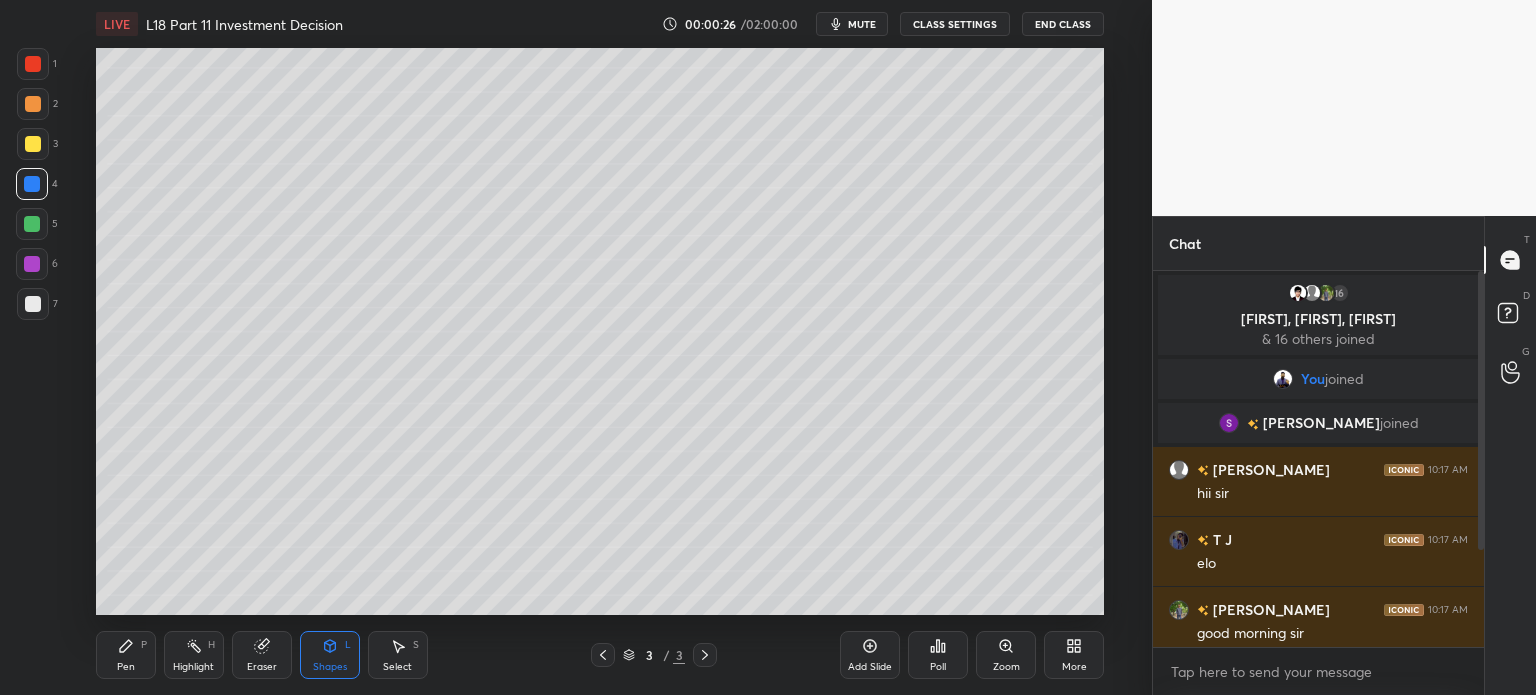 click 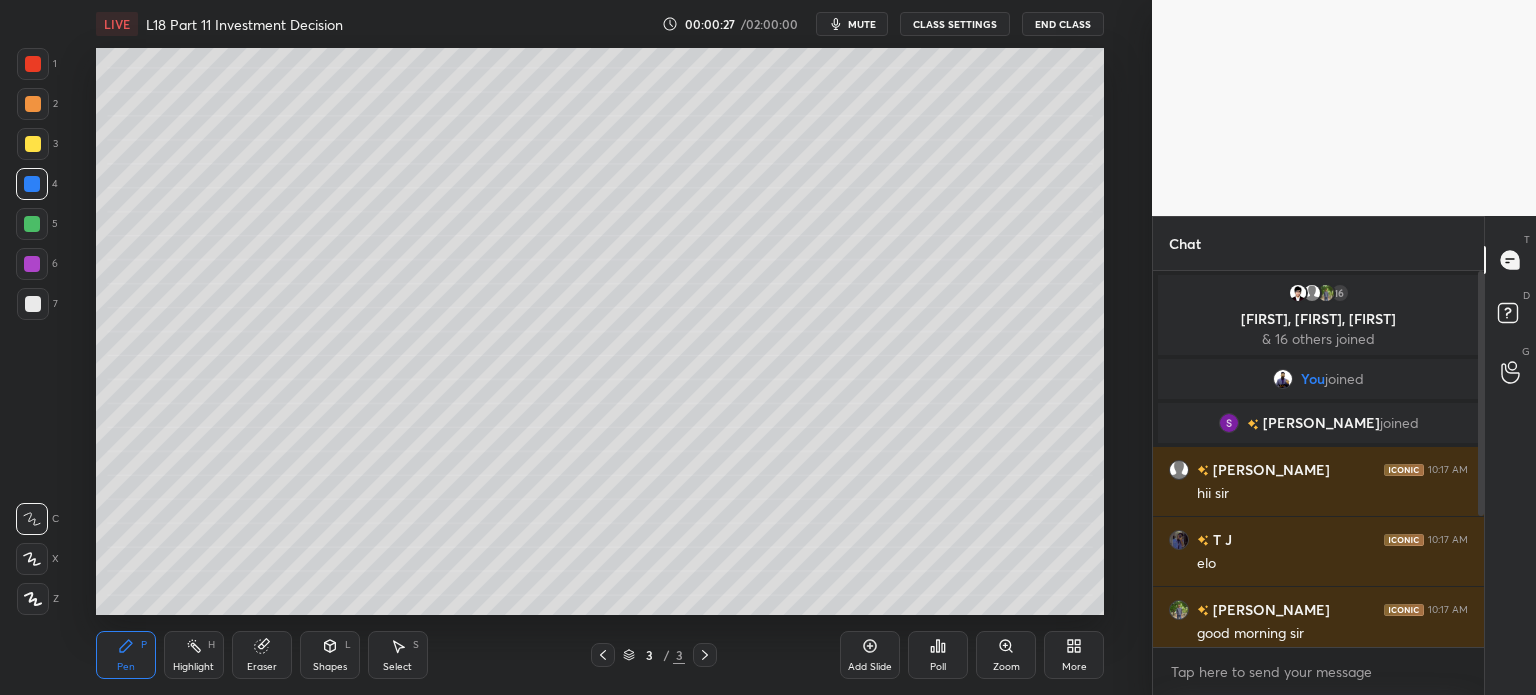 click at bounding box center (33, 144) 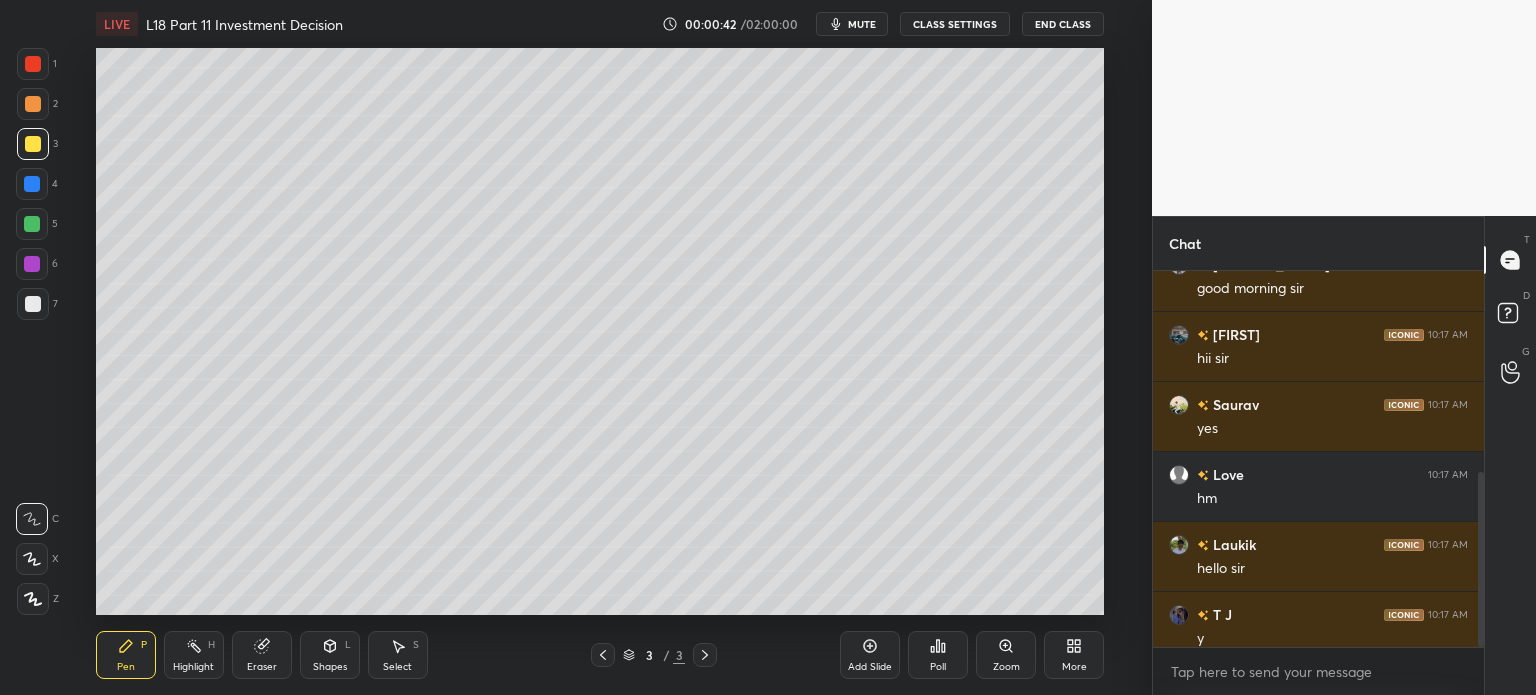 scroll, scrollTop: 430, scrollLeft: 0, axis: vertical 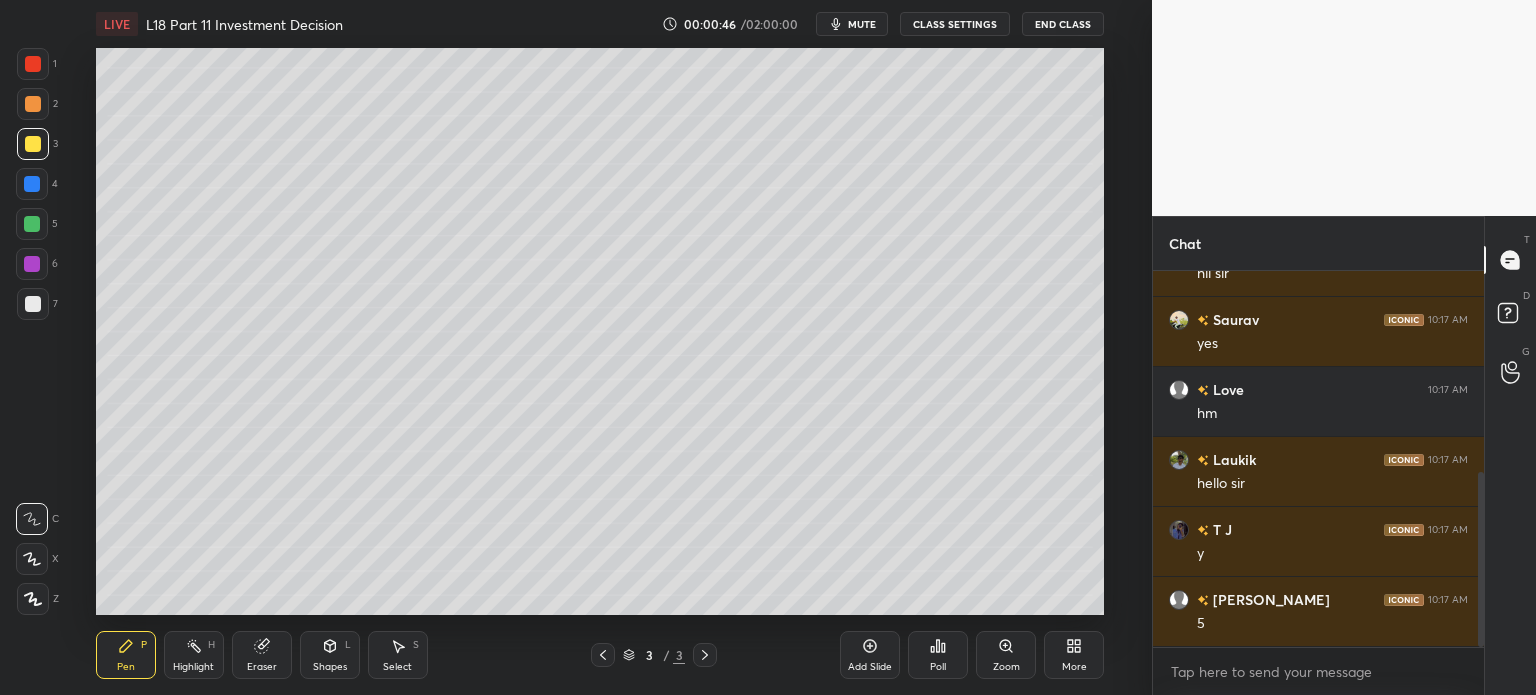 click at bounding box center [33, 64] 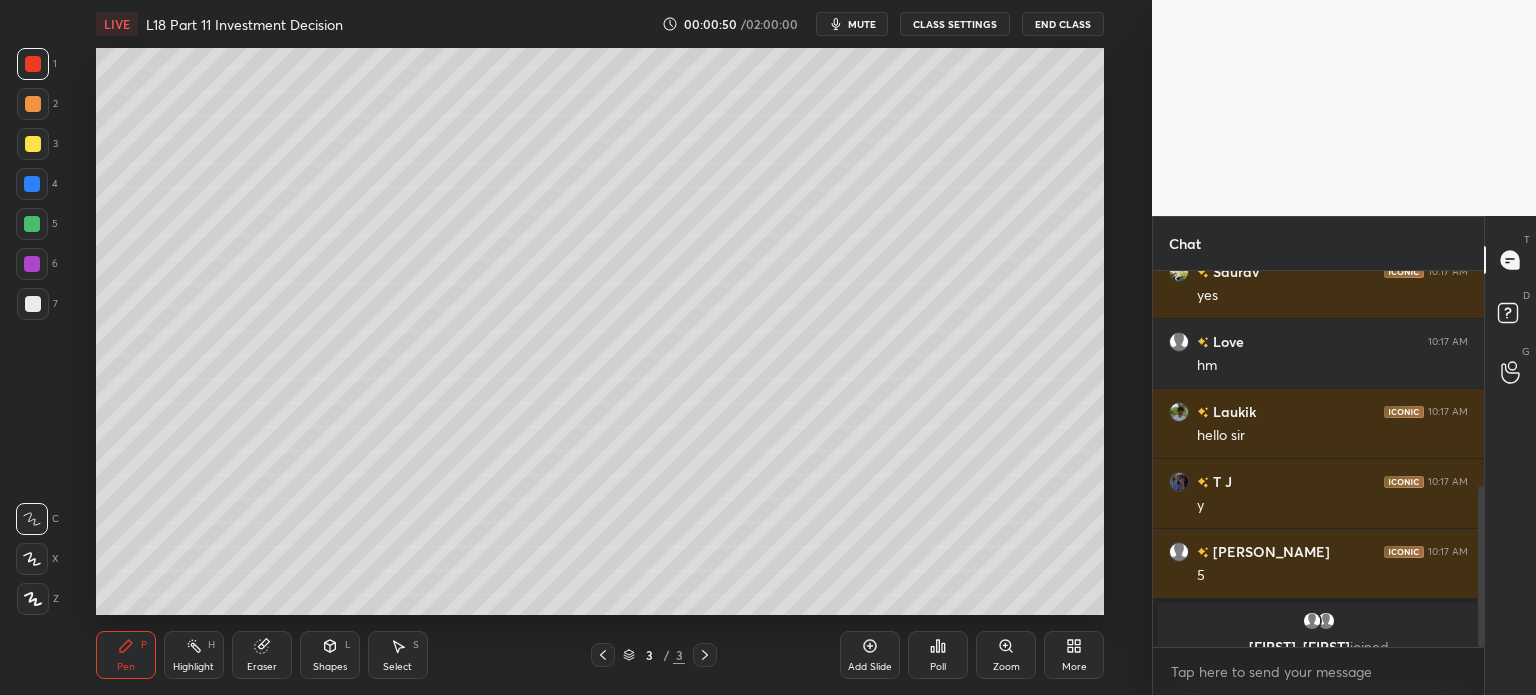 scroll, scrollTop: 502, scrollLeft: 0, axis: vertical 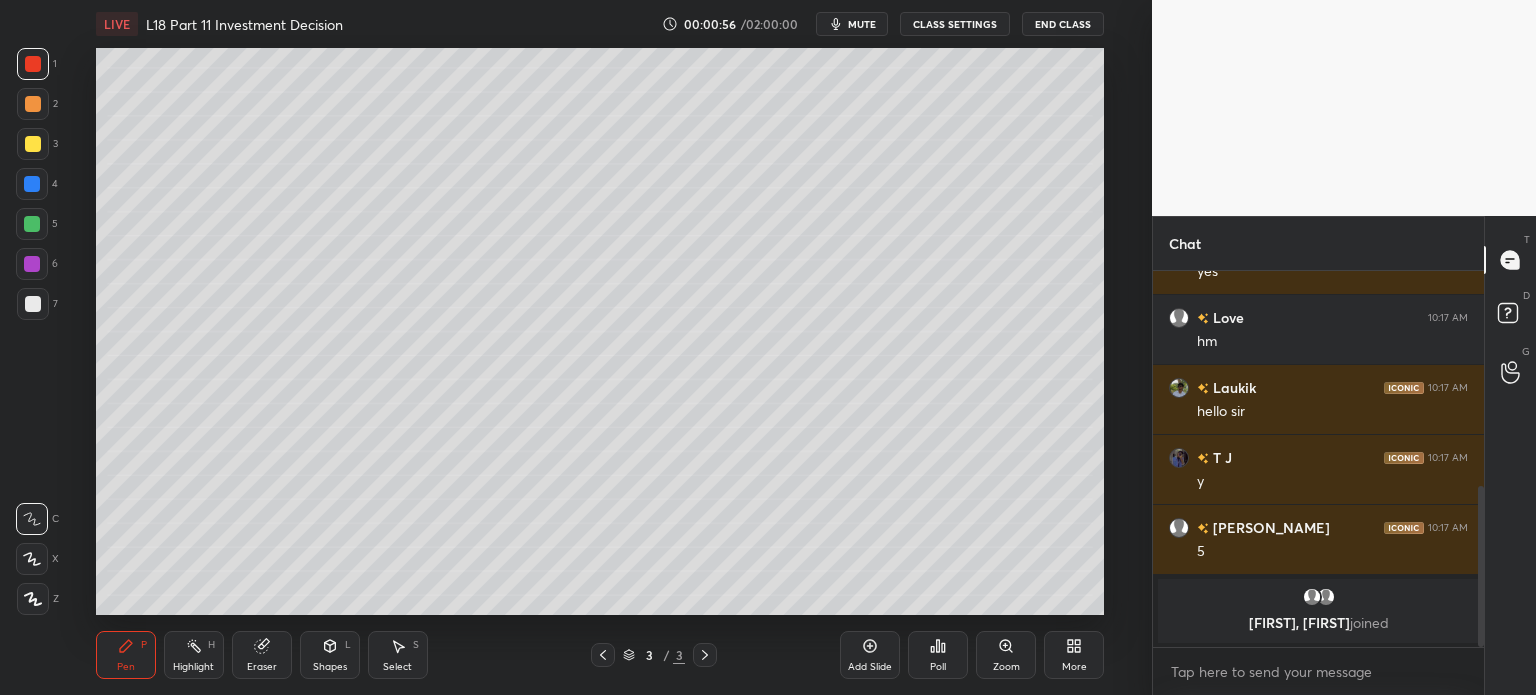 click at bounding box center [33, 144] 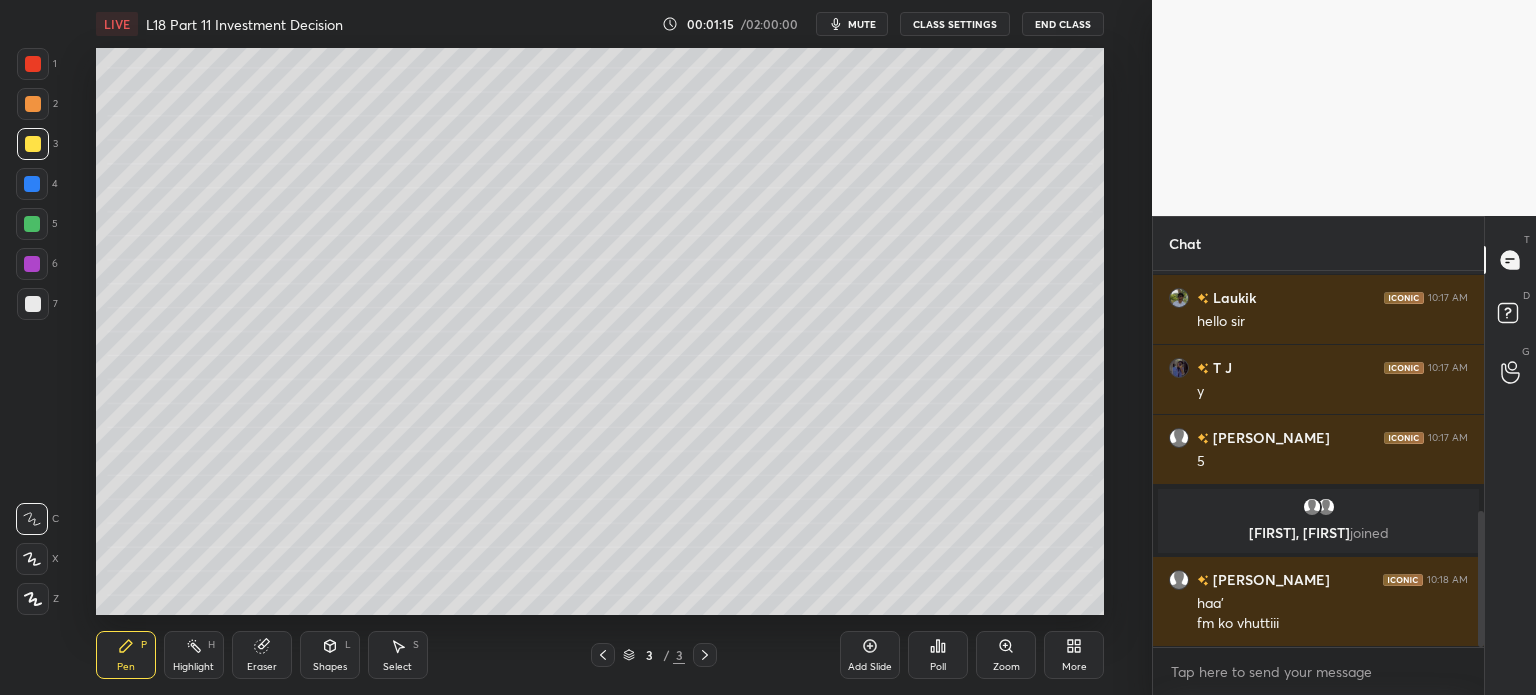 scroll, scrollTop: 662, scrollLeft: 0, axis: vertical 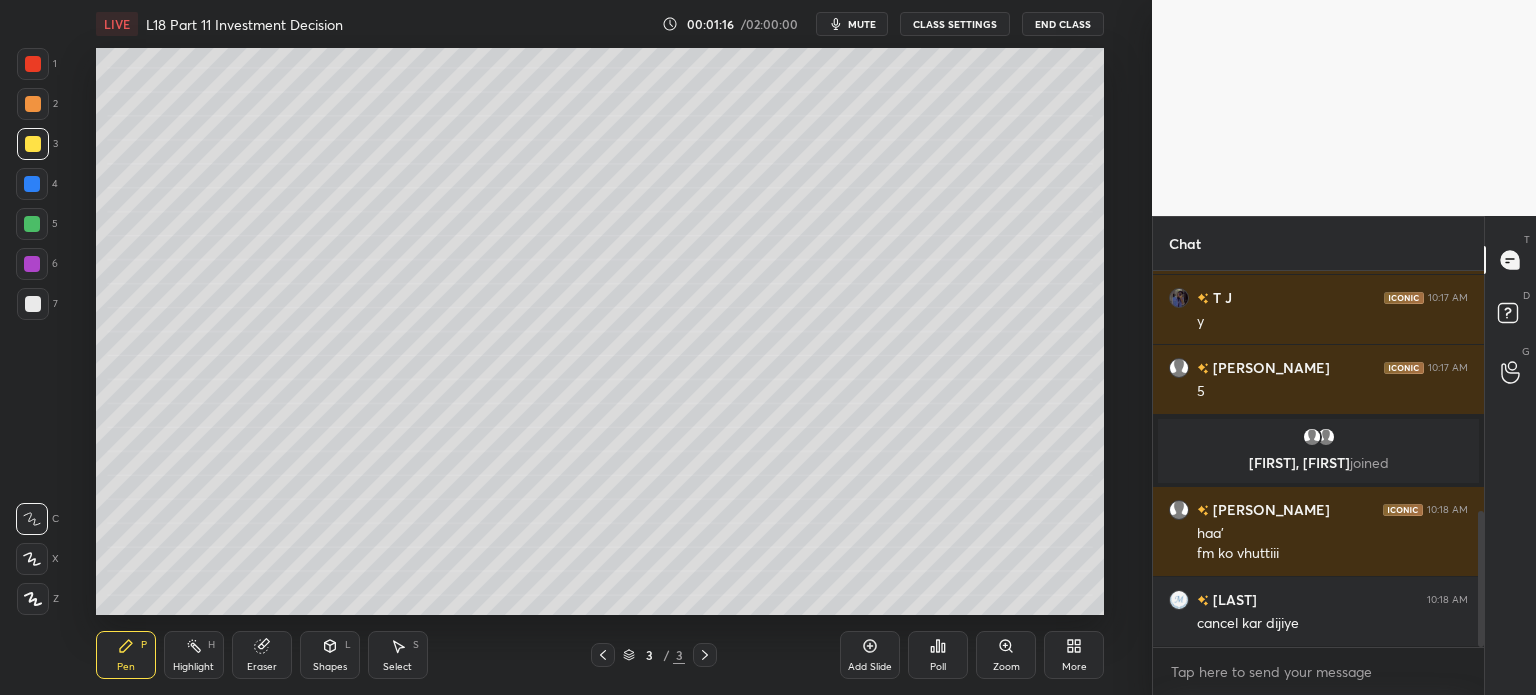 click on "Select S" at bounding box center [398, 655] 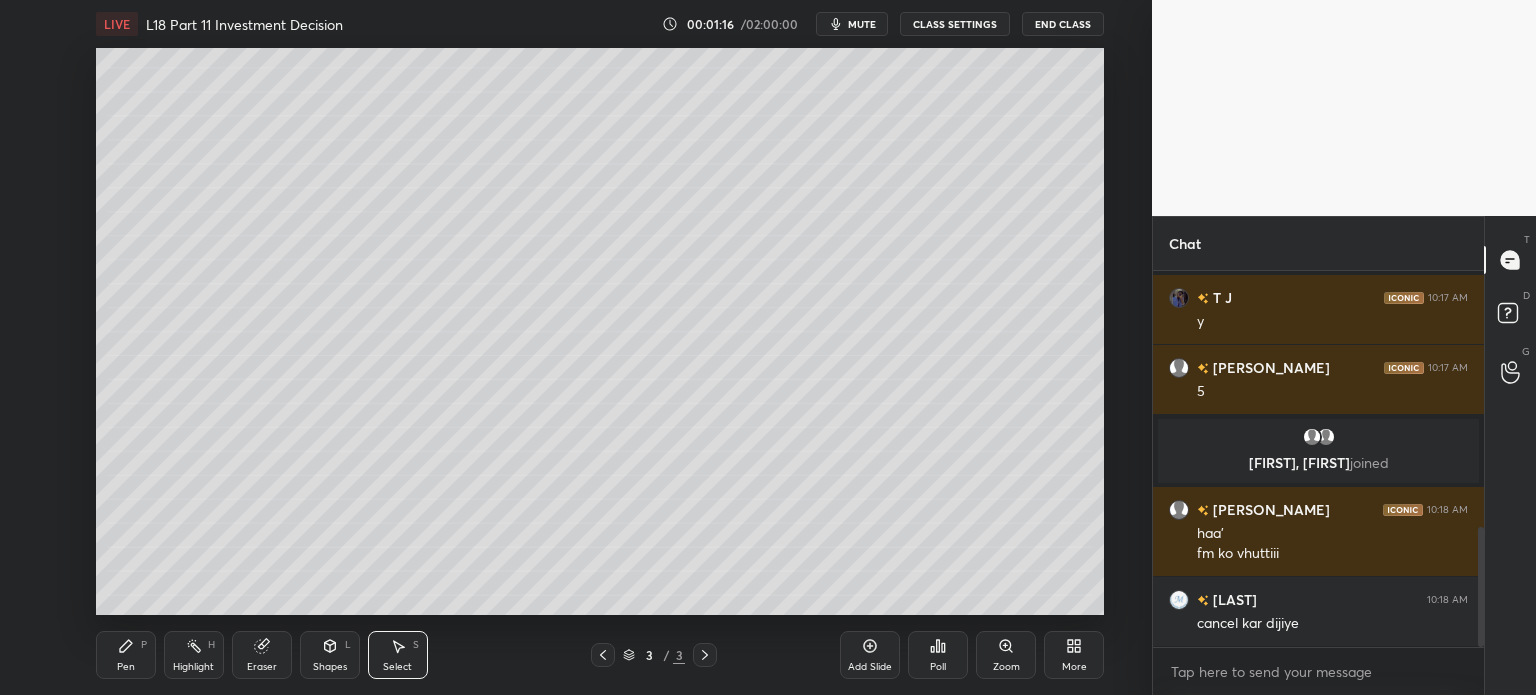 scroll, scrollTop: 802, scrollLeft: 0, axis: vertical 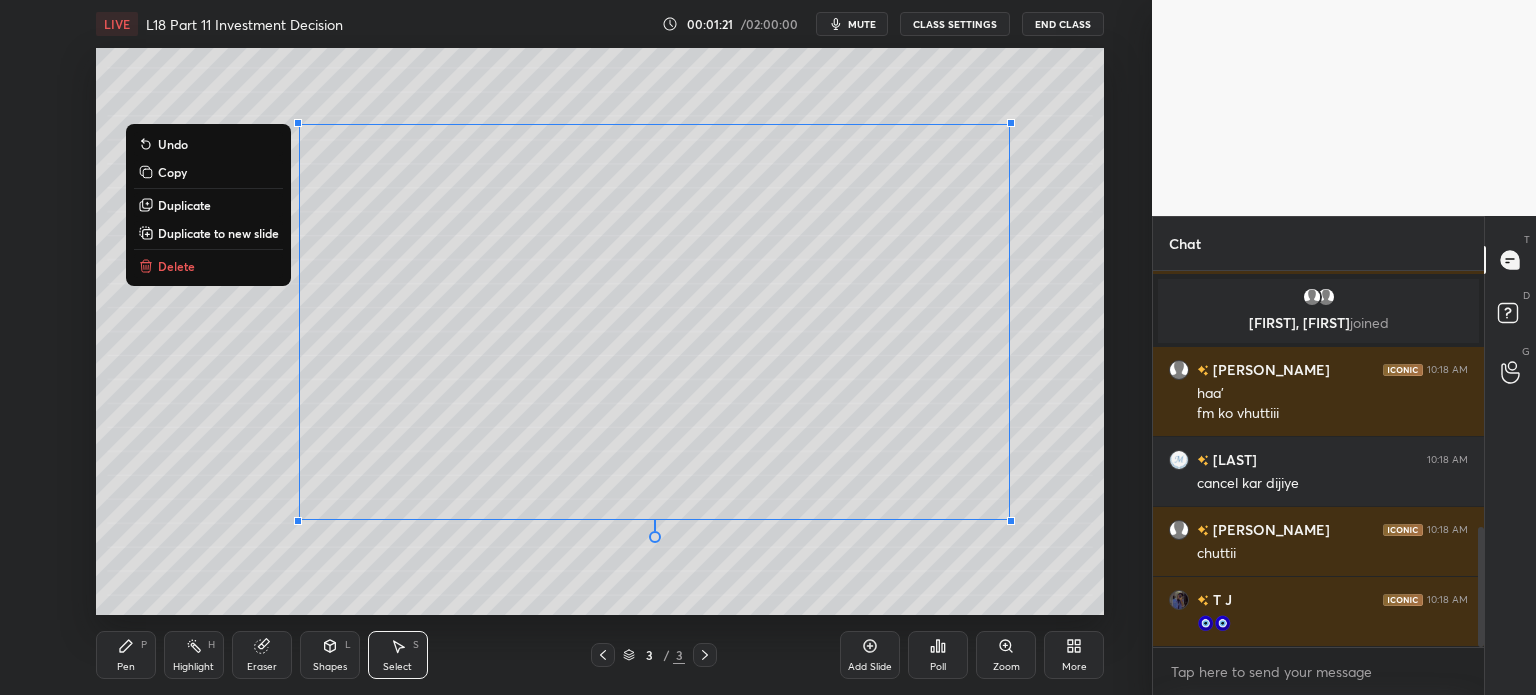 click on "Delete" at bounding box center [208, 266] 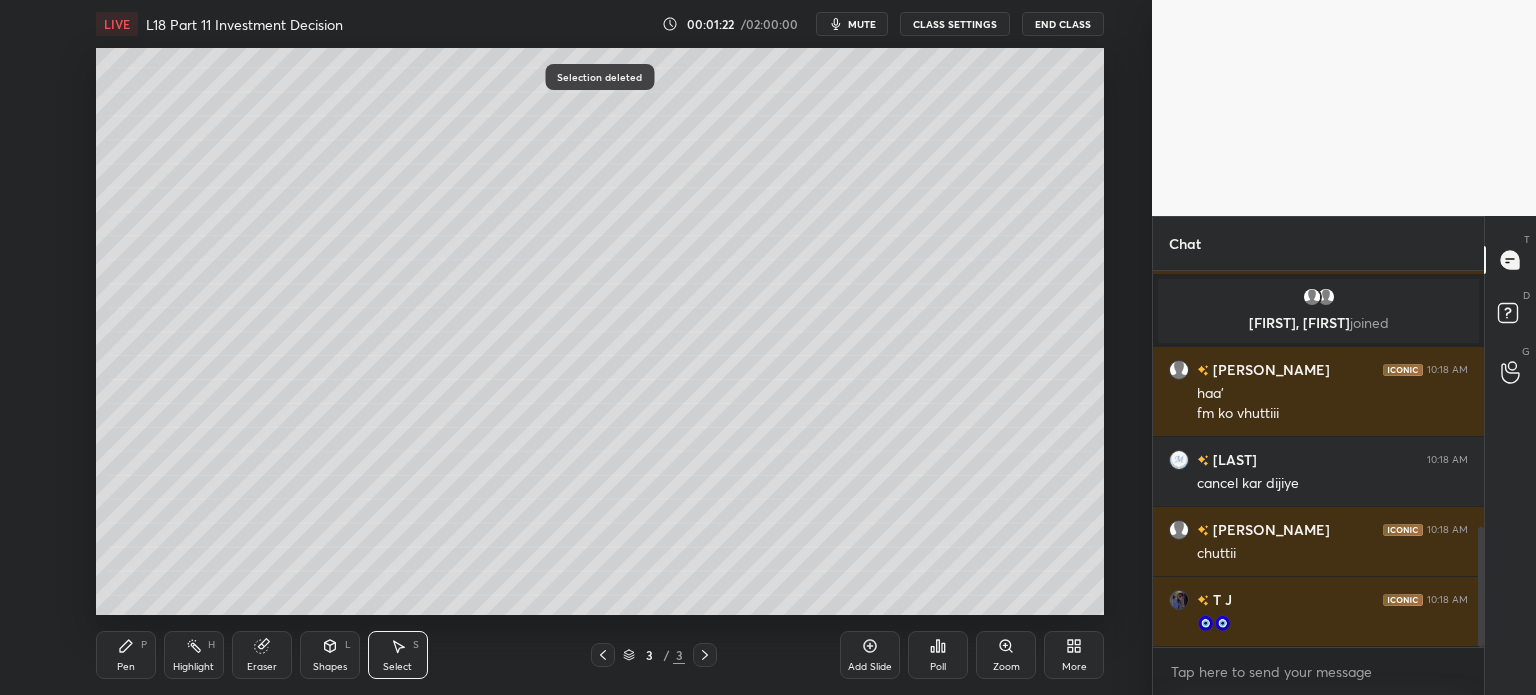 click on "More" at bounding box center [1074, 655] 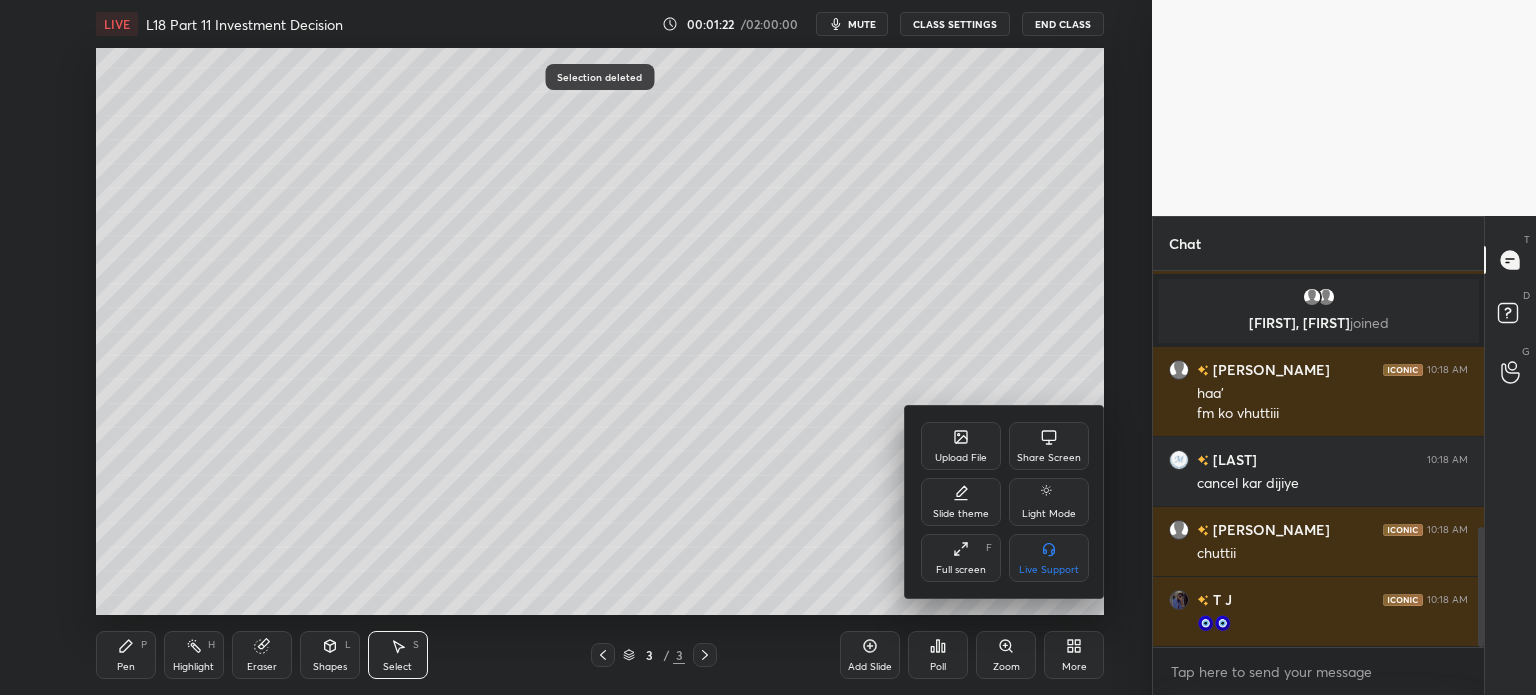 click on "Upload File" at bounding box center (961, 446) 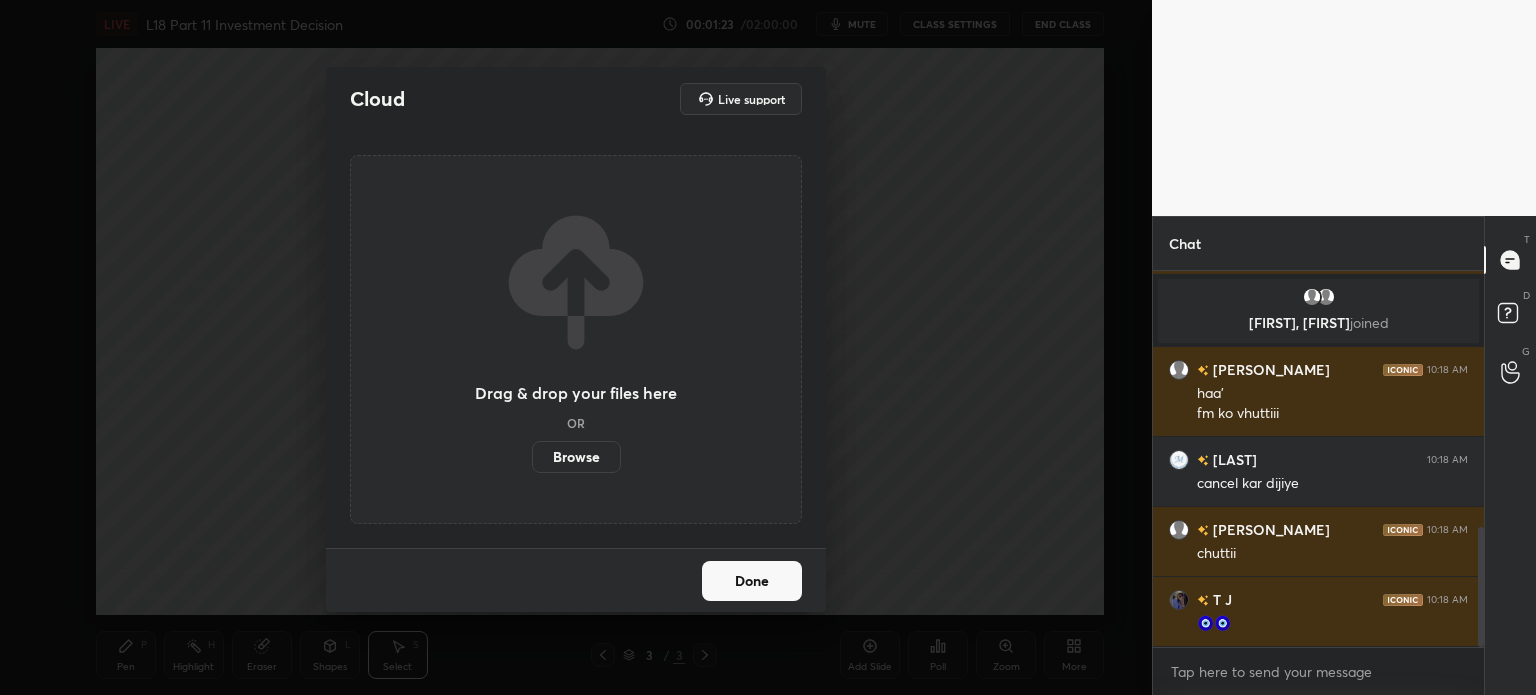 click on "Browse" at bounding box center [576, 457] 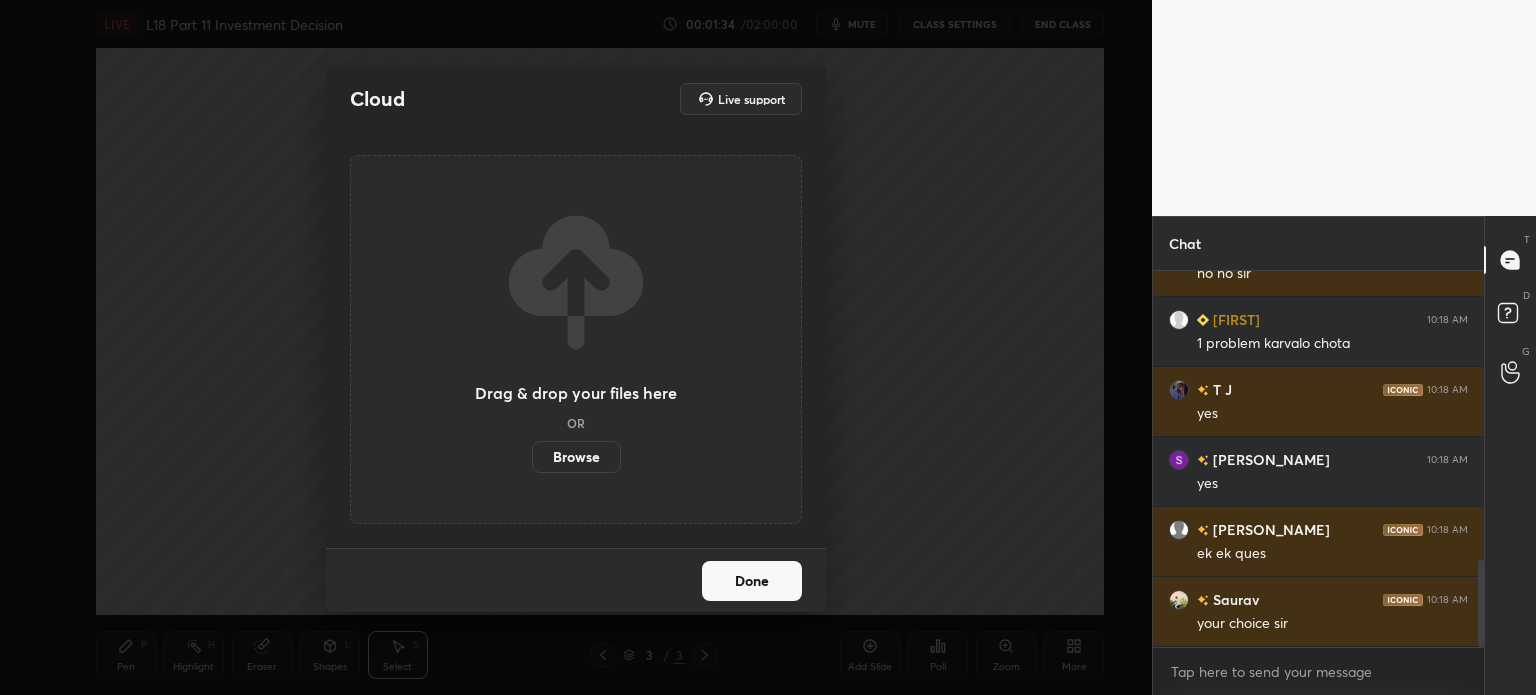 scroll, scrollTop: 1382, scrollLeft: 0, axis: vertical 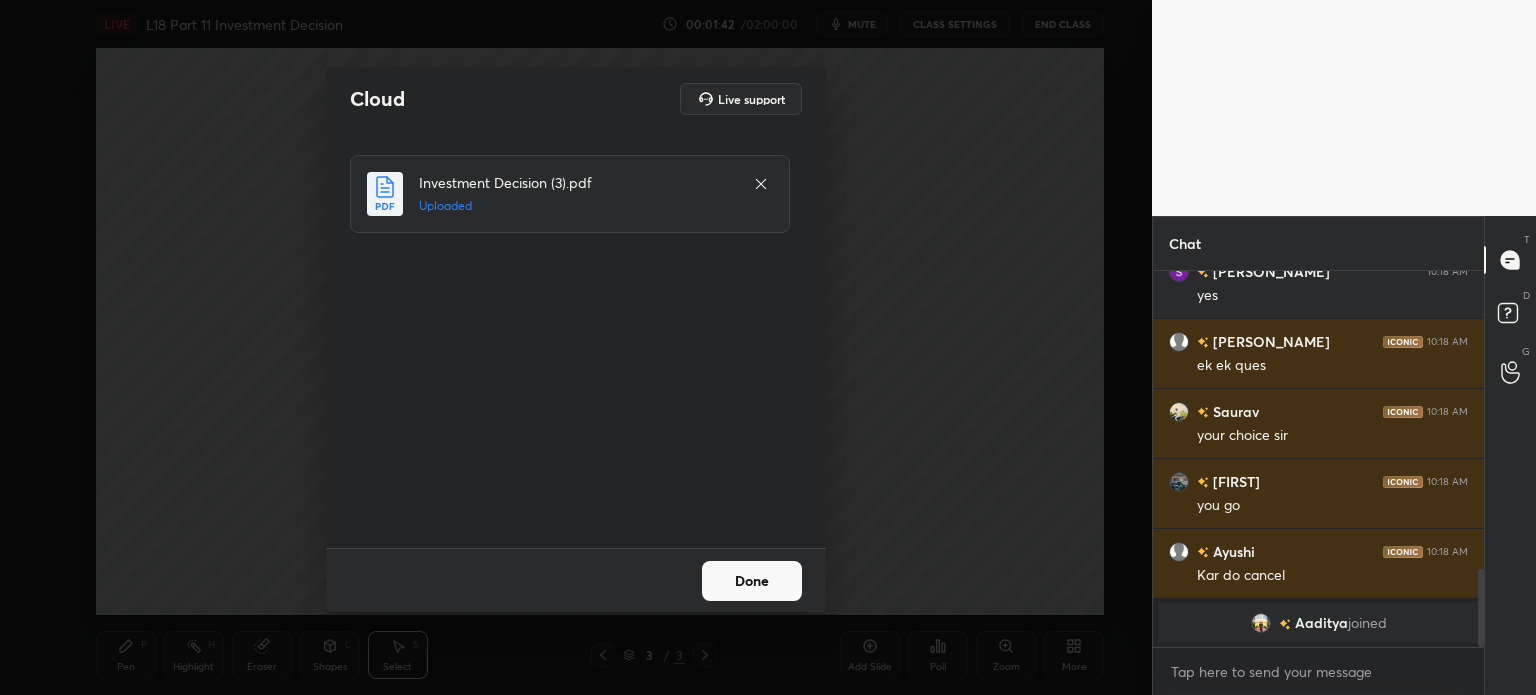 click on "Done" at bounding box center [576, 580] 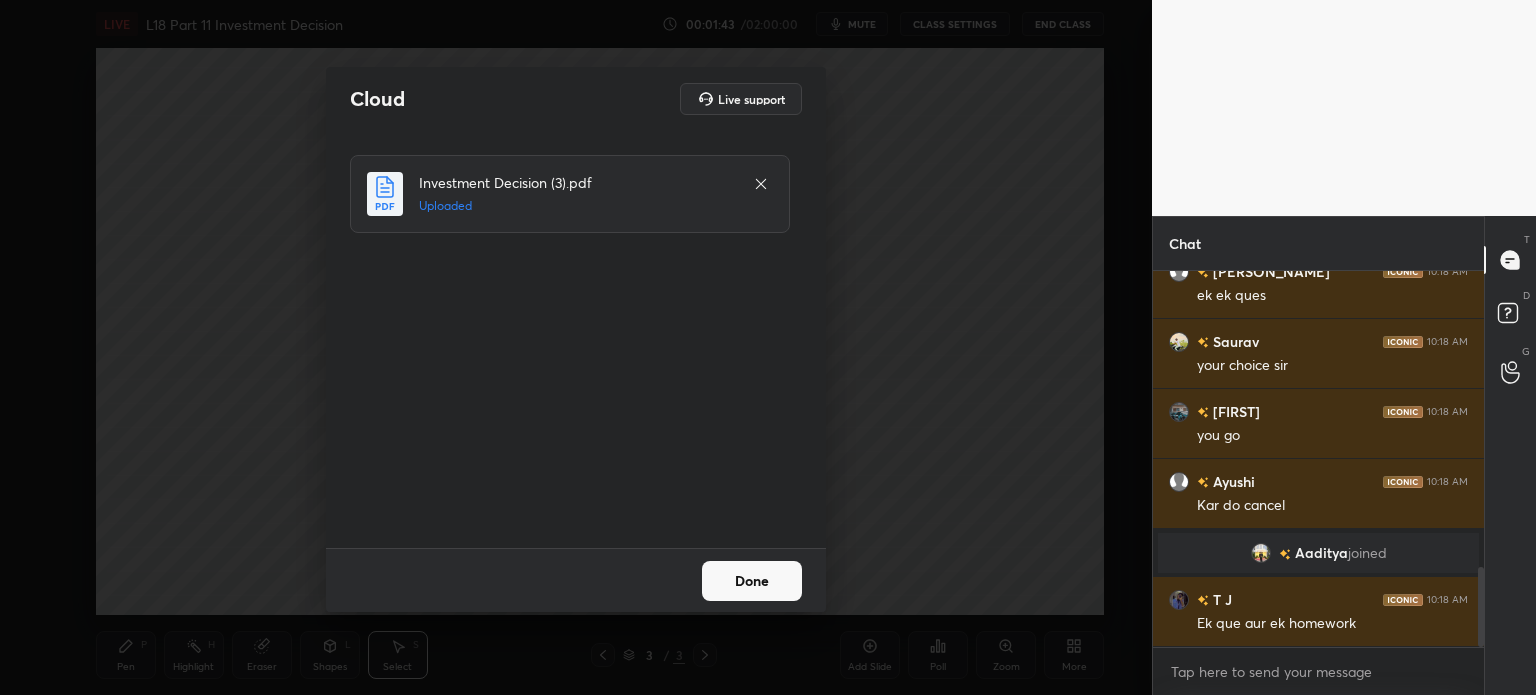 click on "Done" at bounding box center (752, 581) 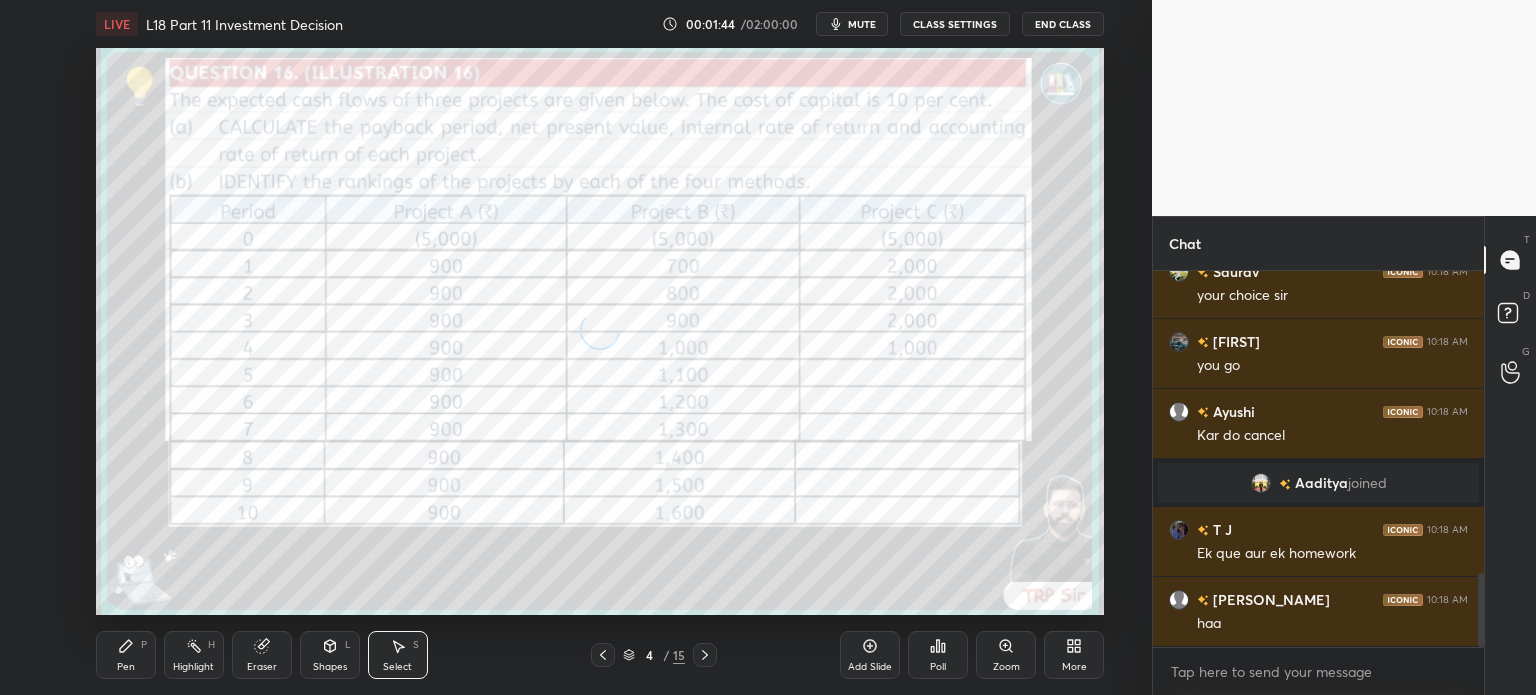 scroll, scrollTop: 1534, scrollLeft: 0, axis: vertical 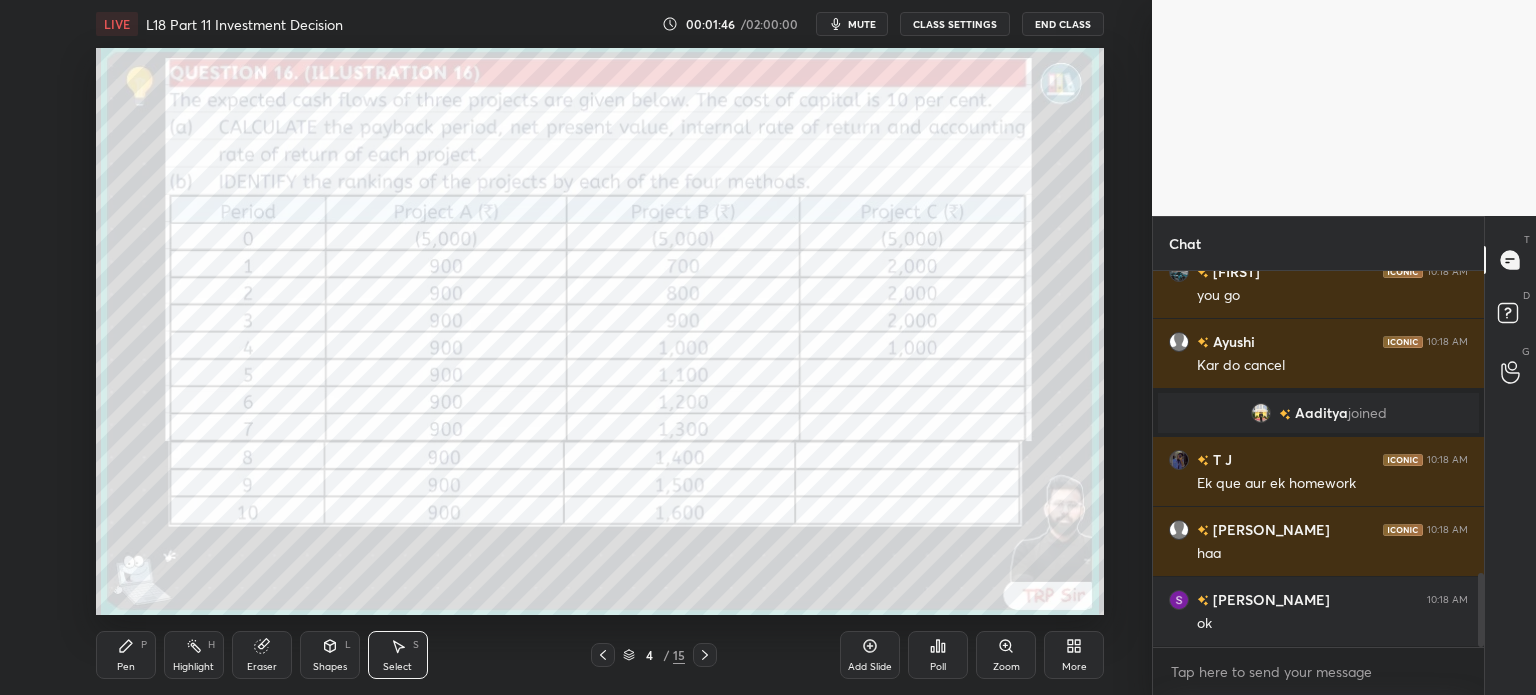 click on "Pen P Highlight H Eraser Shapes L Select S 4 / 15 Add Slide Poll Zoom More" at bounding box center [600, 655] 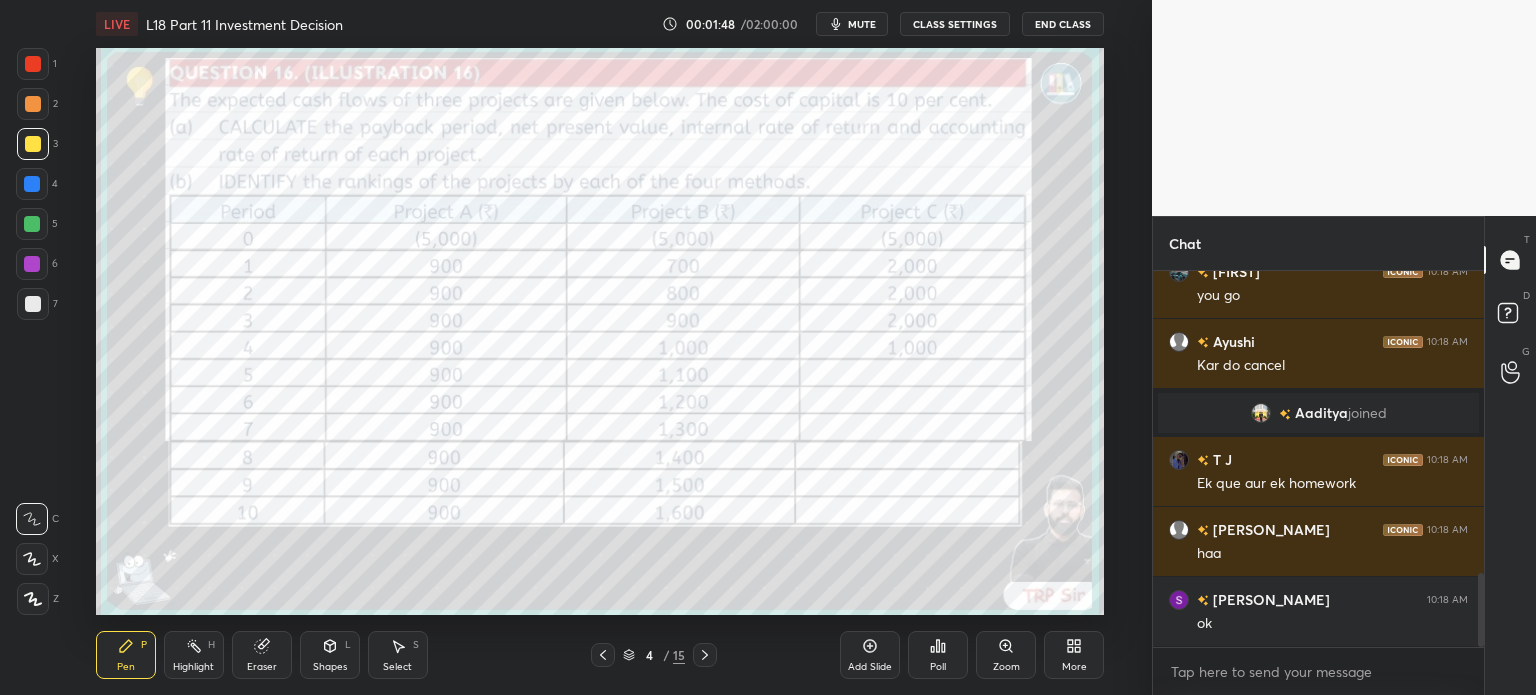 click on "More" at bounding box center [1074, 655] 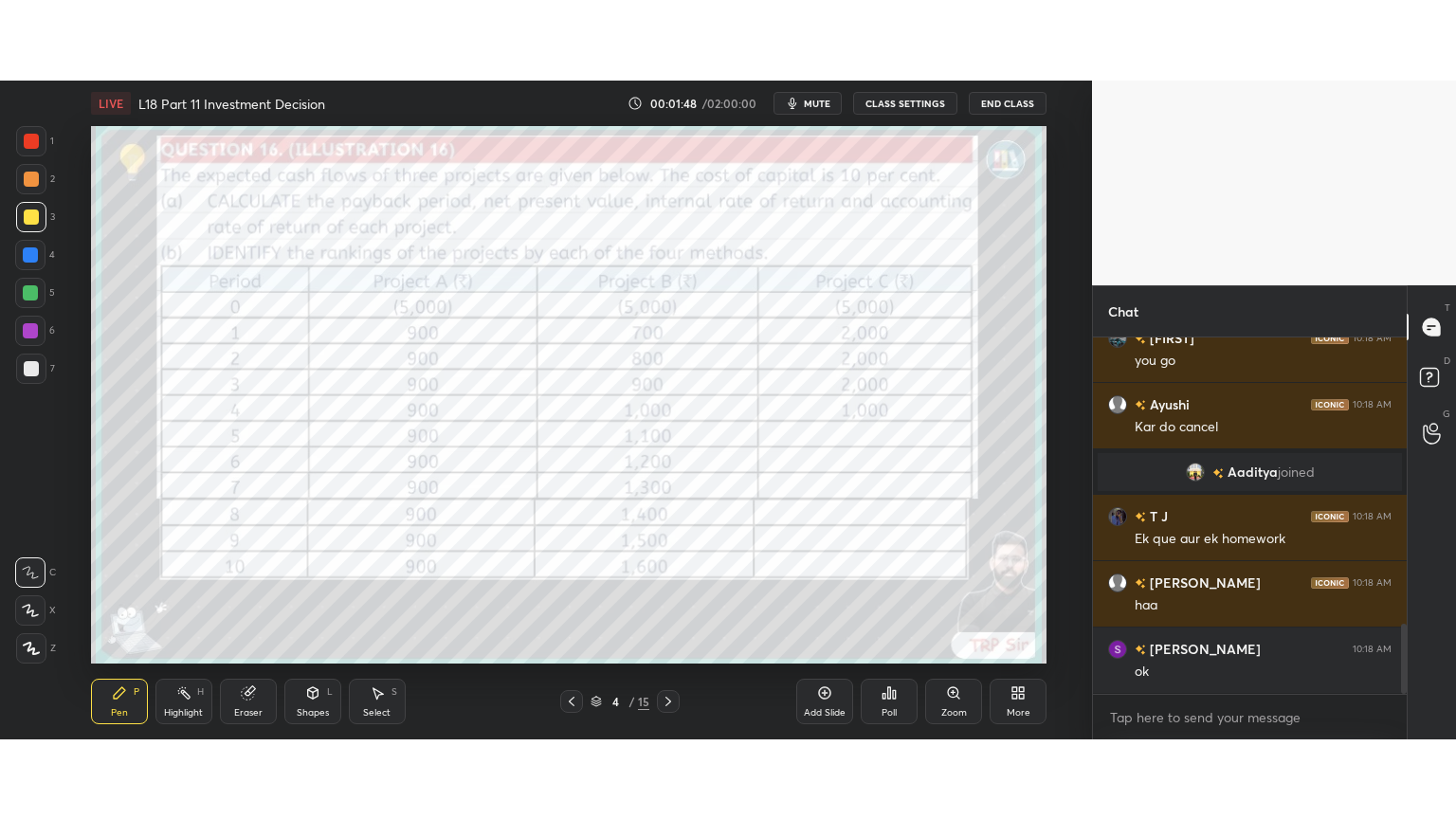 scroll, scrollTop: 1520, scrollLeft: 0, axis: vertical 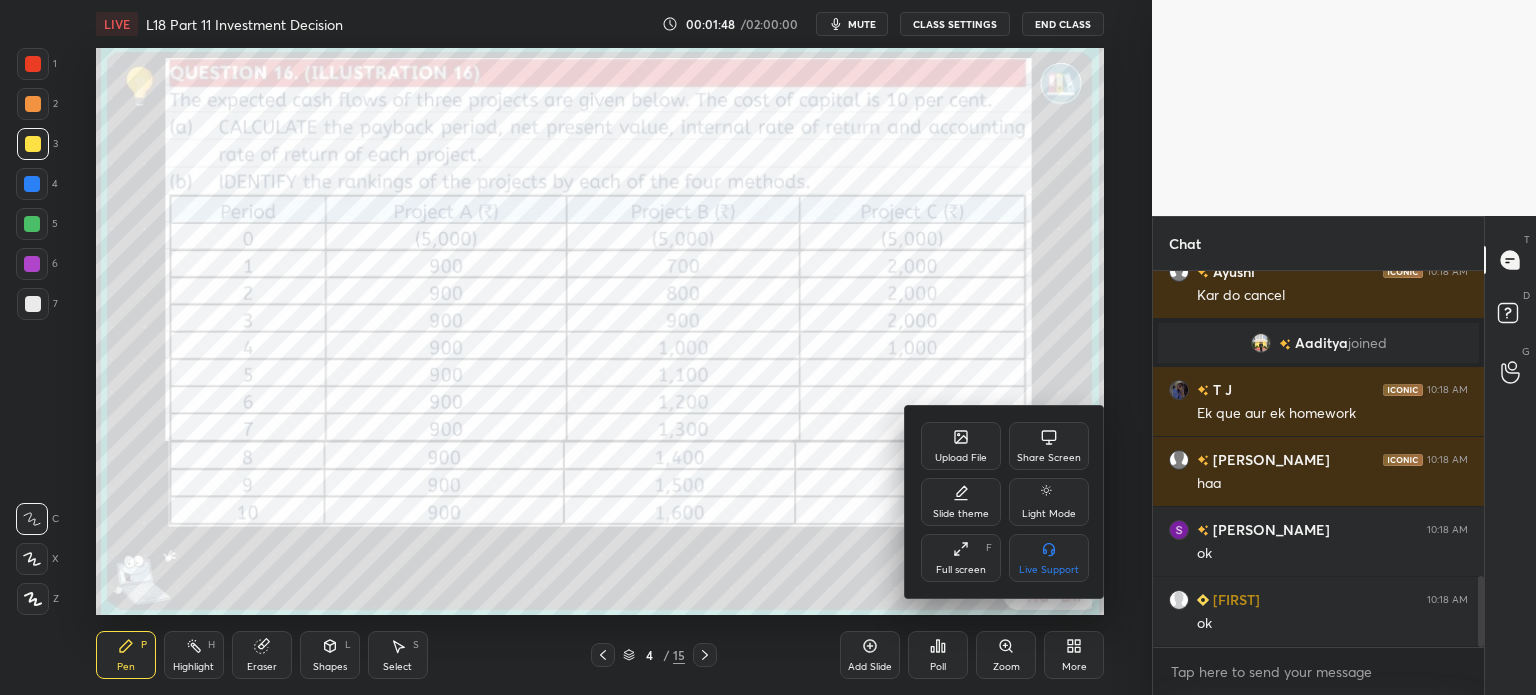 click on "Full screen" at bounding box center (961, 570) 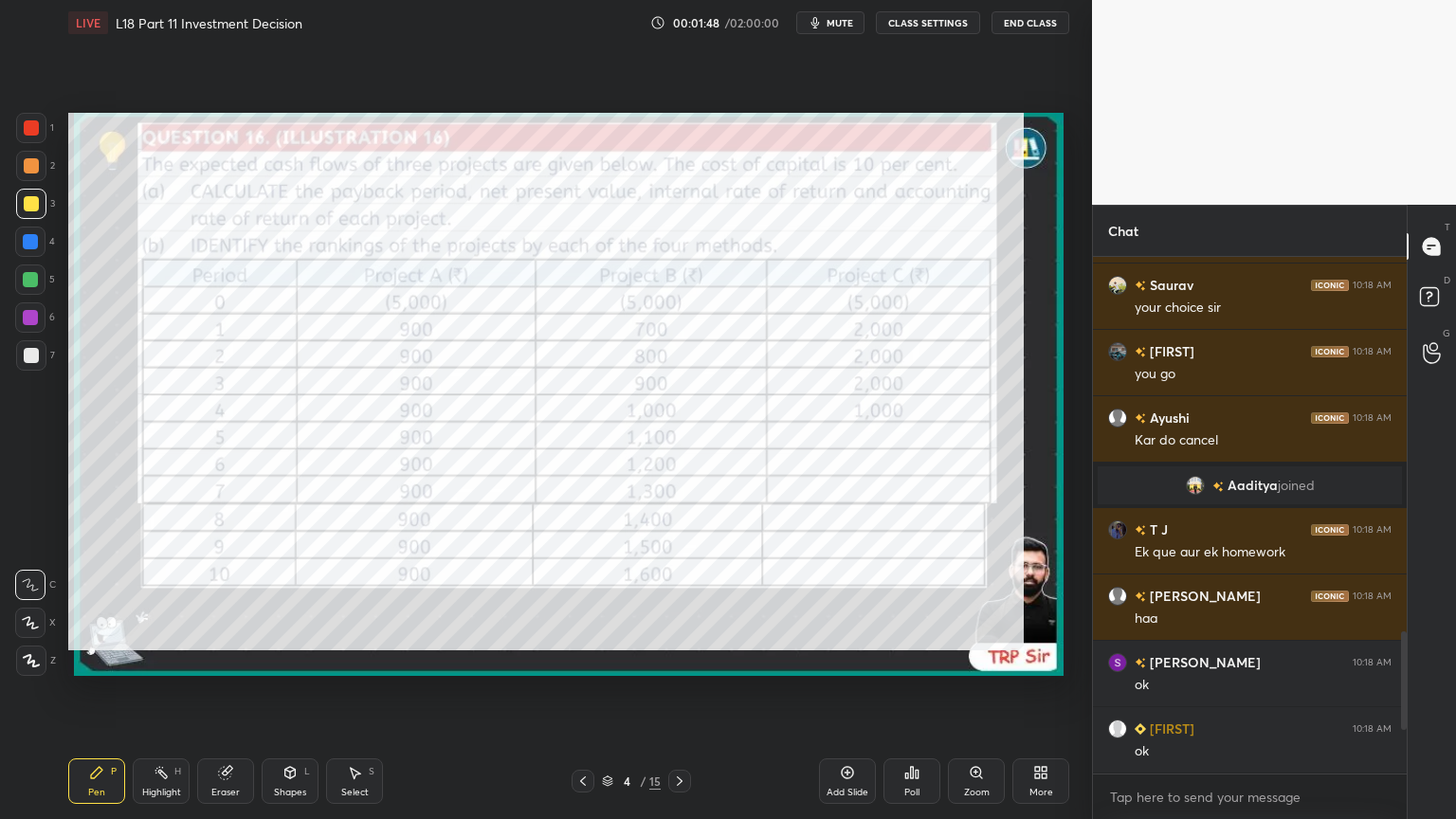 scroll, scrollTop: 94094, scrollLeft: 93776, axis: both 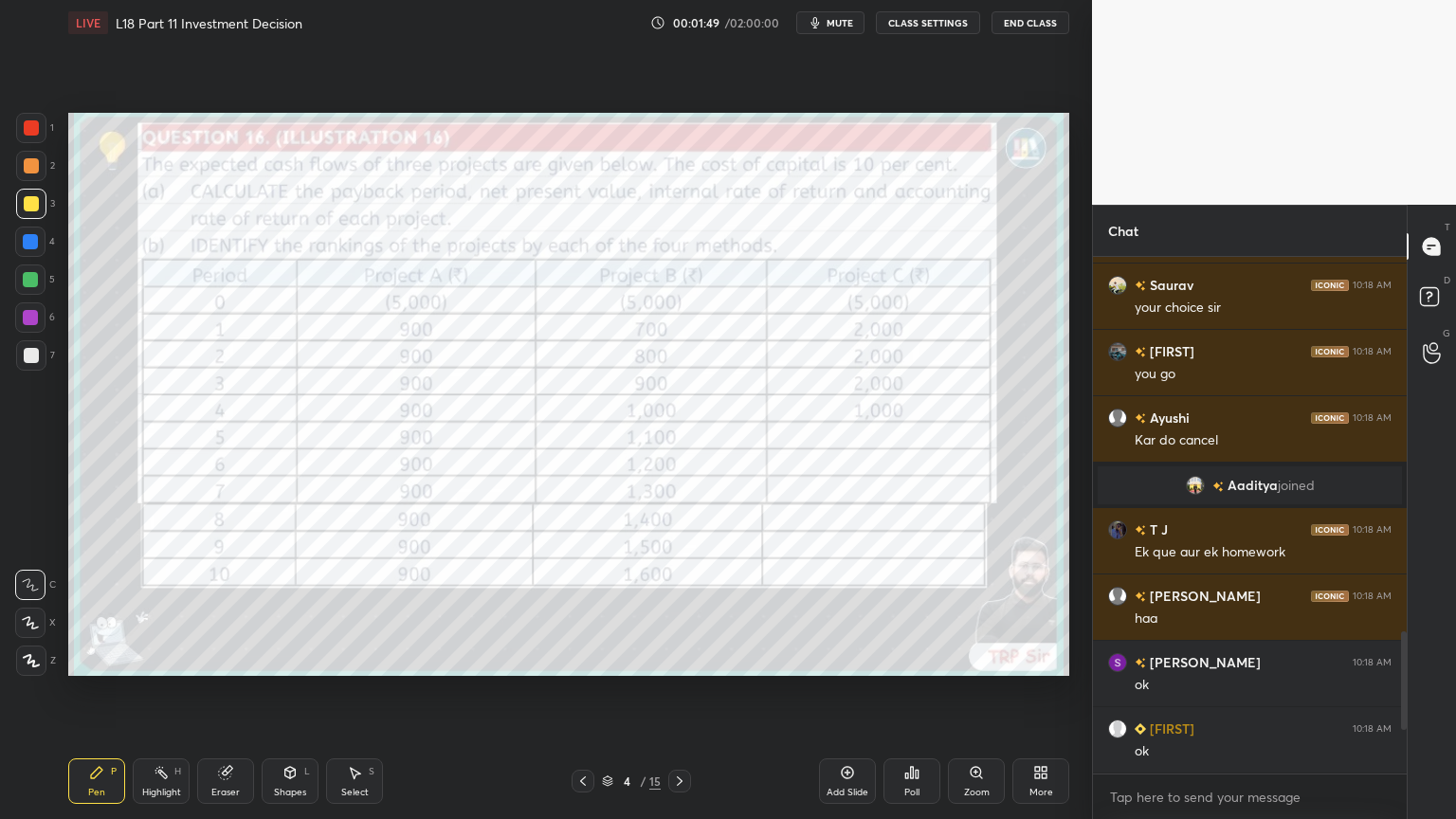 click 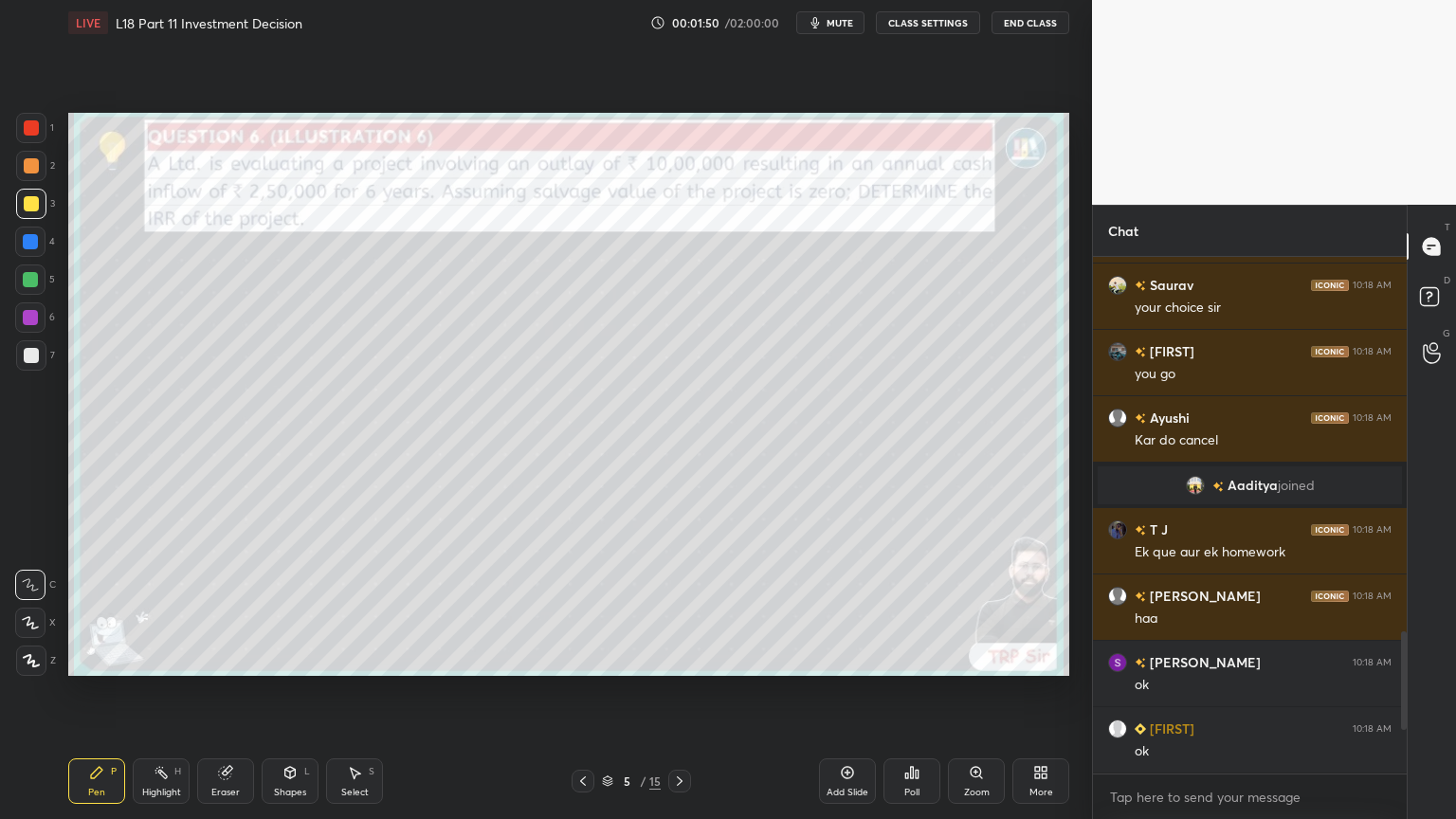 click 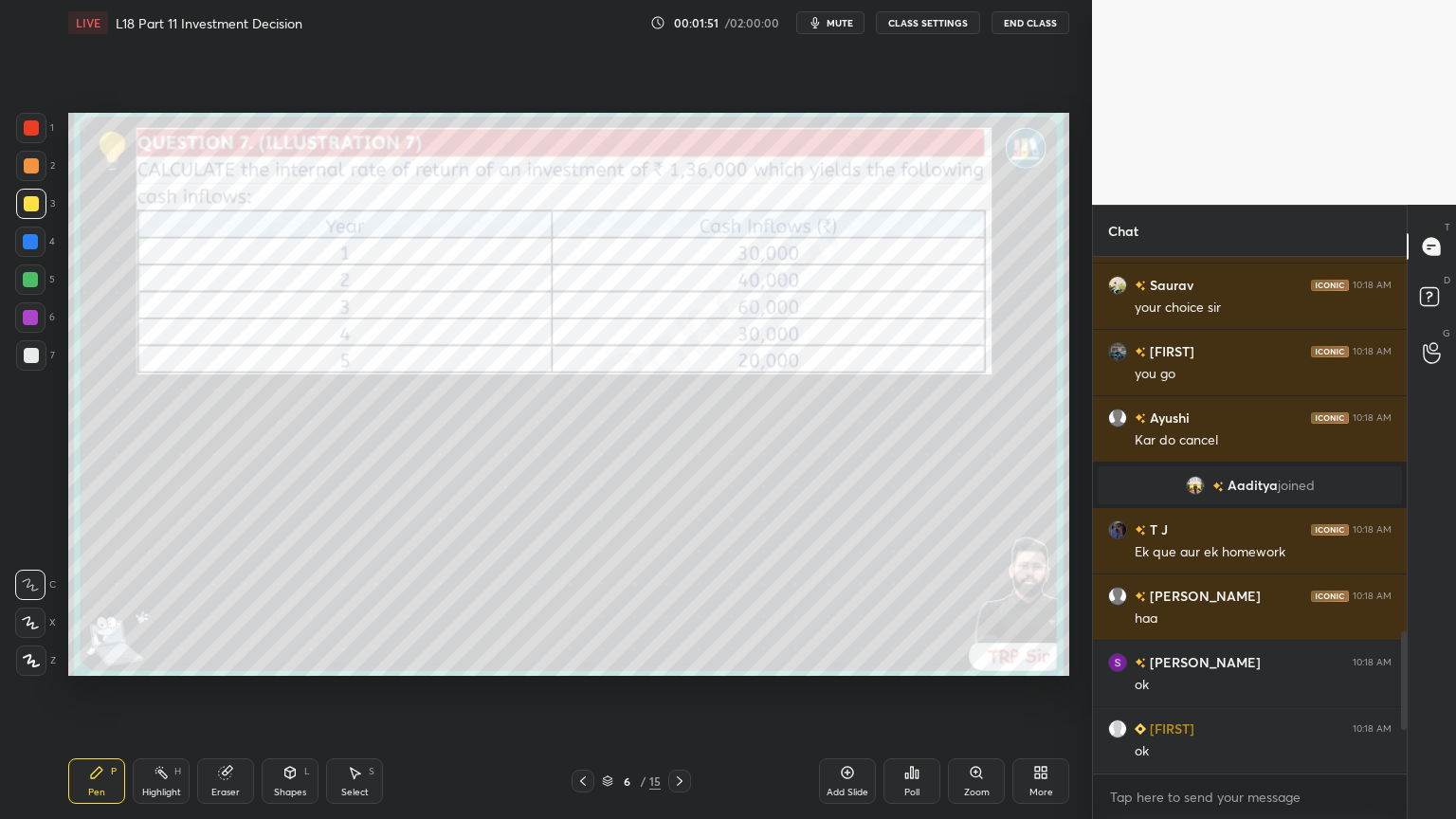 click 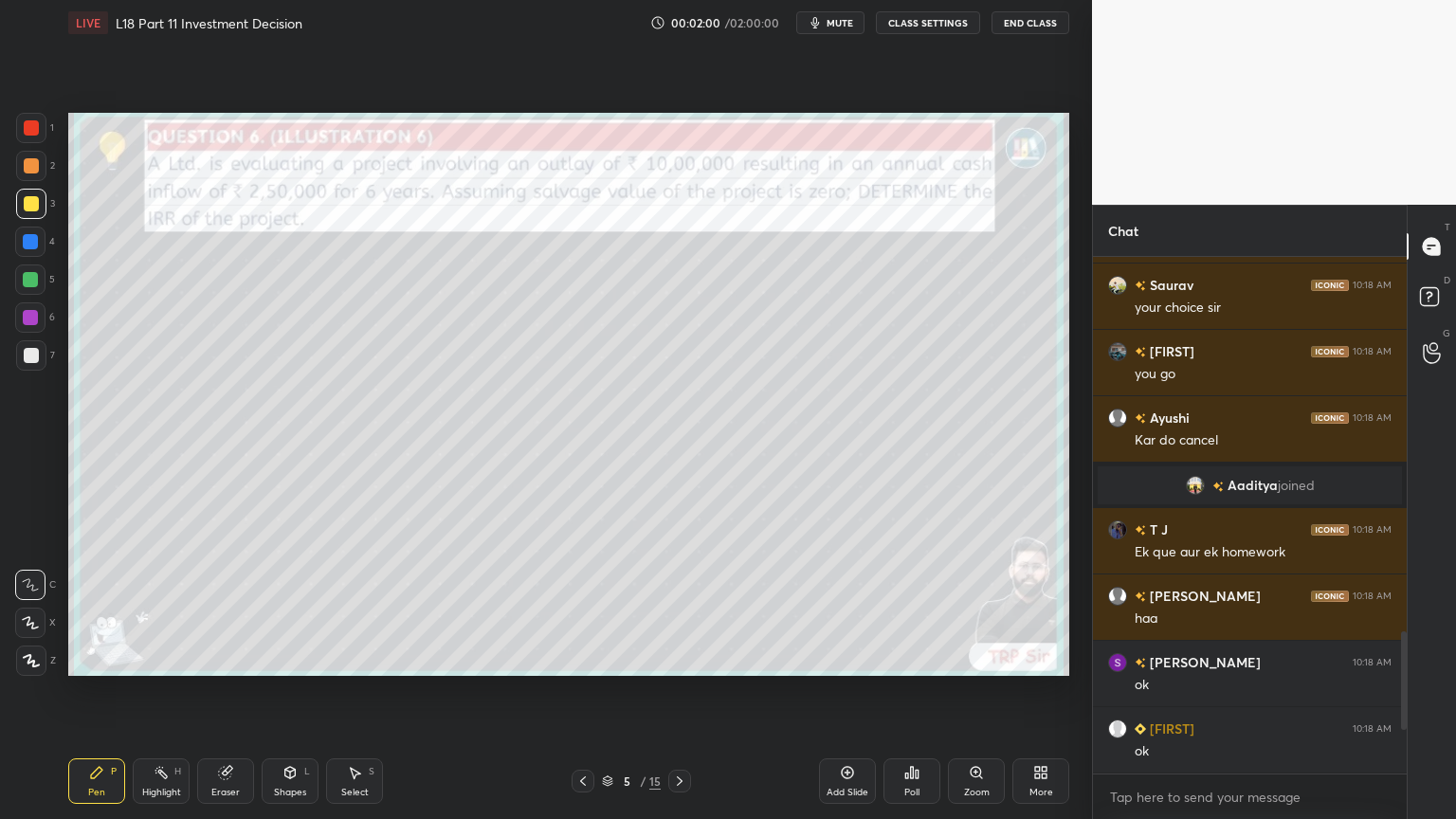 click on "5 / 15" at bounding box center (631, 781) 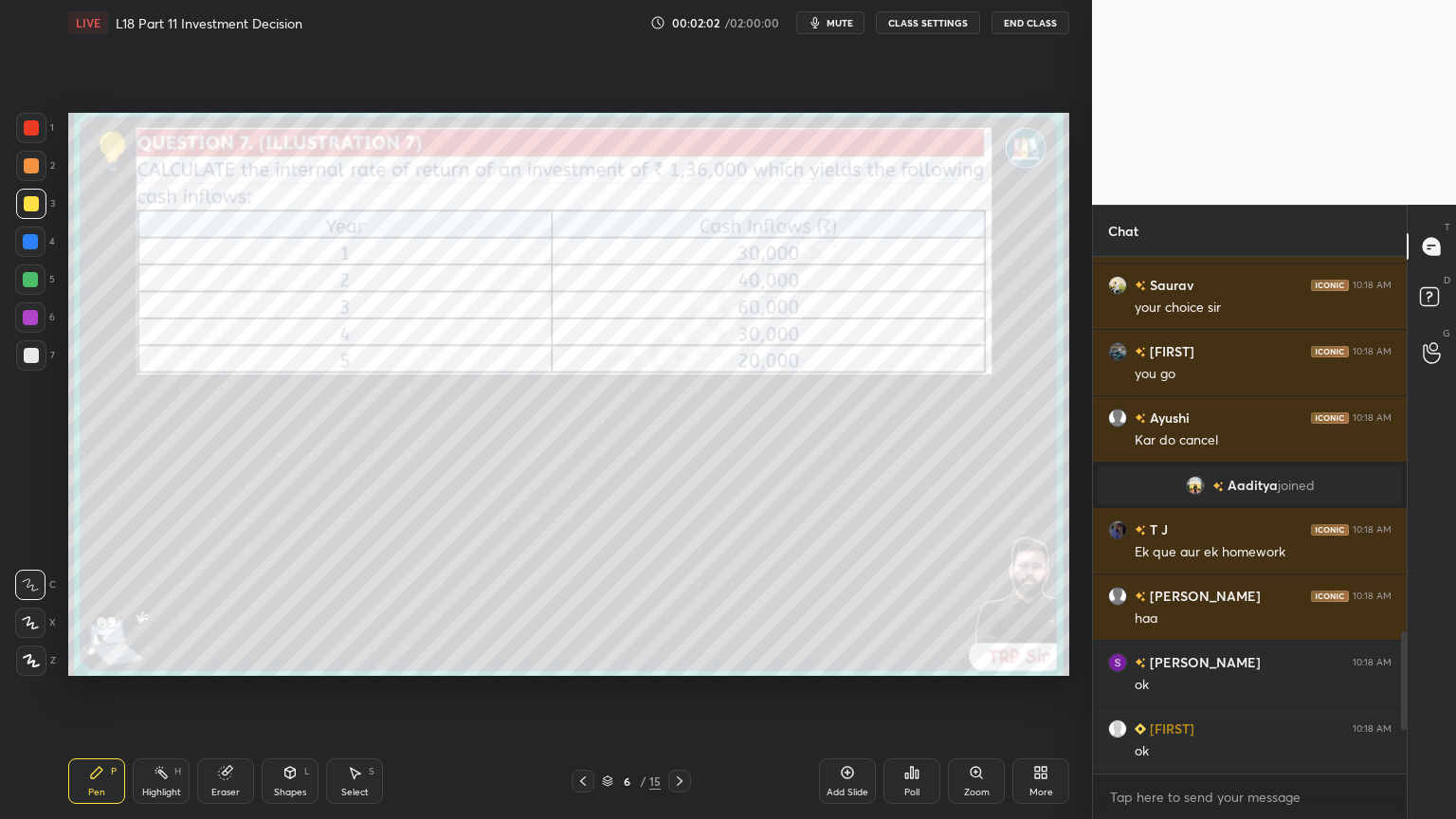 click at bounding box center [680, 781] 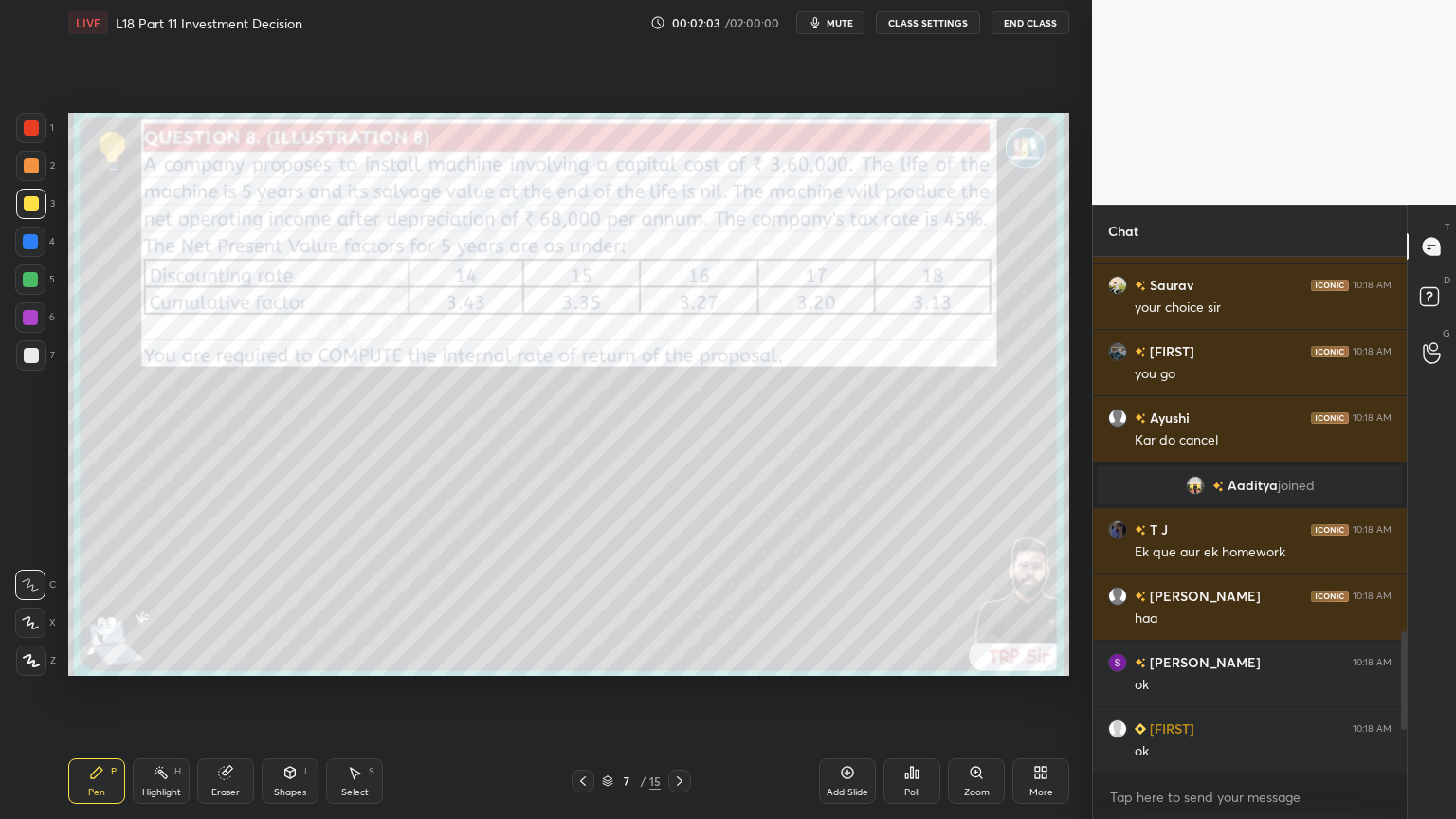 click at bounding box center (680, 781) 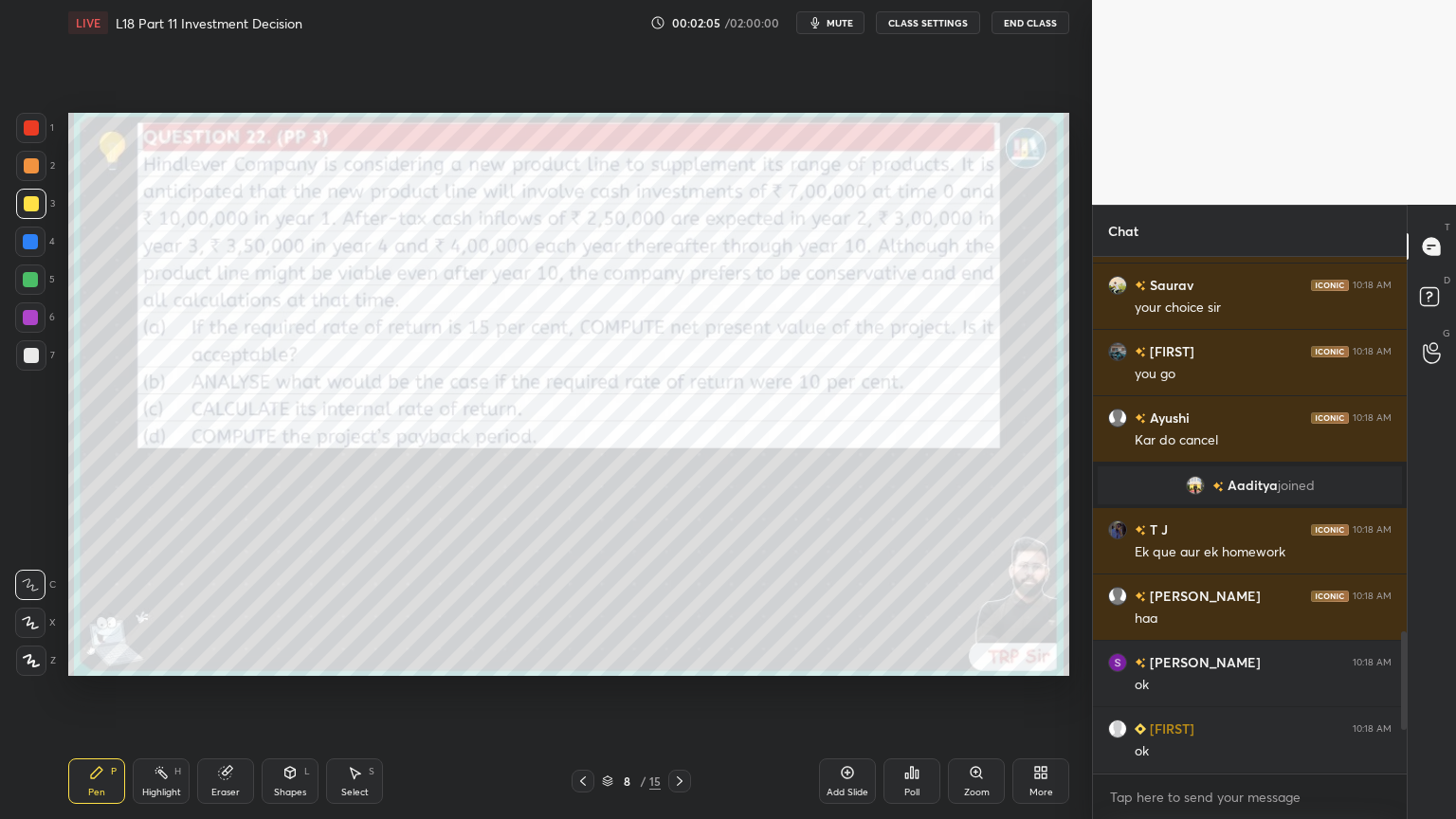 click at bounding box center [680, 781] 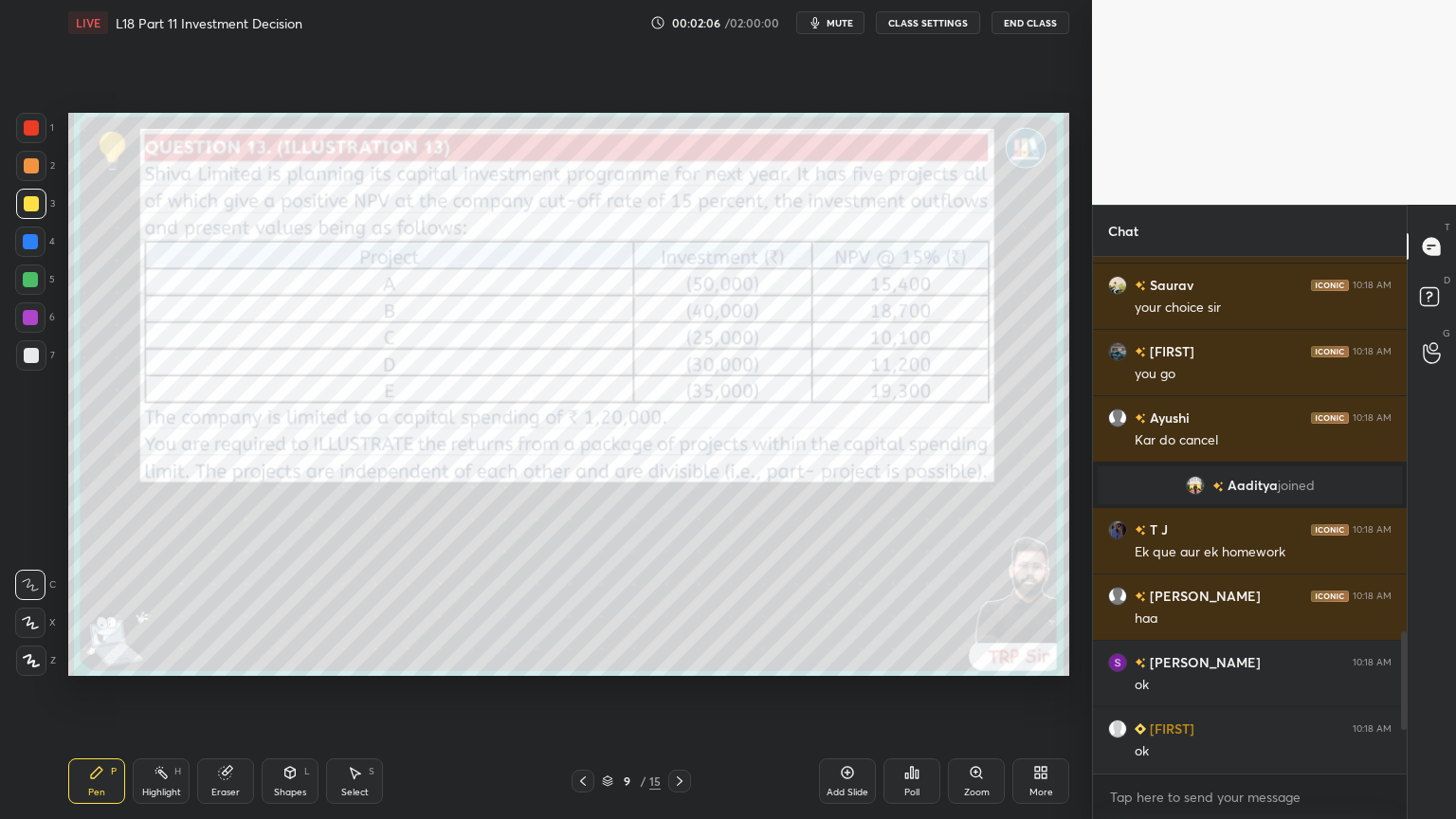 click on "9 / 15" at bounding box center [631, 781] 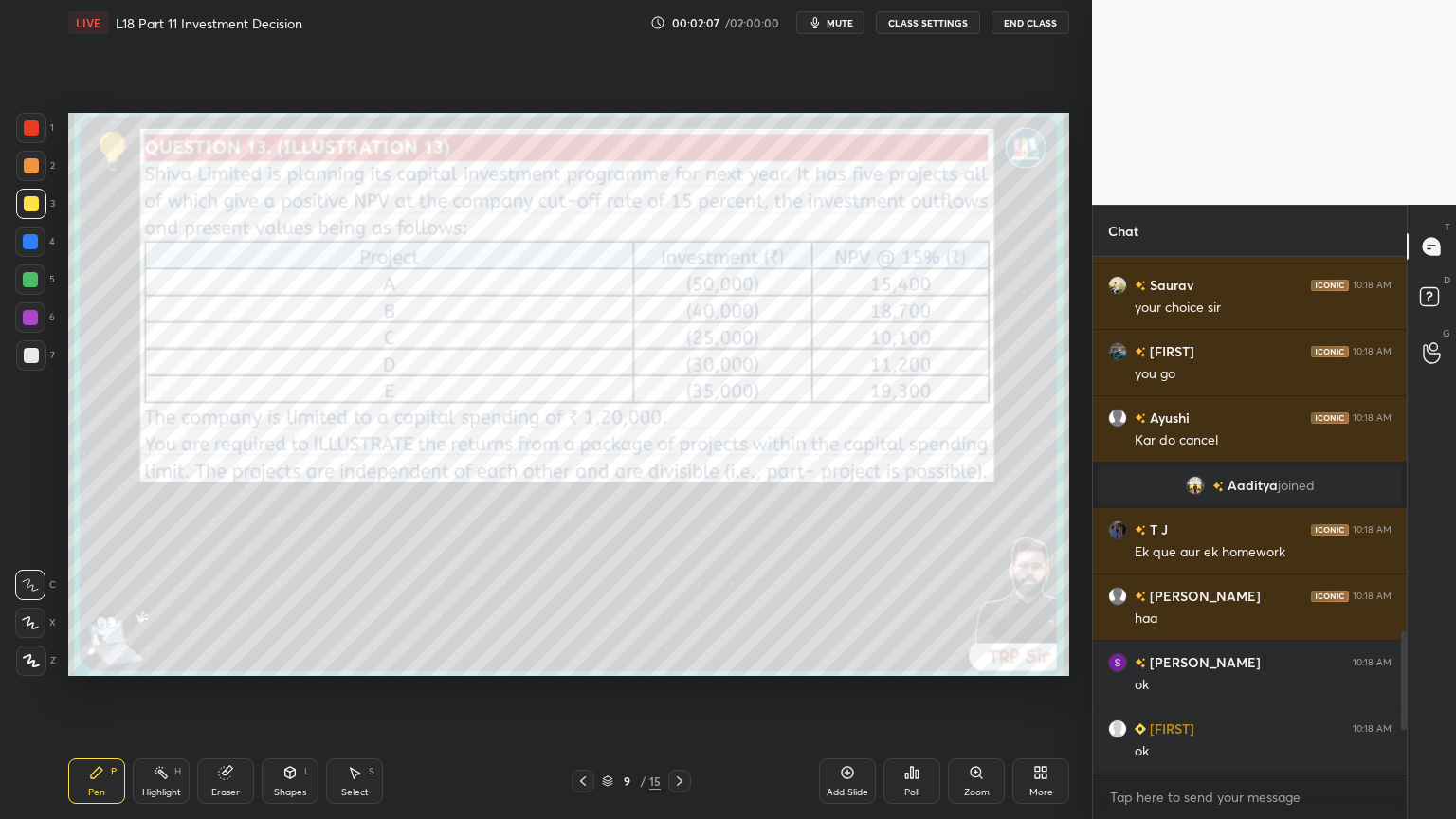 click on "9 / 15" at bounding box center (631, 781) 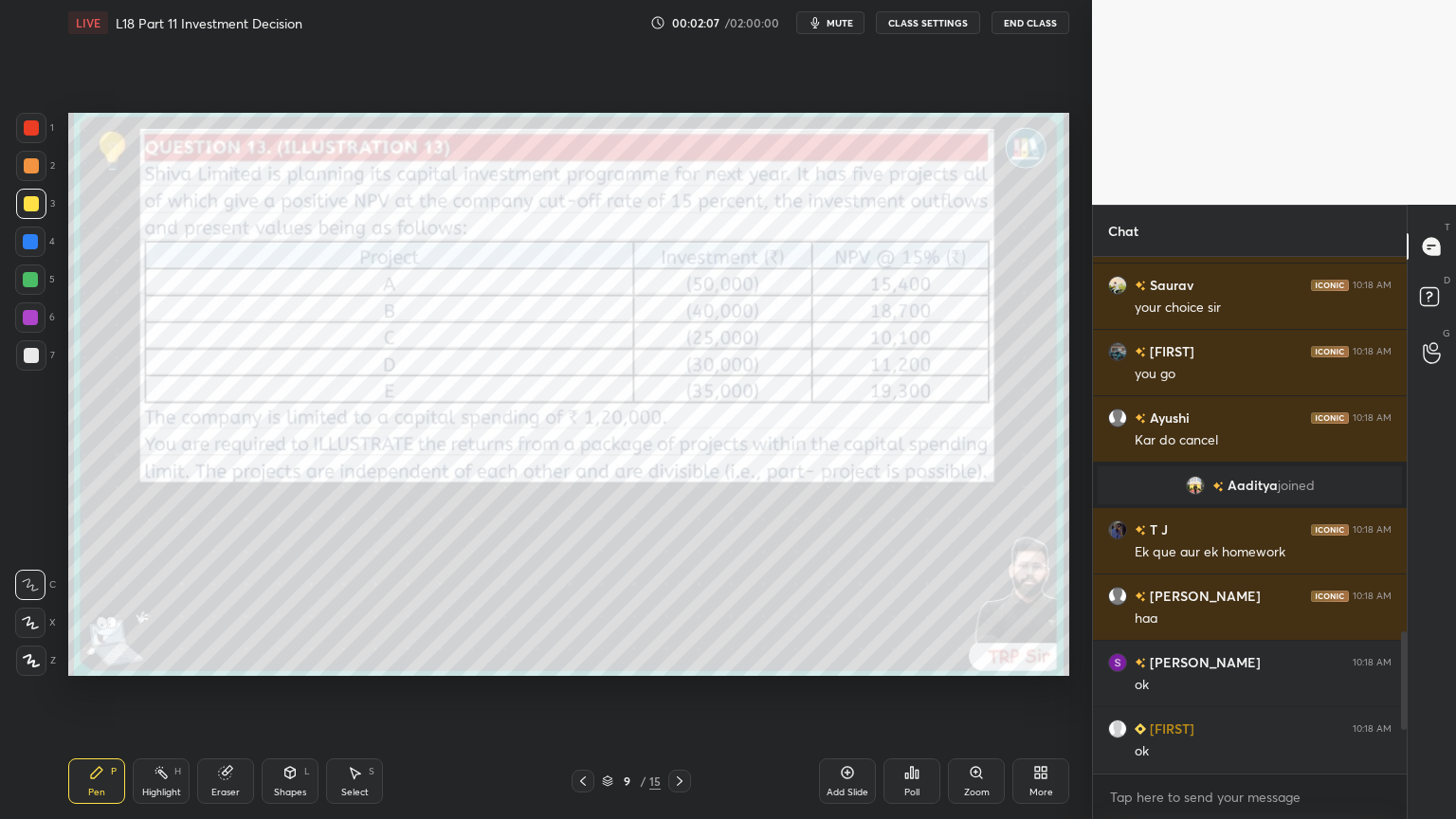 click at bounding box center [583, 781] 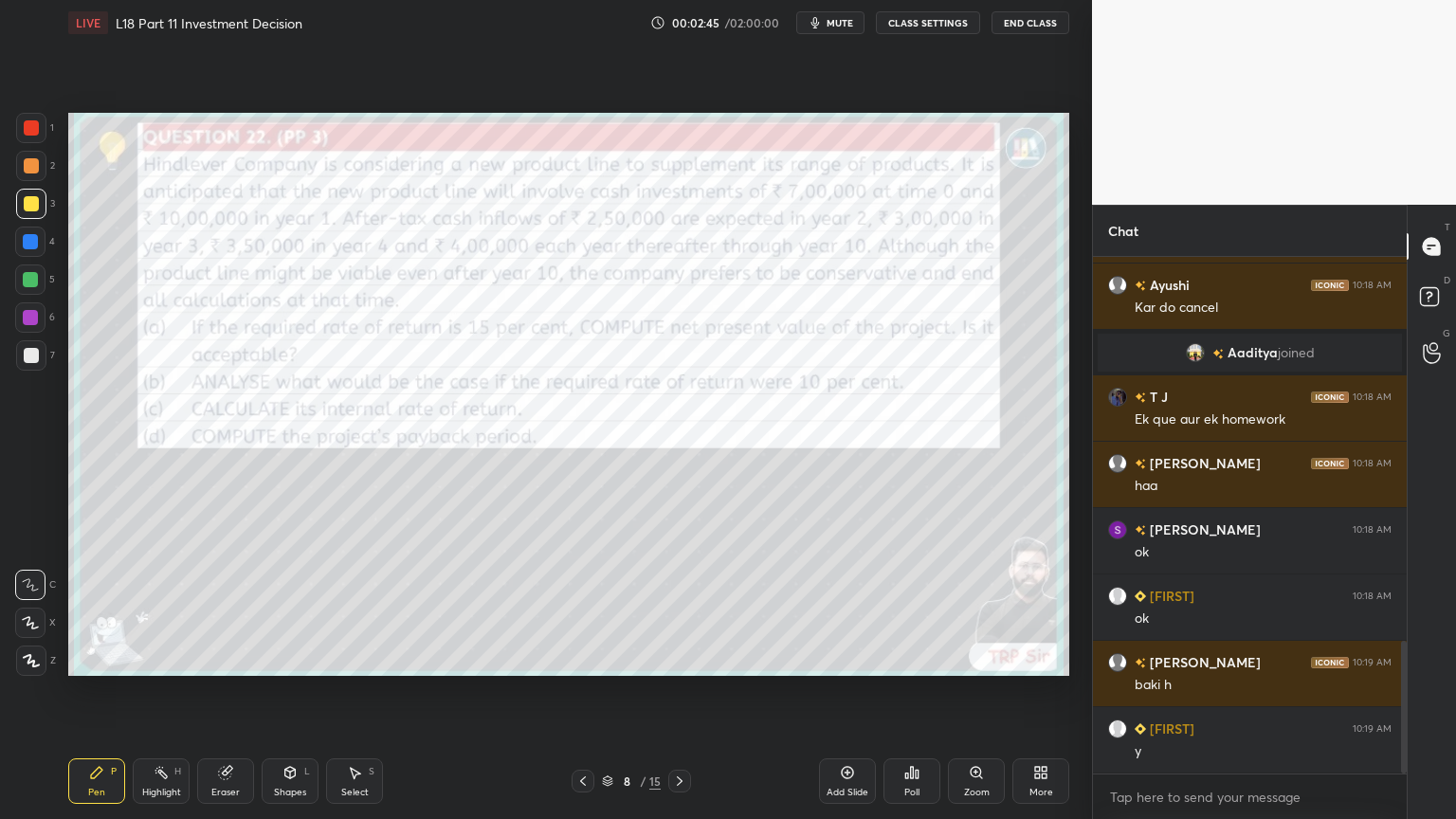 scroll, scrollTop: 1558, scrollLeft: 0, axis: vertical 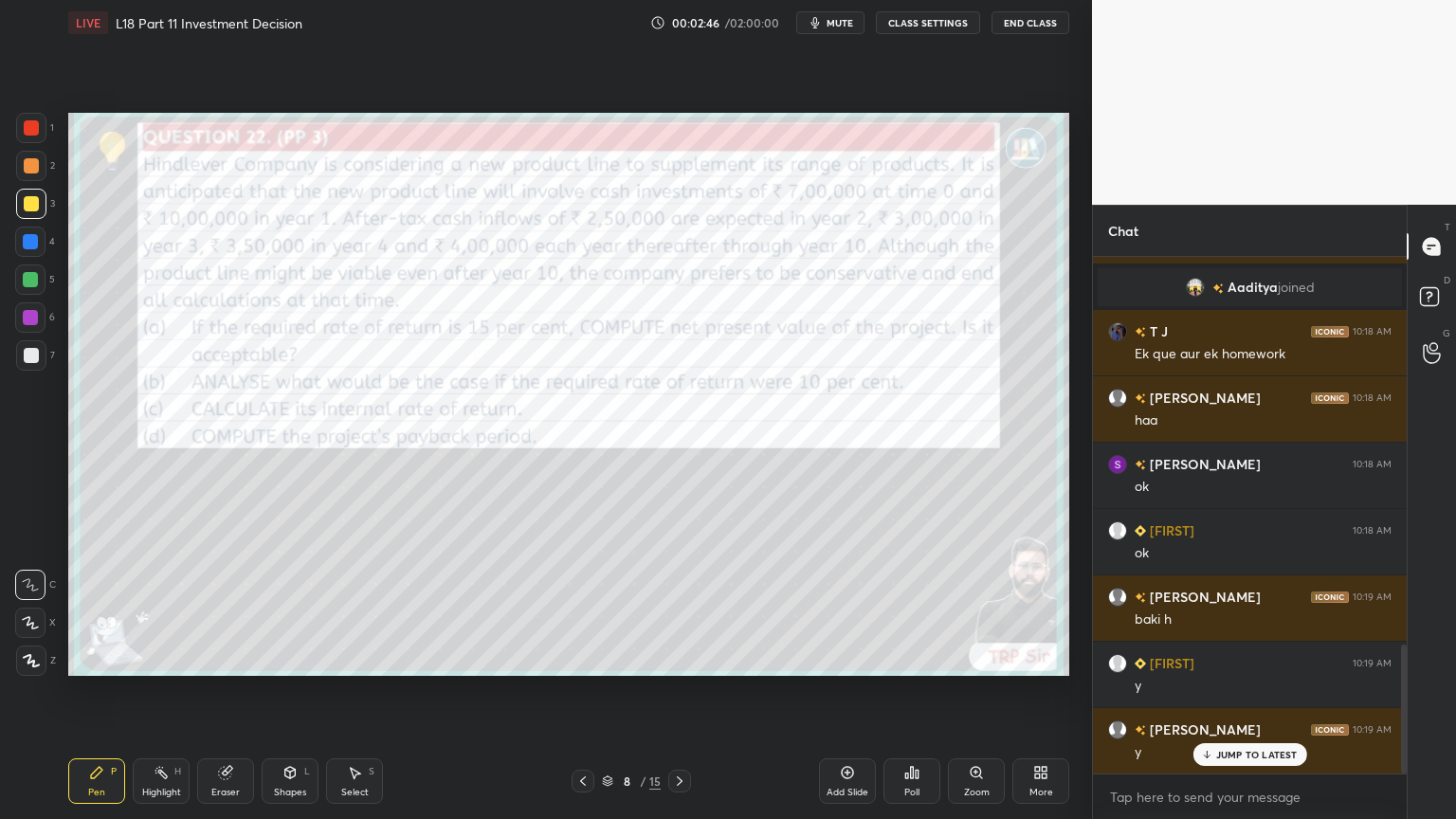 click 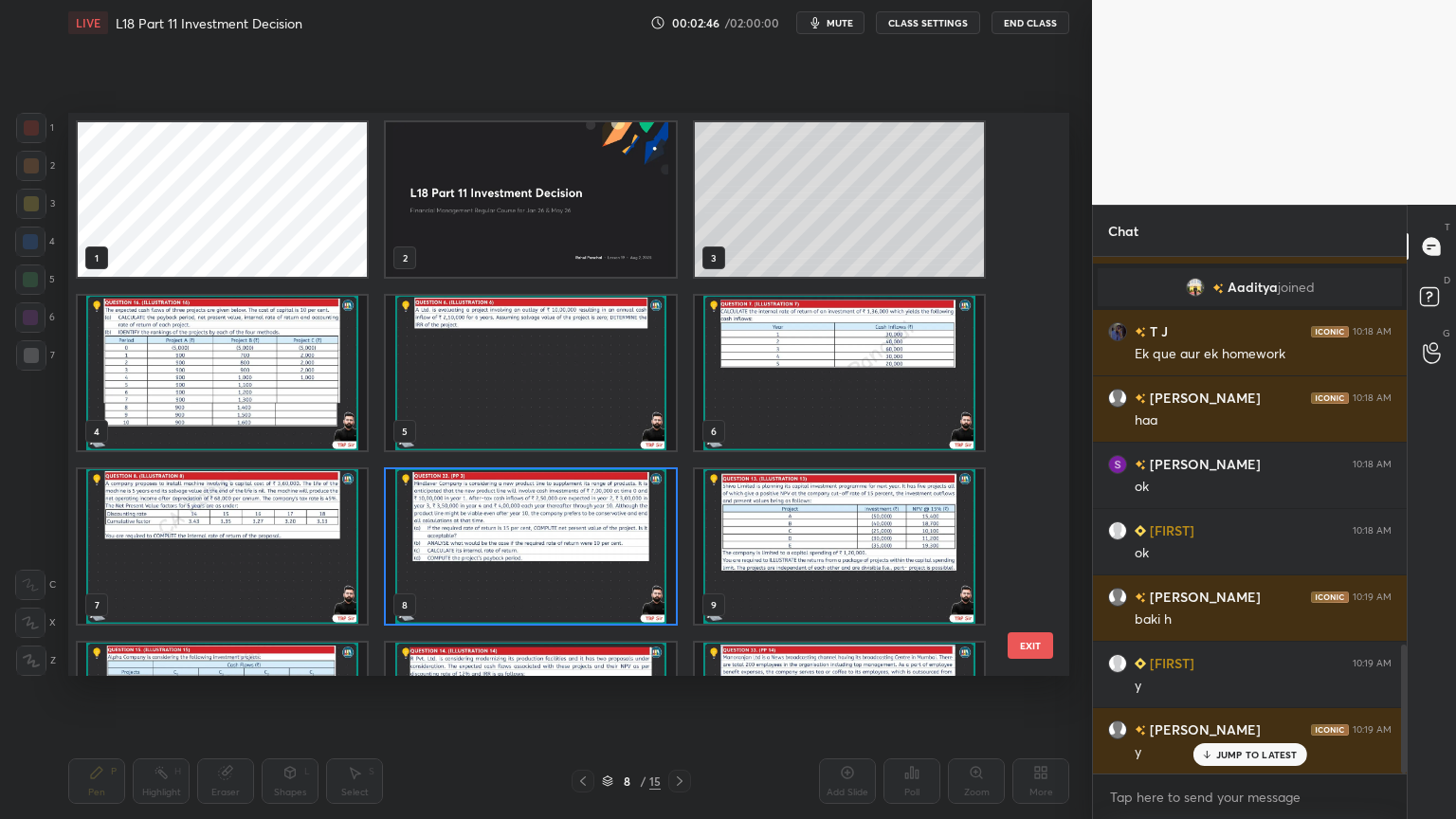 scroll, scrollTop: 6, scrollLeft: 9, axis: both 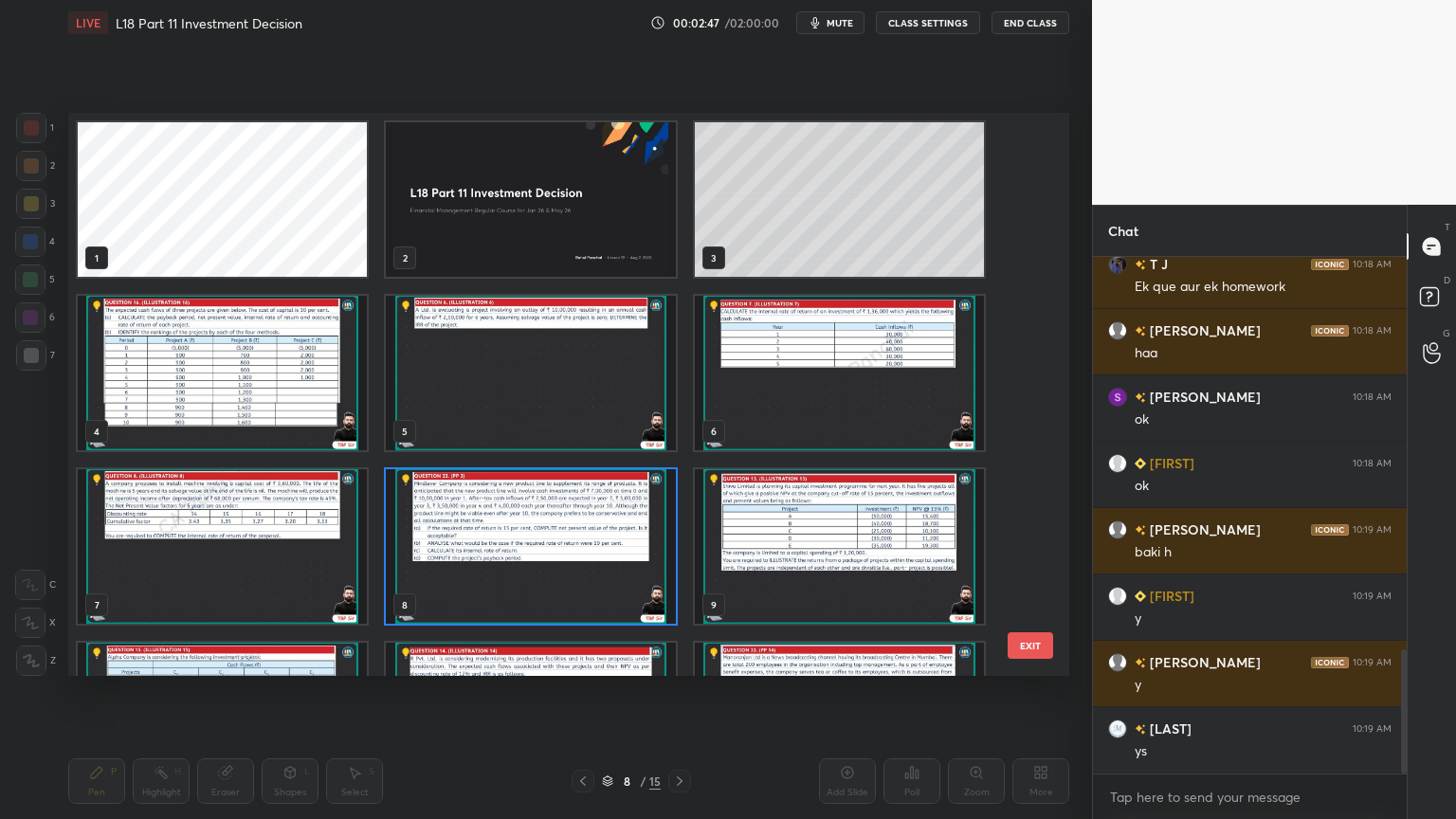 click at bounding box center [530, 199] 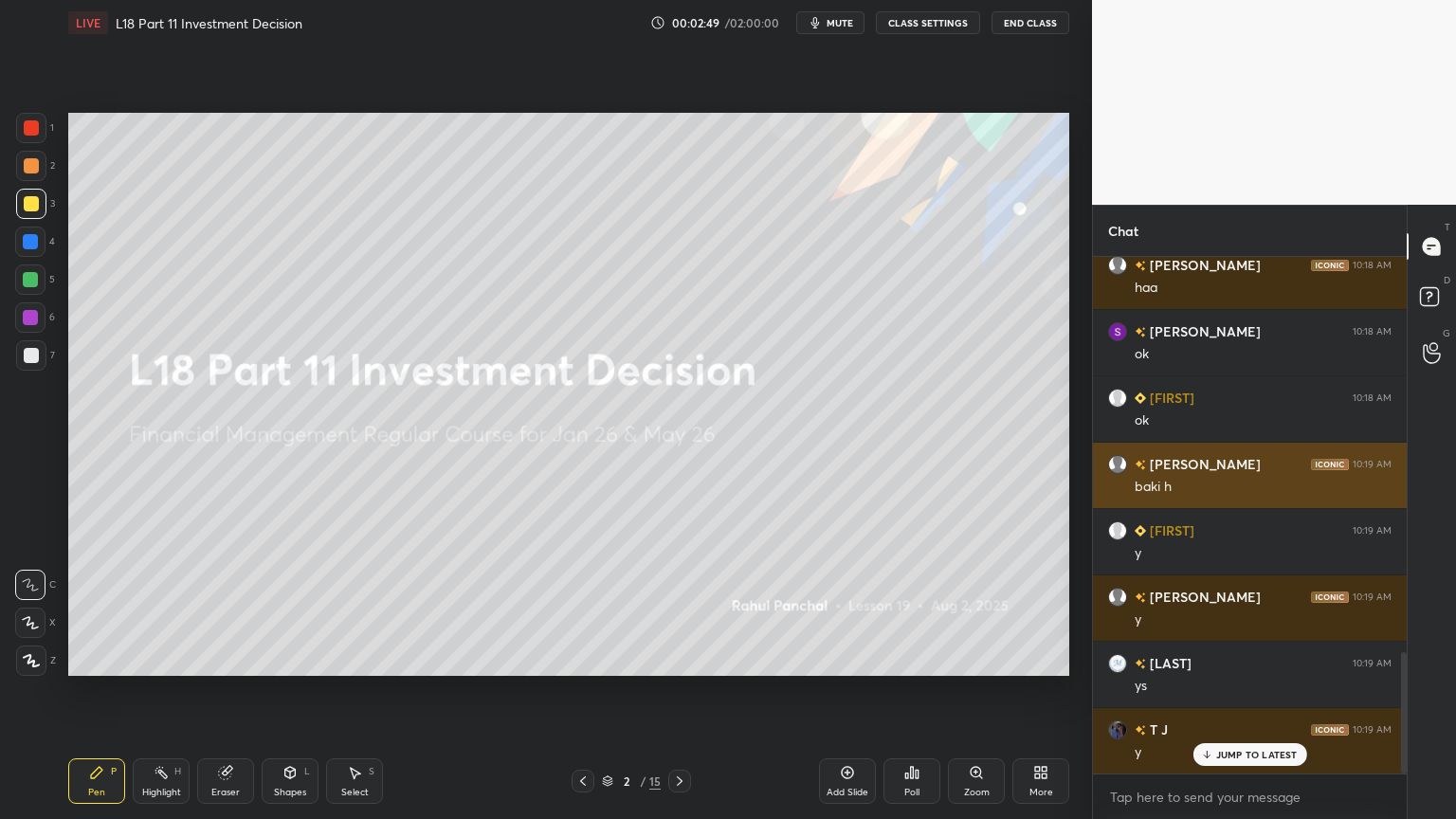 scroll, scrollTop: 1737, scrollLeft: 0, axis: vertical 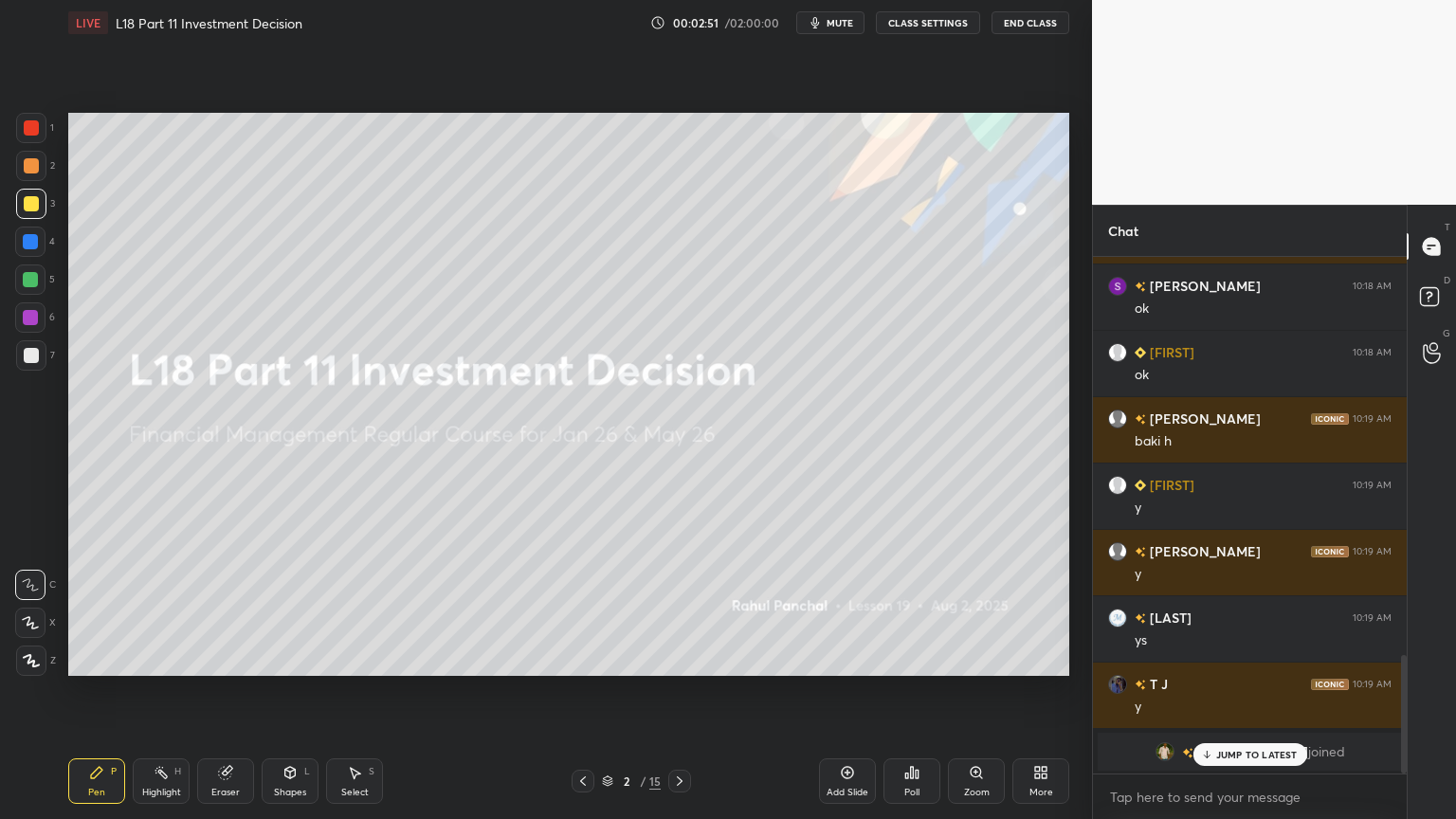 click on "Add Slide Poll Zoom More" at bounding box center (944, 781) 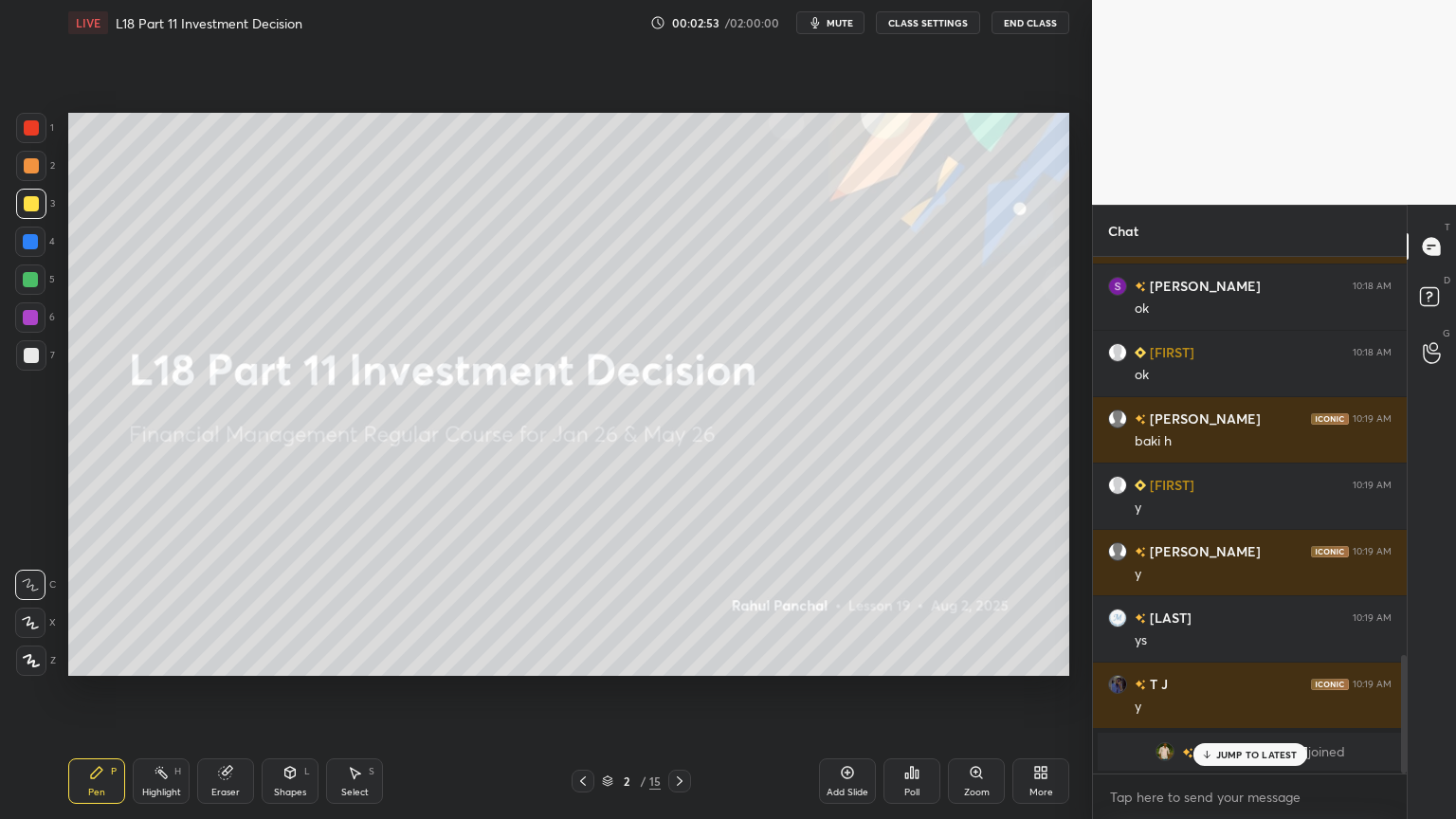 scroll, scrollTop: 1804, scrollLeft: 0, axis: vertical 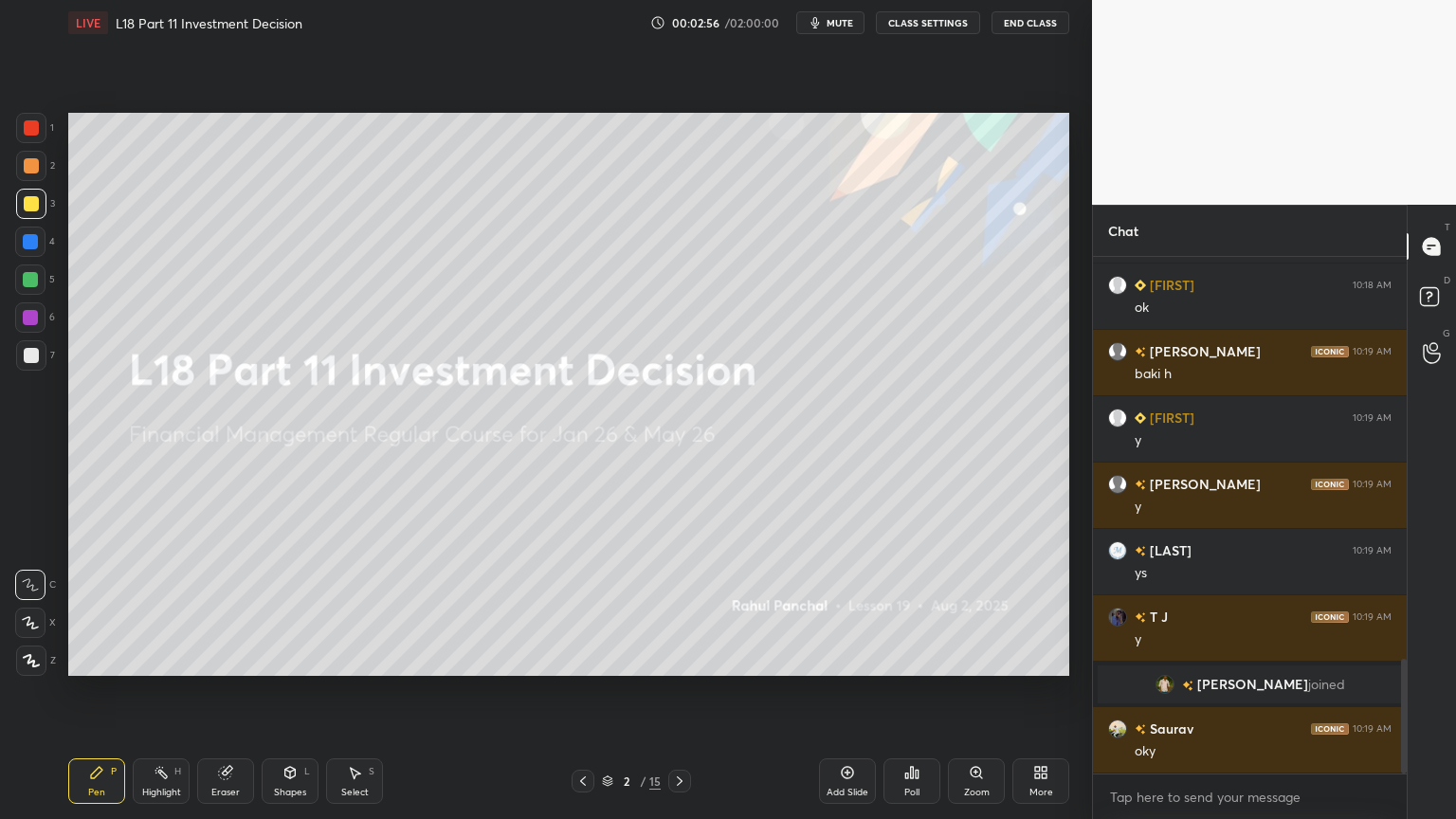 click 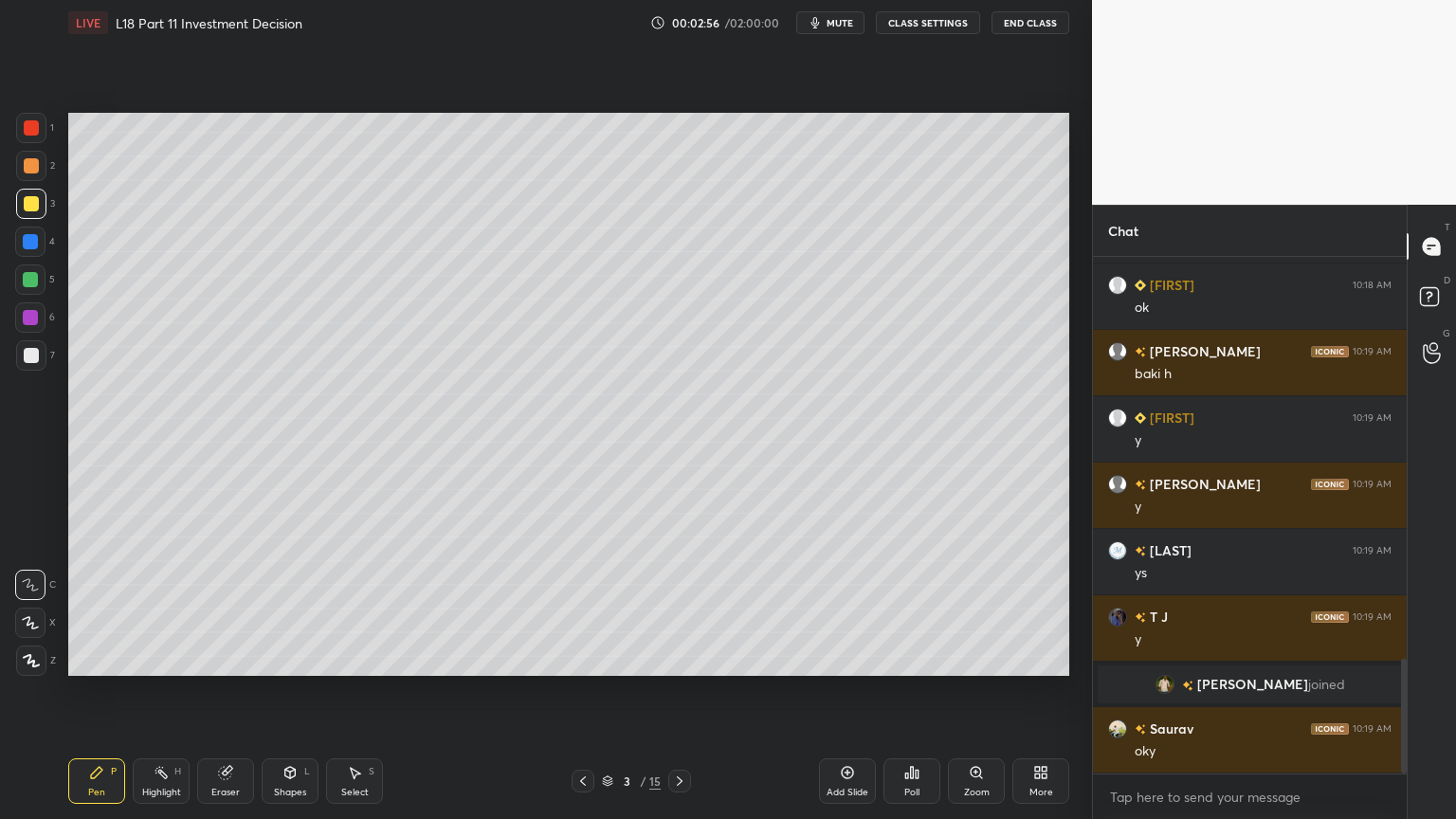 click 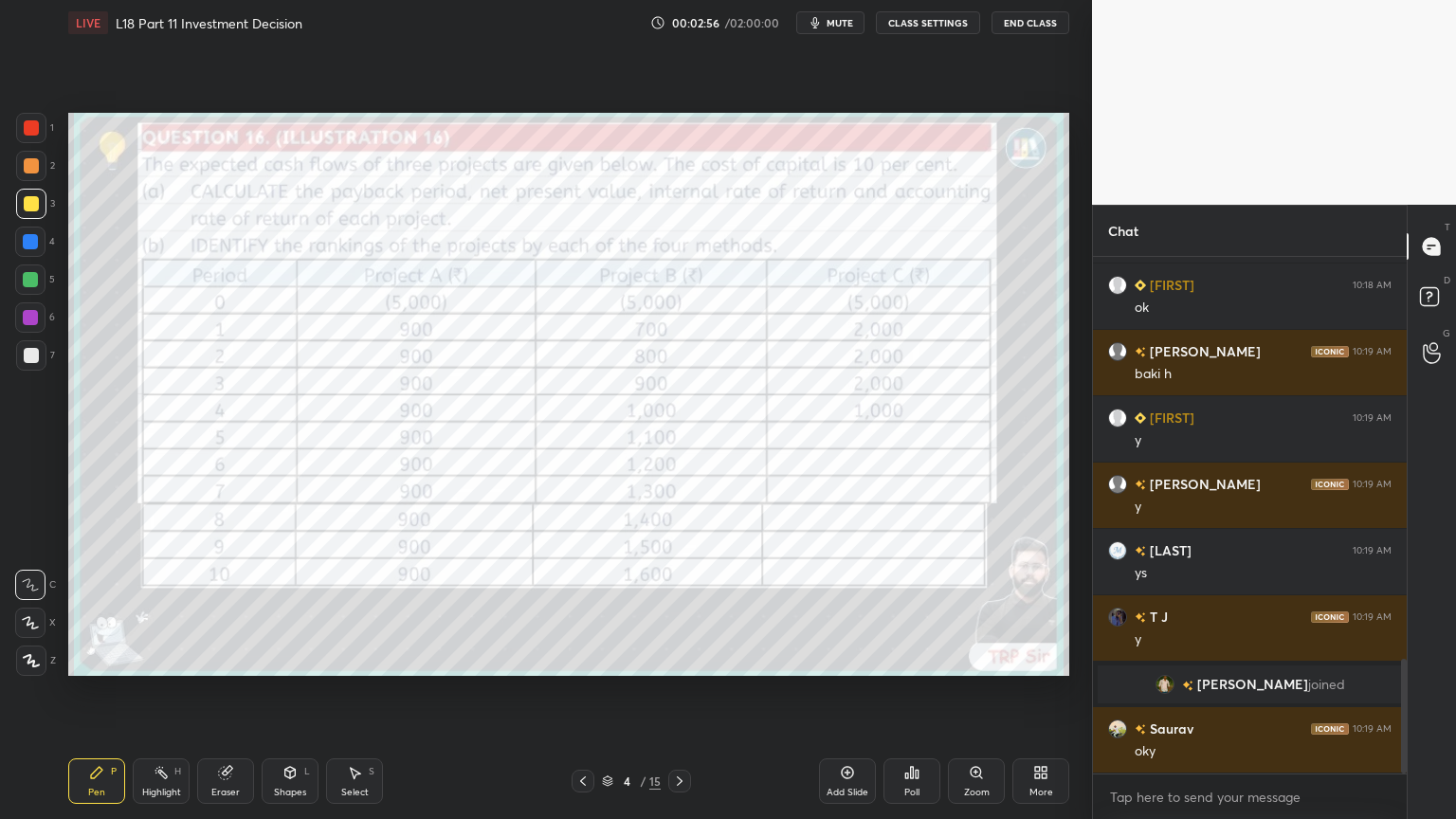 click 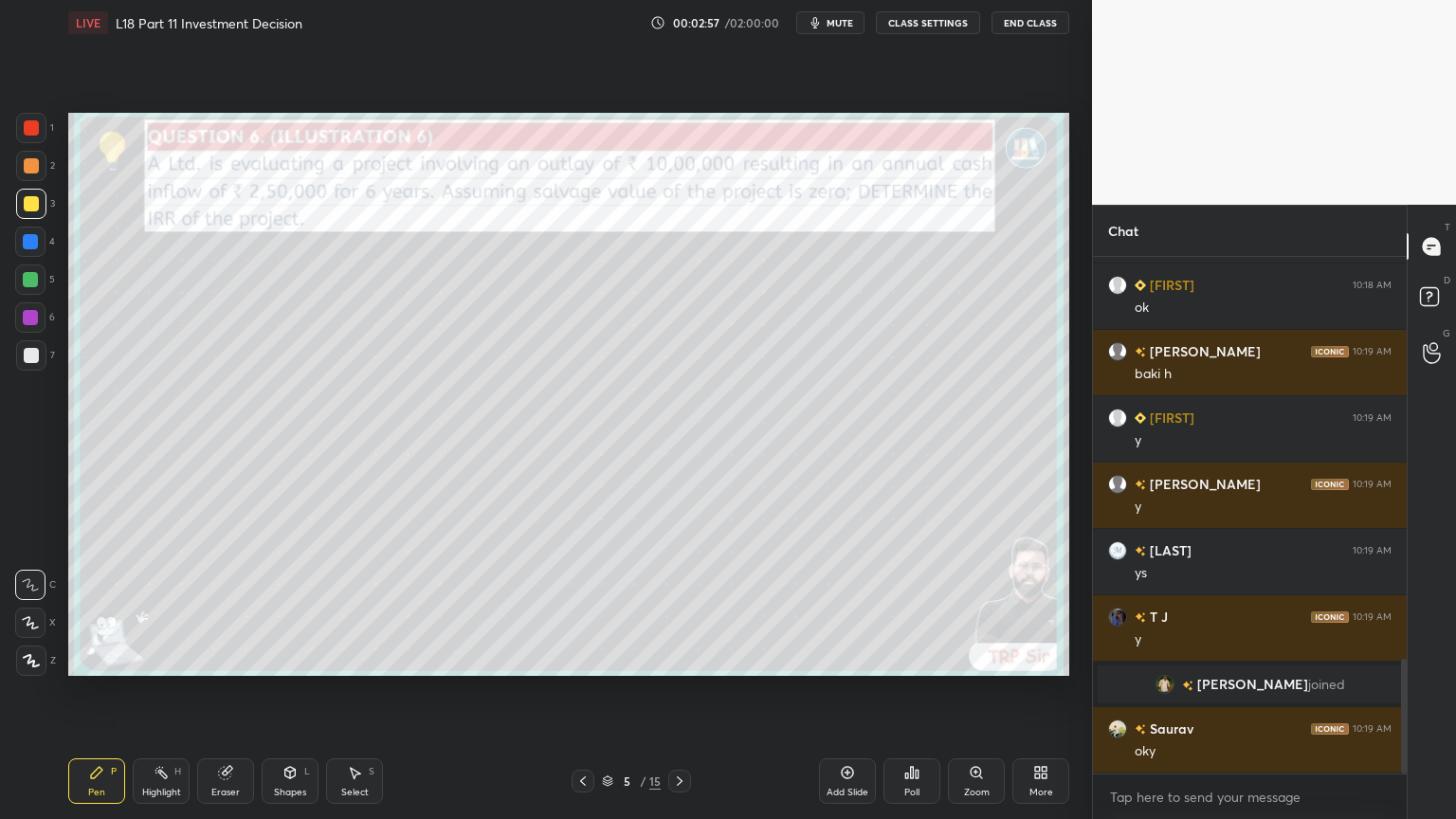 click 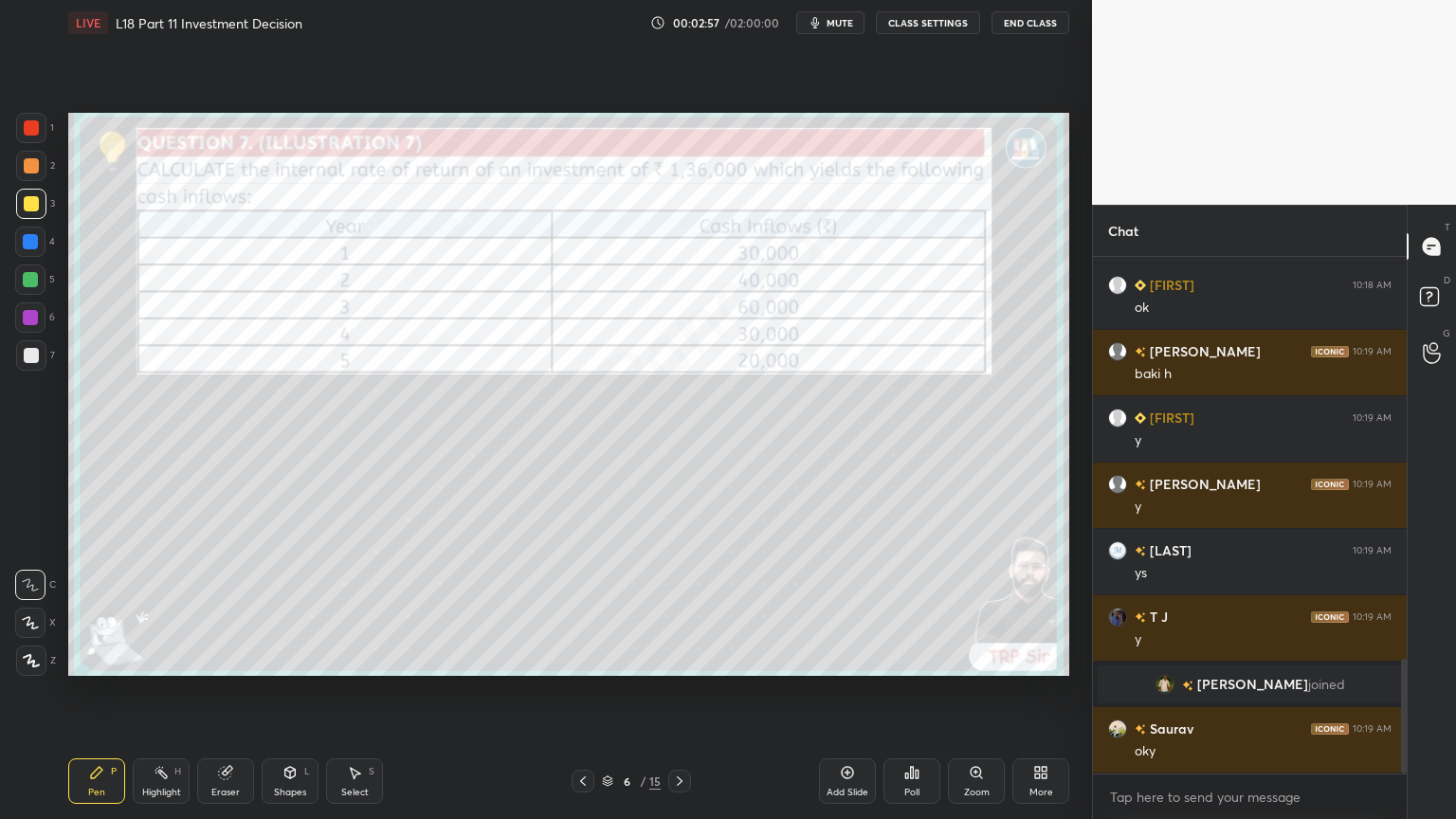click 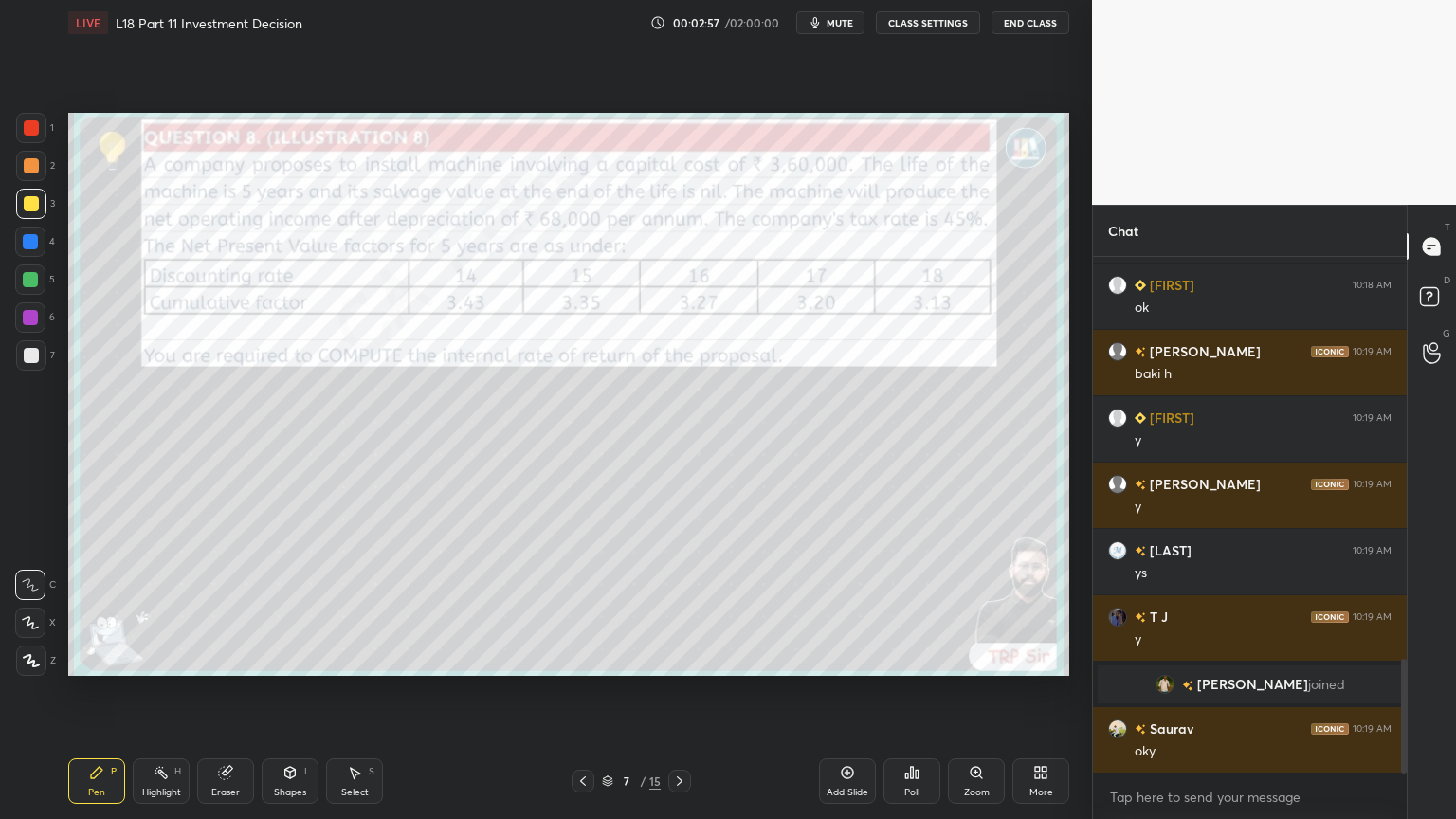click 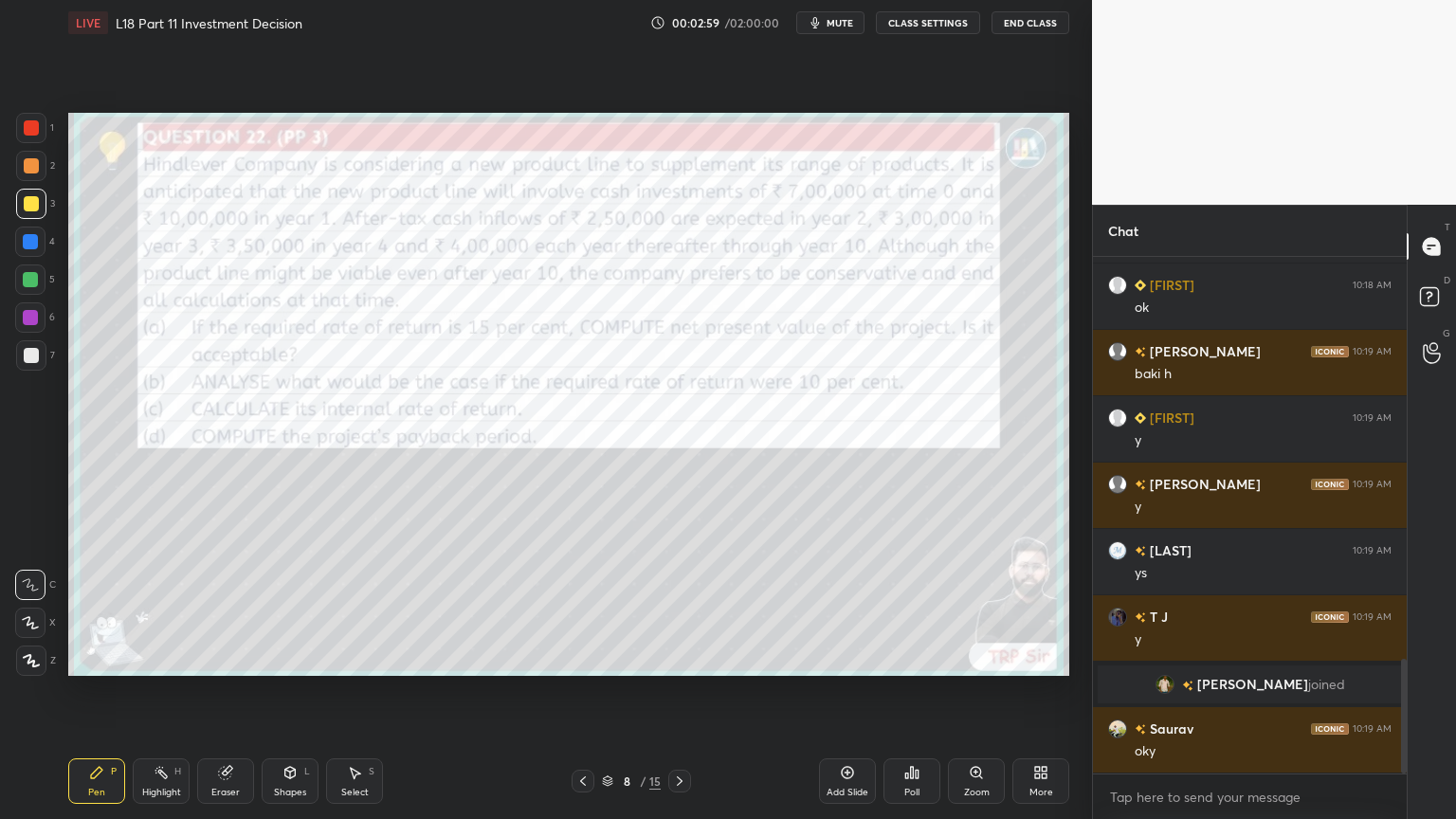 click on "Add Slide" at bounding box center (847, 781) 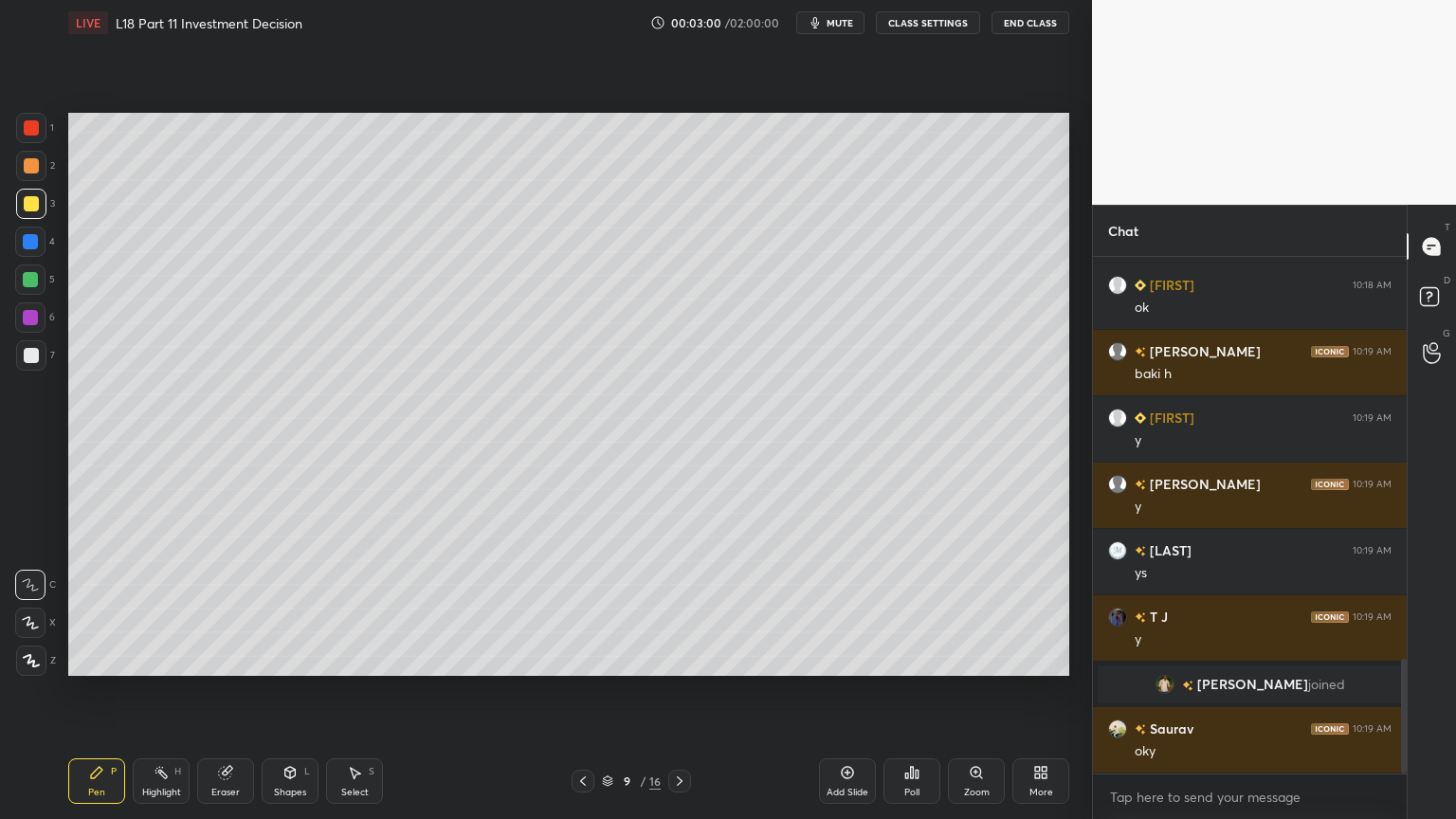 click at bounding box center (30, 280) 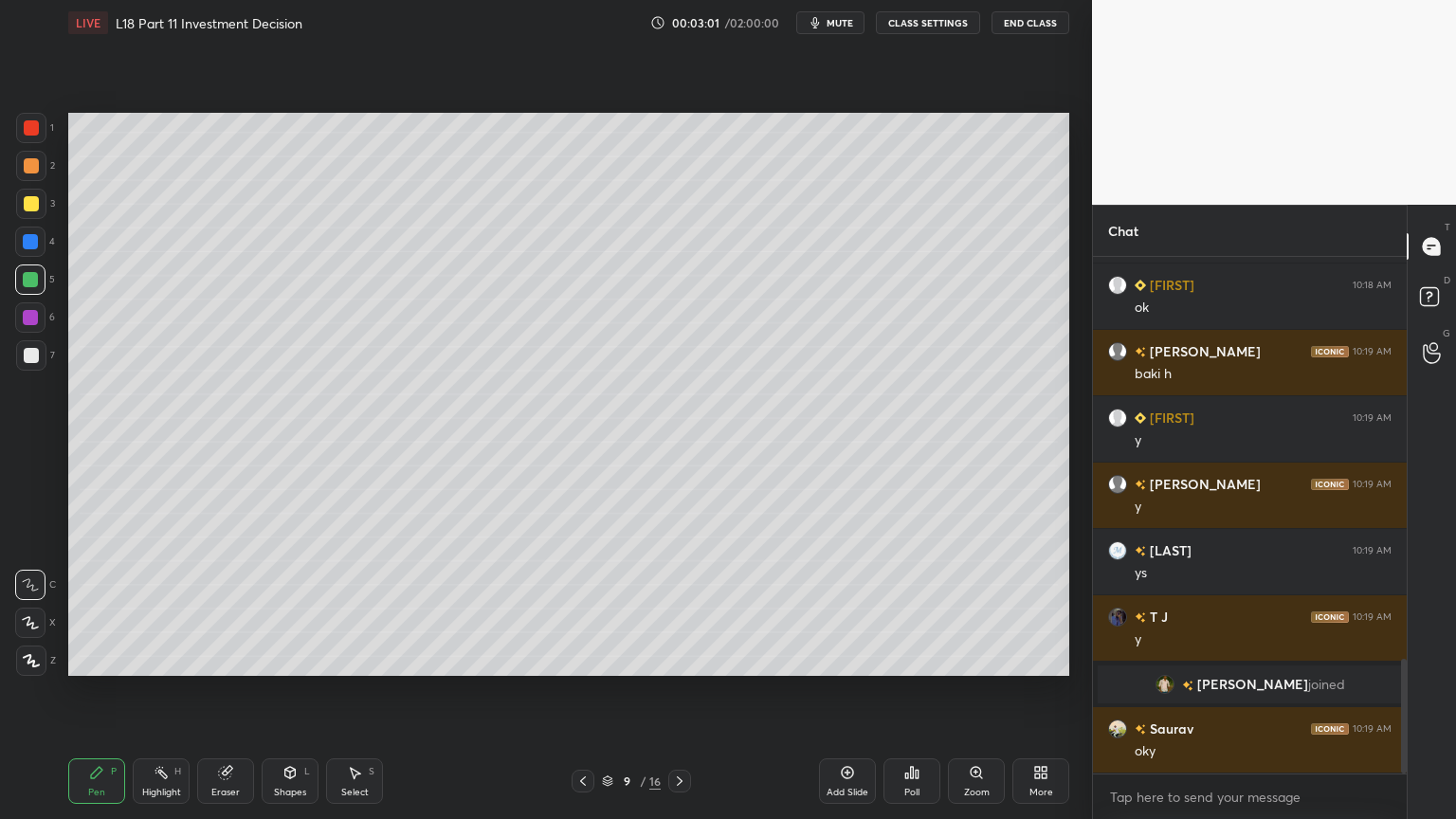 click 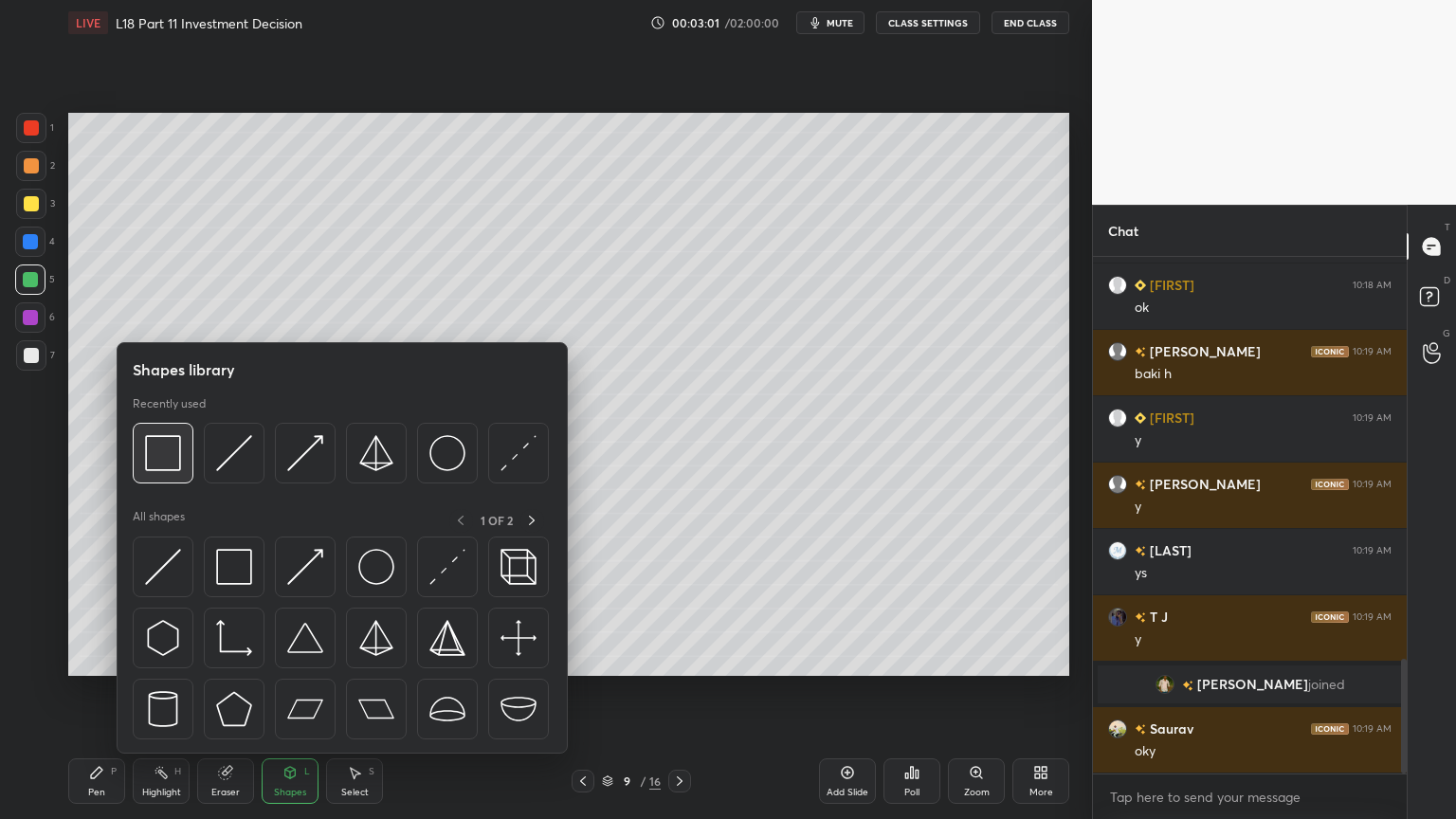 click at bounding box center [163, 453] 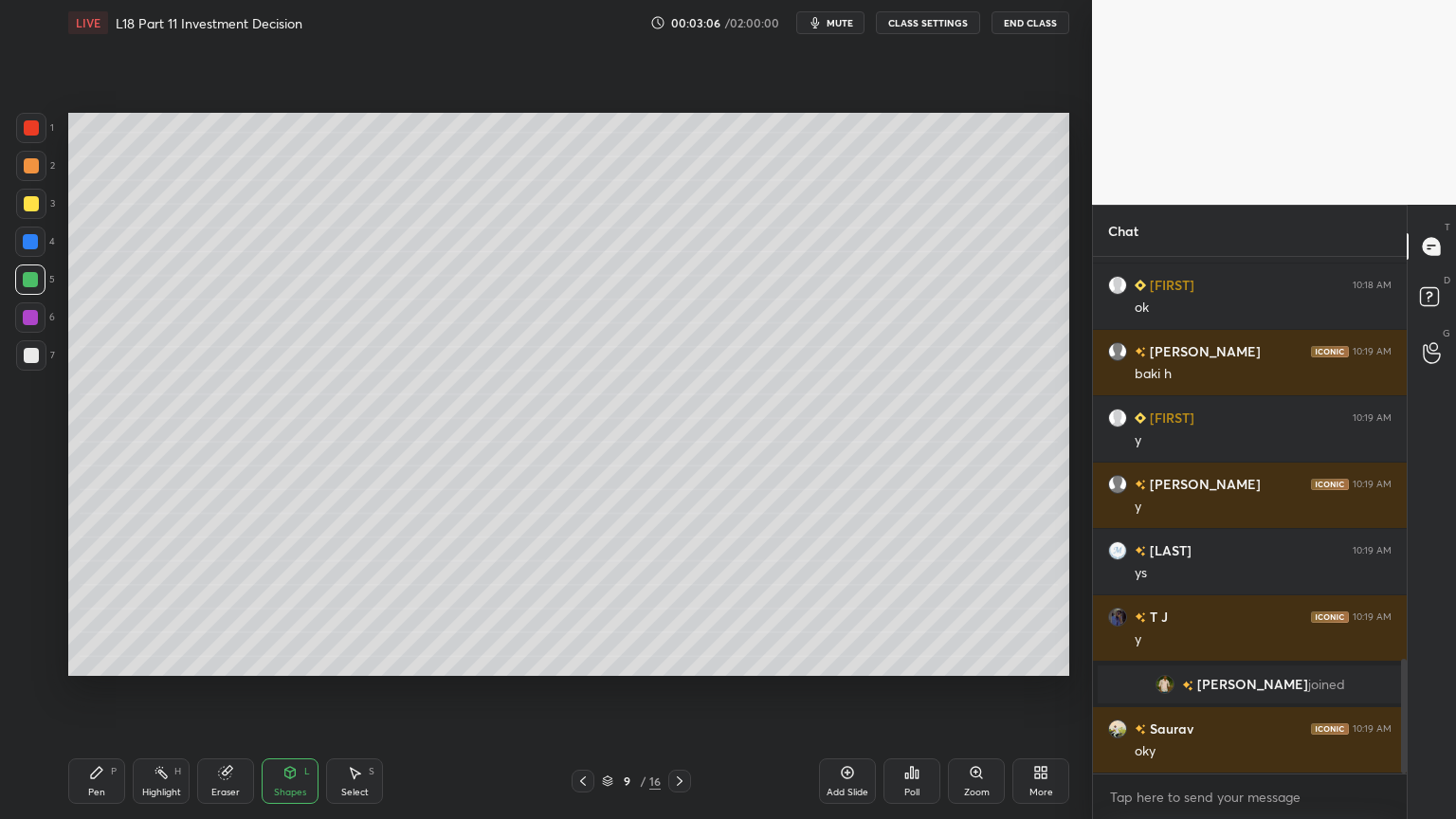 click on "Pen P" at bounding box center [97, 781] 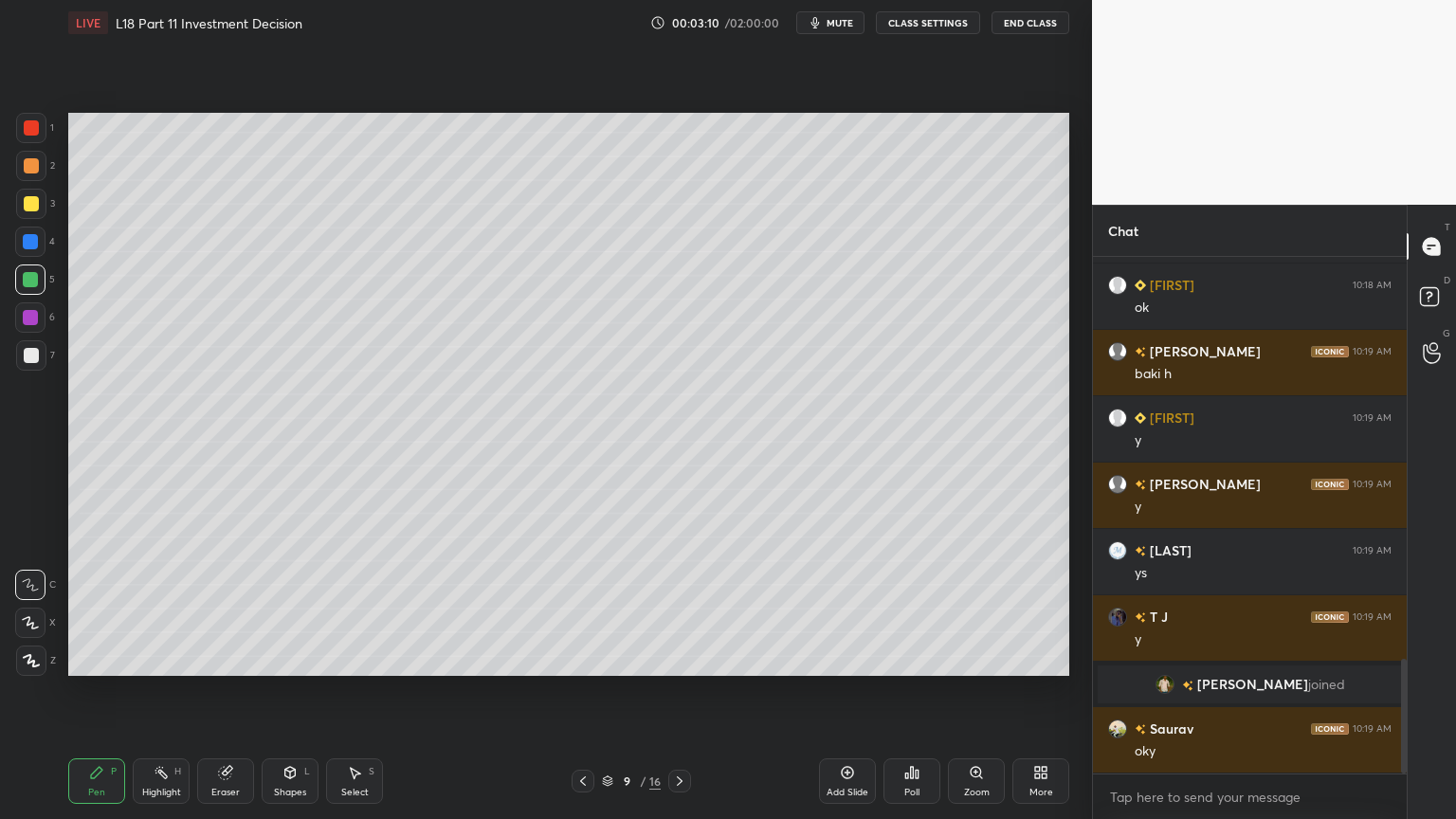 scroll, scrollTop: 1869, scrollLeft: 0, axis: vertical 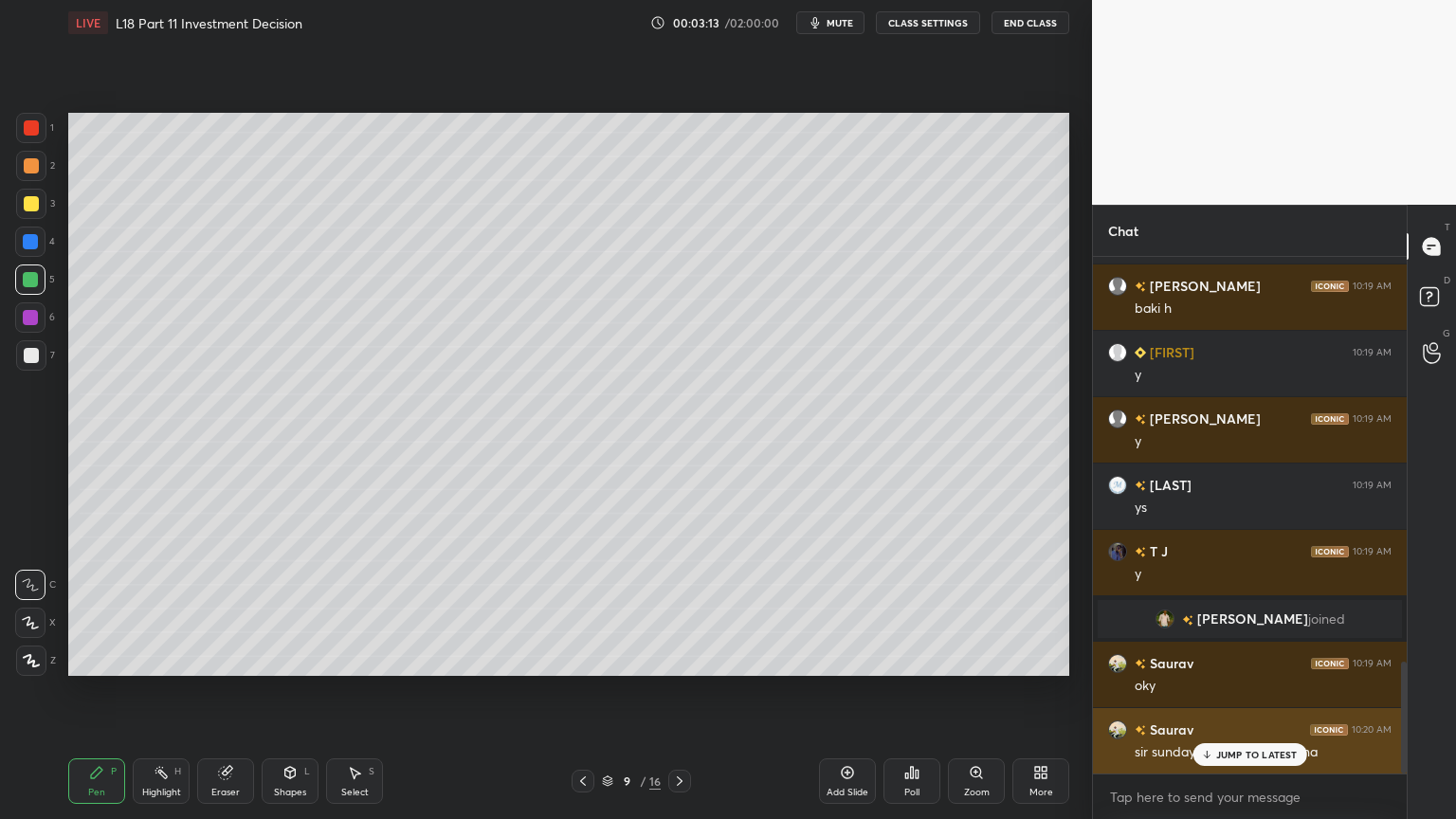 click on "JUMP TO LATEST" at bounding box center [1257, 755] 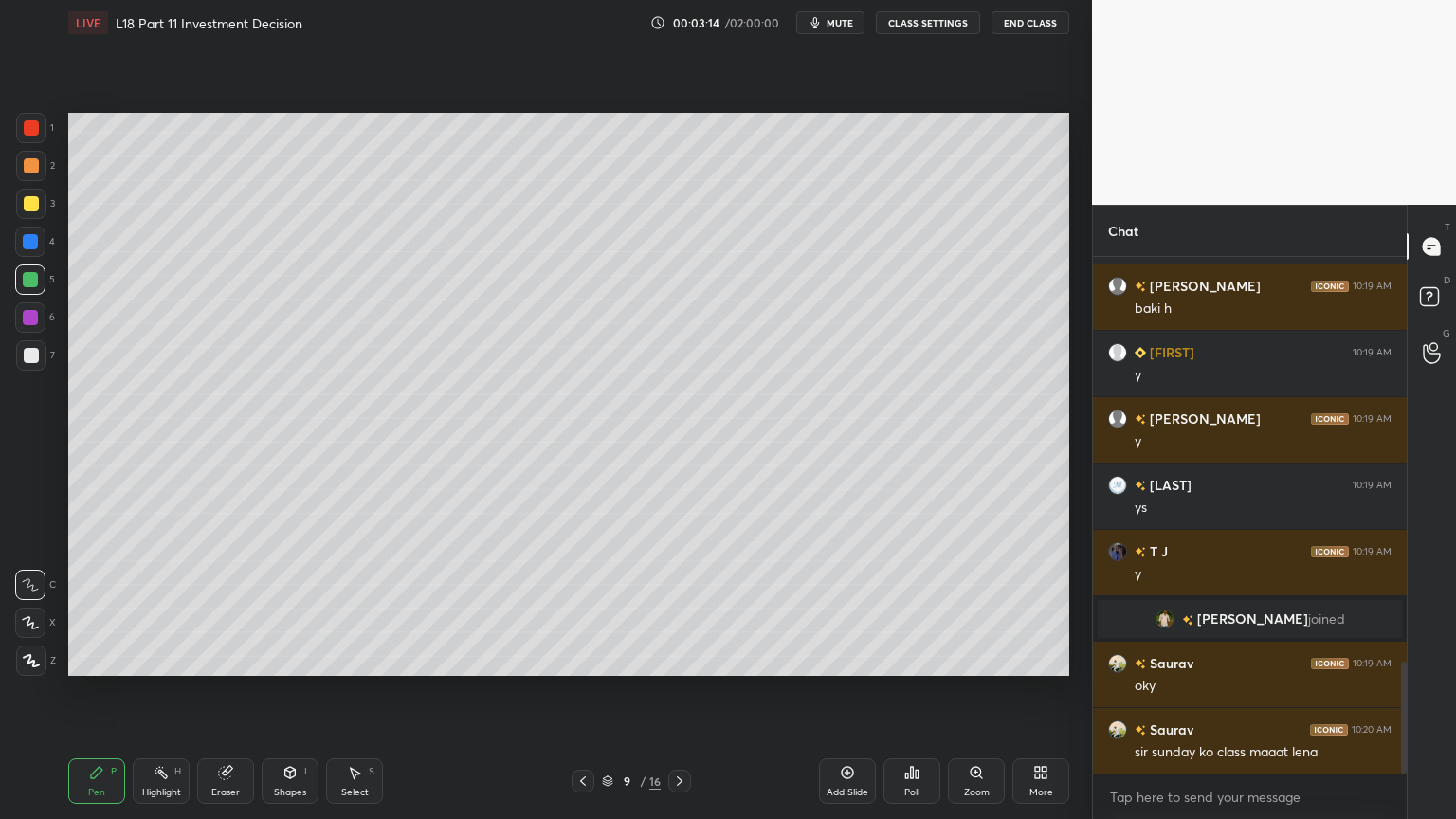 scroll, scrollTop: 1937, scrollLeft: 0, axis: vertical 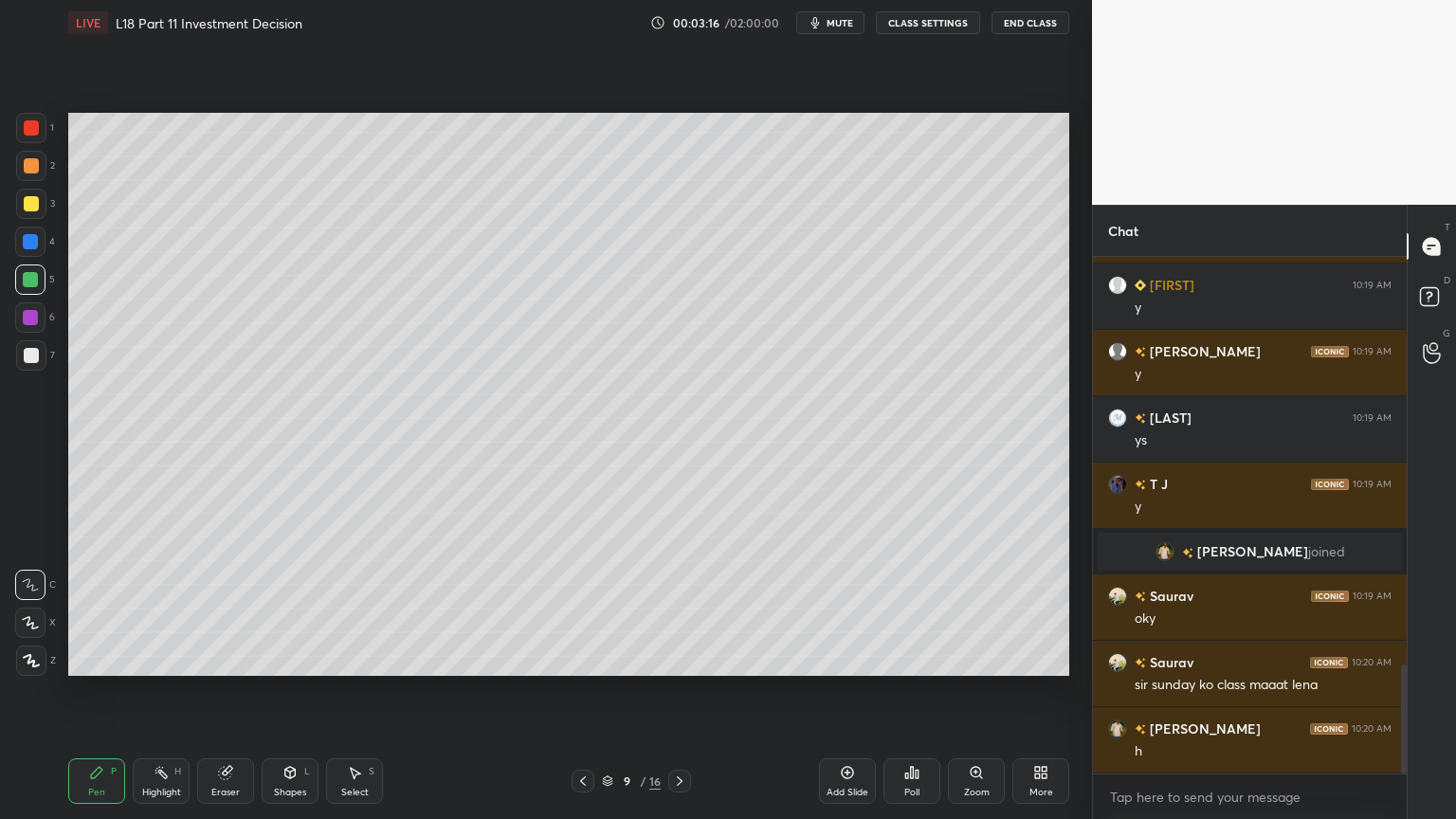 click 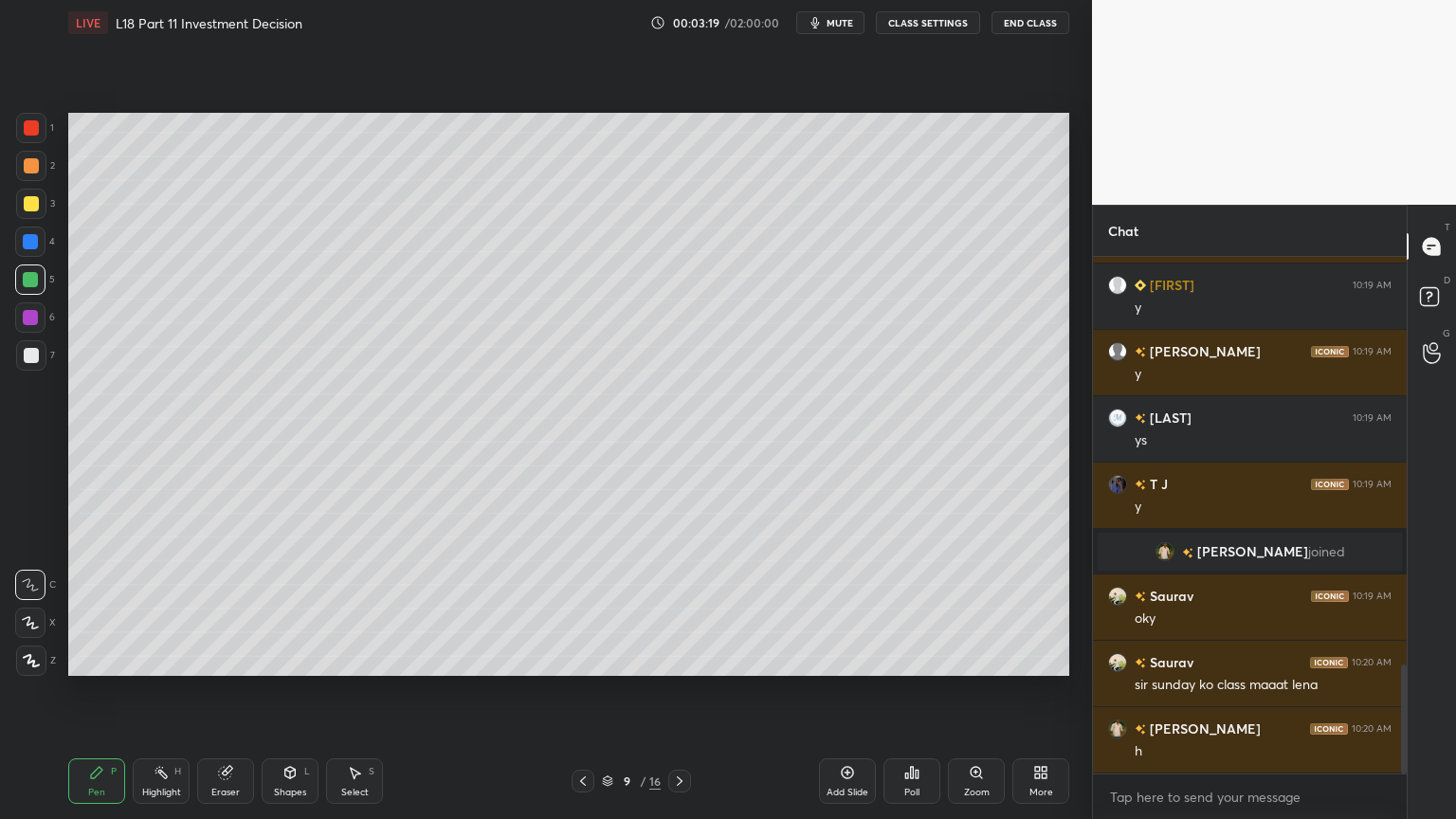 click at bounding box center [30, 242] 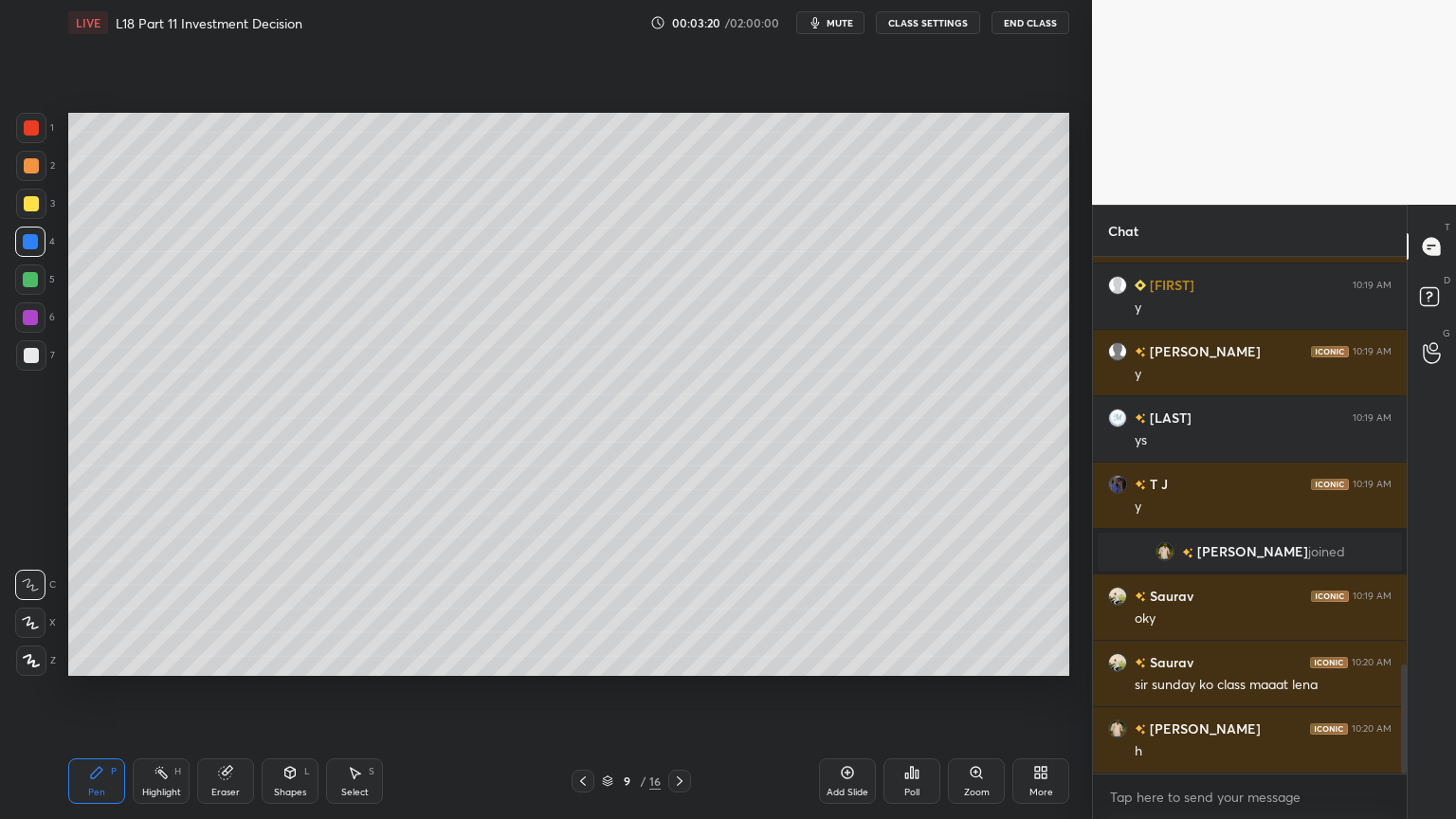 click at bounding box center (30, 242) 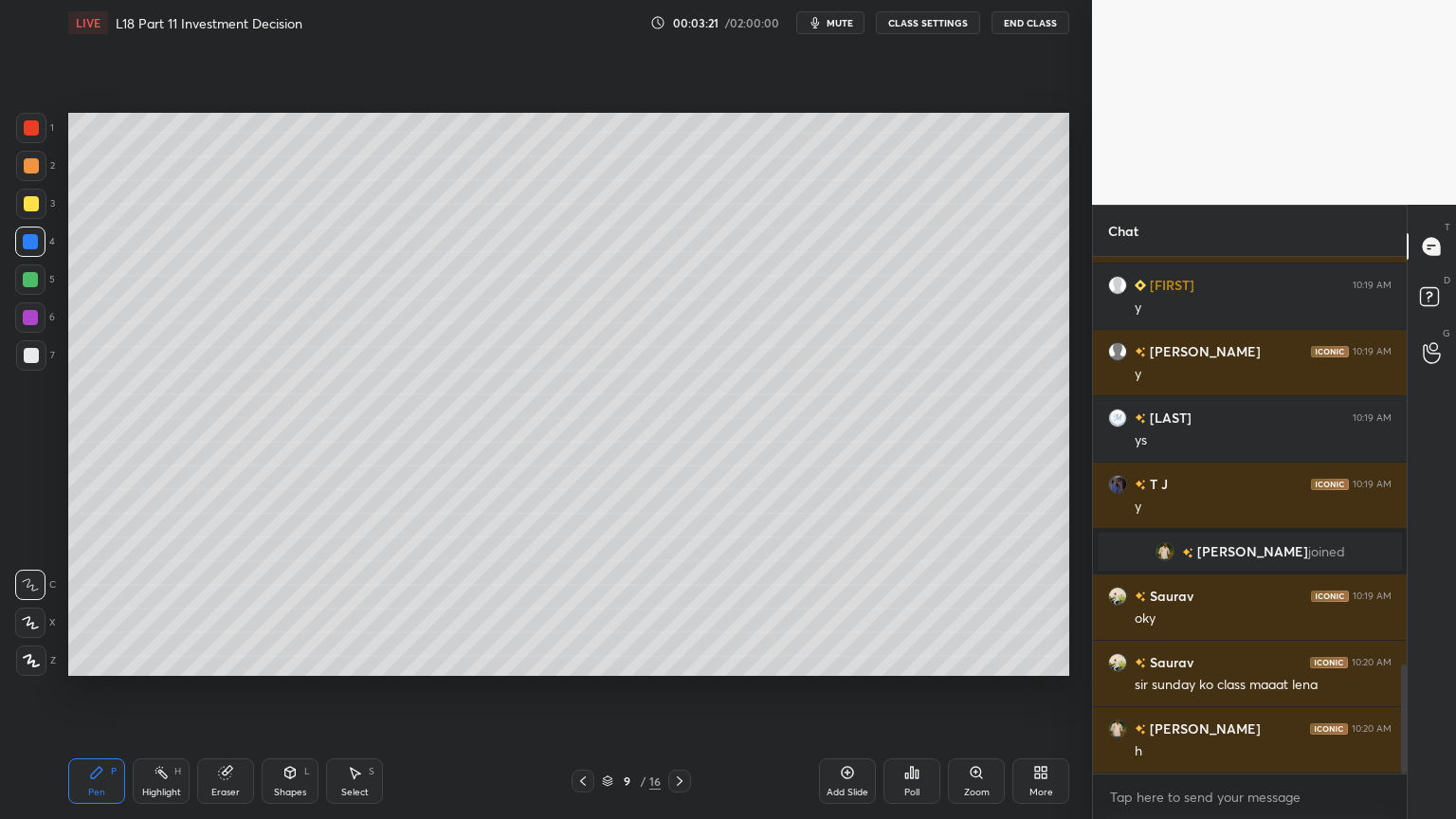 click at bounding box center [30, 242] 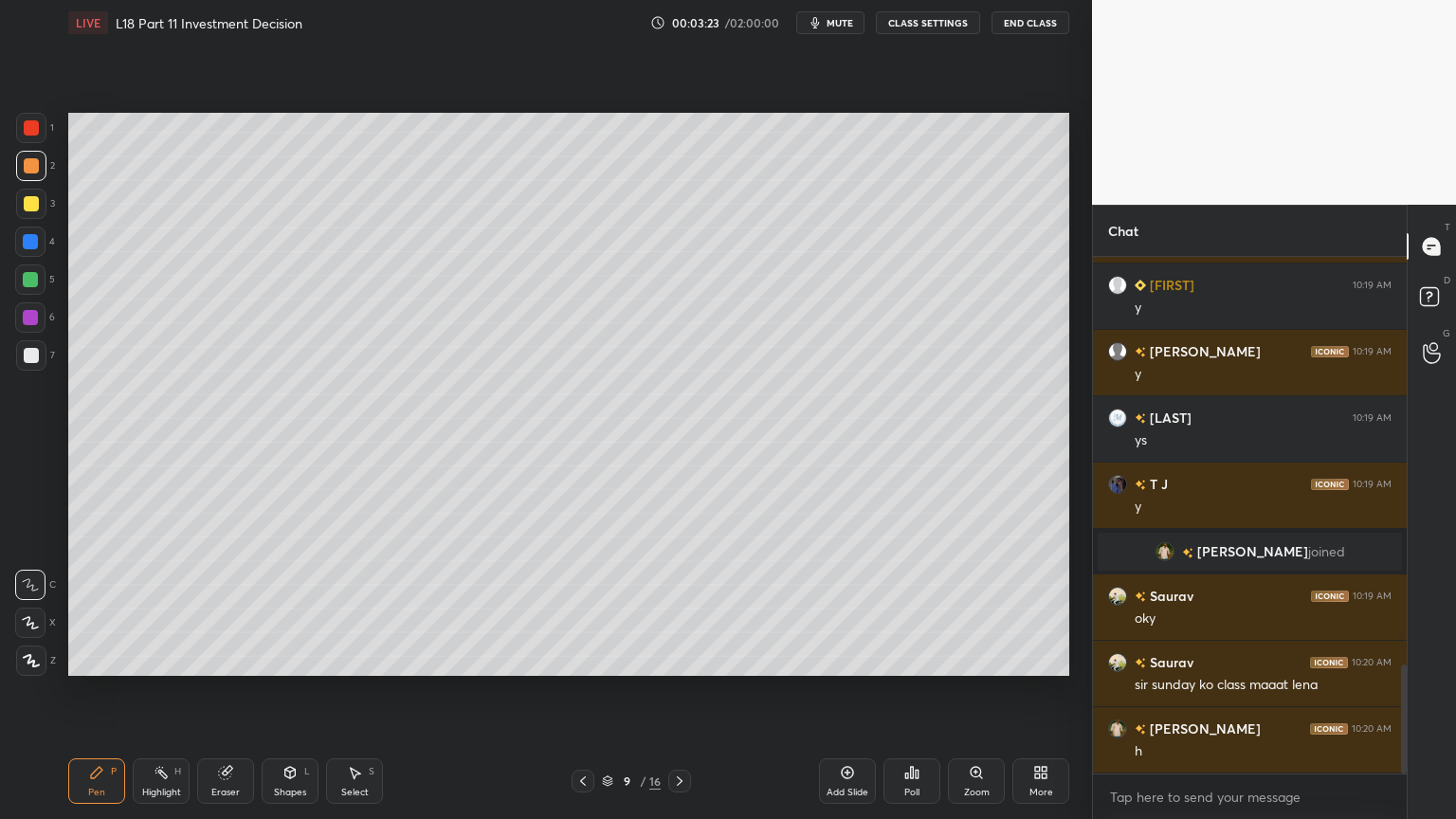 click 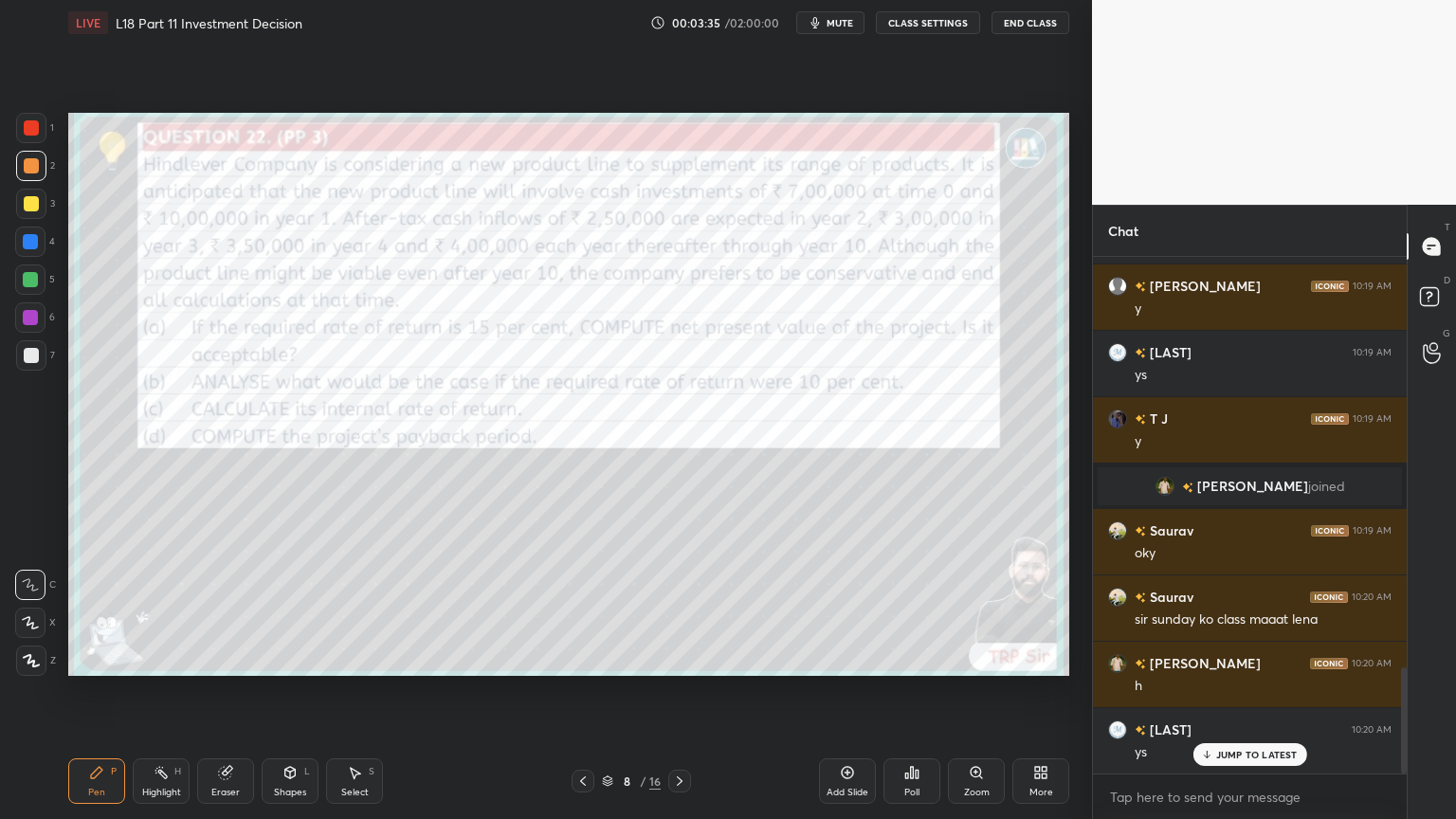 scroll, scrollTop: 2069, scrollLeft: 0, axis: vertical 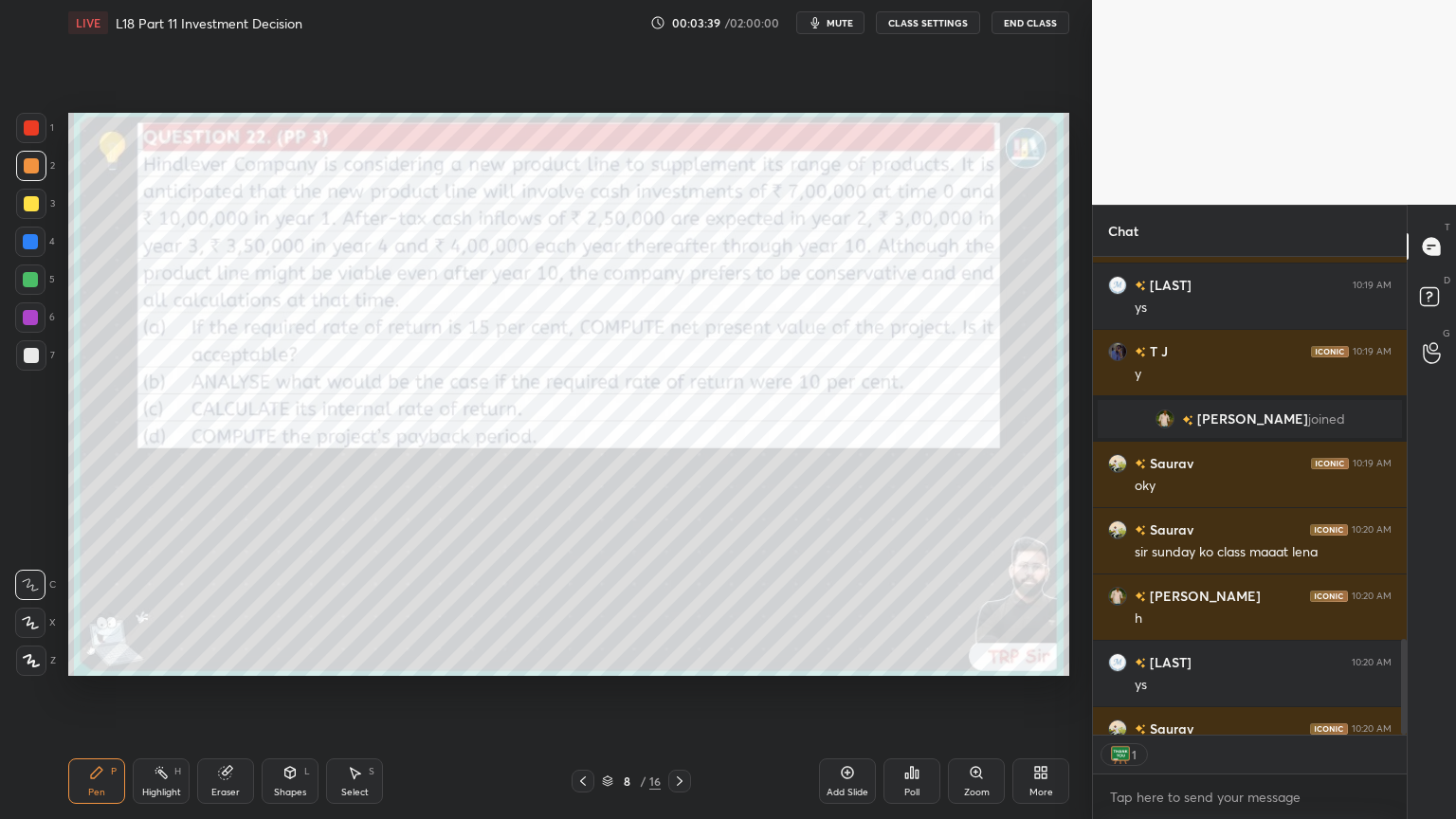 click at bounding box center [31, 128] 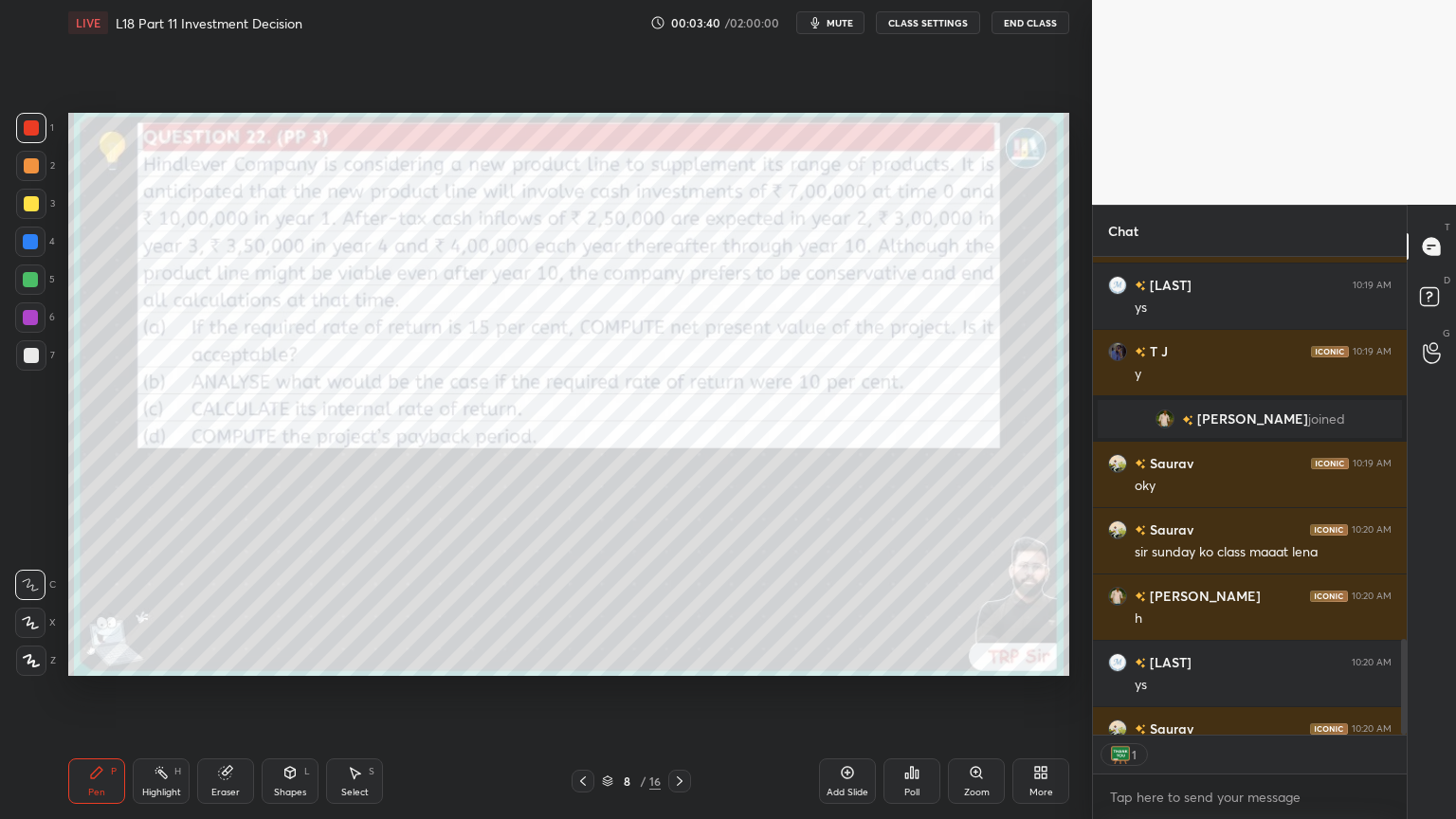 click on "Pen P" at bounding box center [97, 781] 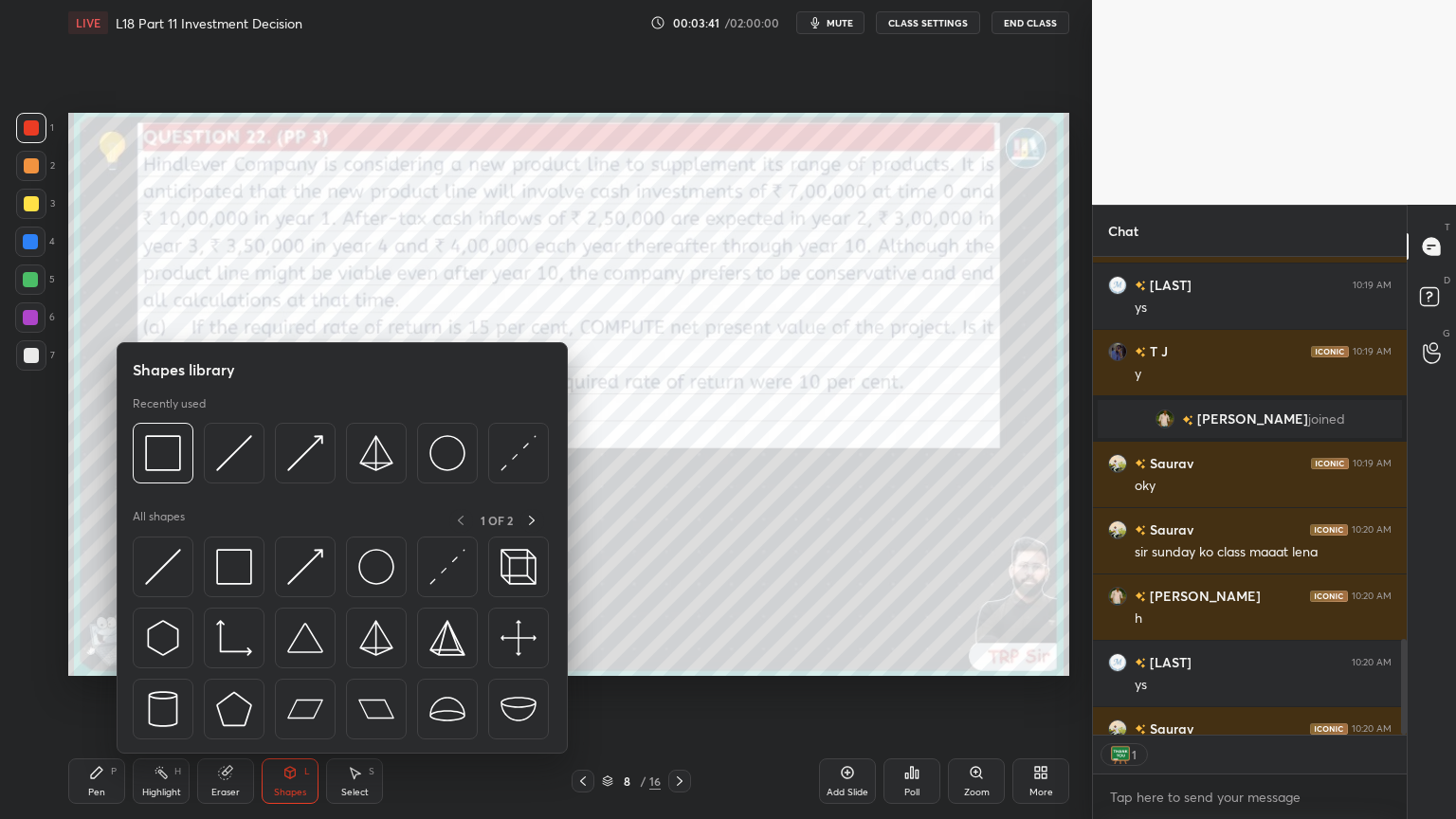 click at bounding box center [163, 453] 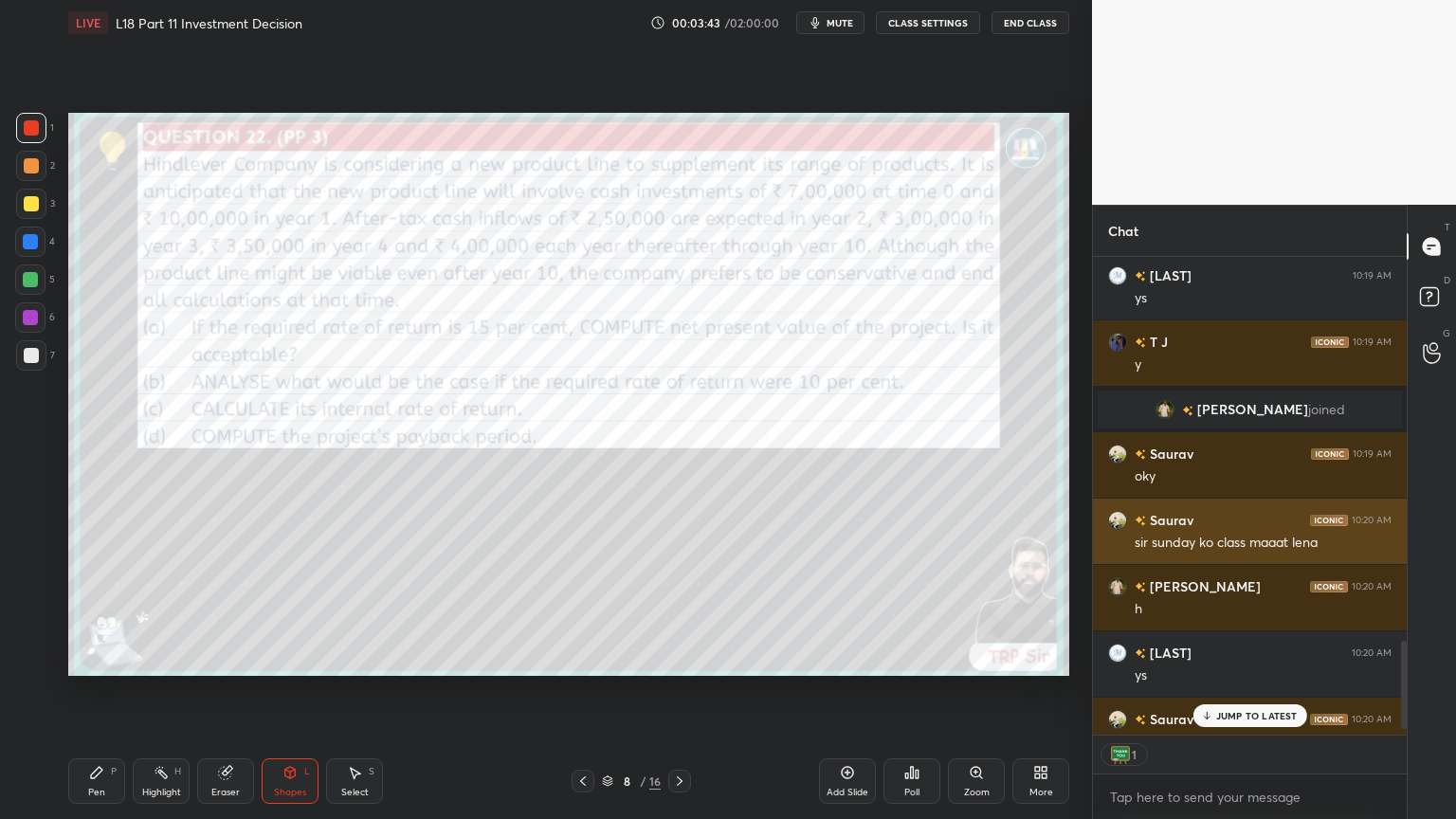 scroll, scrollTop: 2108, scrollLeft: 0, axis: vertical 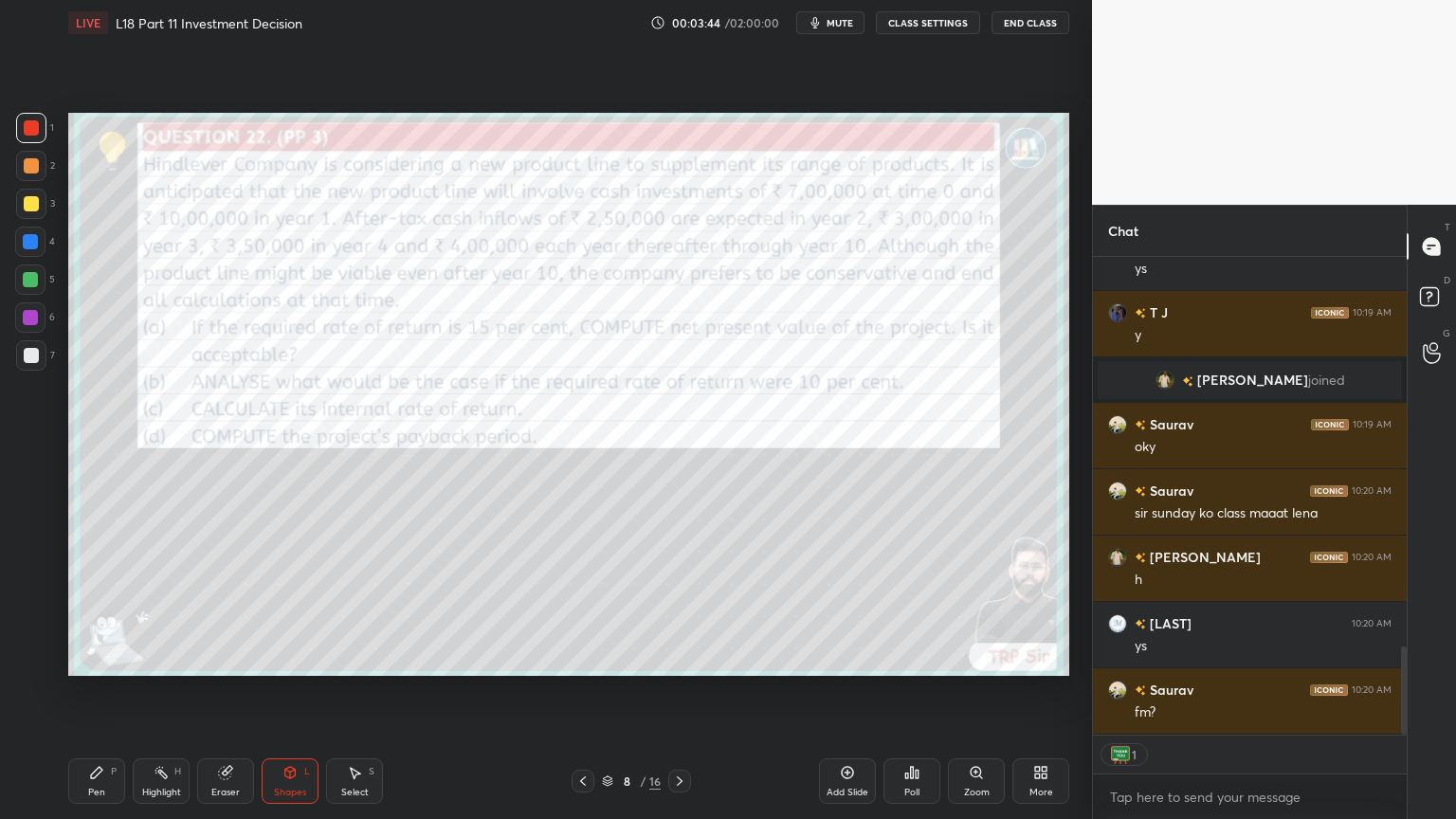 click on "Pen P" at bounding box center [97, 781] 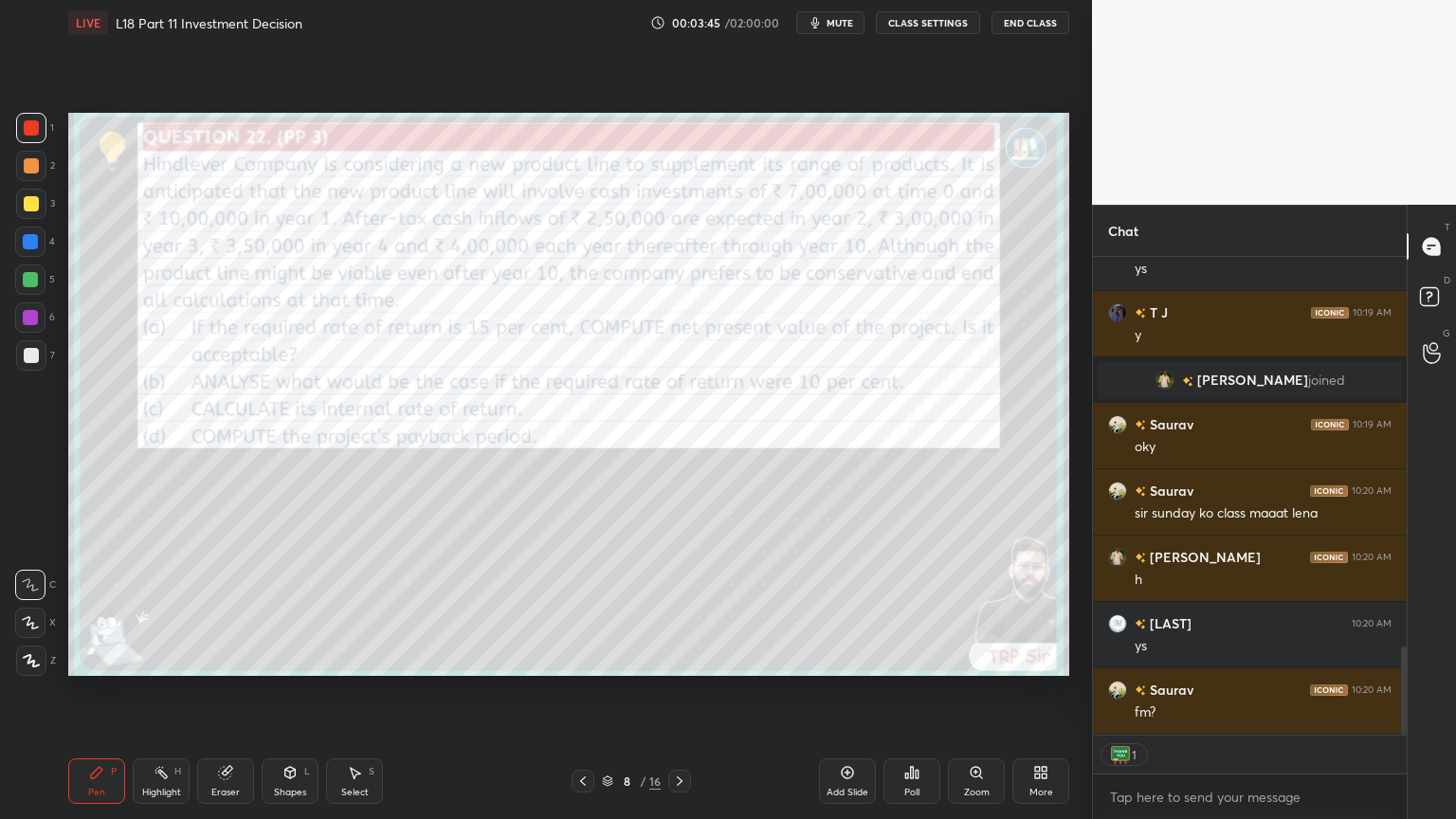 click on "Shapes L" at bounding box center (290, 781) 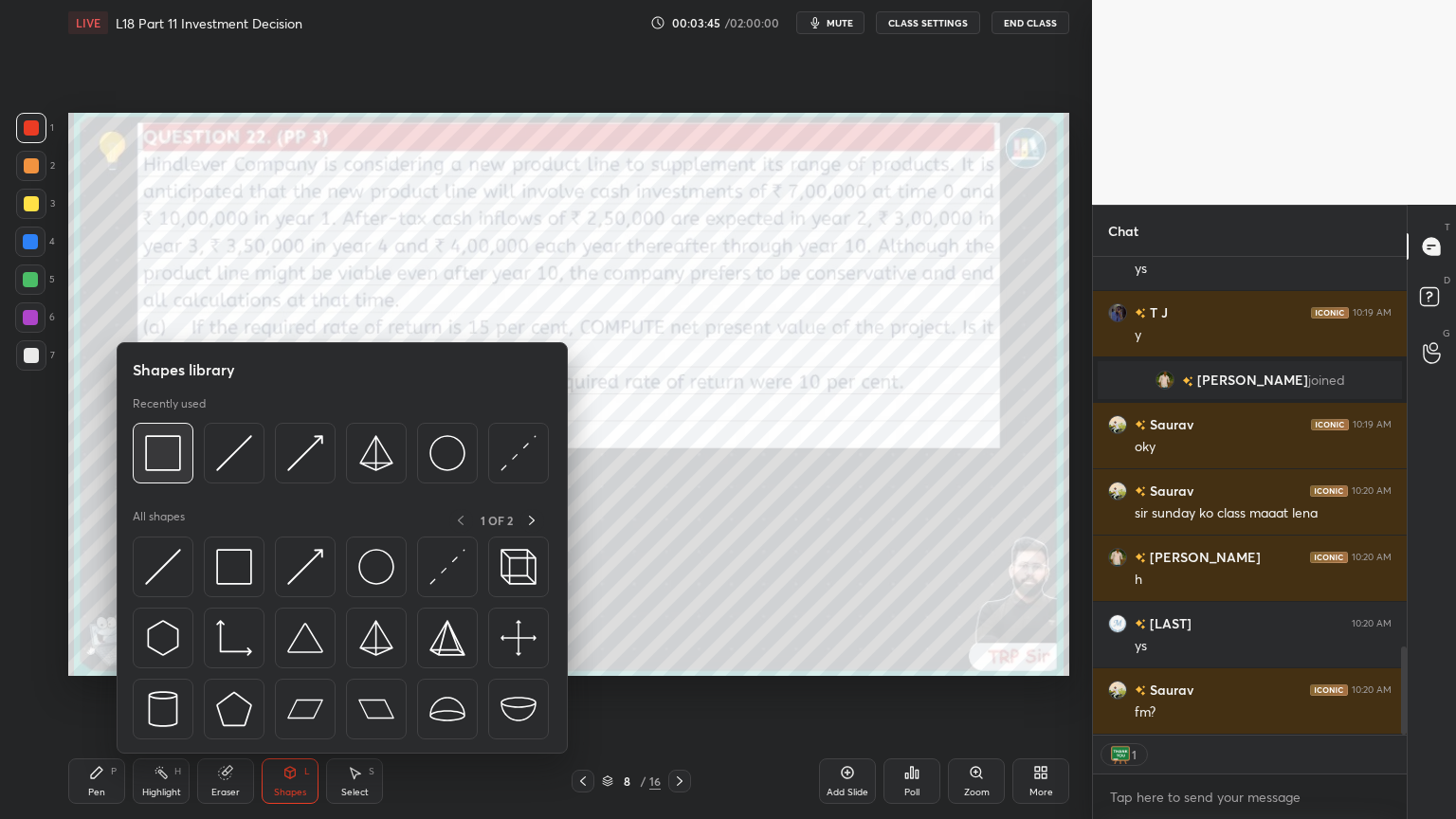 click at bounding box center [163, 453] 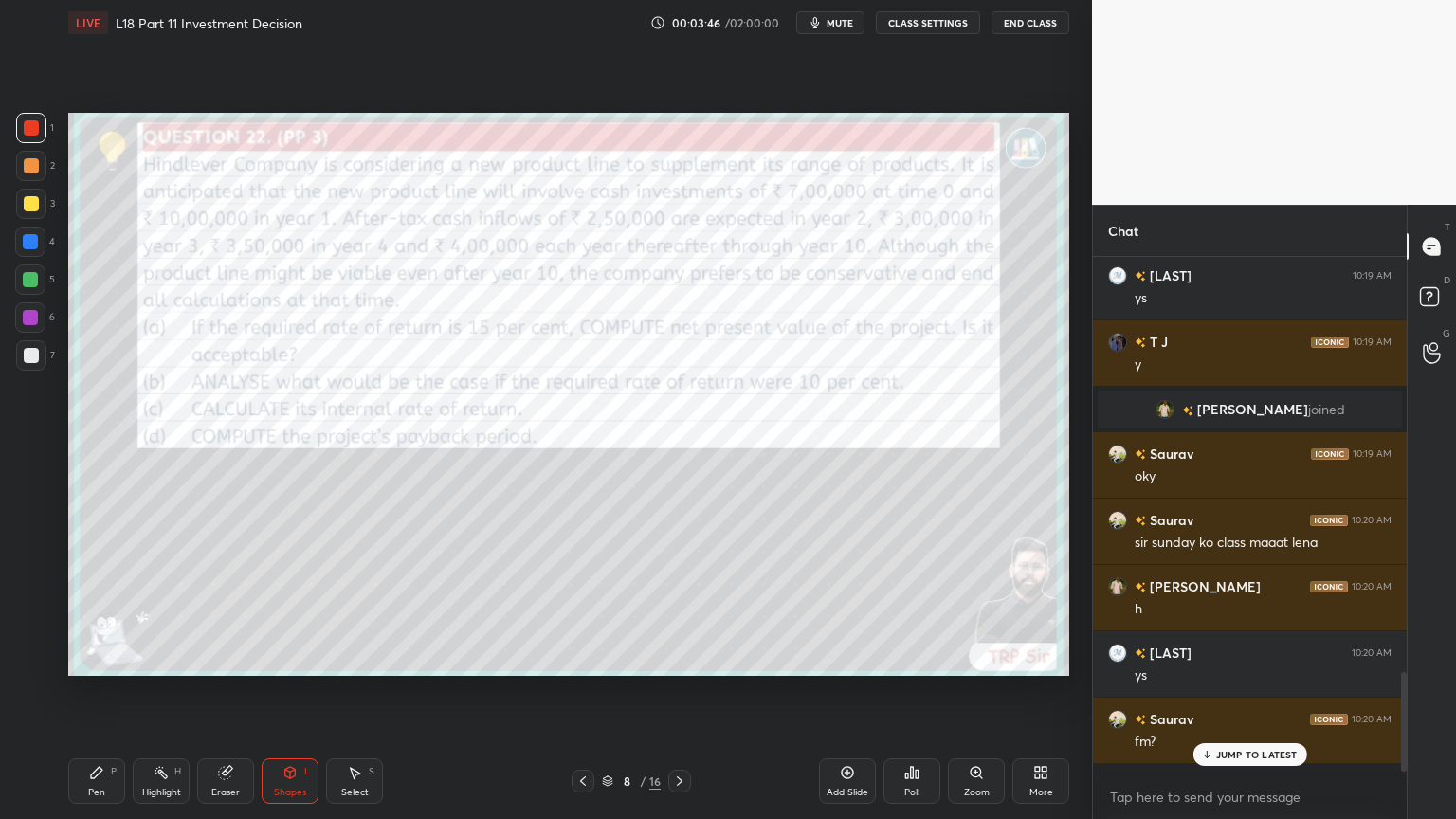 scroll, scrollTop: 6, scrollLeft: 6, axis: both 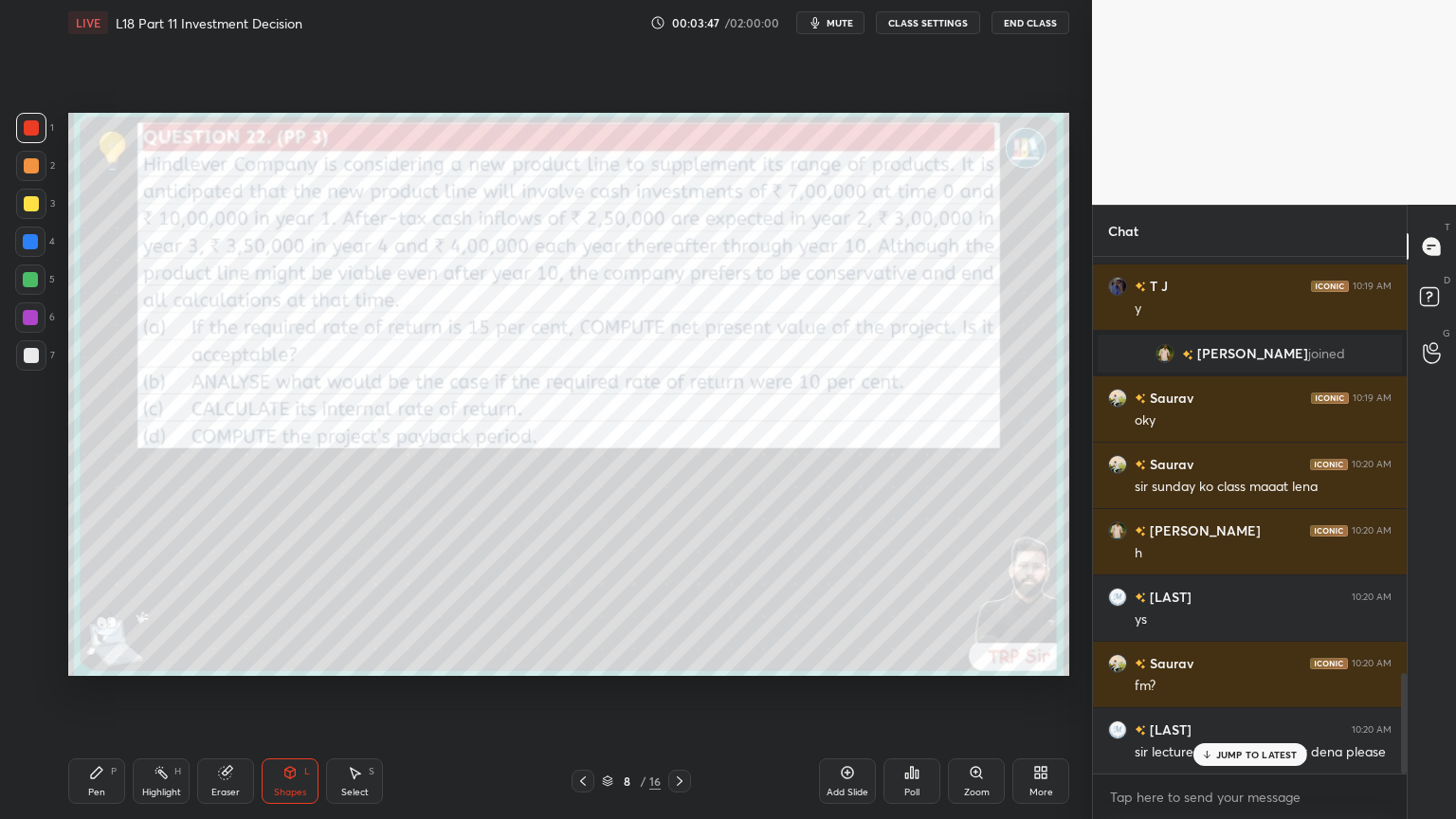 click at bounding box center [31, 166] 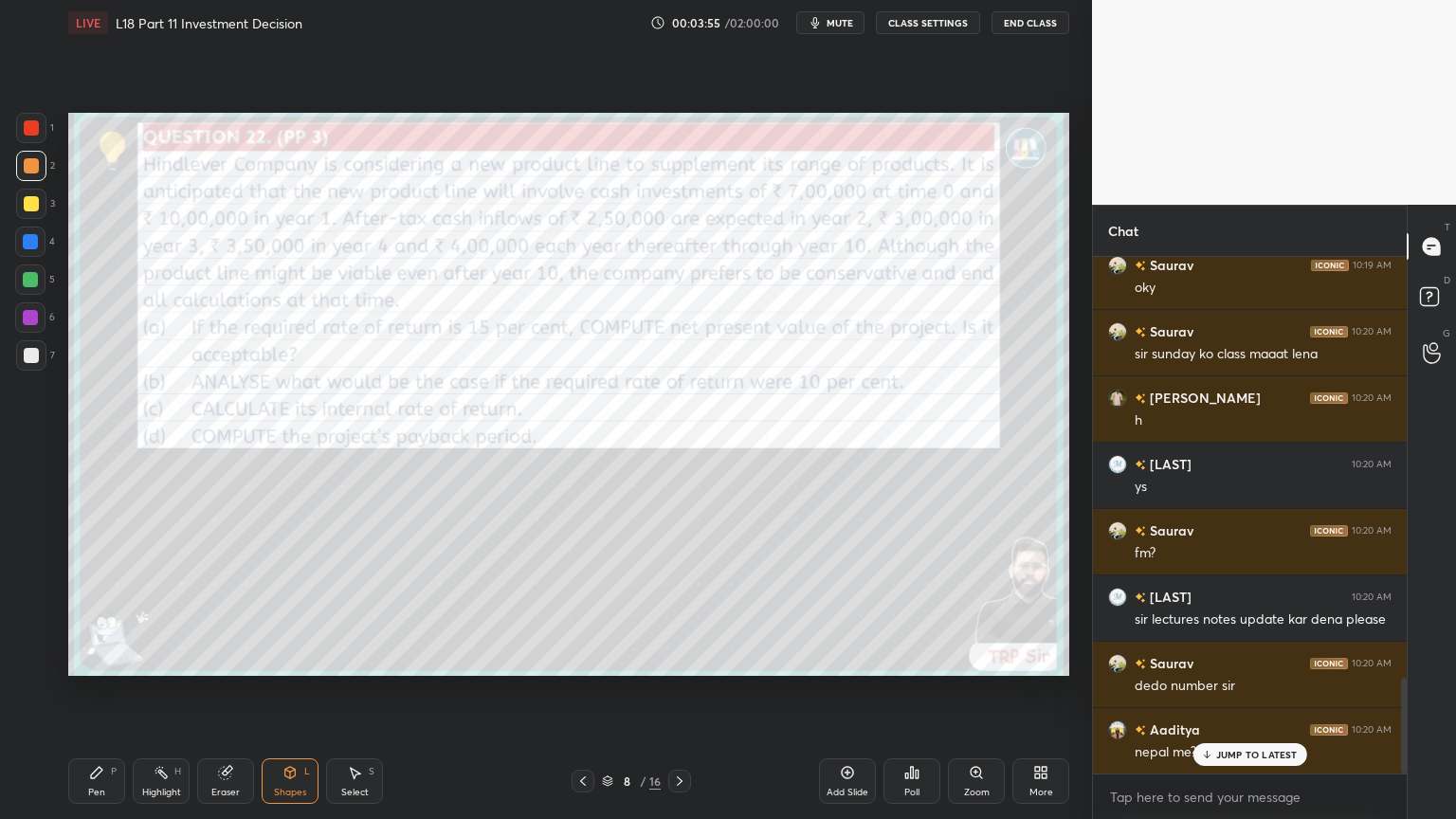 scroll, scrollTop: 2335, scrollLeft: 0, axis: vertical 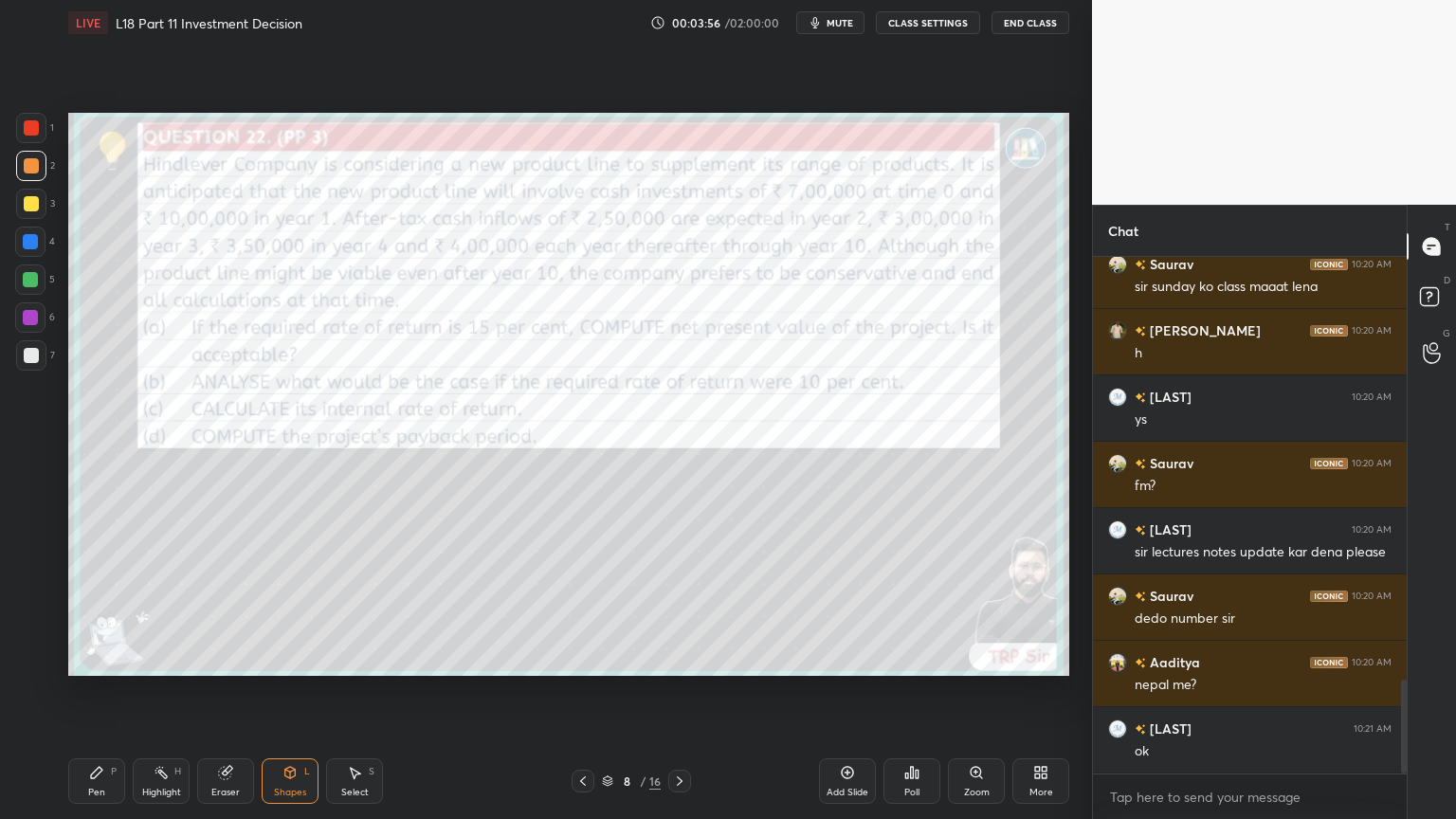 click at bounding box center (30, 280) 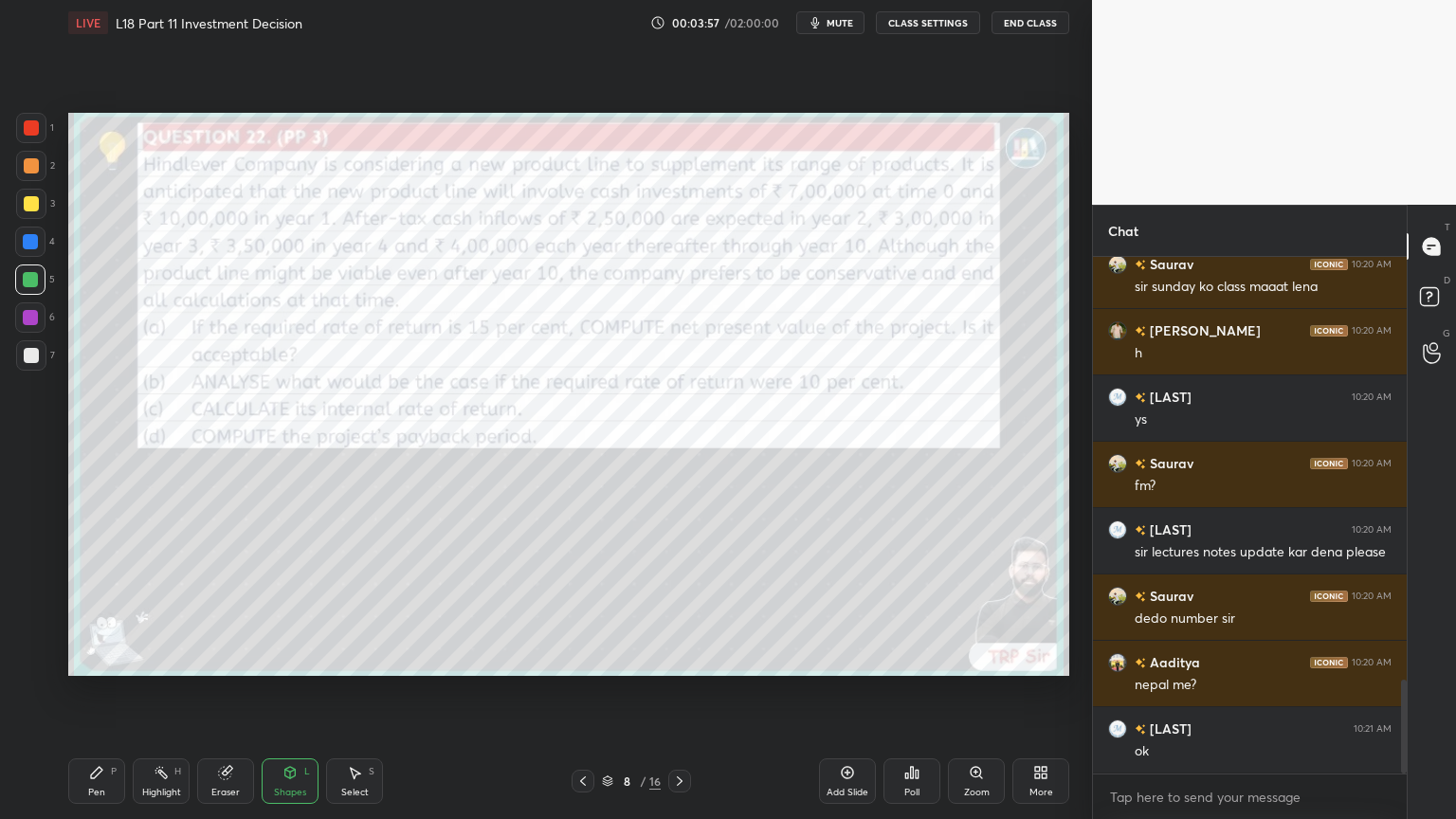 scroll, scrollTop: 2354, scrollLeft: 0, axis: vertical 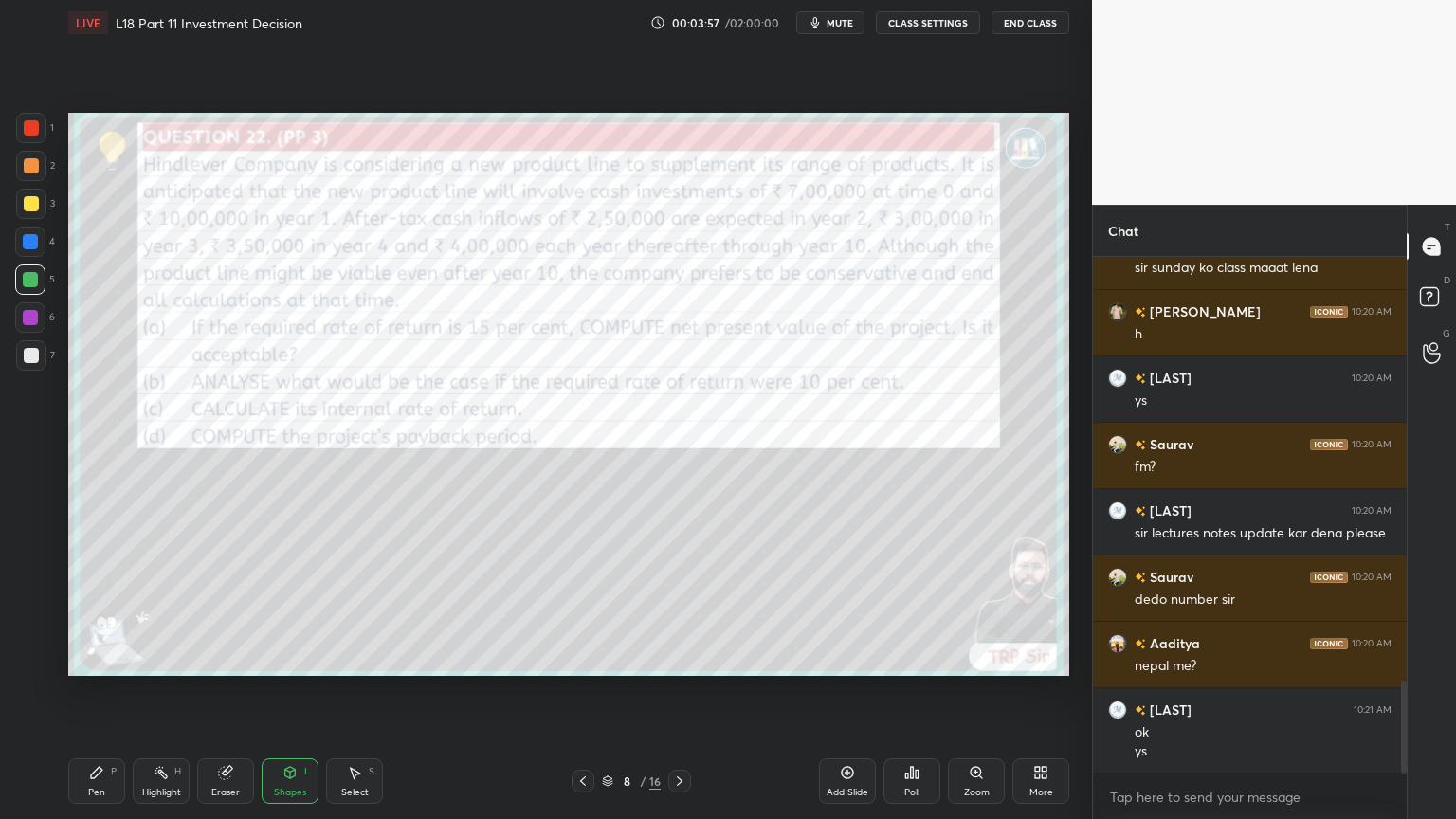 click 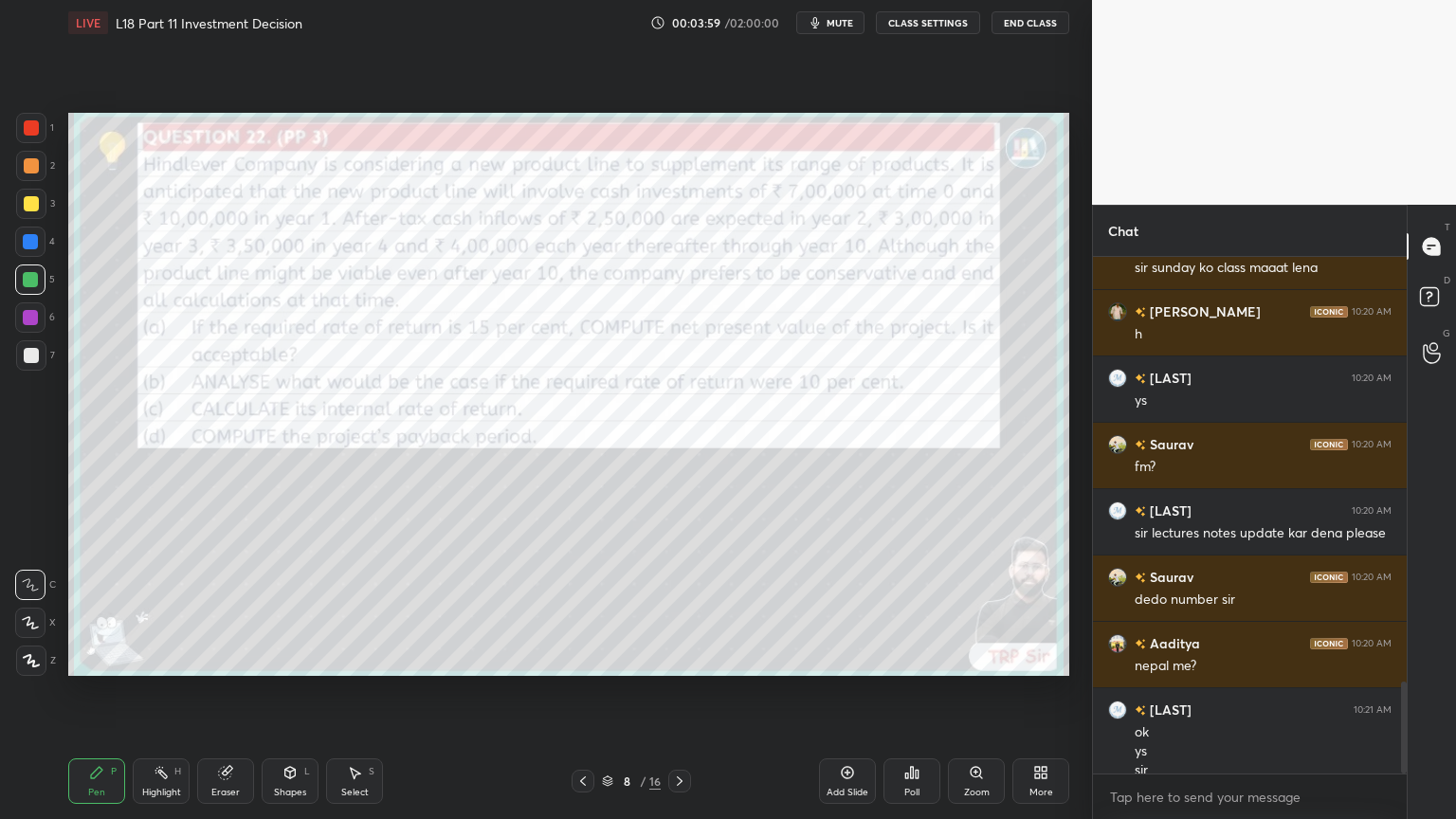 scroll, scrollTop: 2373, scrollLeft: 0, axis: vertical 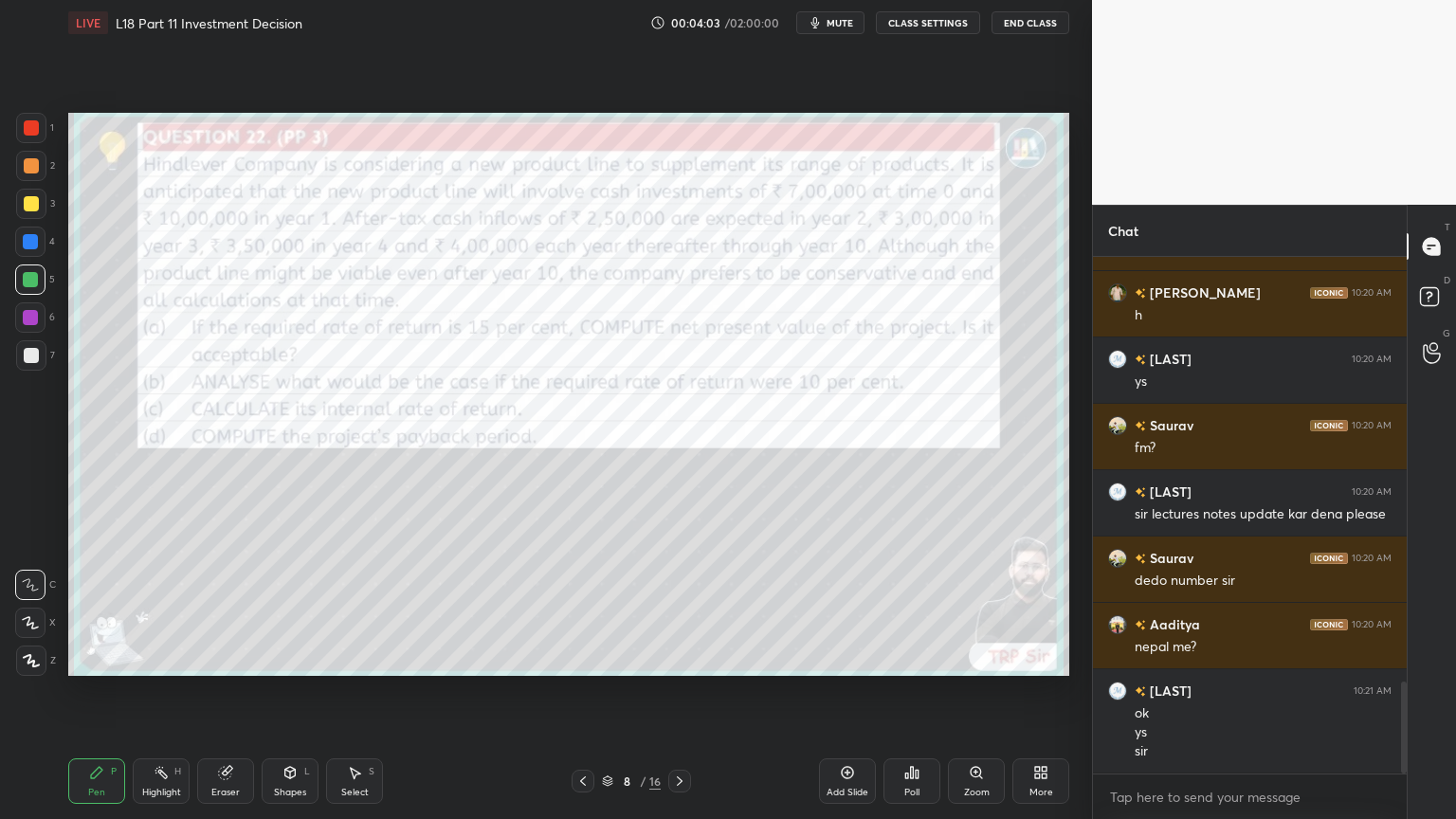 click on "Eraser" at bounding box center (226, 781) 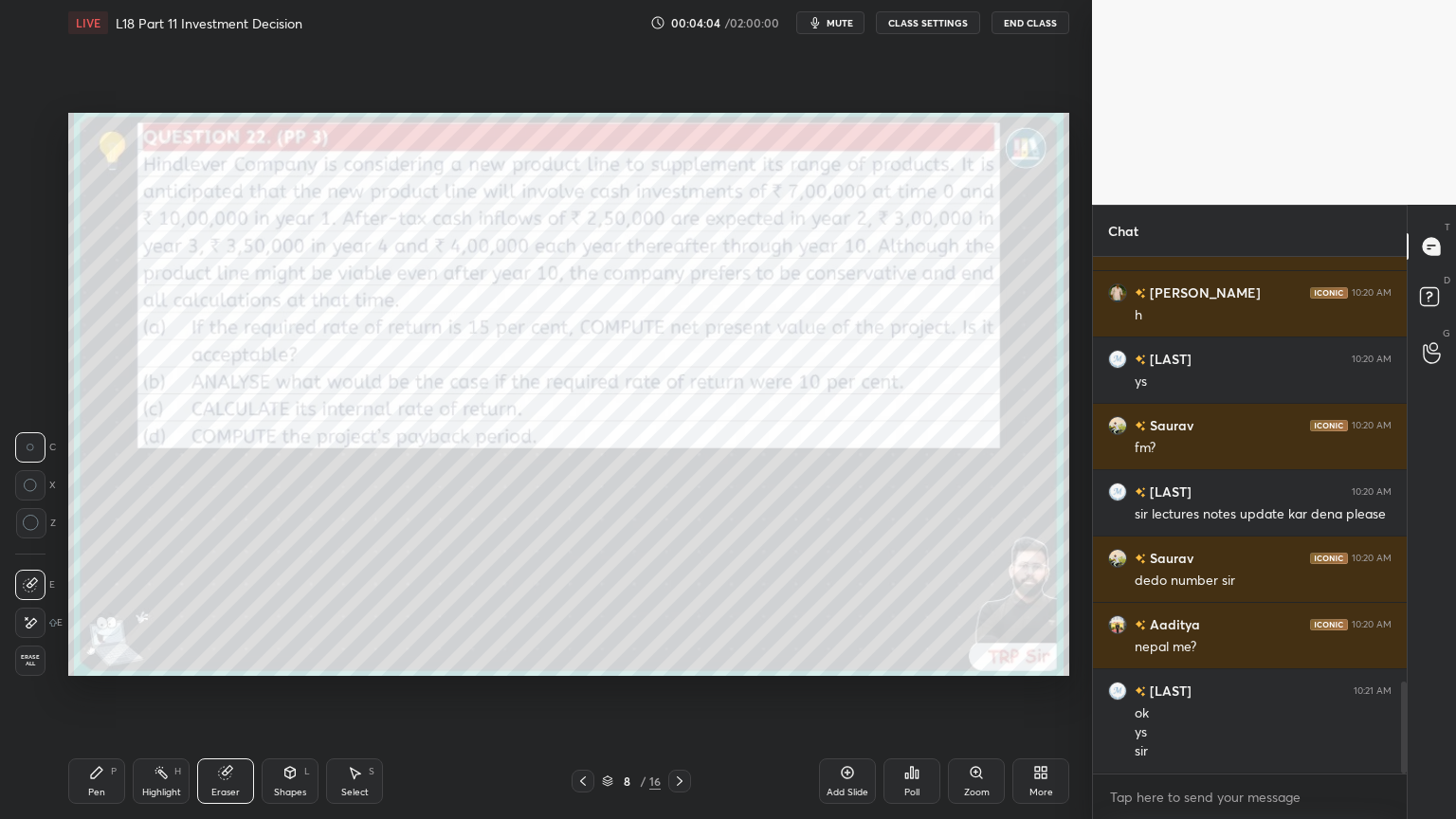 click on "Erase all" at bounding box center [30, 661] 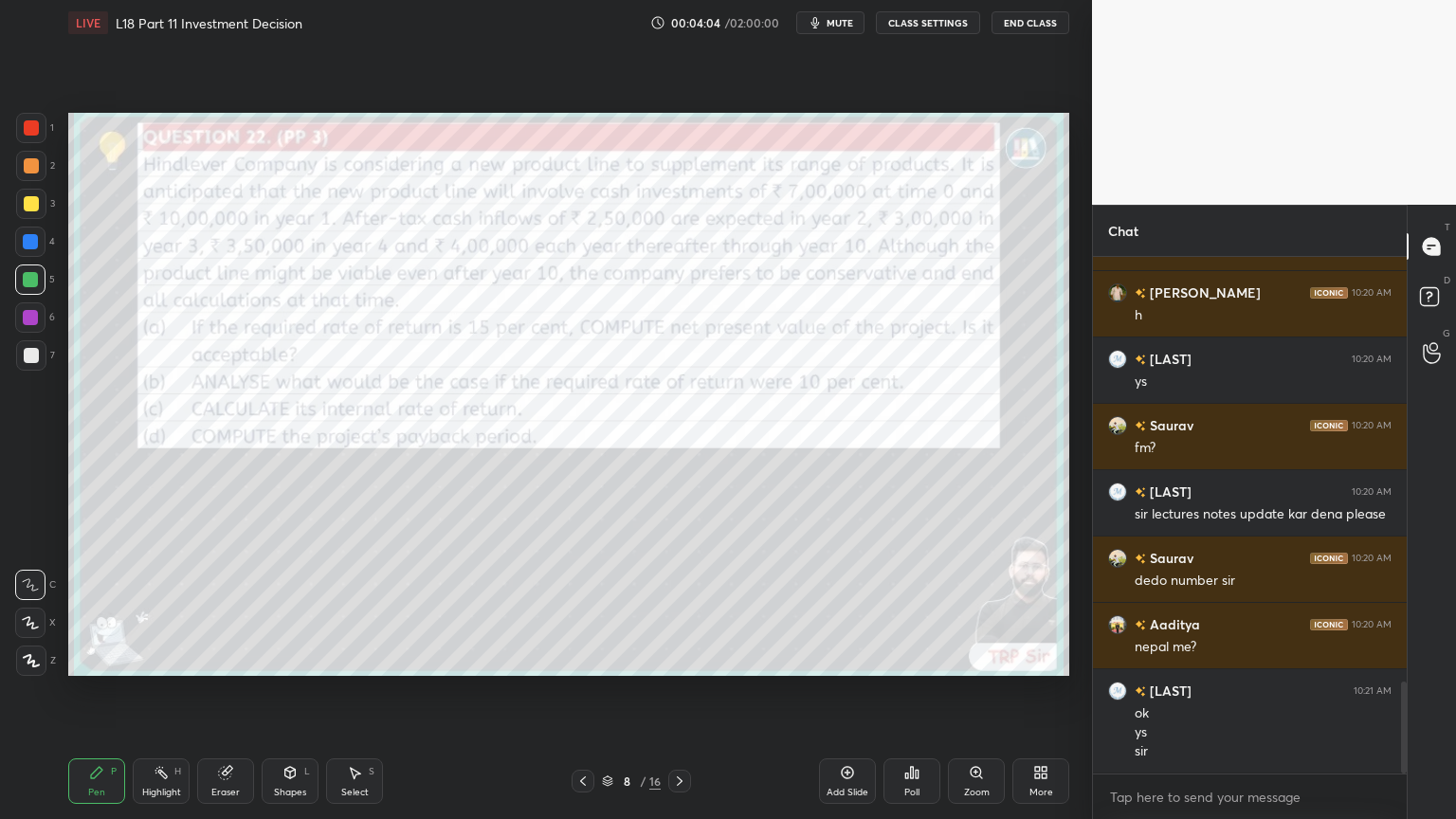 click on "Setting up your live class Poll for   secs No correct answer Start poll" at bounding box center (569, 394) 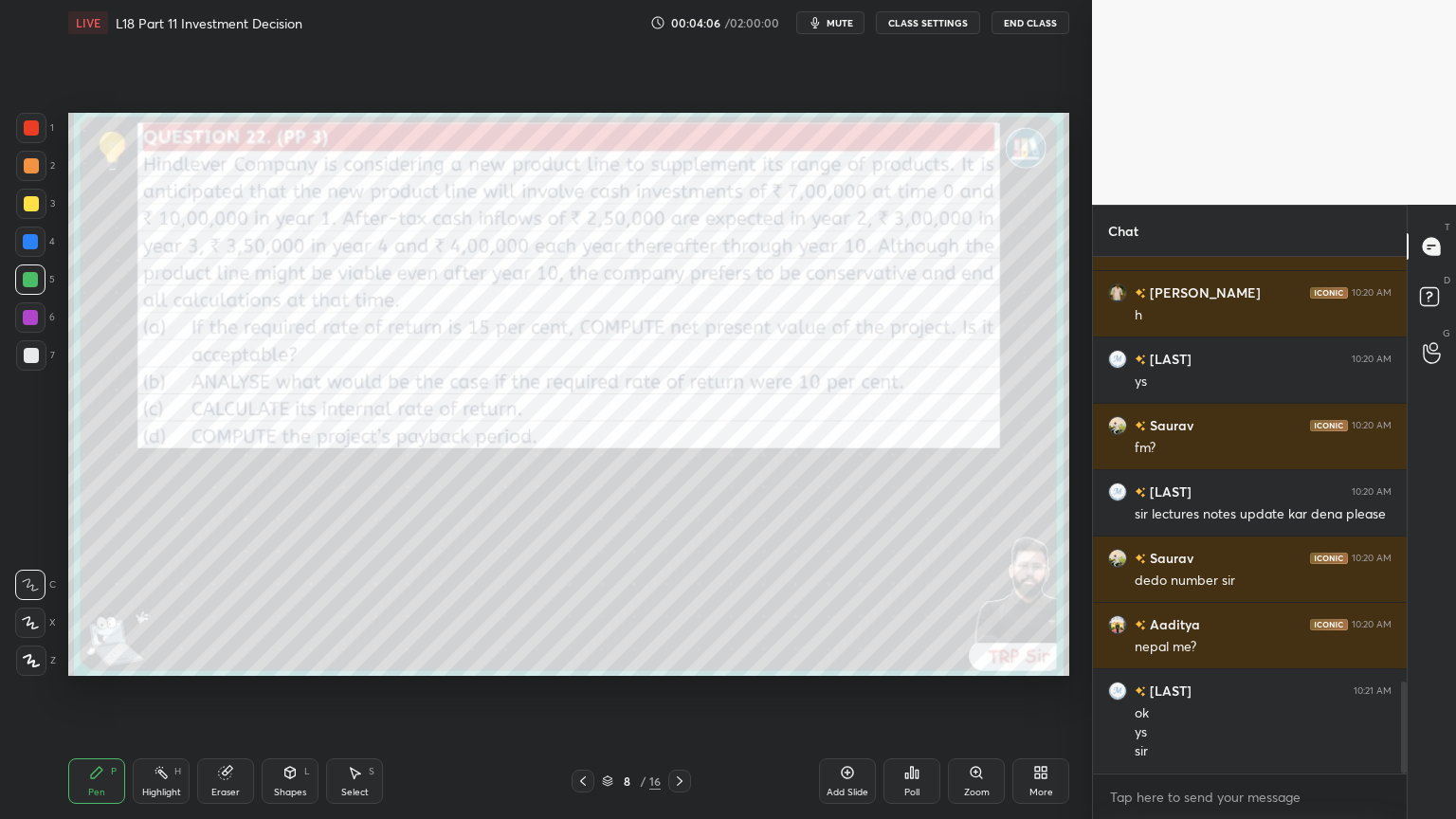 click 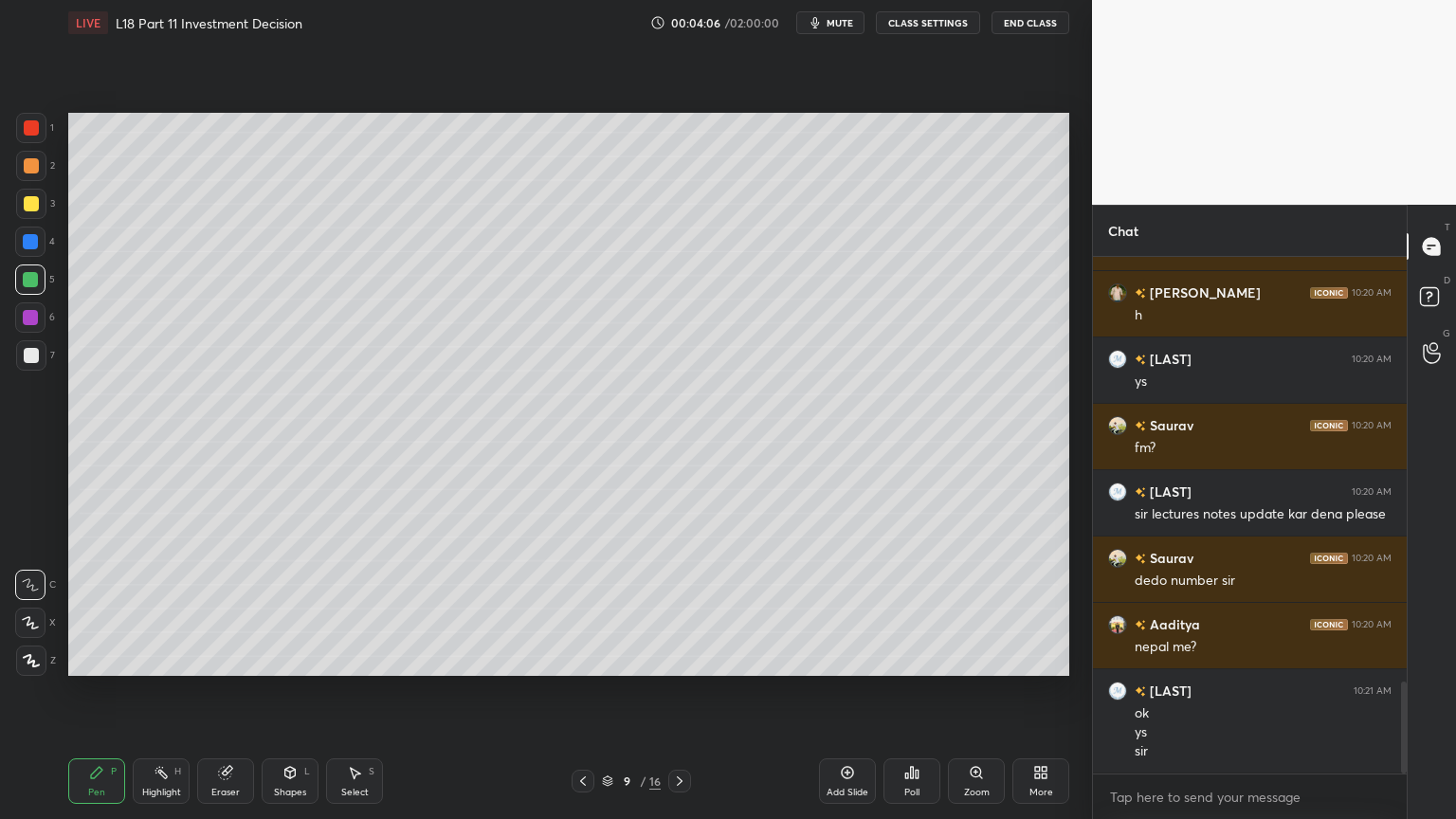 click 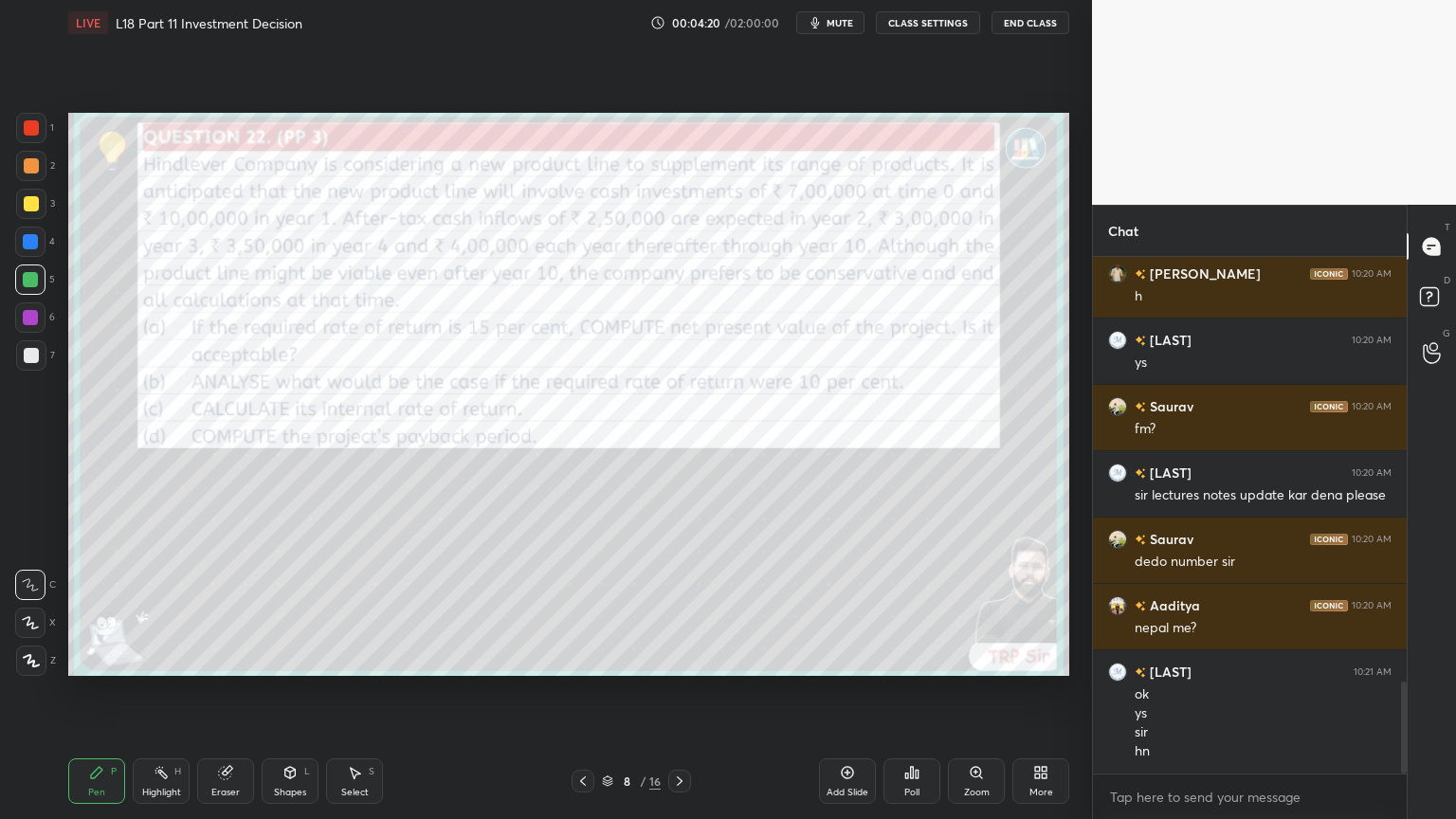 scroll, scrollTop: 2411, scrollLeft: 0, axis: vertical 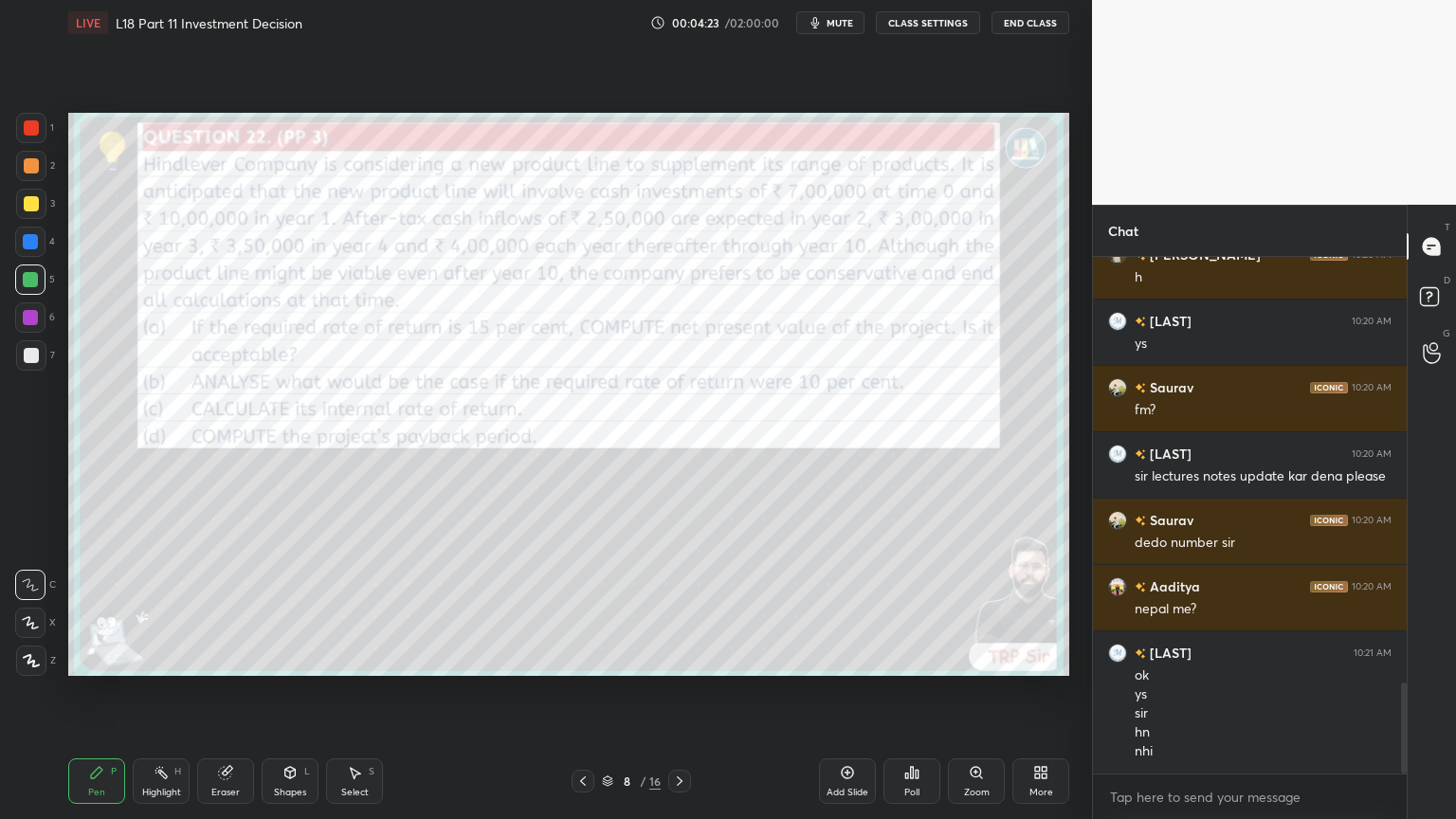 click at bounding box center (31, 128) 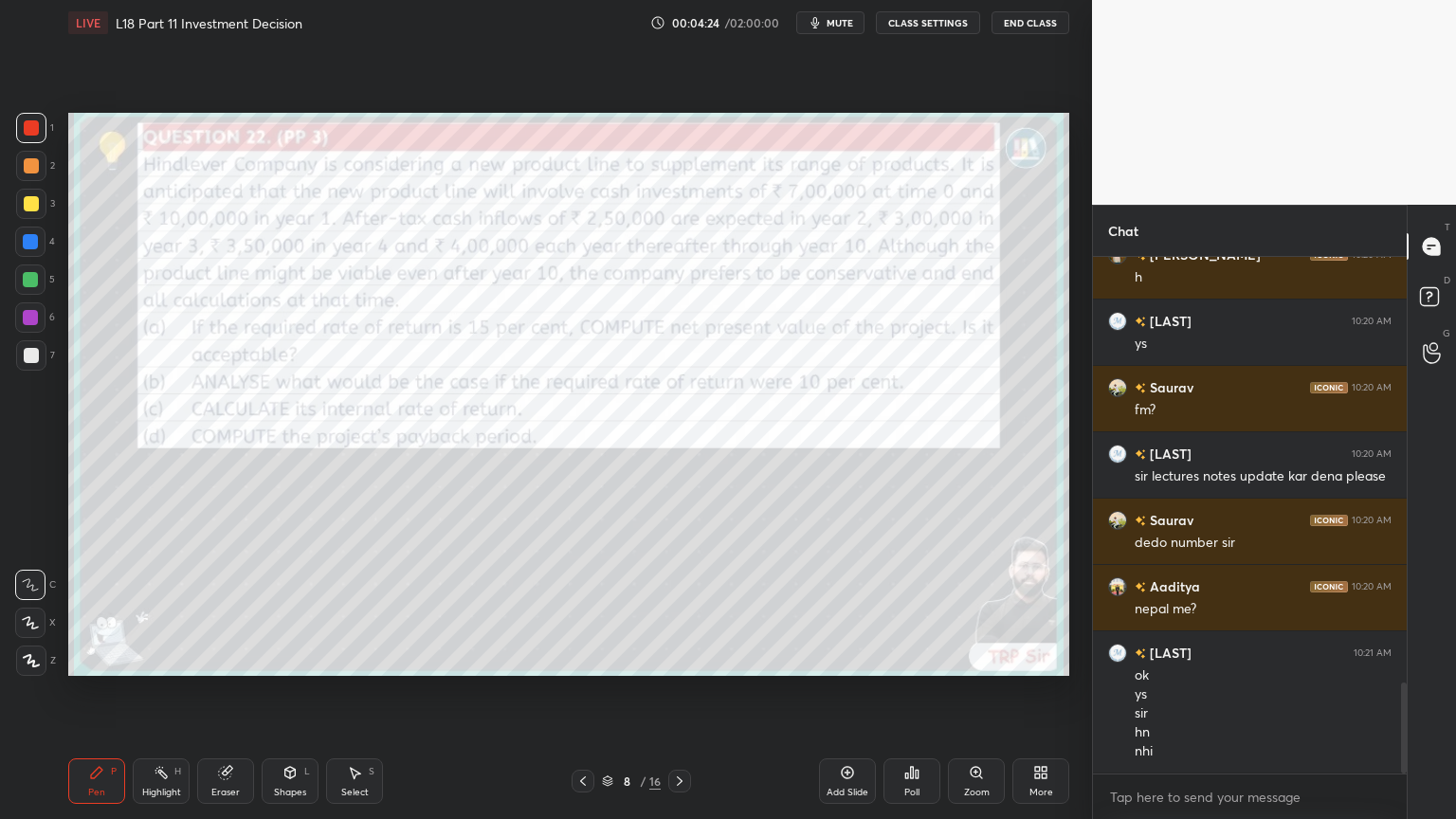 click at bounding box center (31, 204) 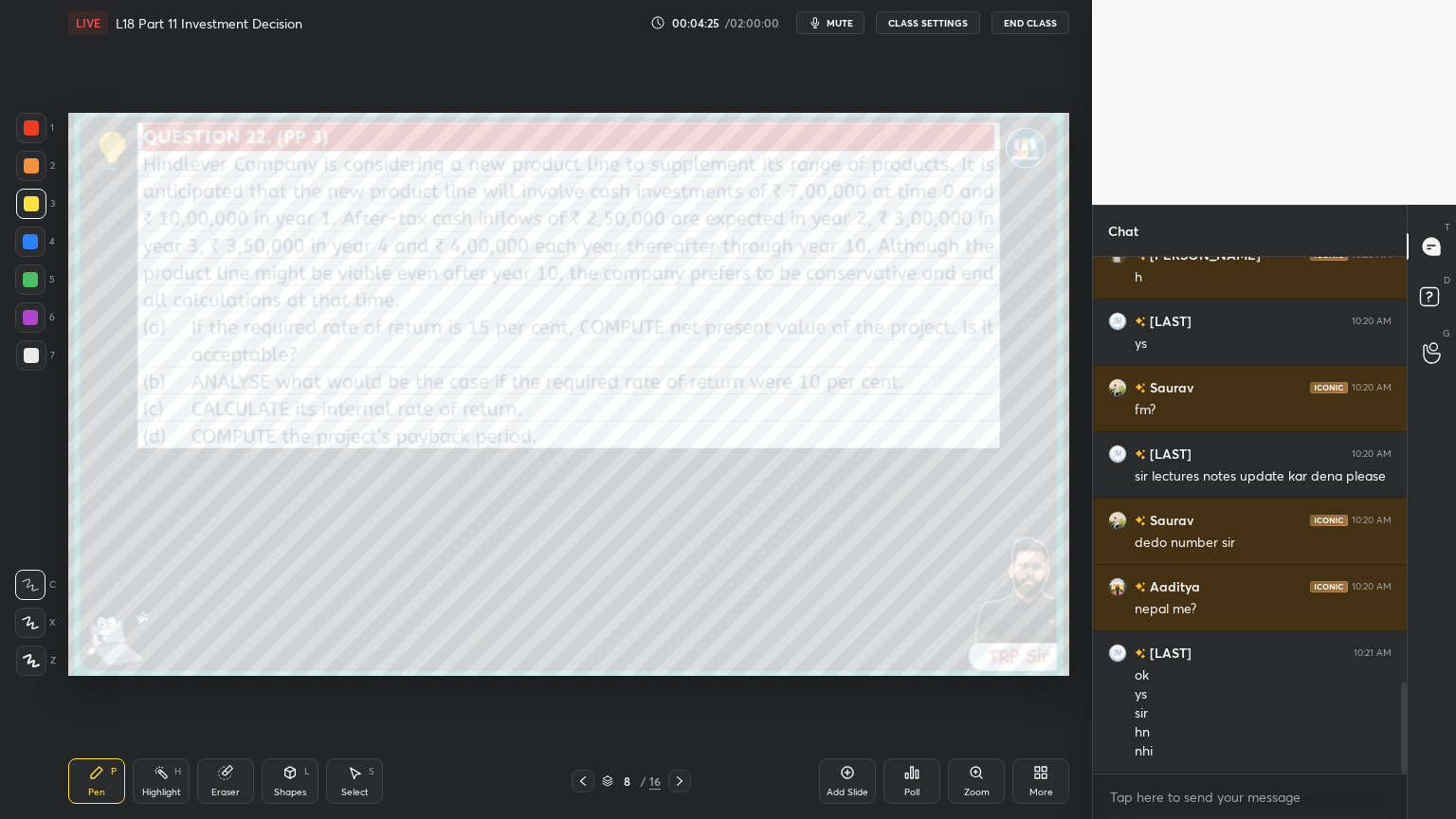 click at bounding box center (680, 781) 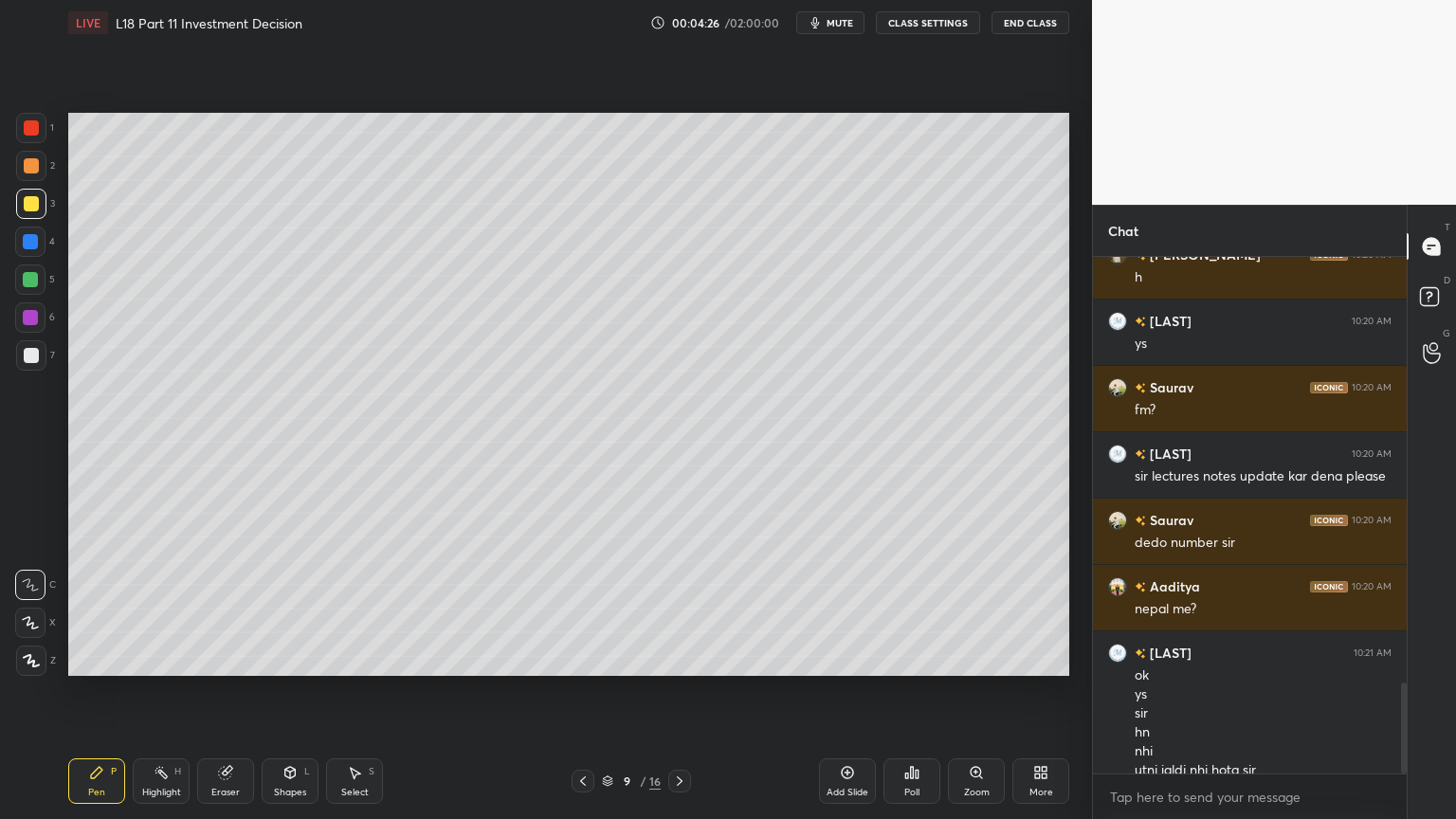 scroll, scrollTop: 2430, scrollLeft: 0, axis: vertical 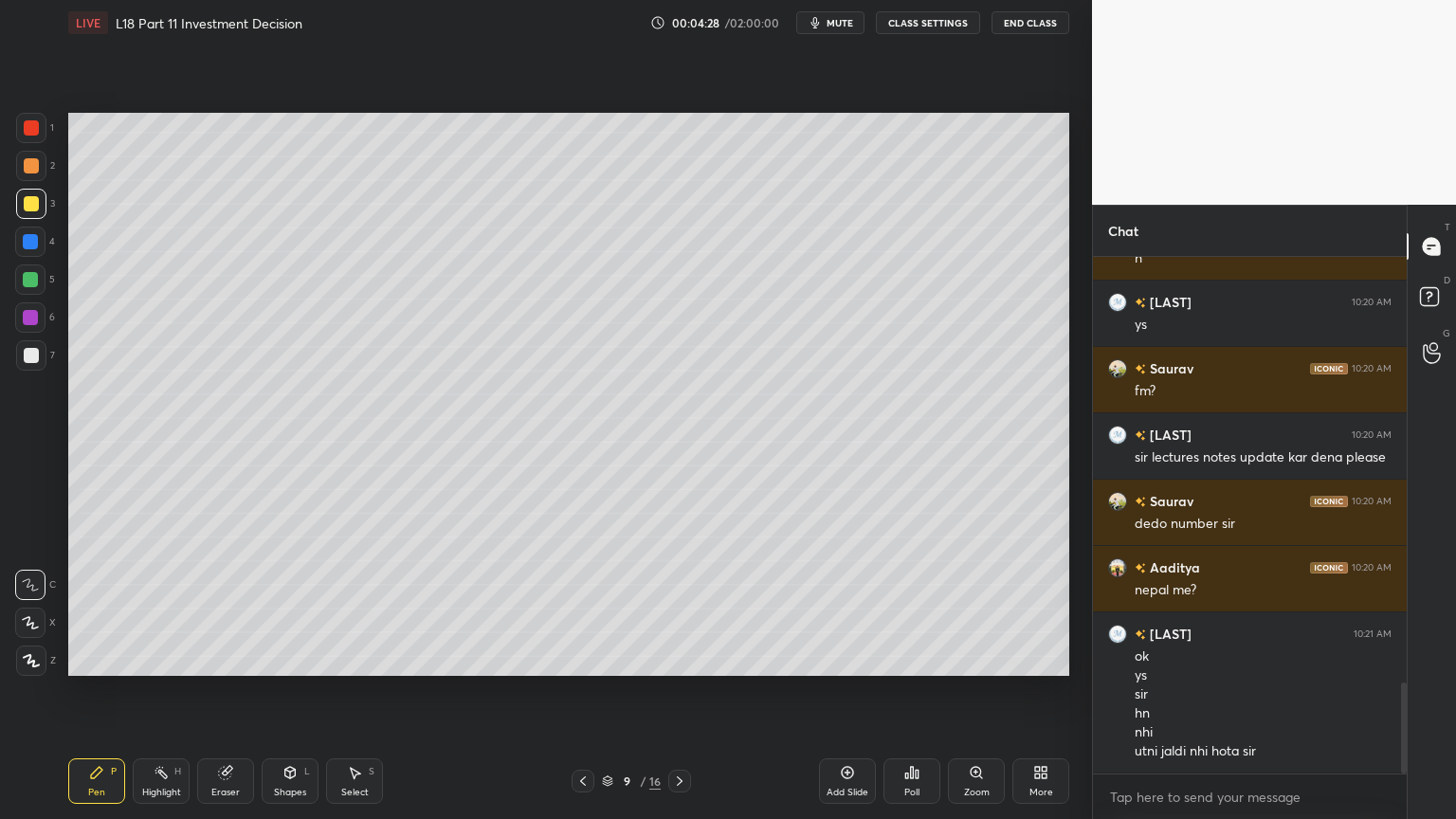click at bounding box center (31, 128) 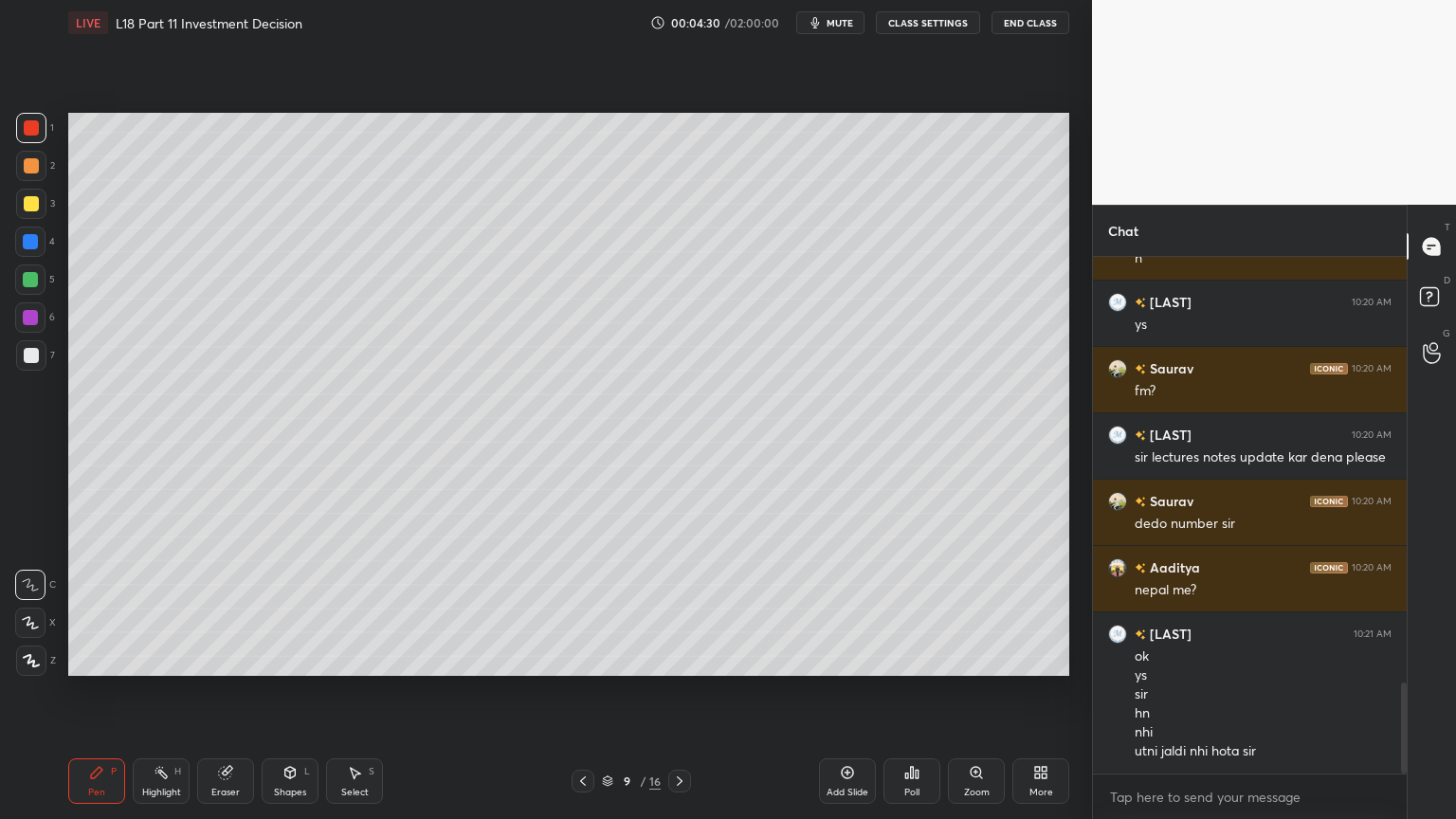 click on "Shapes L" at bounding box center [290, 781] 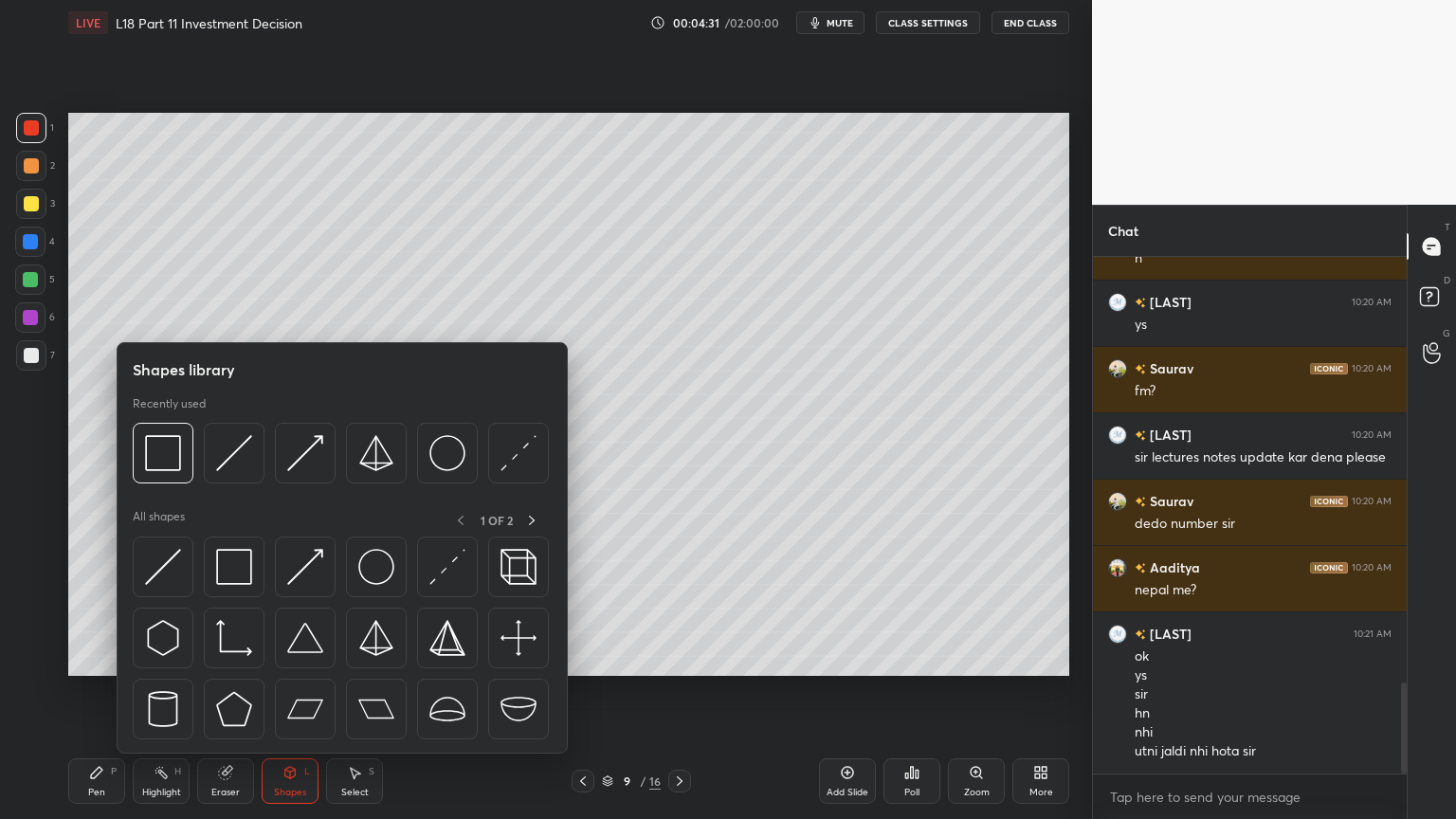 click at bounding box center [163, 453] 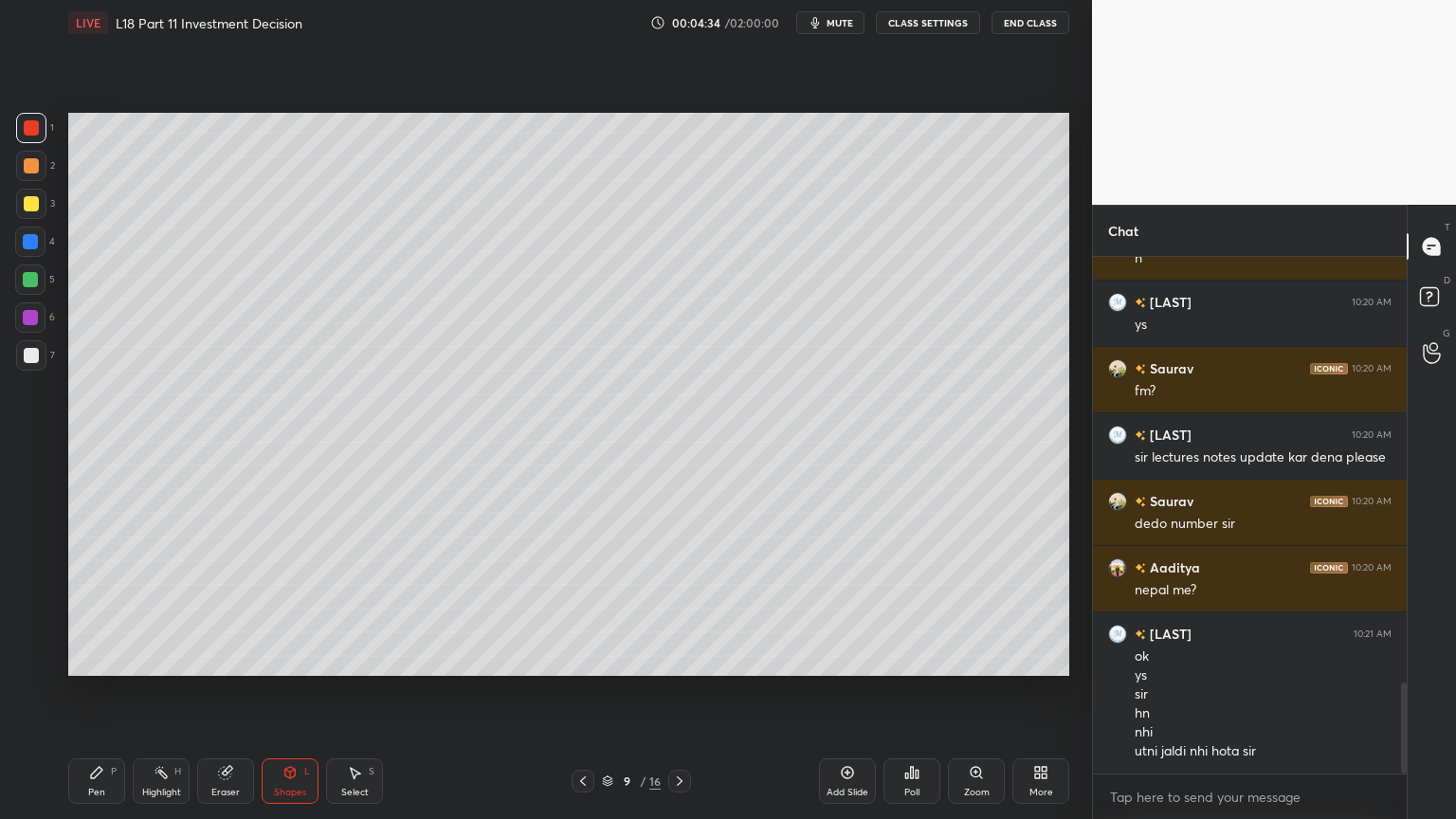 click 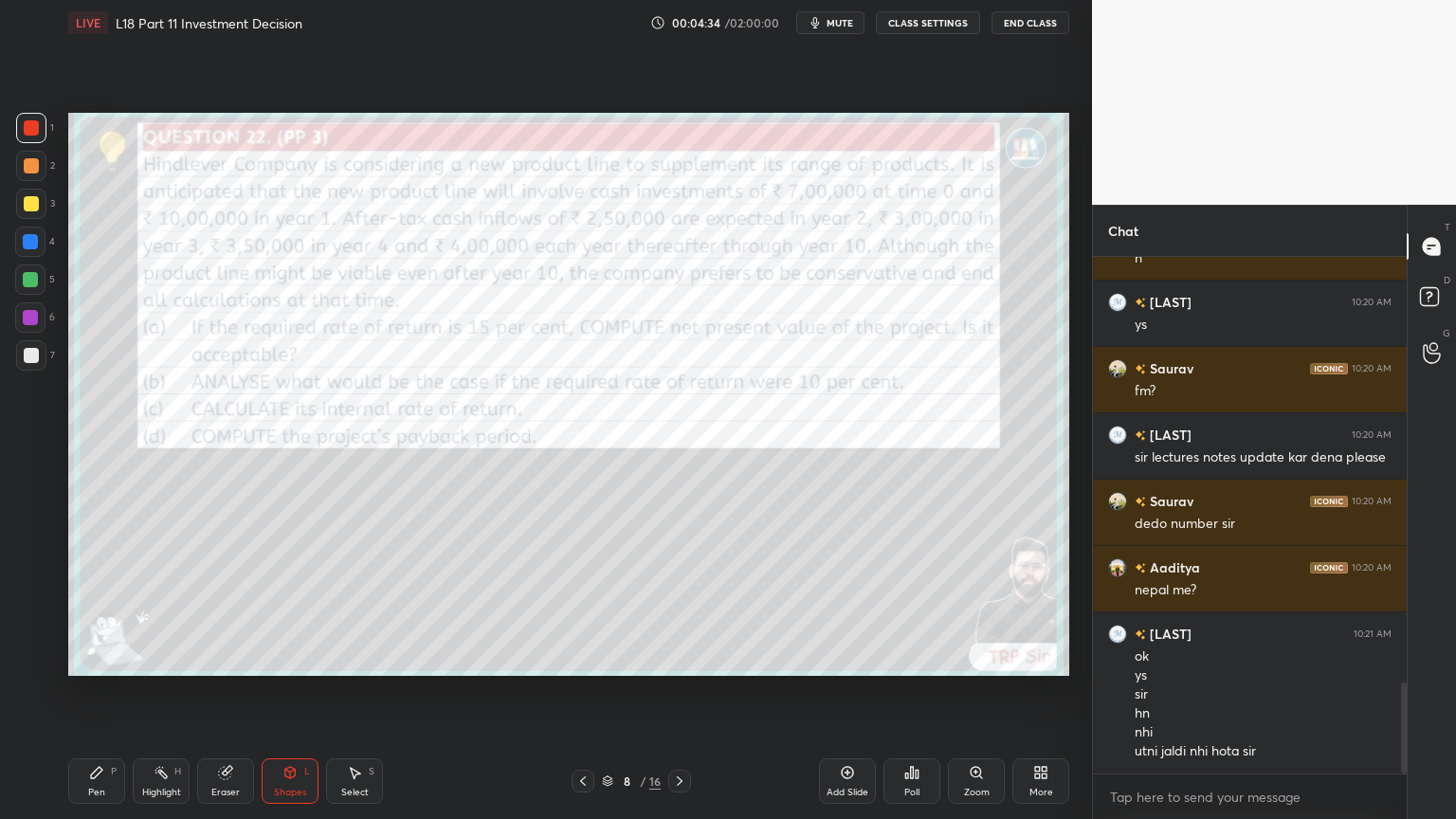 scroll, scrollTop: 2475, scrollLeft: 0, axis: vertical 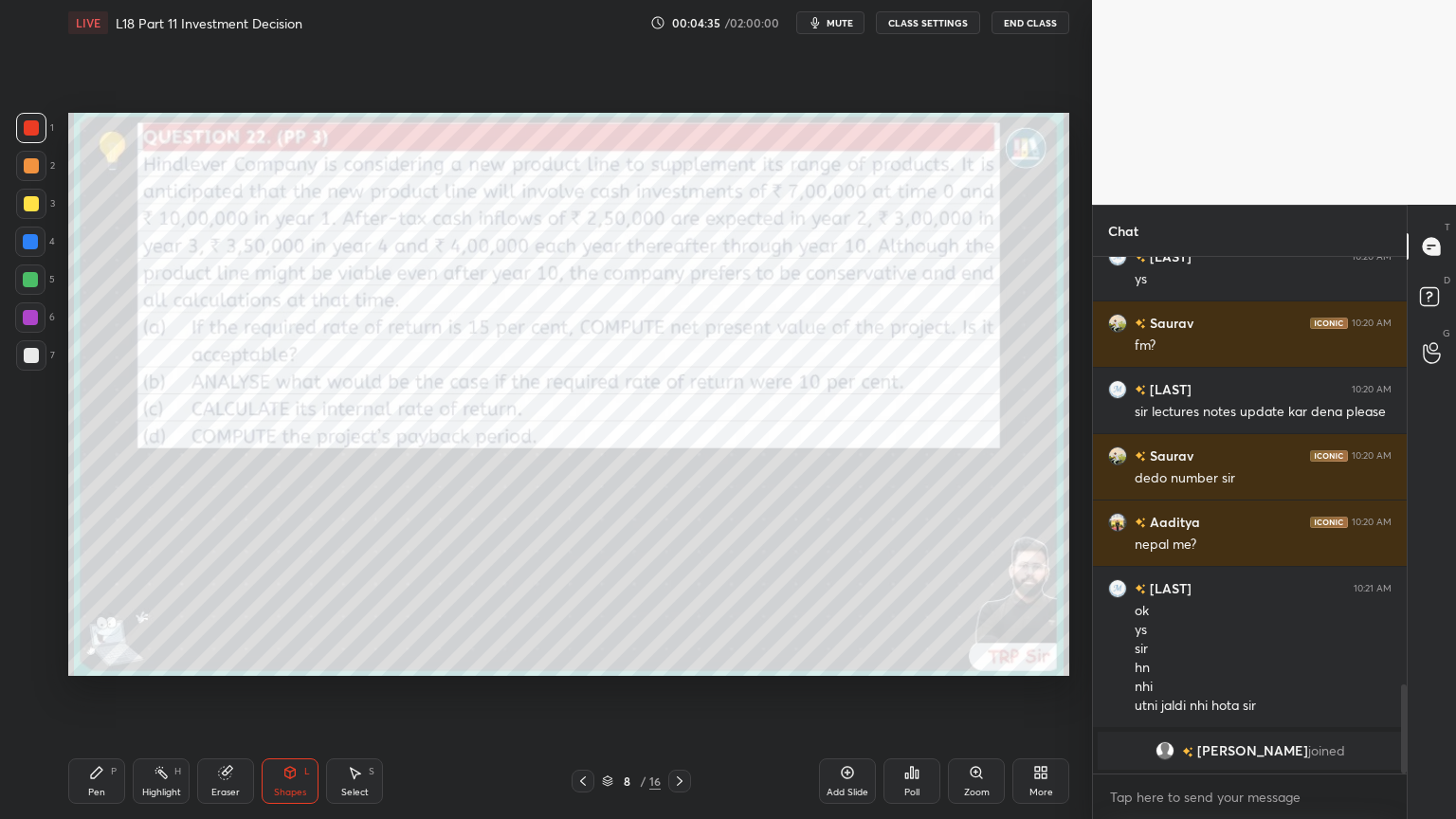 click 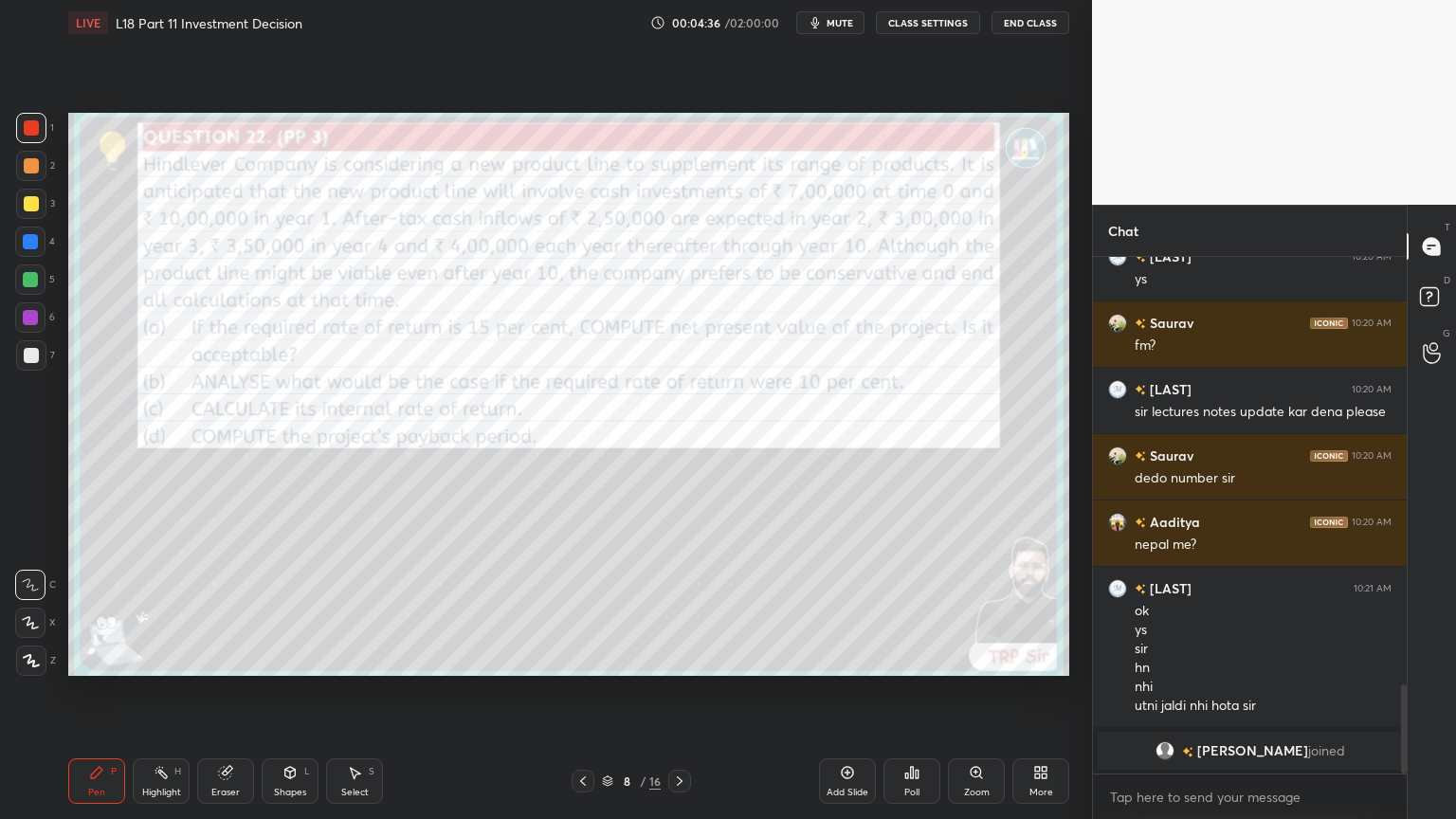 click at bounding box center (31, 128) 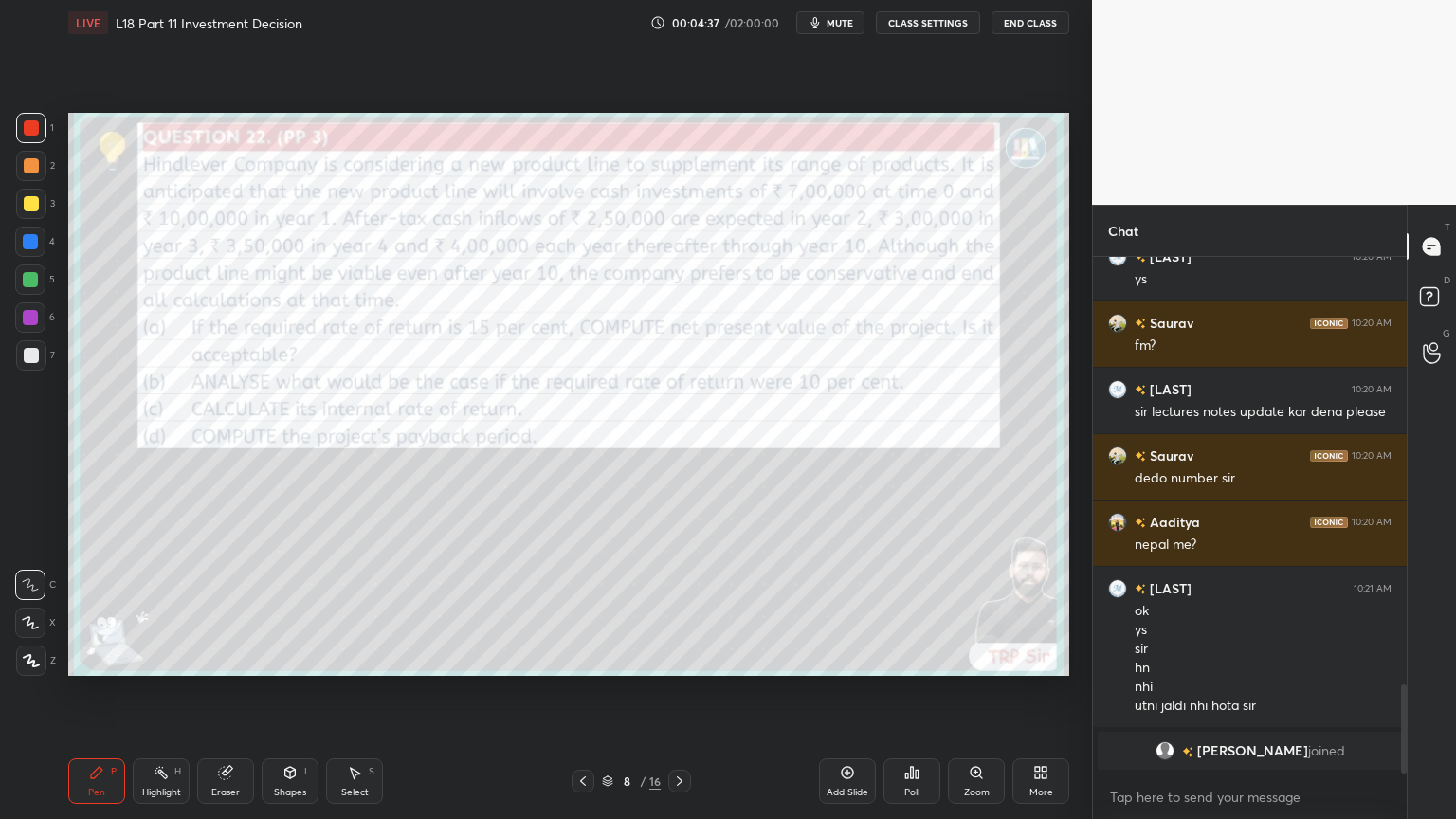 click on "Shapes L" at bounding box center (290, 781) 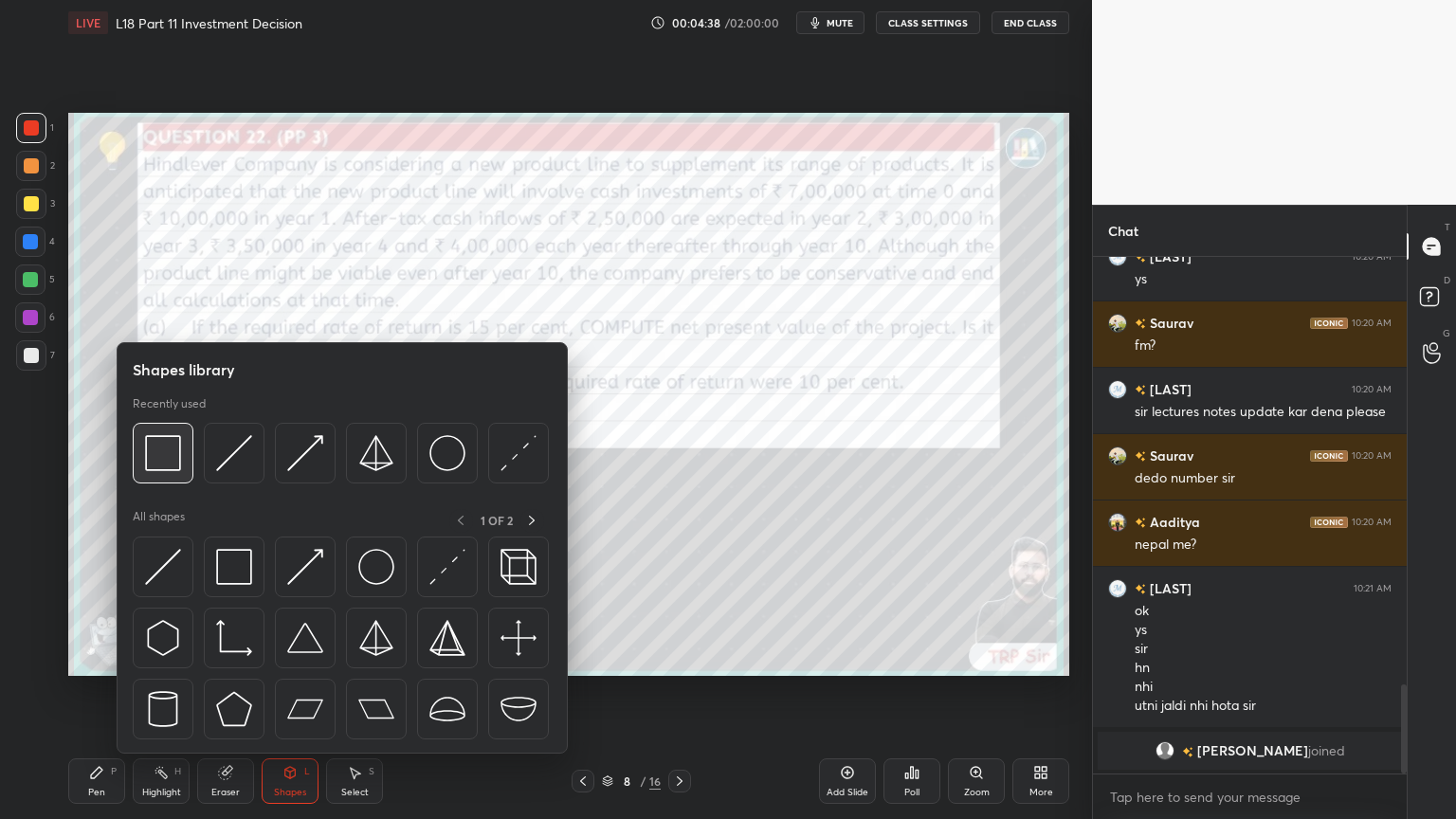 click at bounding box center [163, 453] 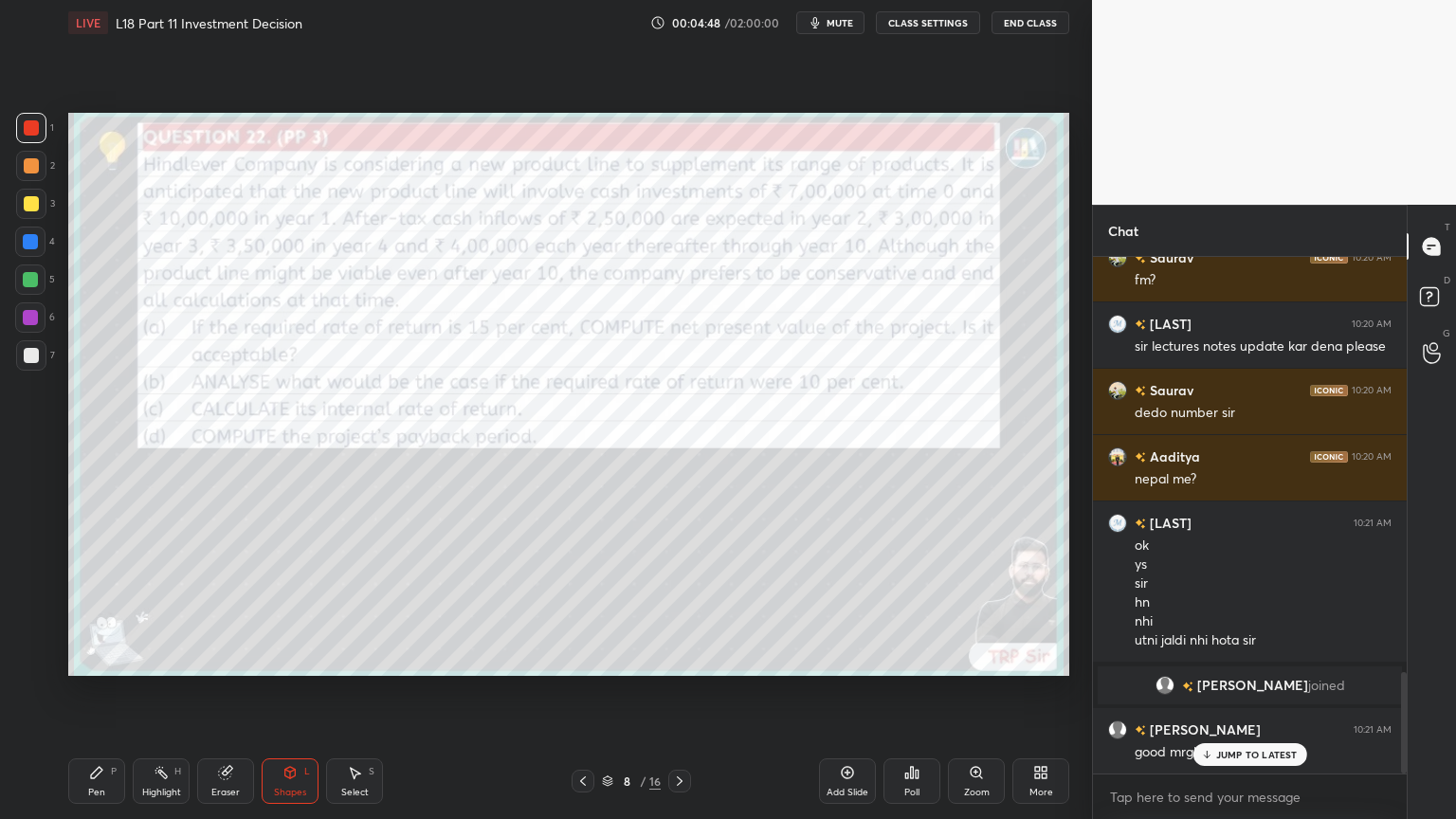 click 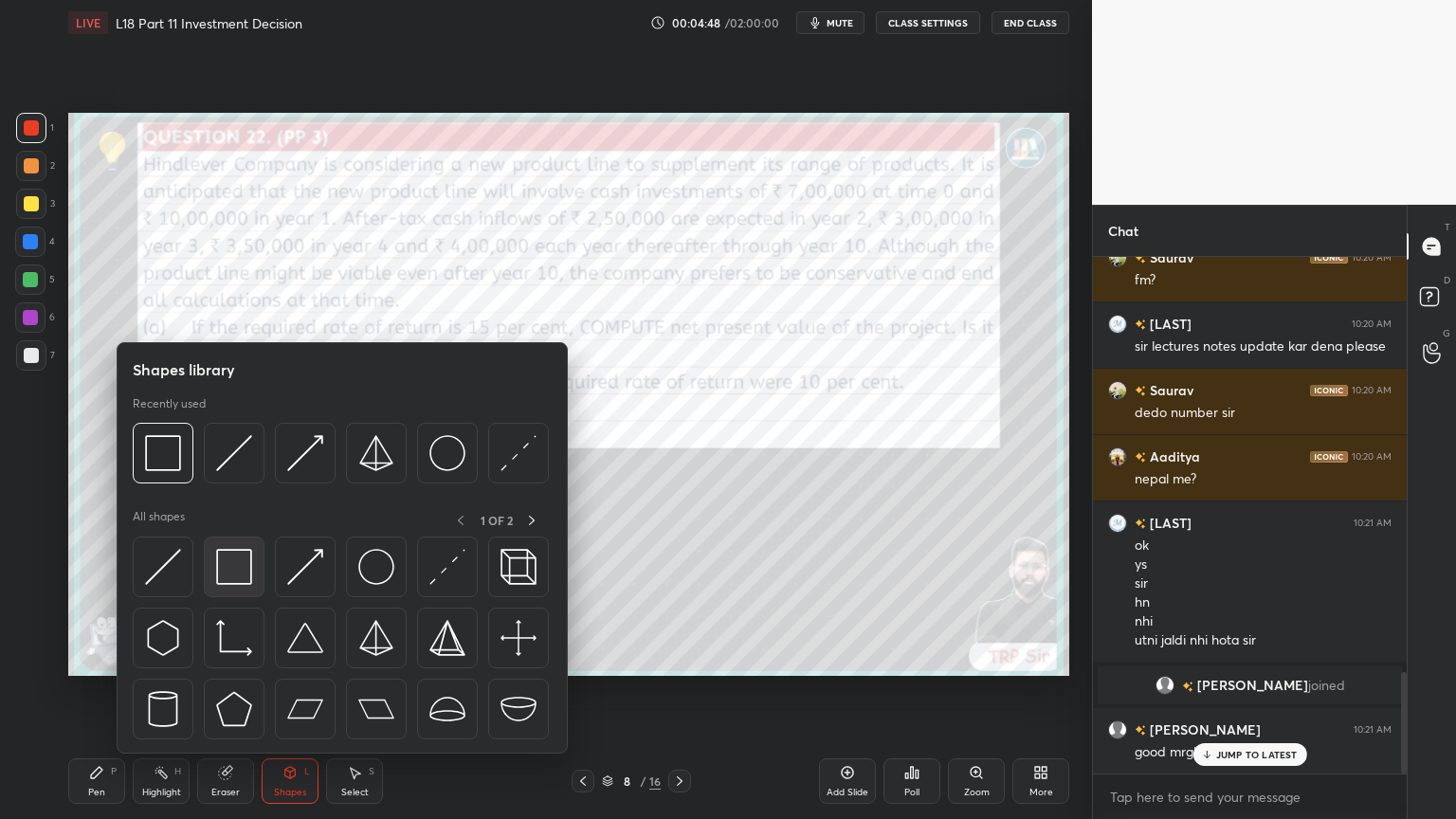 scroll, scrollTop: 2142, scrollLeft: 0, axis: vertical 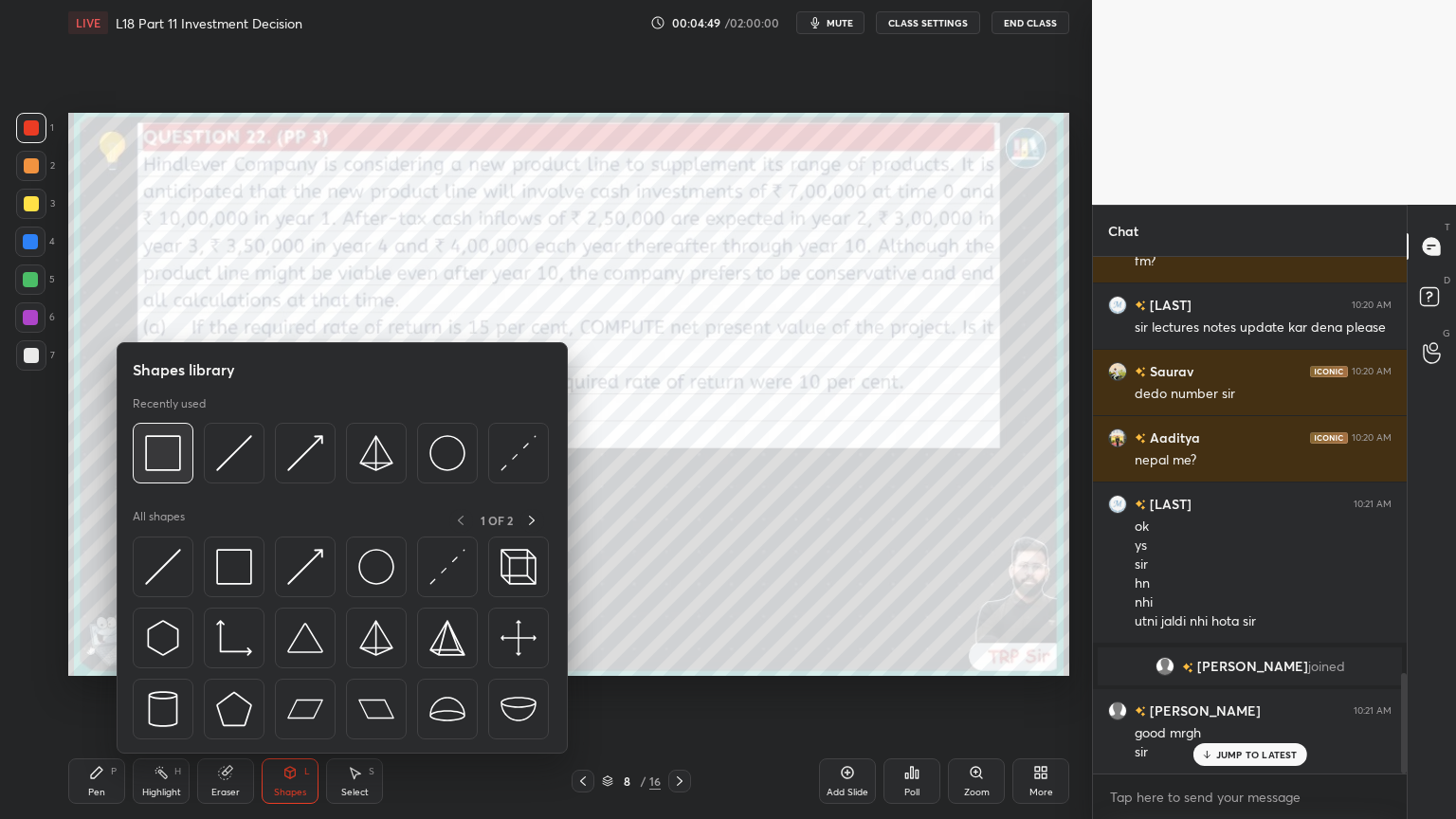 click at bounding box center (163, 453) 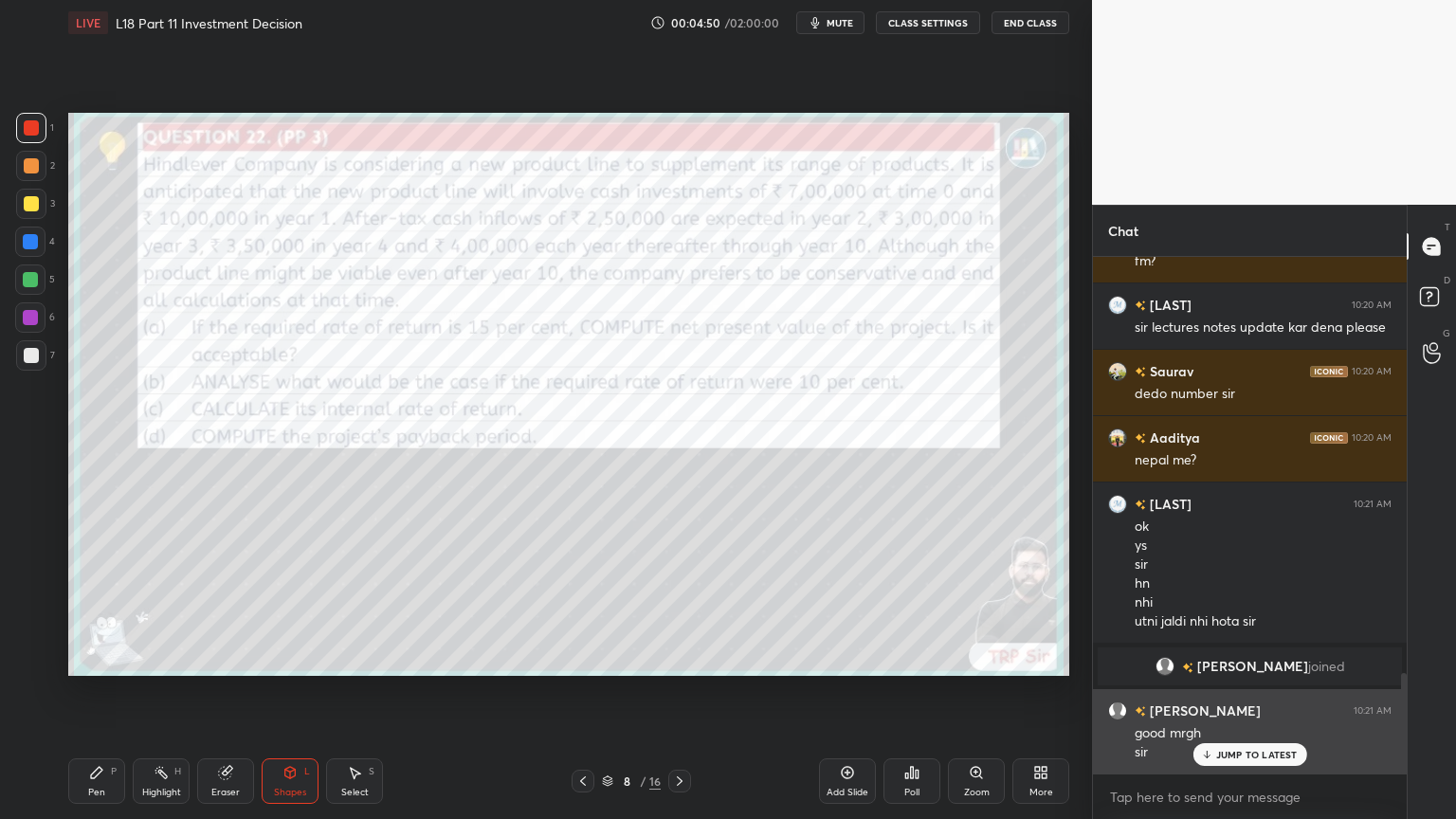 click on "JUMP TO LATEST" at bounding box center (1257, 755) 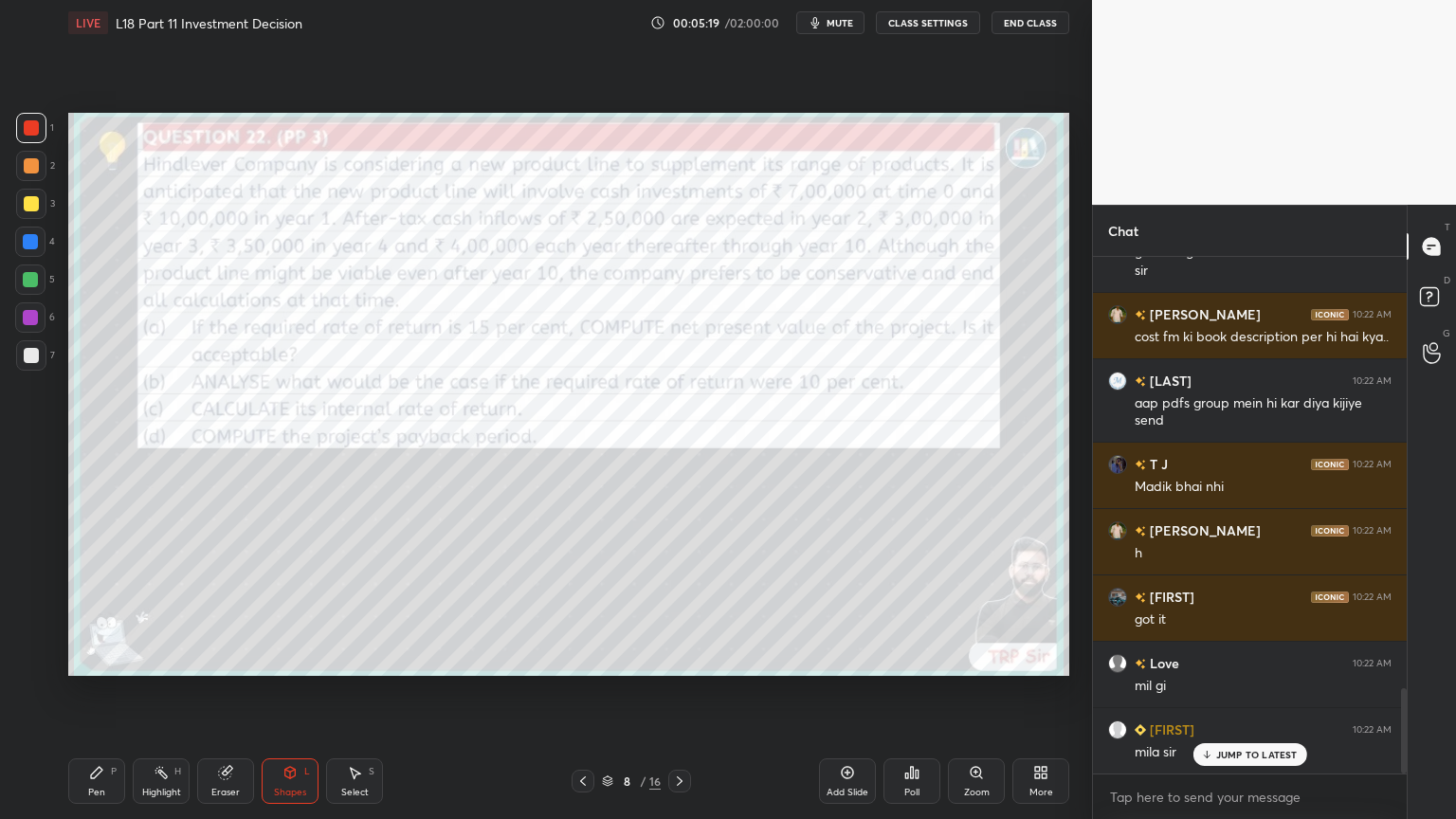 scroll, scrollTop: 2691, scrollLeft: 0, axis: vertical 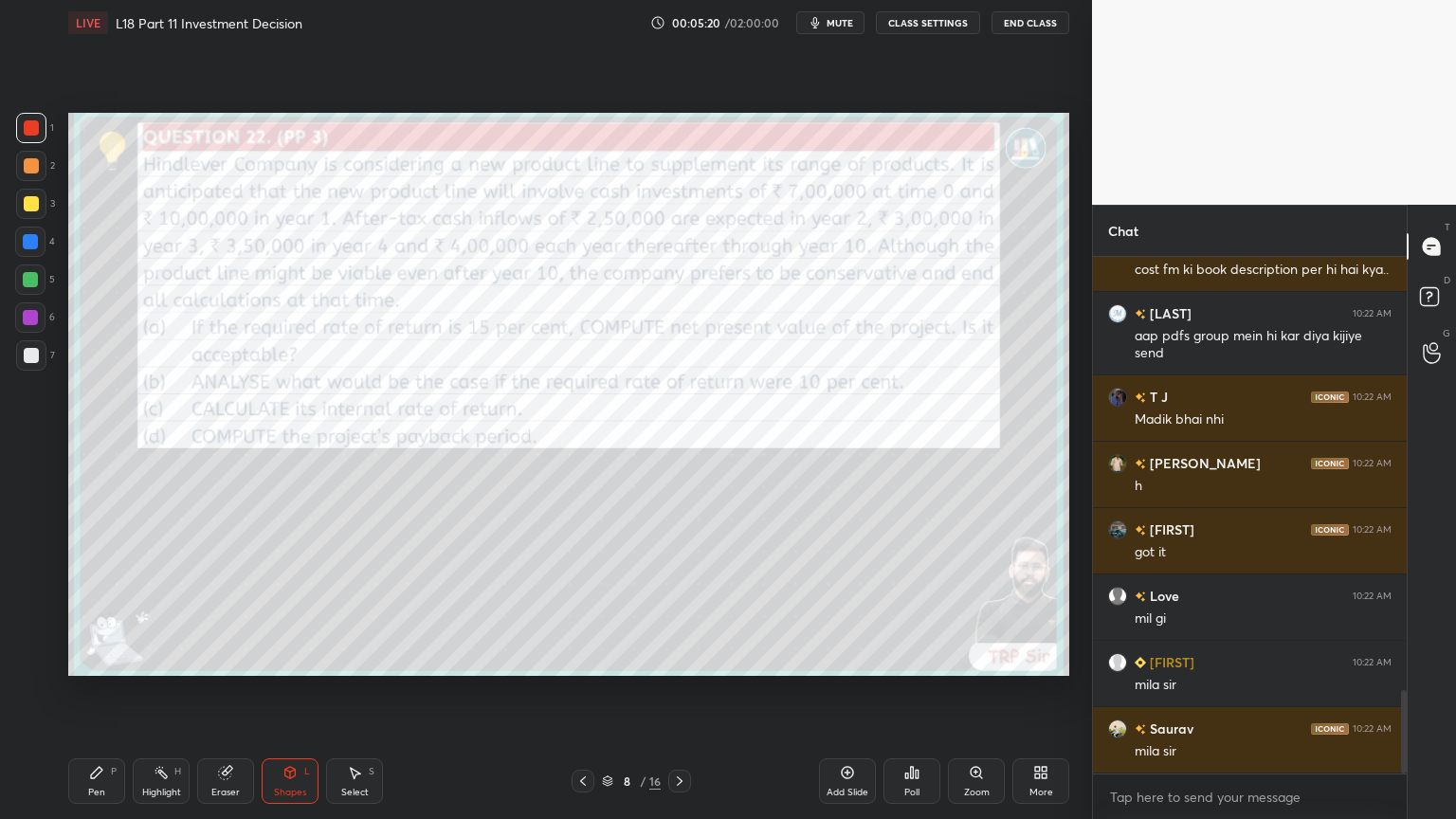 click on "Shapes L" at bounding box center [290, 781] 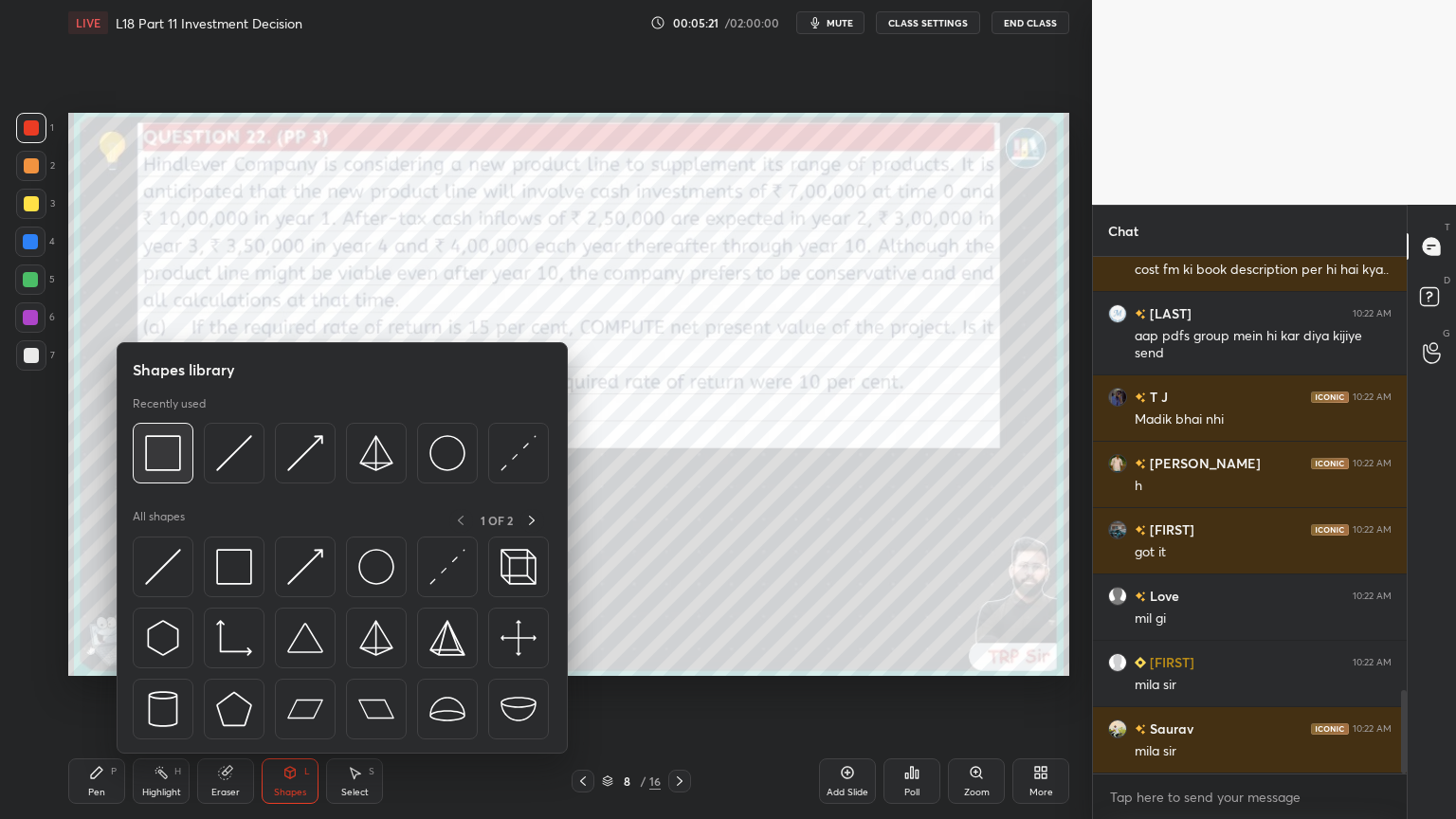 click at bounding box center [163, 453] 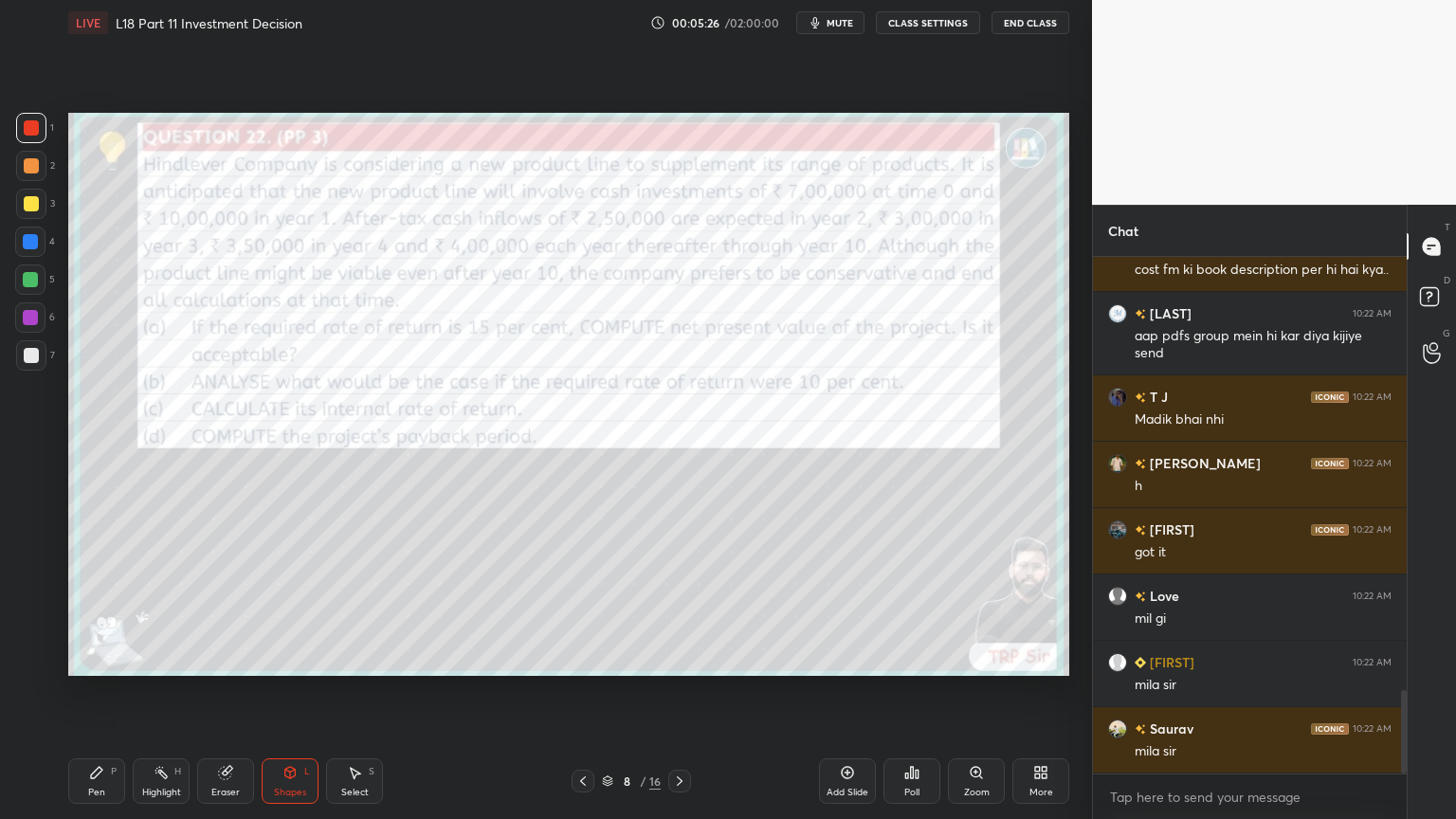 scroll, scrollTop: 2757, scrollLeft: 0, axis: vertical 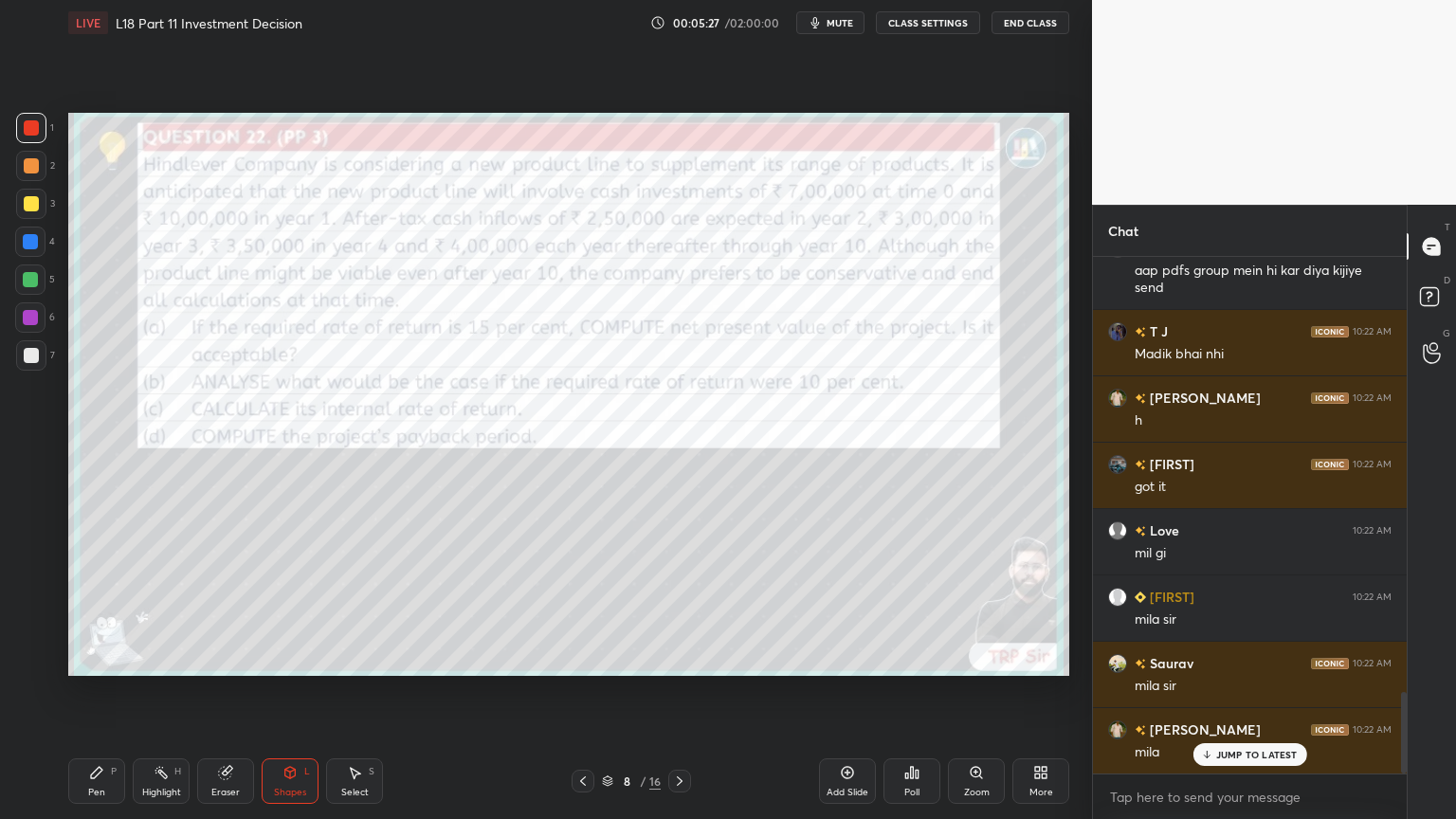 click on "Pen P" at bounding box center (97, 781) 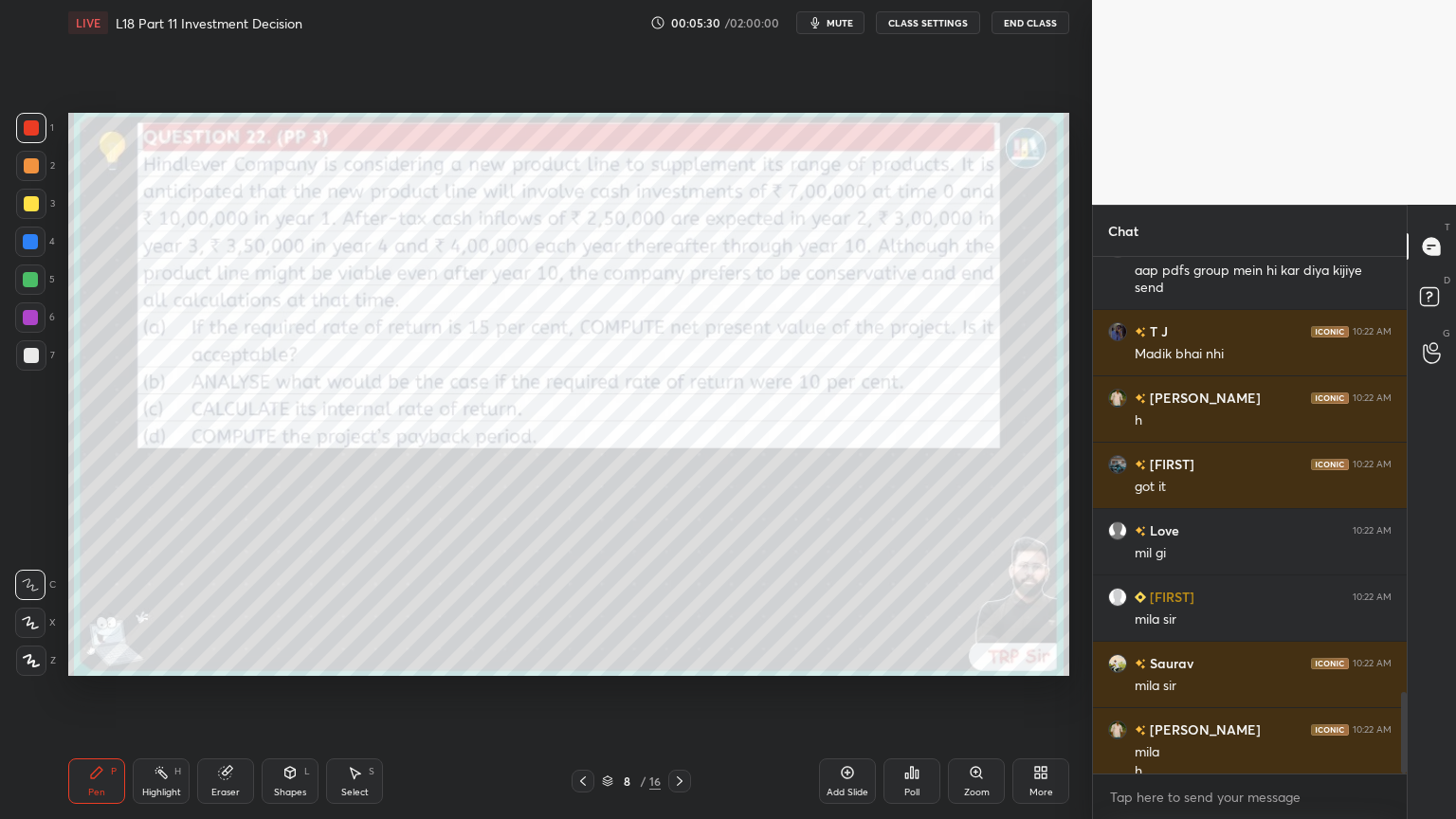 scroll, scrollTop: 2776, scrollLeft: 0, axis: vertical 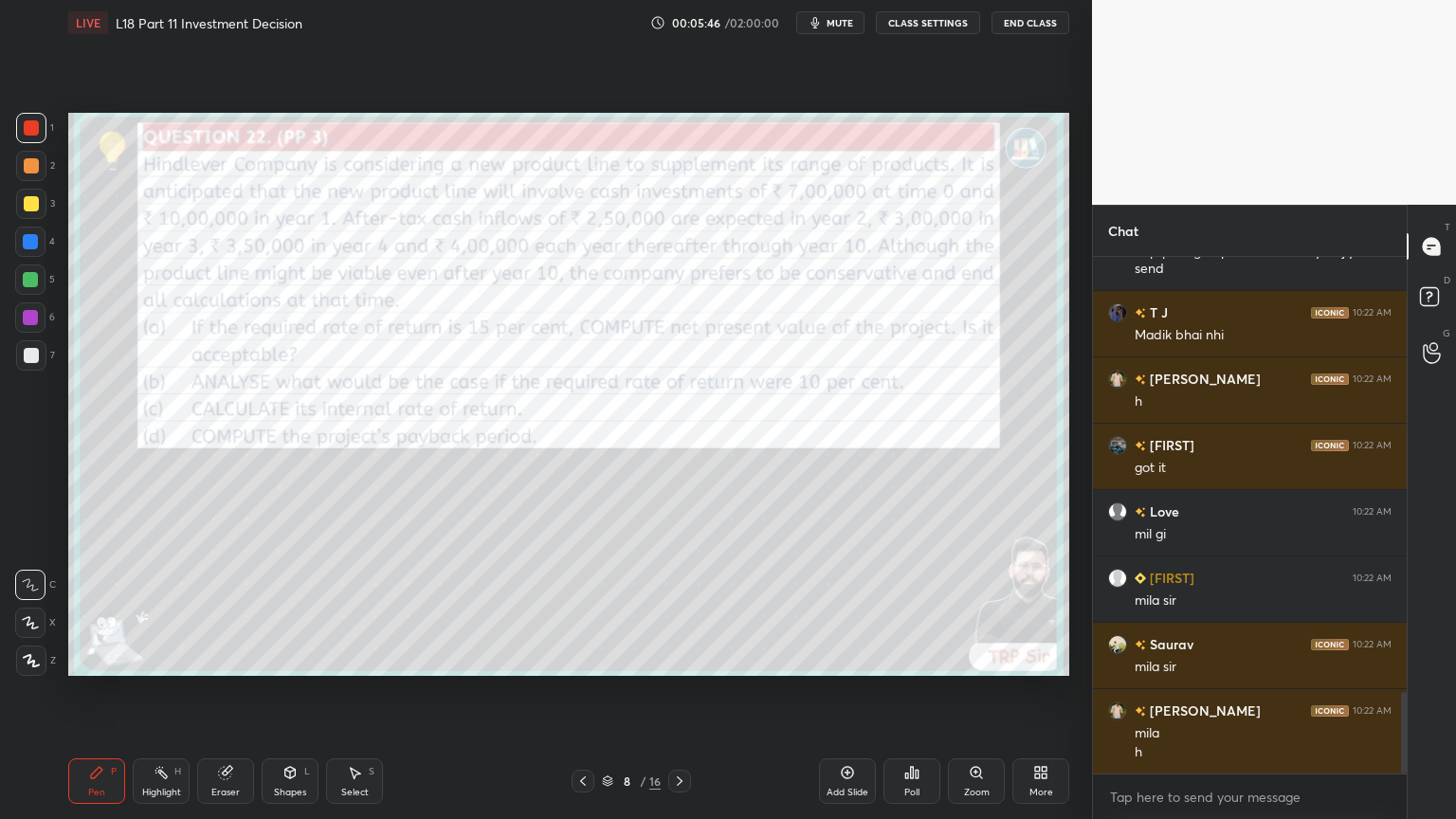 click on "Select" at bounding box center [355, 792] 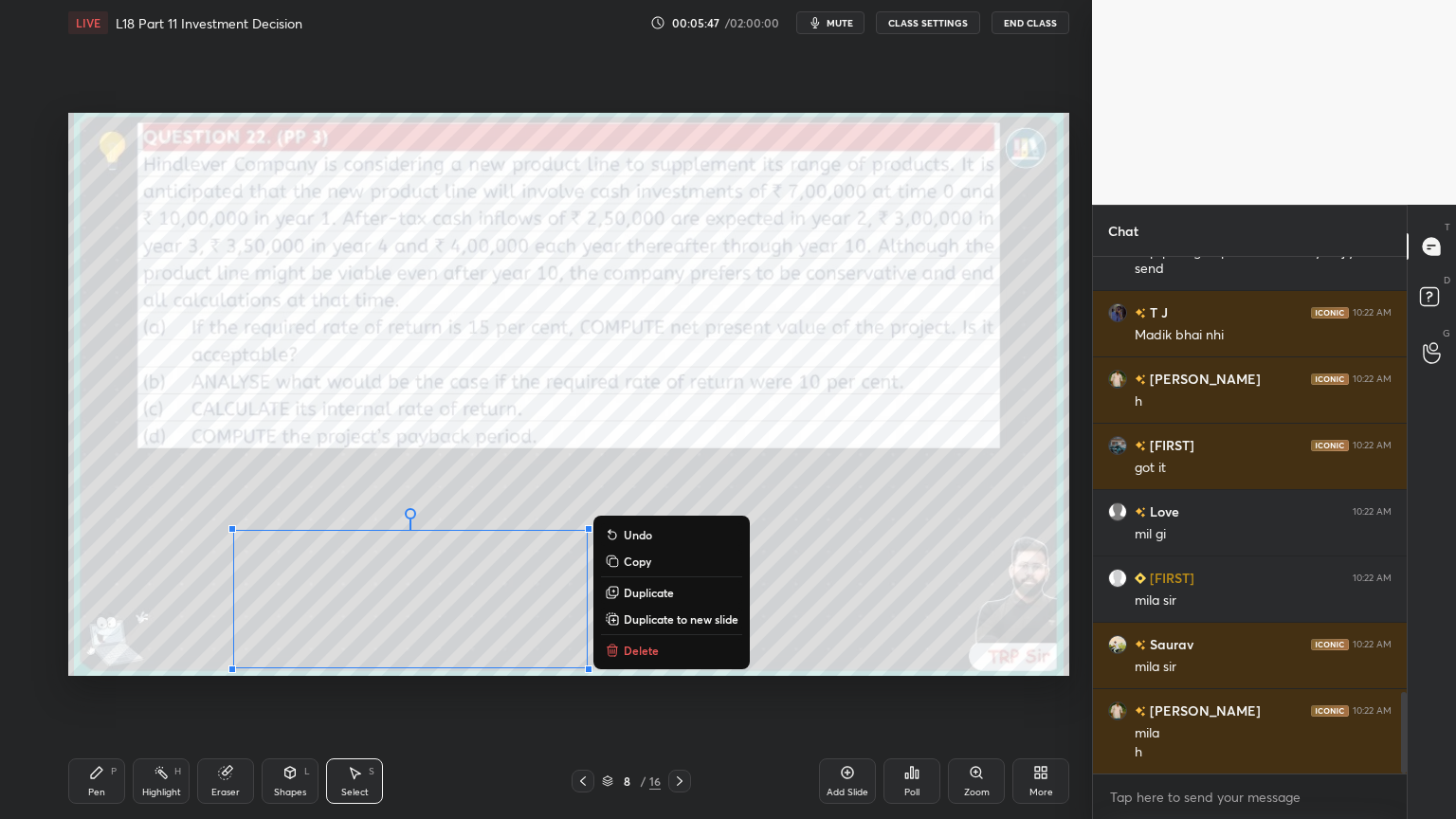 click on "Delete" at bounding box center (641, 650) 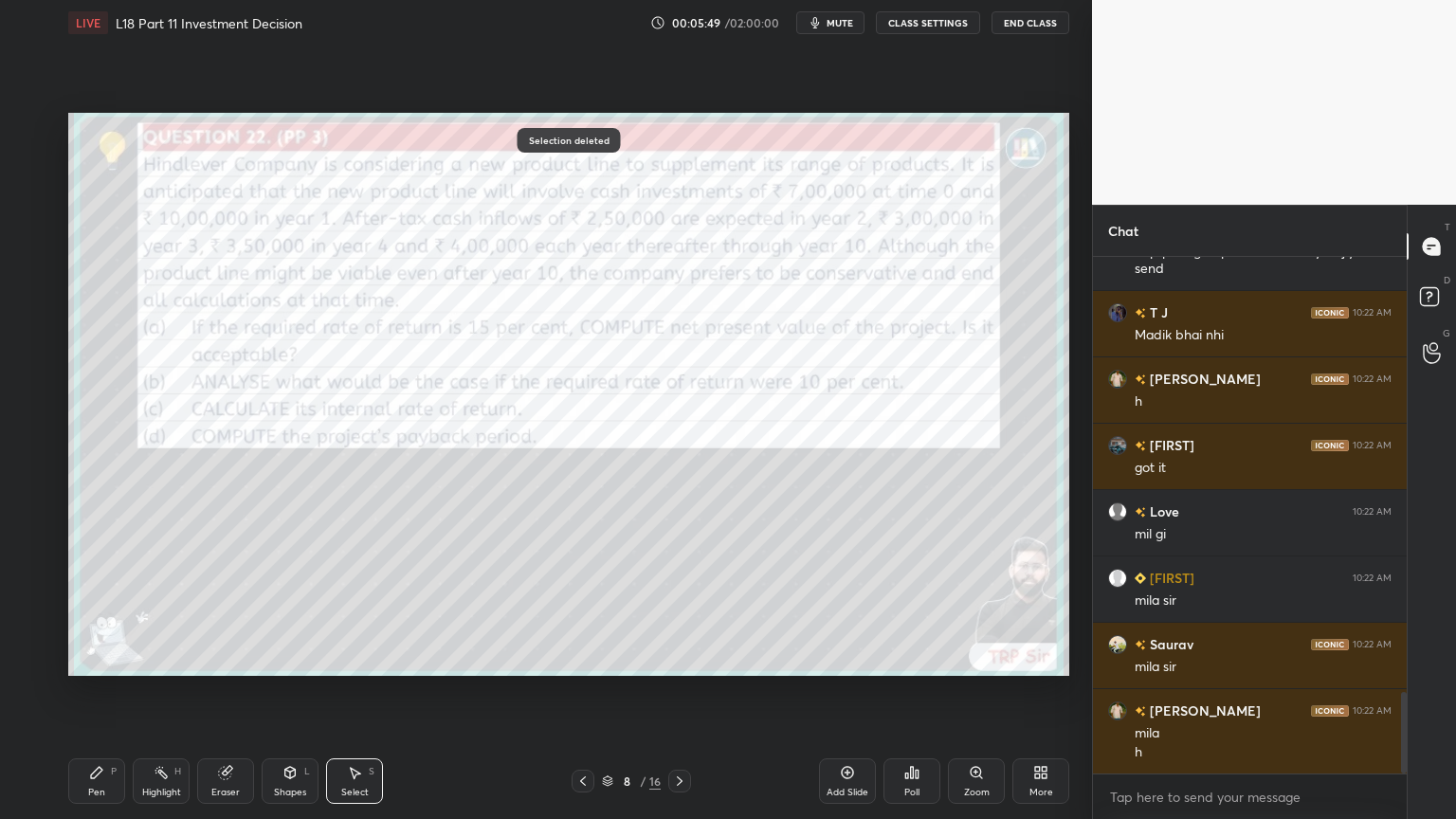 click on "Pen P" at bounding box center (97, 781) 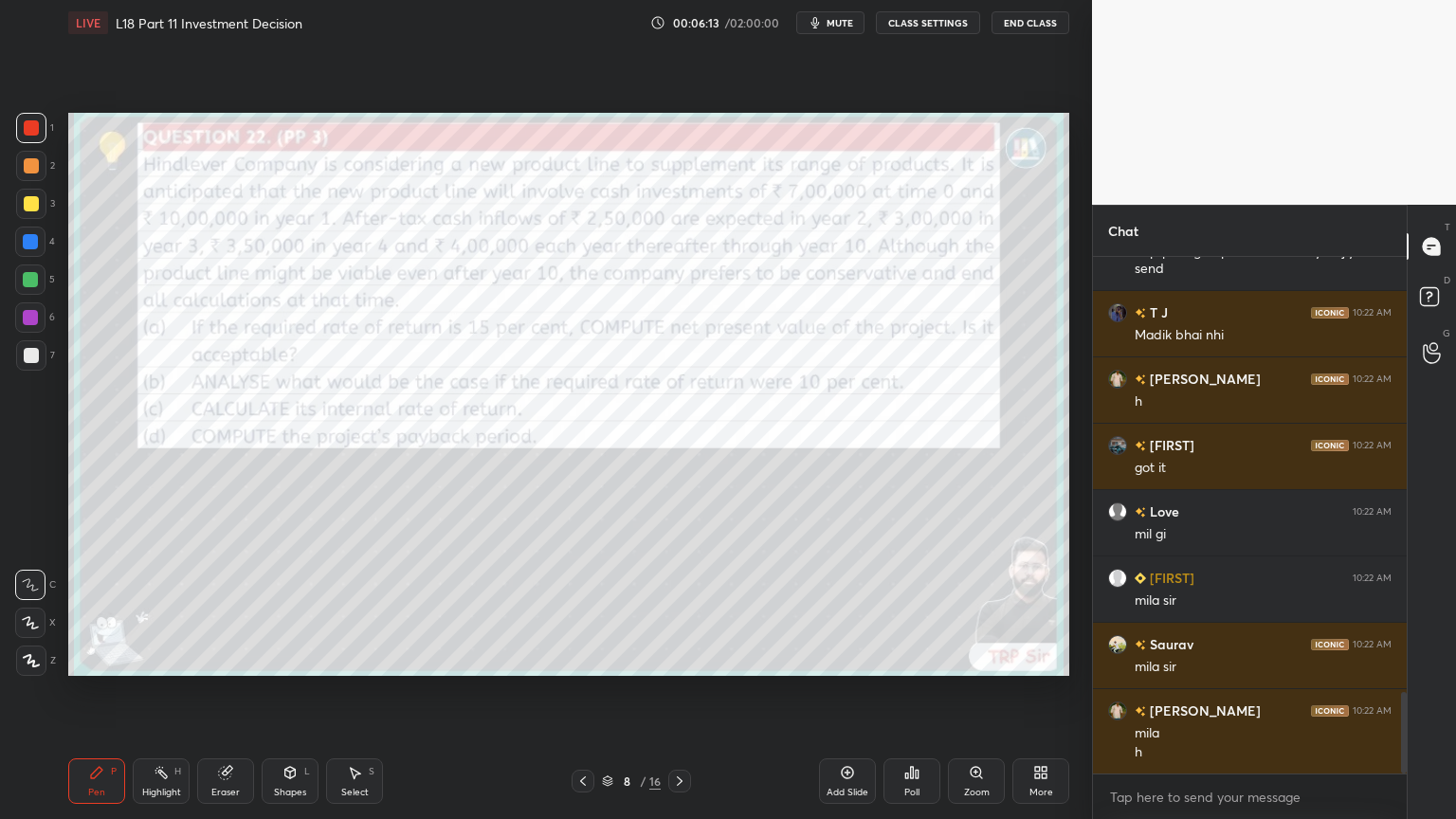 click on "Eraser" at bounding box center (226, 781) 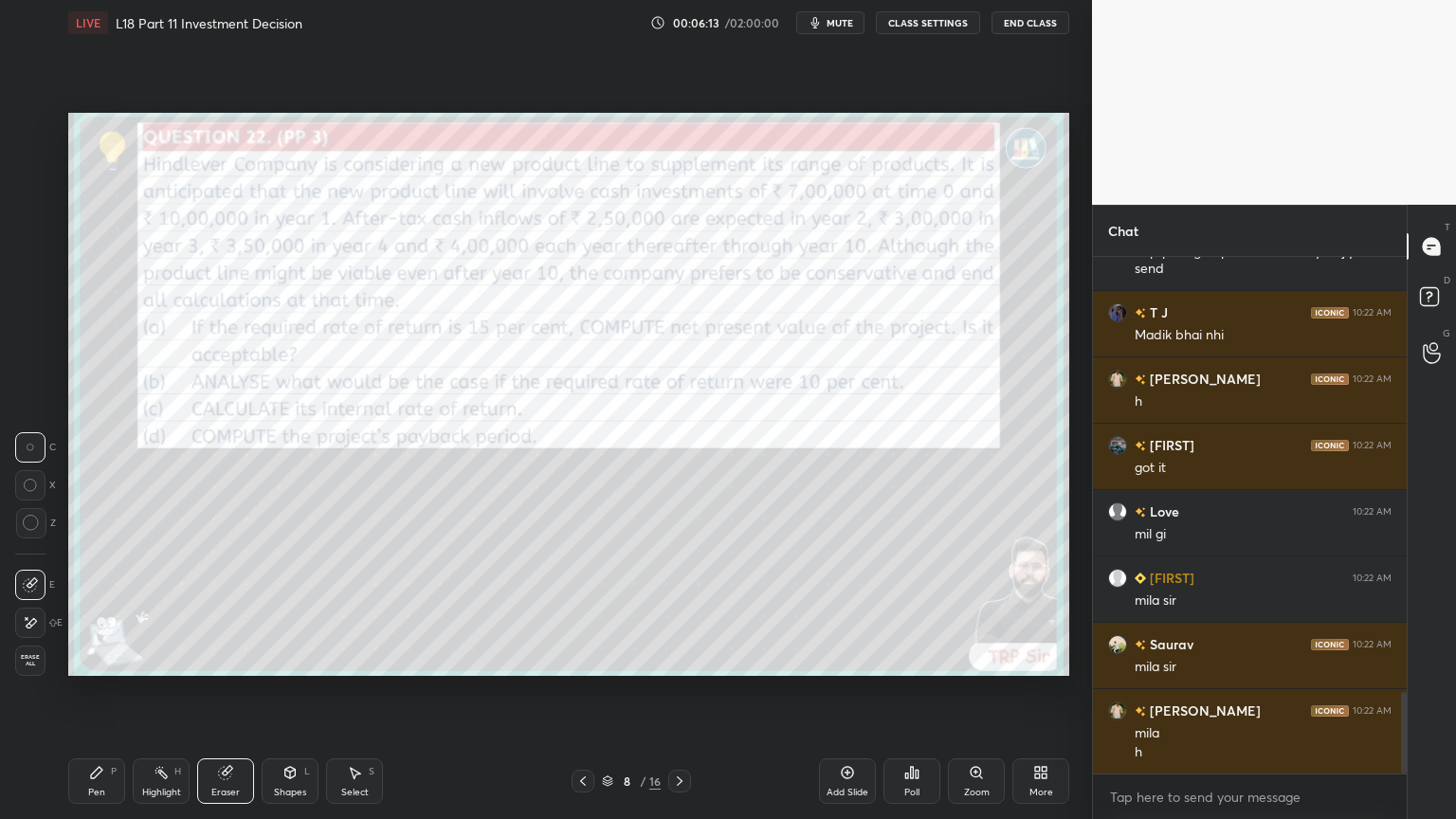 click on "Erase all" at bounding box center (30, 661) 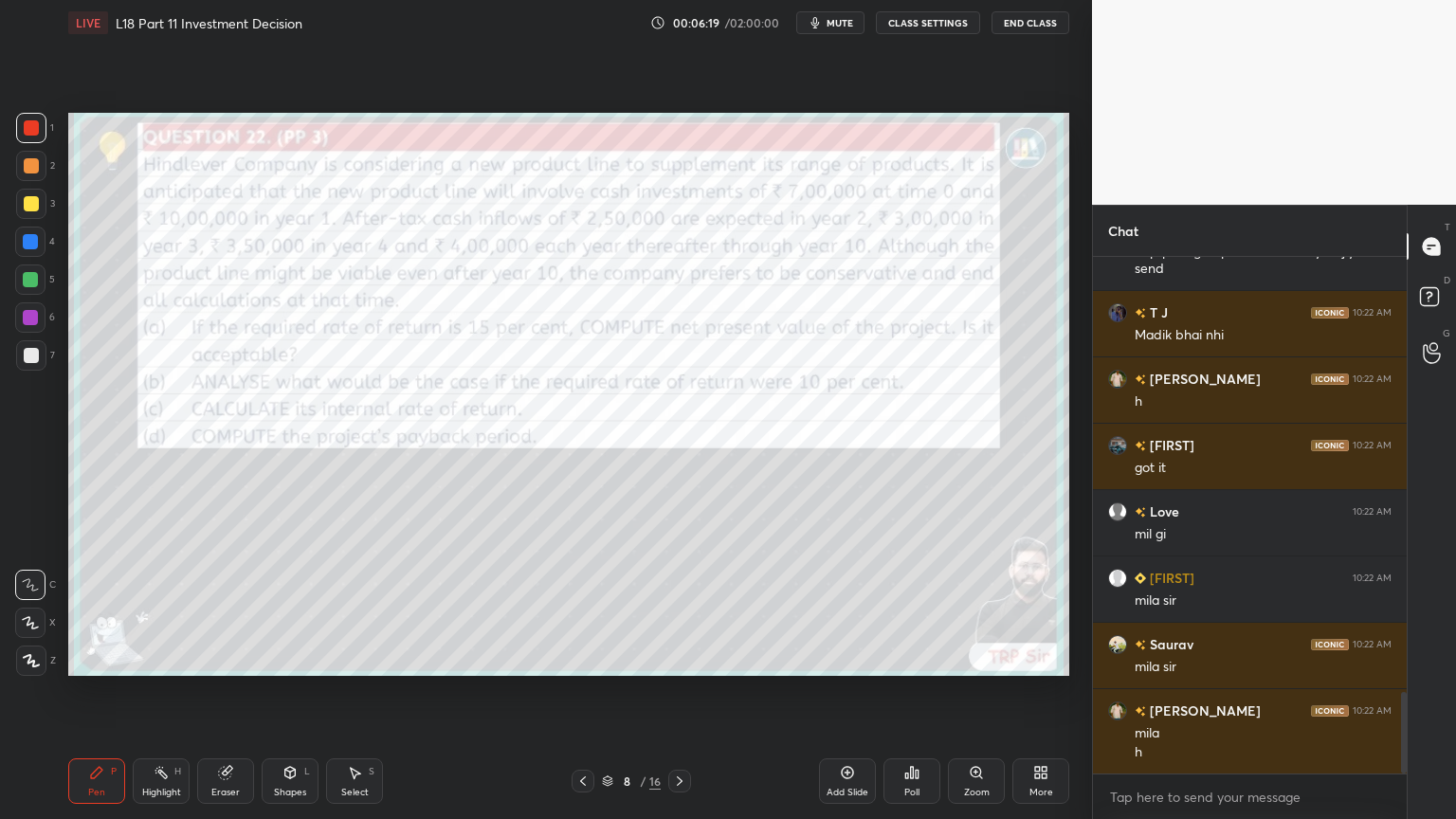 click 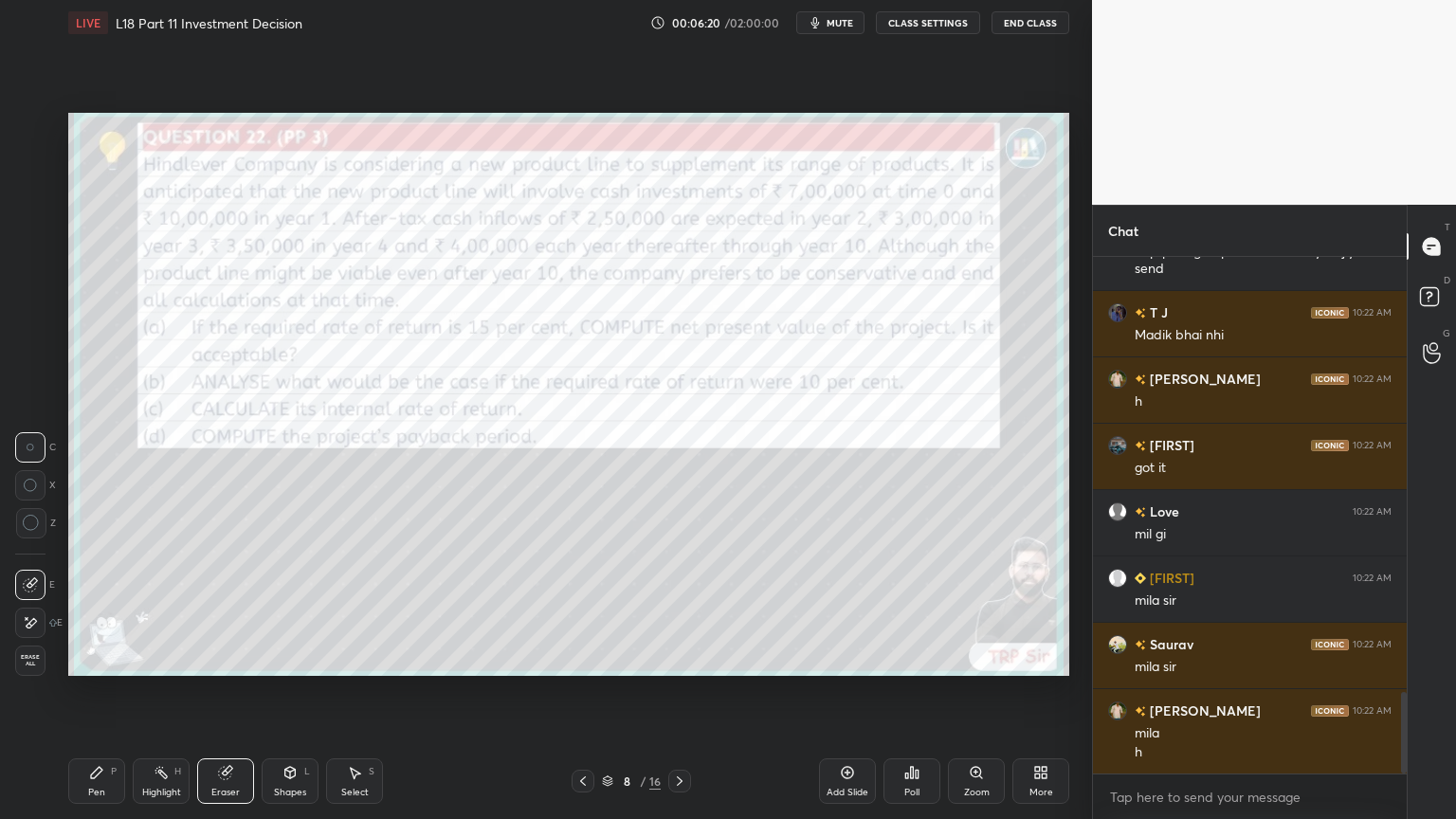 click on "Erase all" at bounding box center (30, 661) 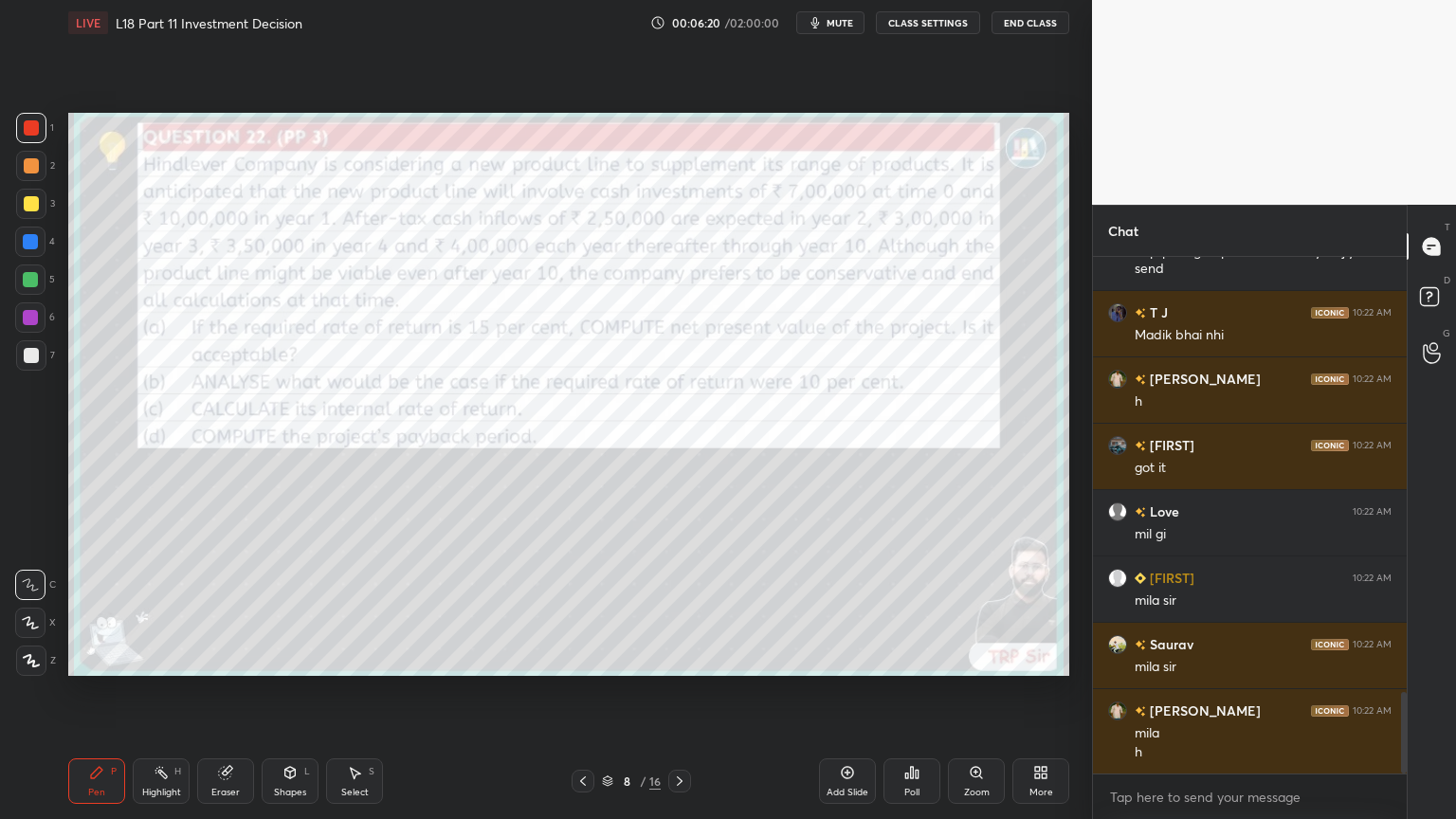 click on "Pen P" at bounding box center [97, 781] 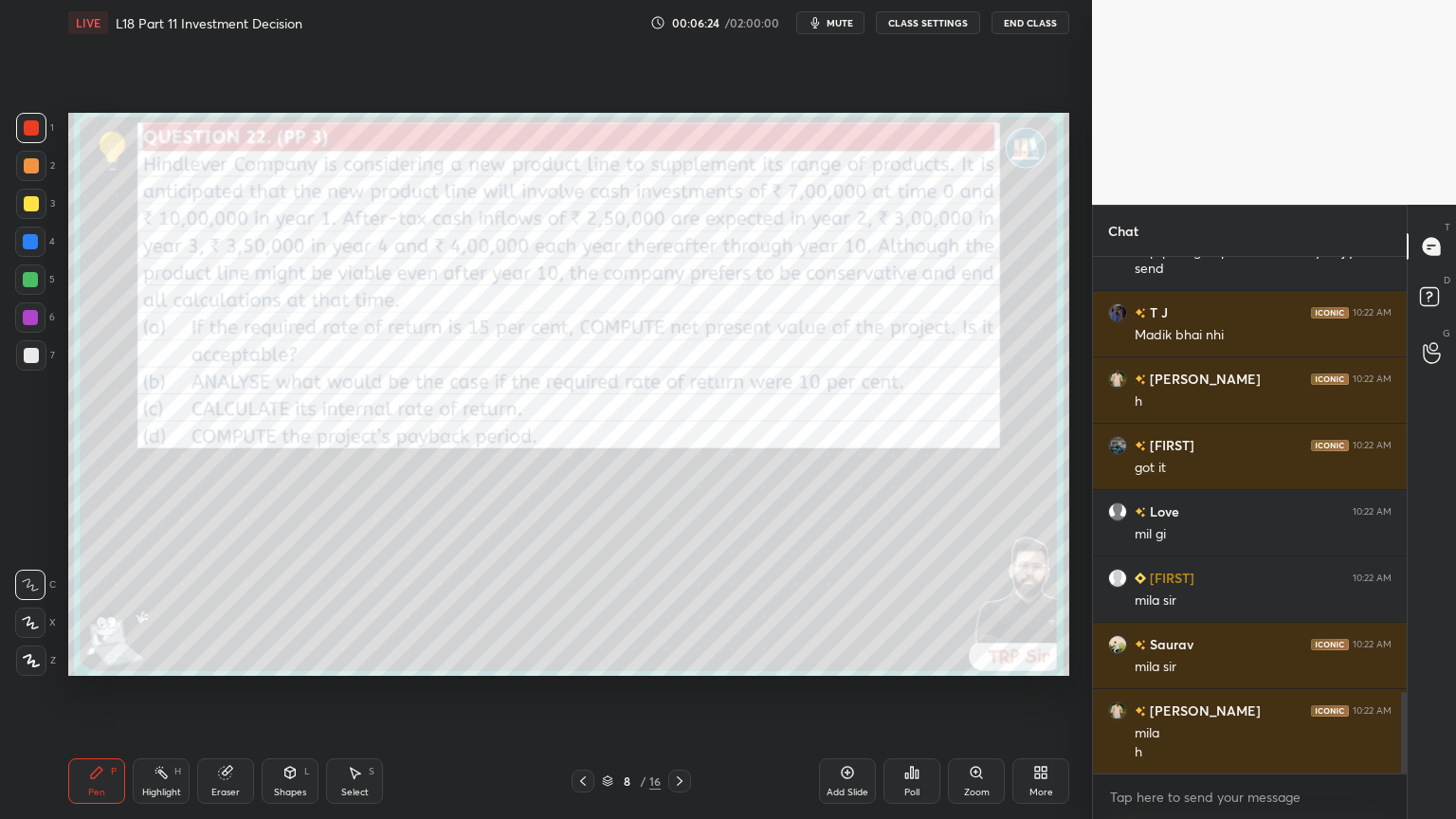 scroll, scrollTop: 2843, scrollLeft: 0, axis: vertical 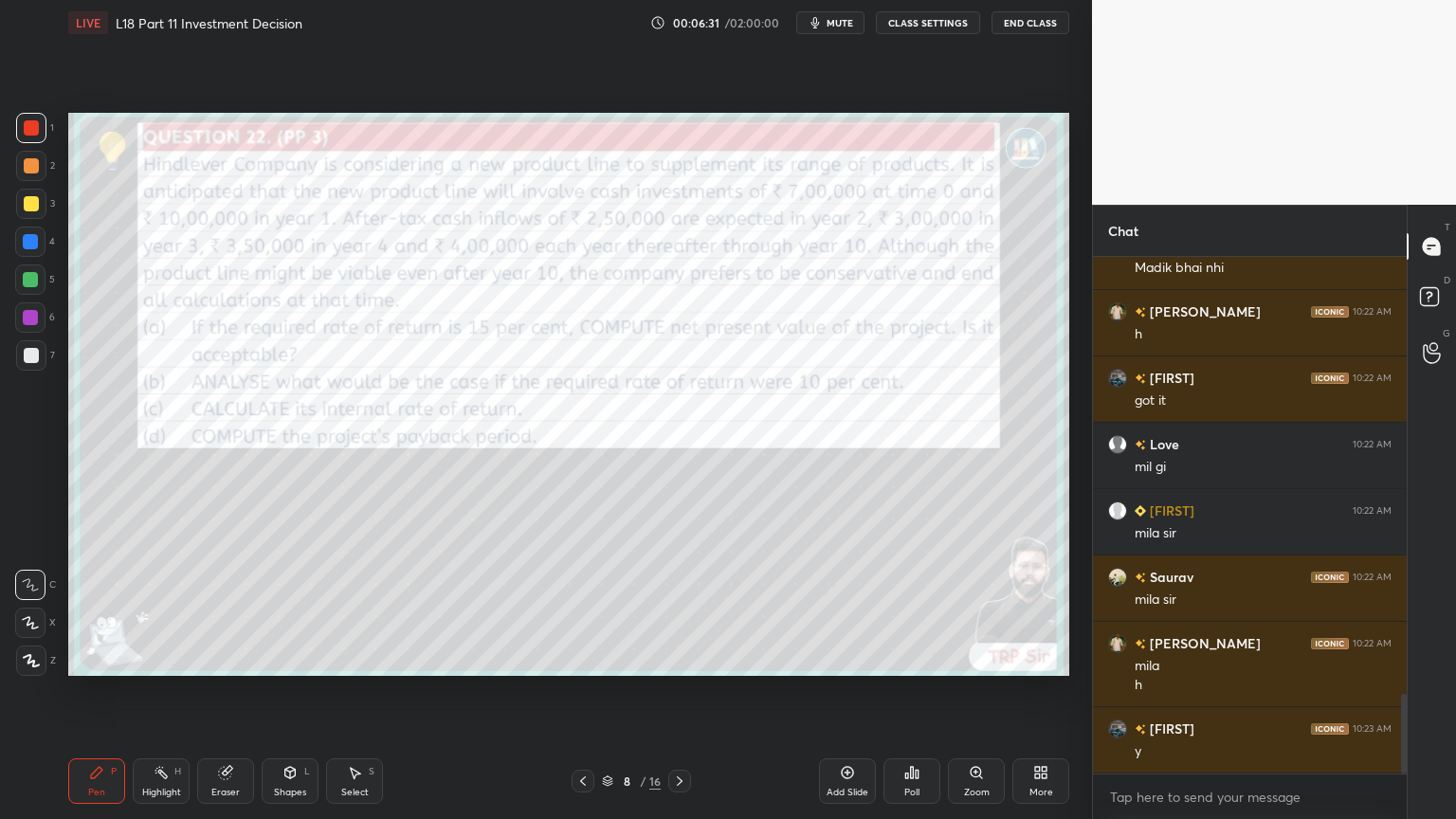 click on "Eraser" at bounding box center (226, 792) 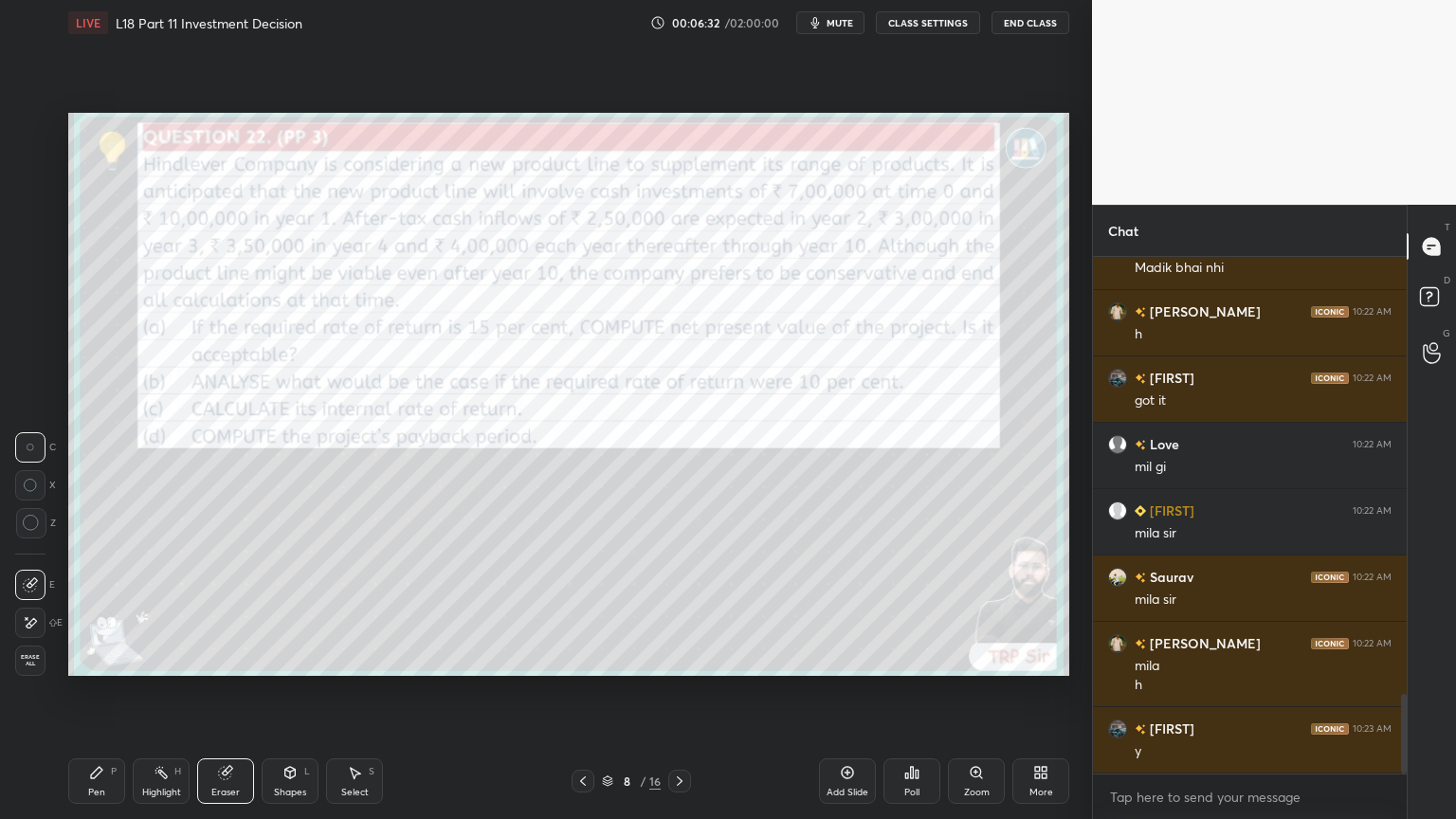 click on "E E Erase all" at bounding box center [39, 619] 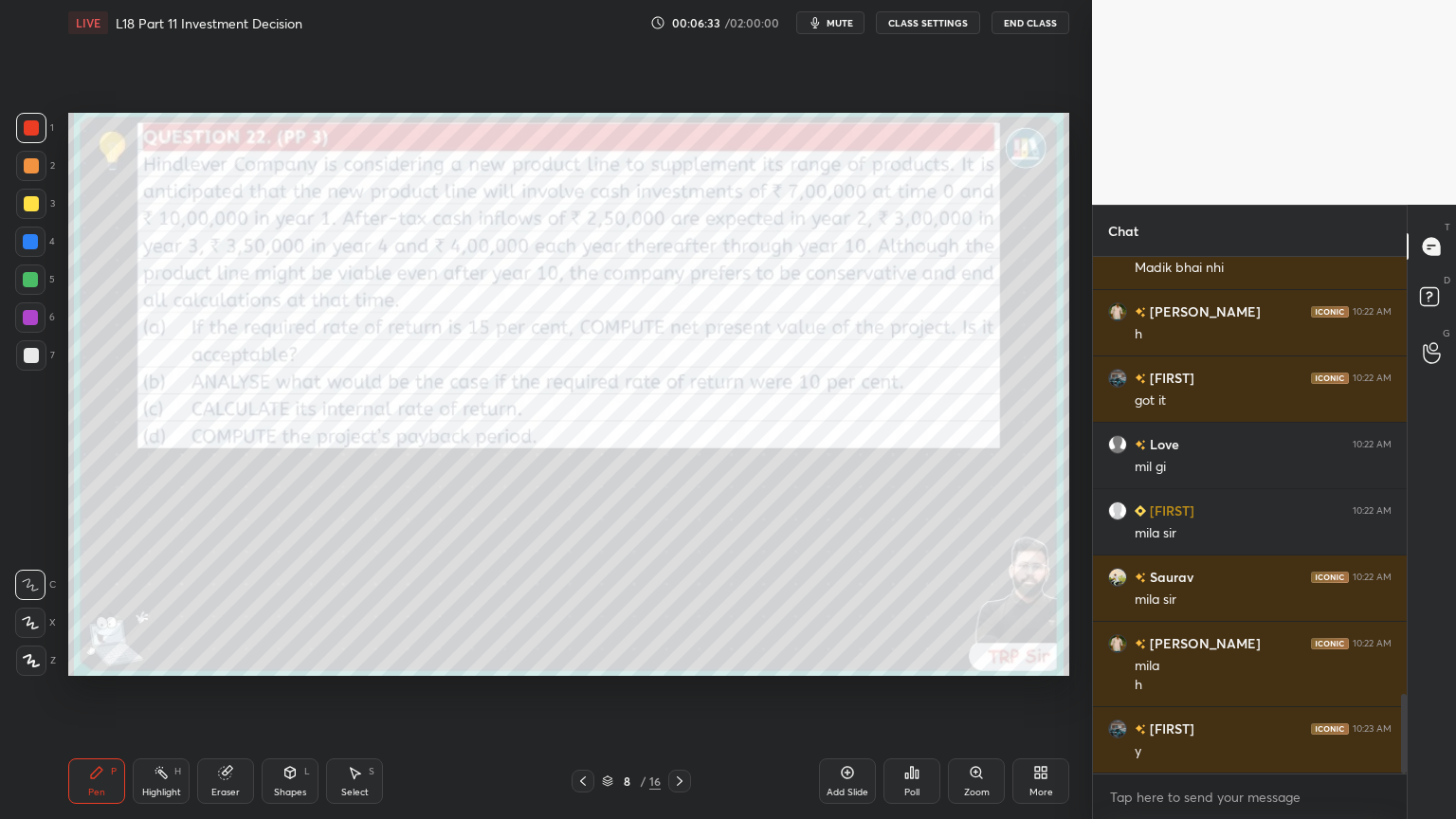 click on "Pen P Highlight H Eraser Shapes L Select S" at bounding box center (256, 781) 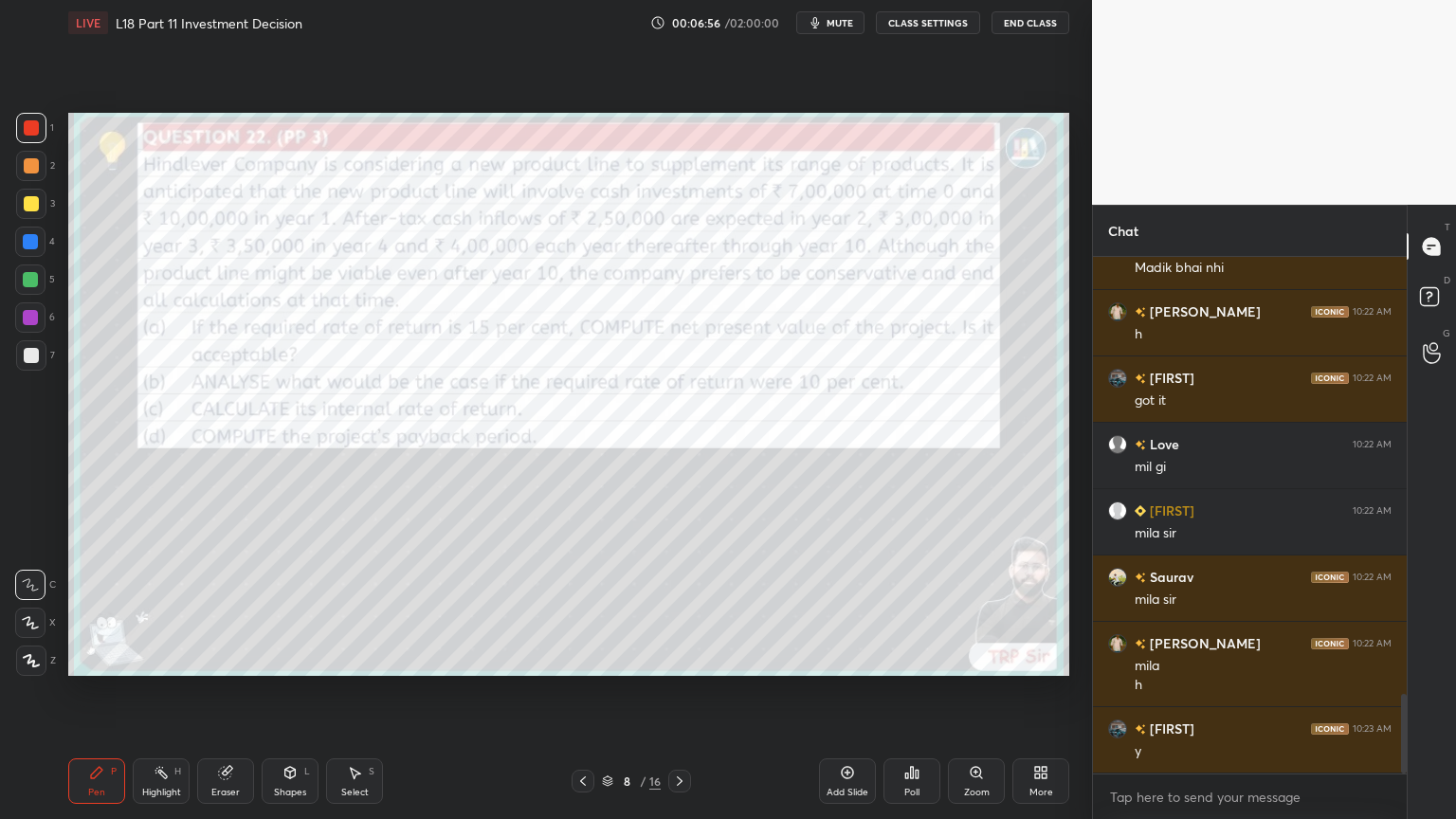 click 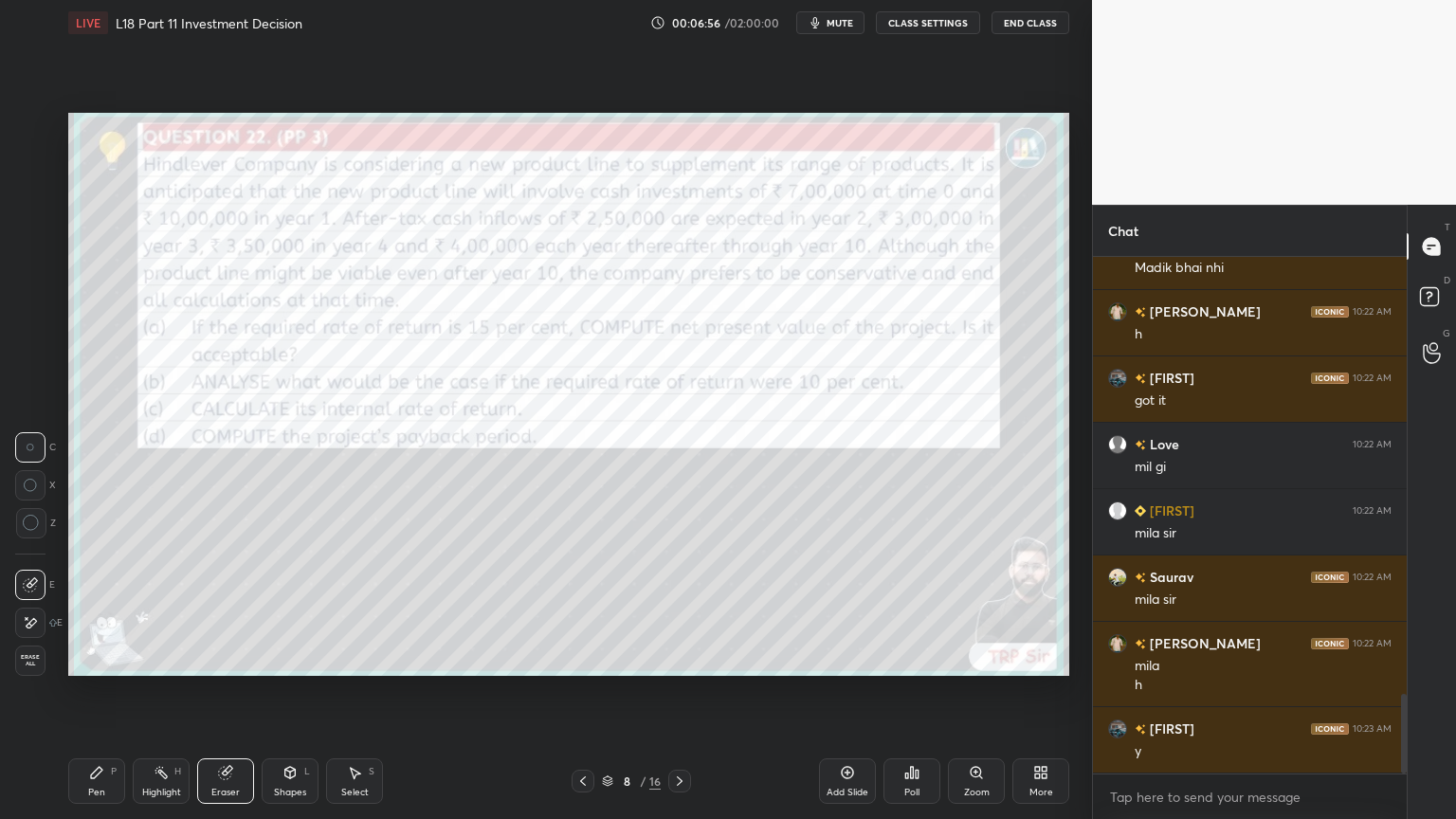 click on "Erase all" at bounding box center [30, 661] 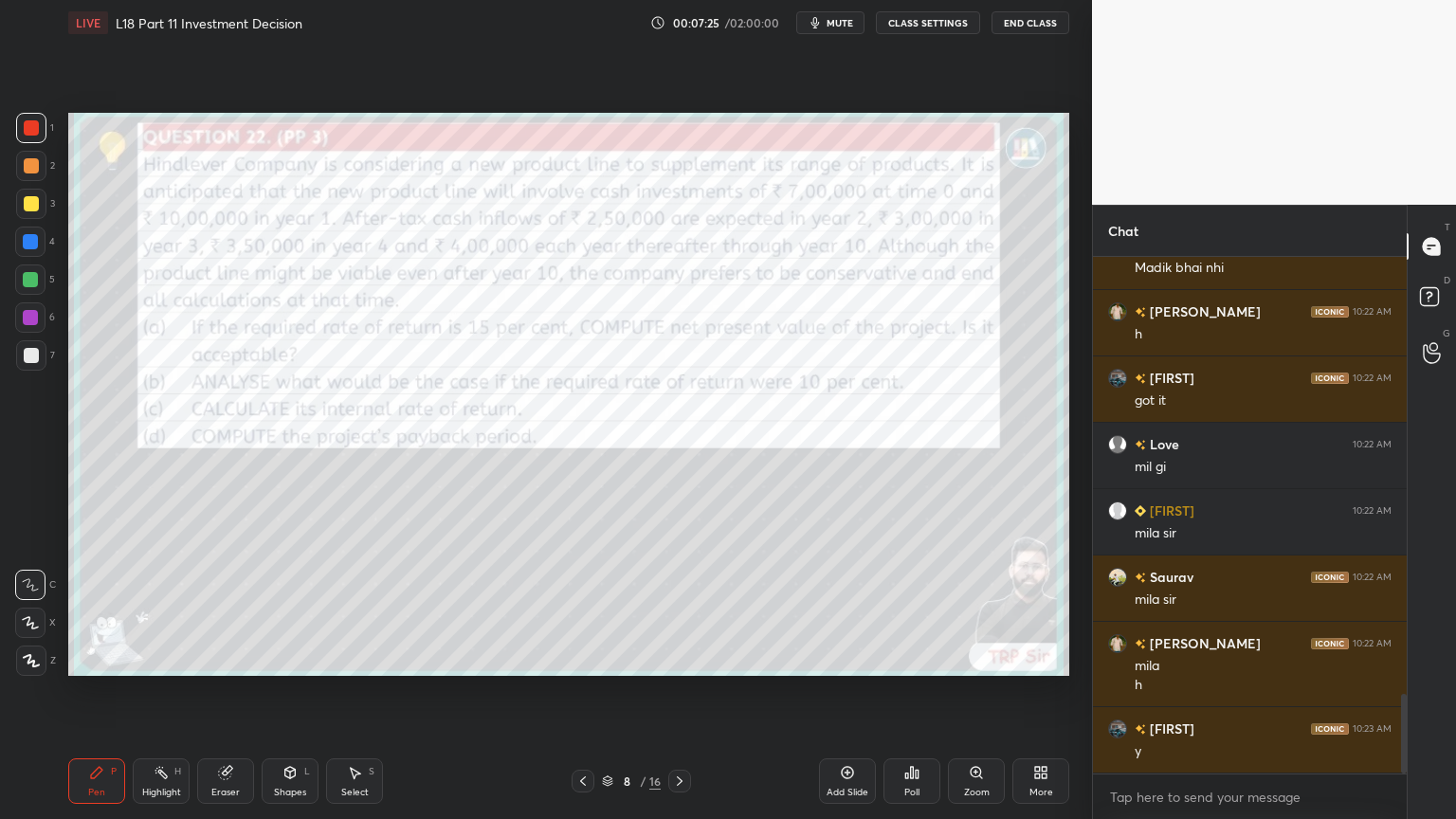 scroll, scrollTop: 2908, scrollLeft: 0, axis: vertical 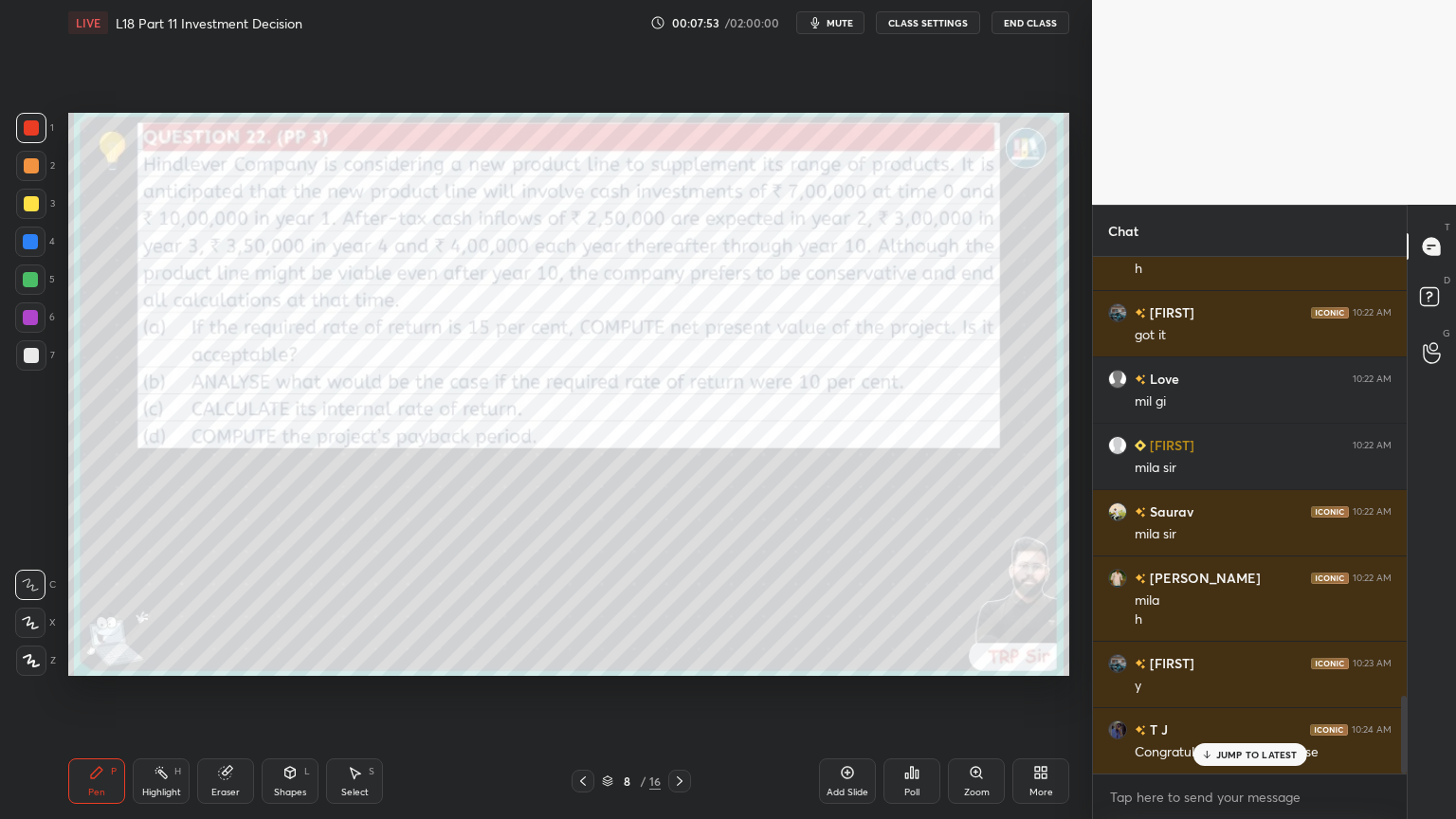 click on "1 2 3 4 5 6 7 C X Z C X Z E E Erase all   H H" at bounding box center [30, 394] 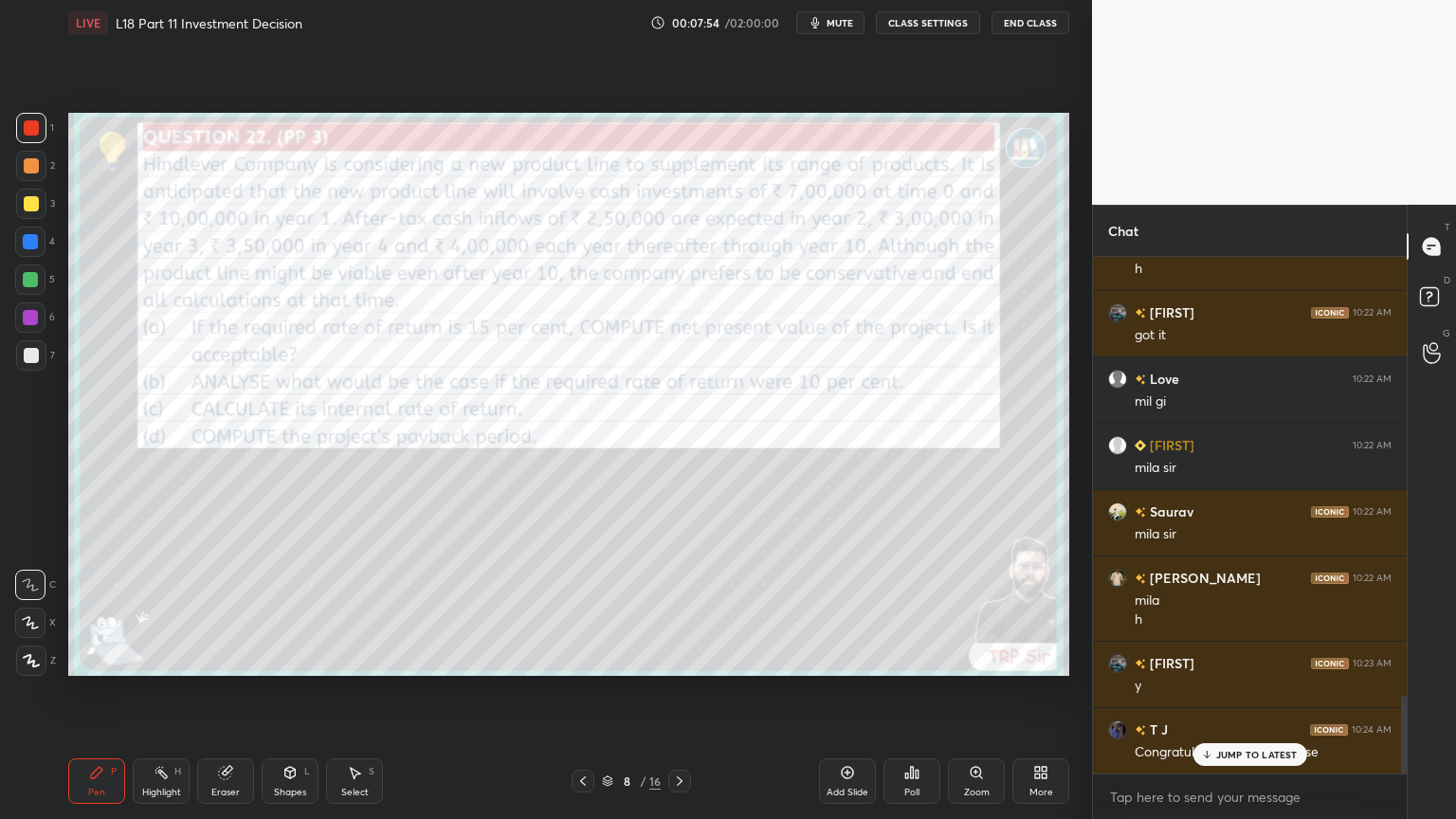 click on "Setting up your live class Poll for   secs No correct answer Start poll" at bounding box center [569, 394] 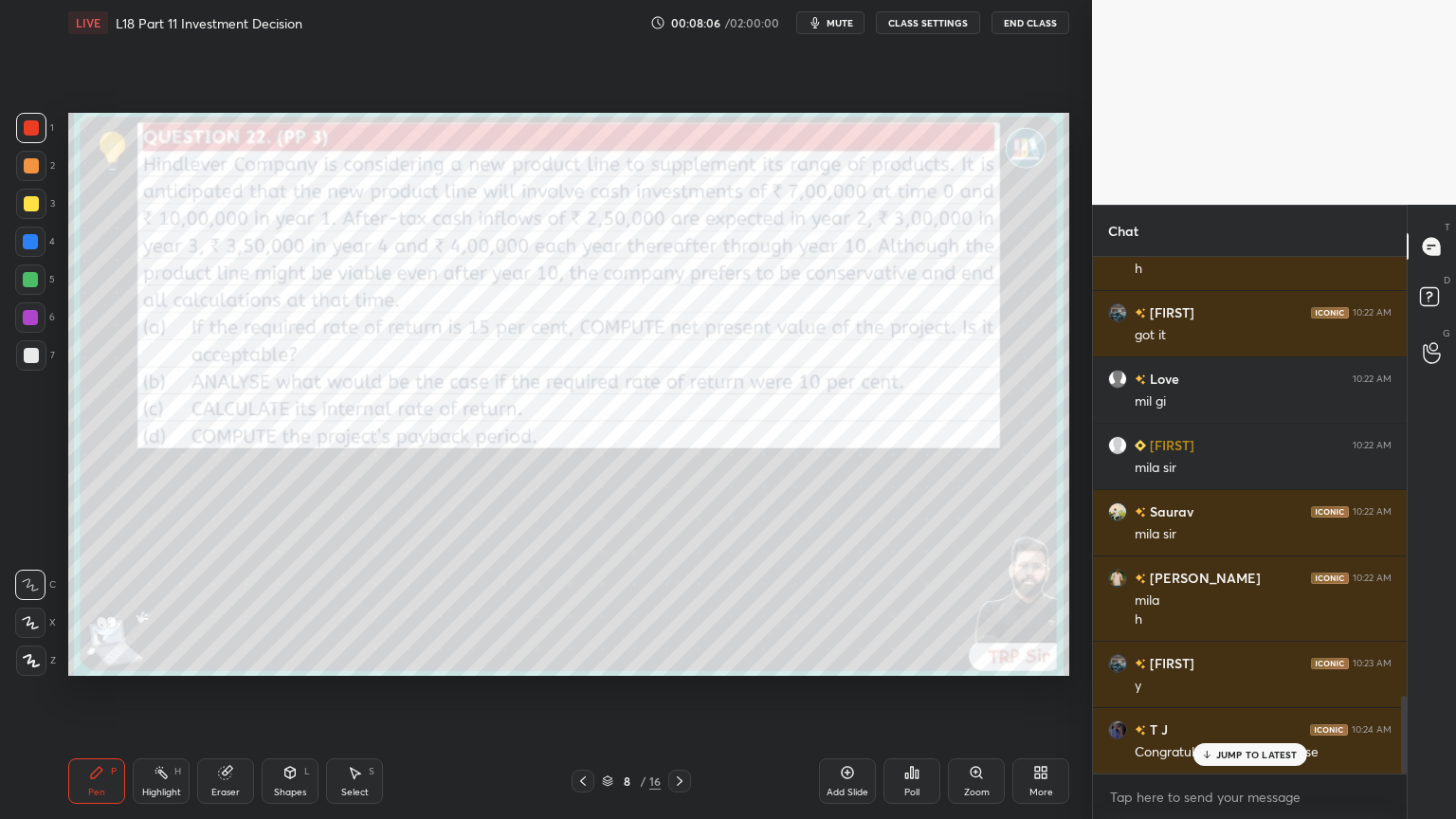 click 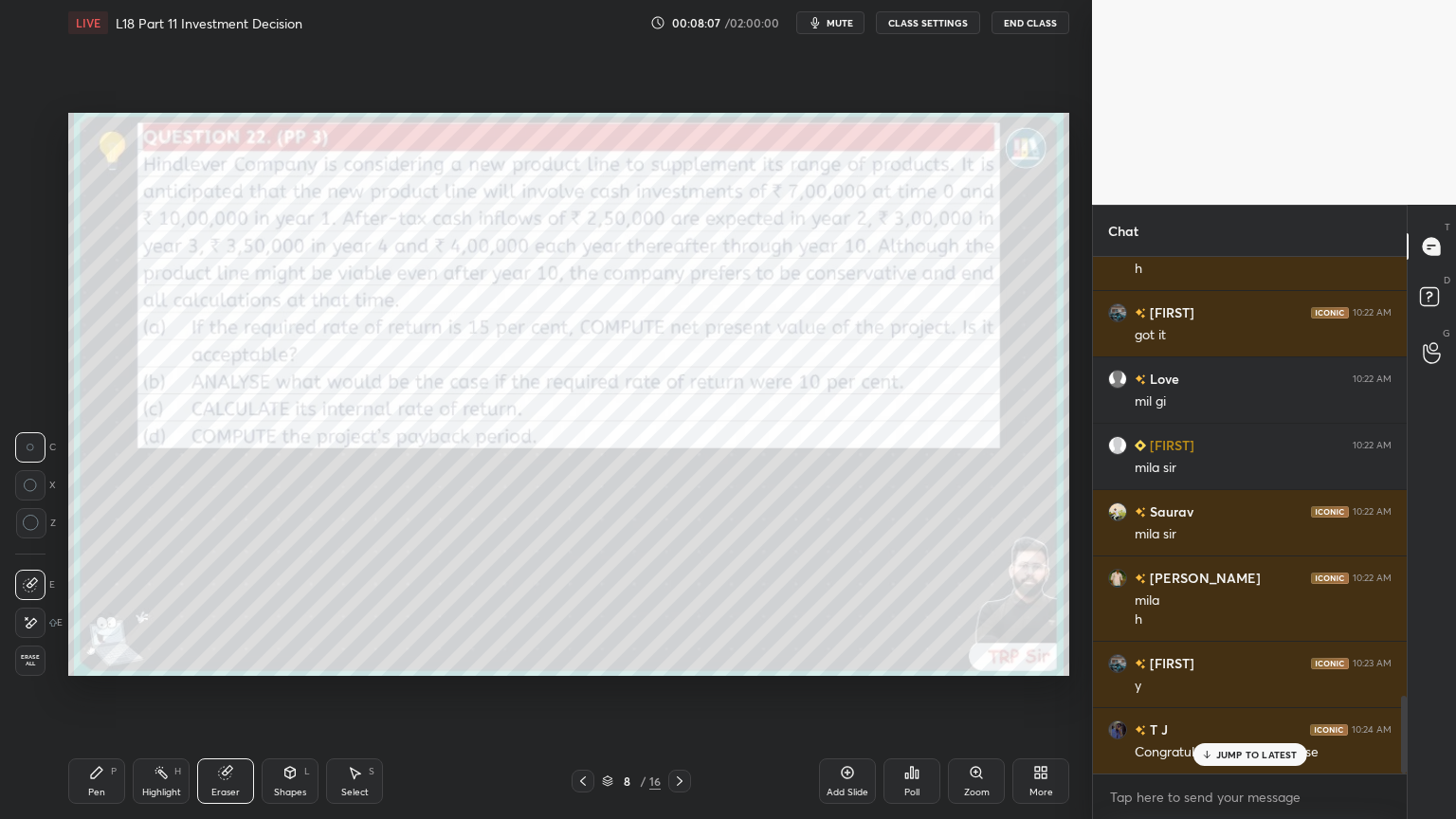 click on "Erase all" at bounding box center [30, 661] 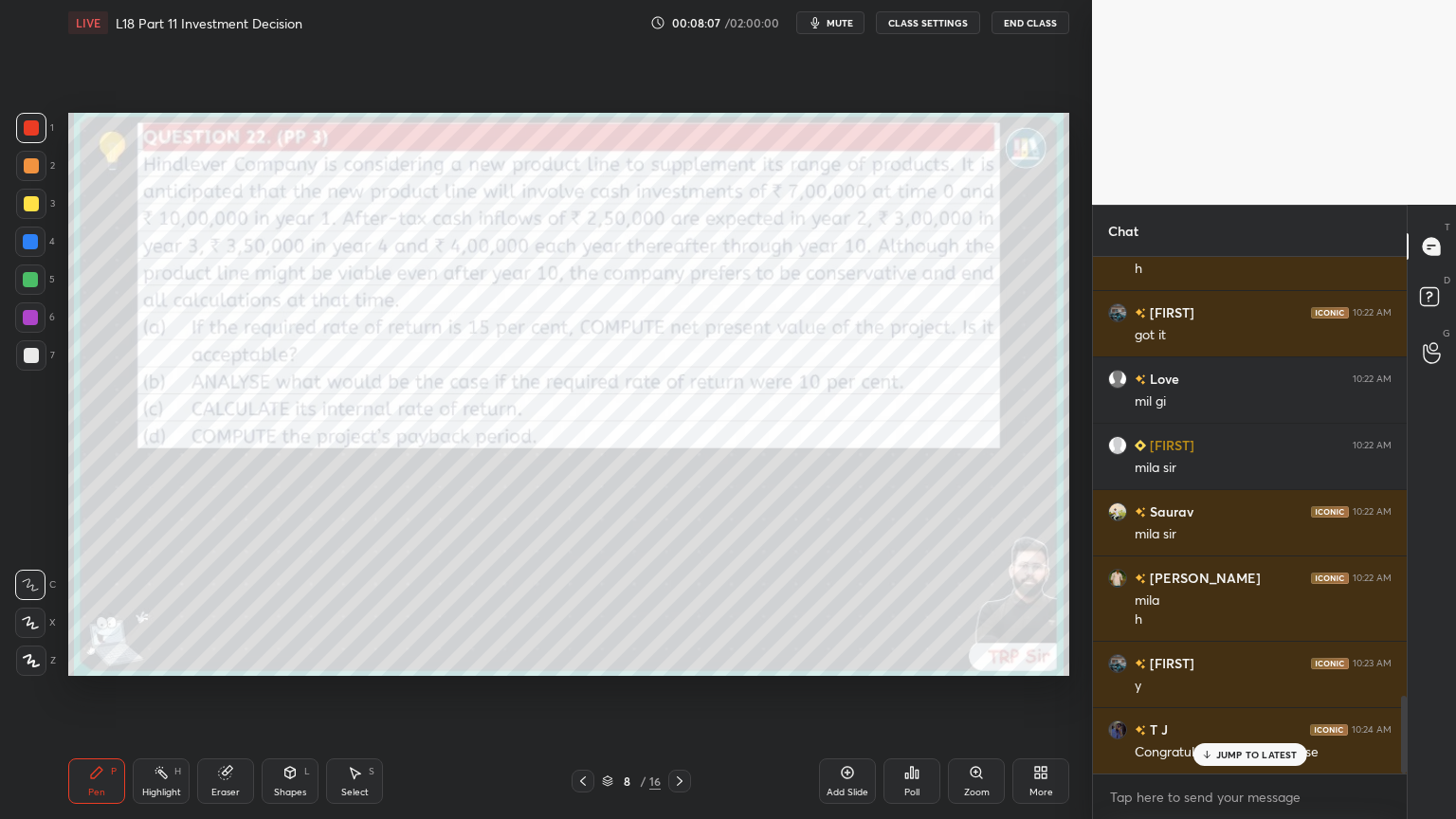 click on "Setting up your live class Poll for   secs No correct answer Start poll" at bounding box center [569, 394] 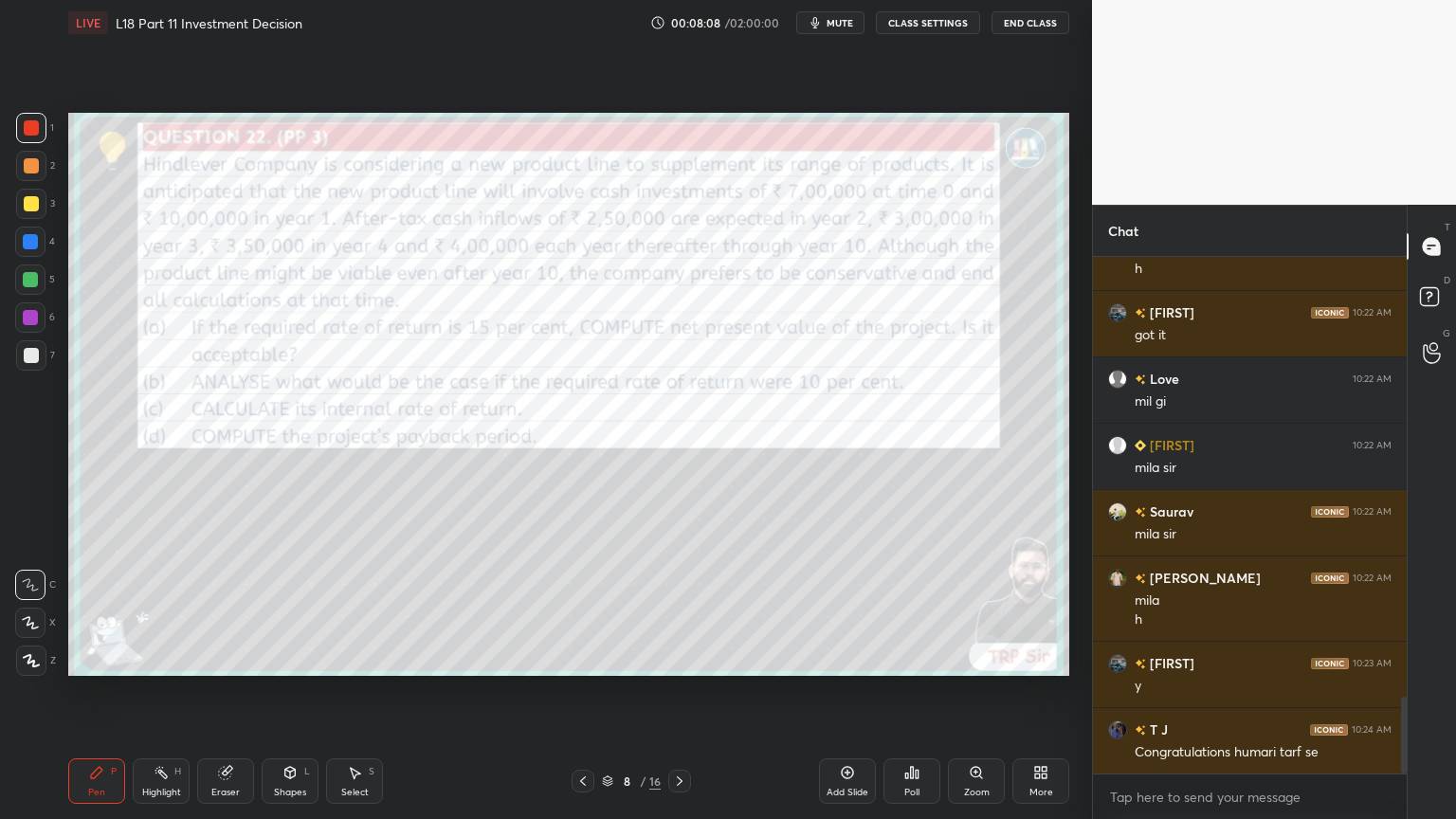scroll, scrollTop: 2976, scrollLeft: 0, axis: vertical 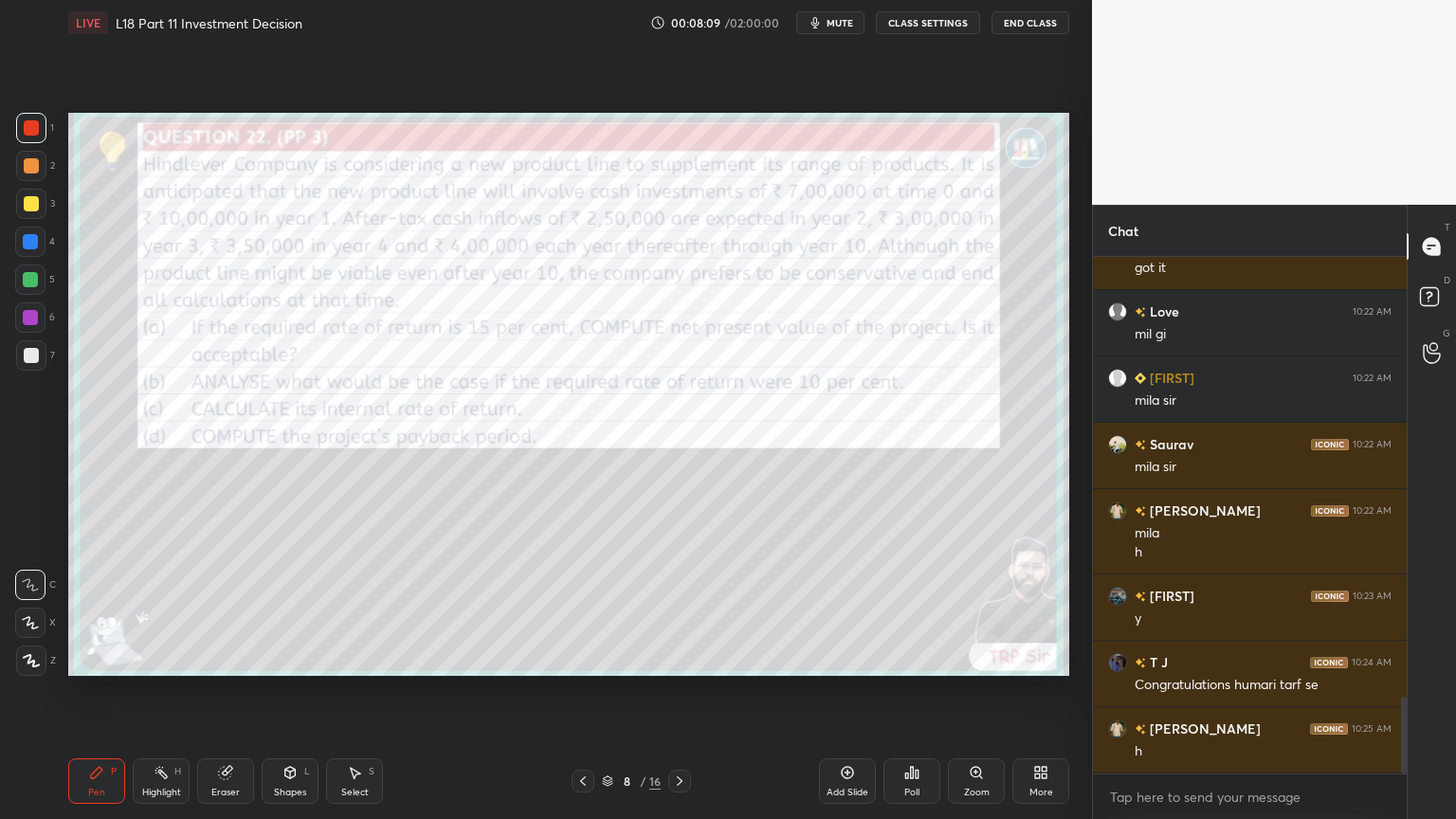 click on "1" at bounding box center [35, 132] 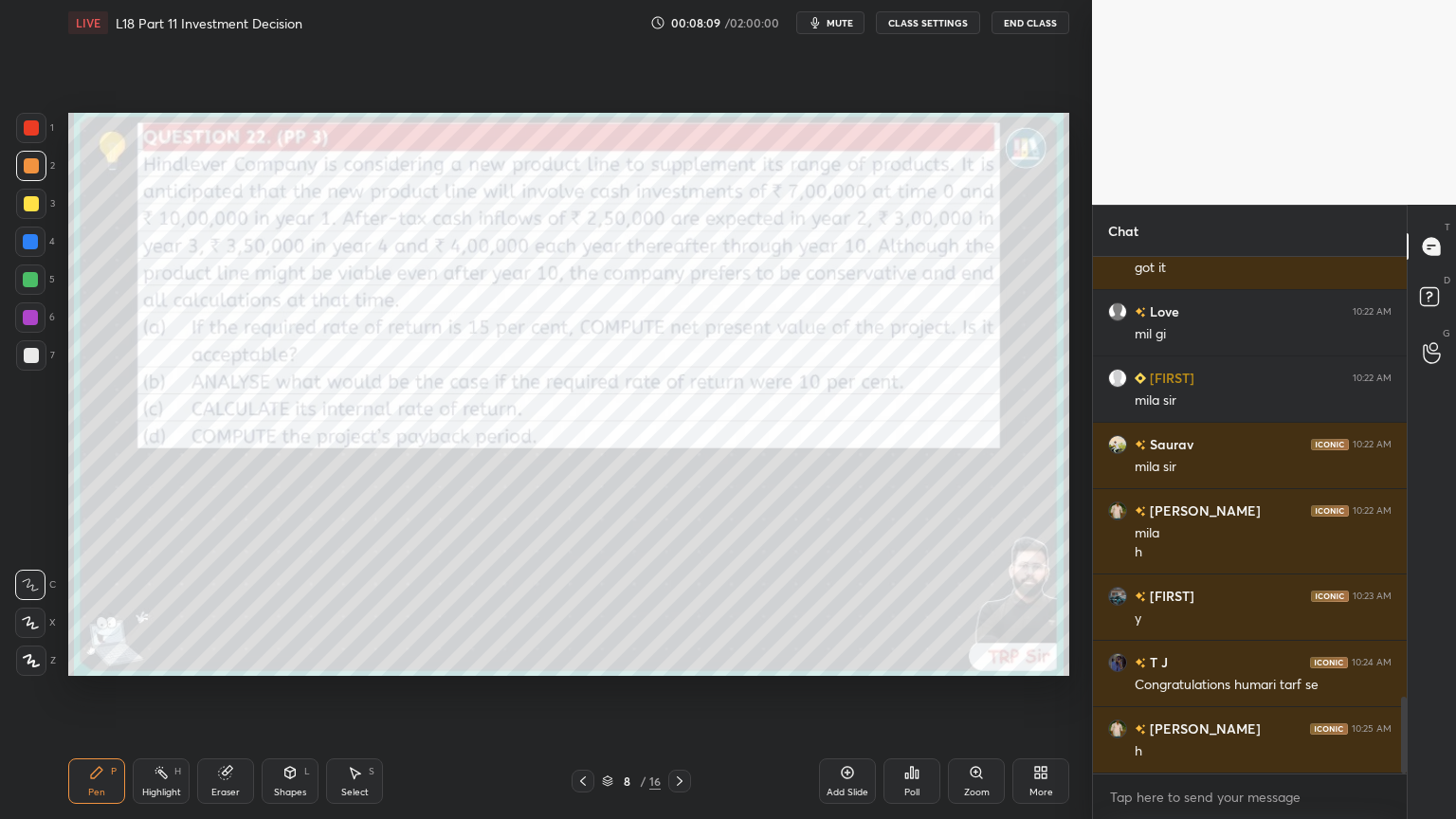 click on "1" at bounding box center (35, 132) 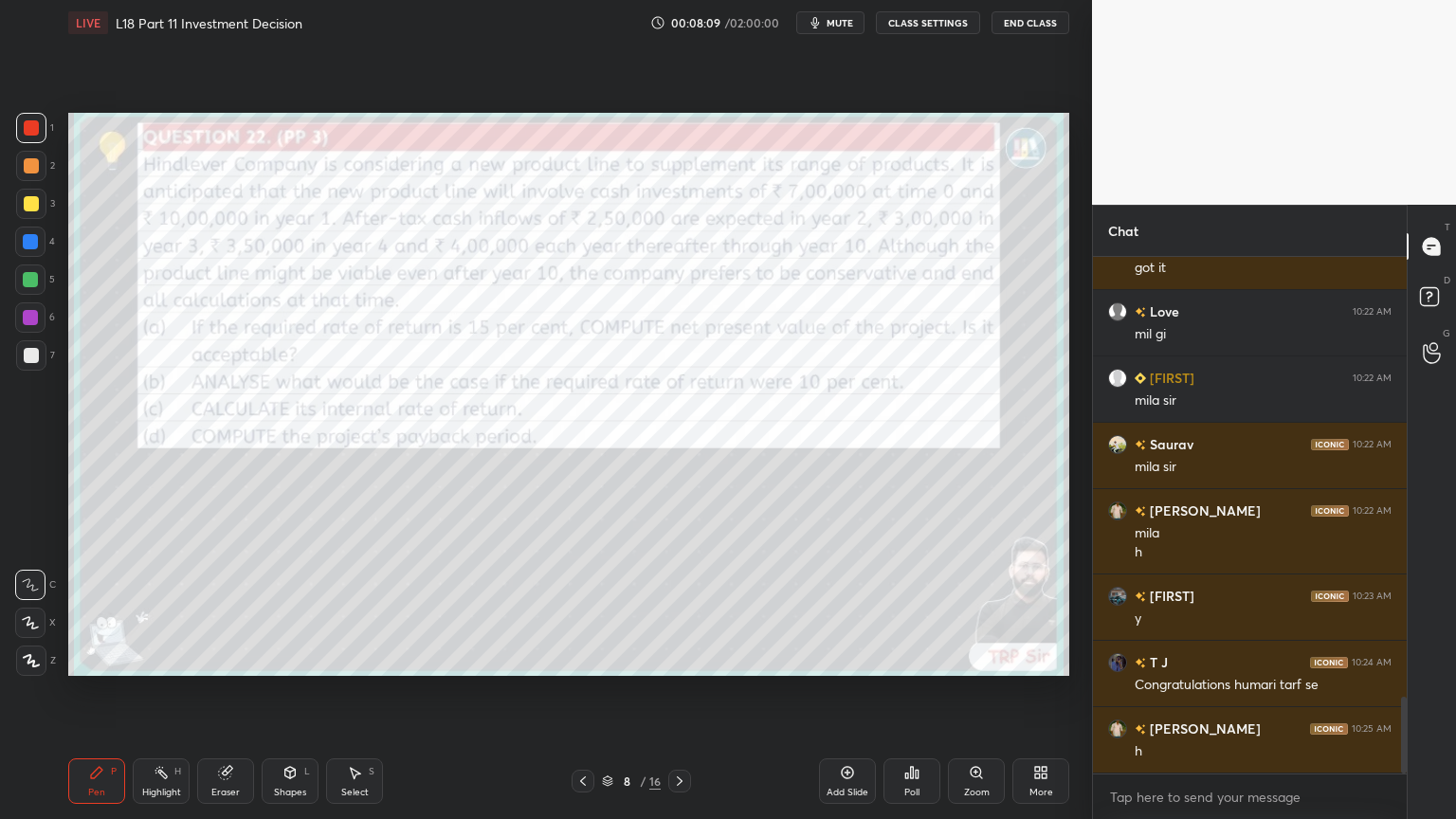 click at bounding box center [31, 204] 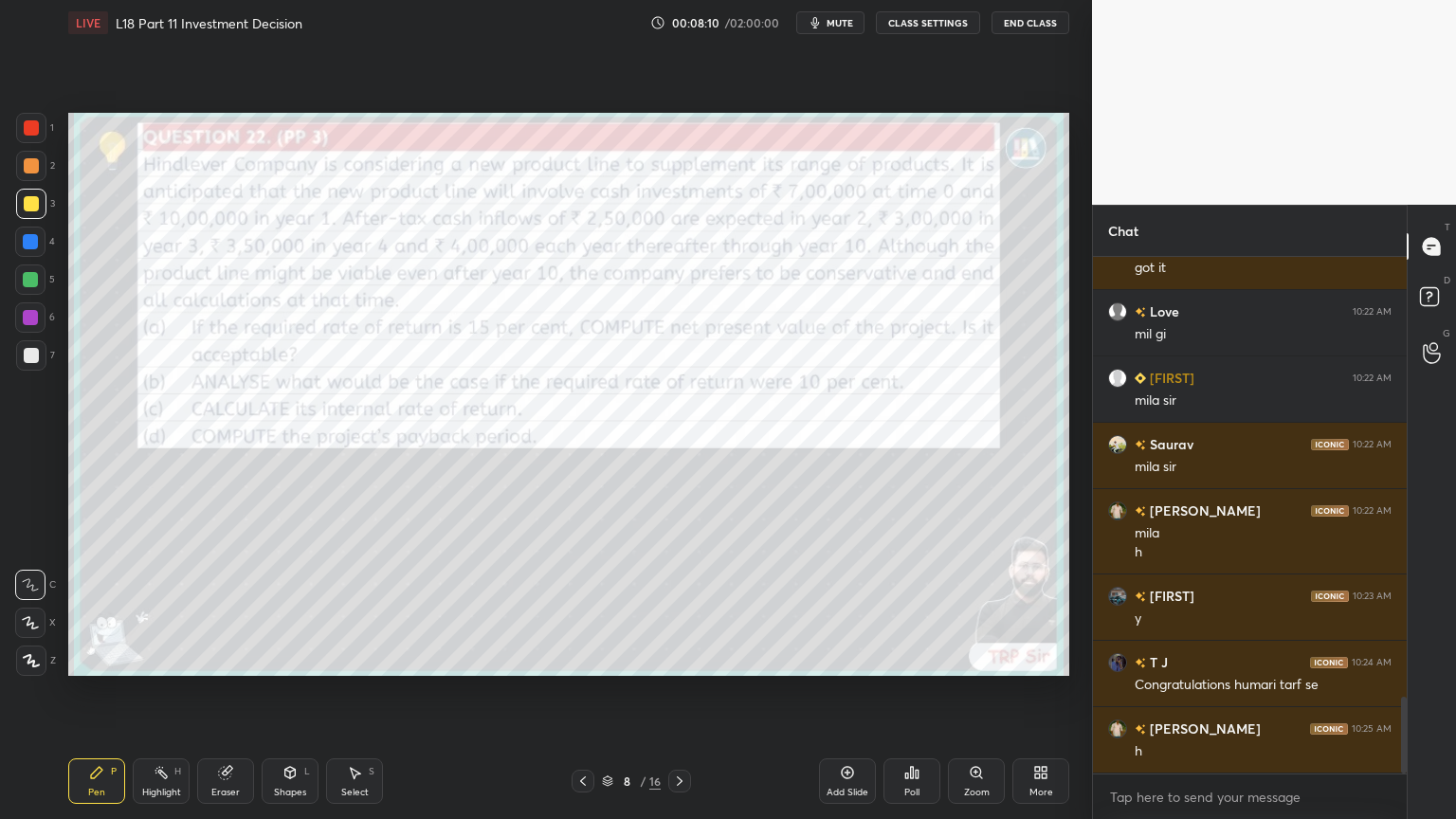 click on "2" at bounding box center (35, 166) 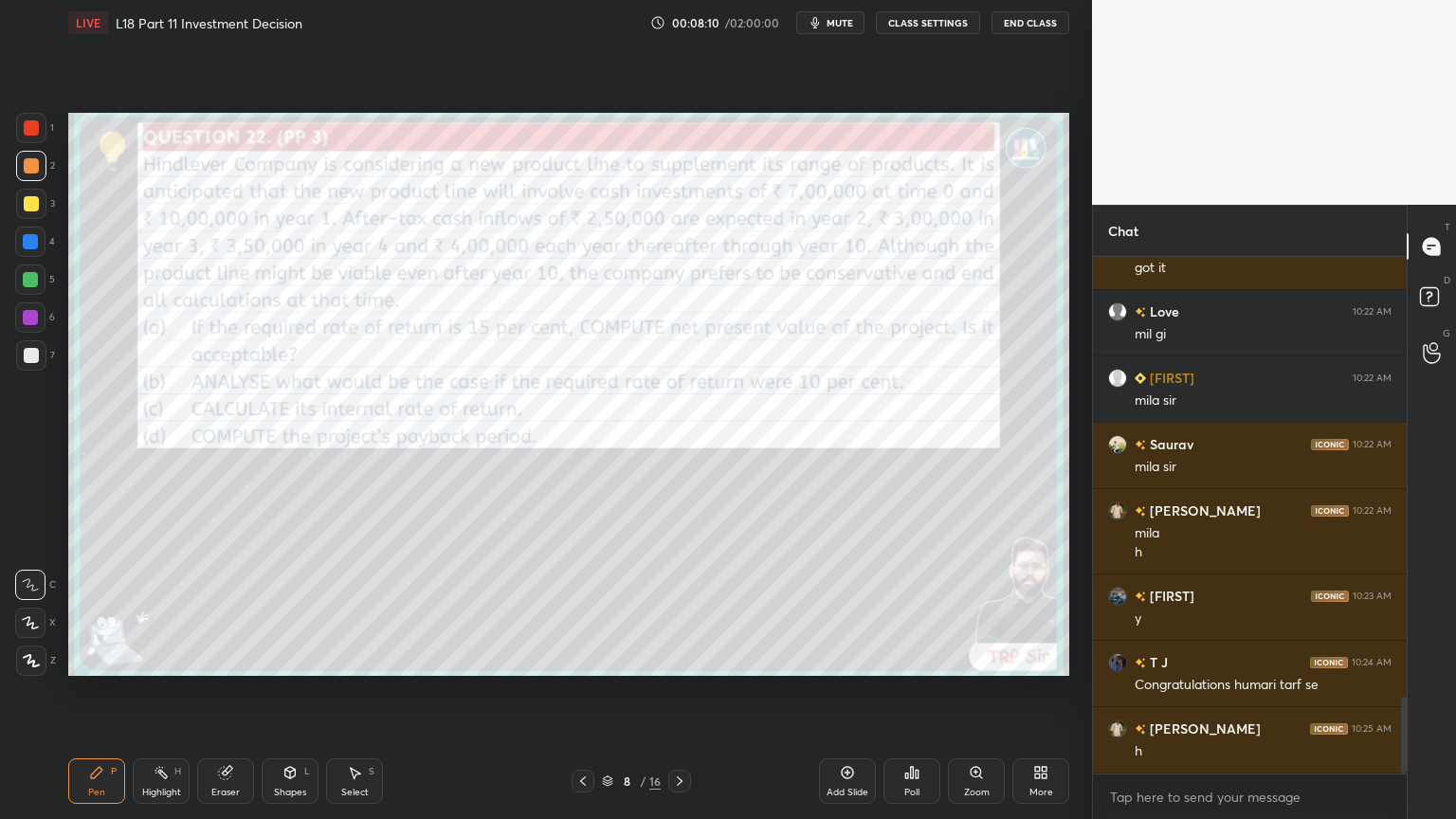 click at bounding box center [30, 242] 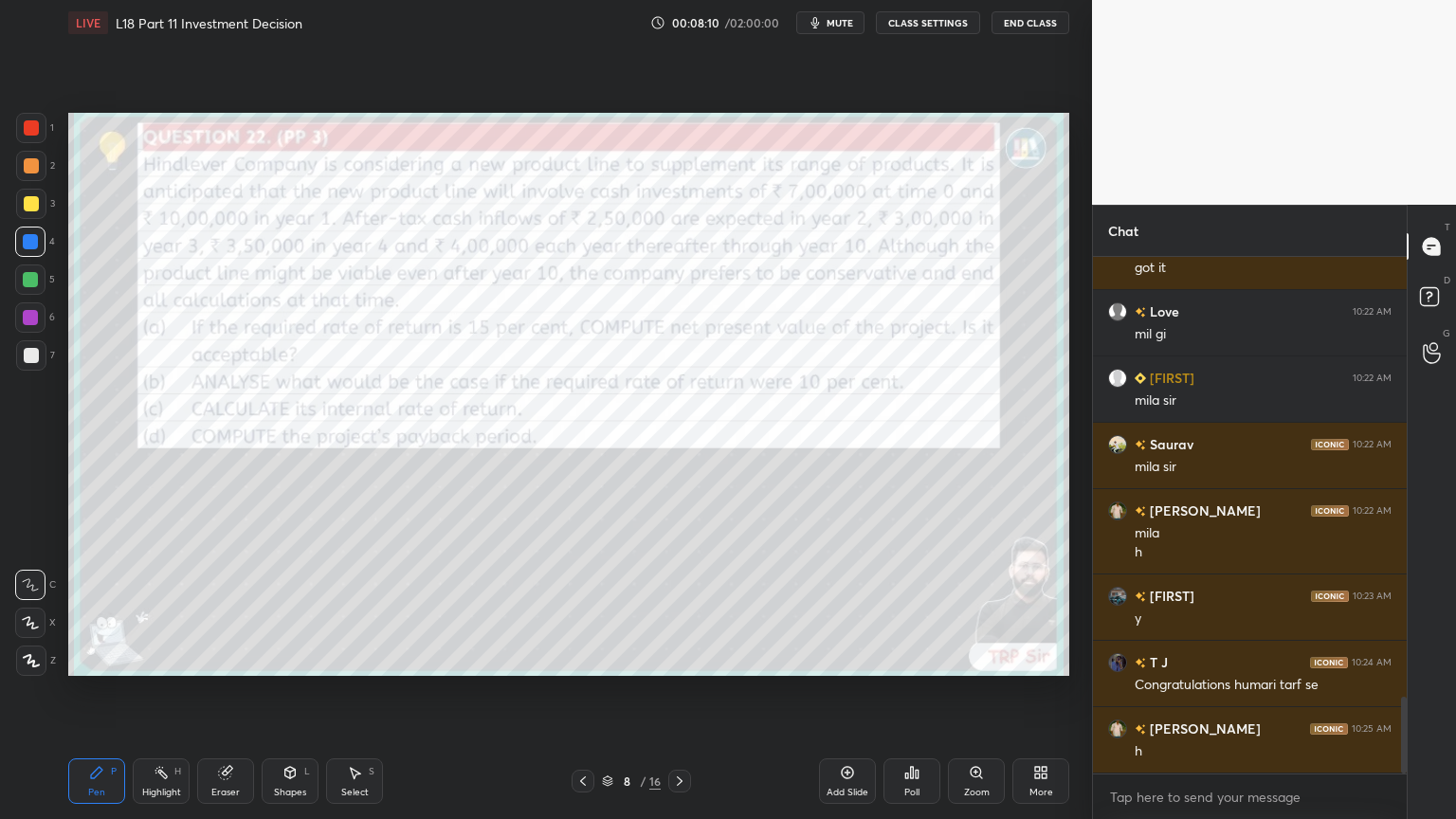 click on "2" at bounding box center [35, 170] 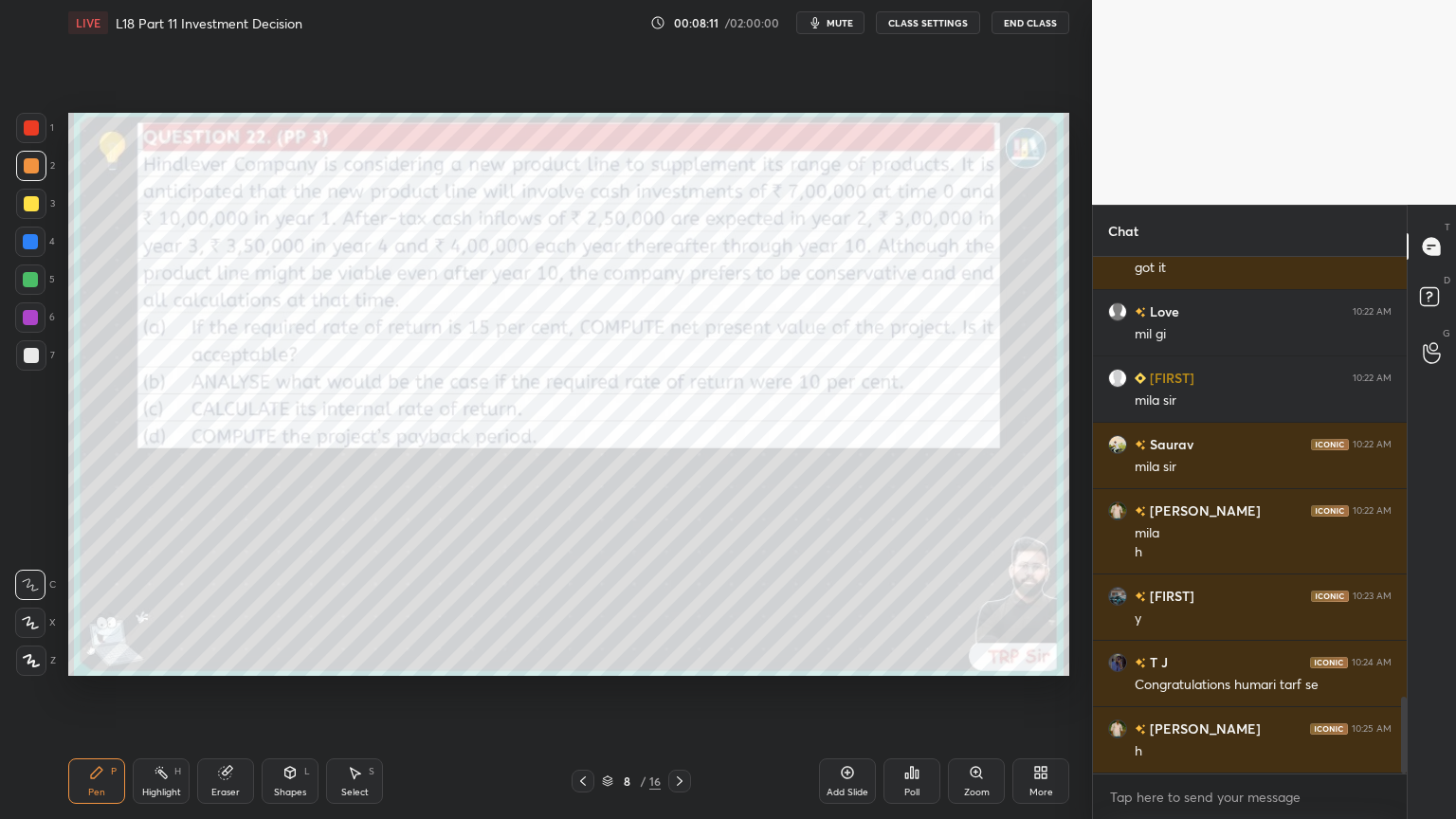 click on "1" at bounding box center (35, 128) 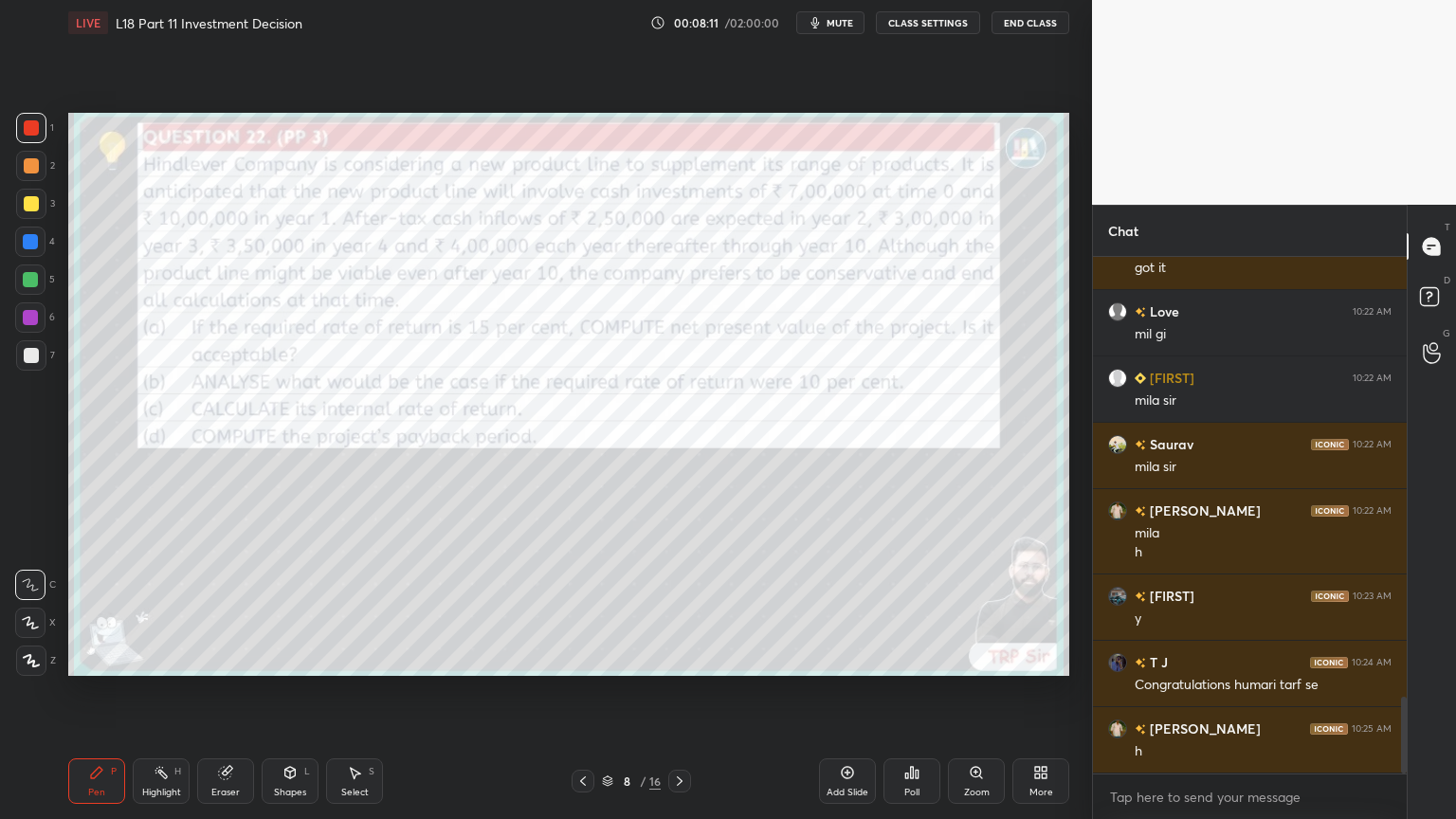 click at bounding box center (31, 204) 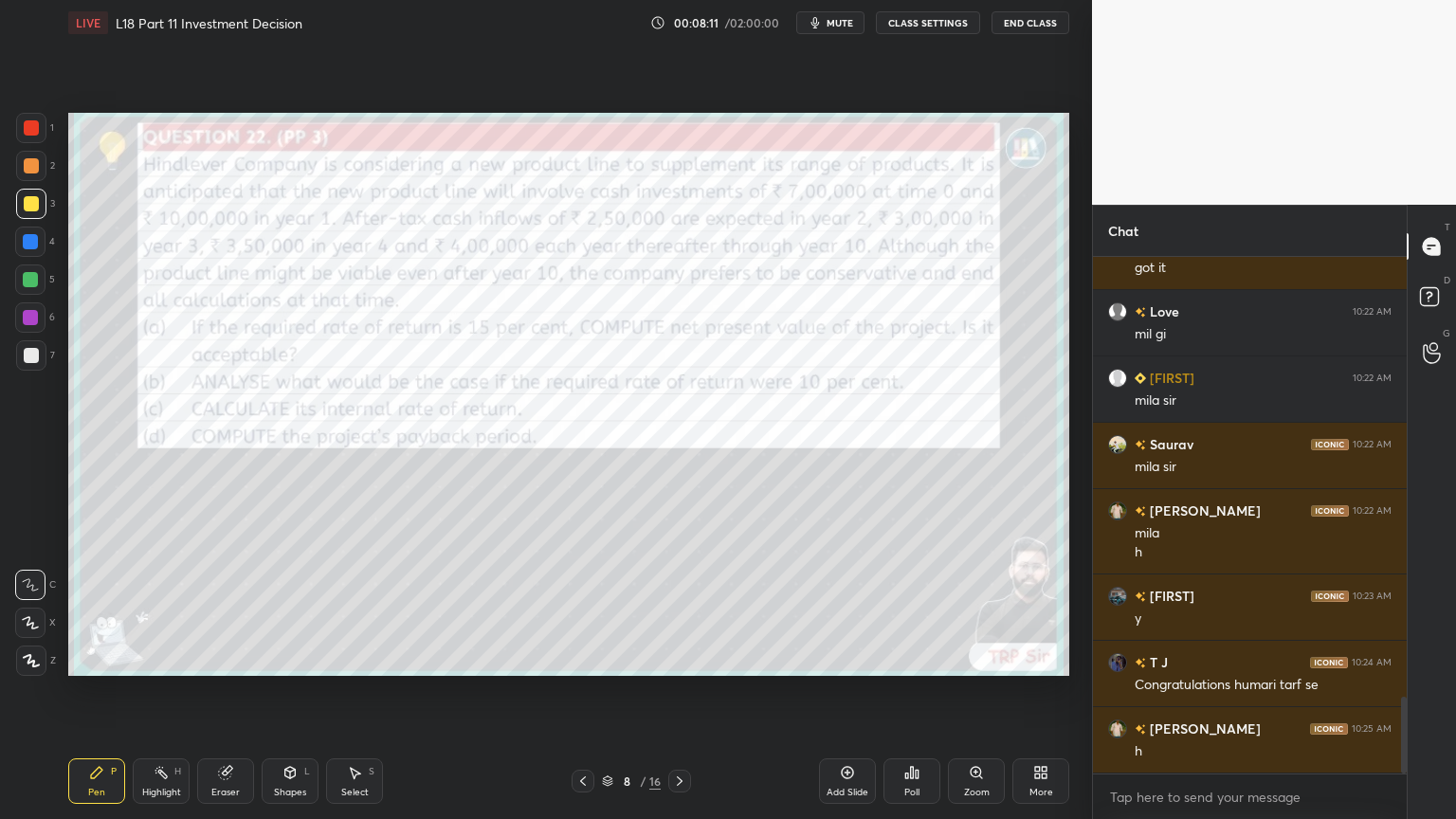 click at bounding box center [31, 166] 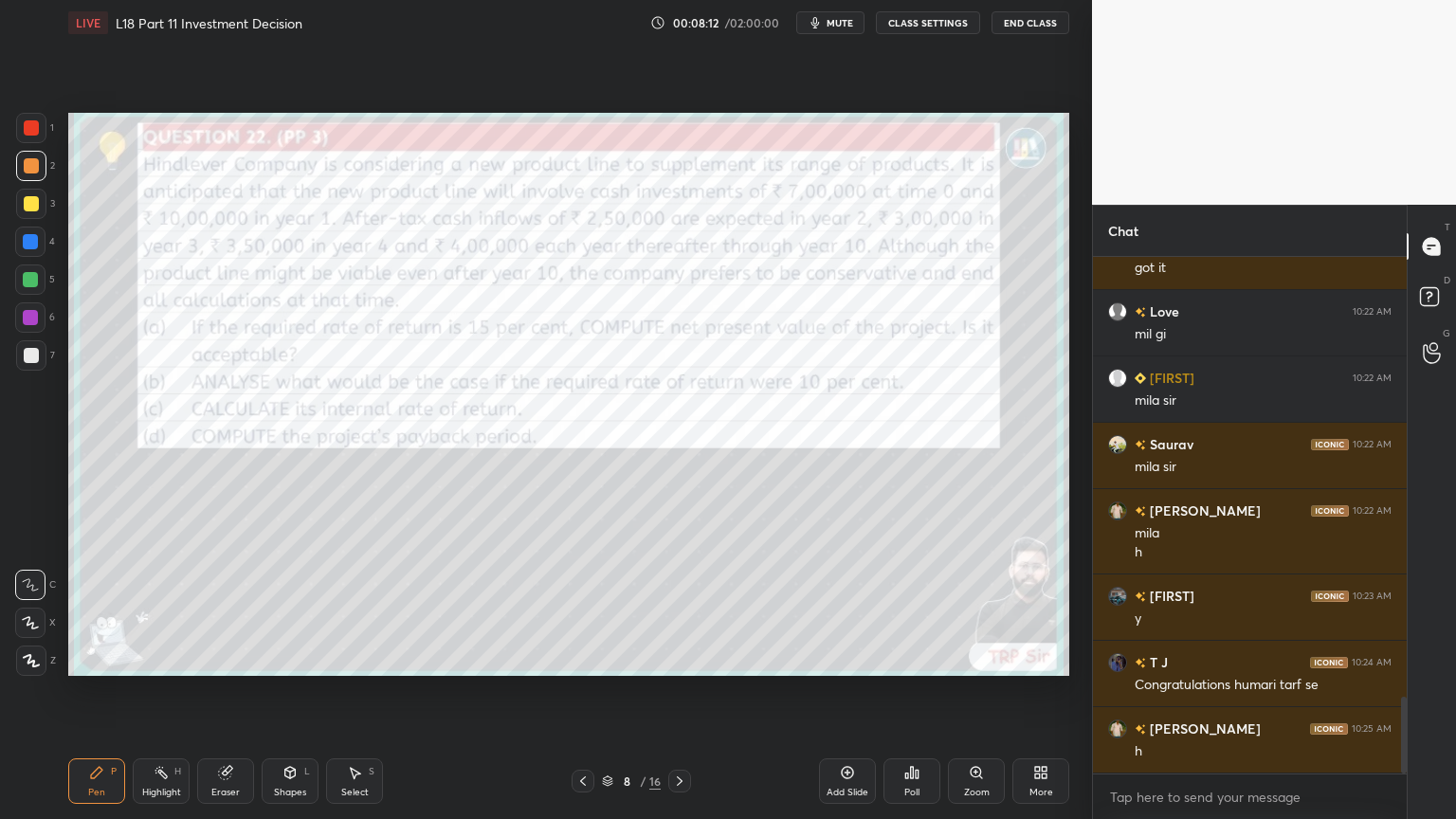 click at bounding box center [30, 242] 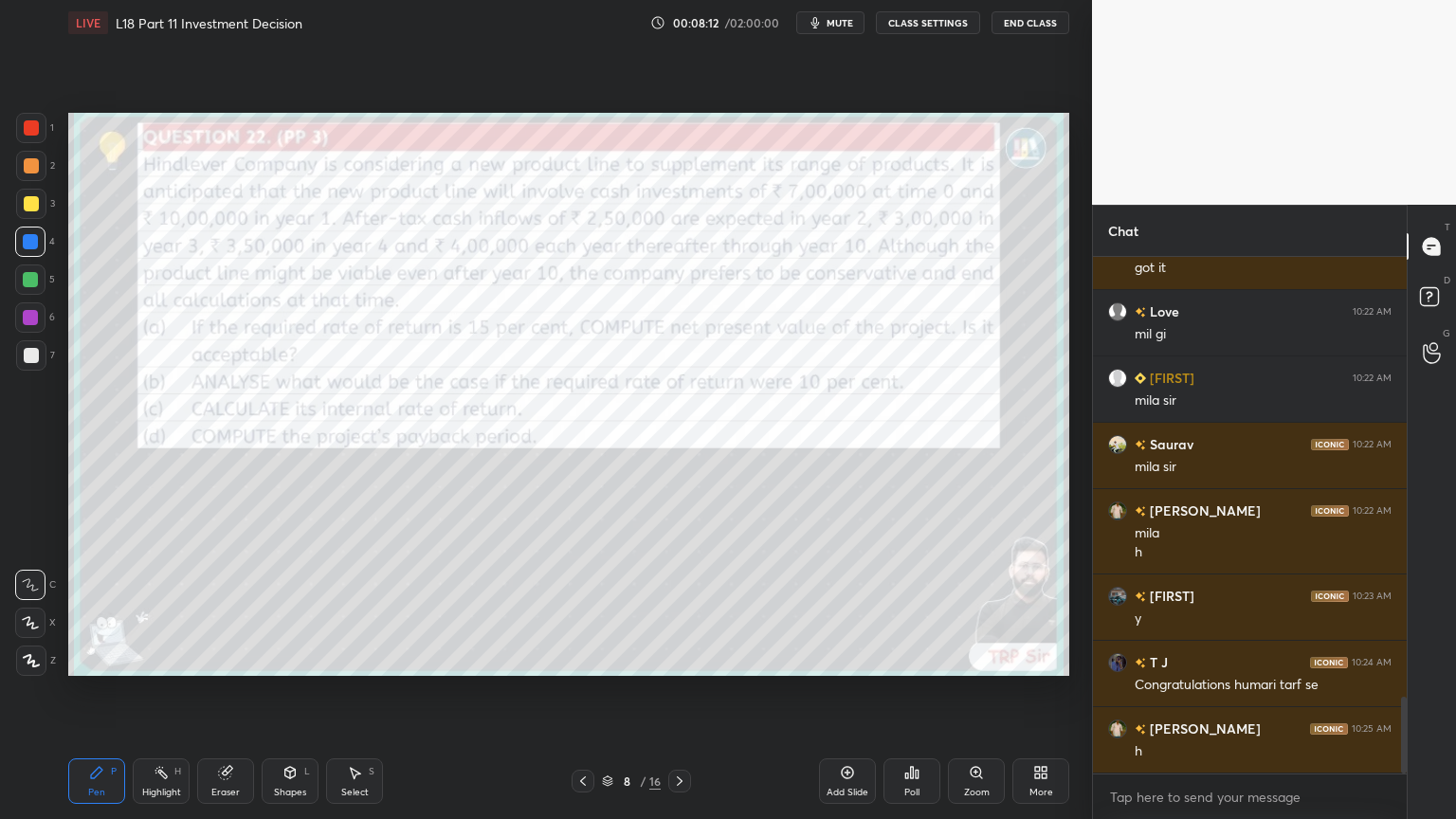 click on "2" at bounding box center [35, 166] 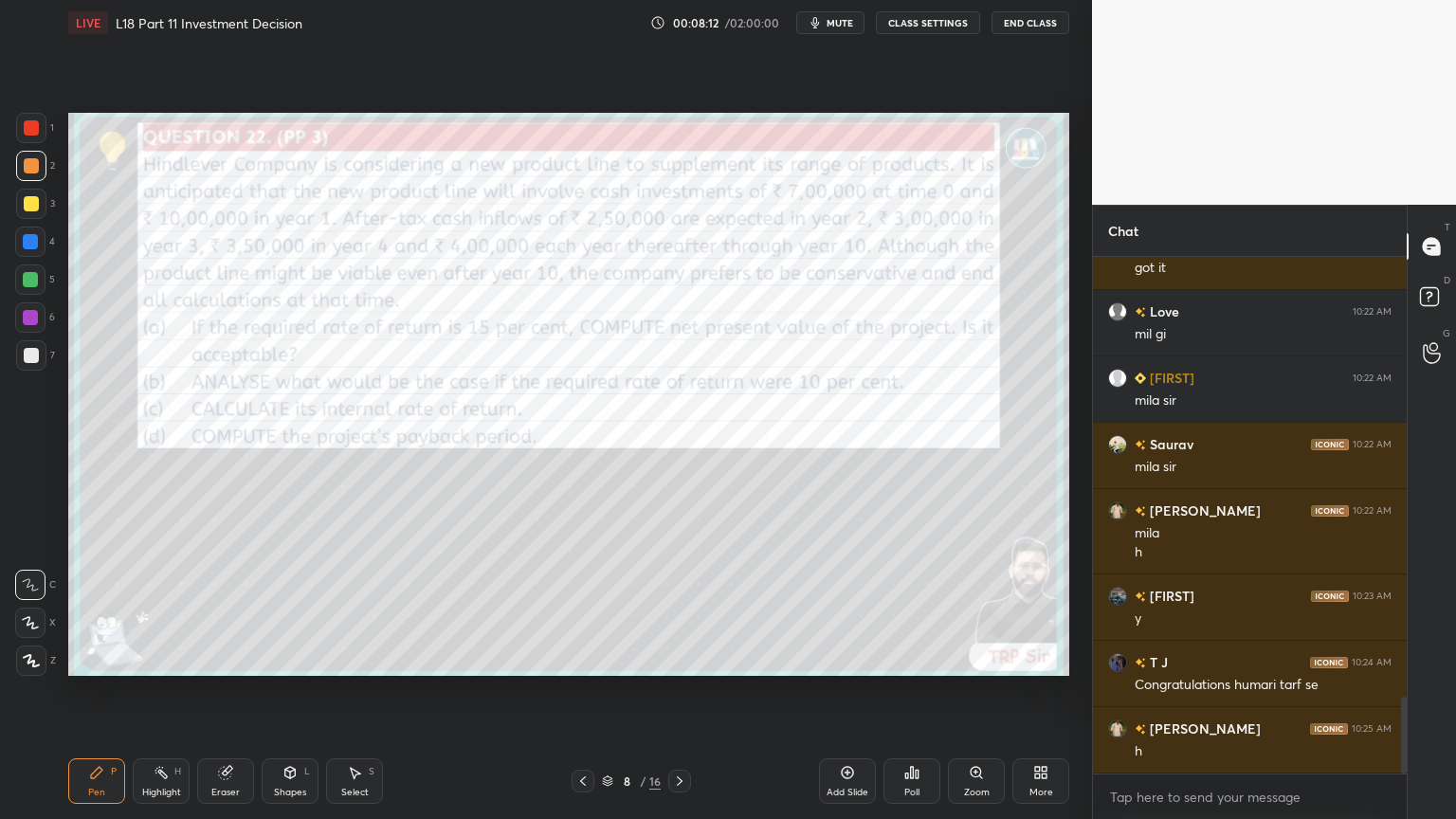 click at bounding box center [30, 242] 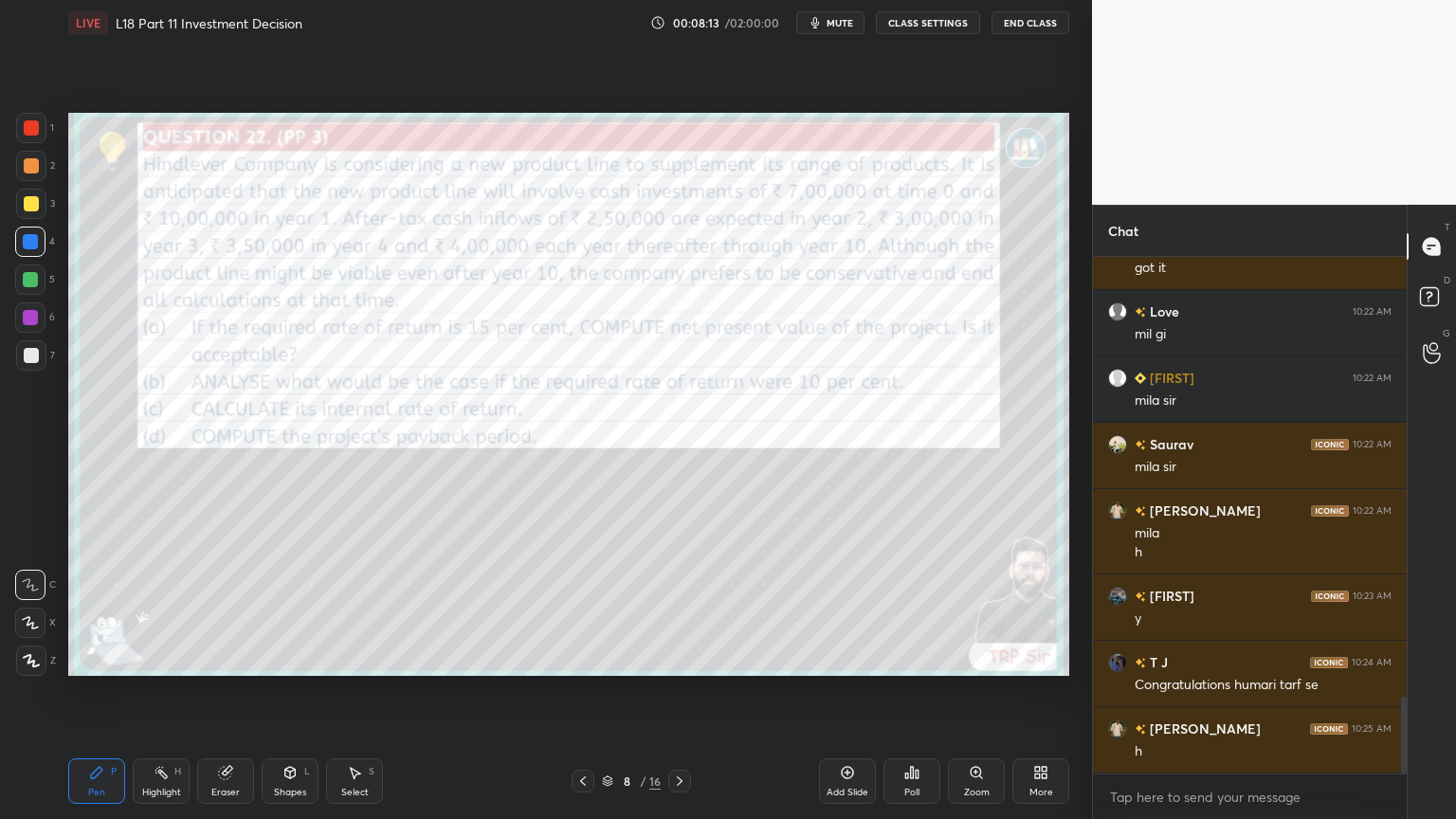 click at bounding box center (31, 166) 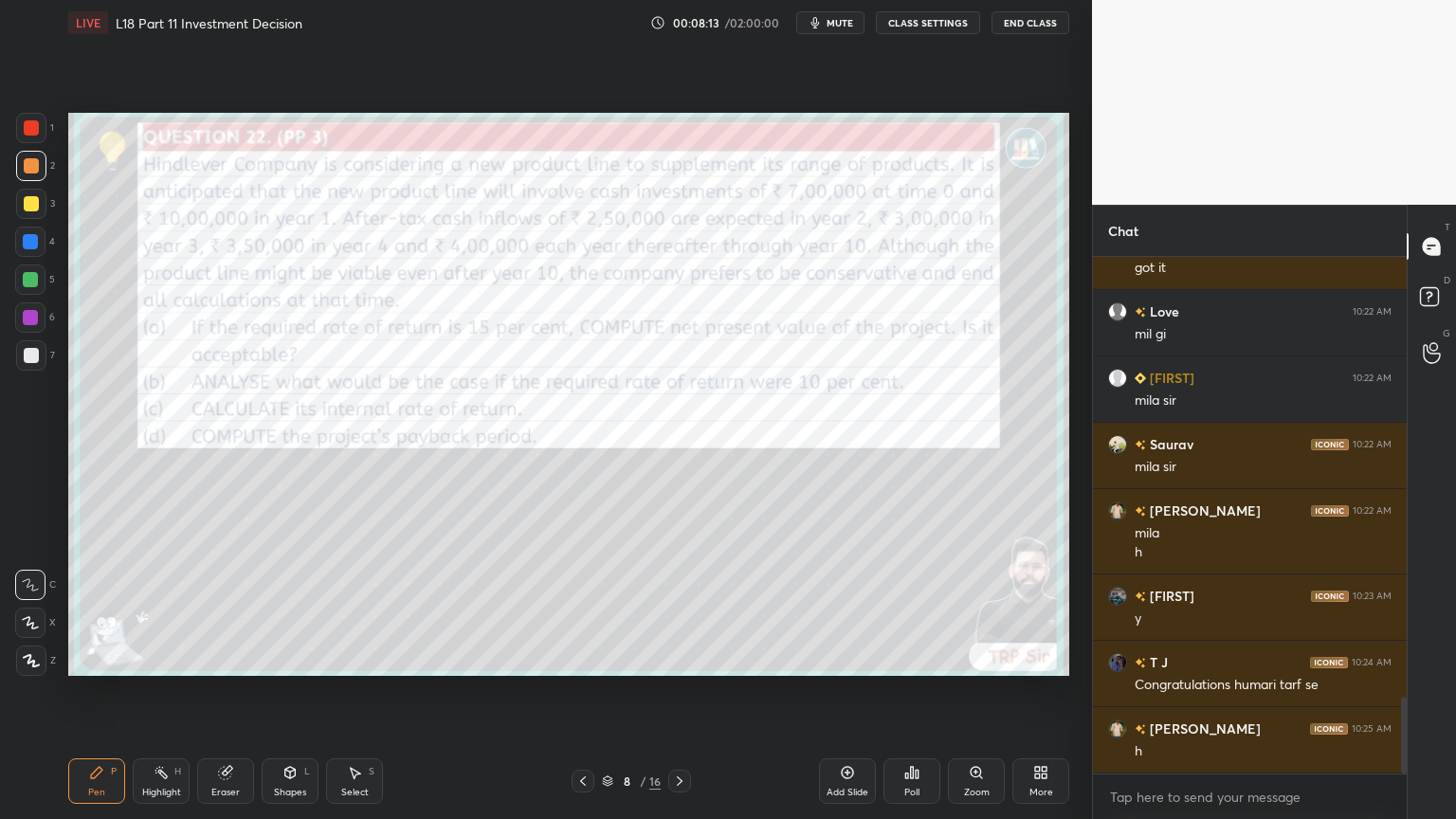 click at bounding box center (30, 242) 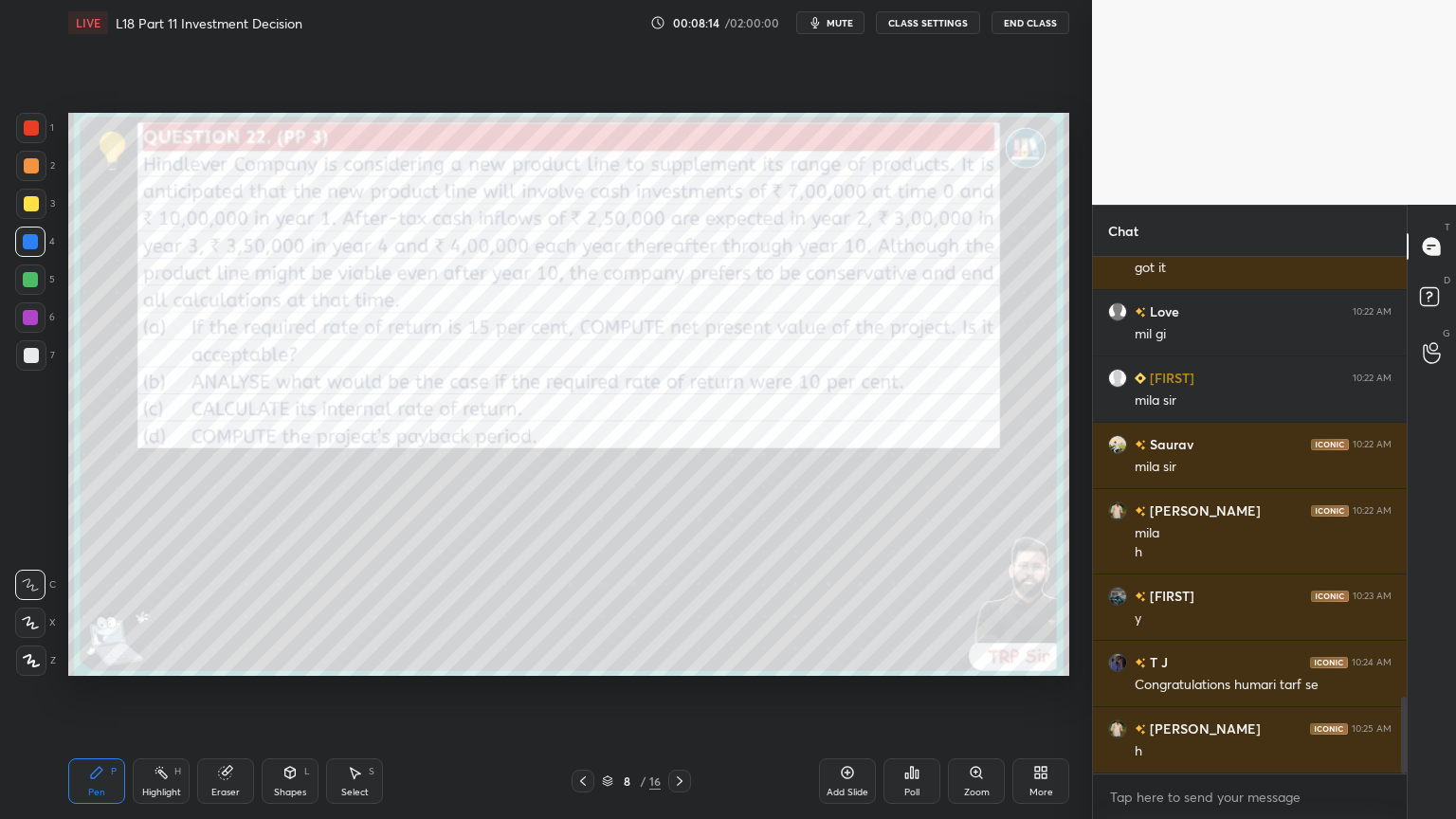 click on "1" at bounding box center (35, 132) 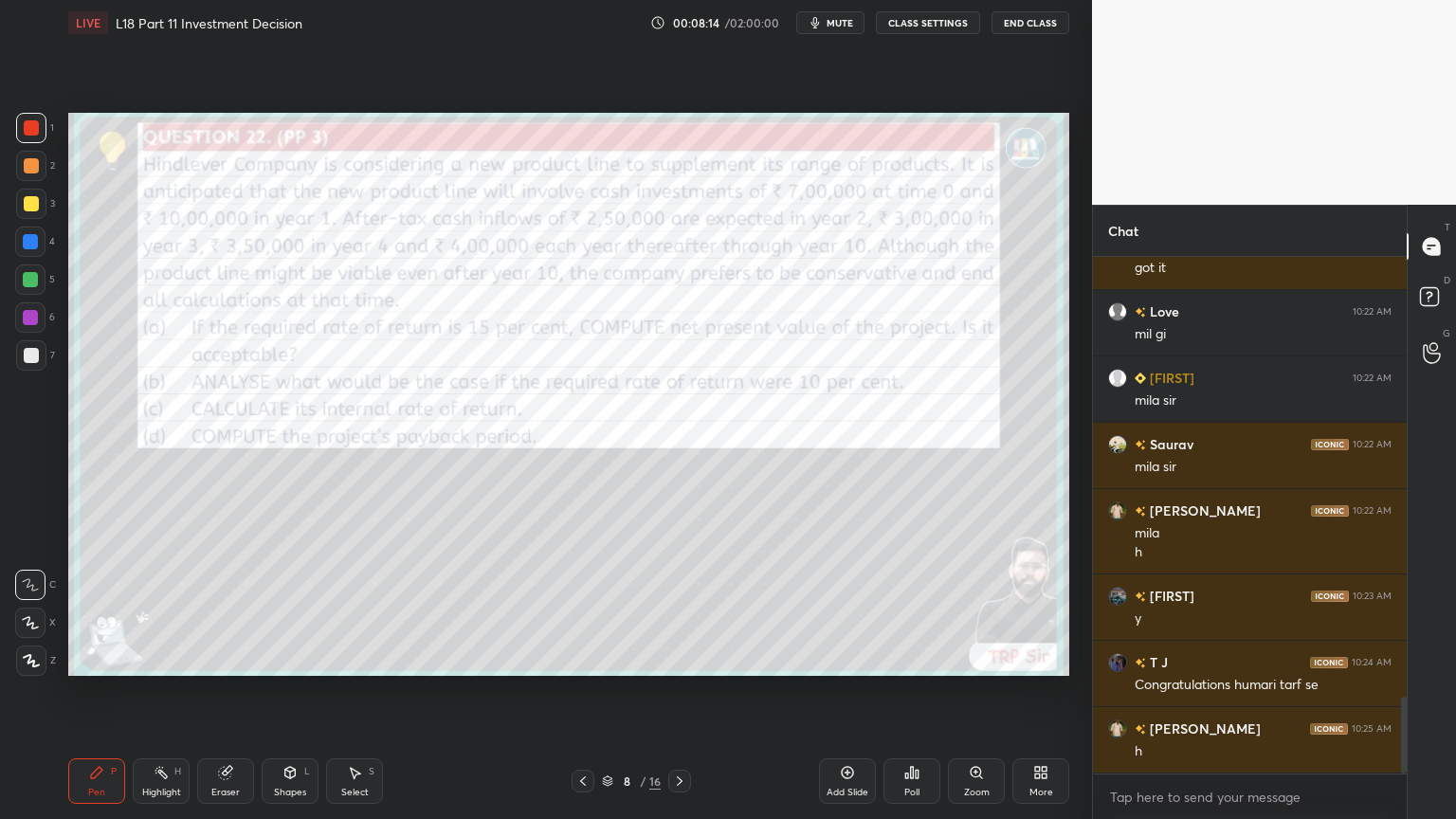 click at bounding box center [31, 204] 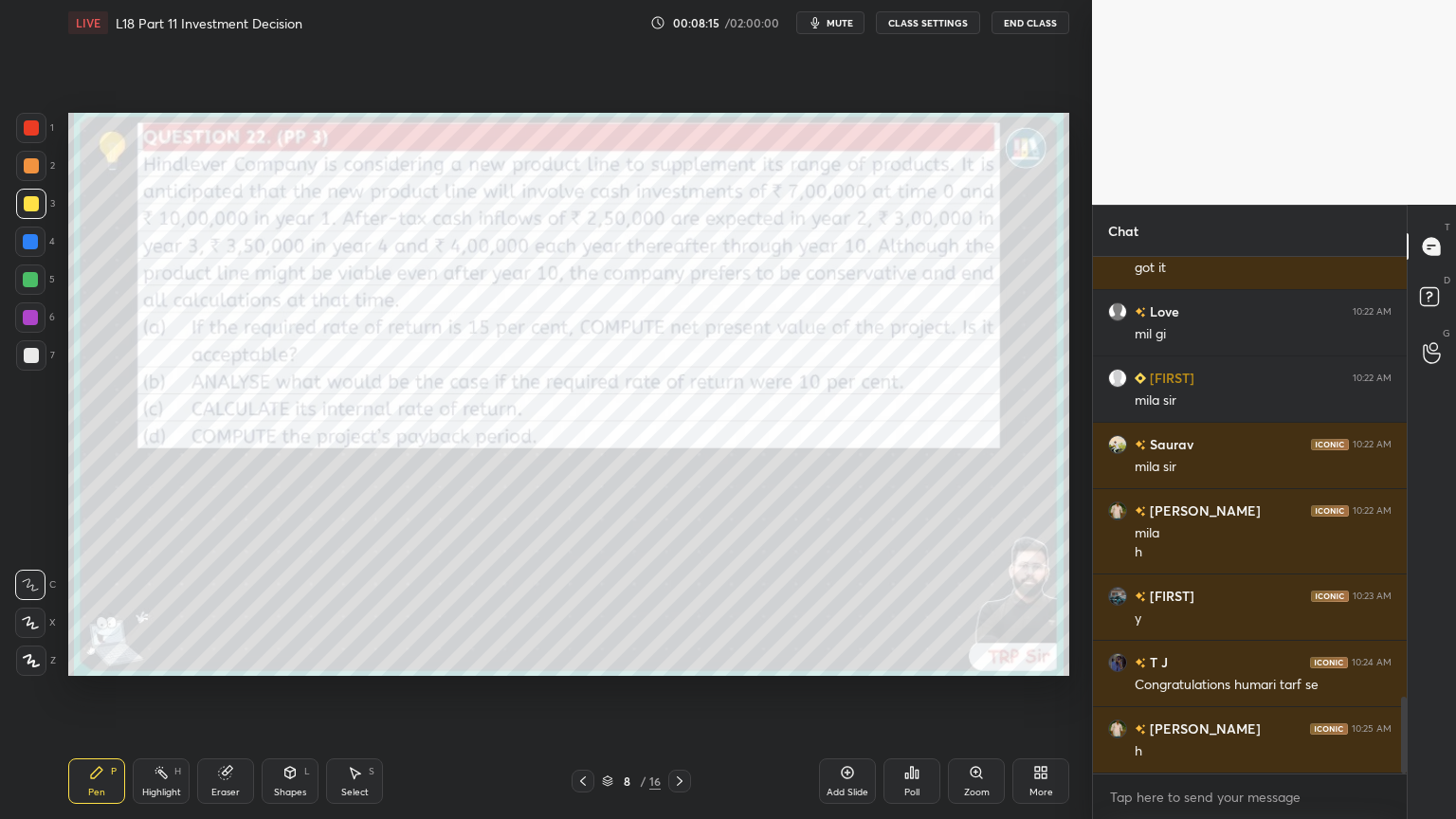 click on "Setting up your live class Poll for   secs No correct answer Start poll" at bounding box center [569, 394] 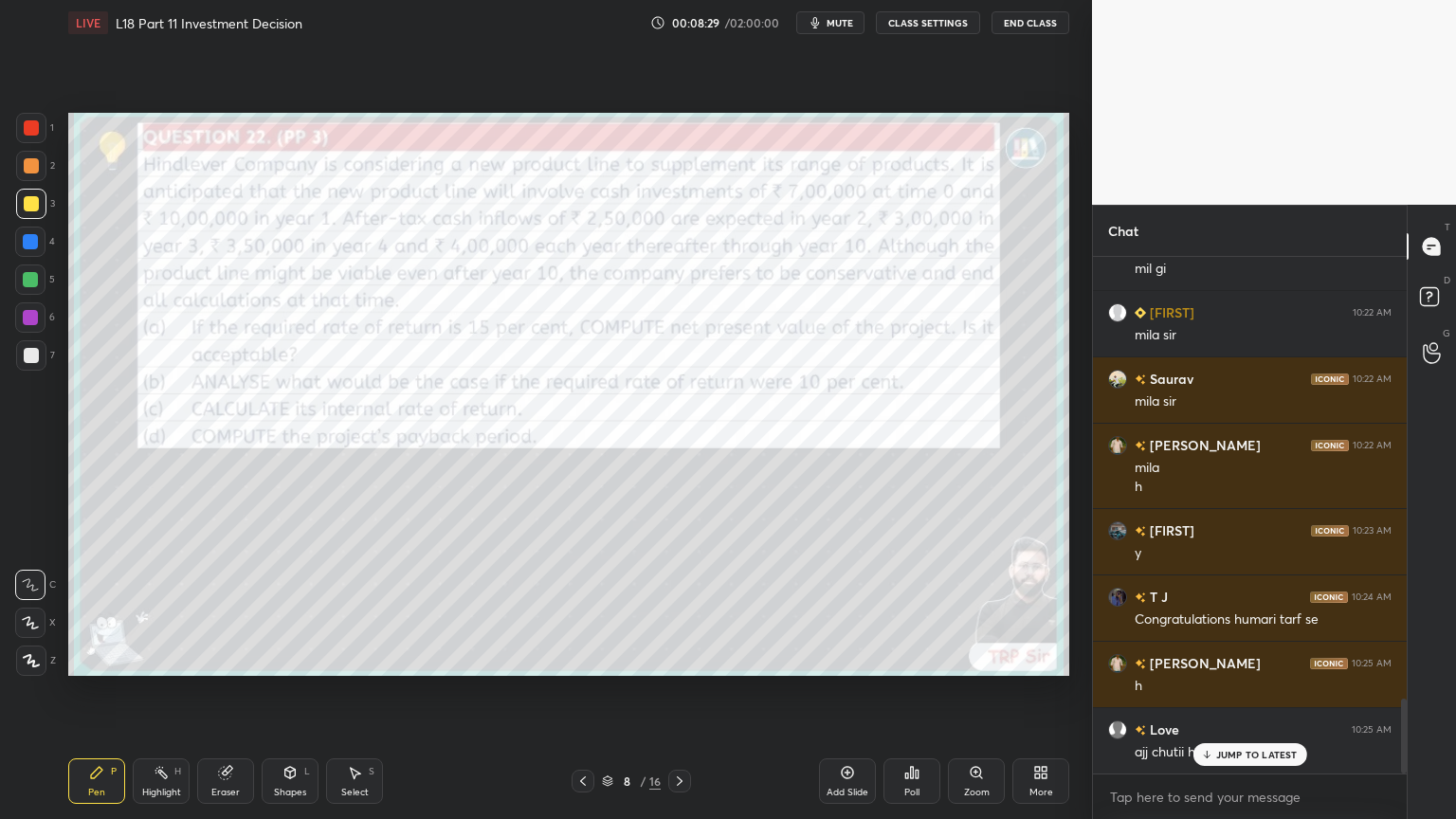scroll, scrollTop: 3060, scrollLeft: 0, axis: vertical 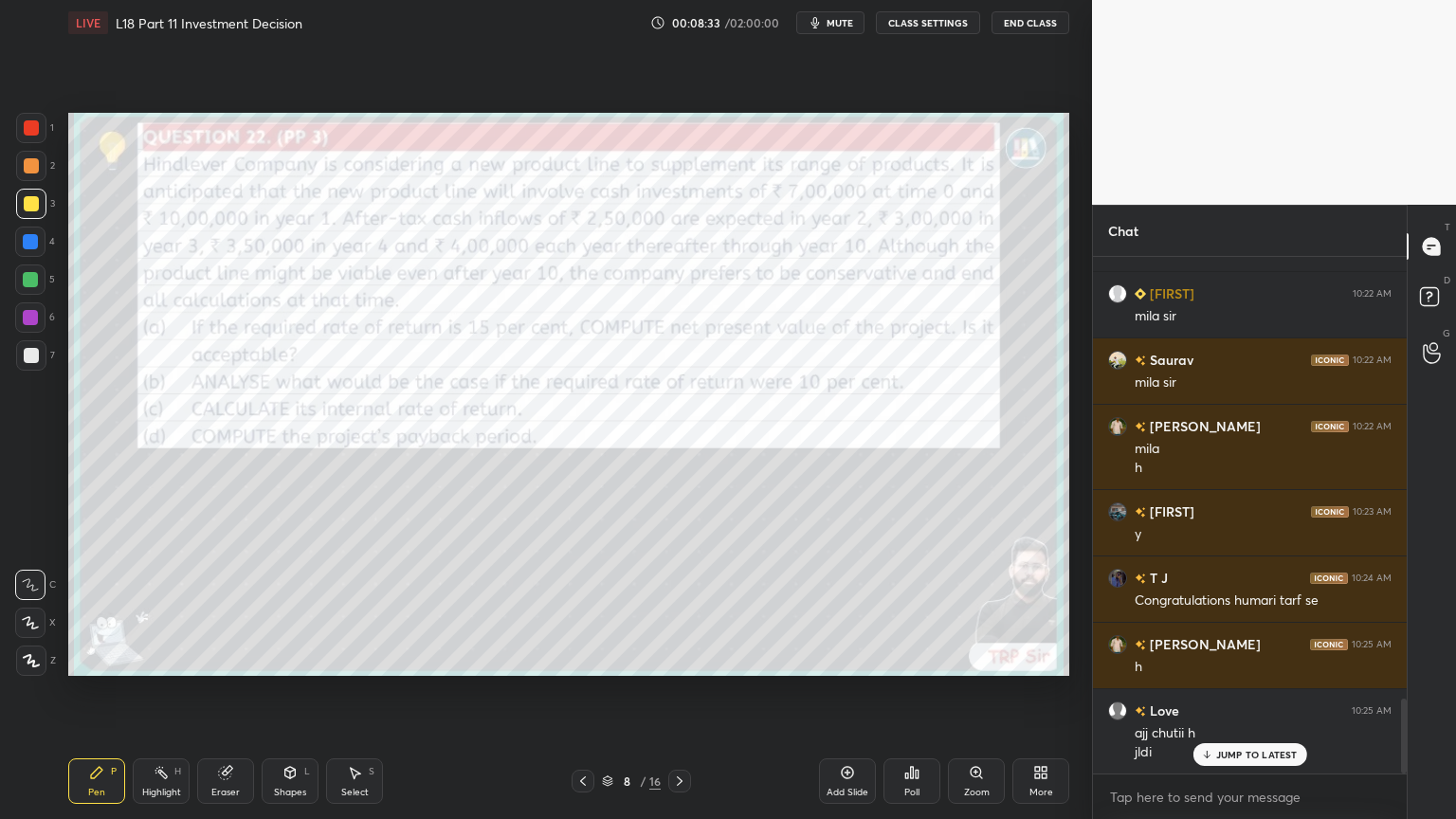 click on "Eraser" at bounding box center (226, 781) 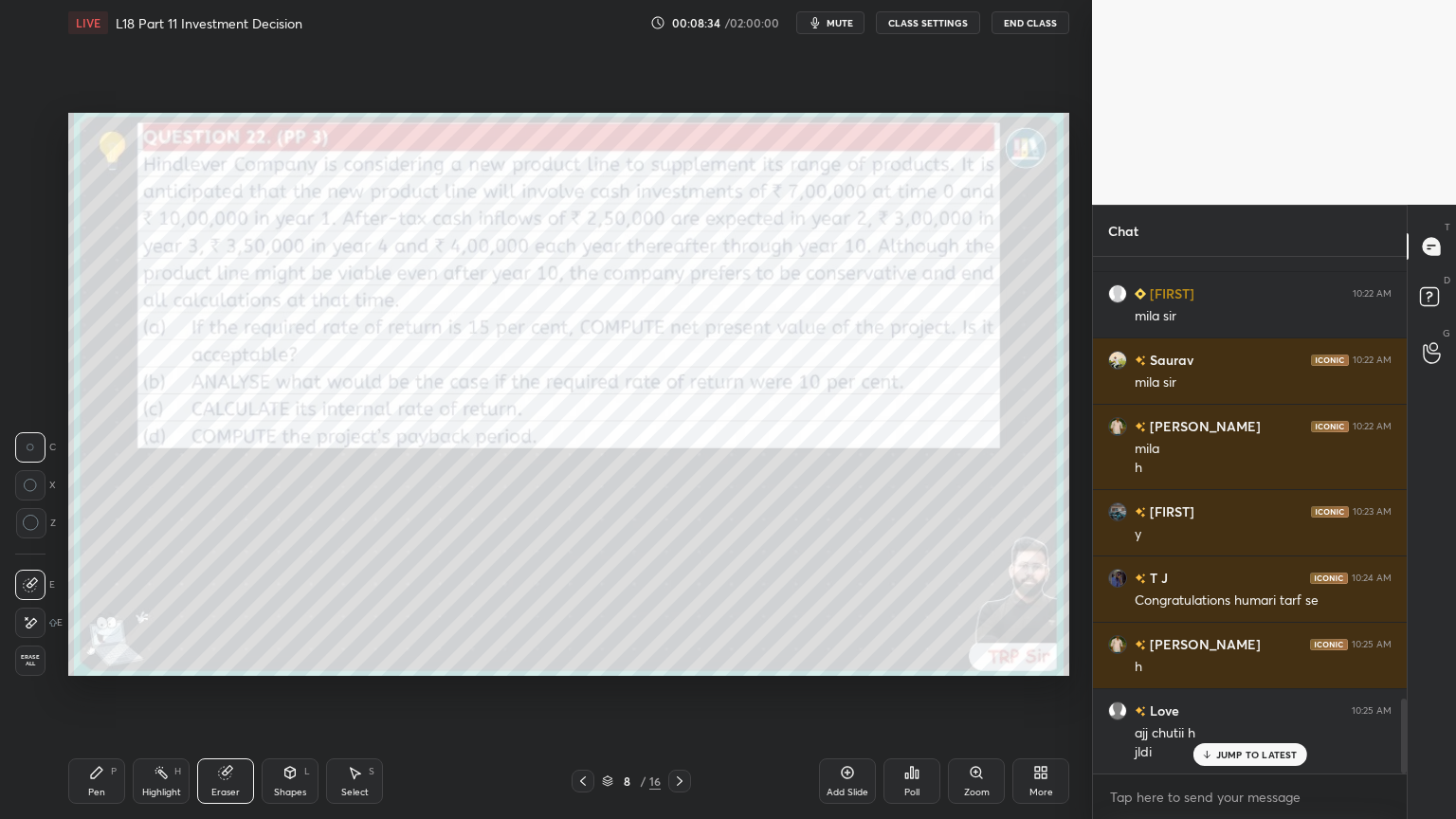 click 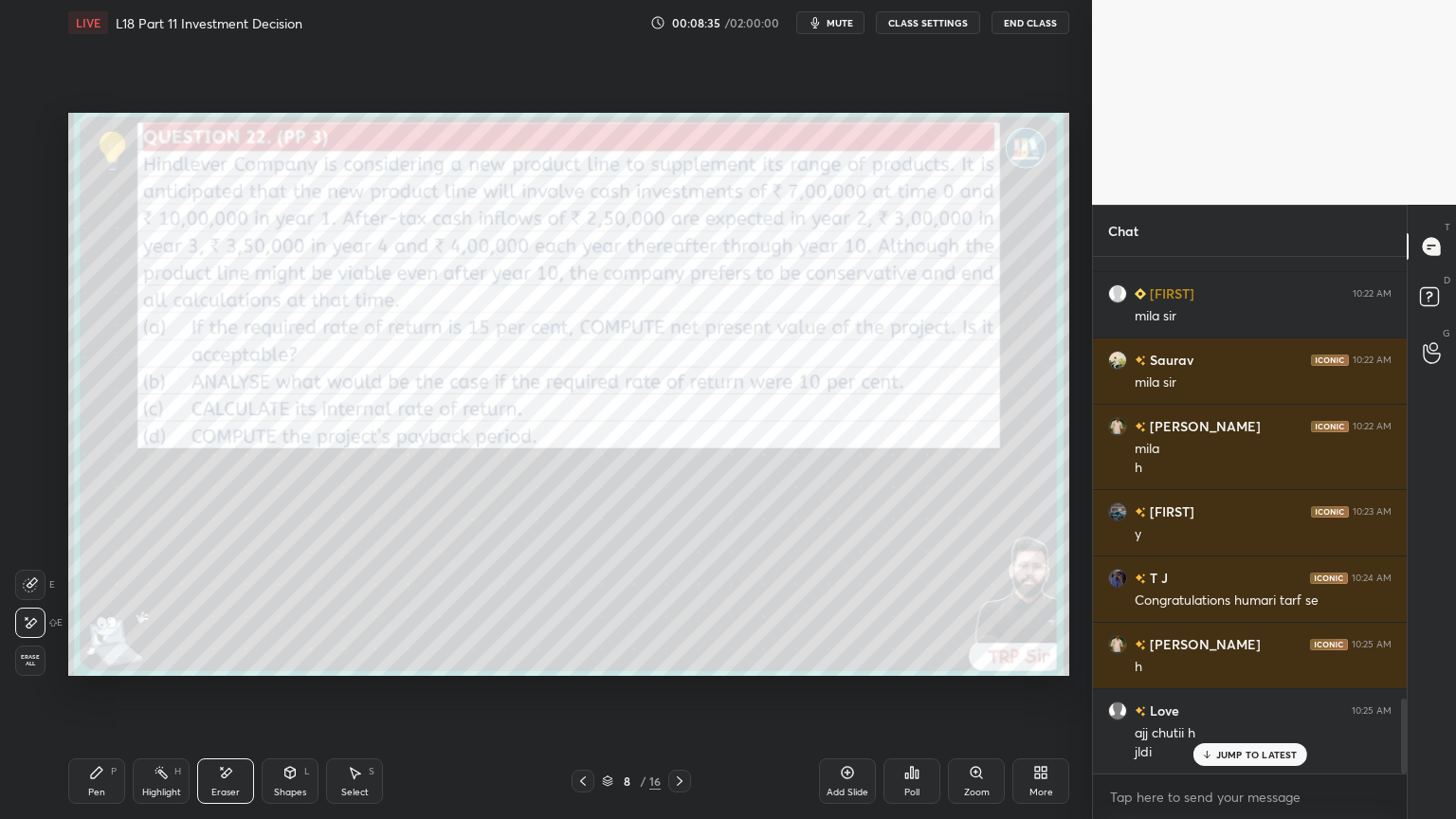 click on "Pen P" at bounding box center [97, 781] 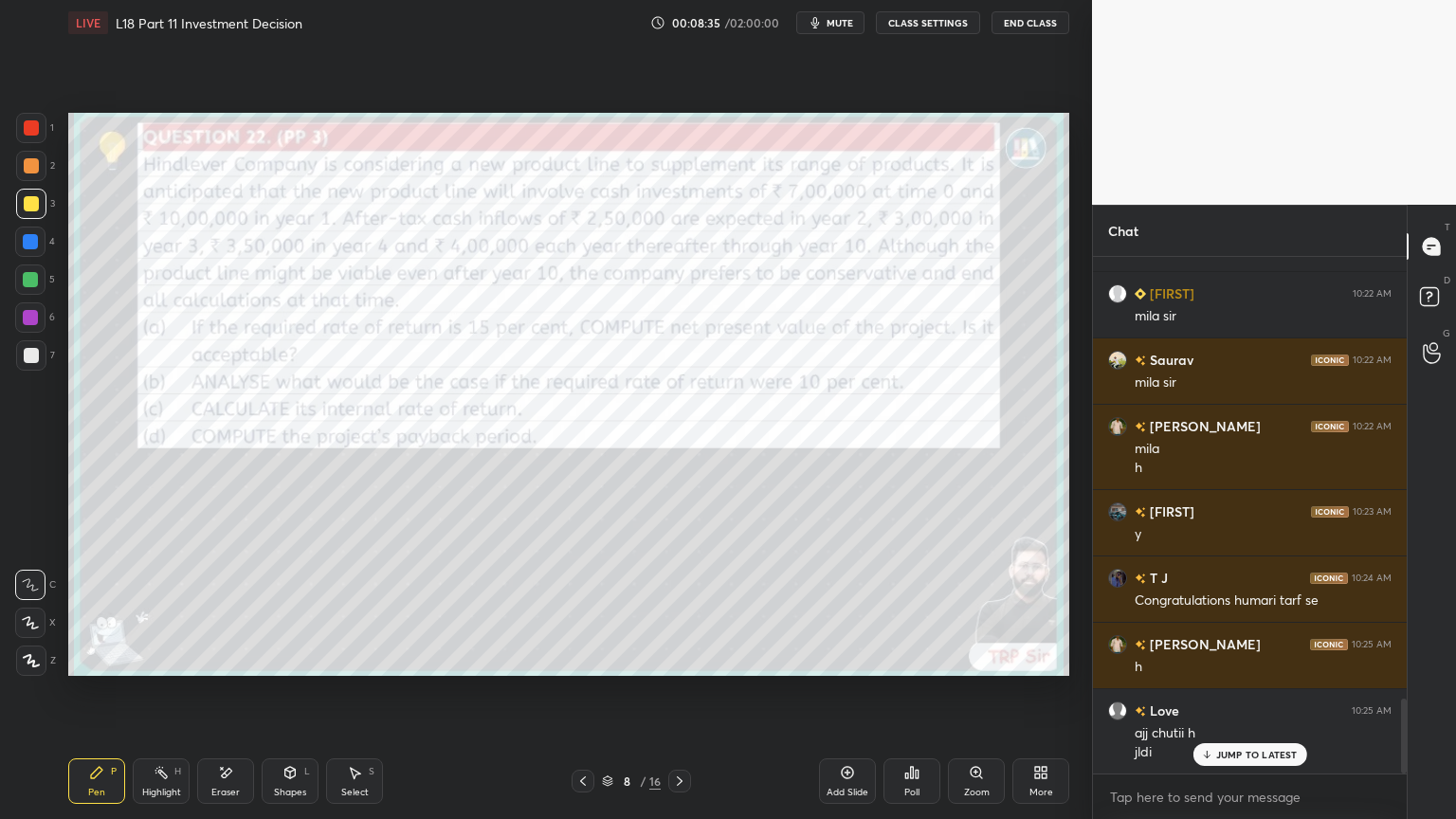 click 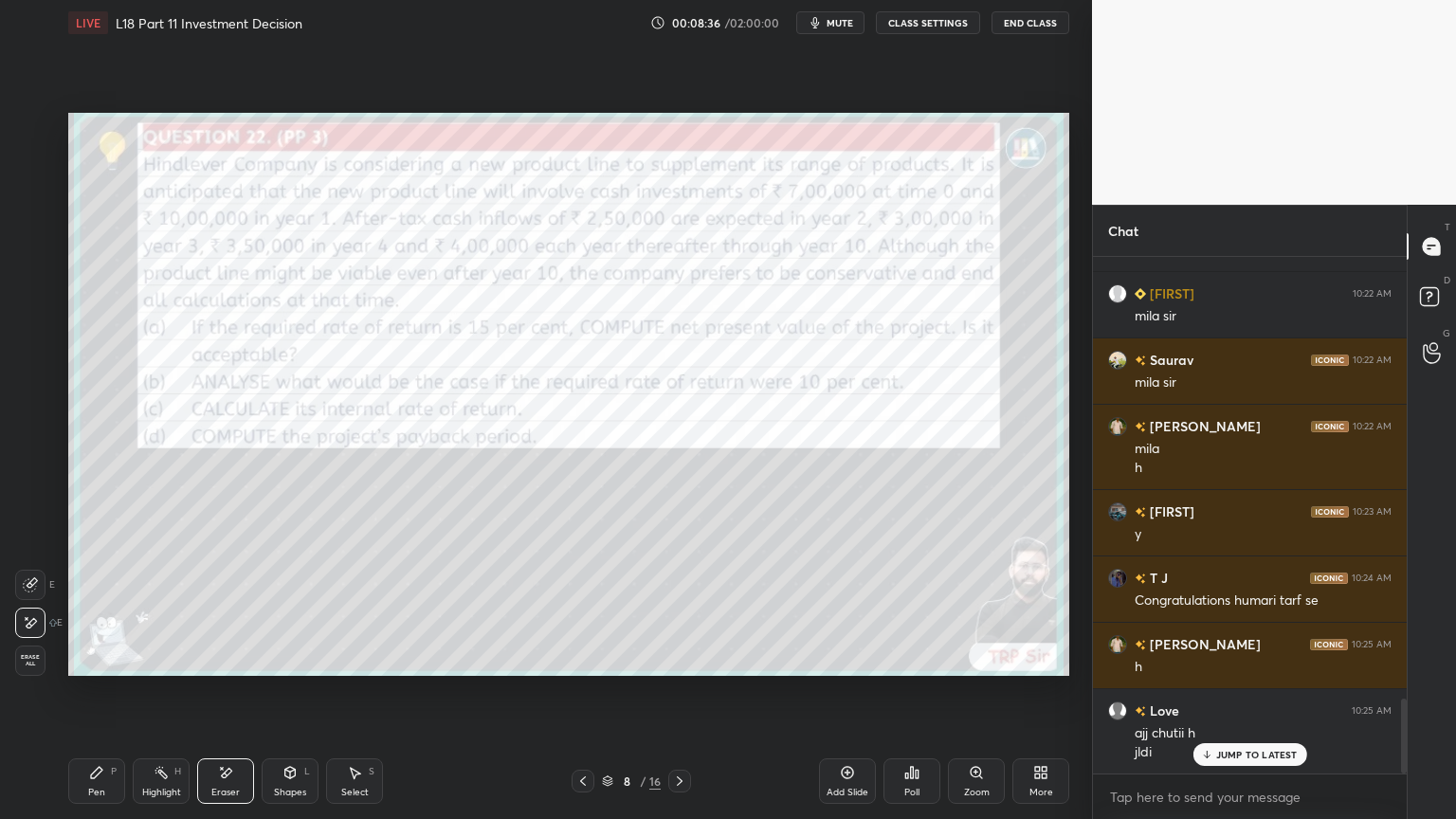 click on "Erase all" at bounding box center (30, 661) 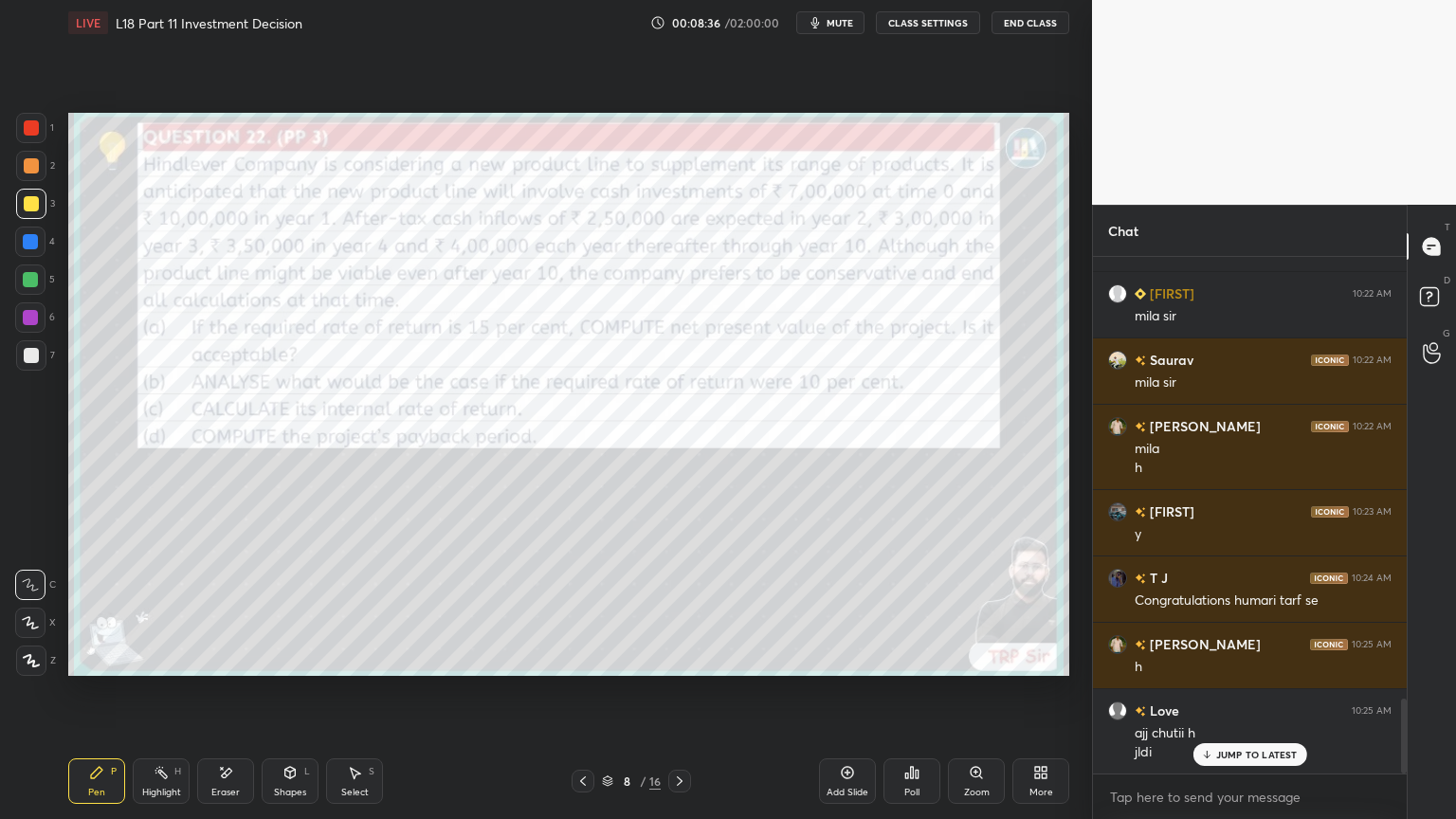 click on "Setting up your live class Poll for   secs No correct answer Start poll" at bounding box center (569, 394) 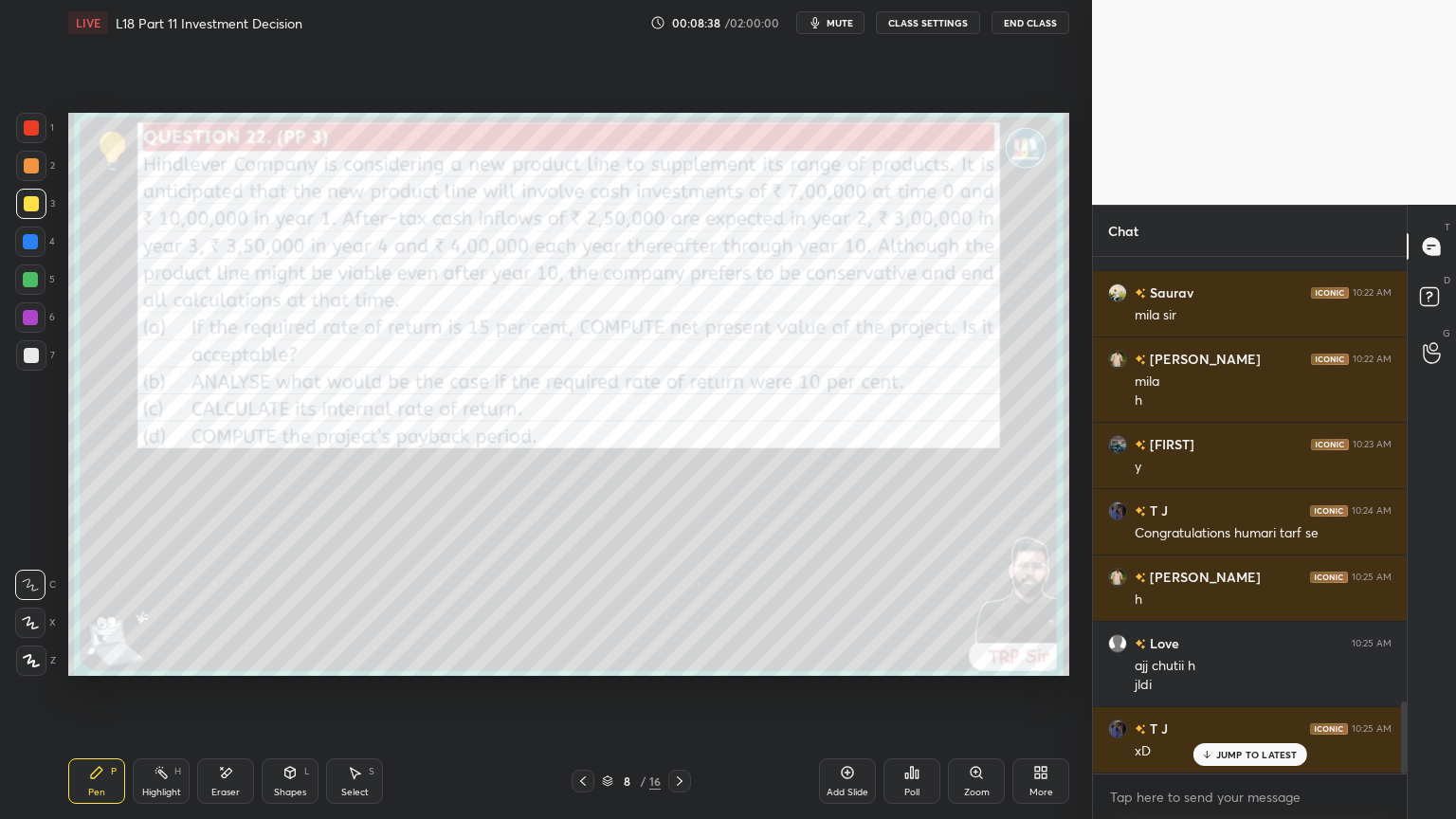 scroll, scrollTop: 3193, scrollLeft: 0, axis: vertical 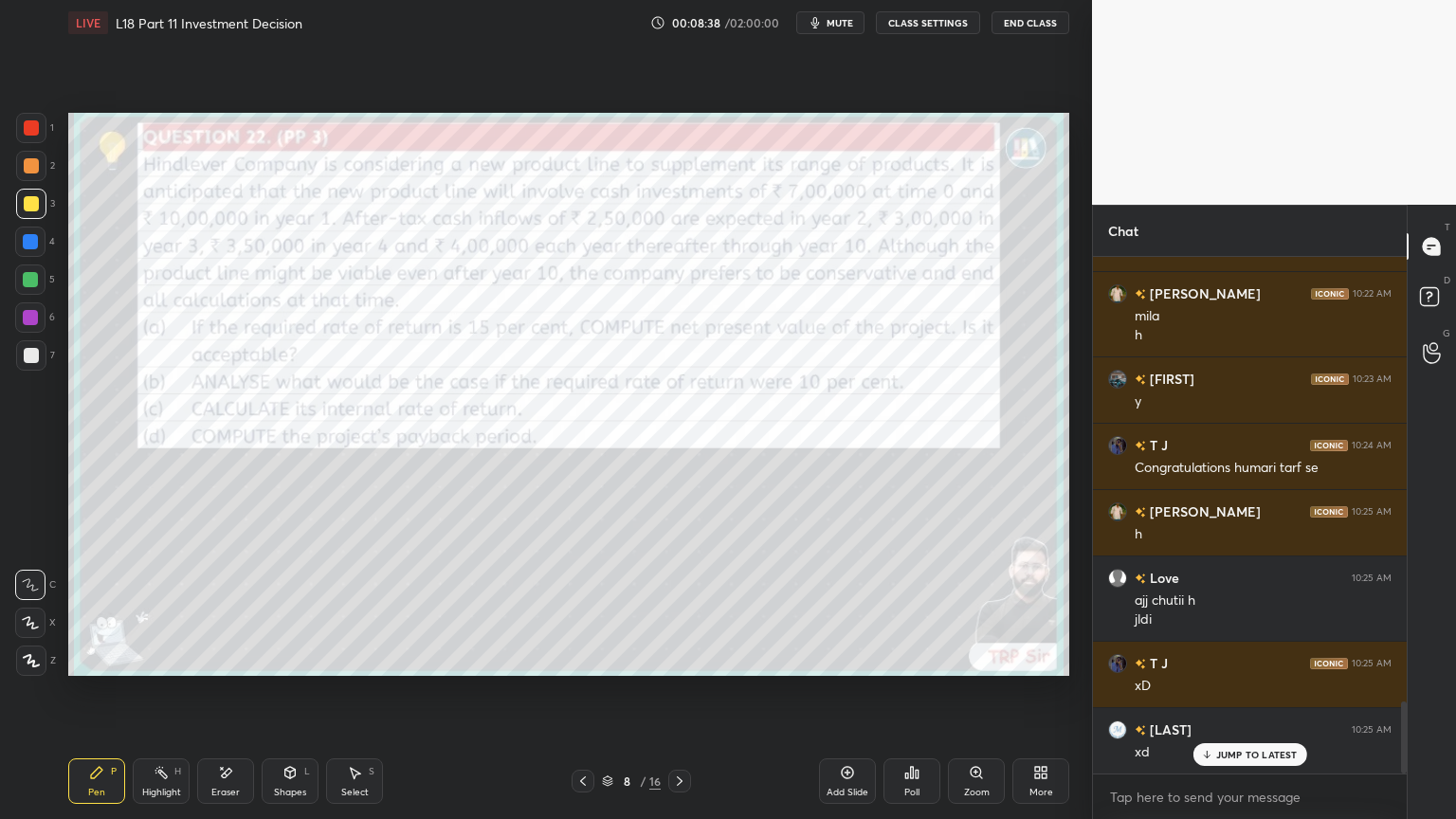 click at bounding box center (31, 128) 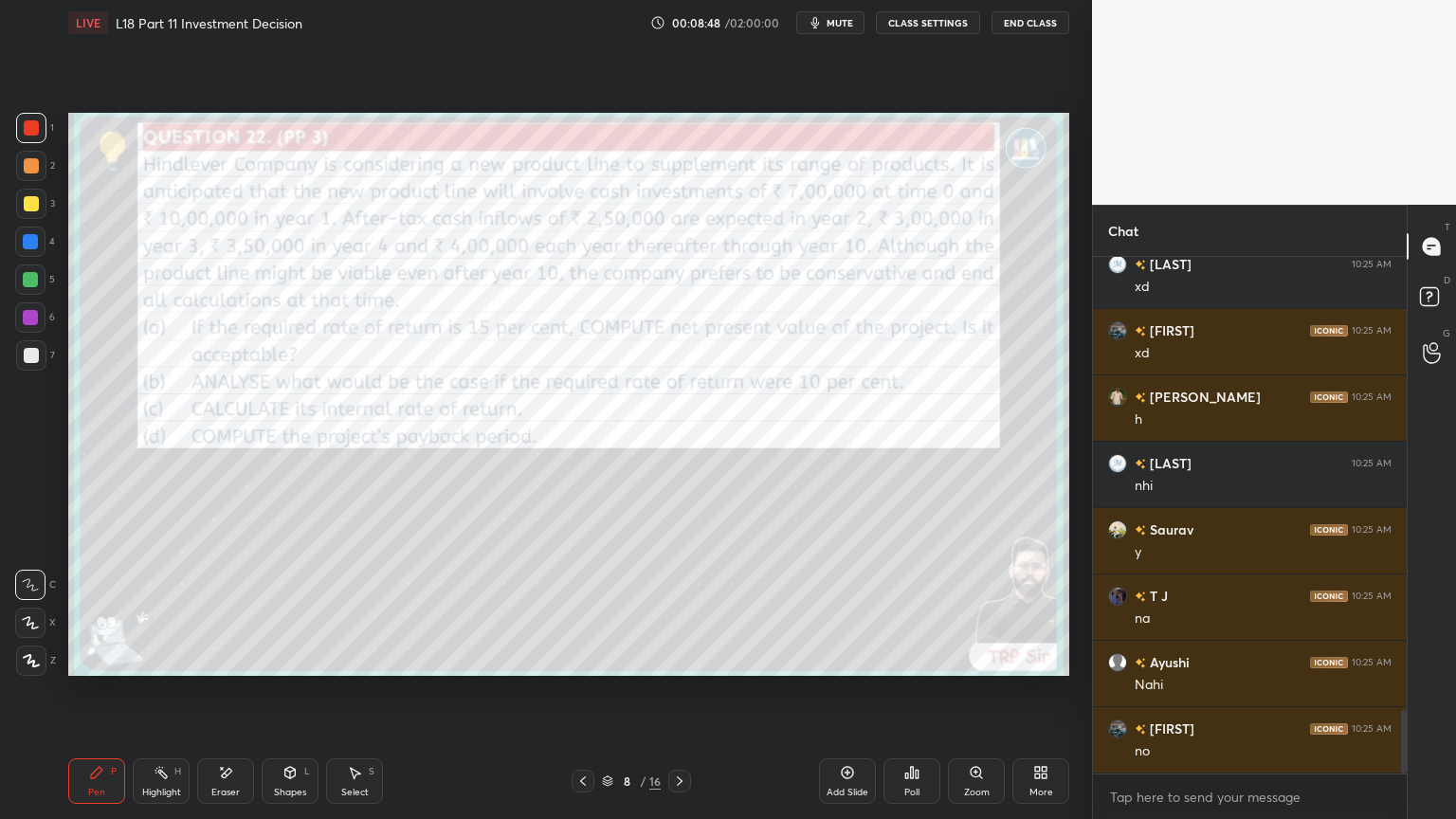 scroll, scrollTop: 3723, scrollLeft: 0, axis: vertical 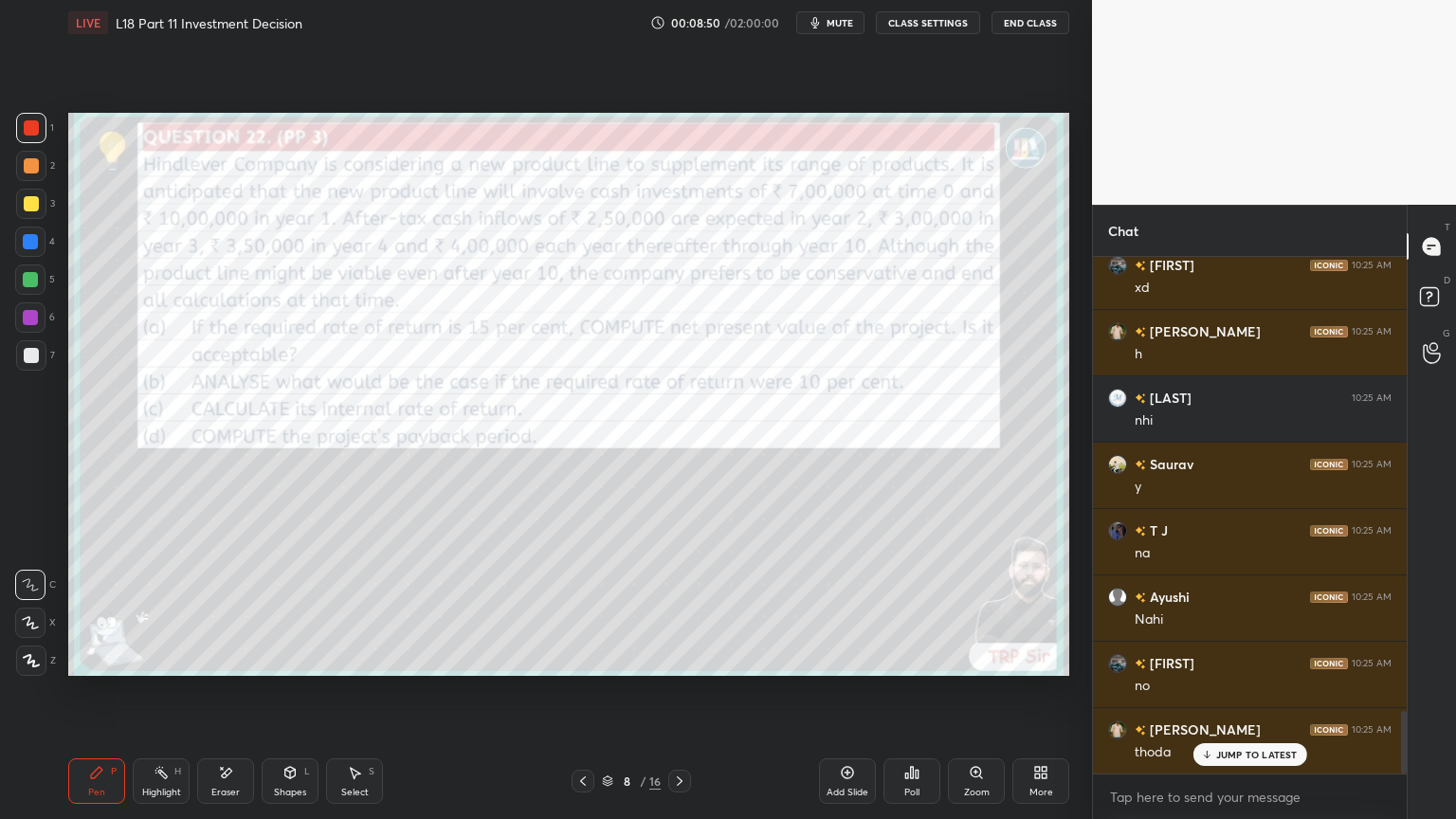 click 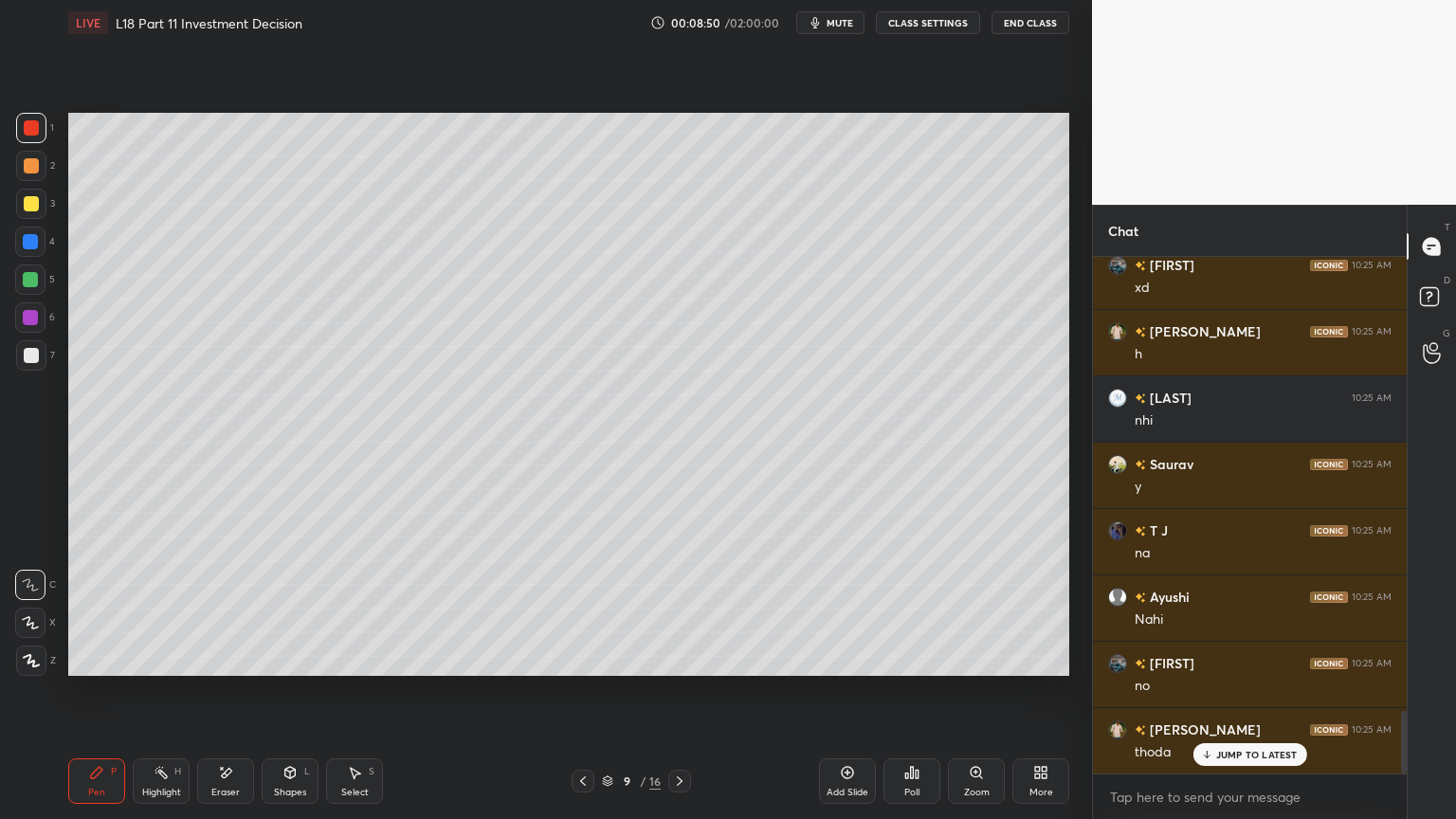 scroll, scrollTop: 3791, scrollLeft: 0, axis: vertical 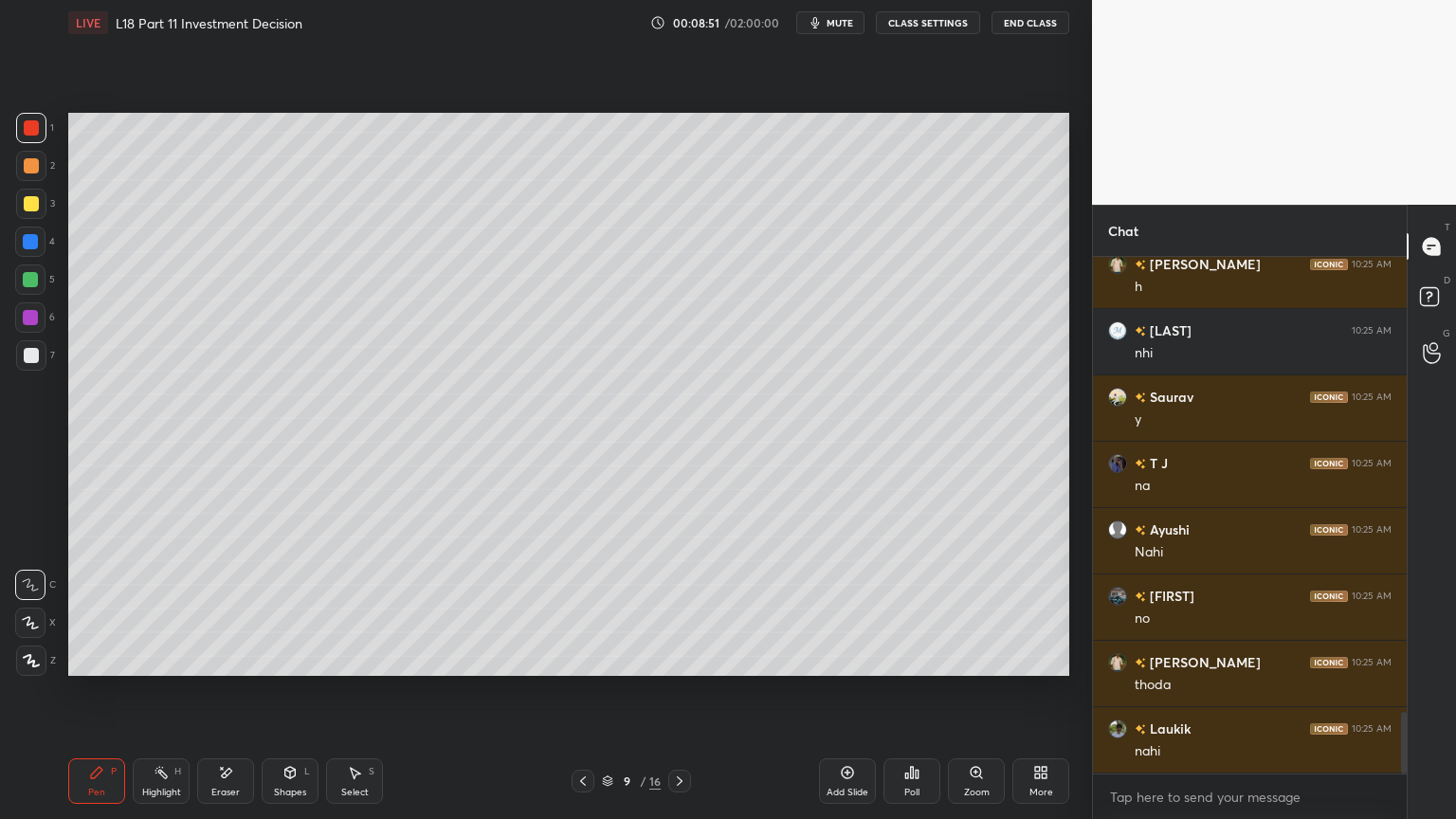 click 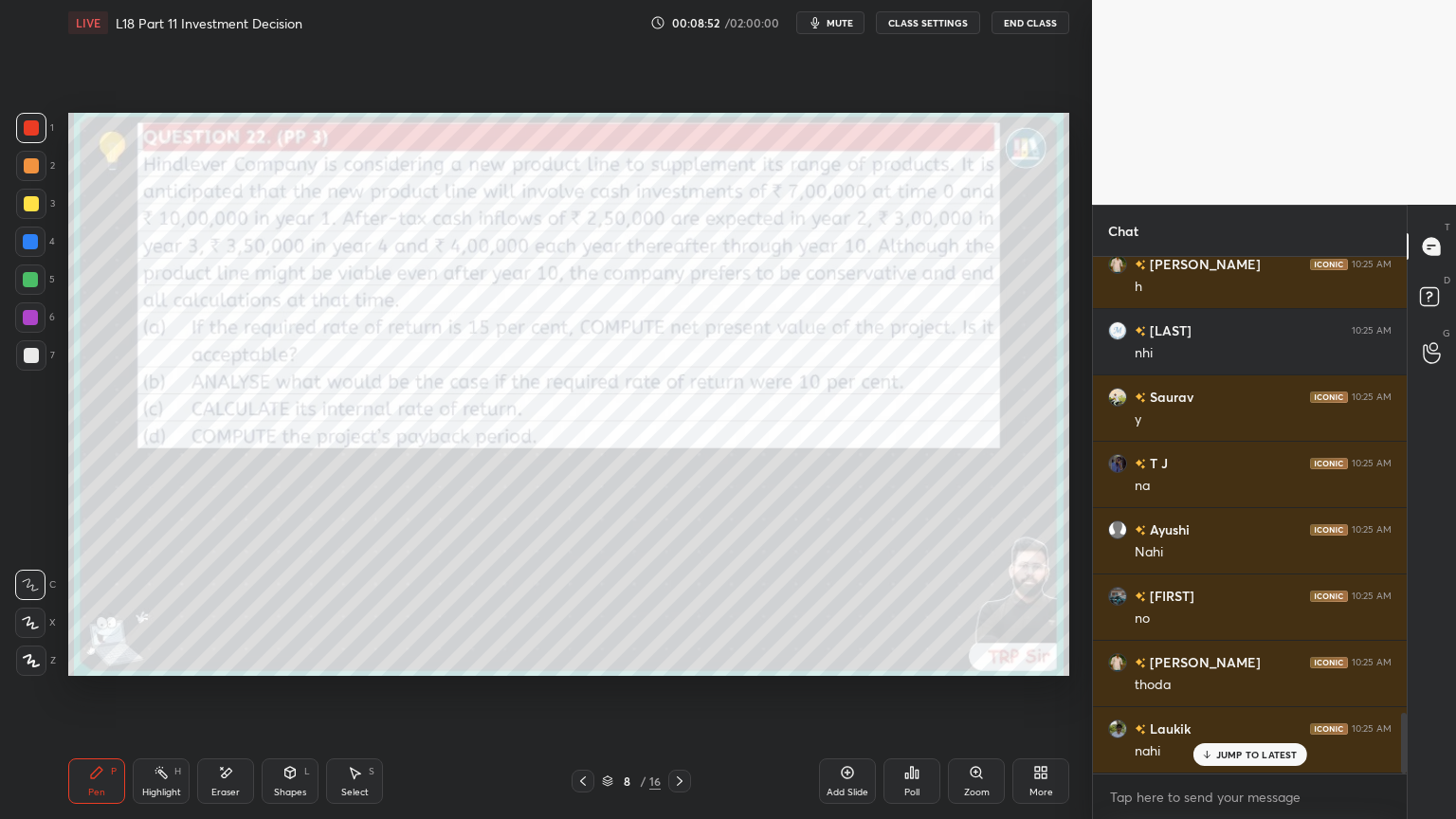 scroll, scrollTop: 3856, scrollLeft: 0, axis: vertical 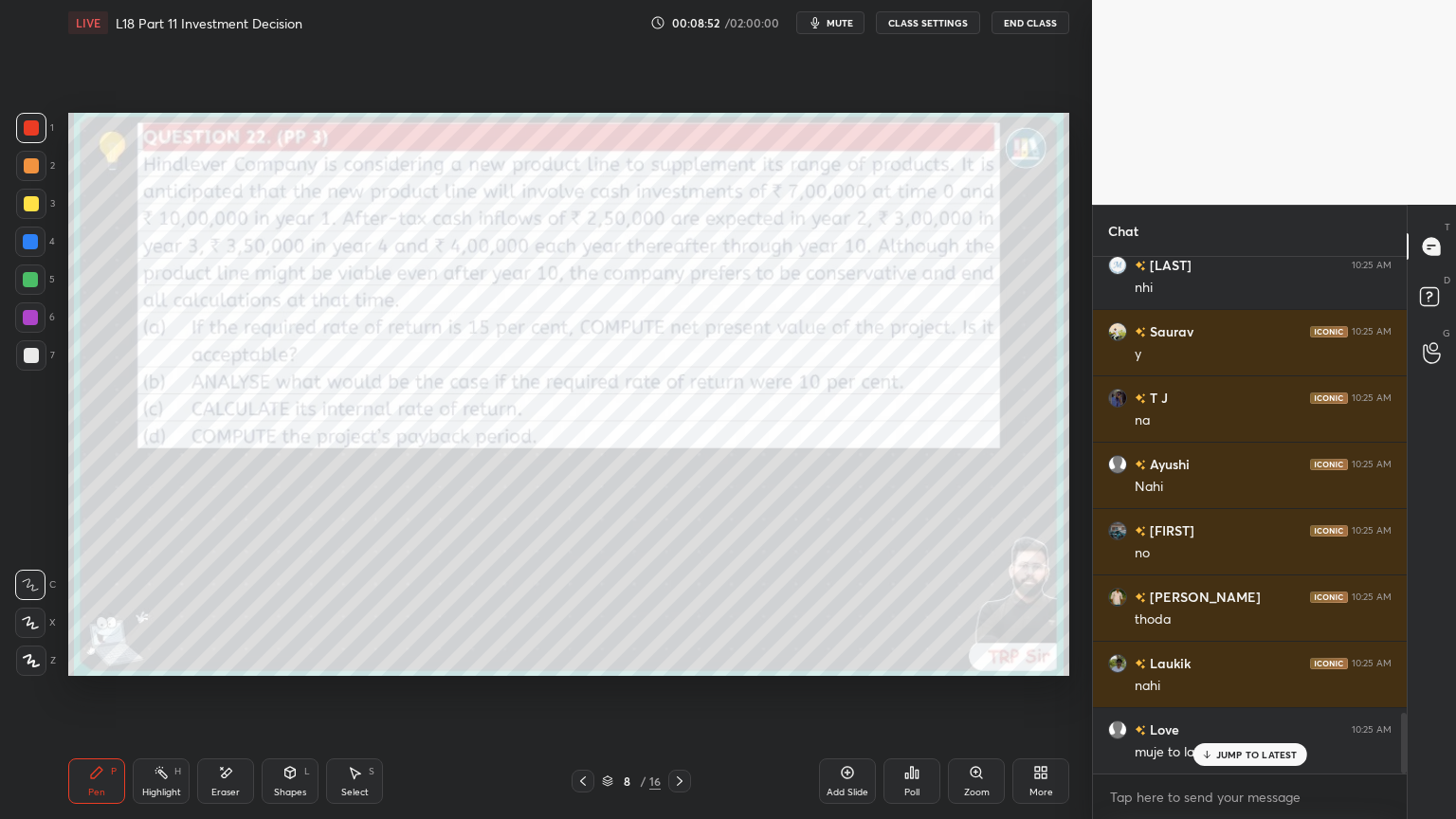 click on "Pen P" at bounding box center [97, 781] 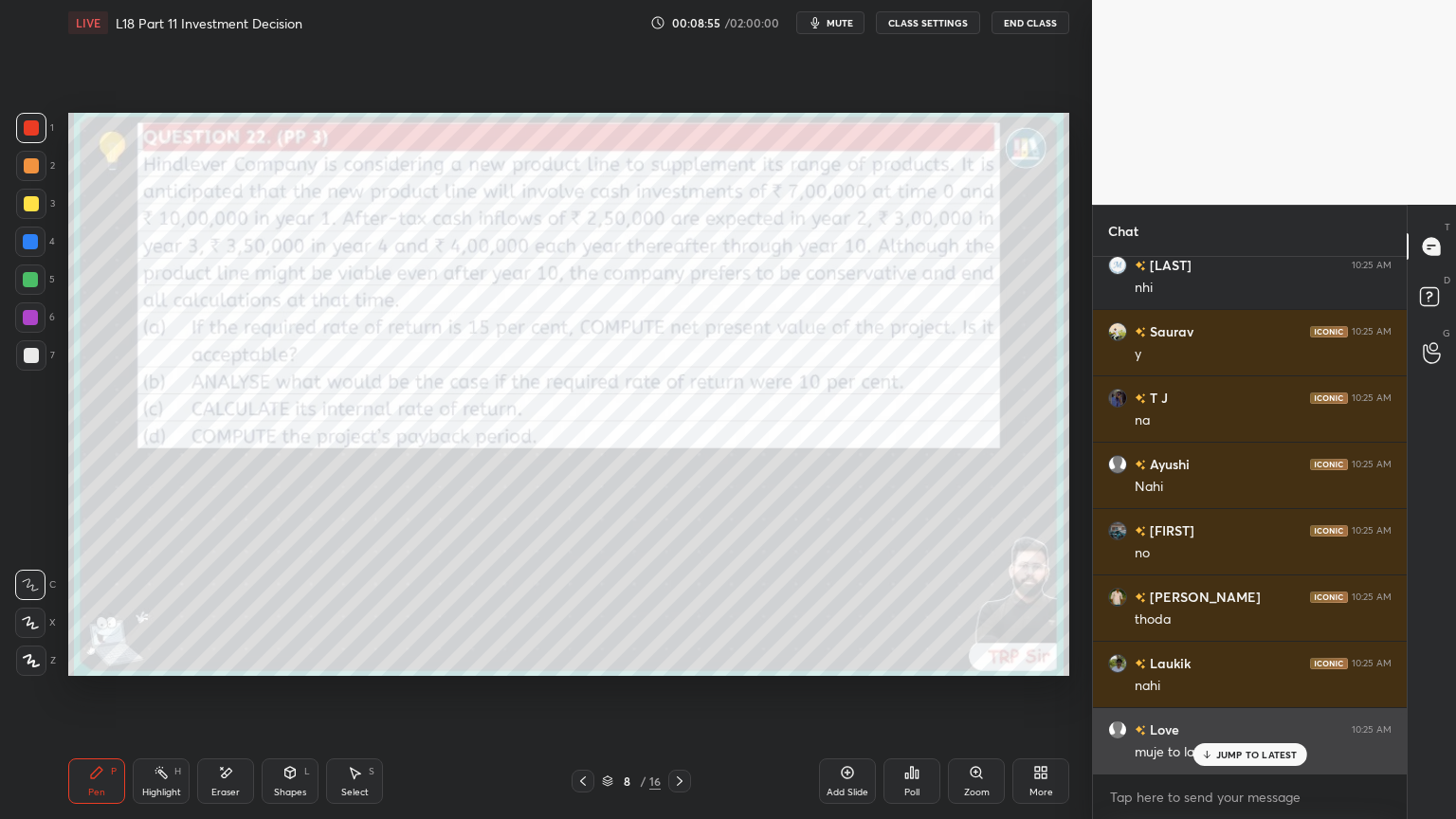 click on "JUMP TO LATEST" at bounding box center (1249, 755) 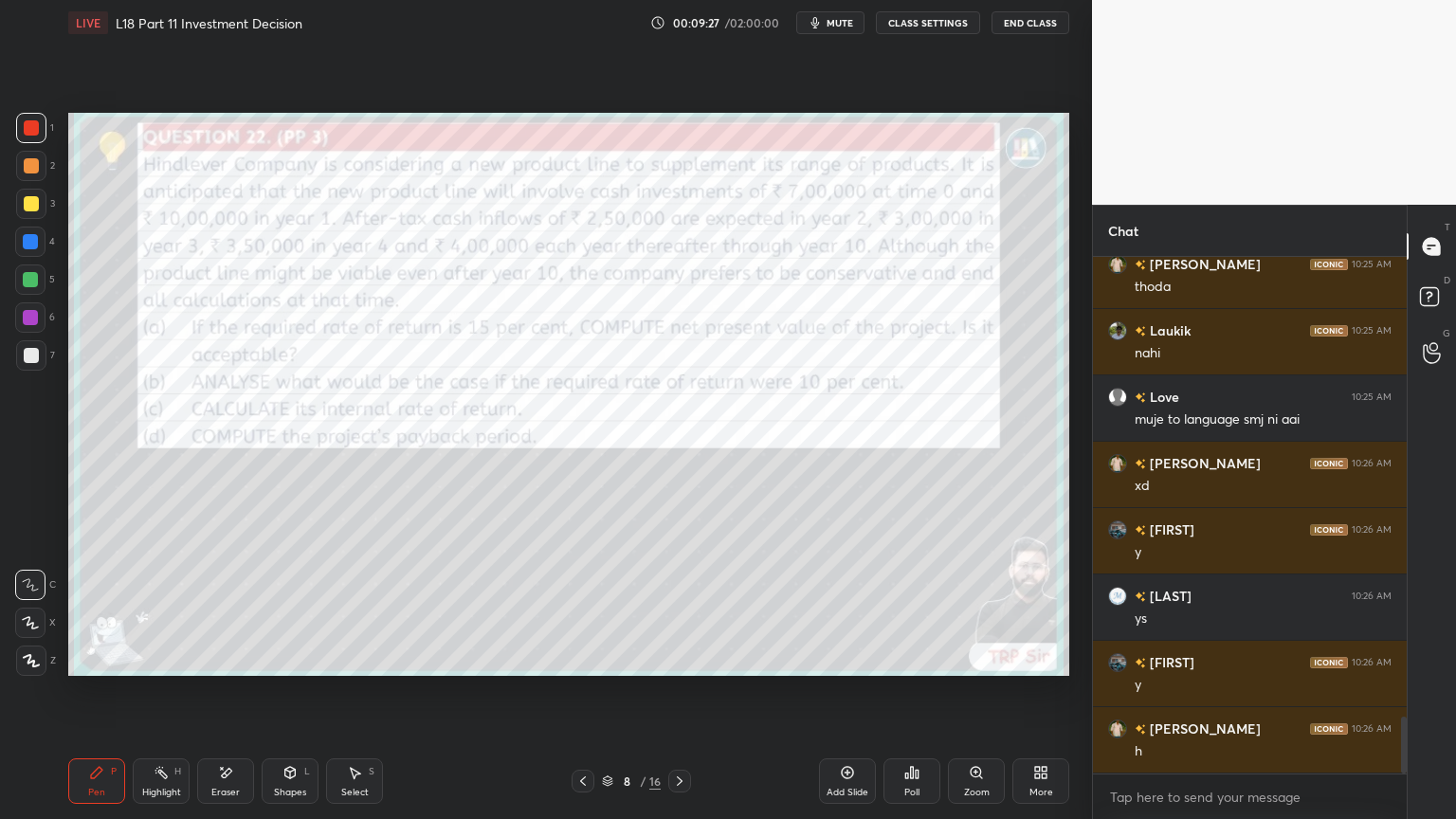 scroll, scrollTop: 4254, scrollLeft: 0, axis: vertical 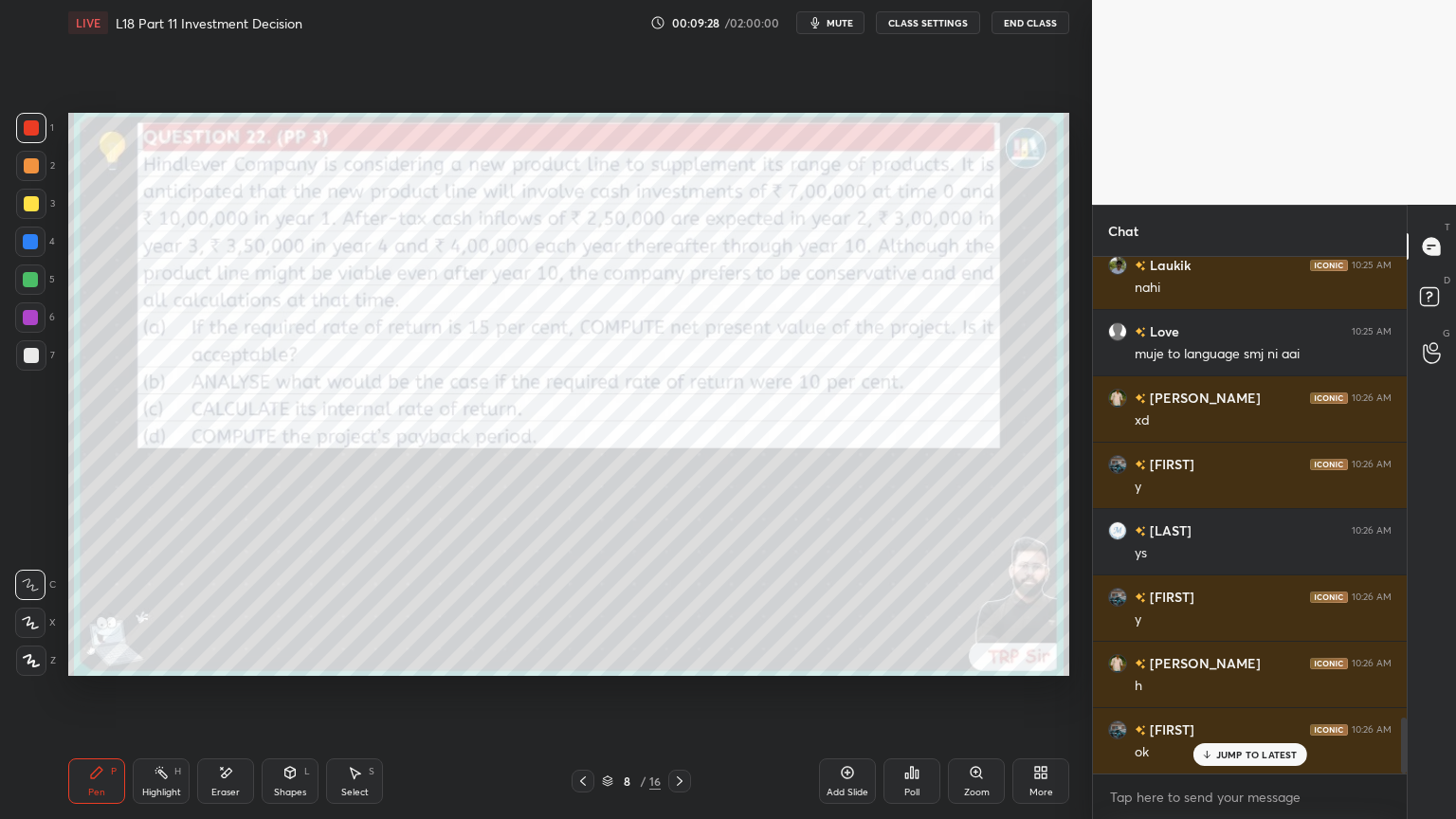 click 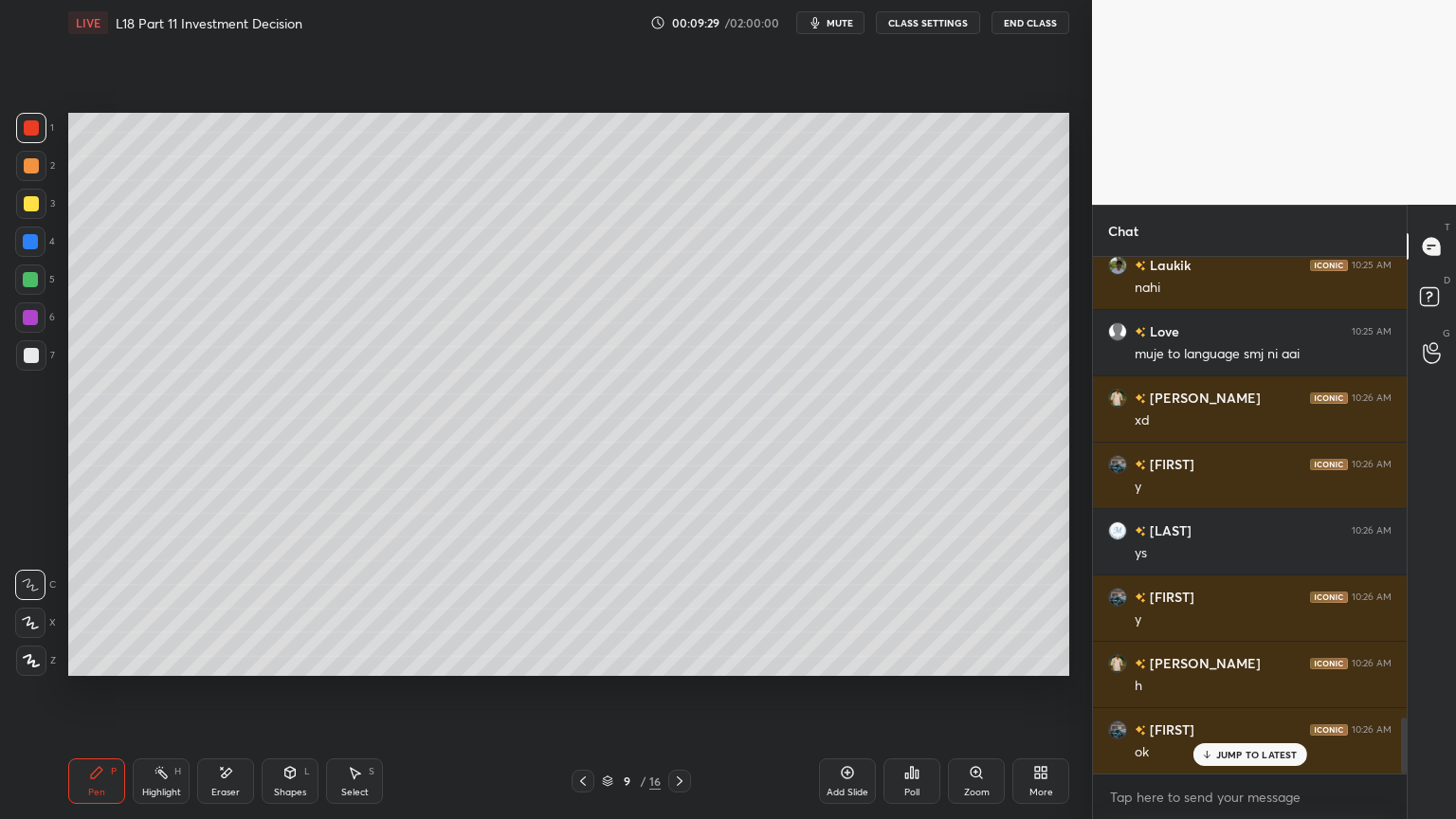 scroll, scrollTop: 4322, scrollLeft: 0, axis: vertical 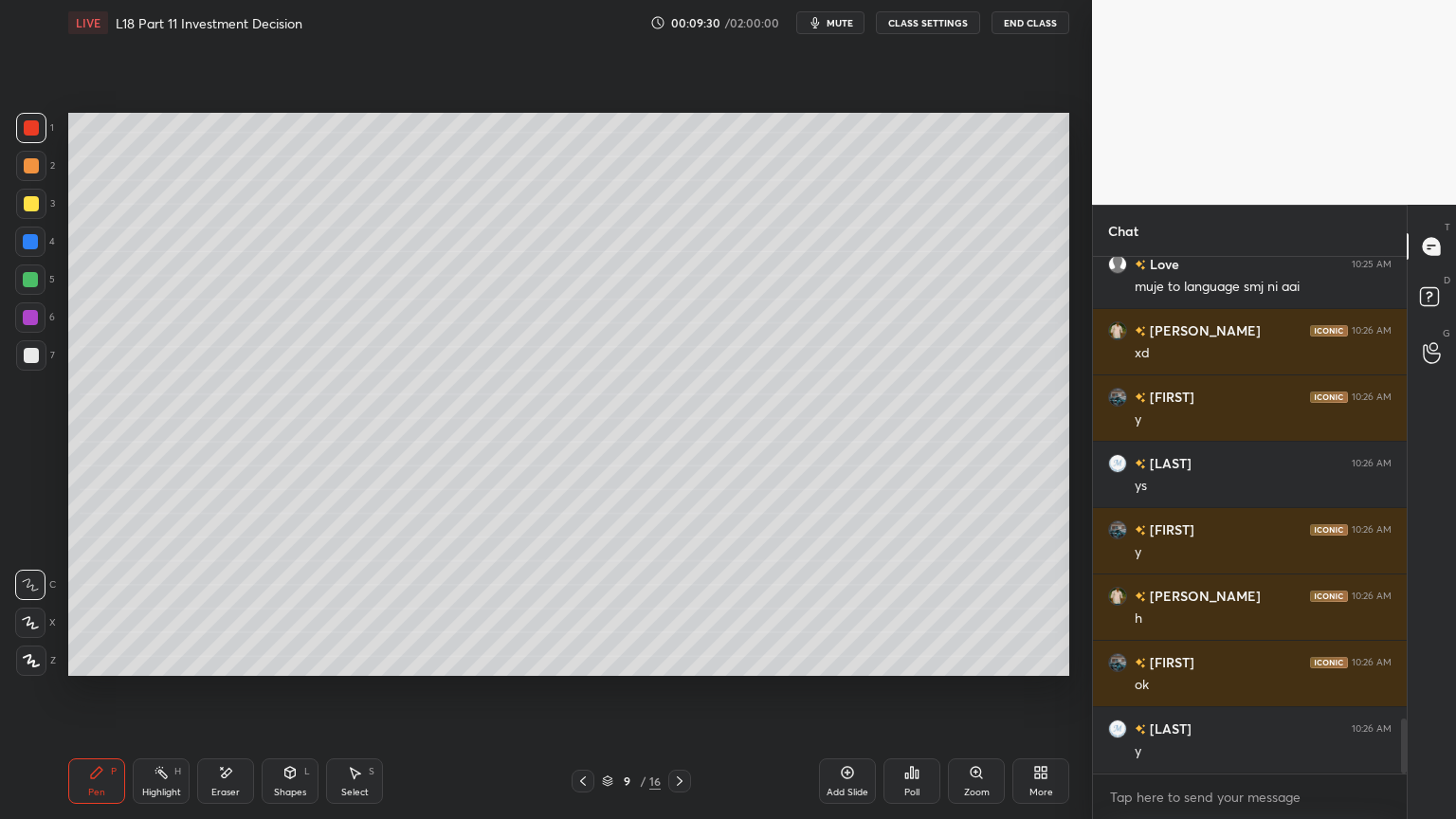 click at bounding box center [31, 166] 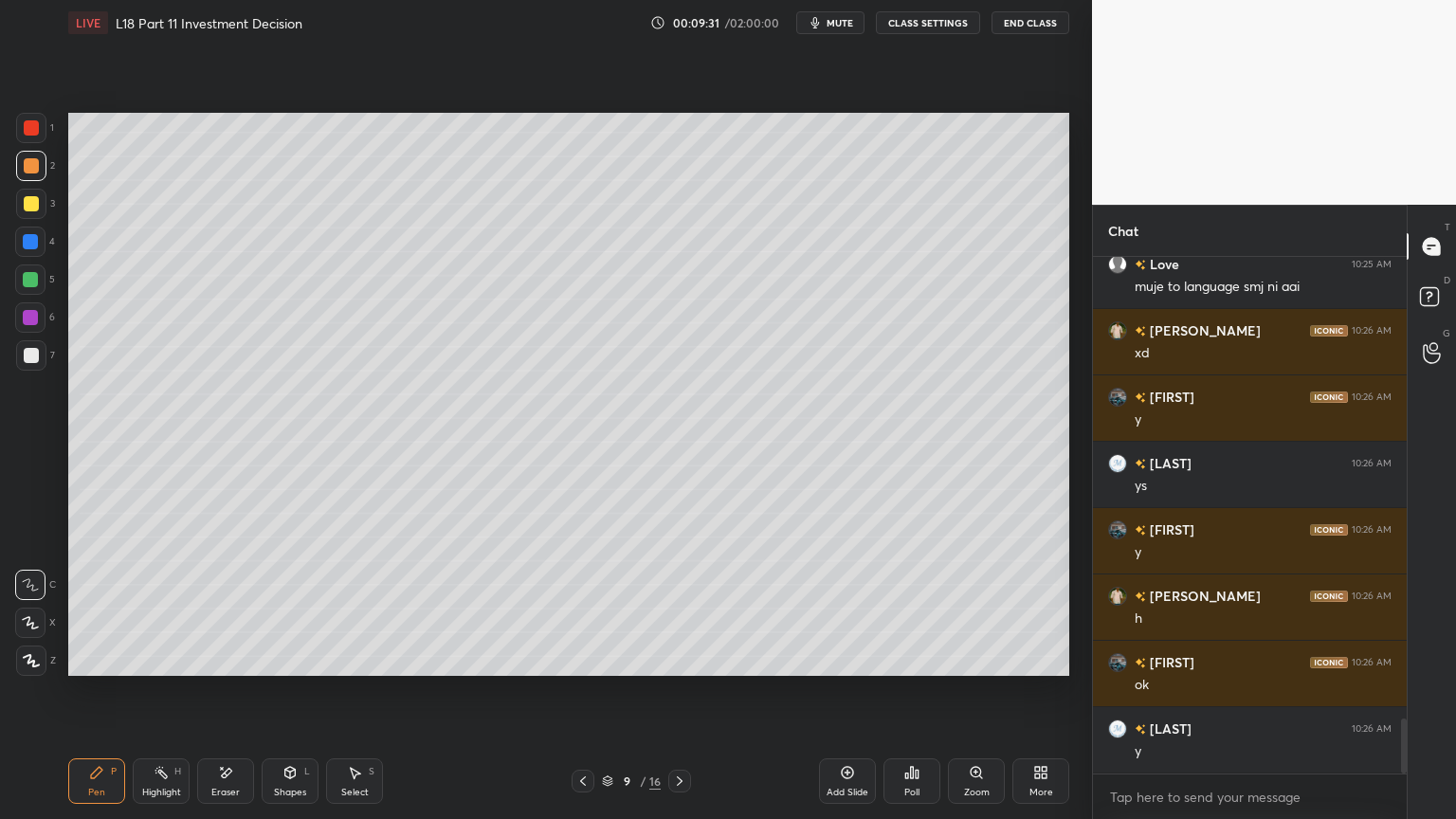 click at bounding box center [31, 204] 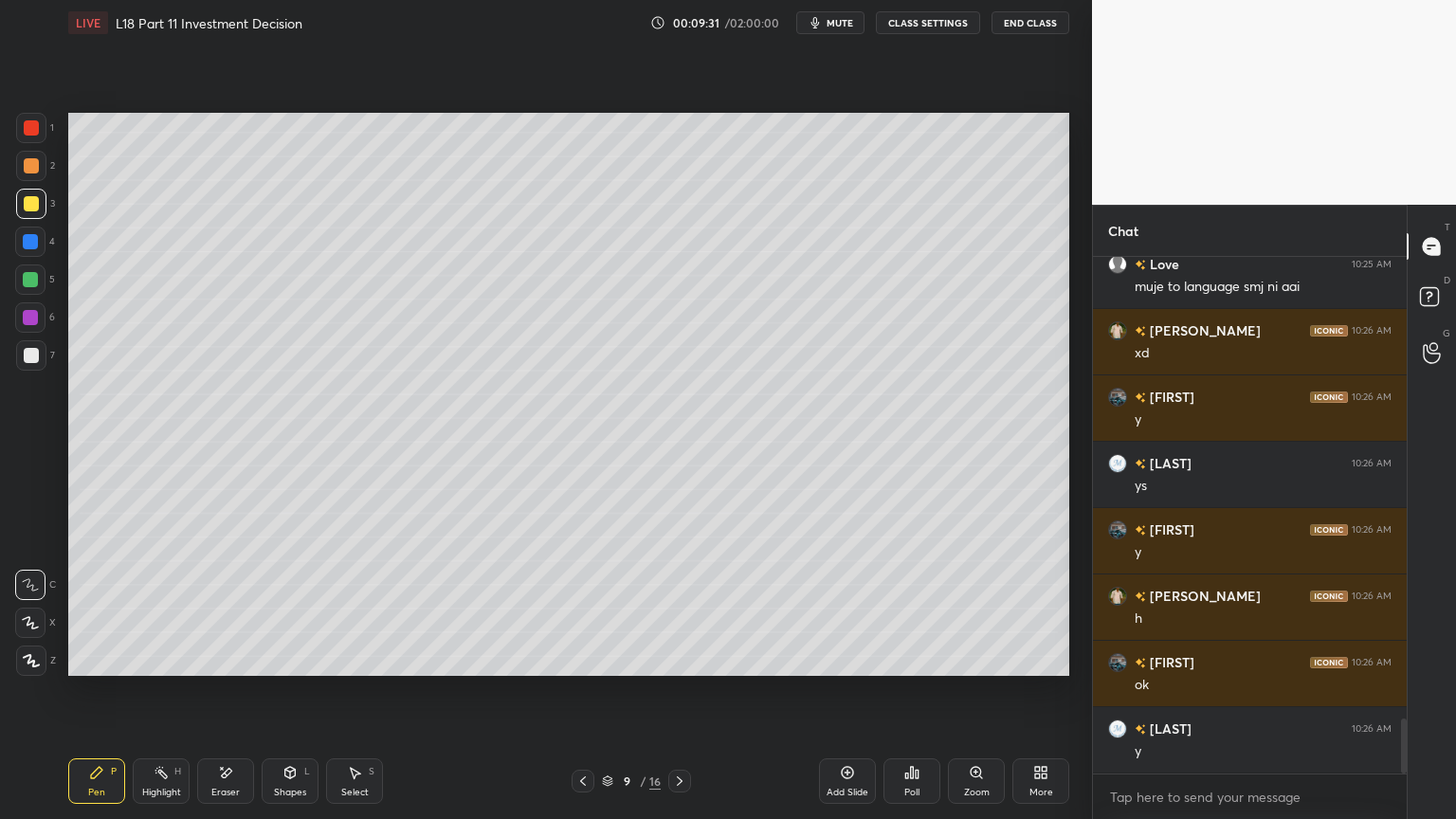 click on "Pen" at bounding box center (97, 792) 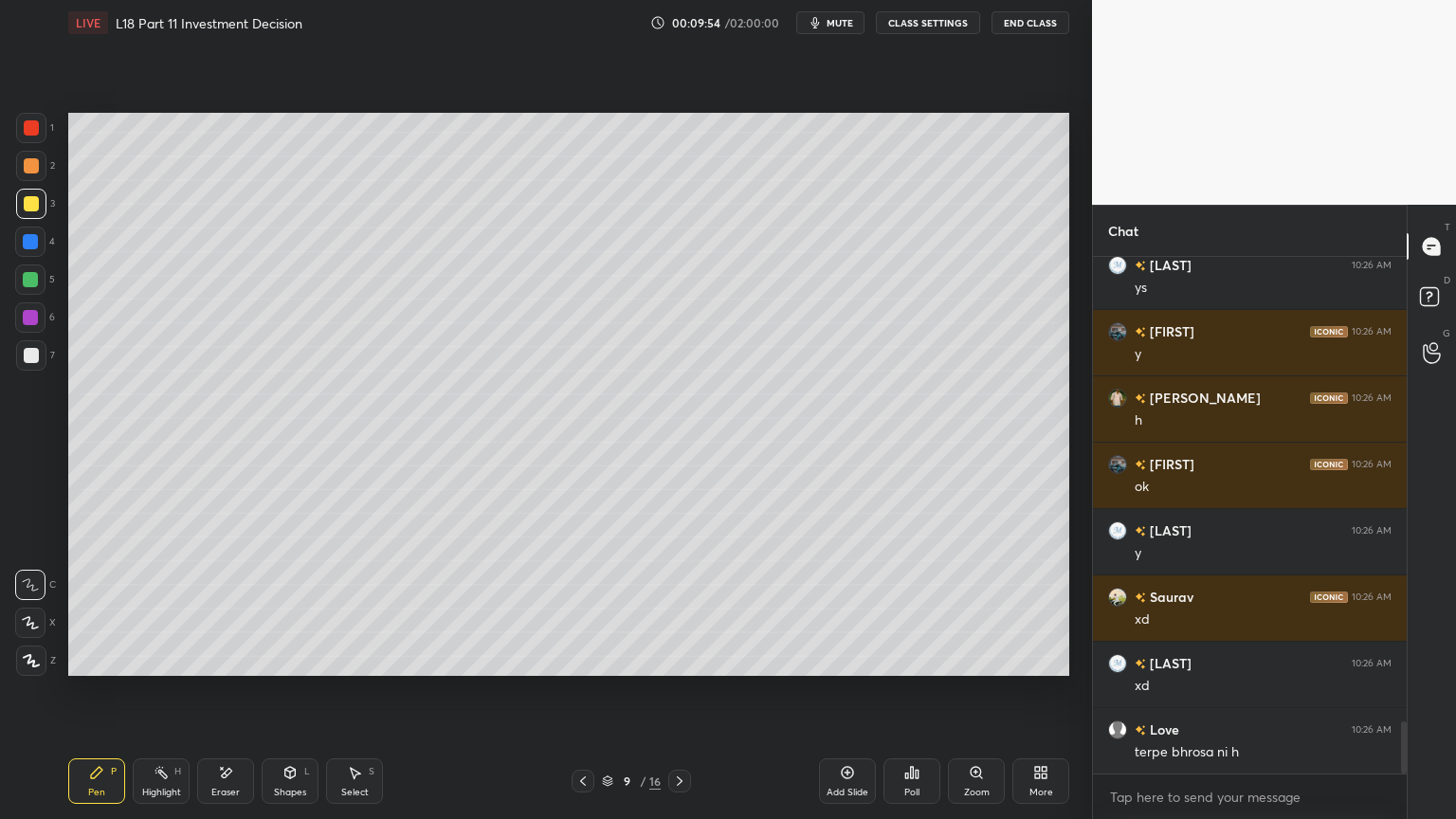 scroll, scrollTop: 4587, scrollLeft: 0, axis: vertical 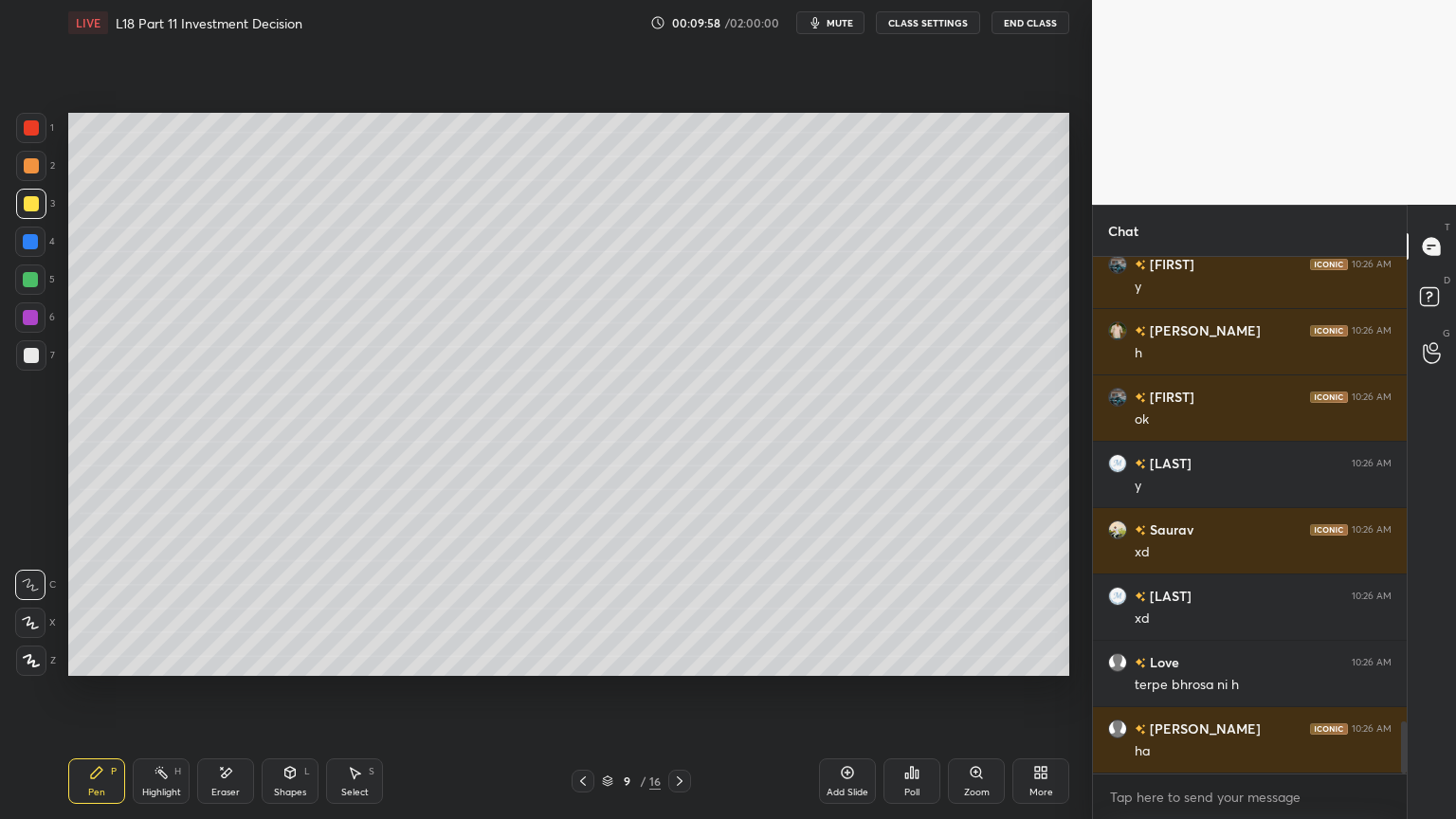 click on "Shapes L" at bounding box center (290, 781) 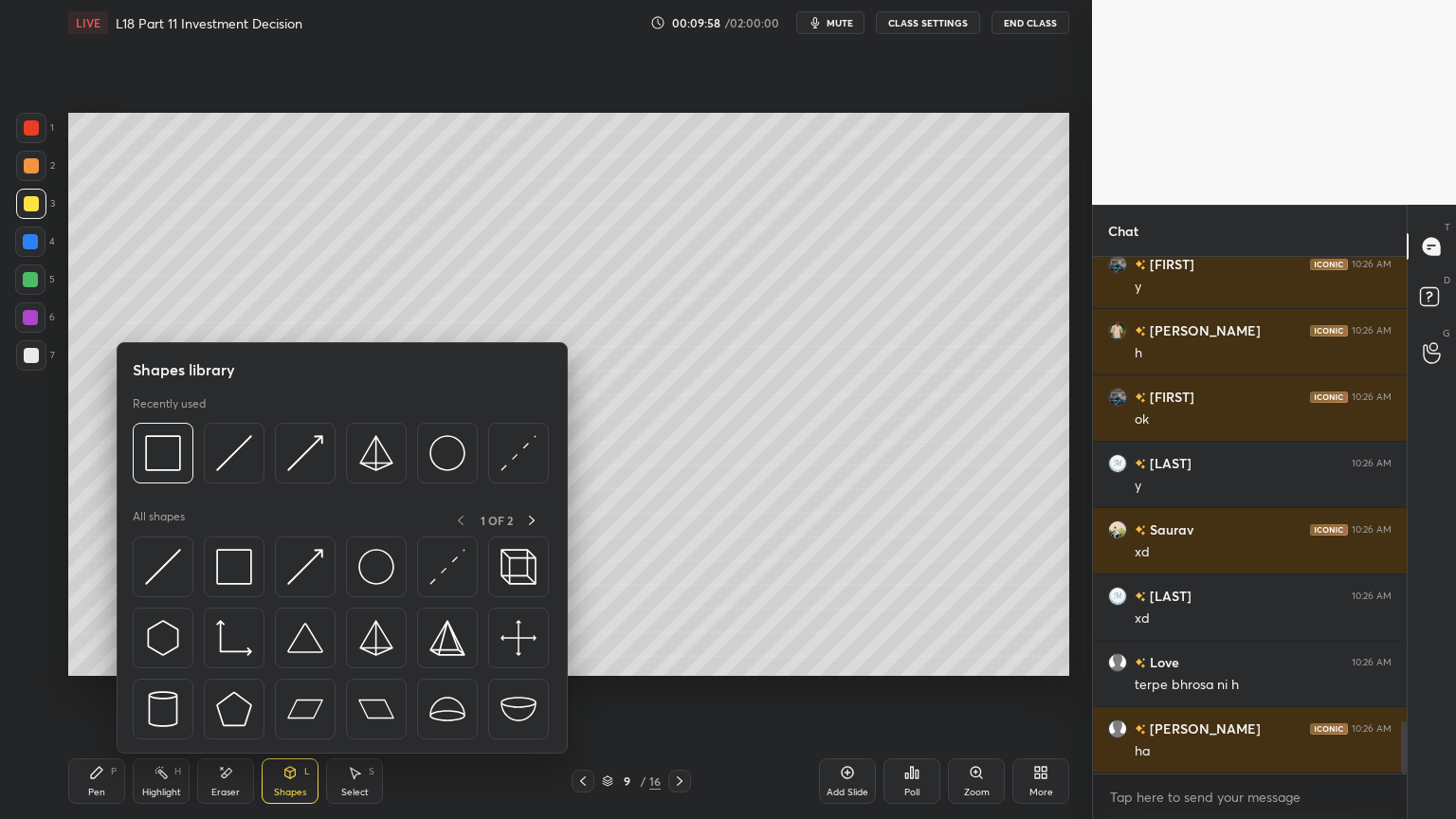 click at bounding box center (234, 453) 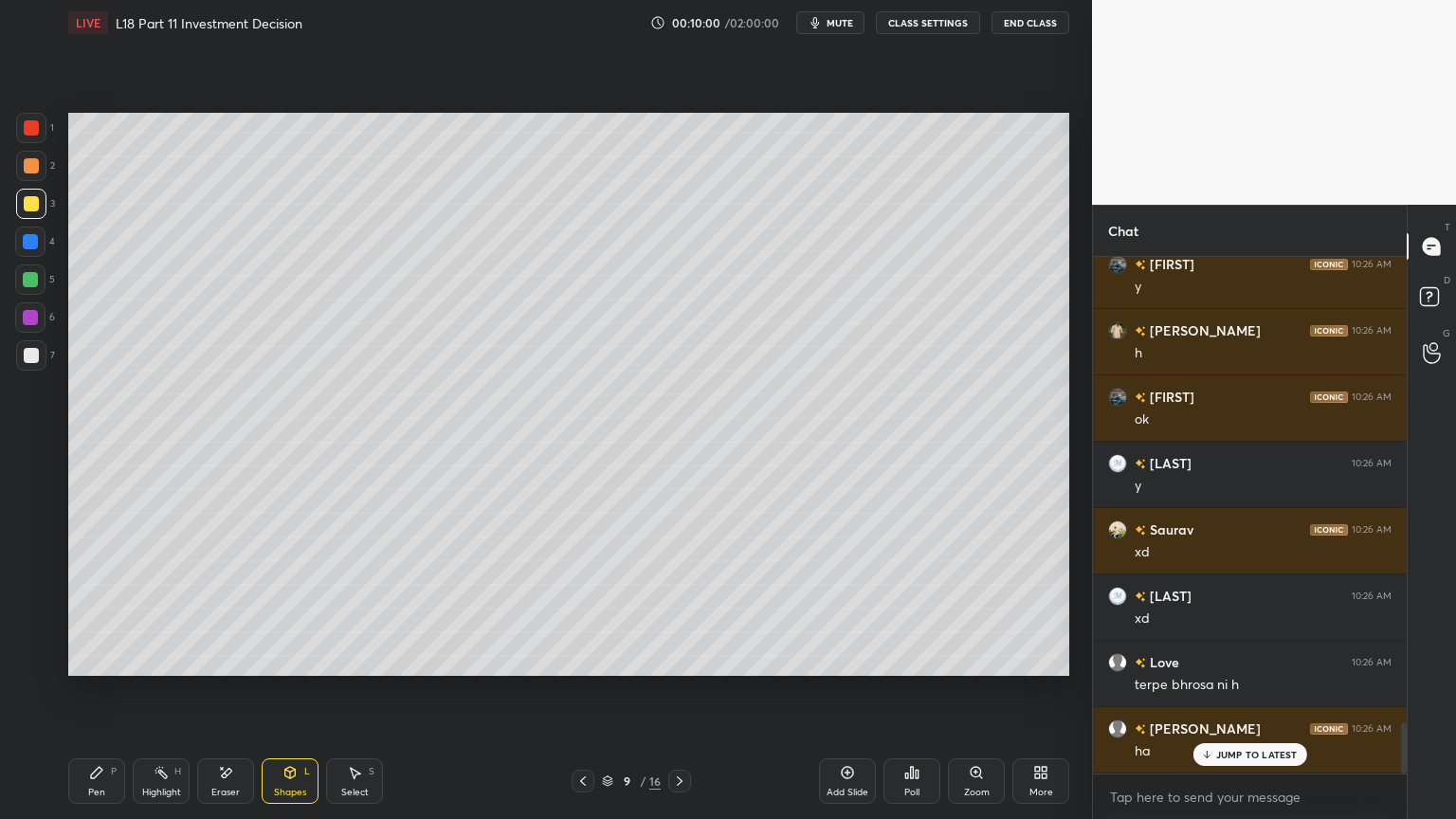 scroll, scrollTop: 4652, scrollLeft: 0, axis: vertical 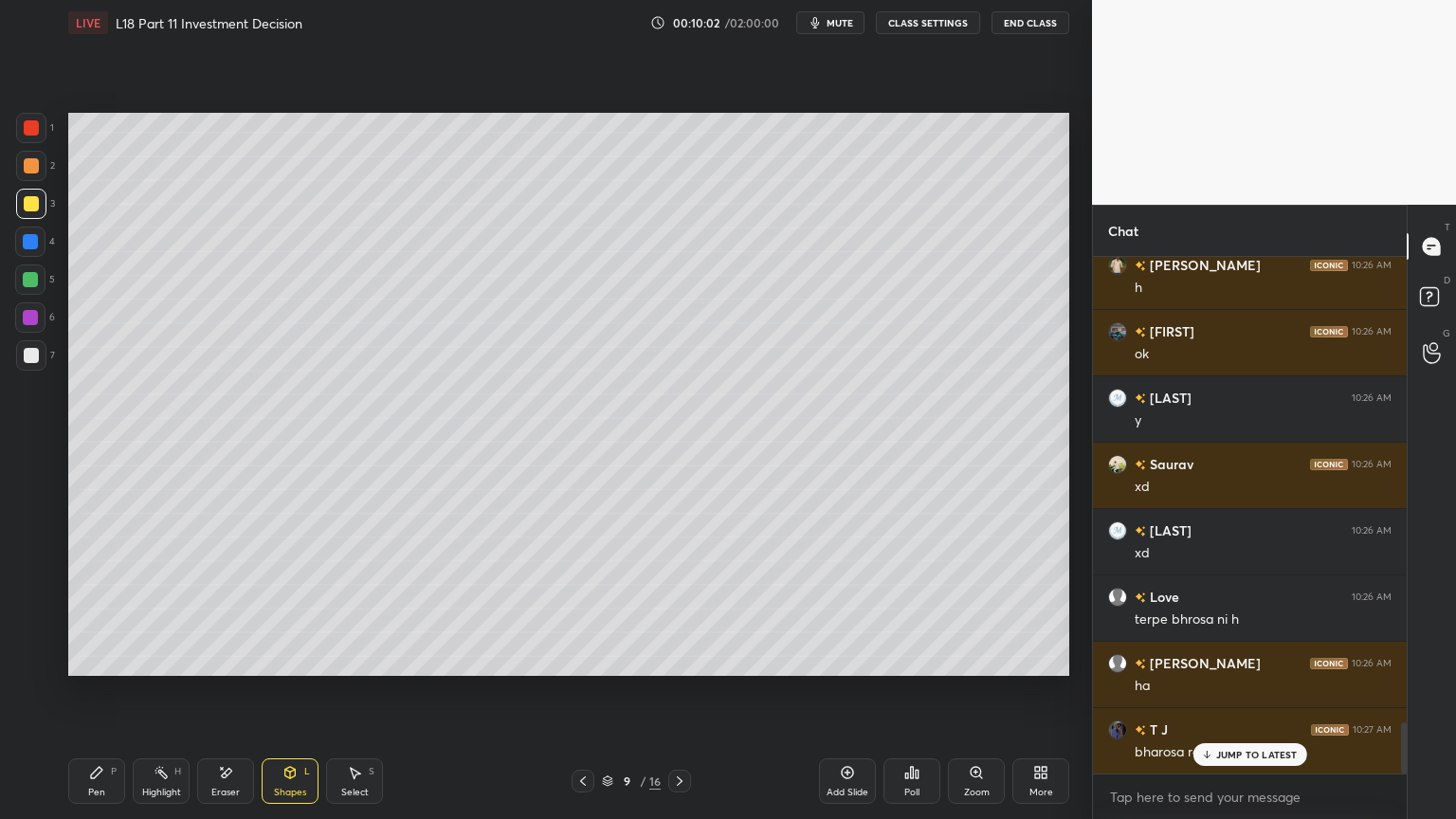 click at bounding box center [31, 166] 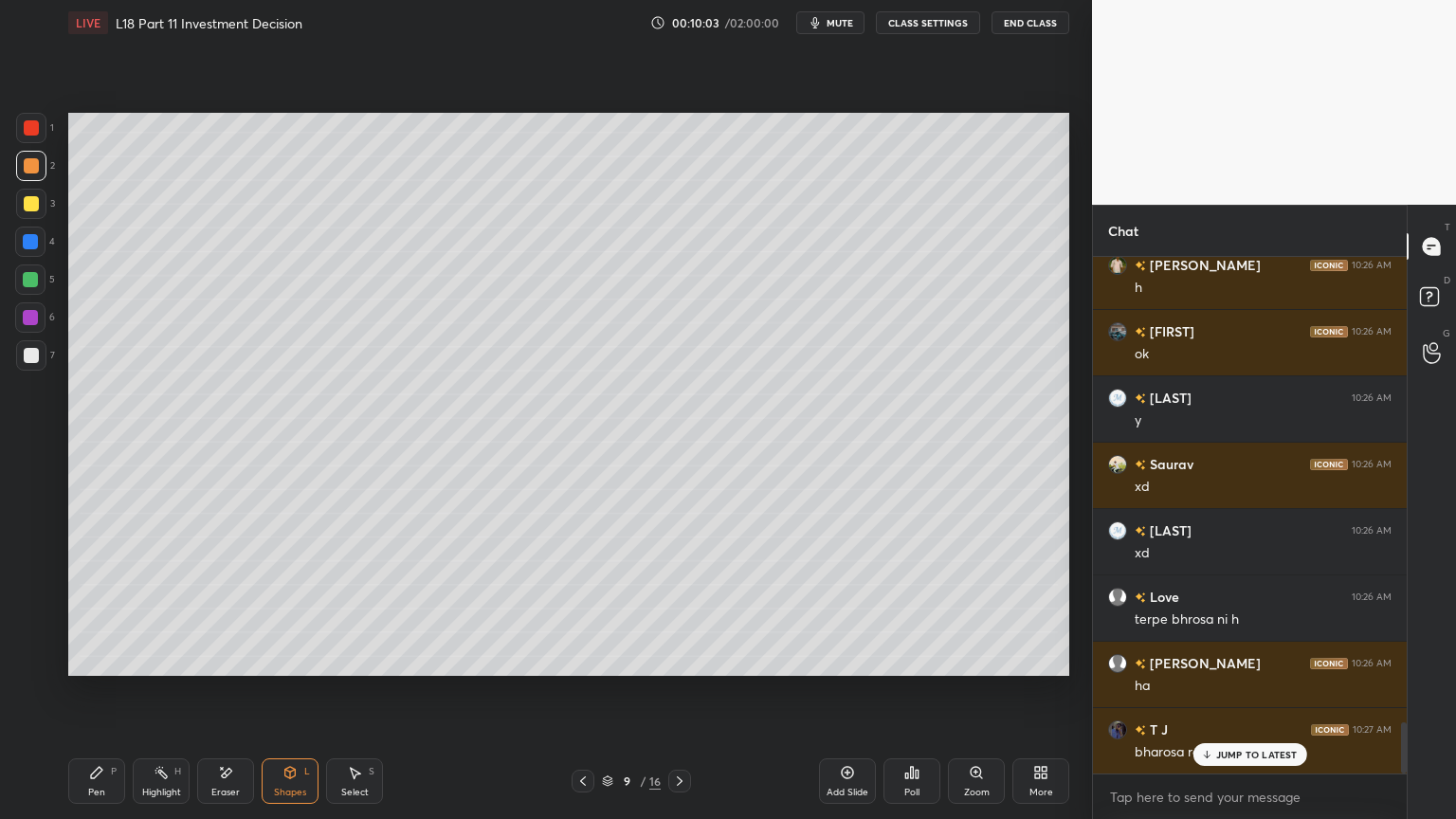 click on "Pen" at bounding box center (97, 792) 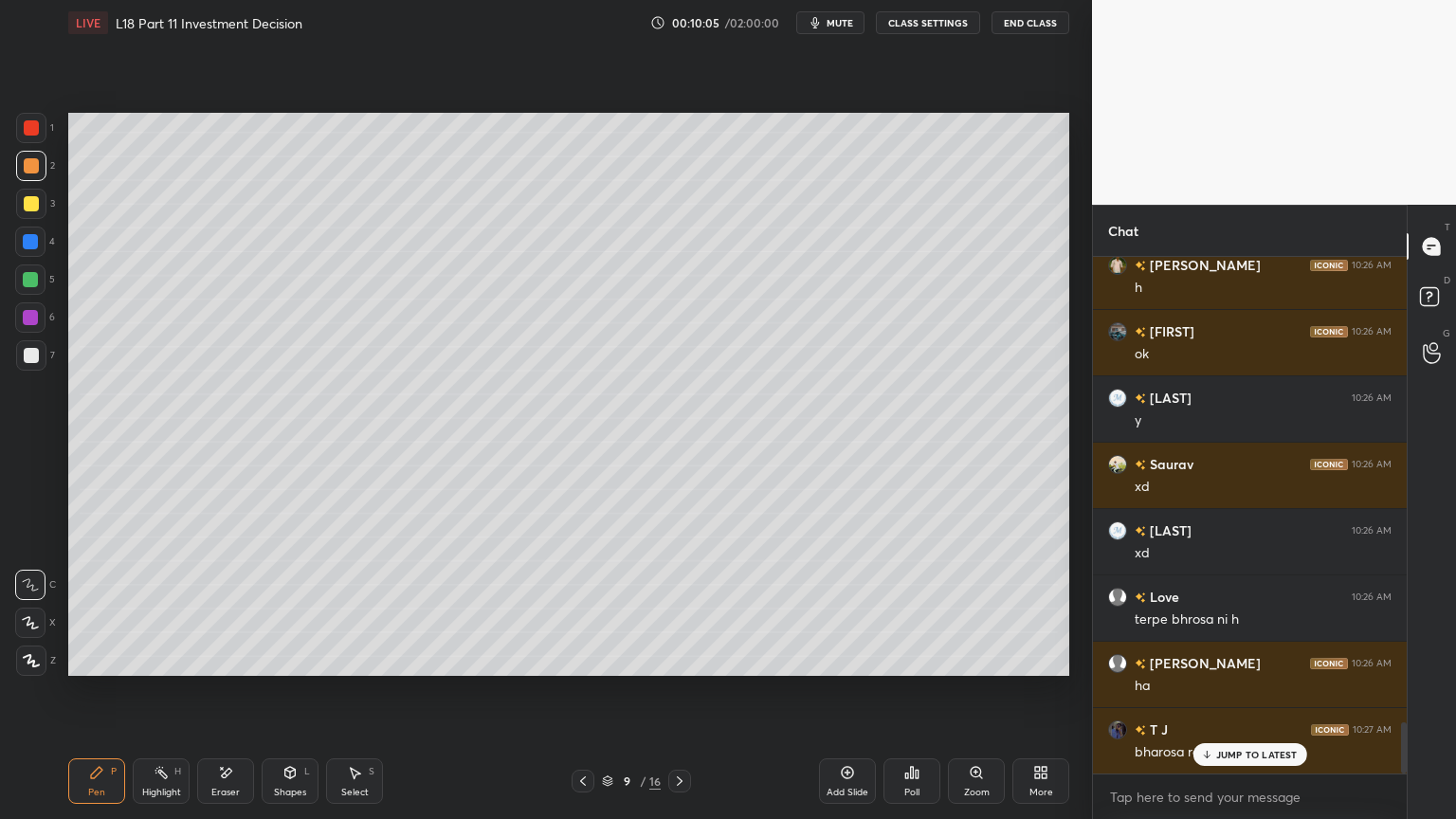 scroll, scrollTop: 4720, scrollLeft: 0, axis: vertical 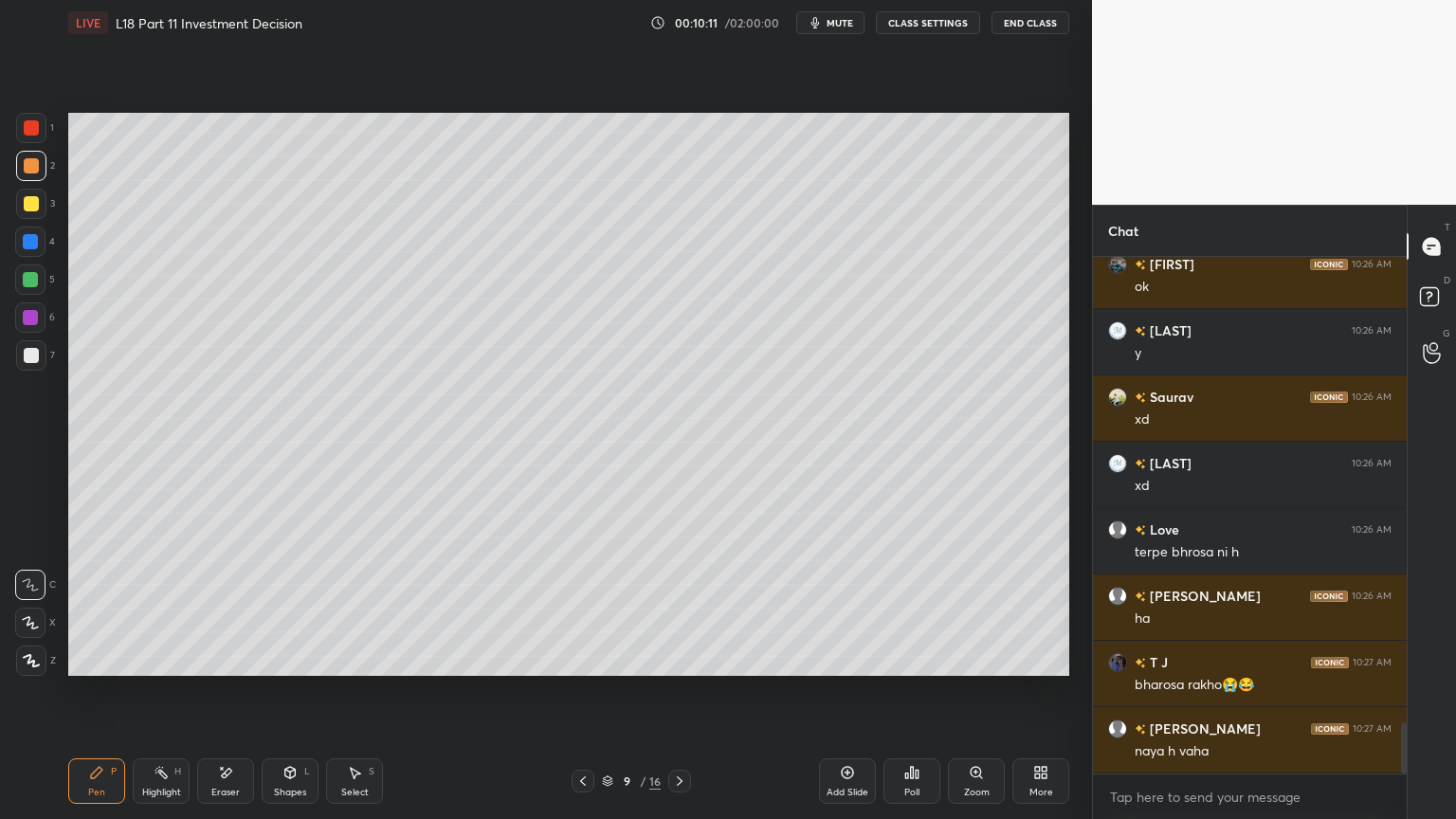 click at bounding box center [30, 242] 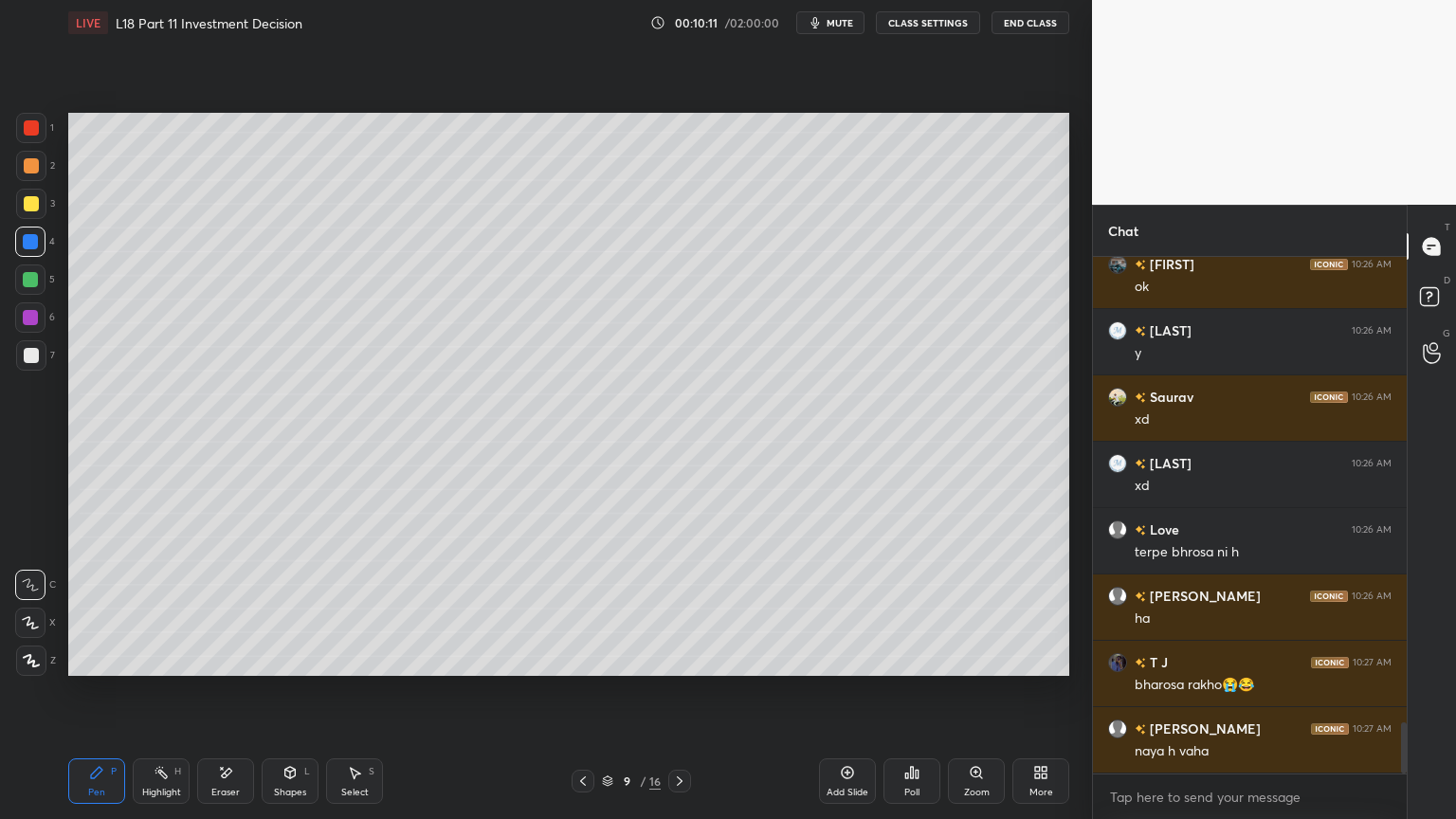 click at bounding box center [31, 204] 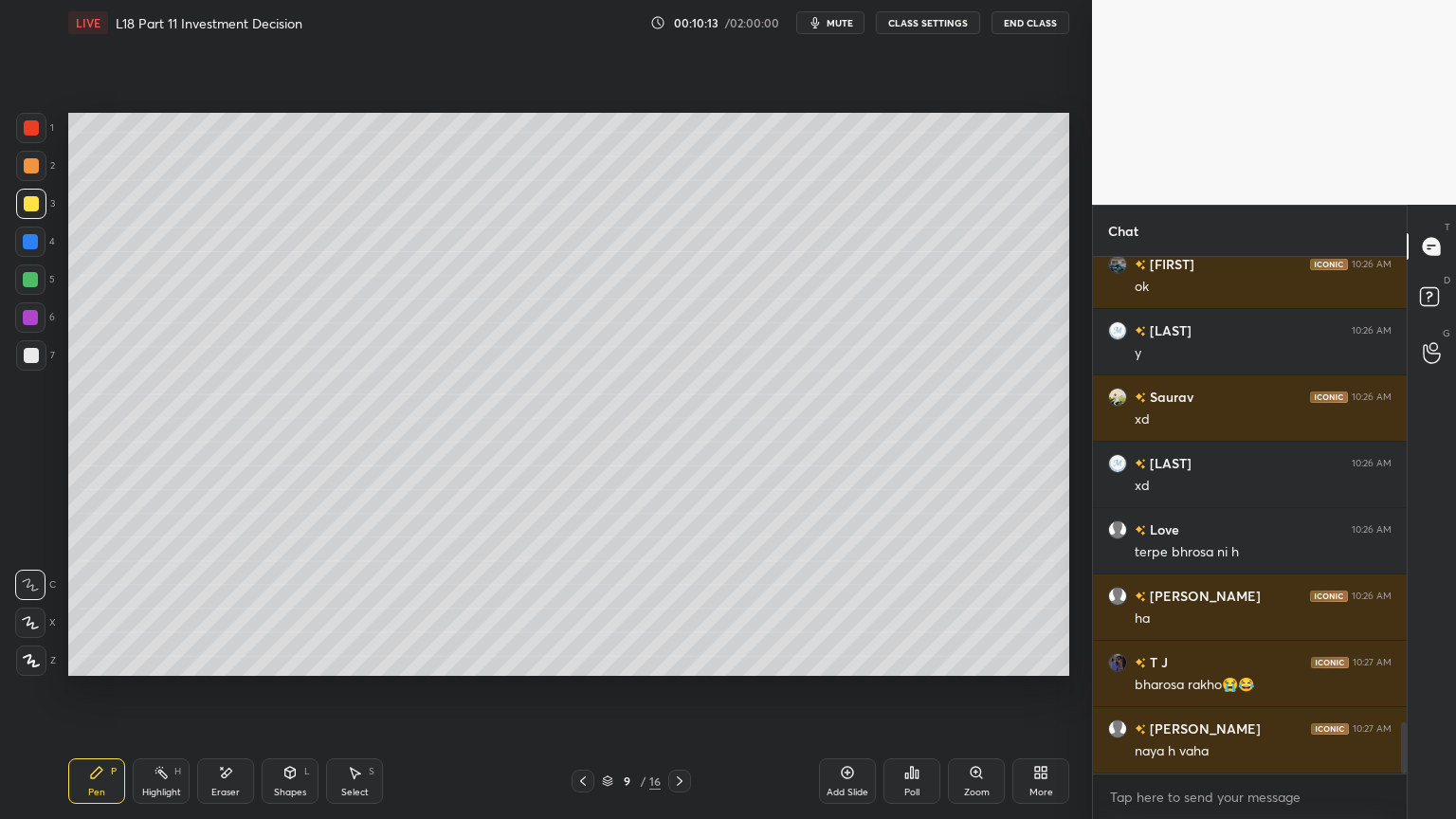 click at bounding box center (31, 166) 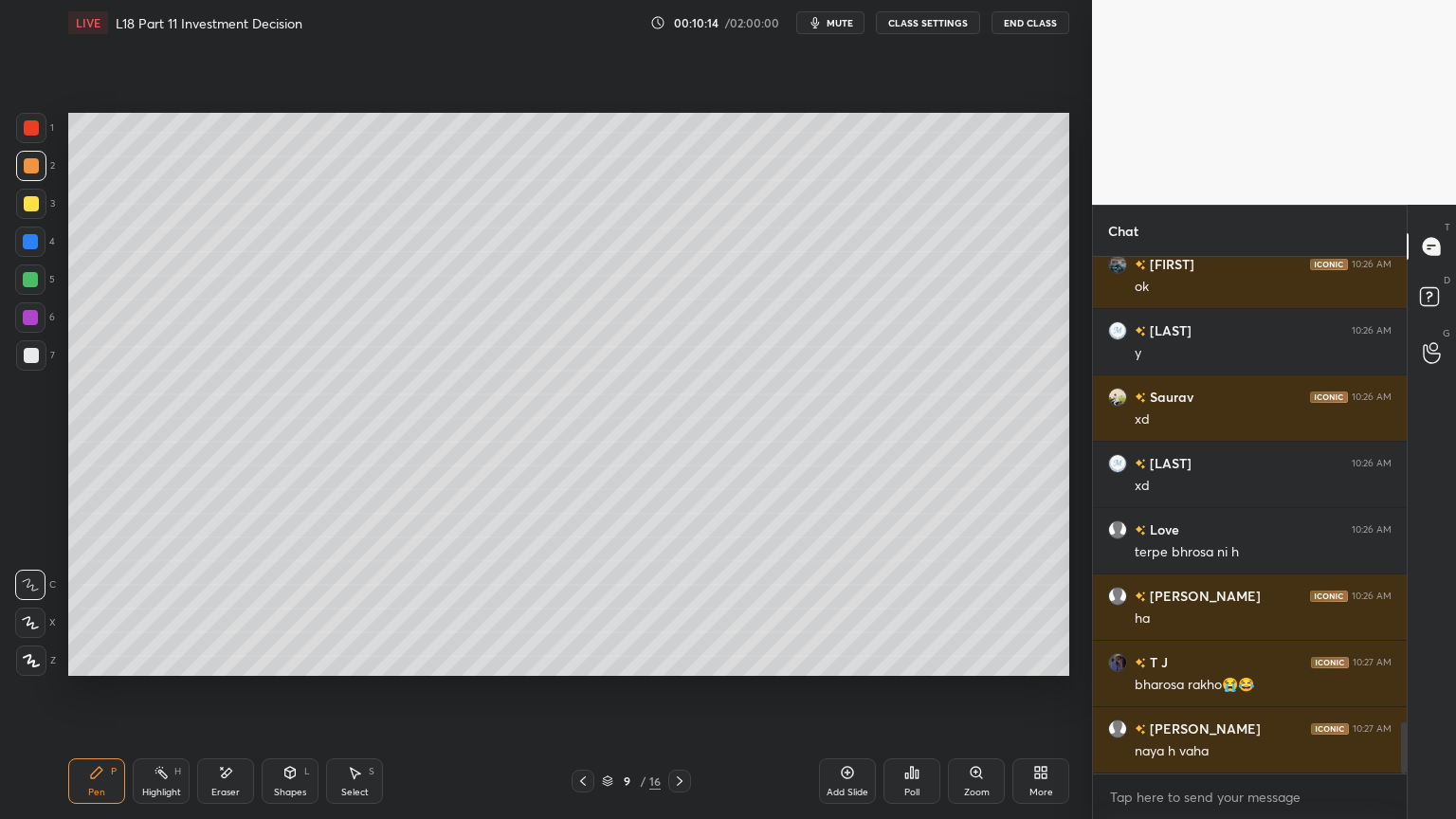 click on "Pen P" at bounding box center [97, 781] 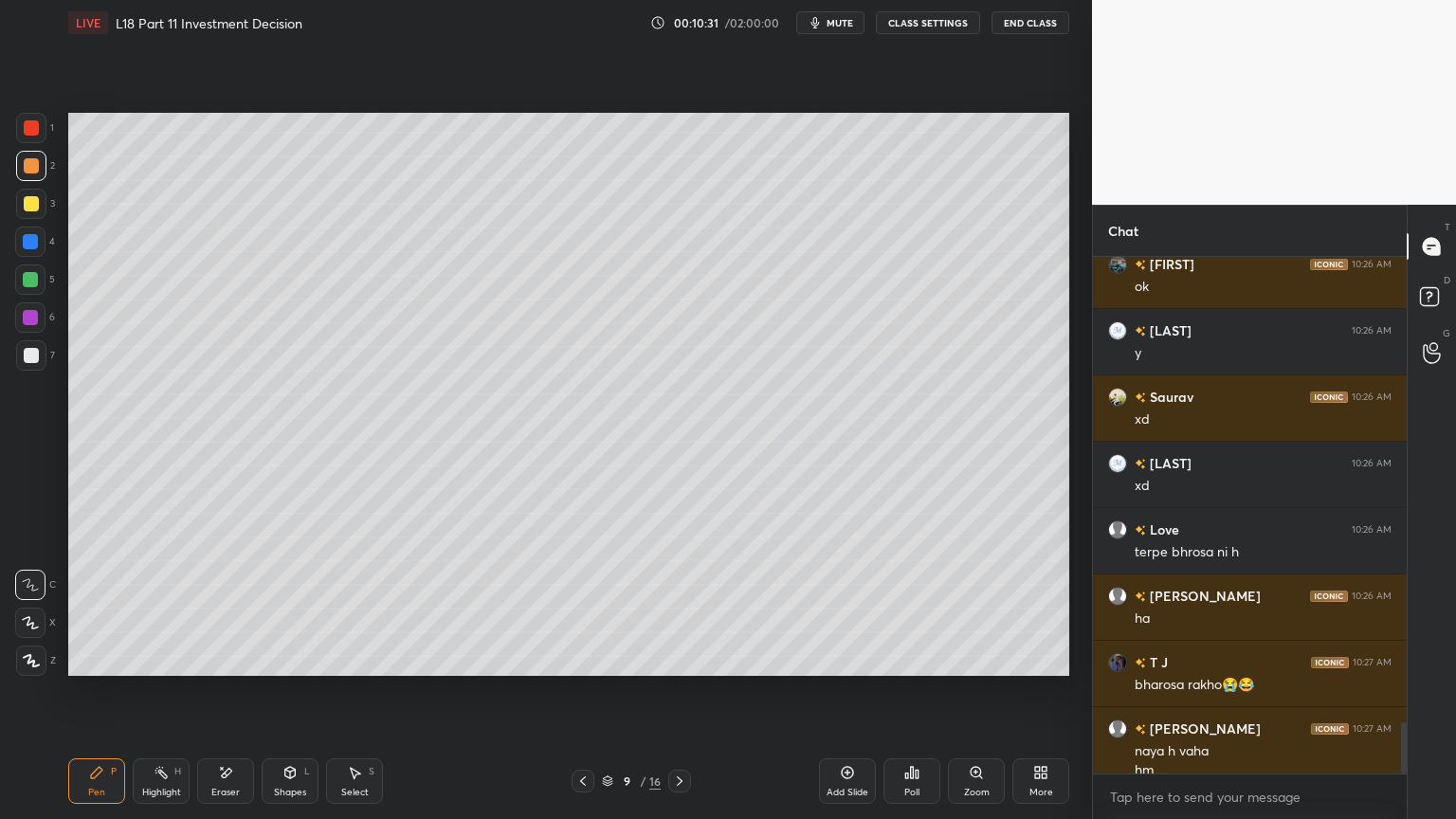 scroll, scrollTop: 4739, scrollLeft: 0, axis: vertical 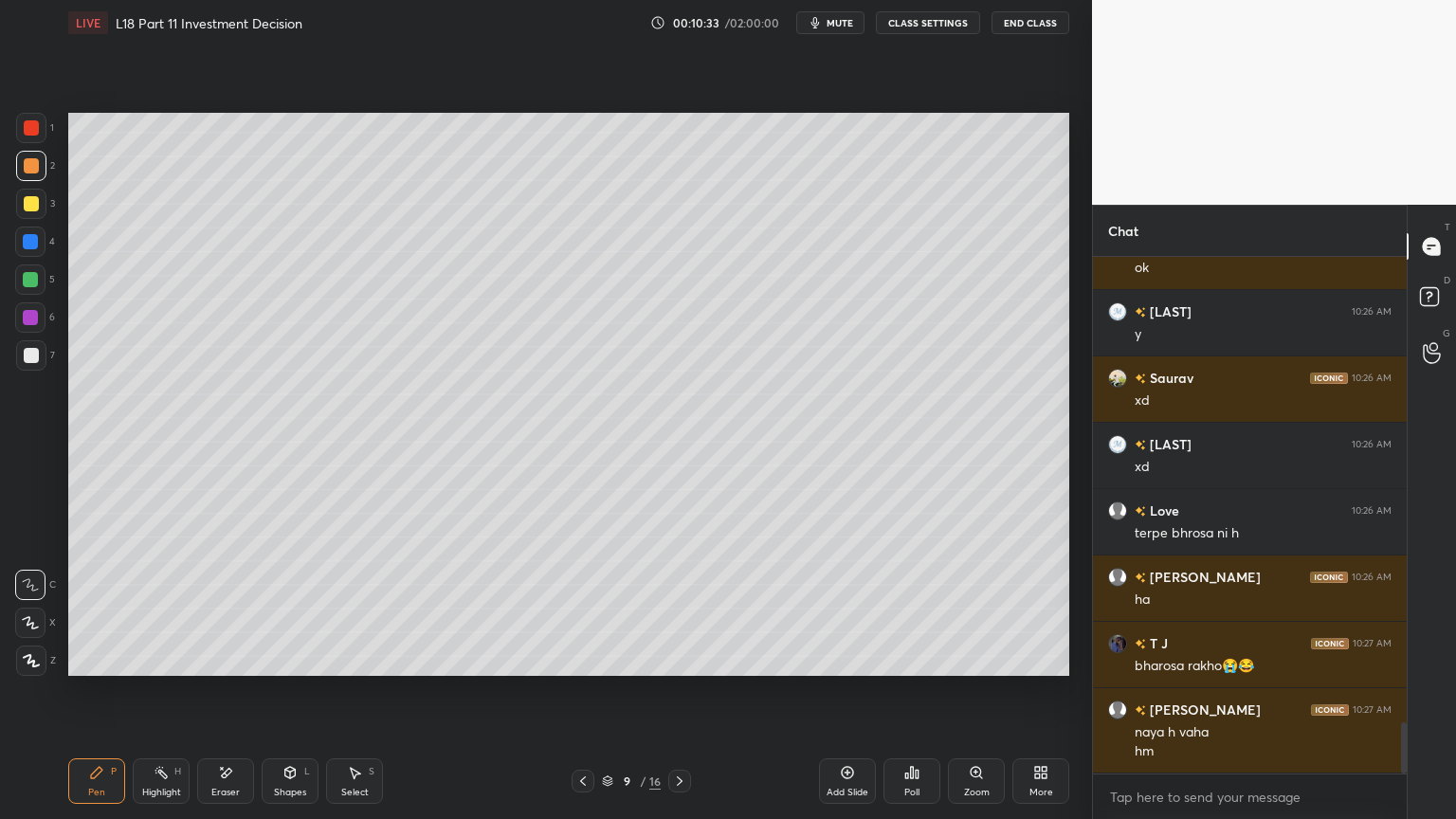 click on "Shapes L" at bounding box center [290, 781] 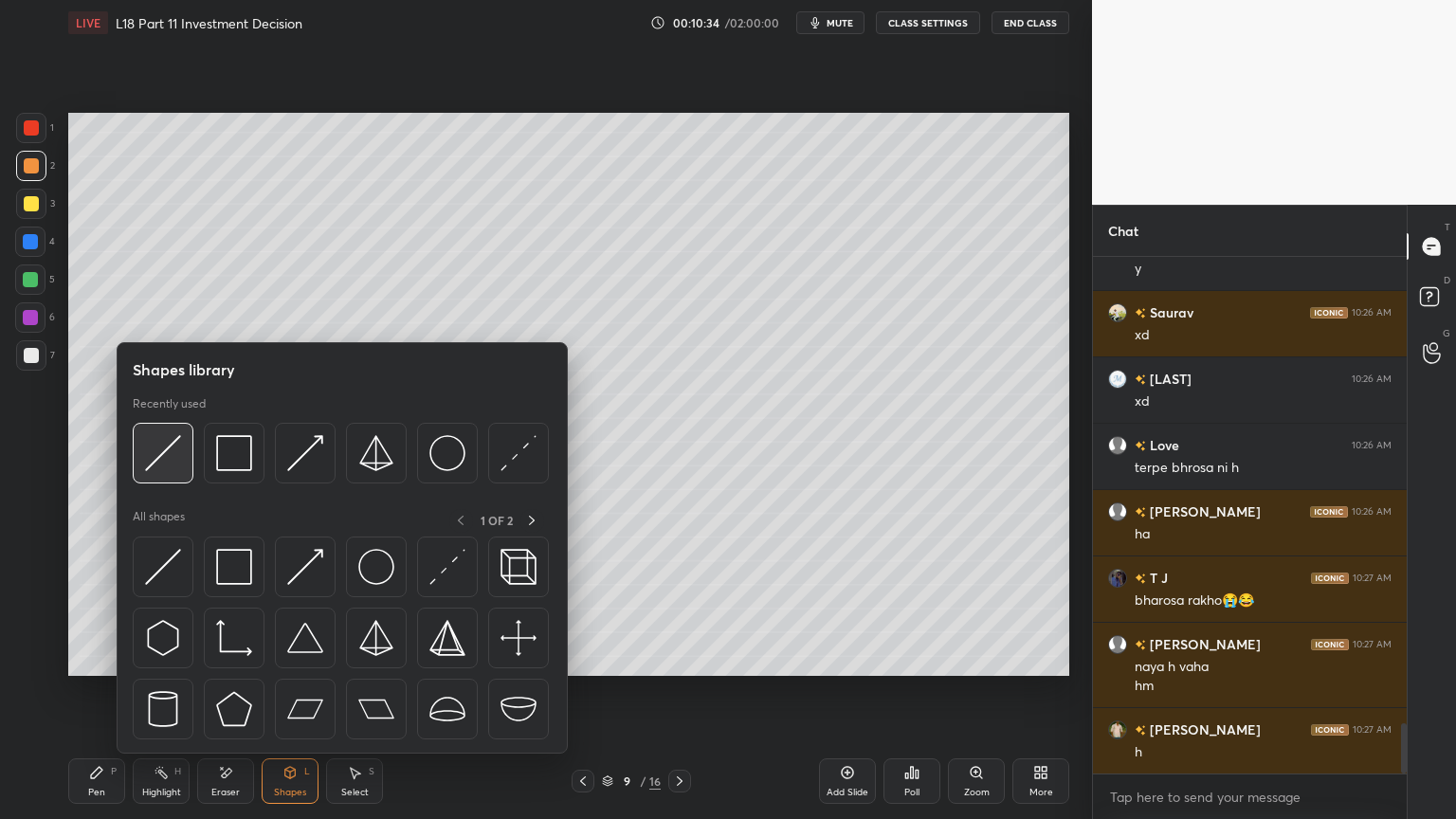 click at bounding box center [163, 453] 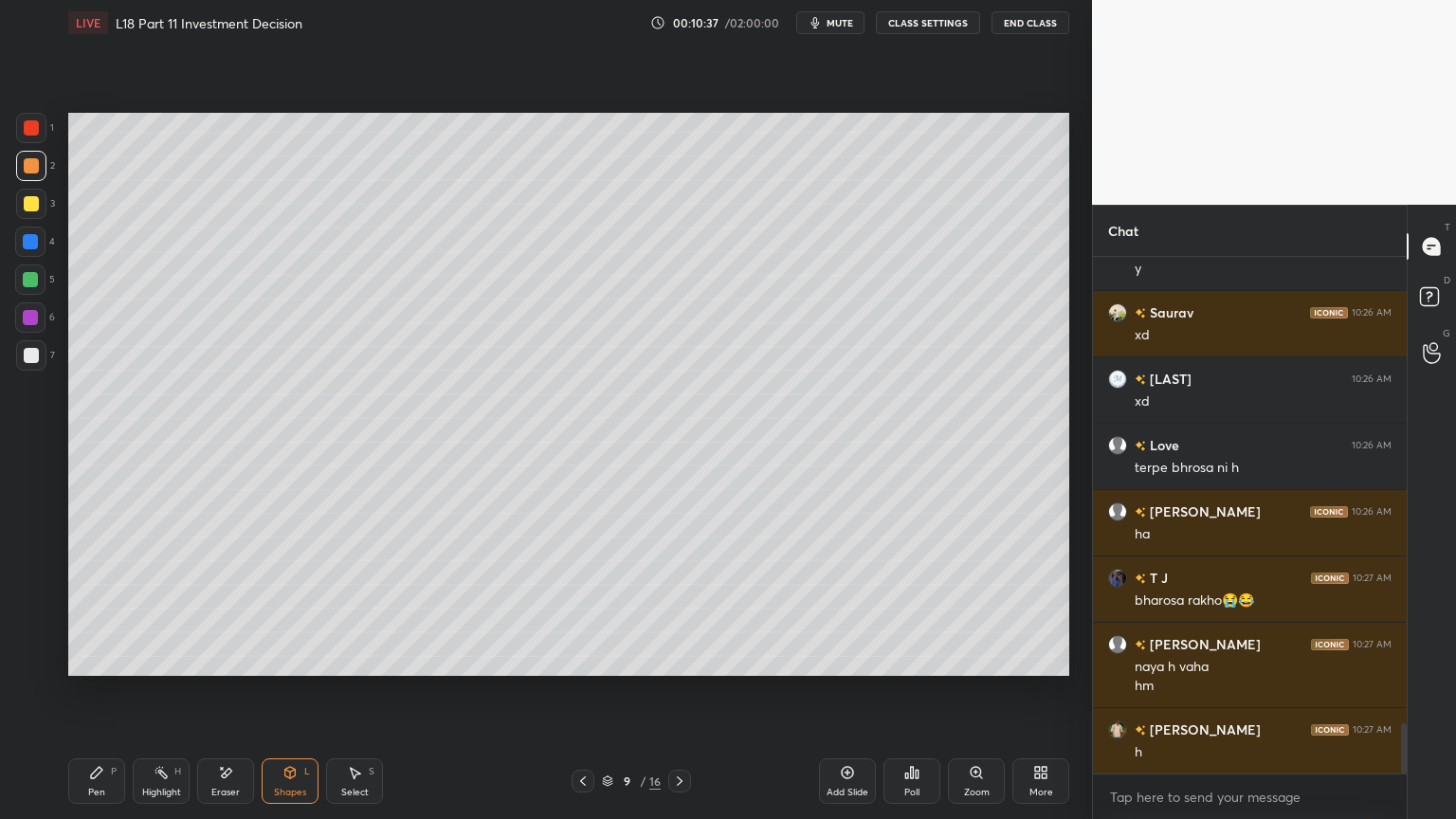 click on "Pen P" at bounding box center [97, 781] 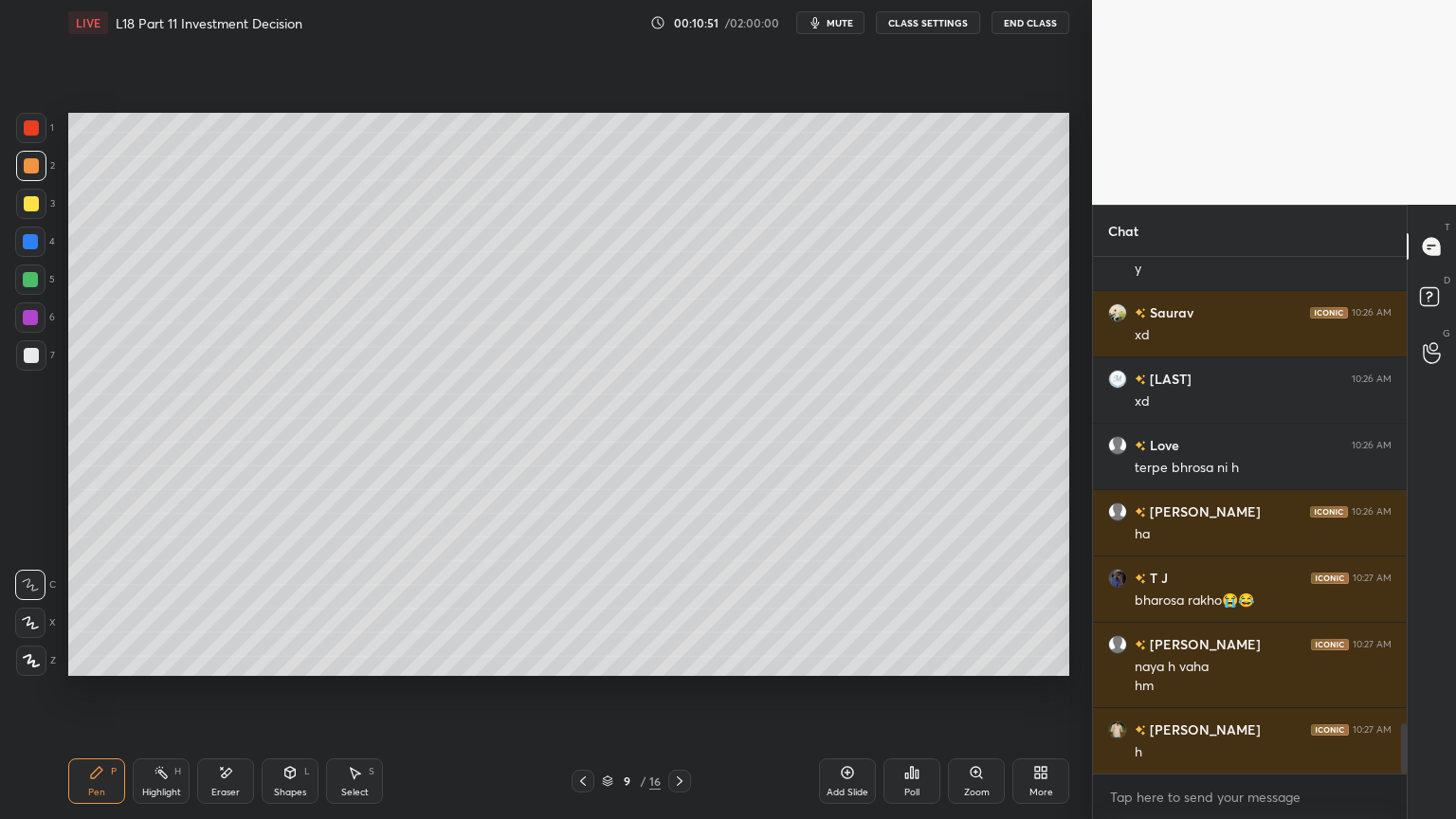 scroll, scrollTop: 4871, scrollLeft: 0, axis: vertical 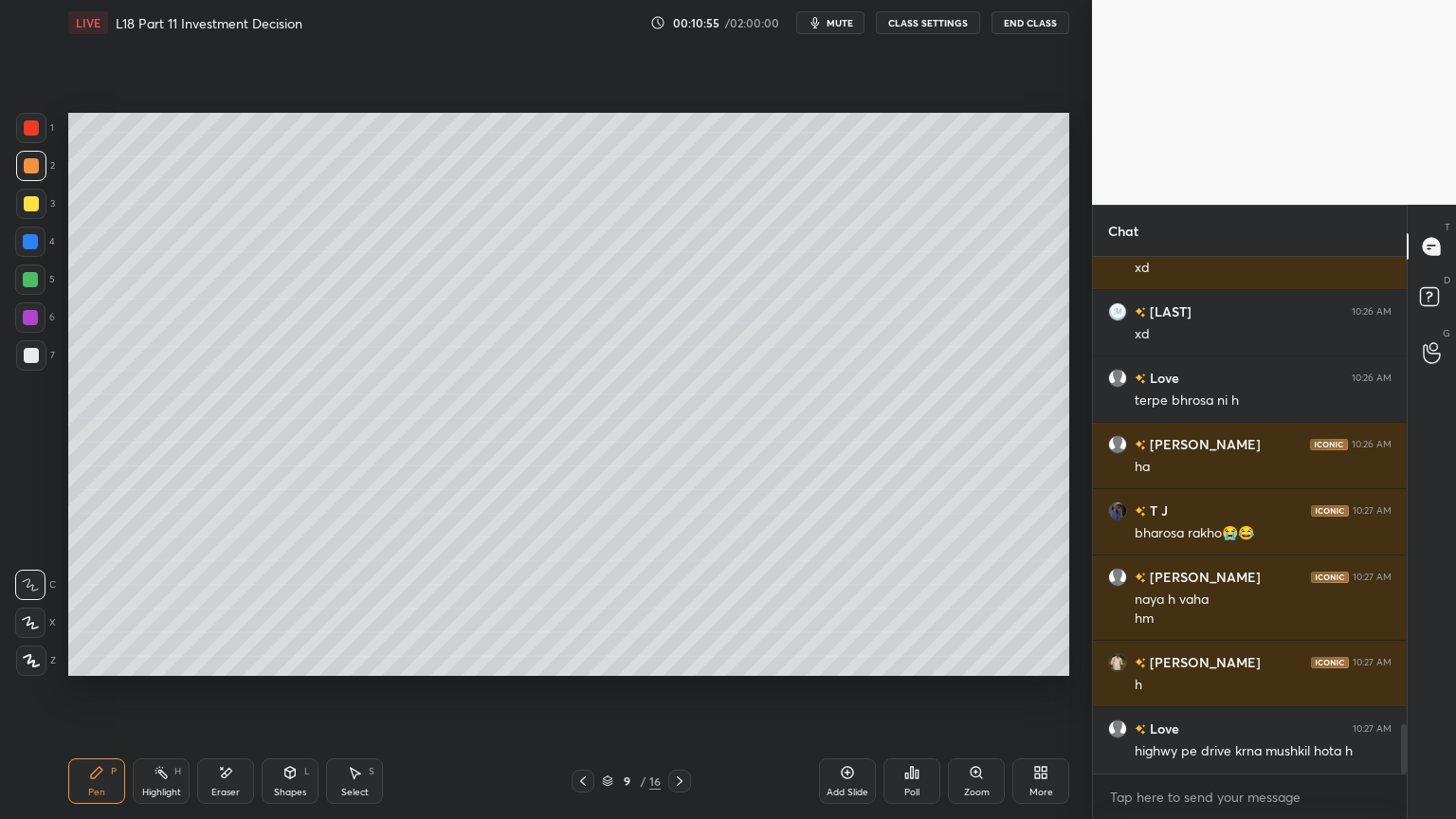 click 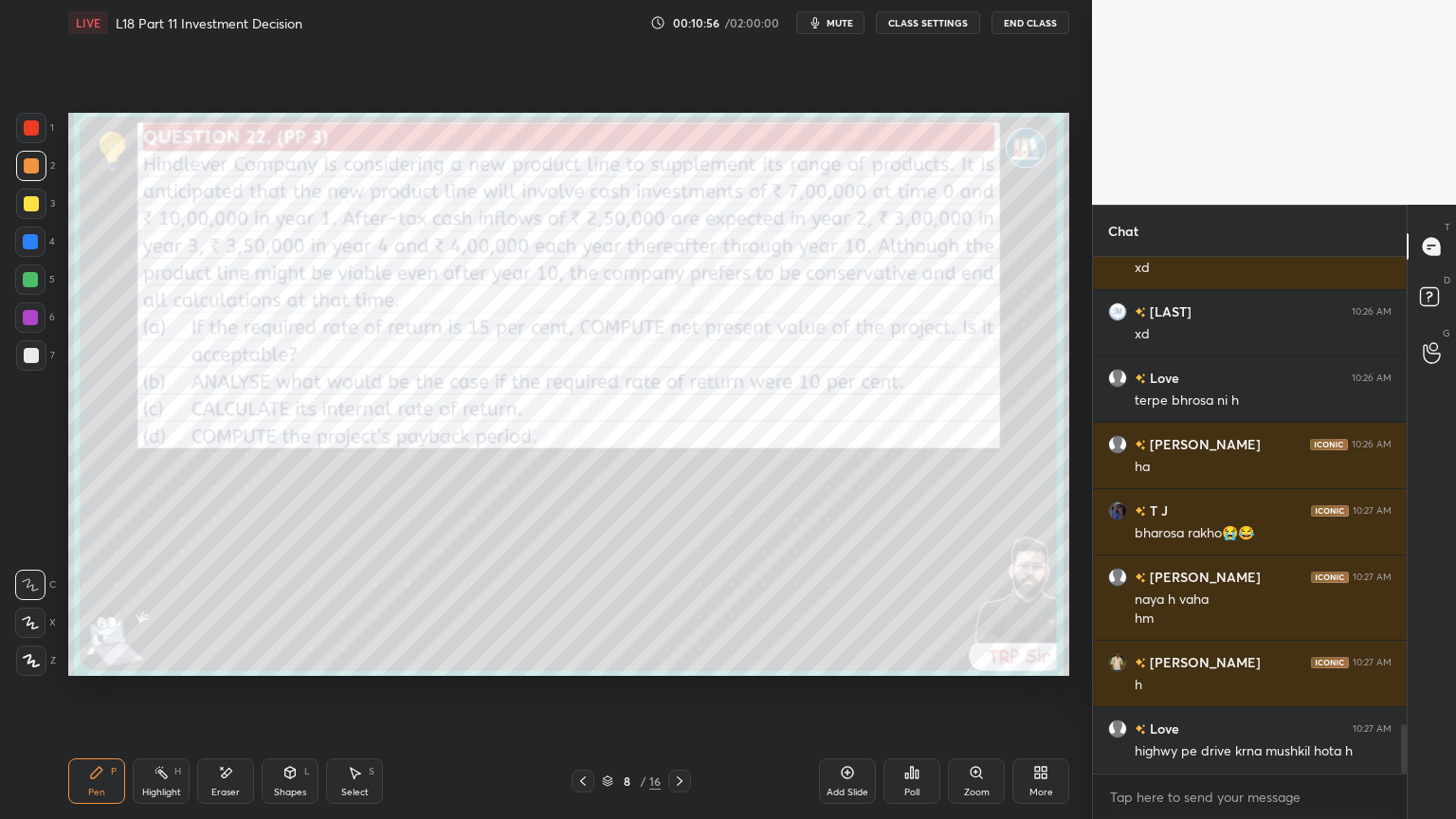 click 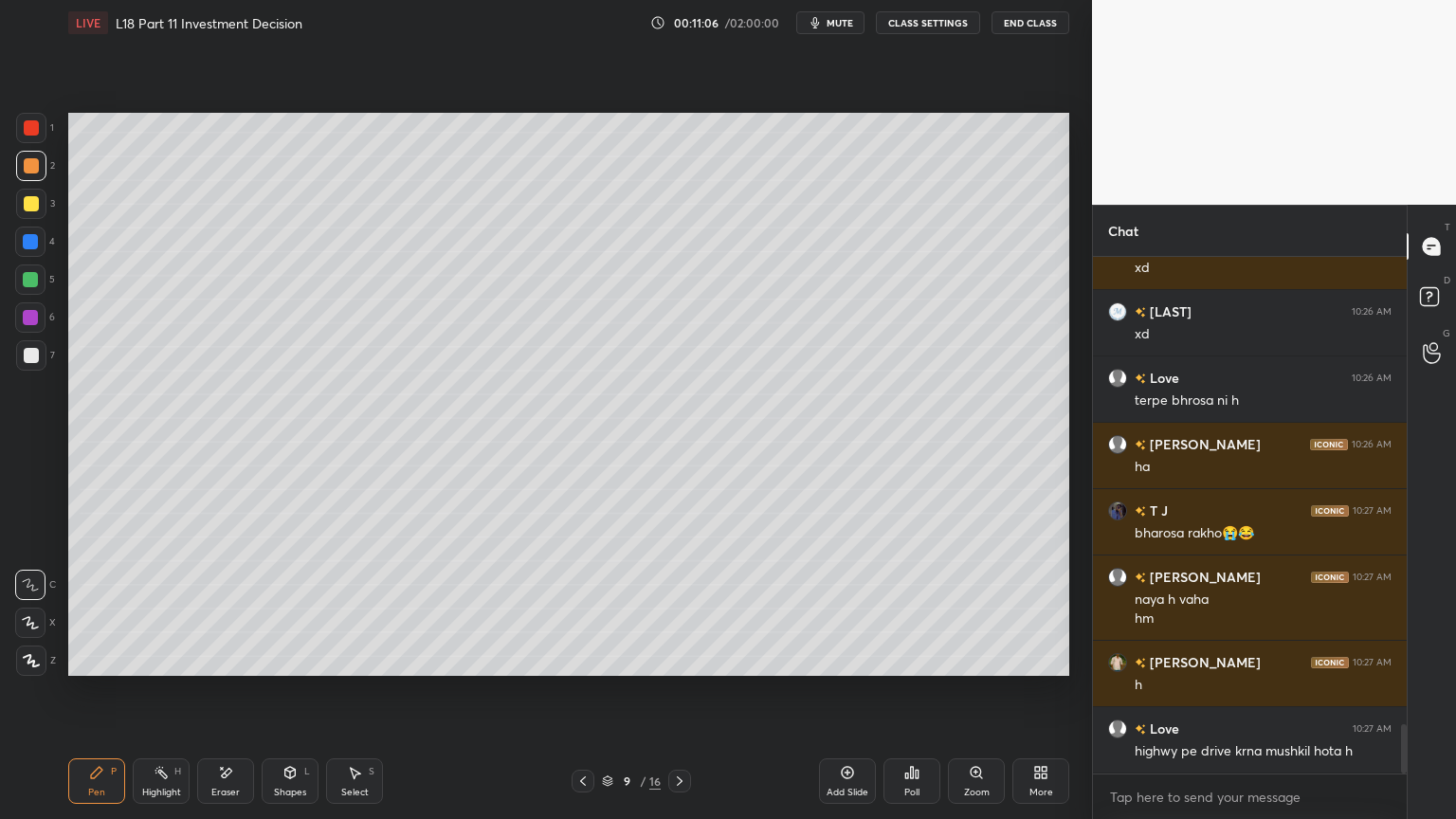 click 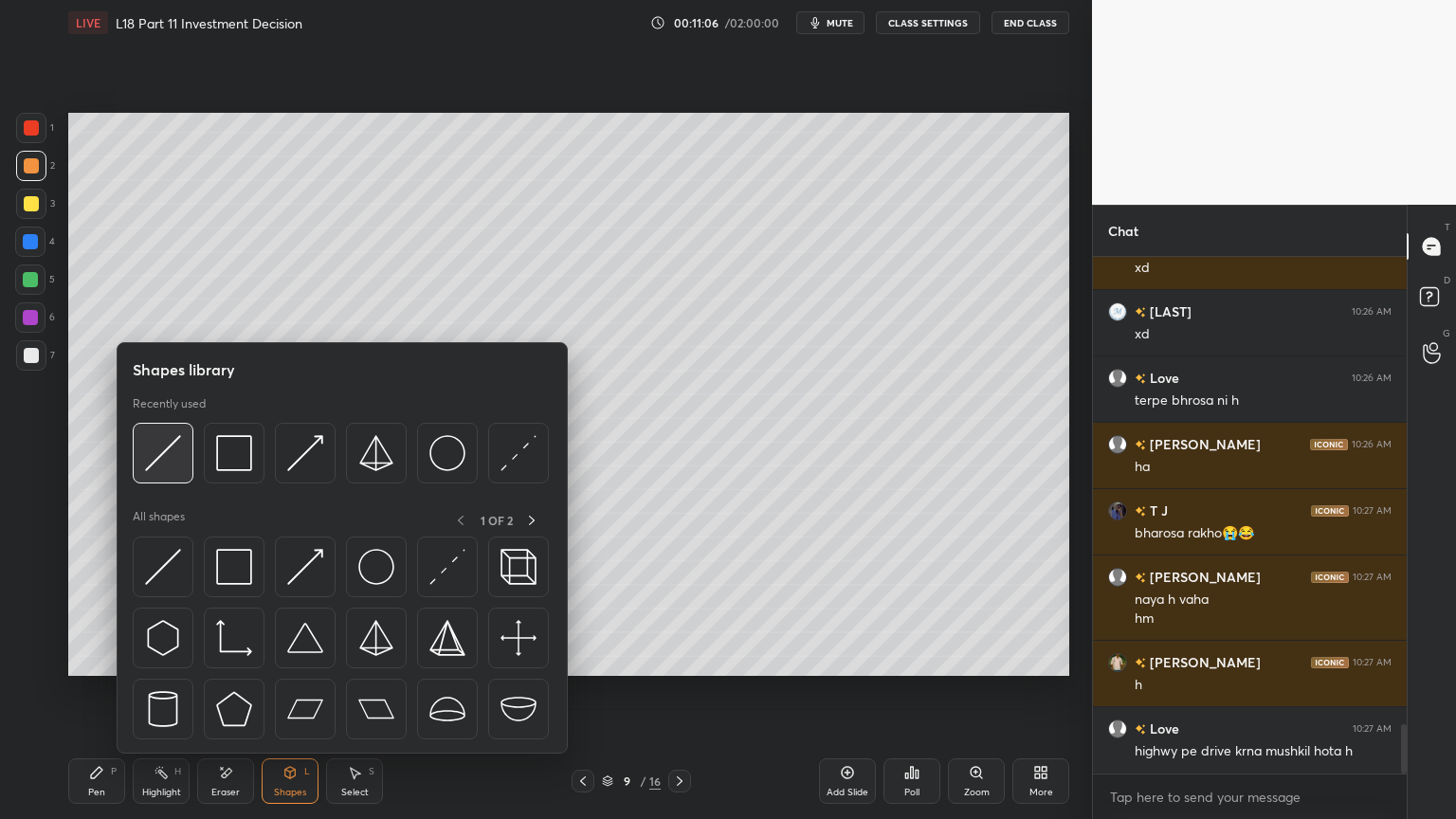 click at bounding box center (163, 453) 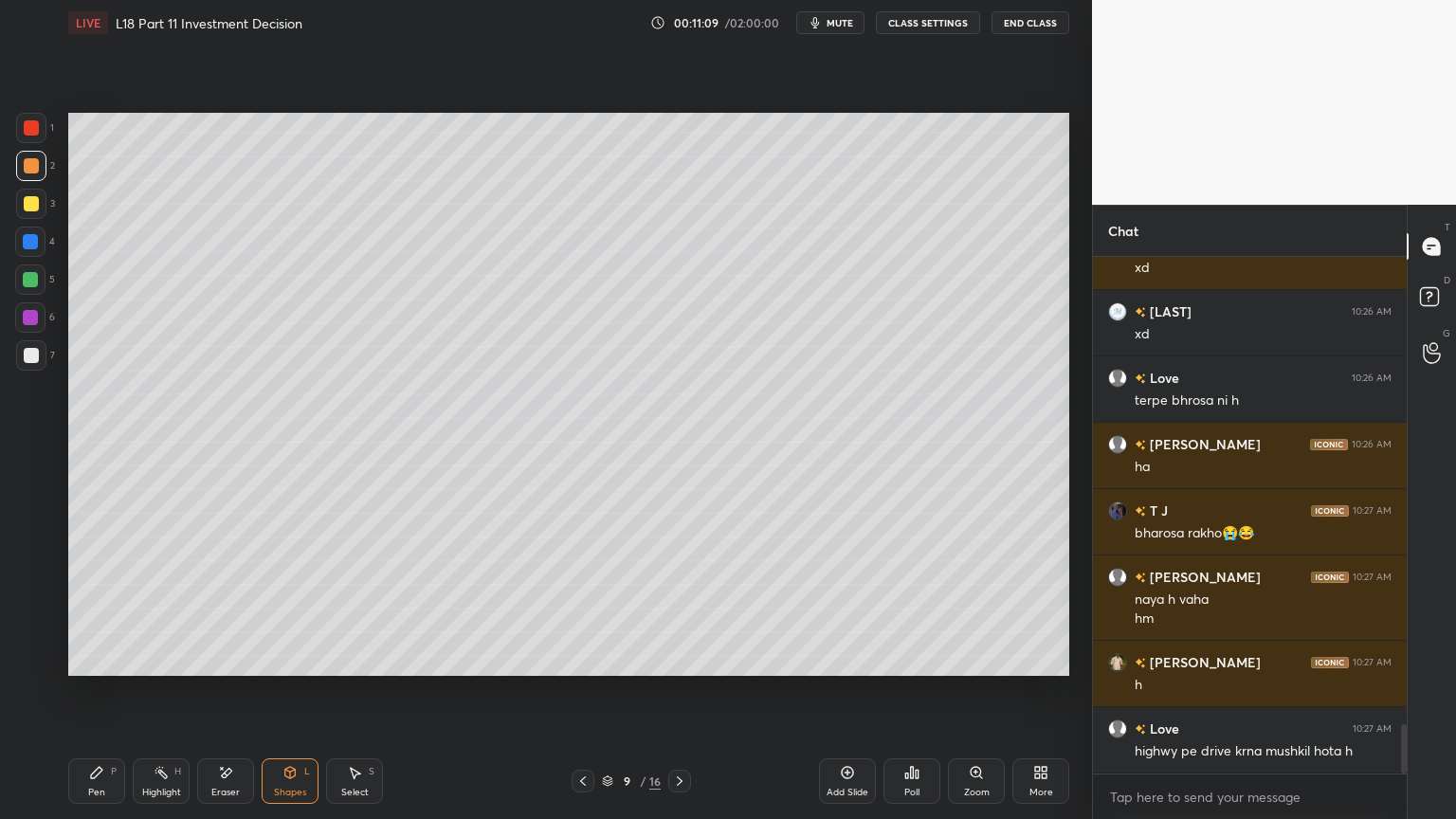 click at bounding box center (31, 355) 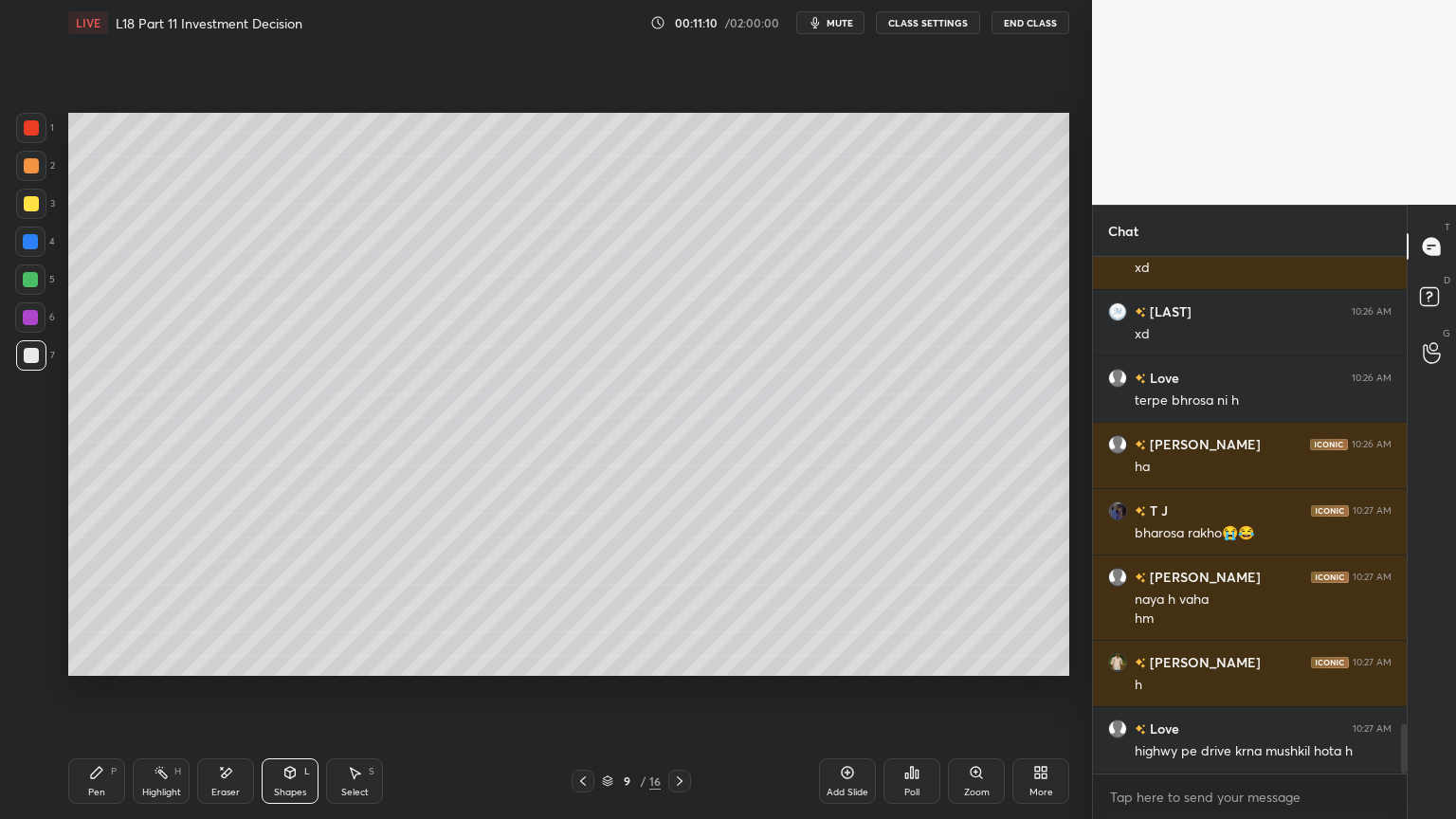click on "Pen P Highlight H Eraser Shapes L Select S 9 / 16 Add Slide Poll Zoom More" at bounding box center [569, 781] 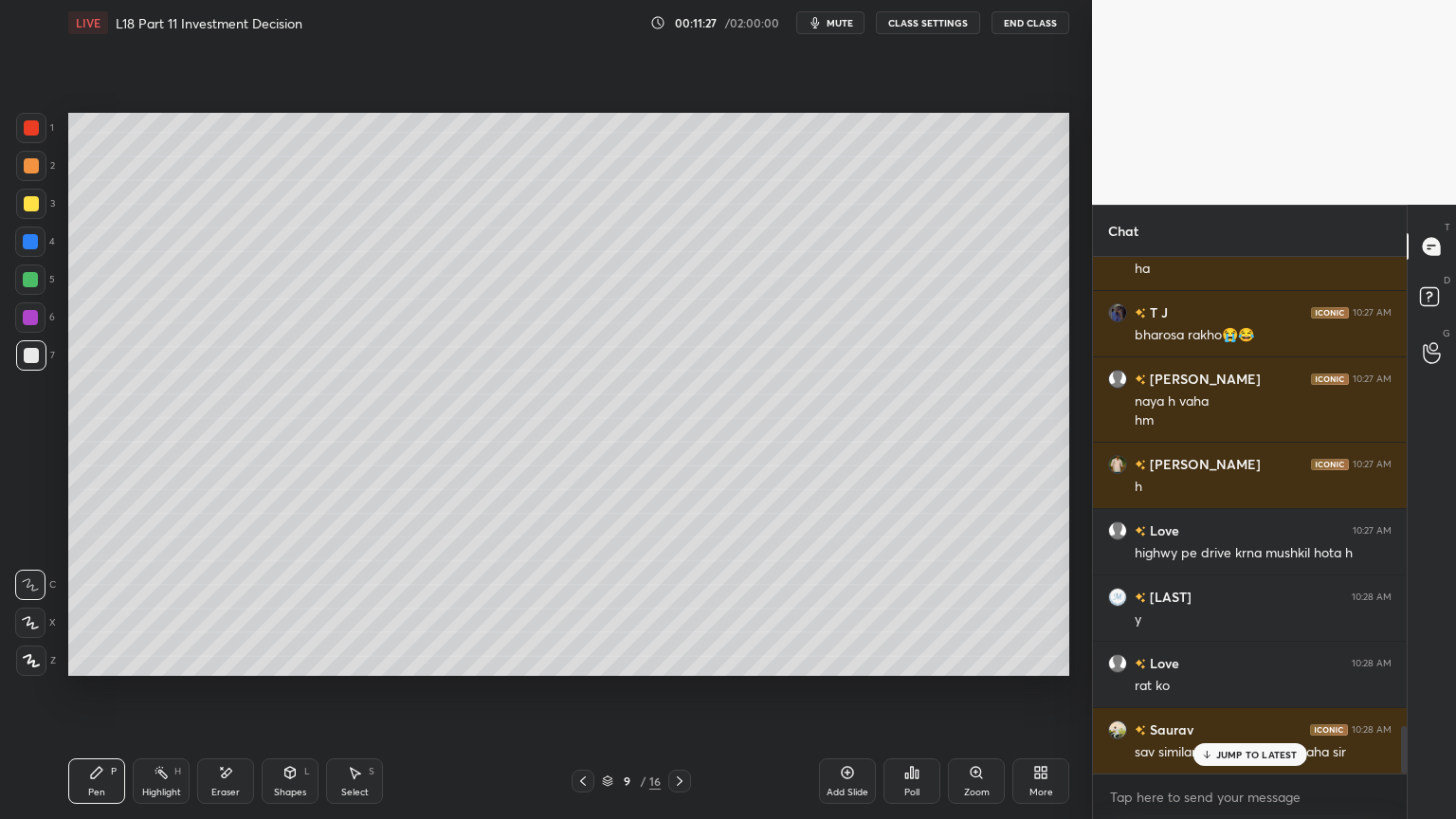 scroll, scrollTop: 5137, scrollLeft: 0, axis: vertical 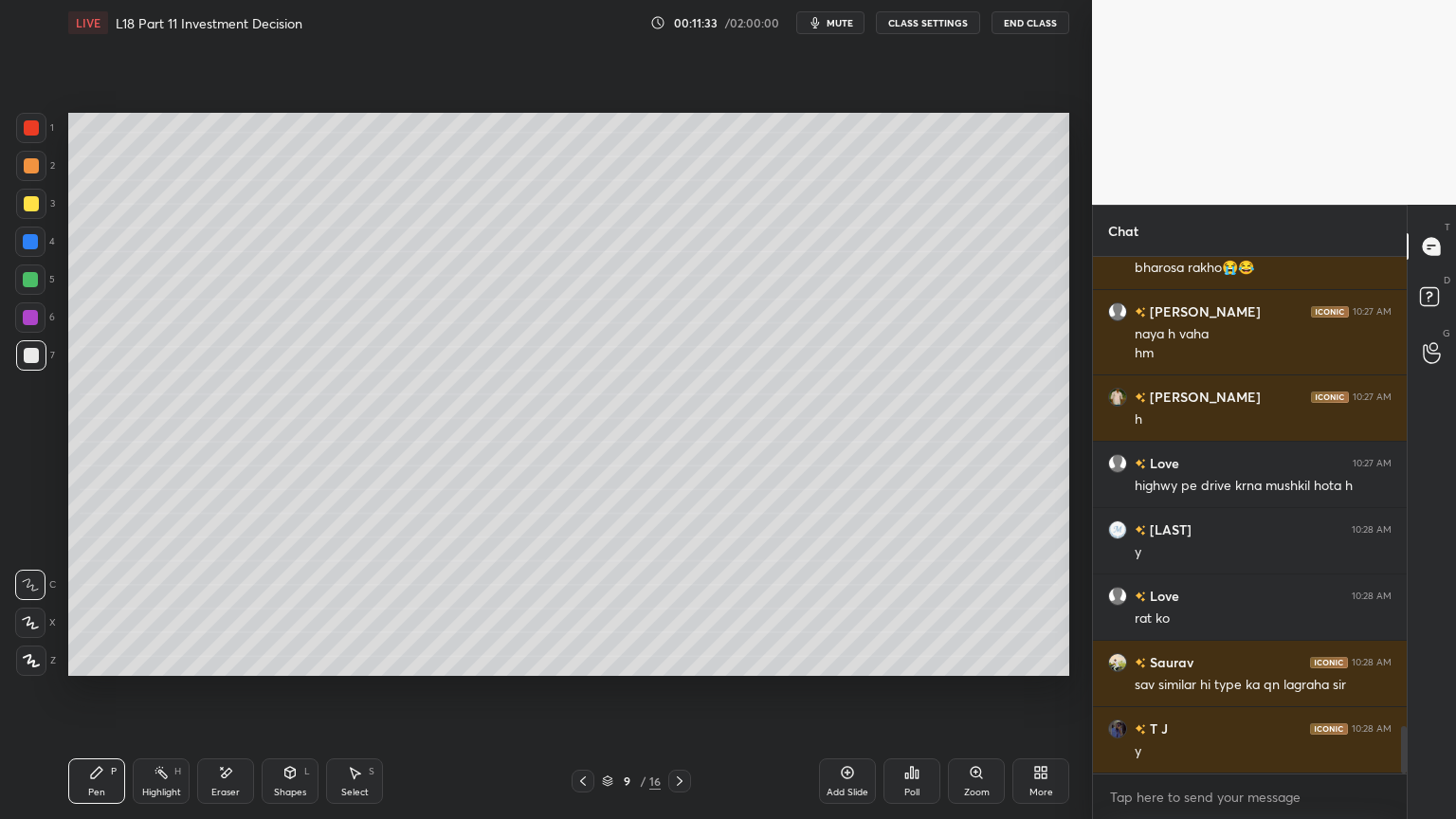 click 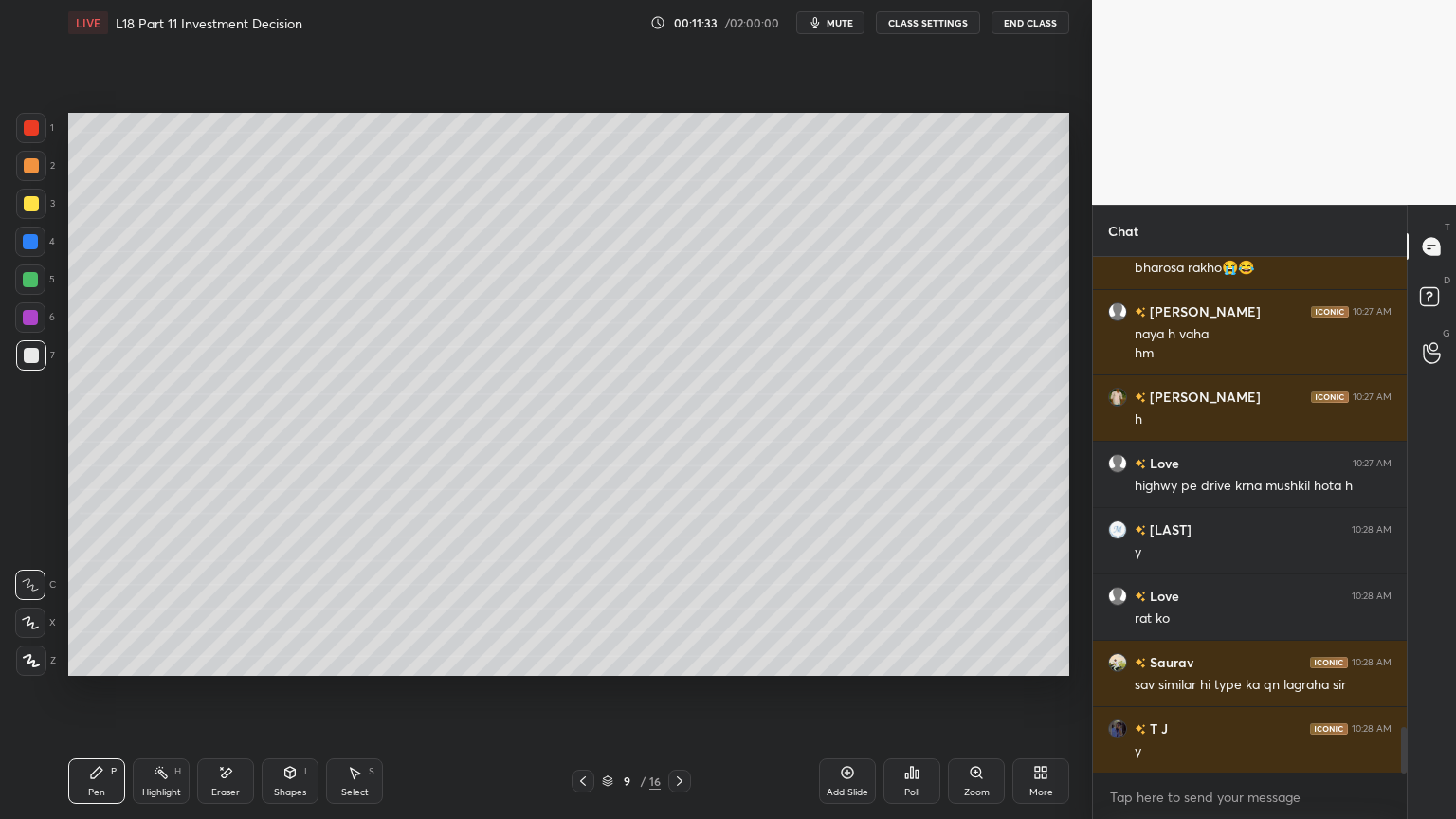 scroll, scrollTop: 5202, scrollLeft: 0, axis: vertical 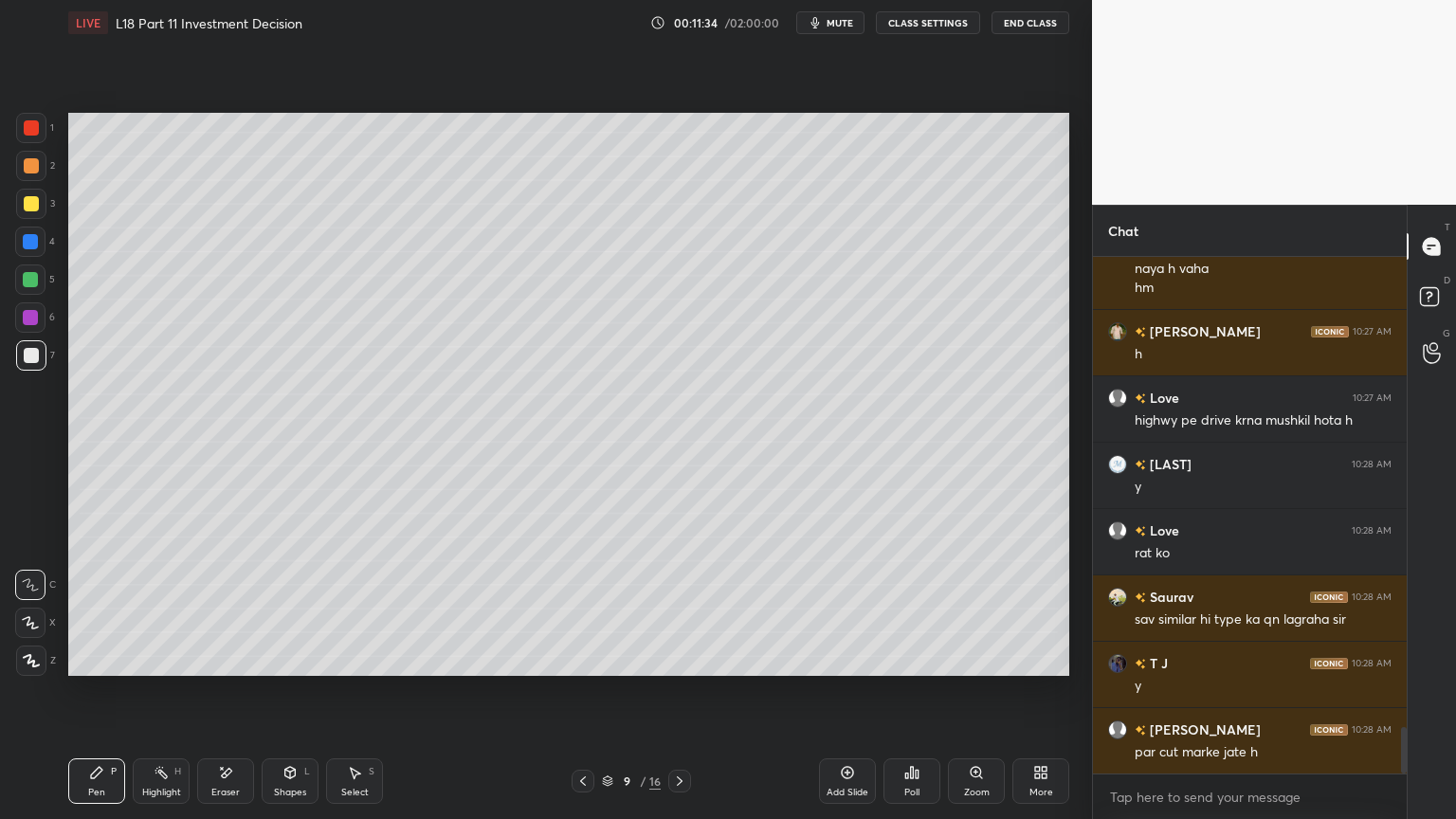 click at bounding box center [31, 355] 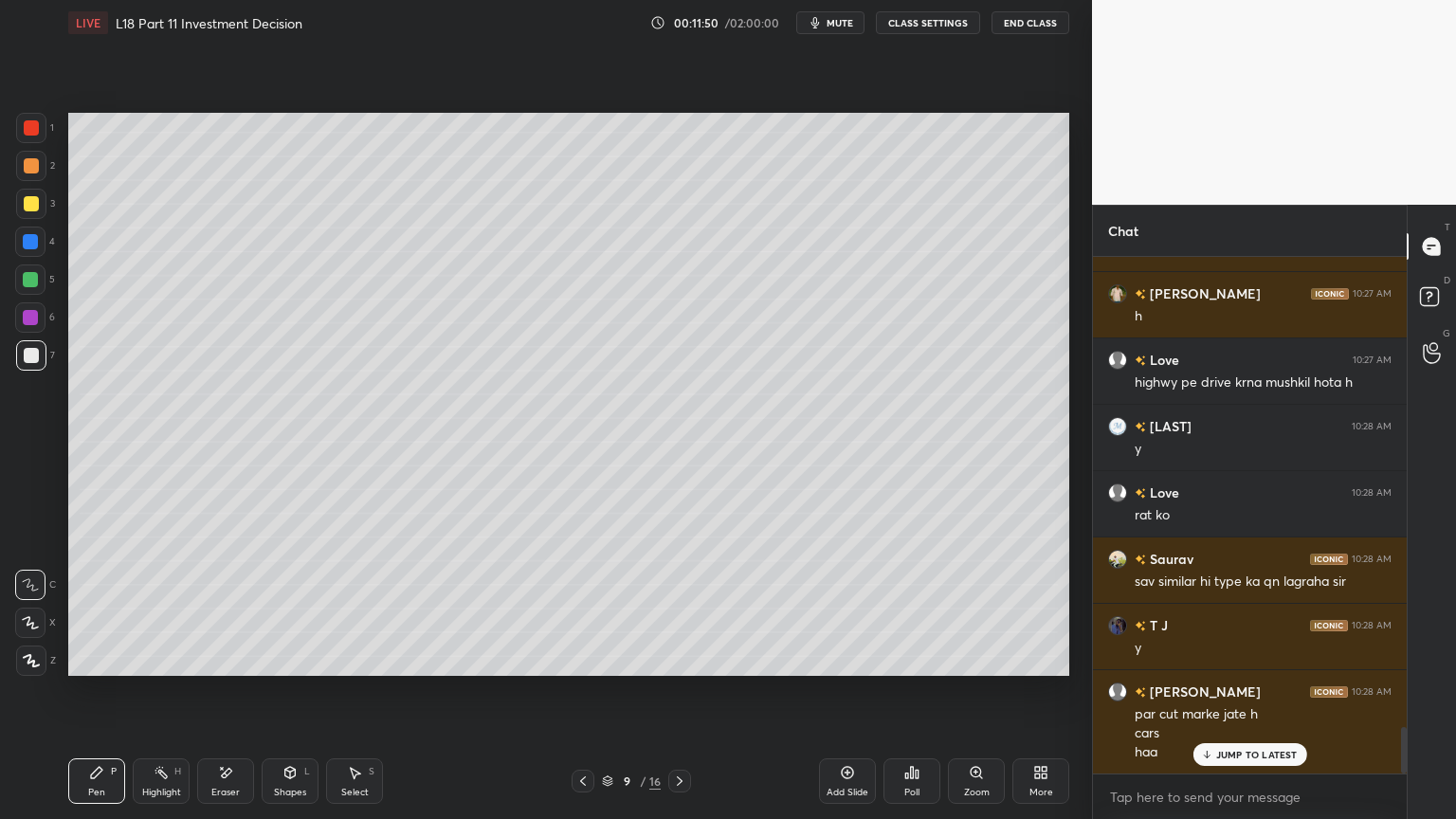 scroll, scrollTop: 5307, scrollLeft: 0, axis: vertical 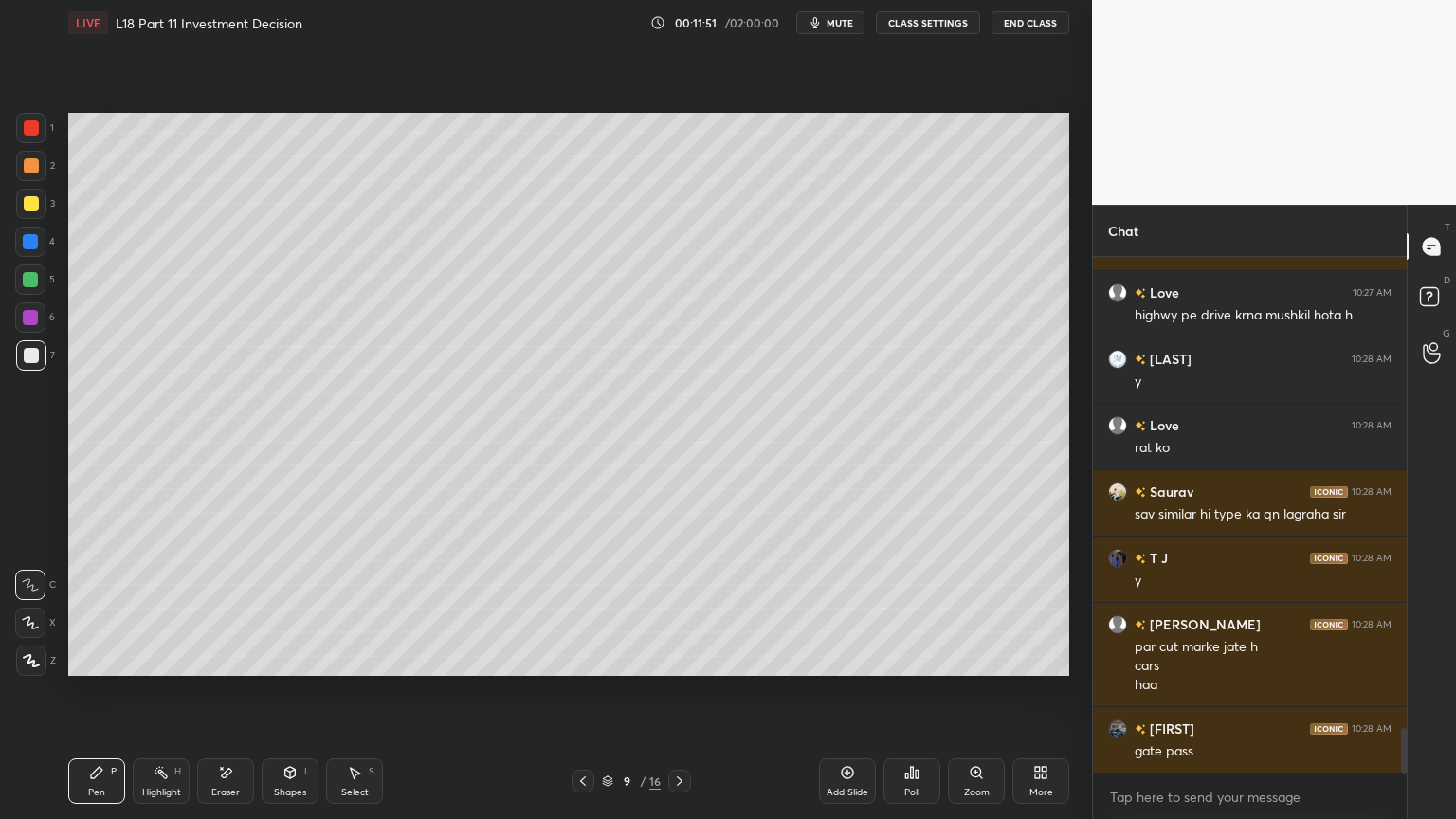 click at bounding box center [583, 781] 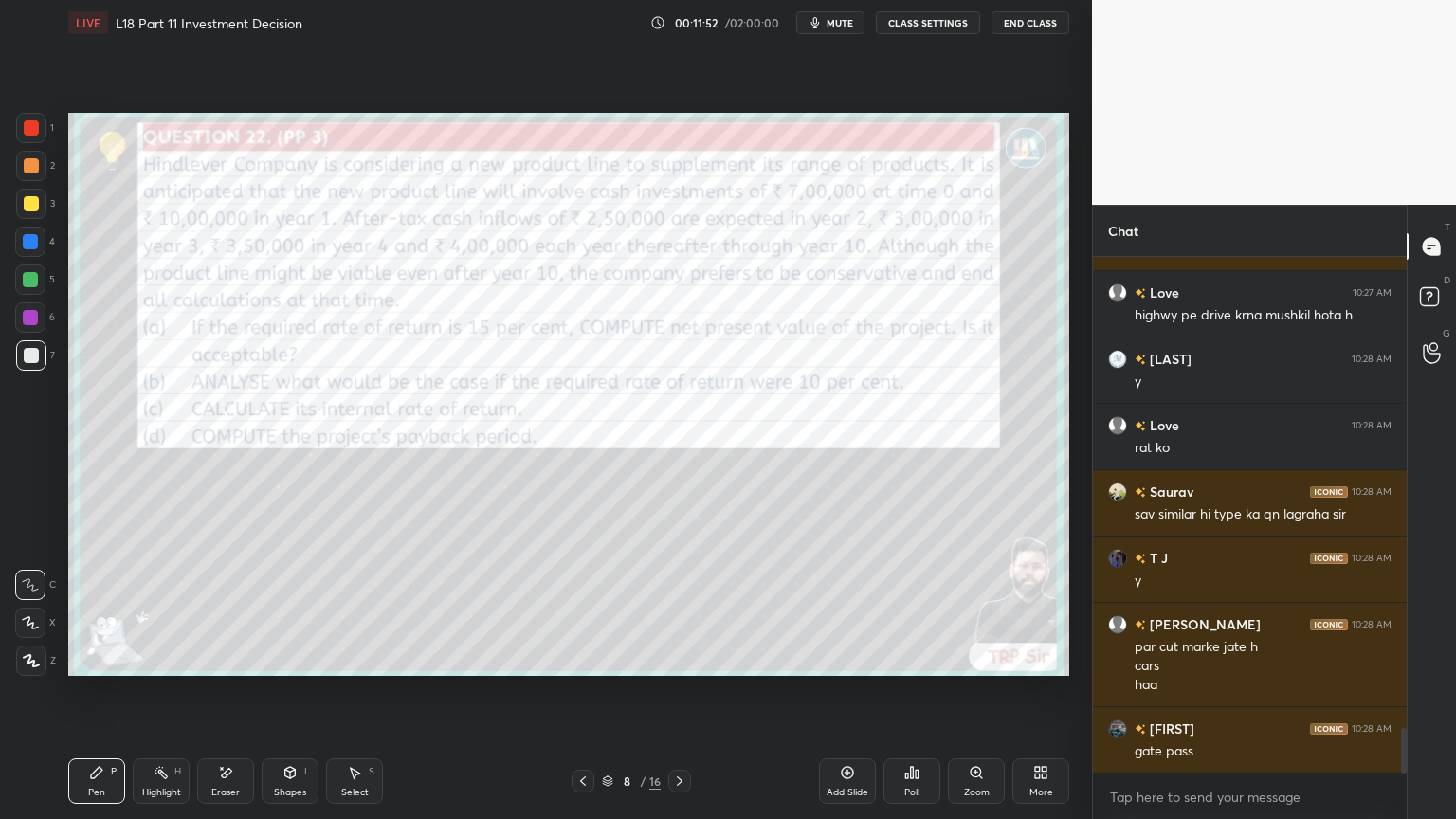 click 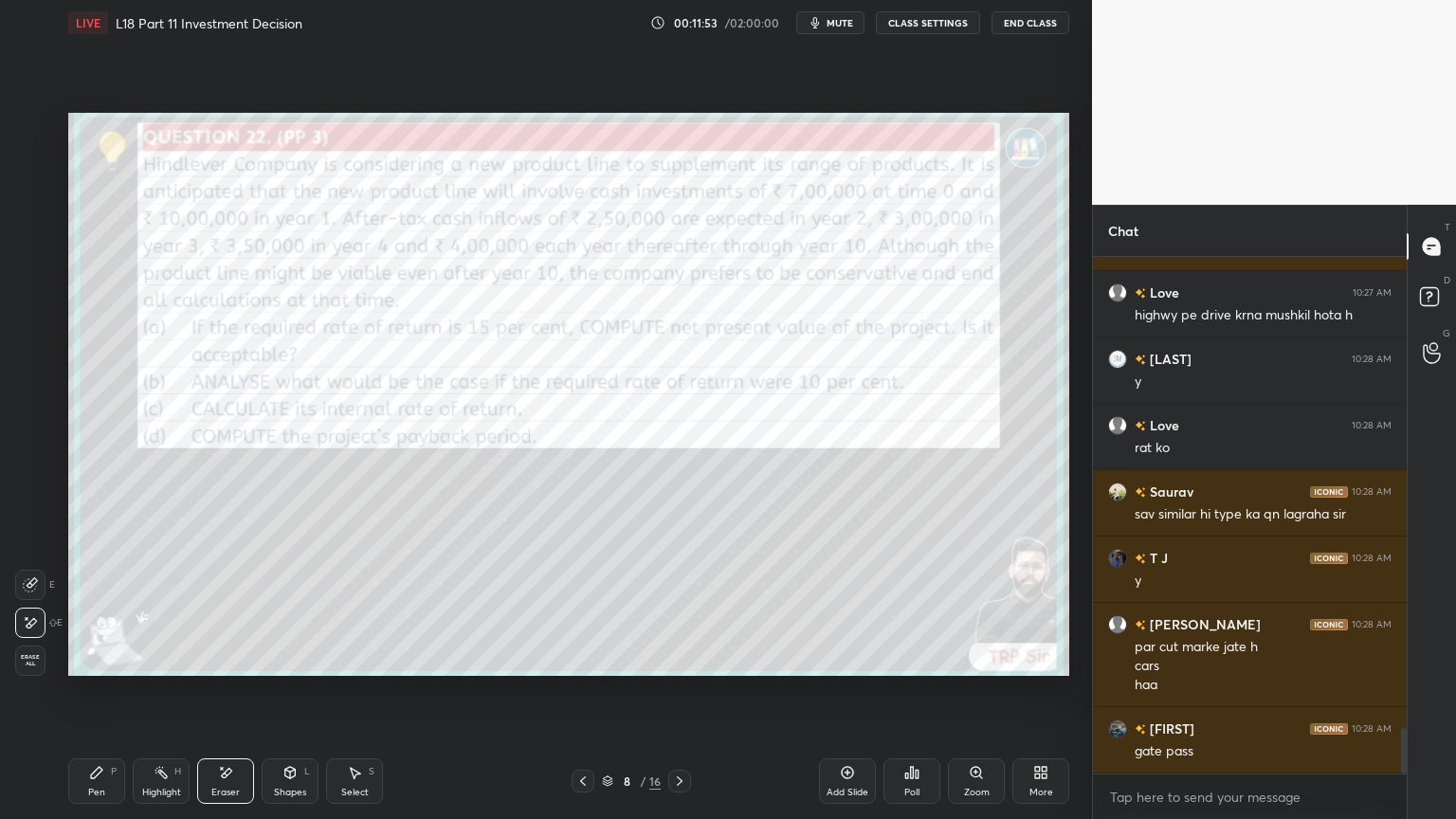 click on "Erase all" at bounding box center (32, 657) 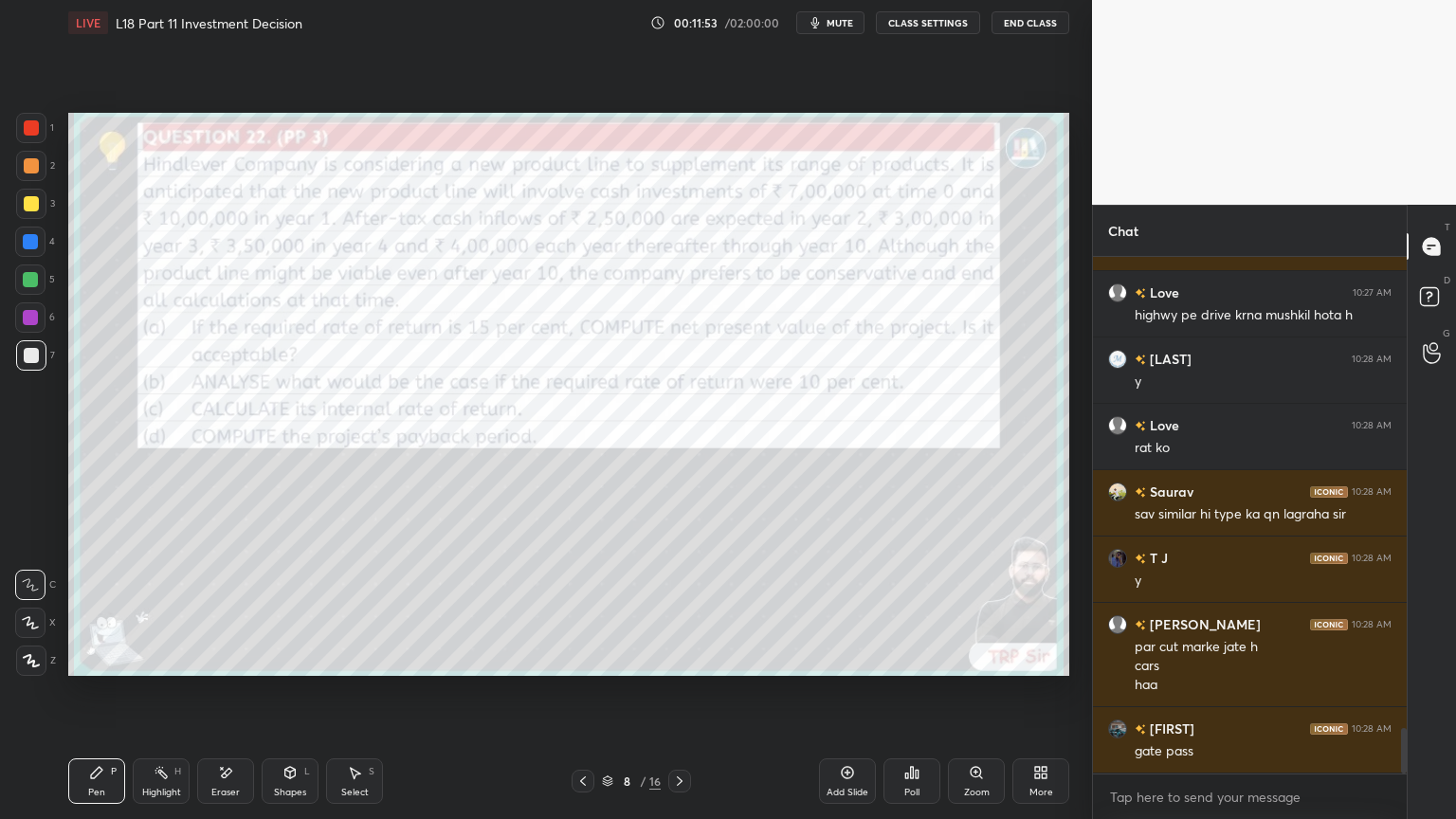 click on "Setting up your live class Poll for   secs No correct answer Start poll" at bounding box center [569, 394] 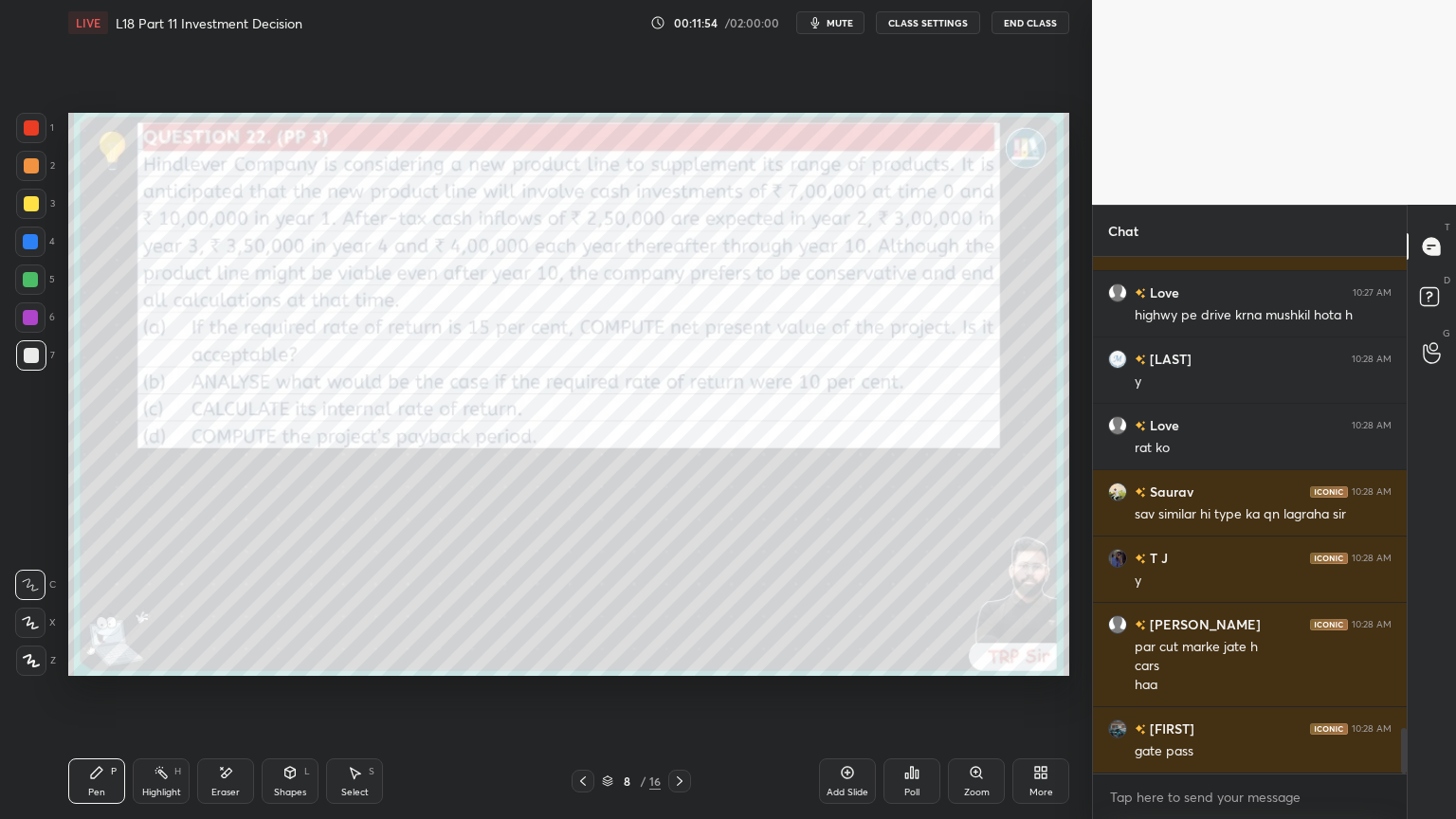 click at bounding box center (31, 128) 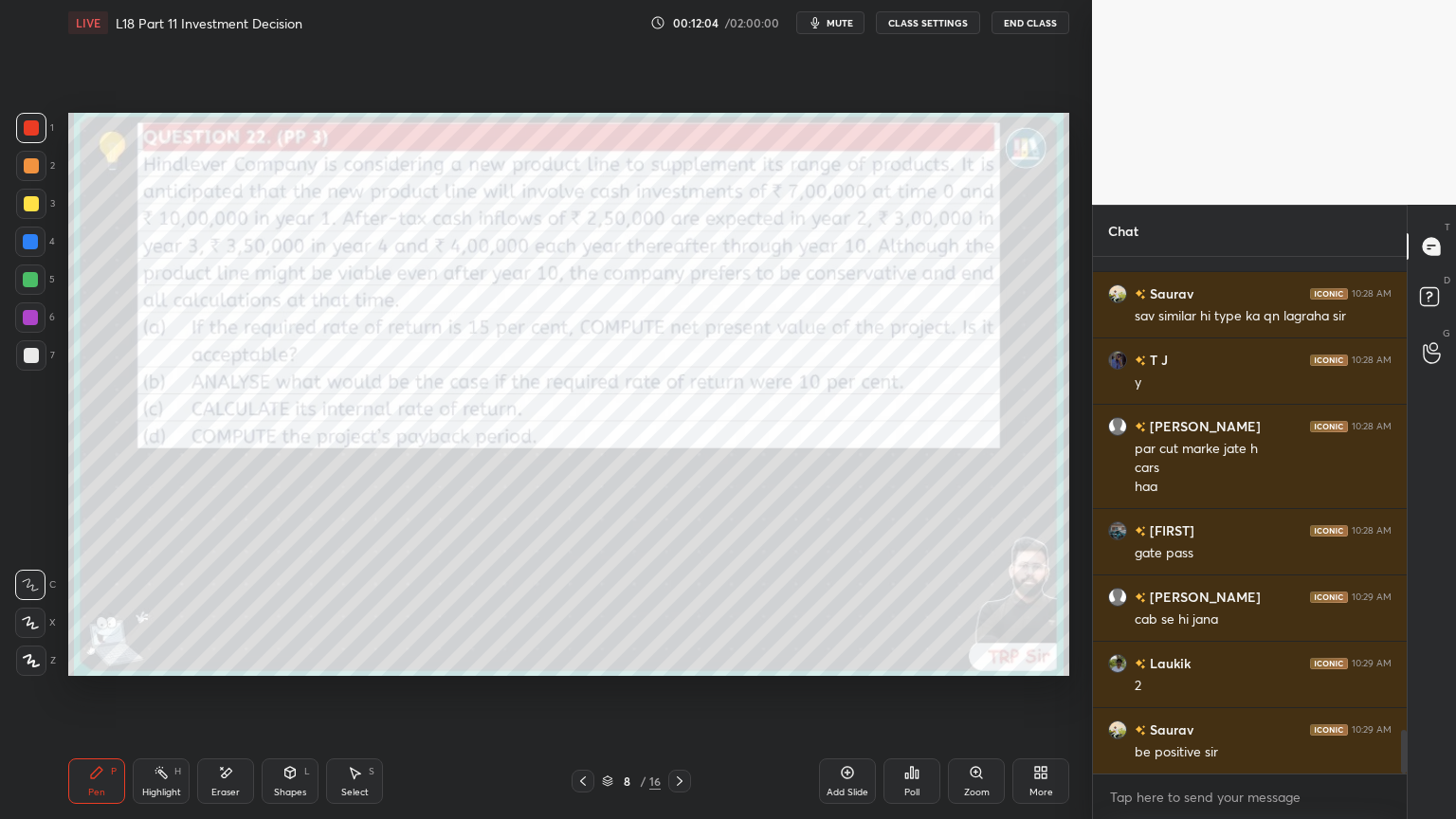 scroll, scrollTop: 5573, scrollLeft: 0, axis: vertical 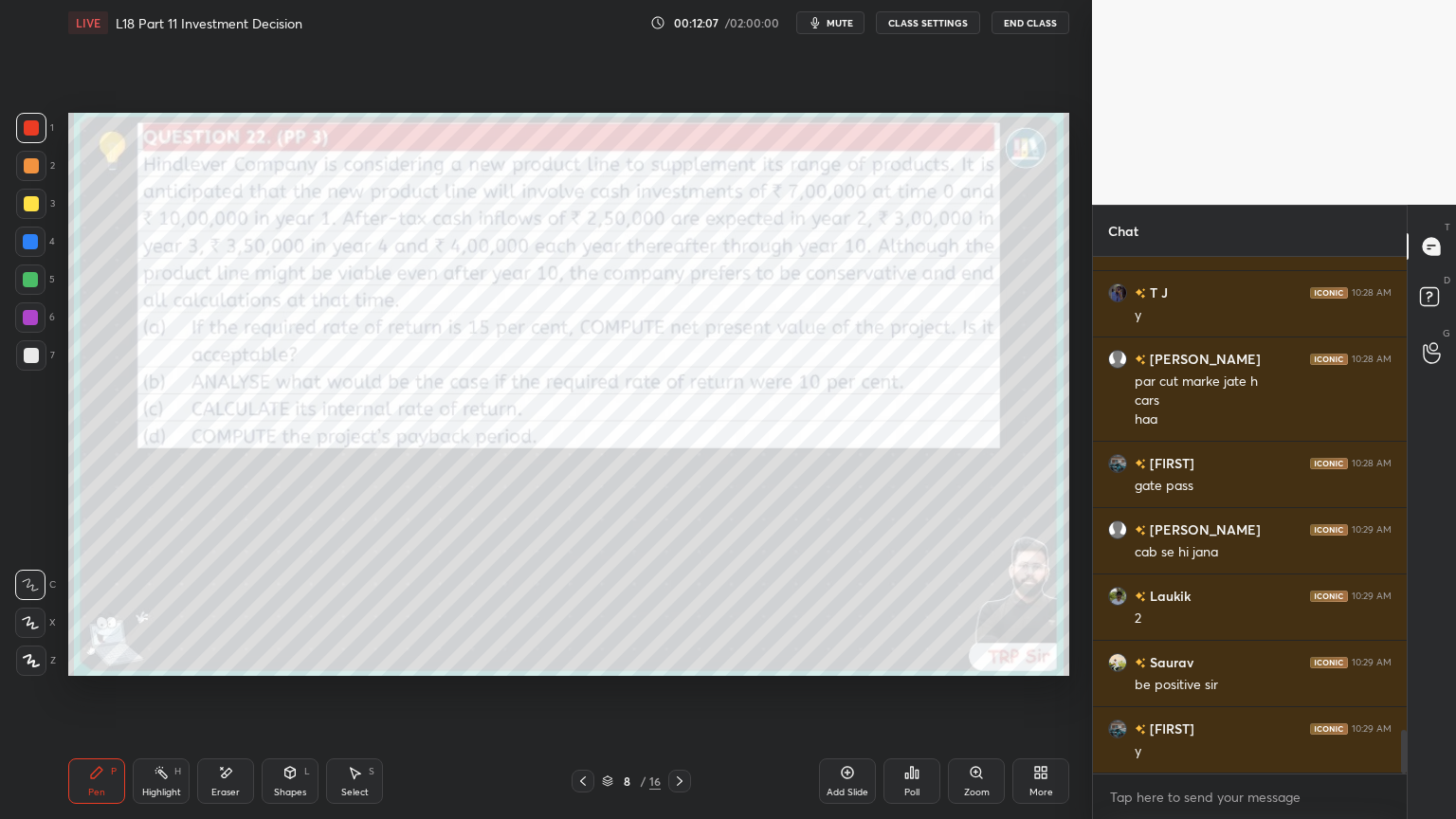 click at bounding box center [680, 781] 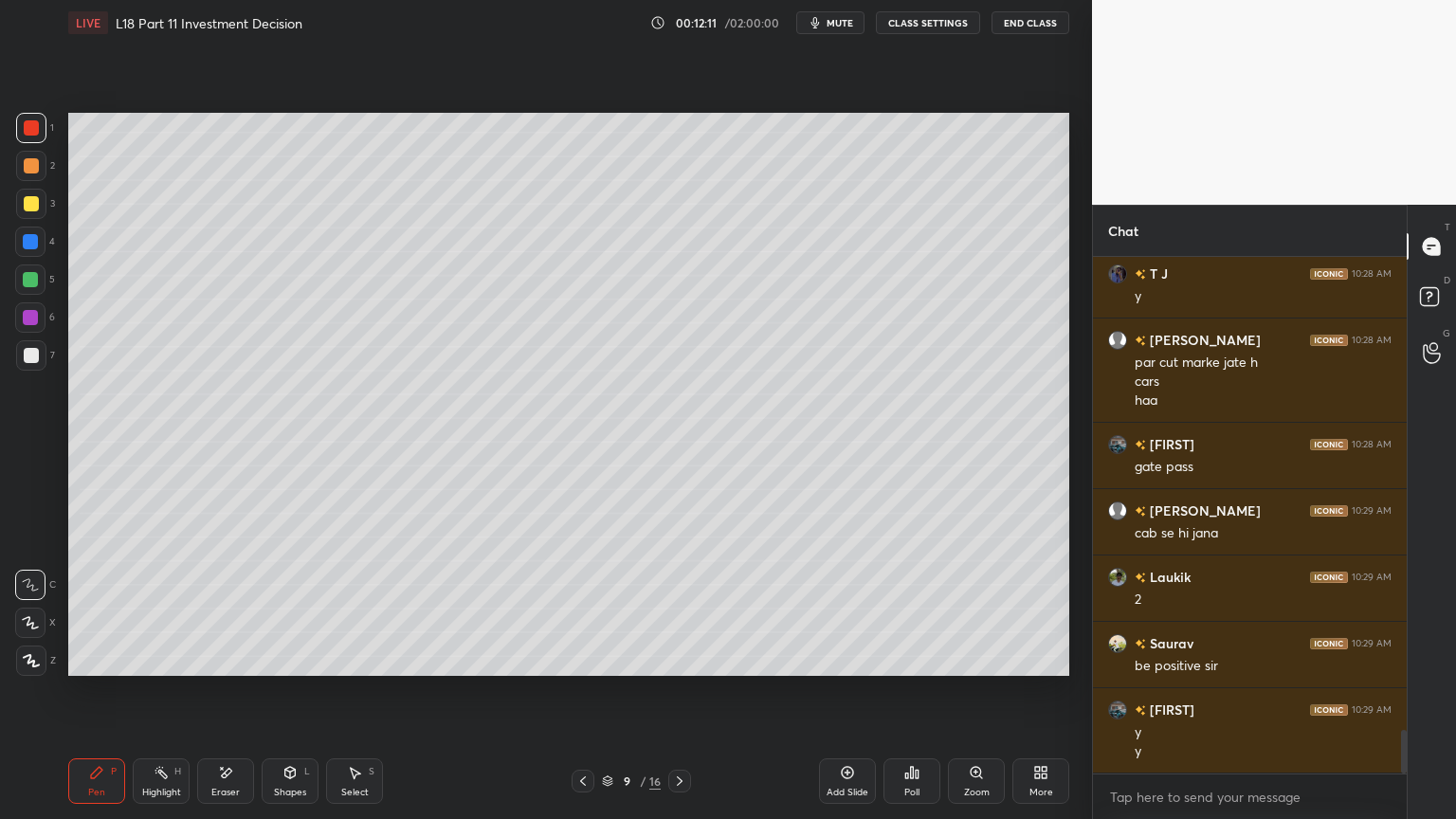 scroll, scrollTop: 5657, scrollLeft: 0, axis: vertical 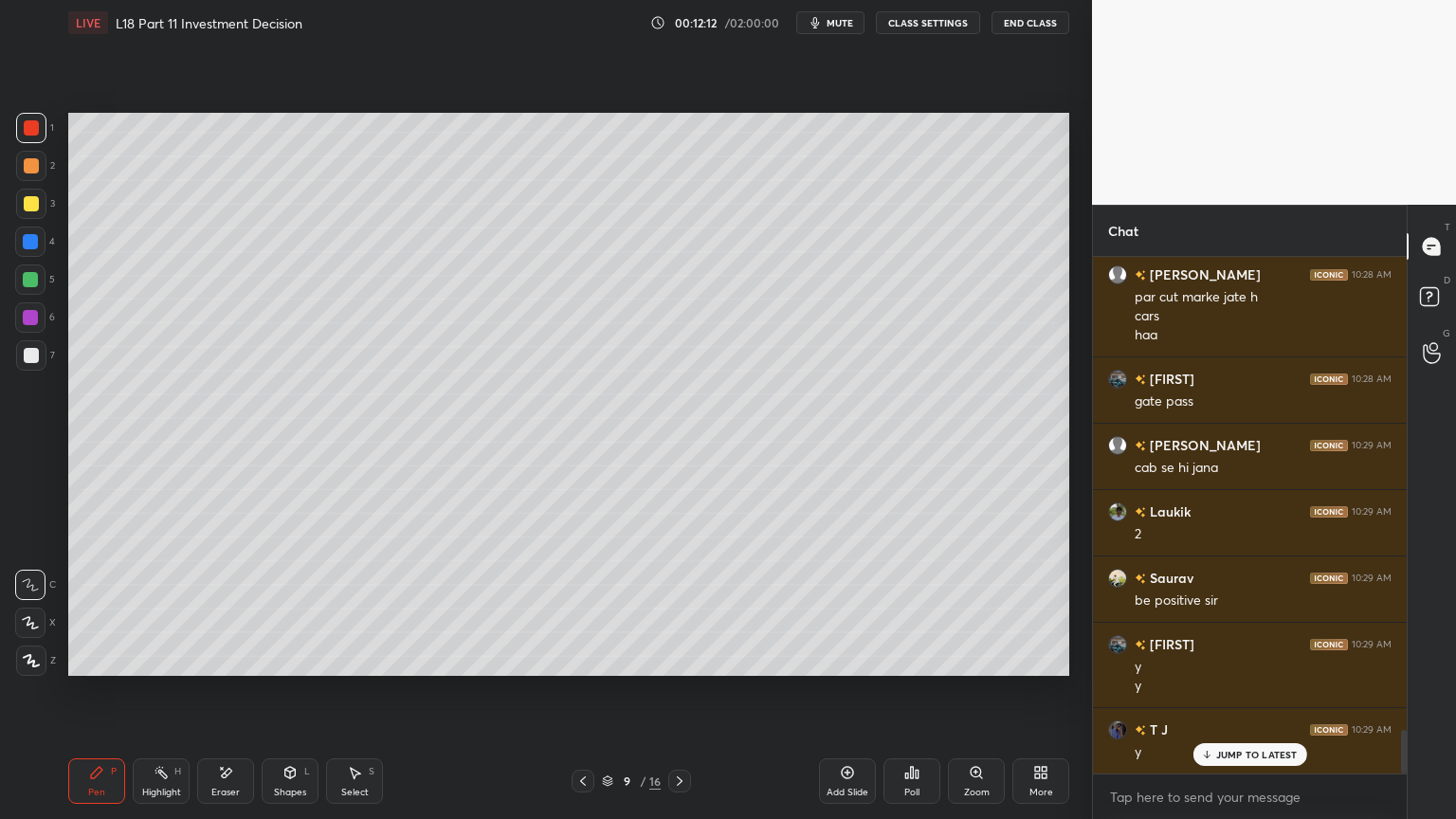 click at bounding box center (31, 355) 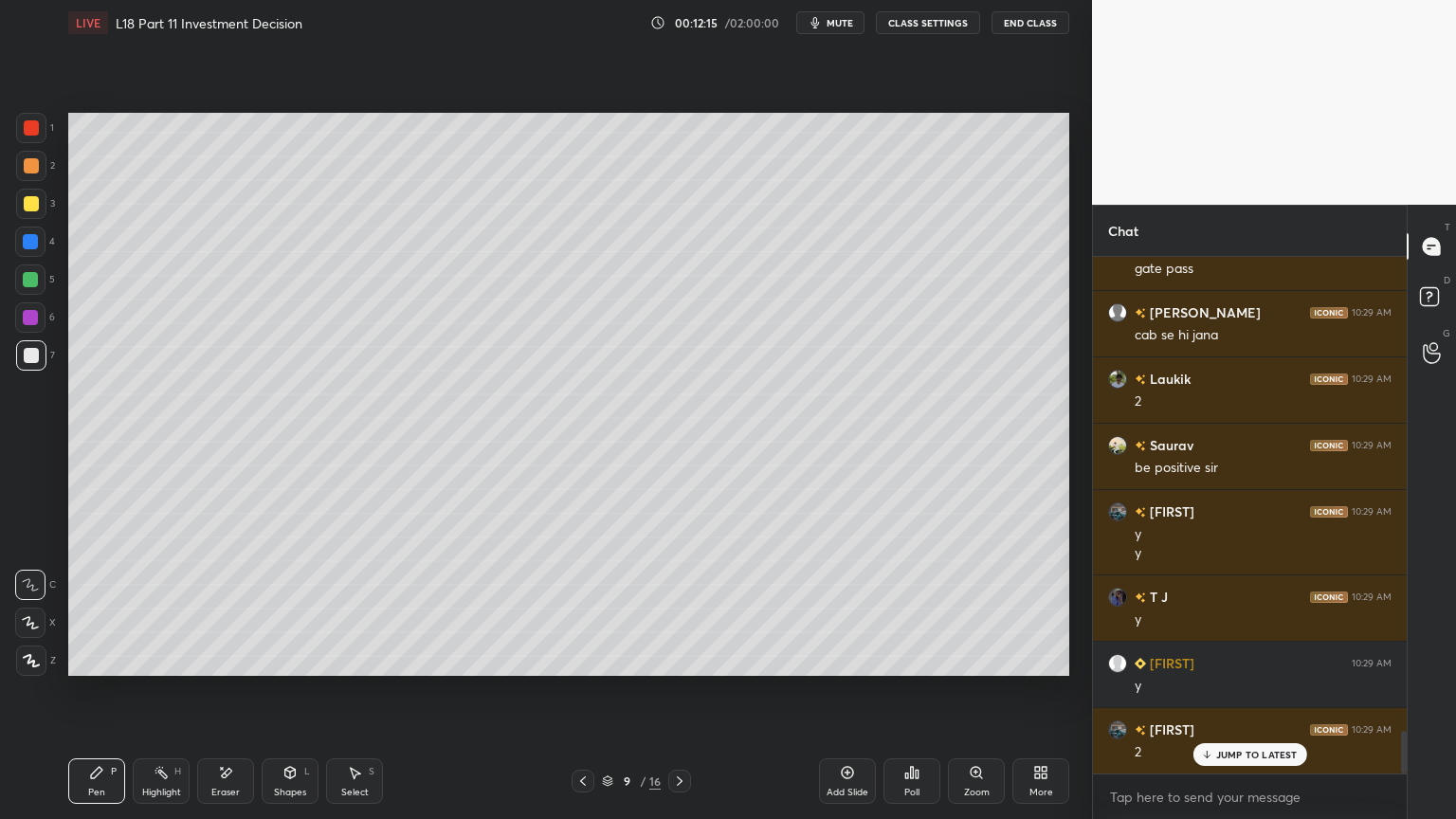 scroll, scrollTop: 5923, scrollLeft: 0, axis: vertical 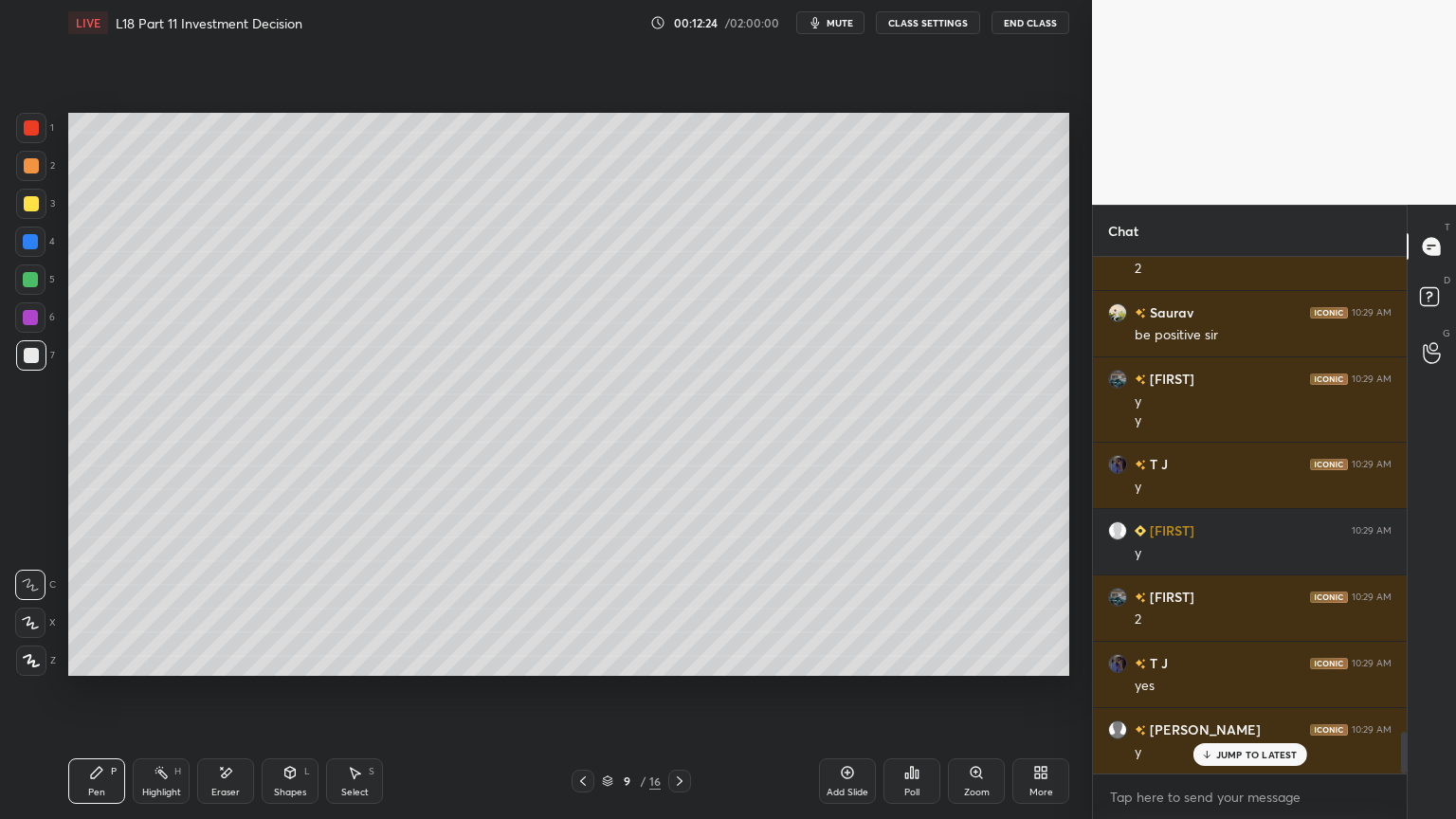 click 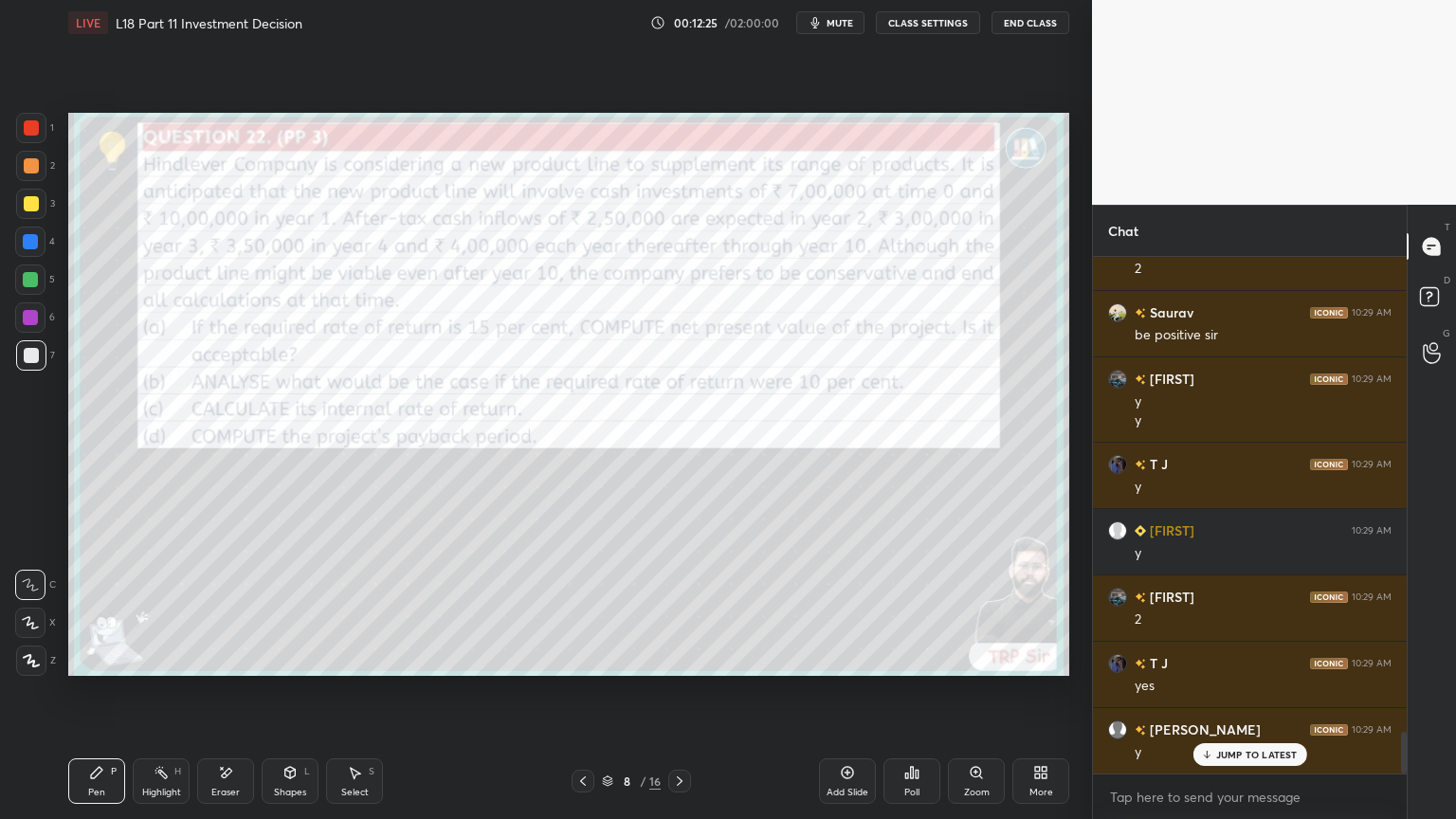 click at bounding box center [31, 128] 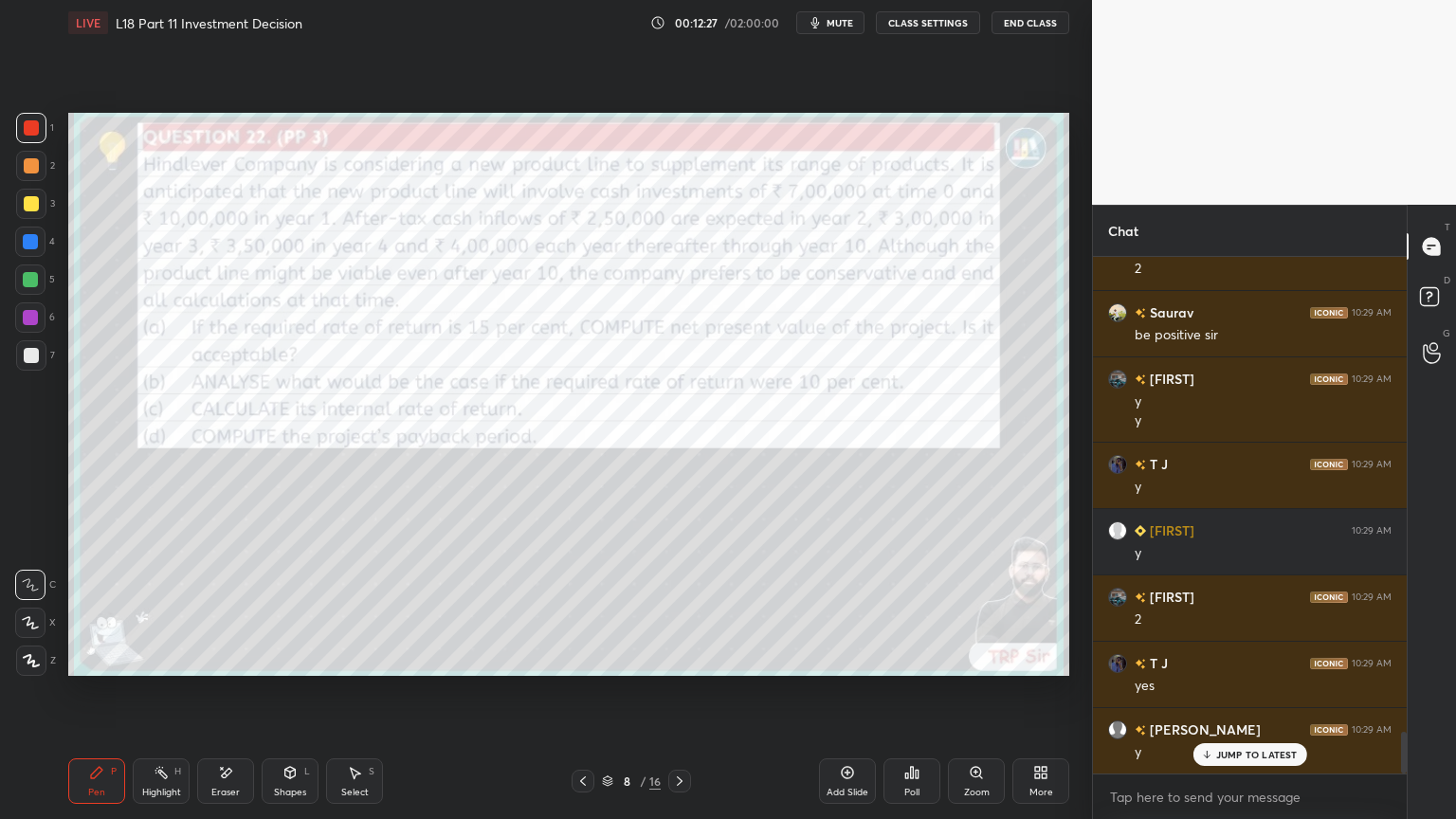 click 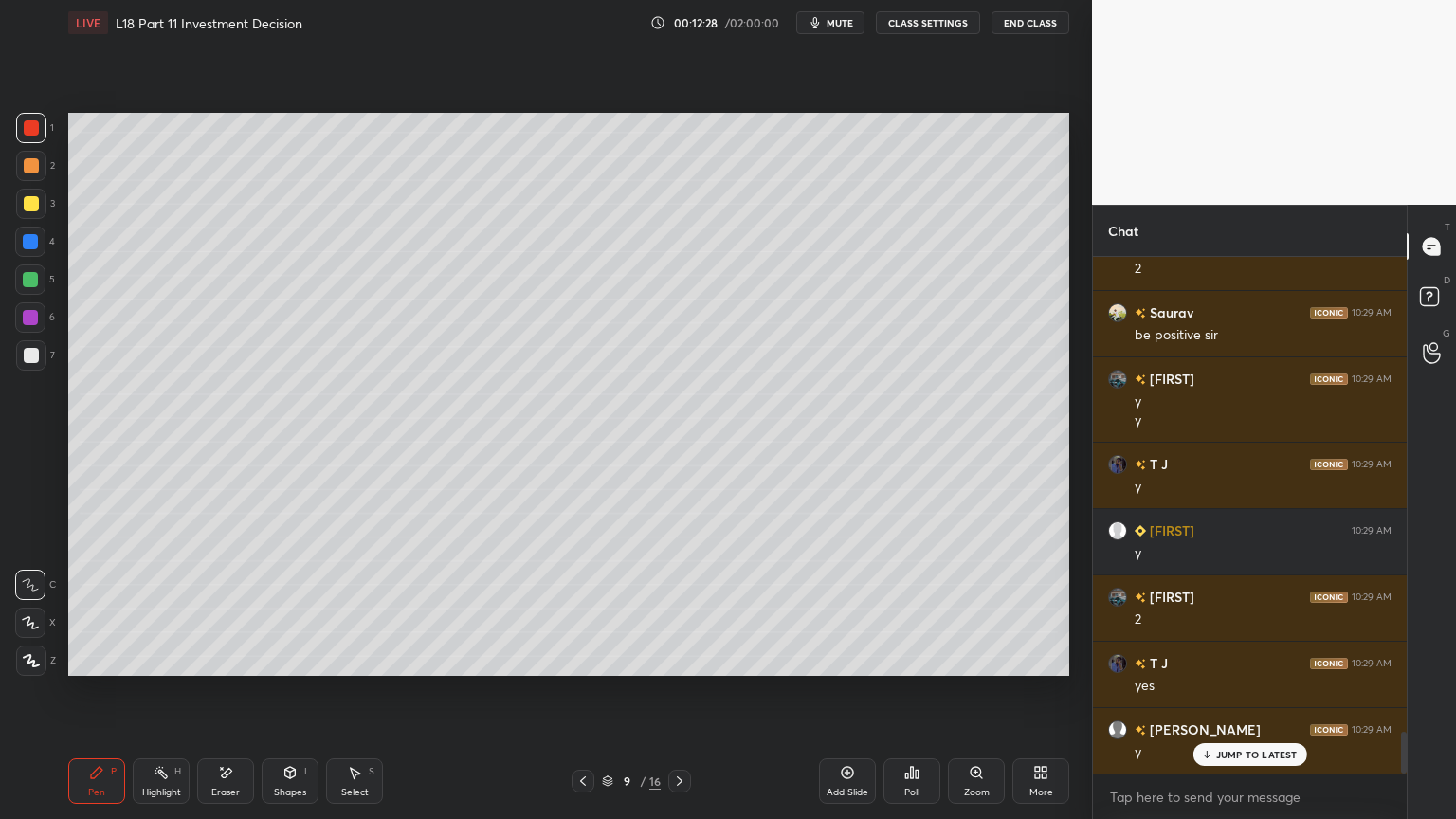 click at bounding box center (31, 355) 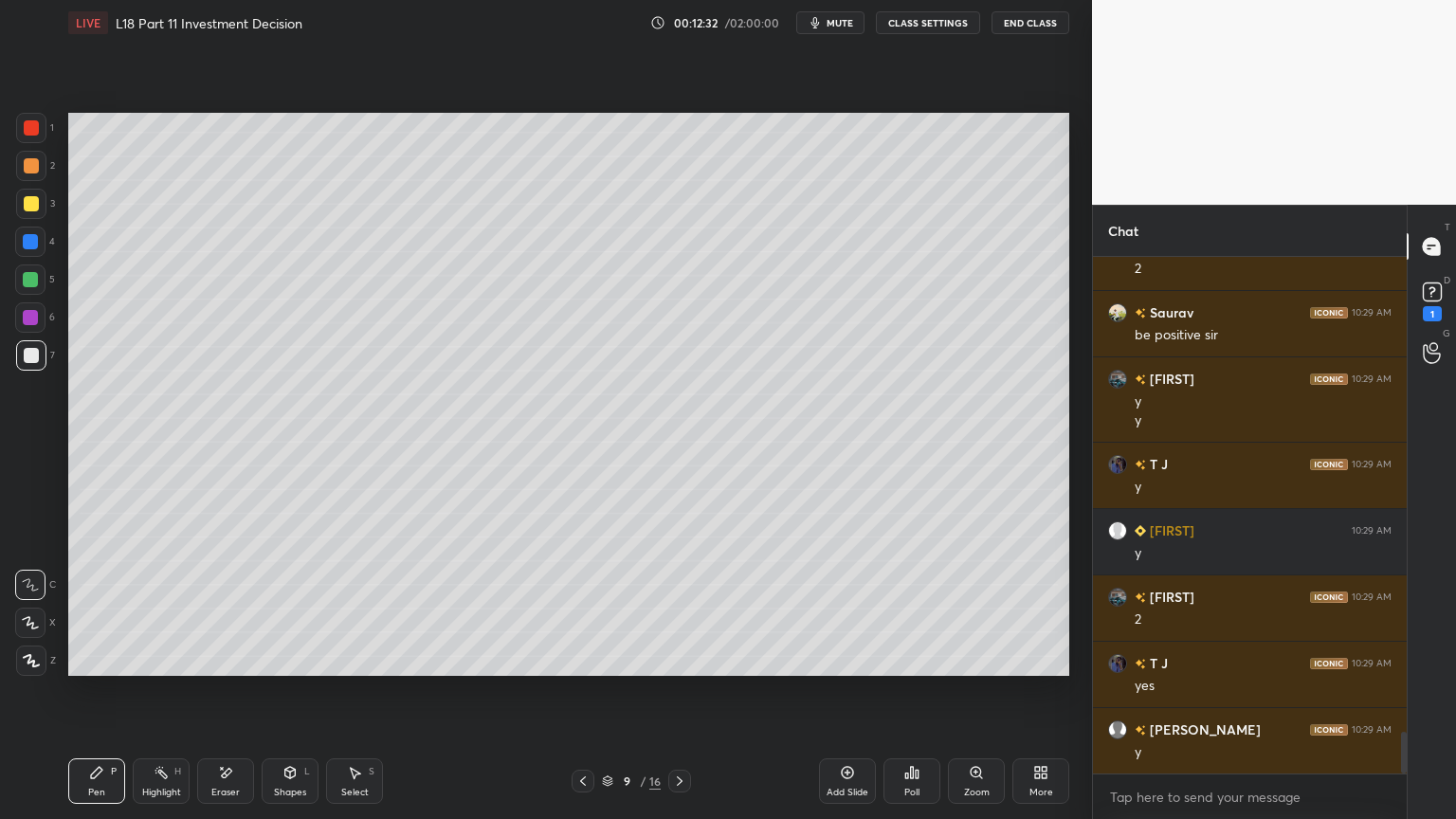click 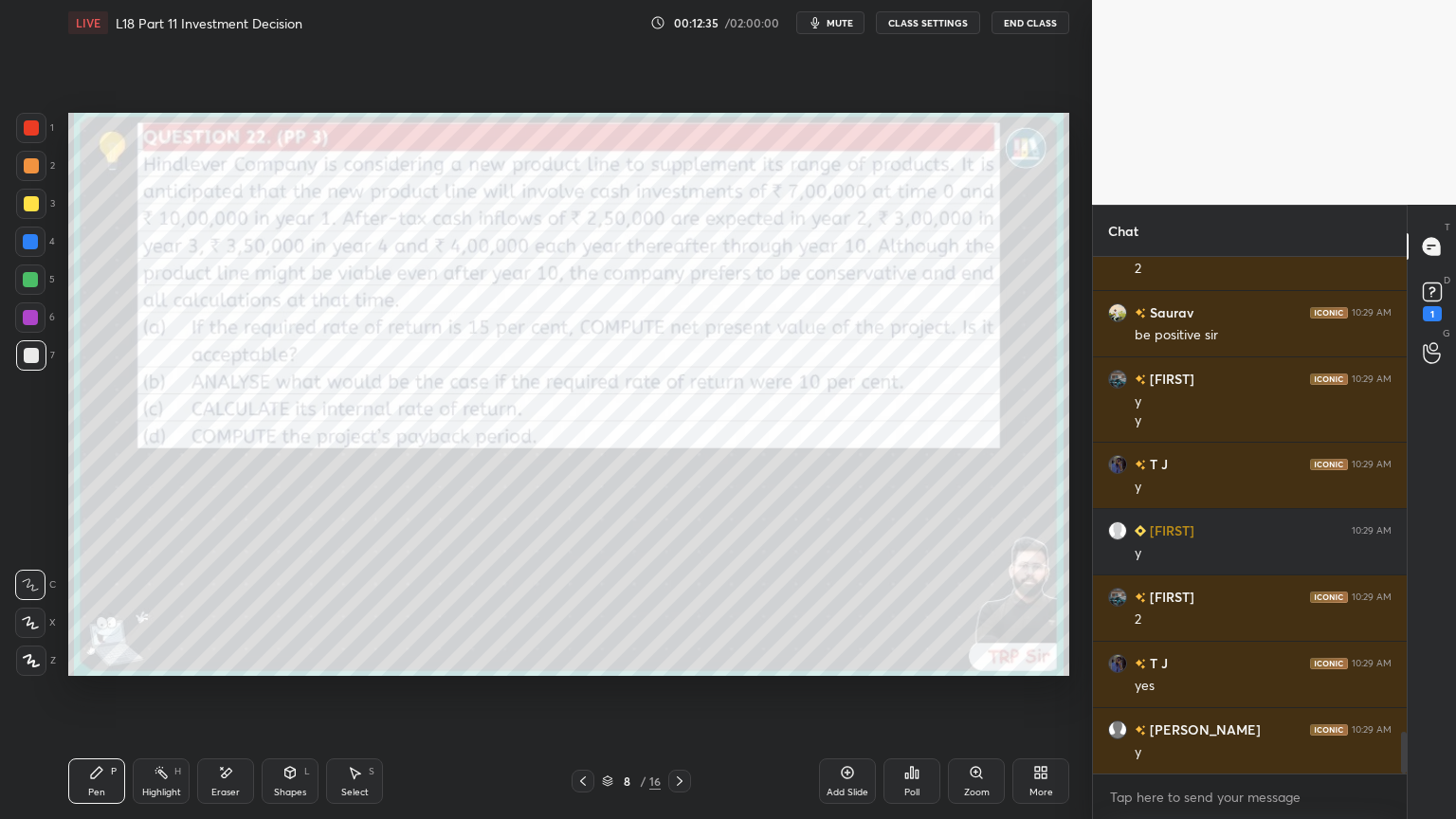click 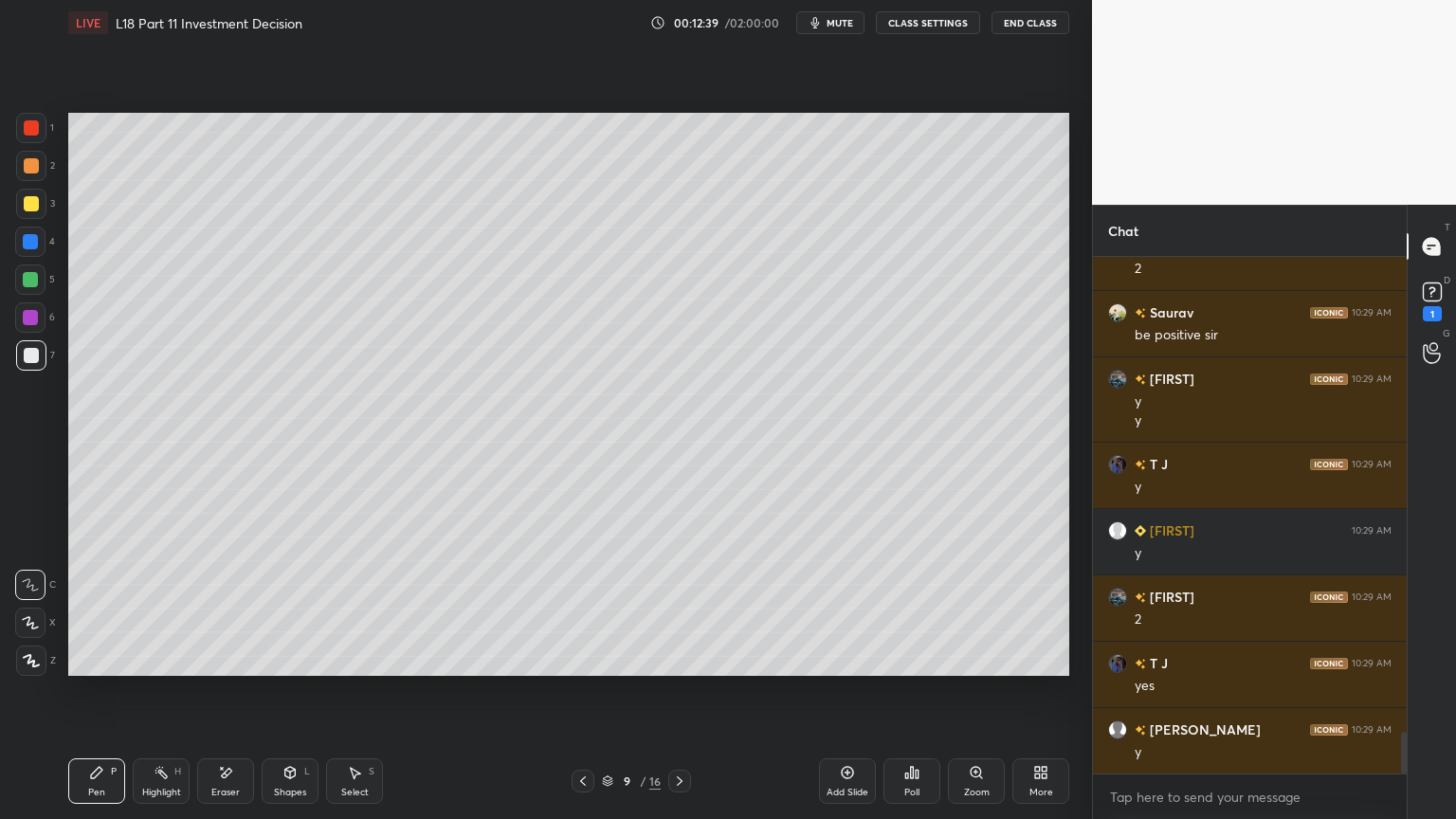 click 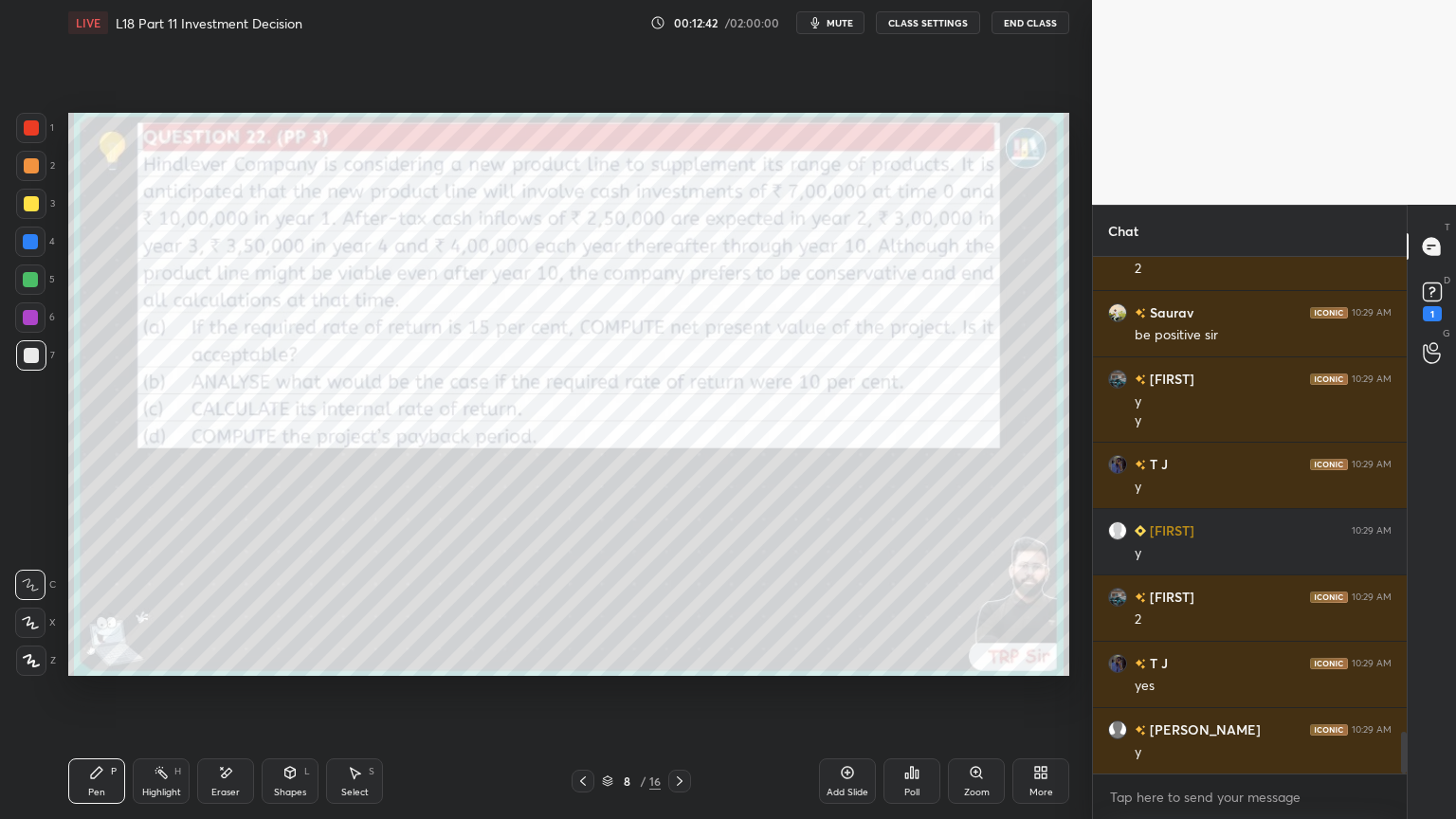 click 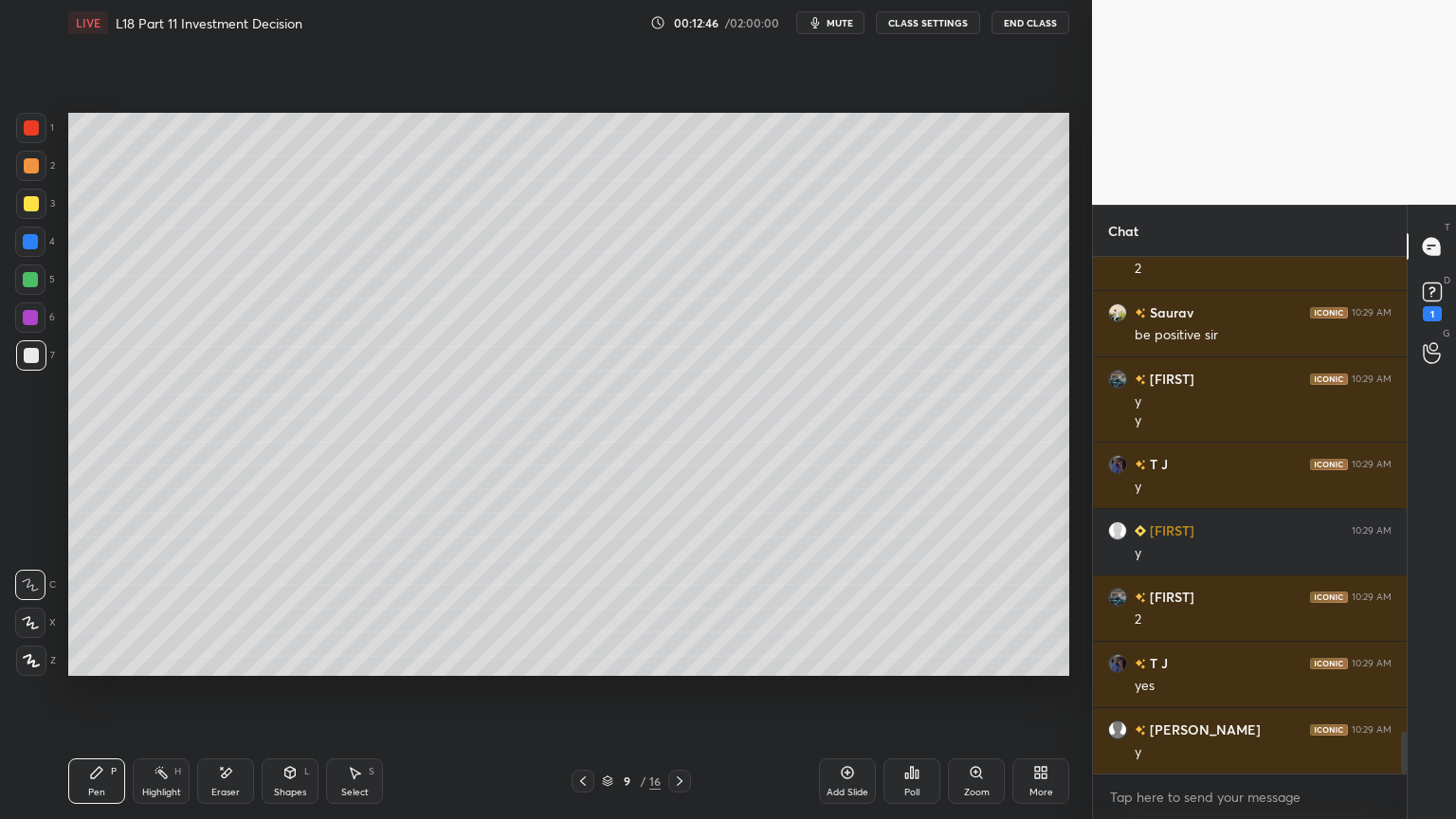 scroll, scrollTop: 5990, scrollLeft: 0, axis: vertical 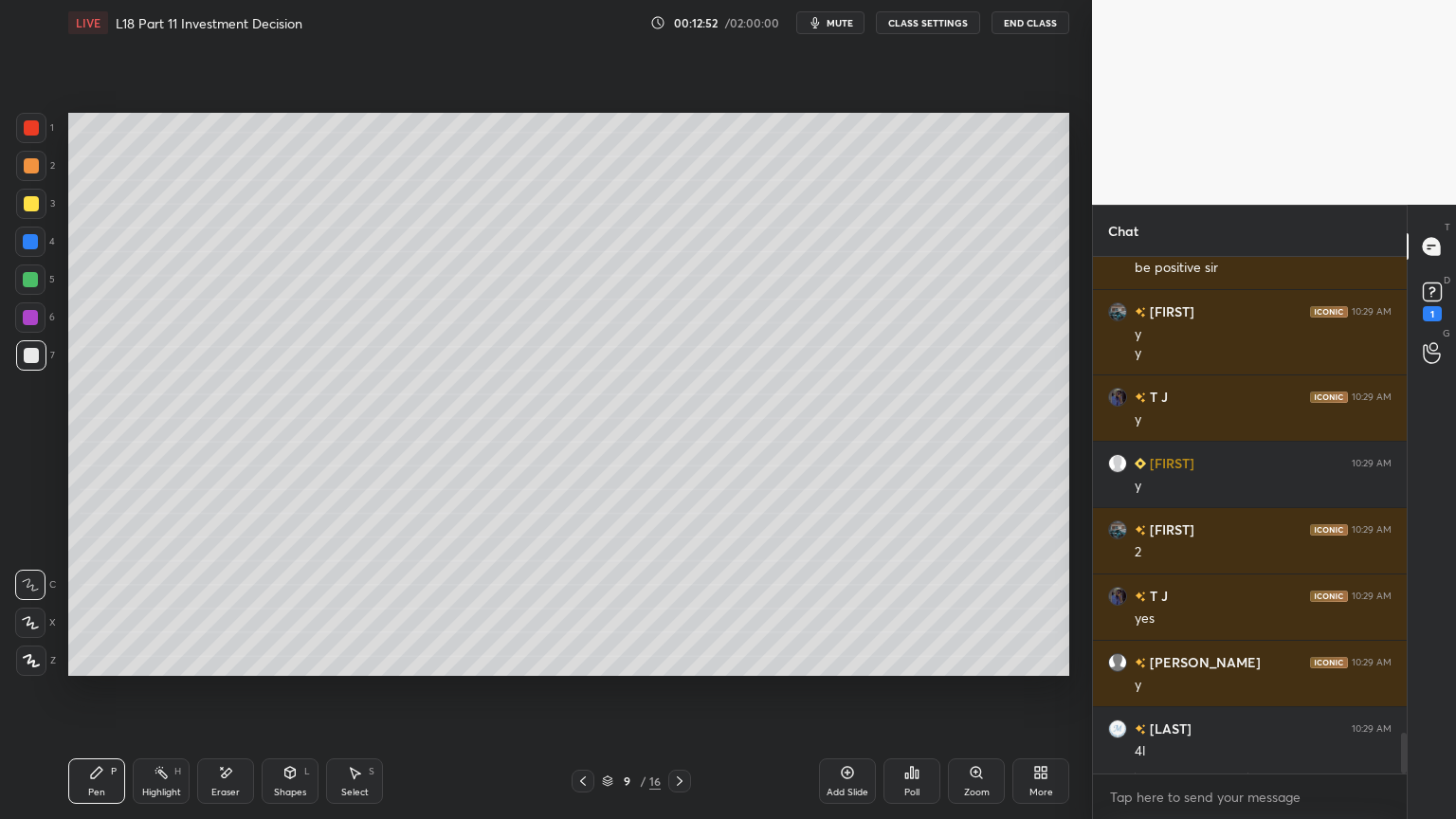click 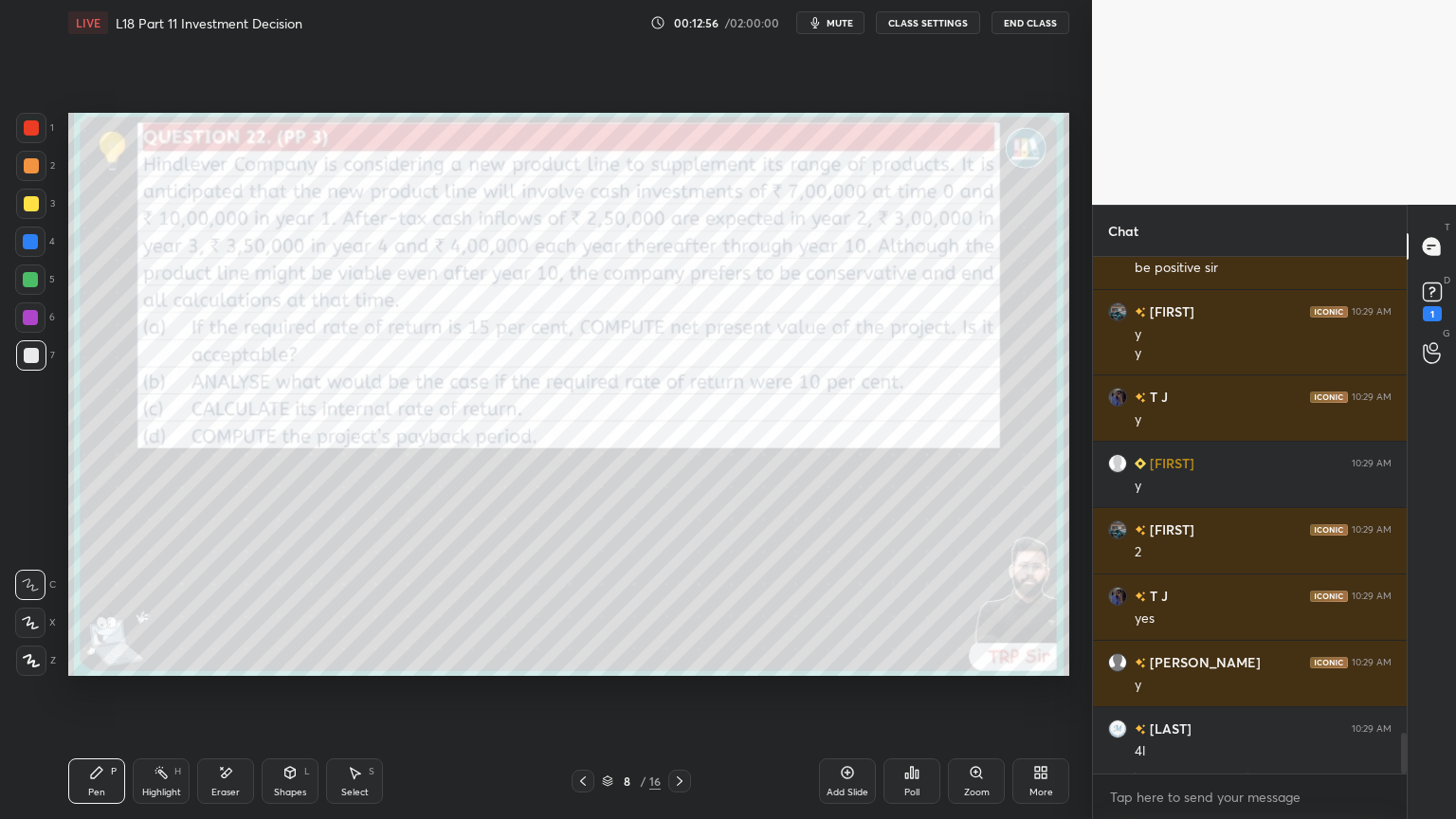scroll, scrollTop: 6055, scrollLeft: 0, axis: vertical 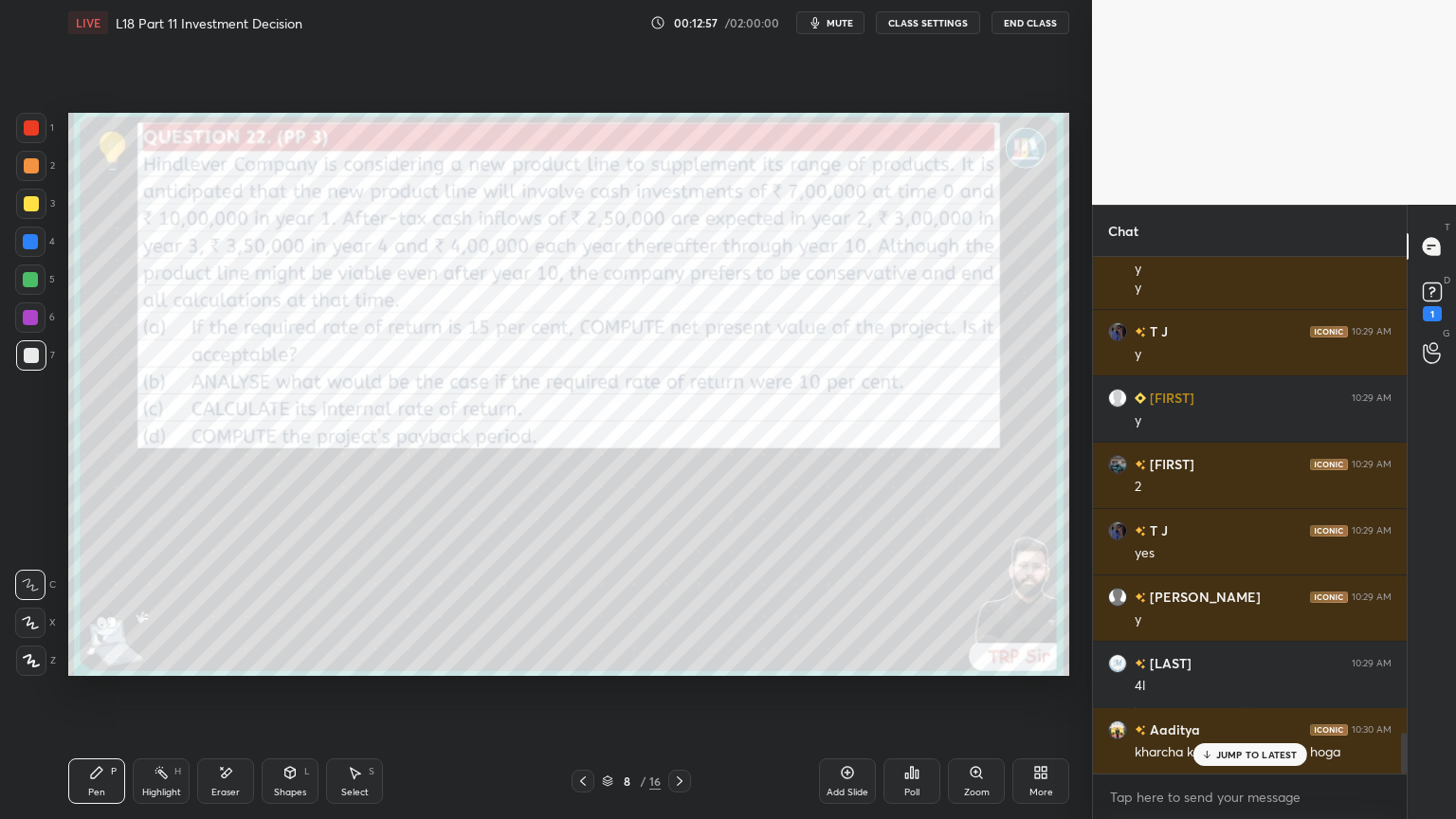 click at bounding box center (680, 781) 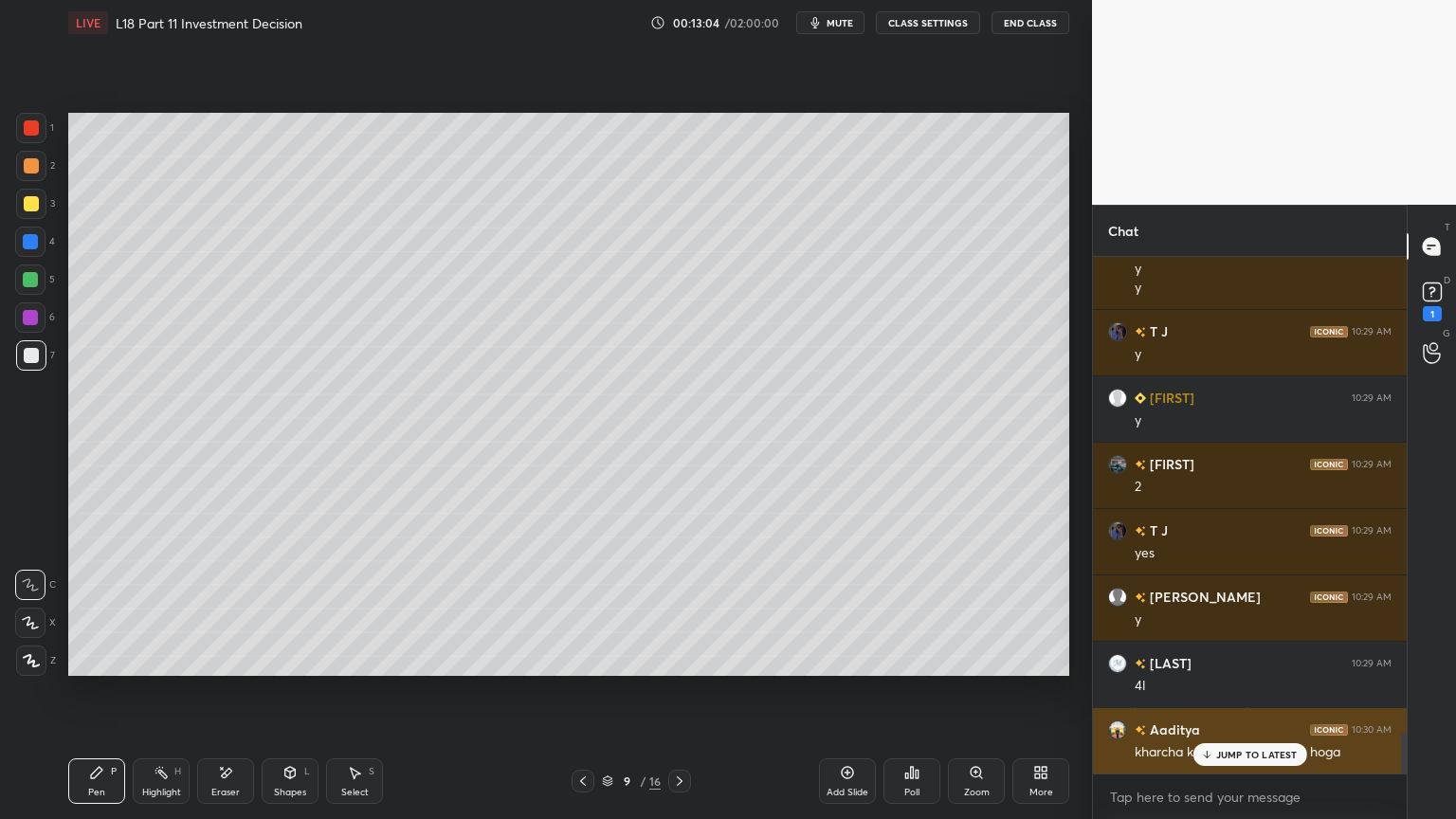 click on "JUMP TO LATEST" at bounding box center (1257, 755) 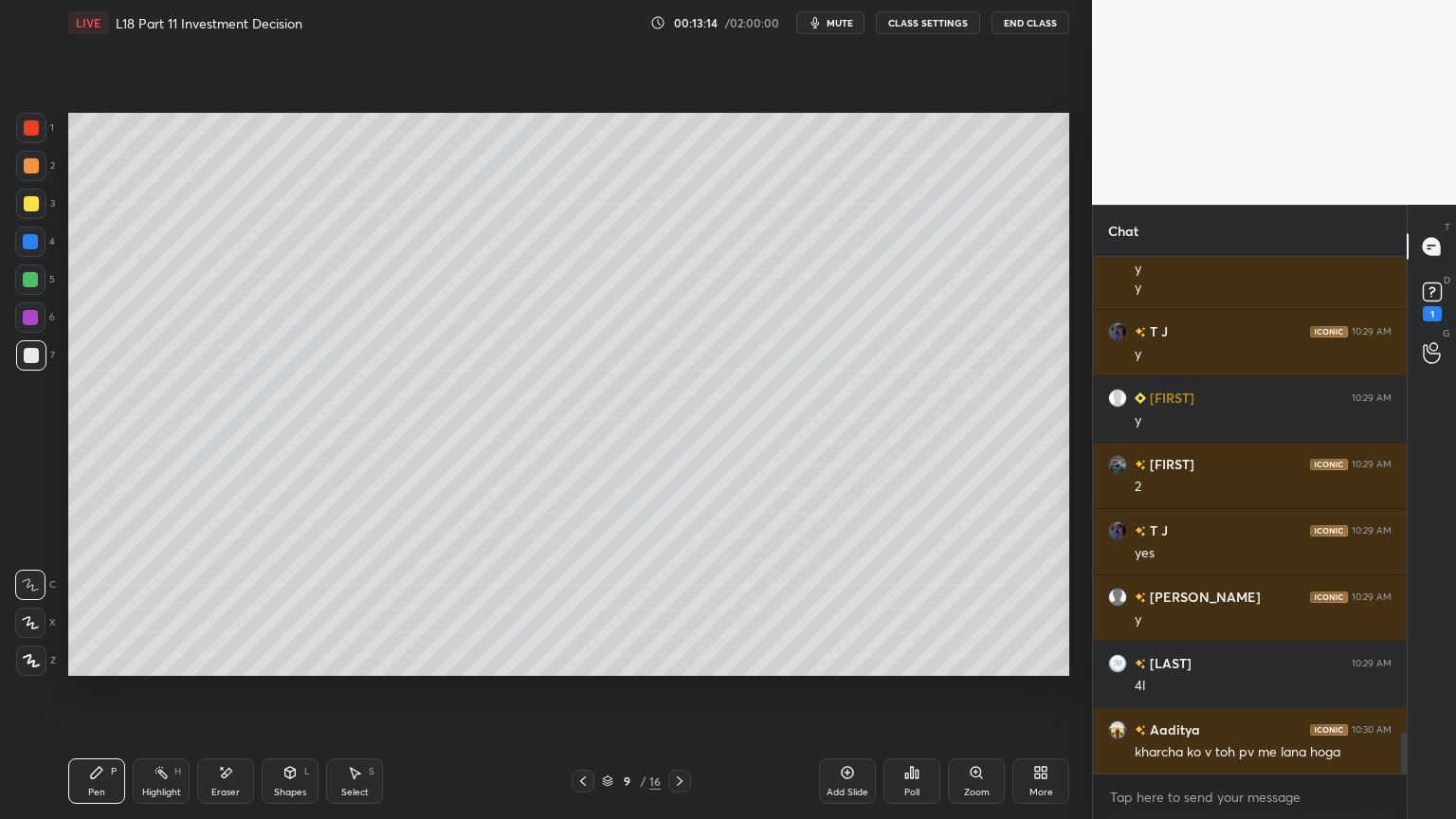 click 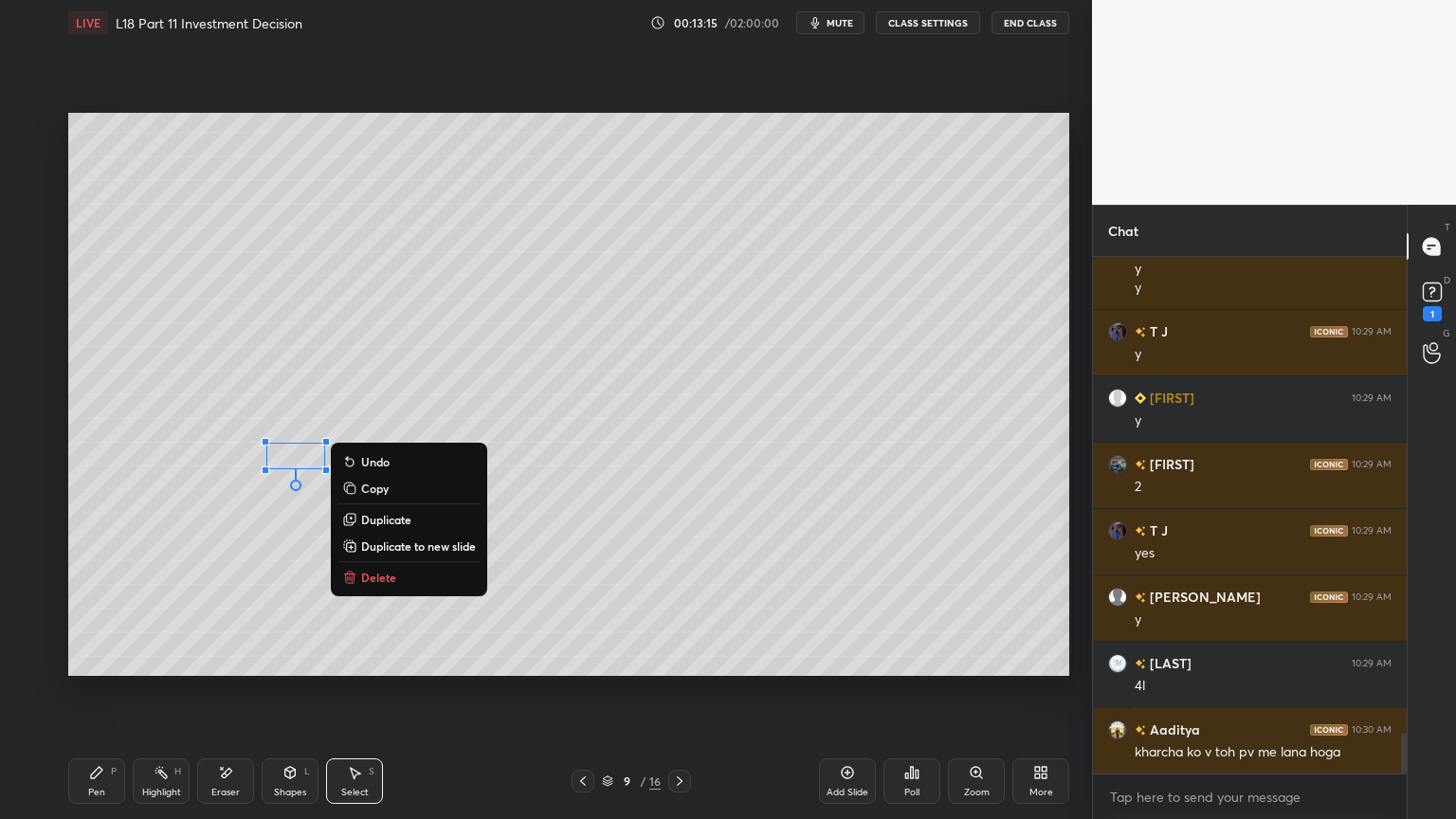 scroll, scrollTop: 6074, scrollLeft: 0, axis: vertical 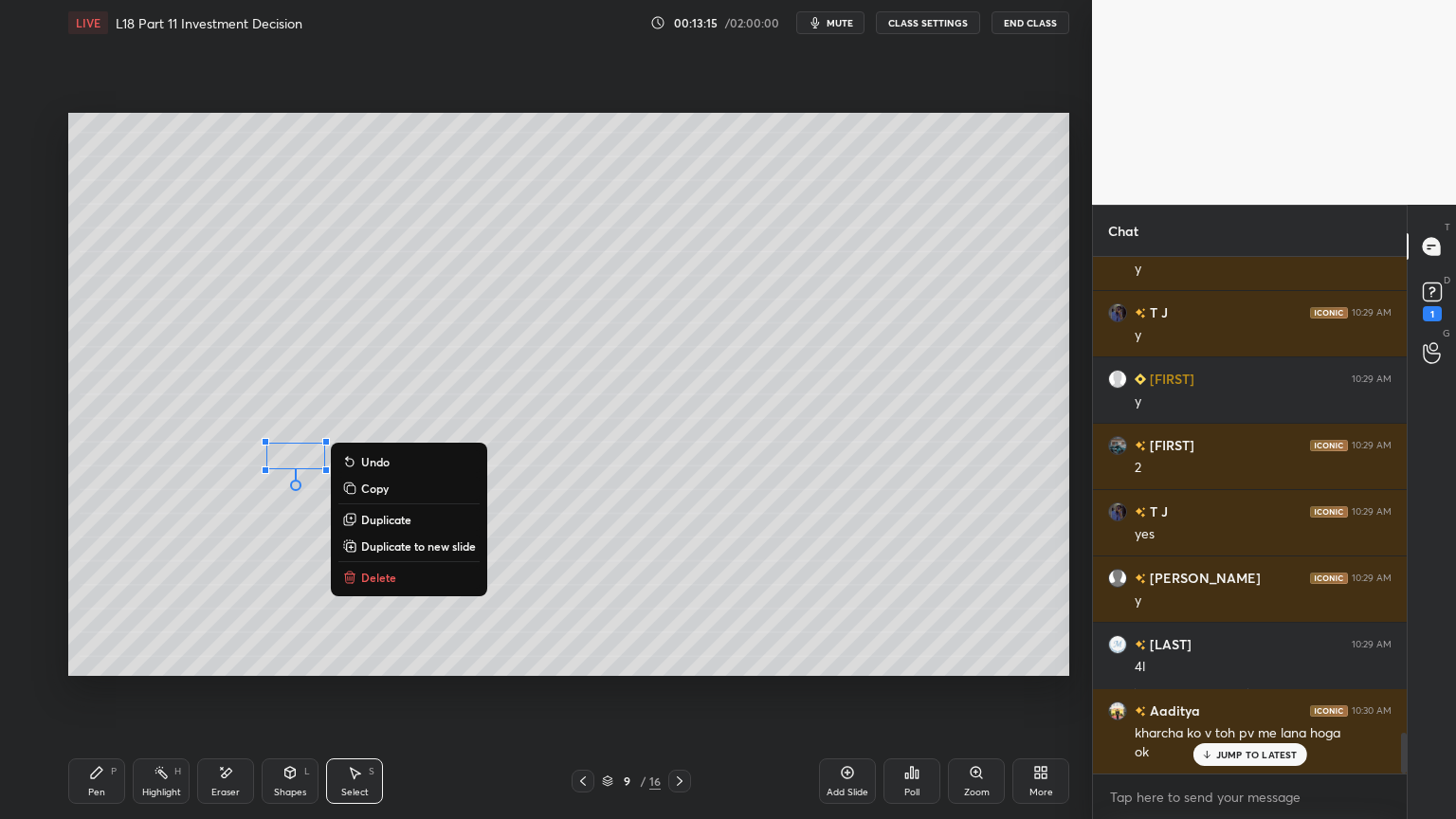 click on "Delete" at bounding box center (378, 577) 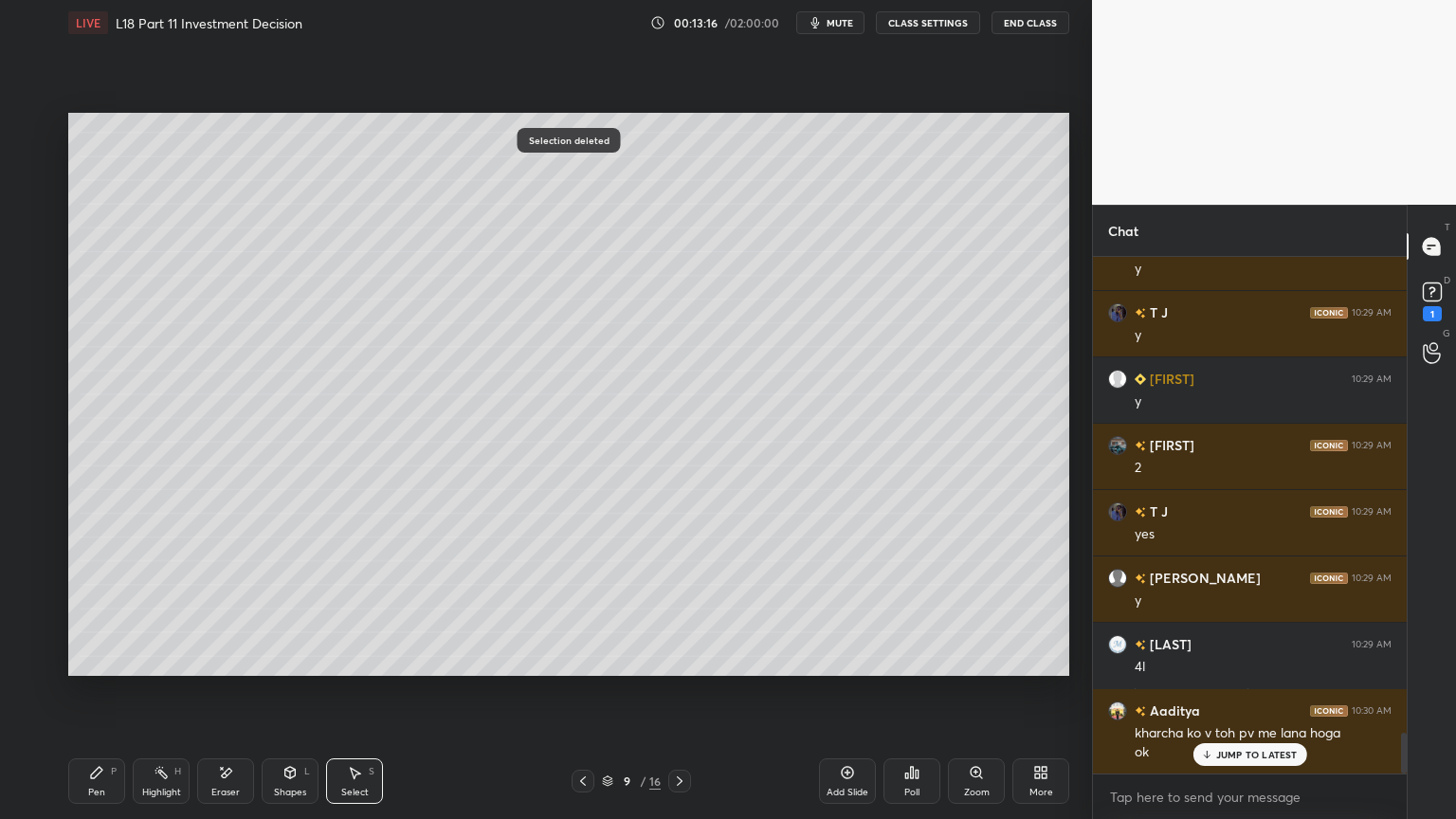 click 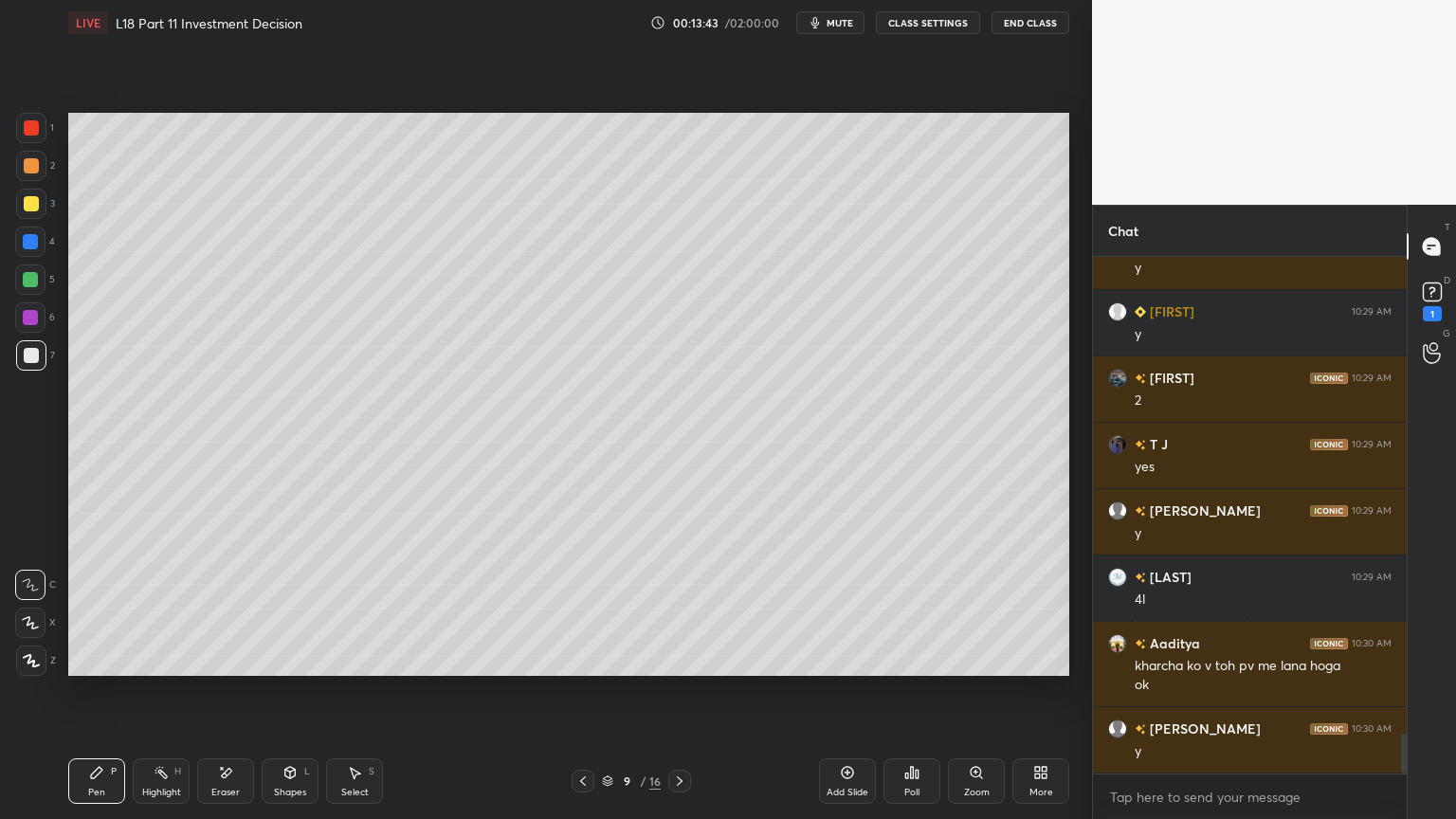 scroll, scrollTop: 6207, scrollLeft: 0, axis: vertical 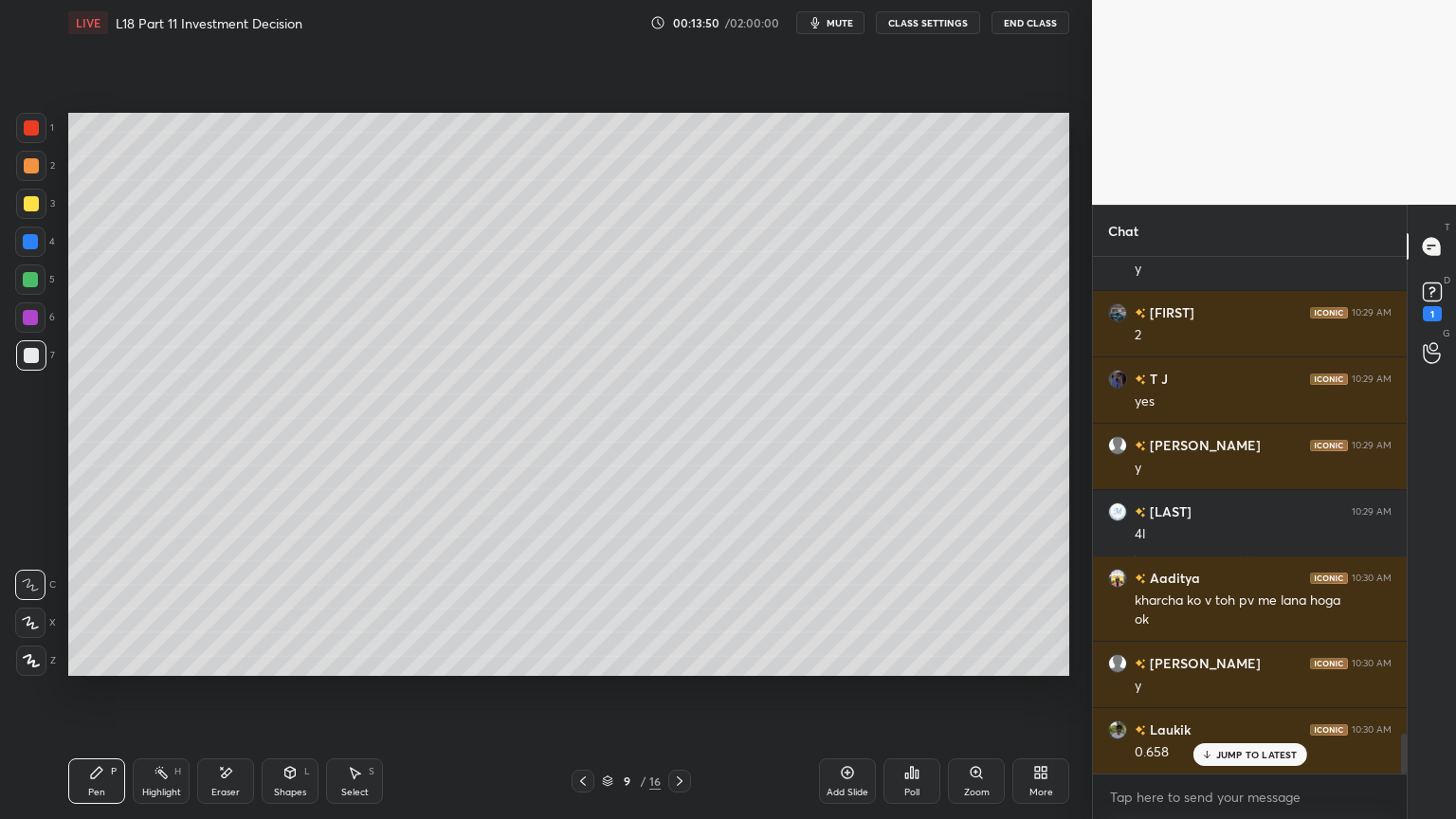 click at bounding box center [30, 280] 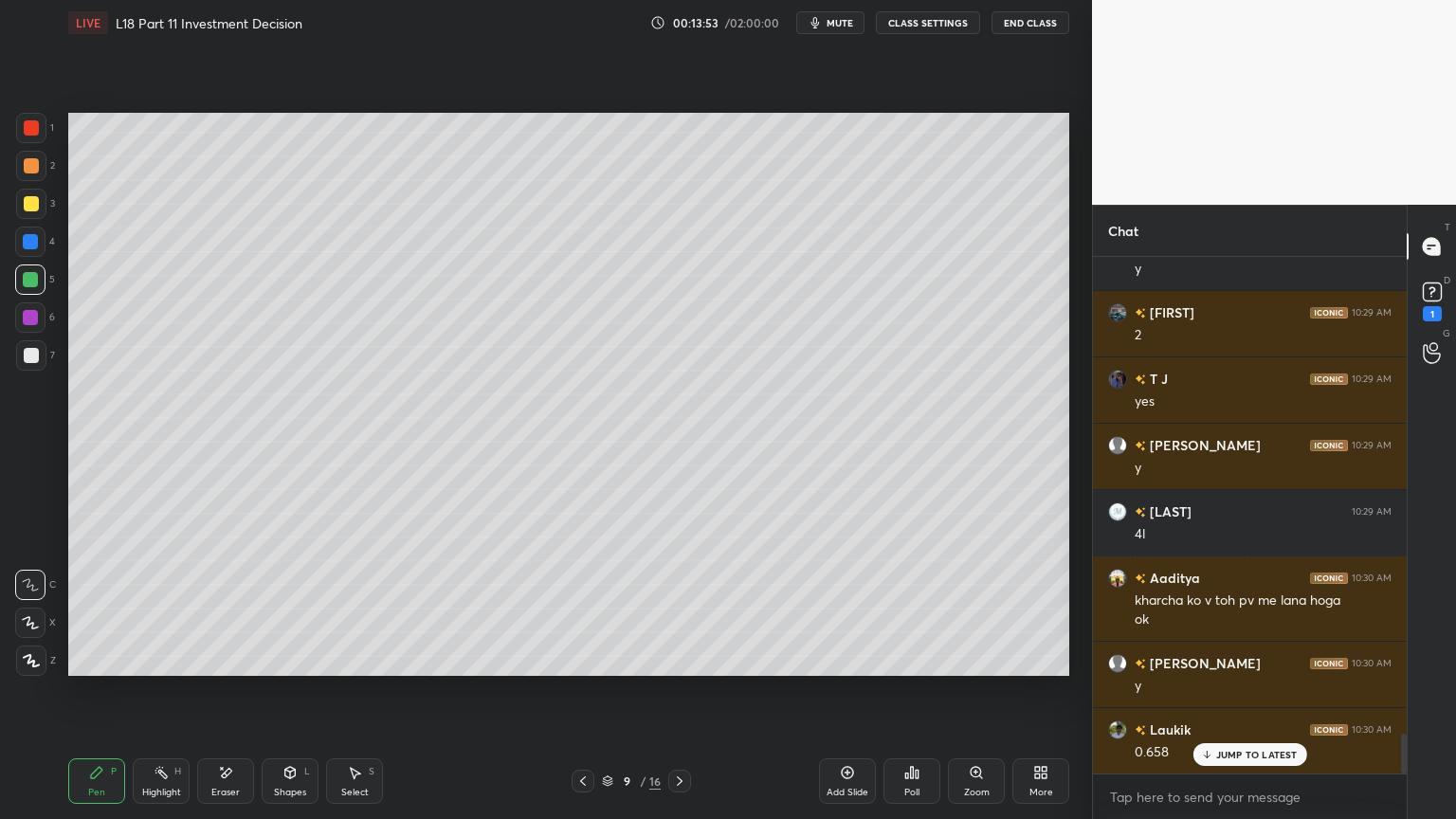 click on "Eraser" at bounding box center [226, 792] 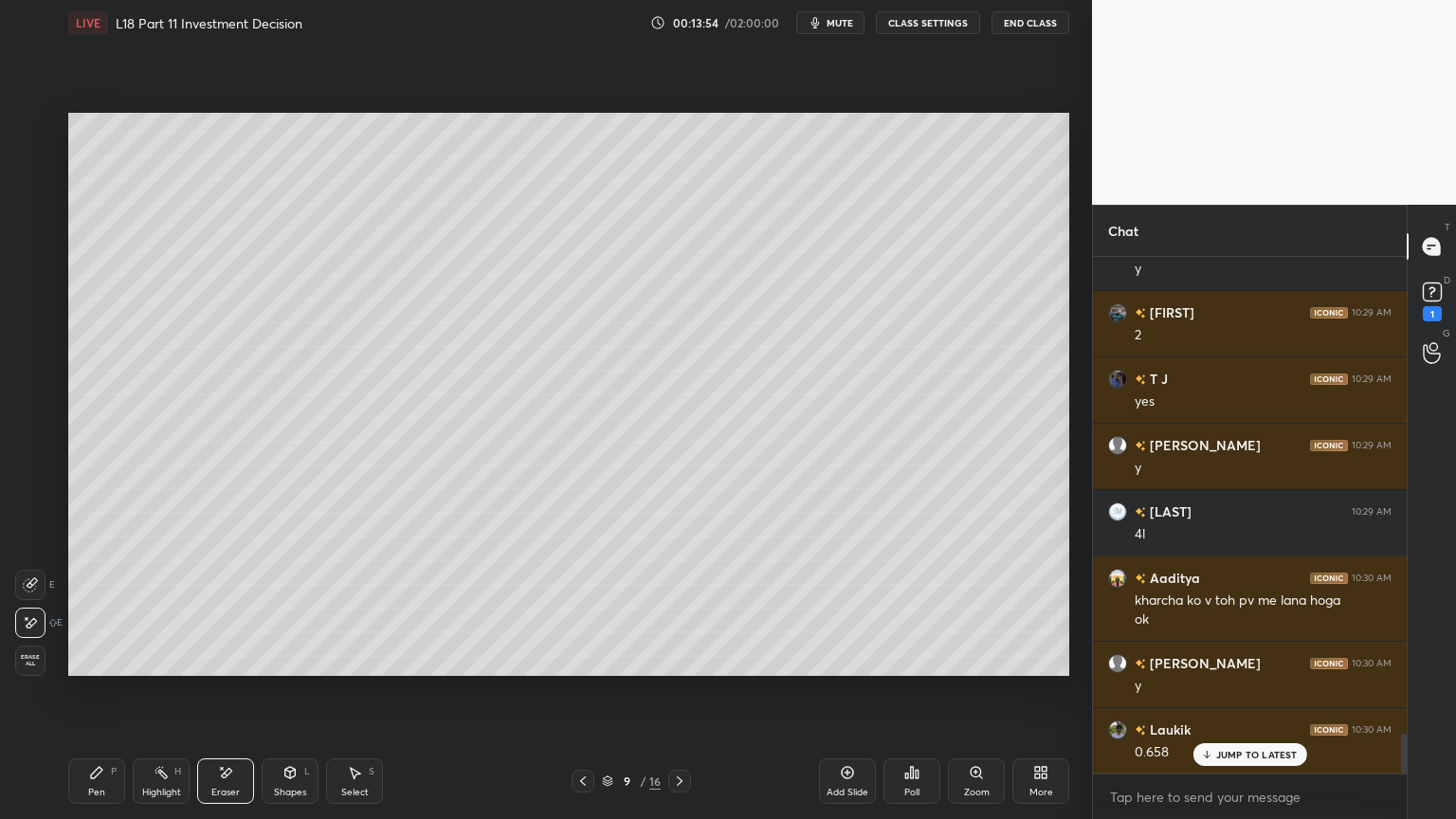 click 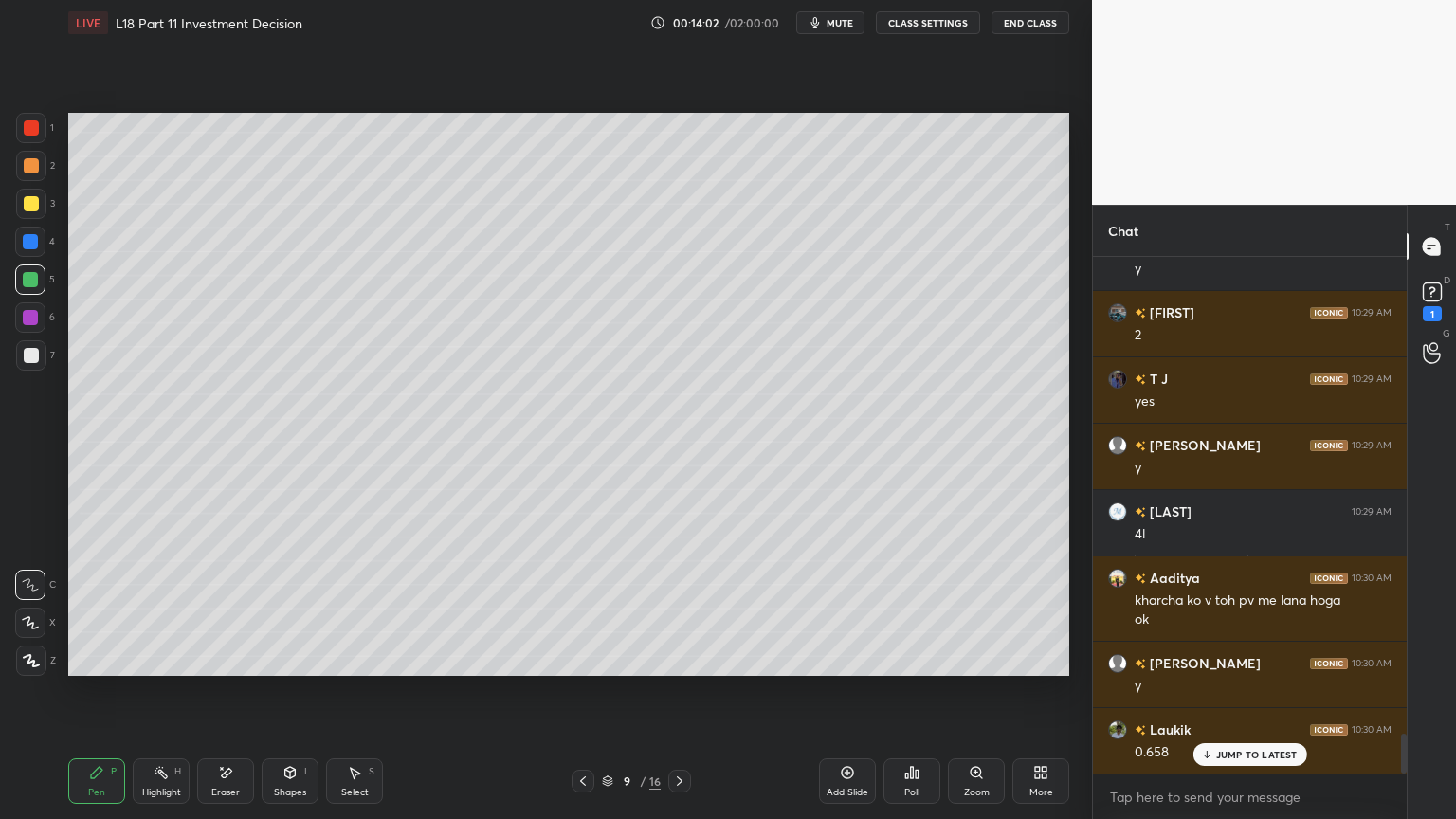 click at bounding box center (31, 355) 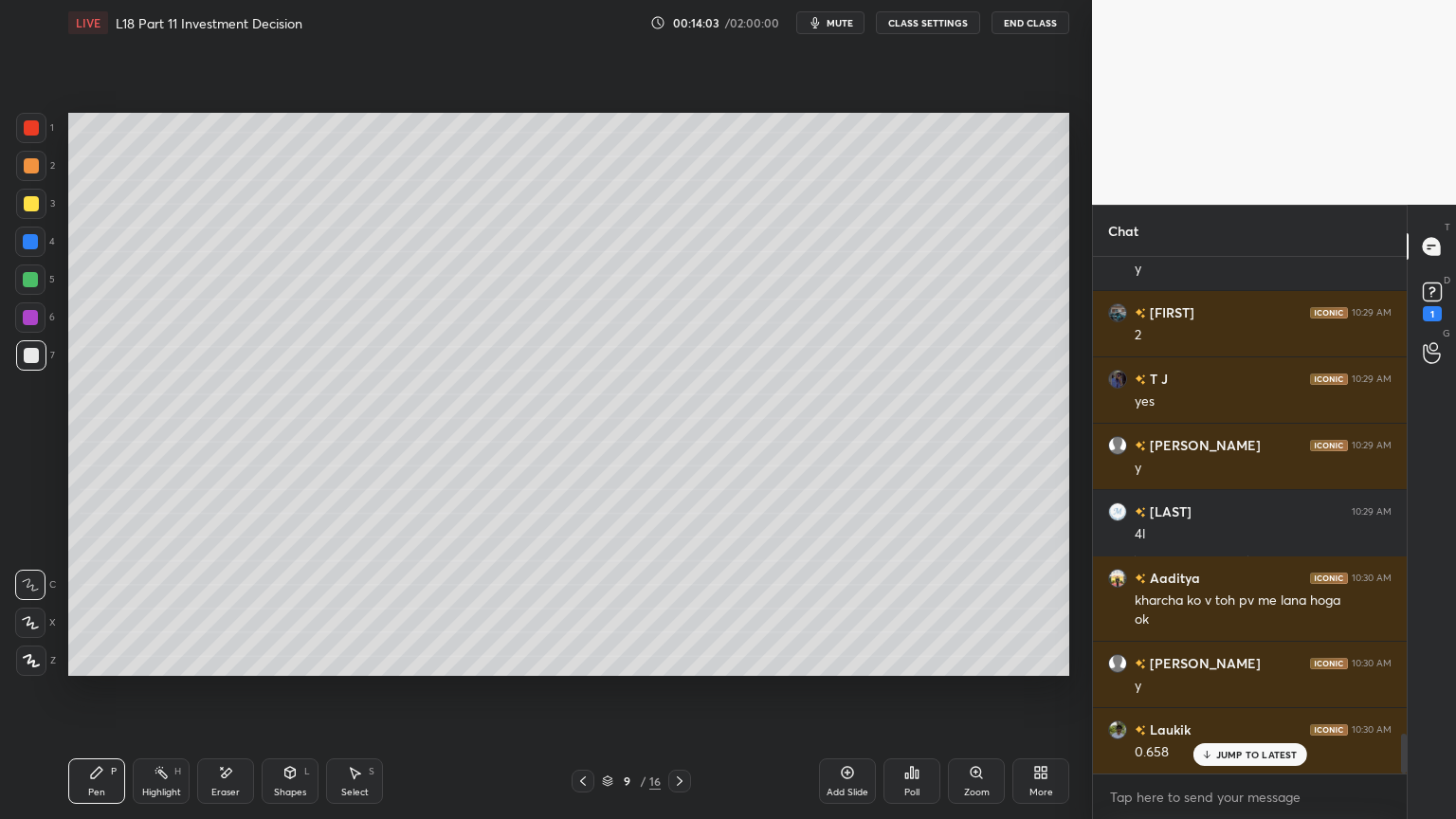 click on "P" at bounding box center (114, 772) 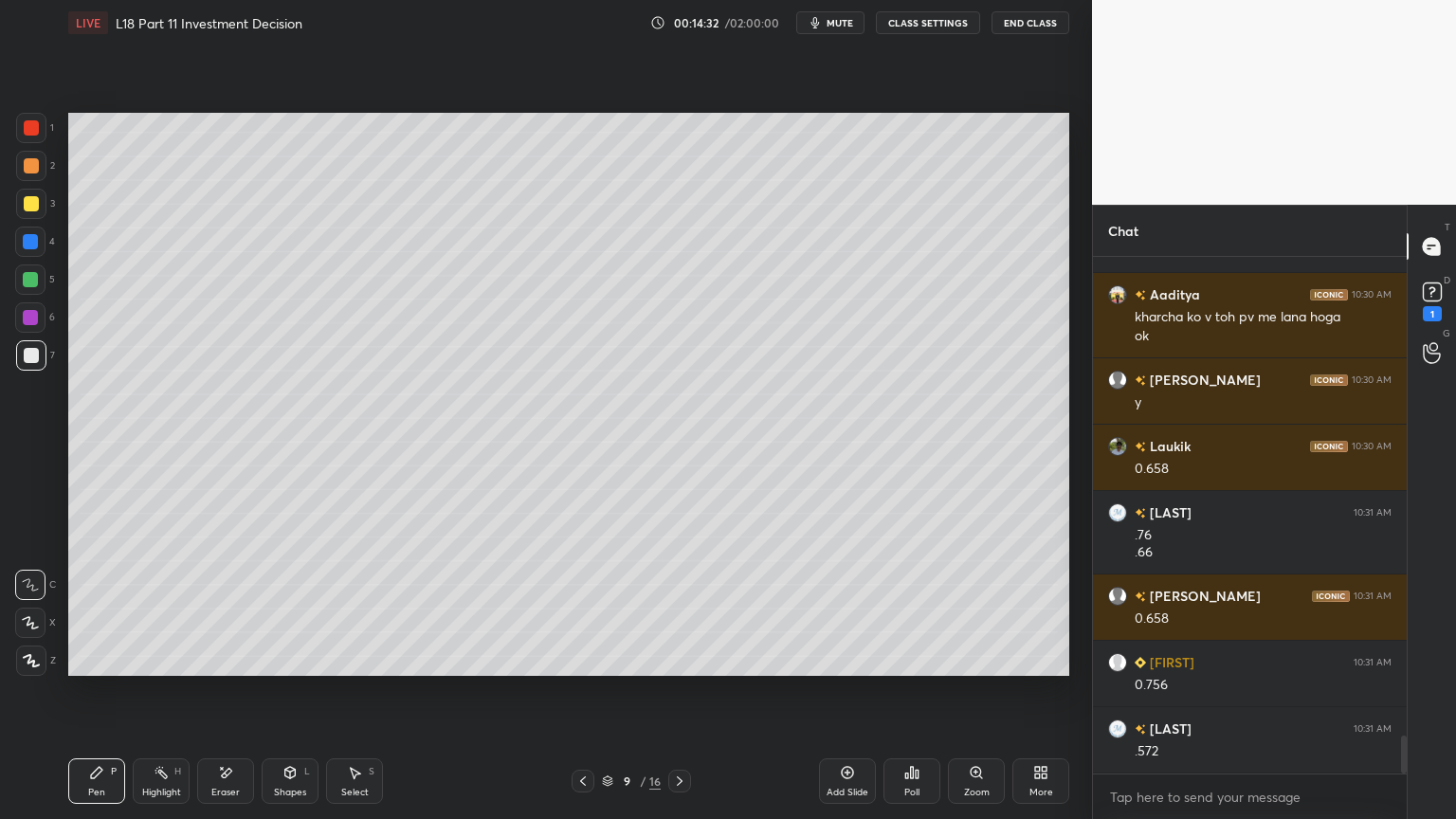 scroll, scrollTop: 6556, scrollLeft: 0, axis: vertical 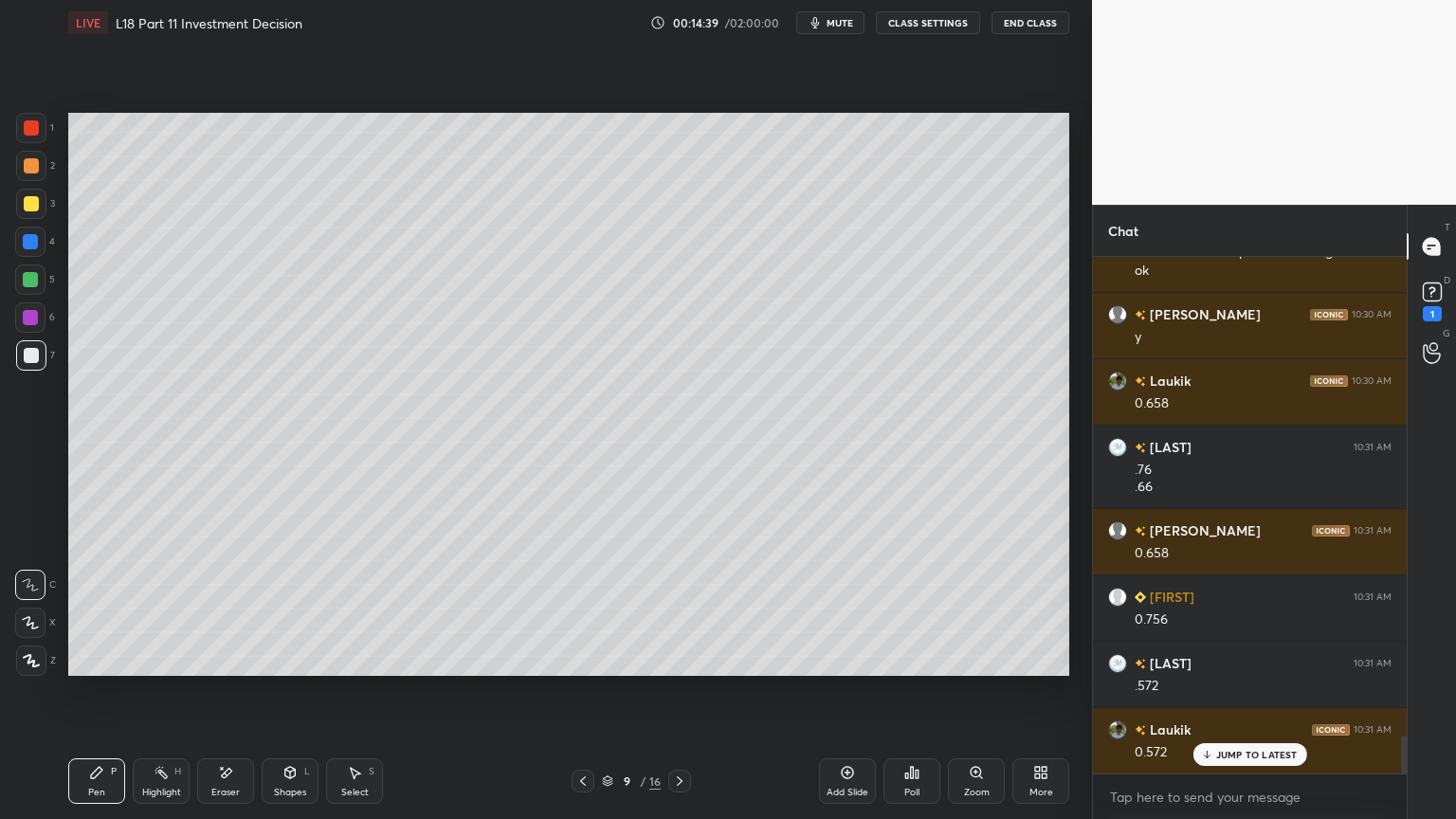 click at bounding box center [30, 280] 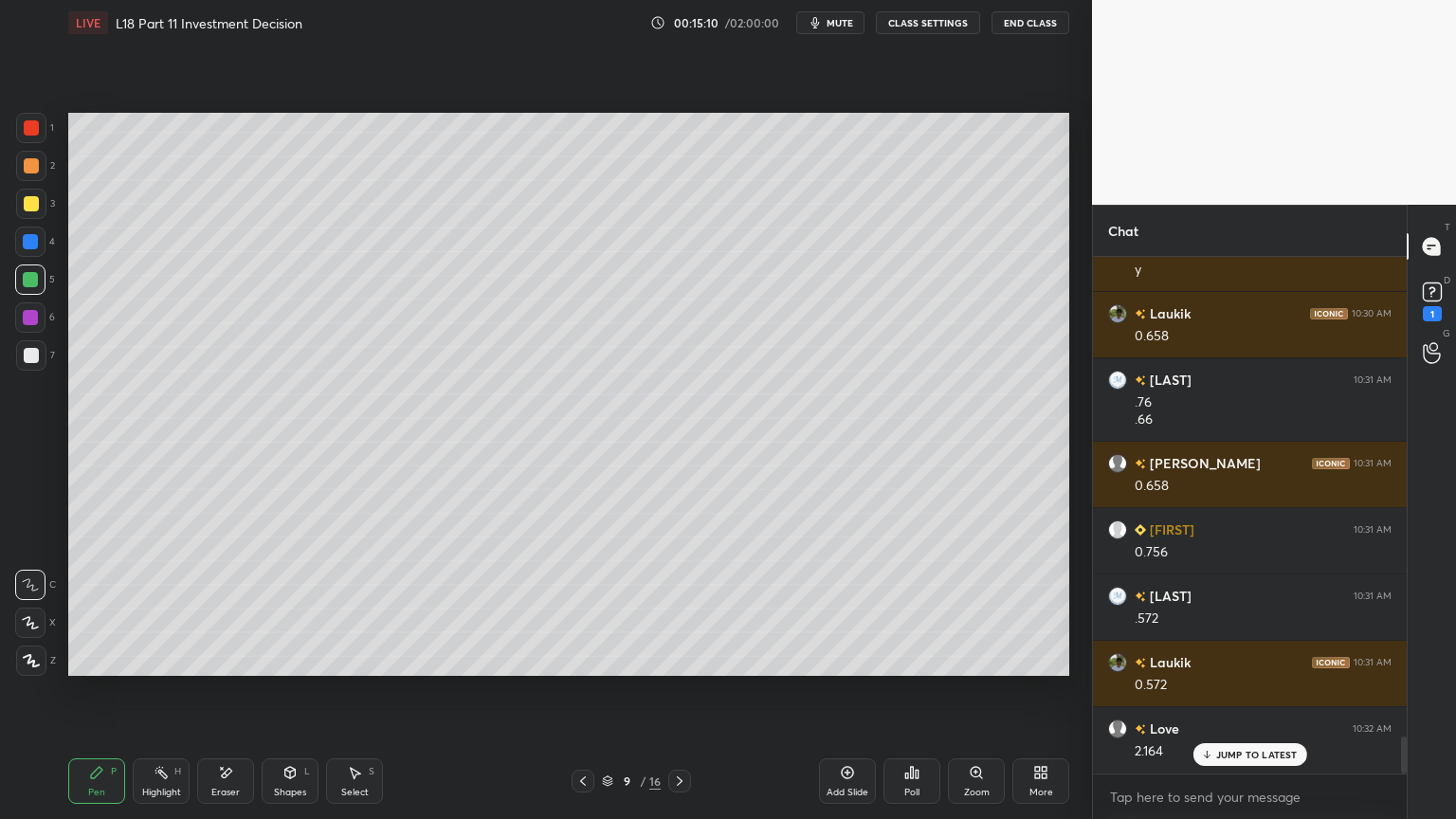 scroll, scrollTop: 6688, scrollLeft: 0, axis: vertical 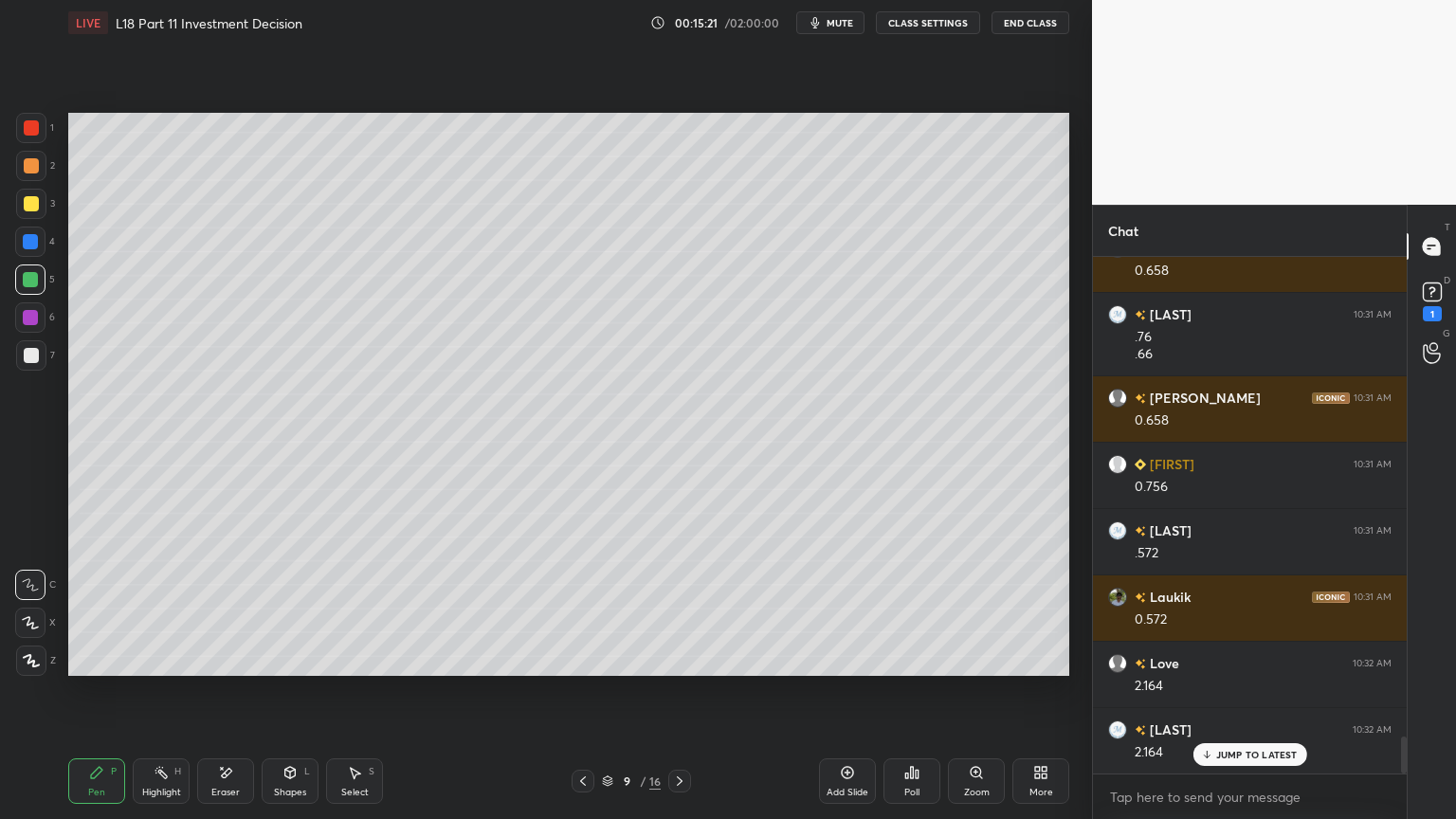click at bounding box center [31, 355] 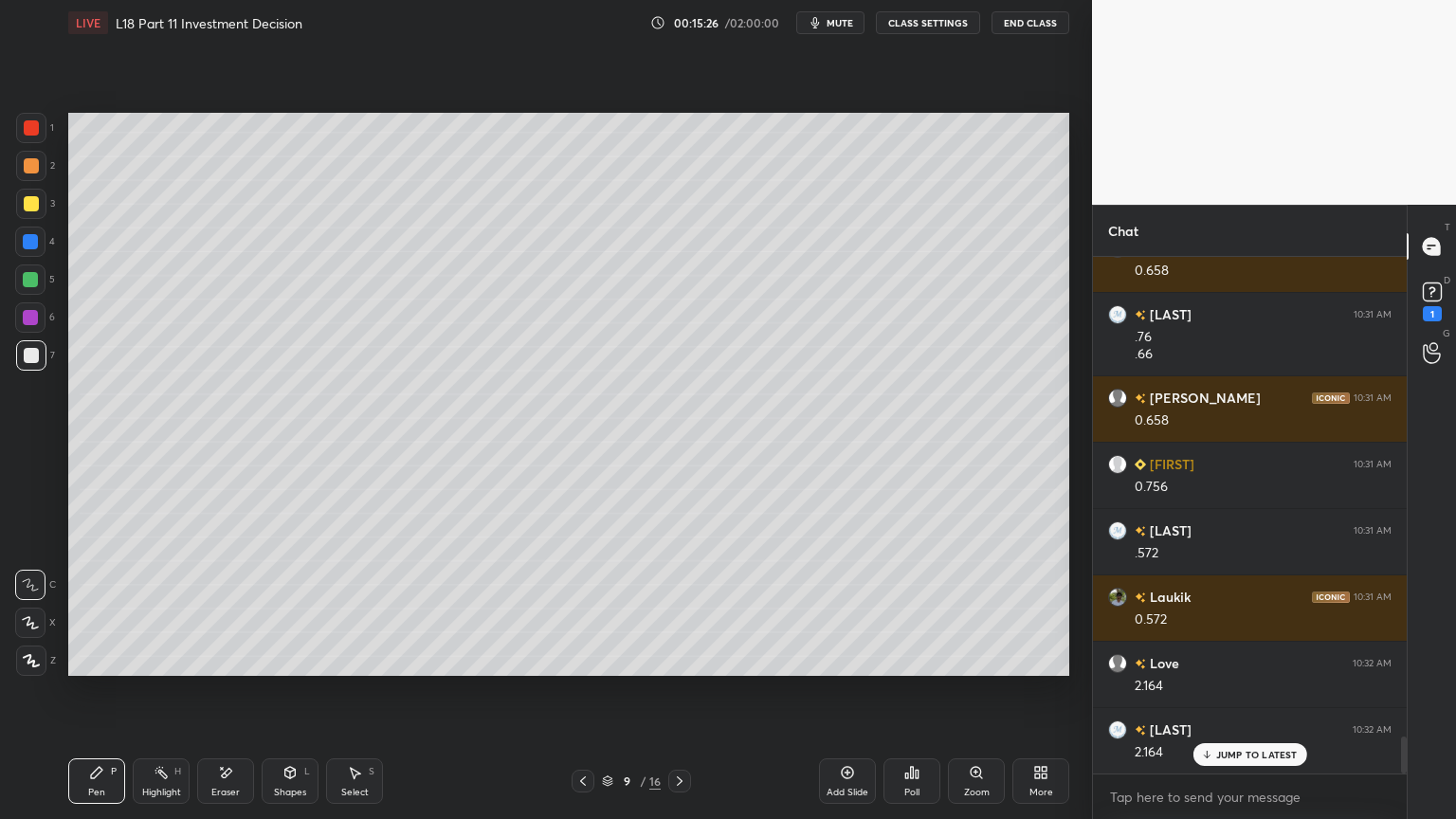 click at bounding box center [30, 280] 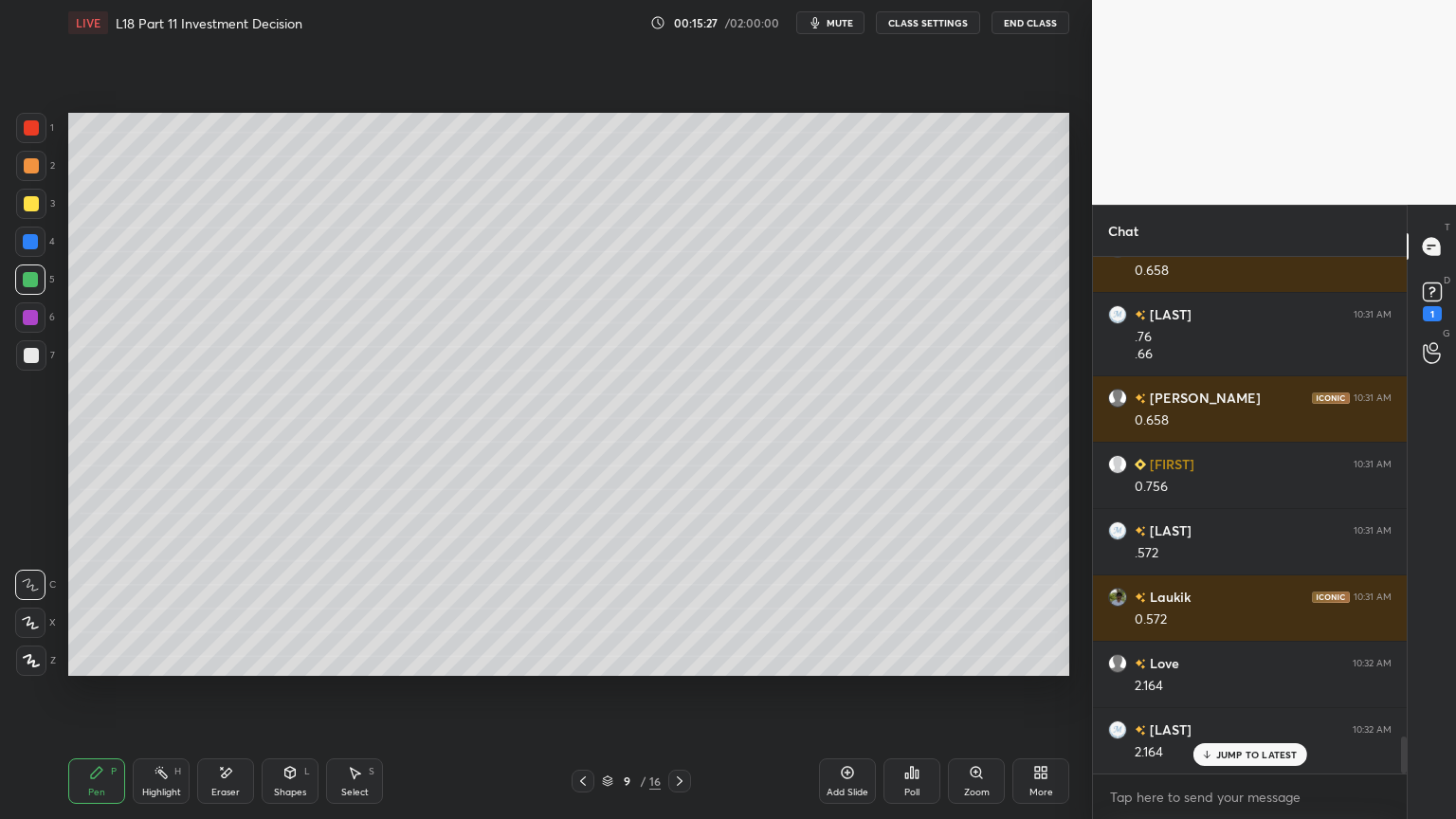 click on "Shapes" at bounding box center (290, 792) 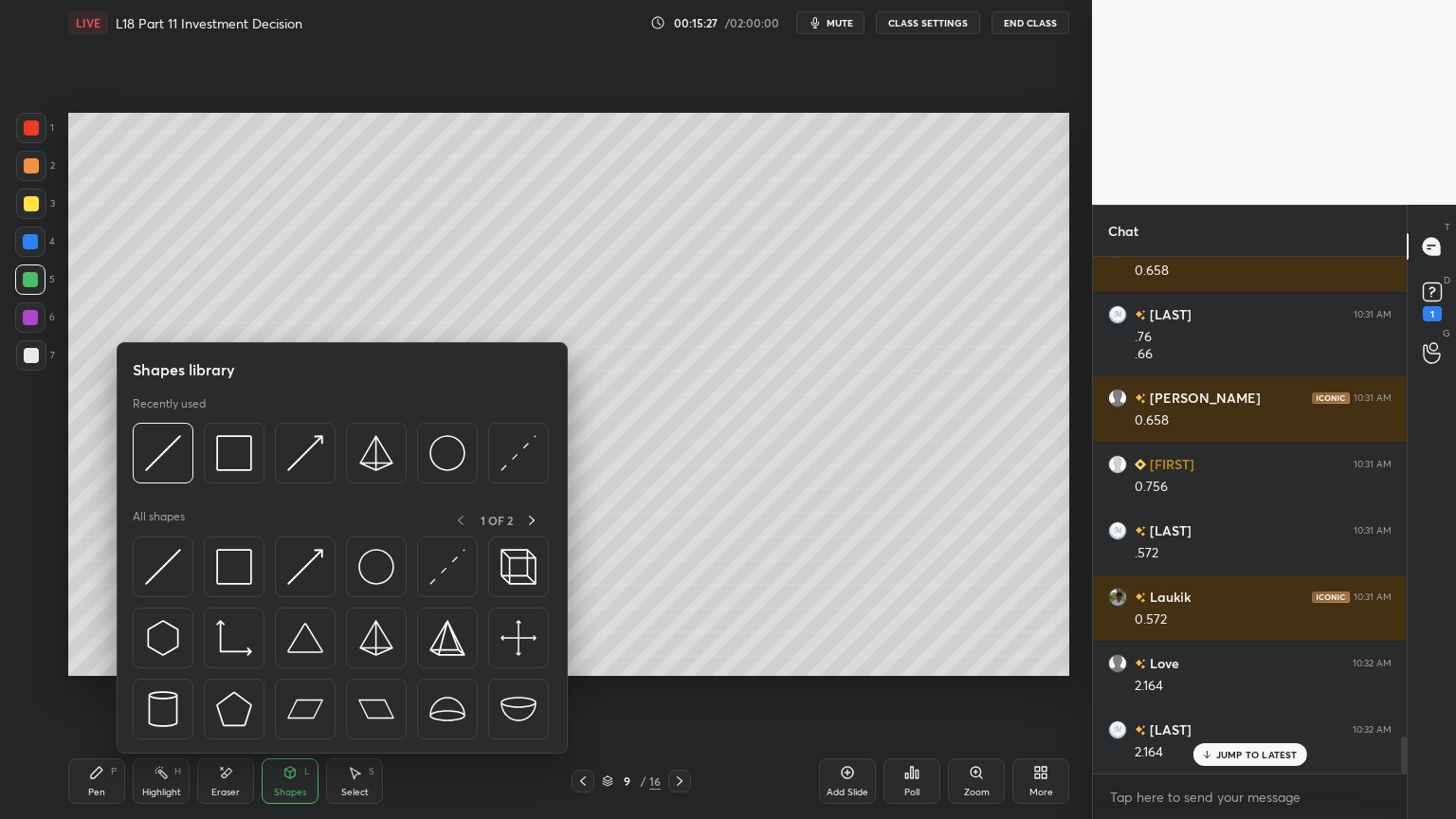 click at bounding box center [234, 453] 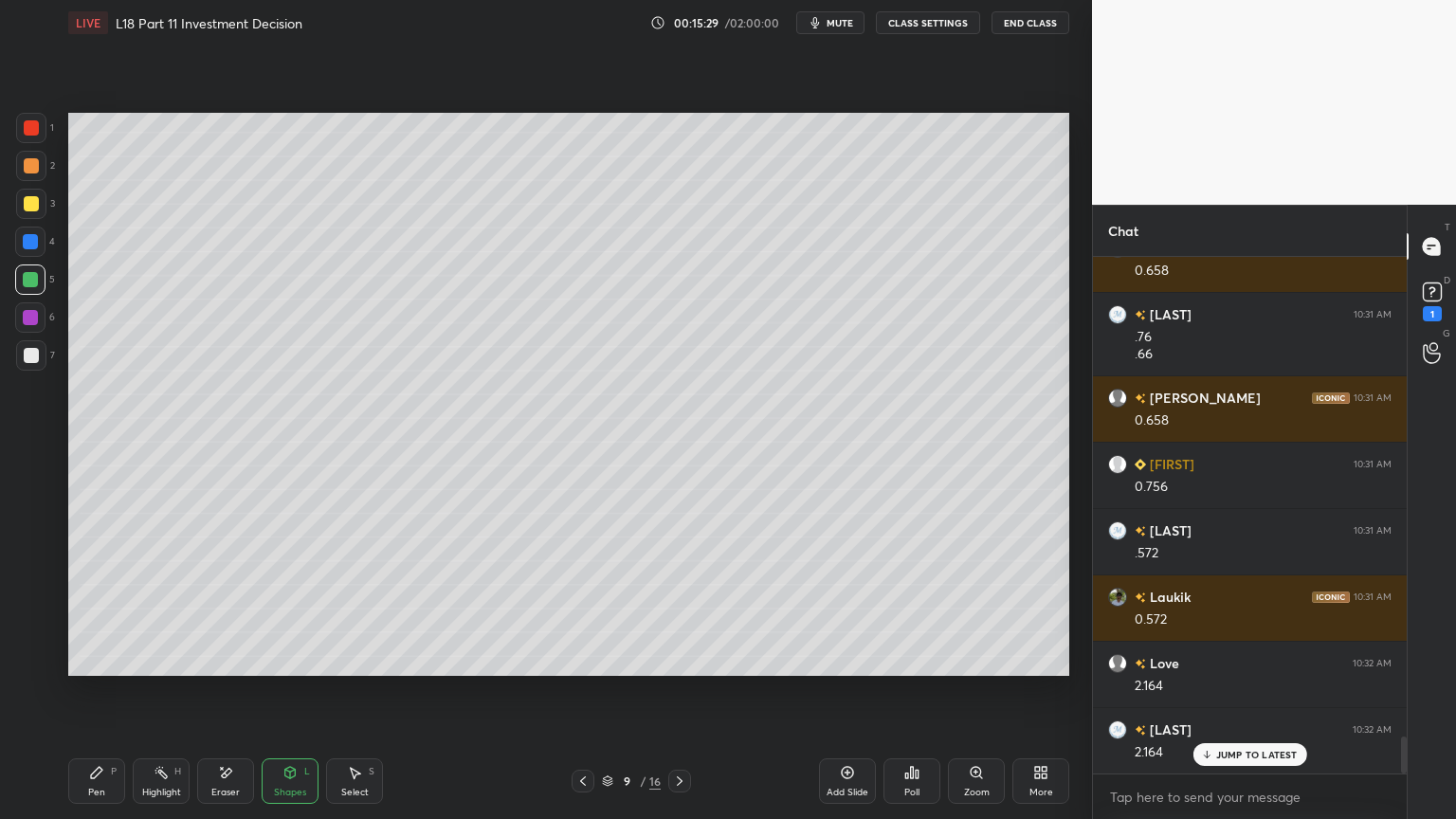 click at bounding box center [31, 355] 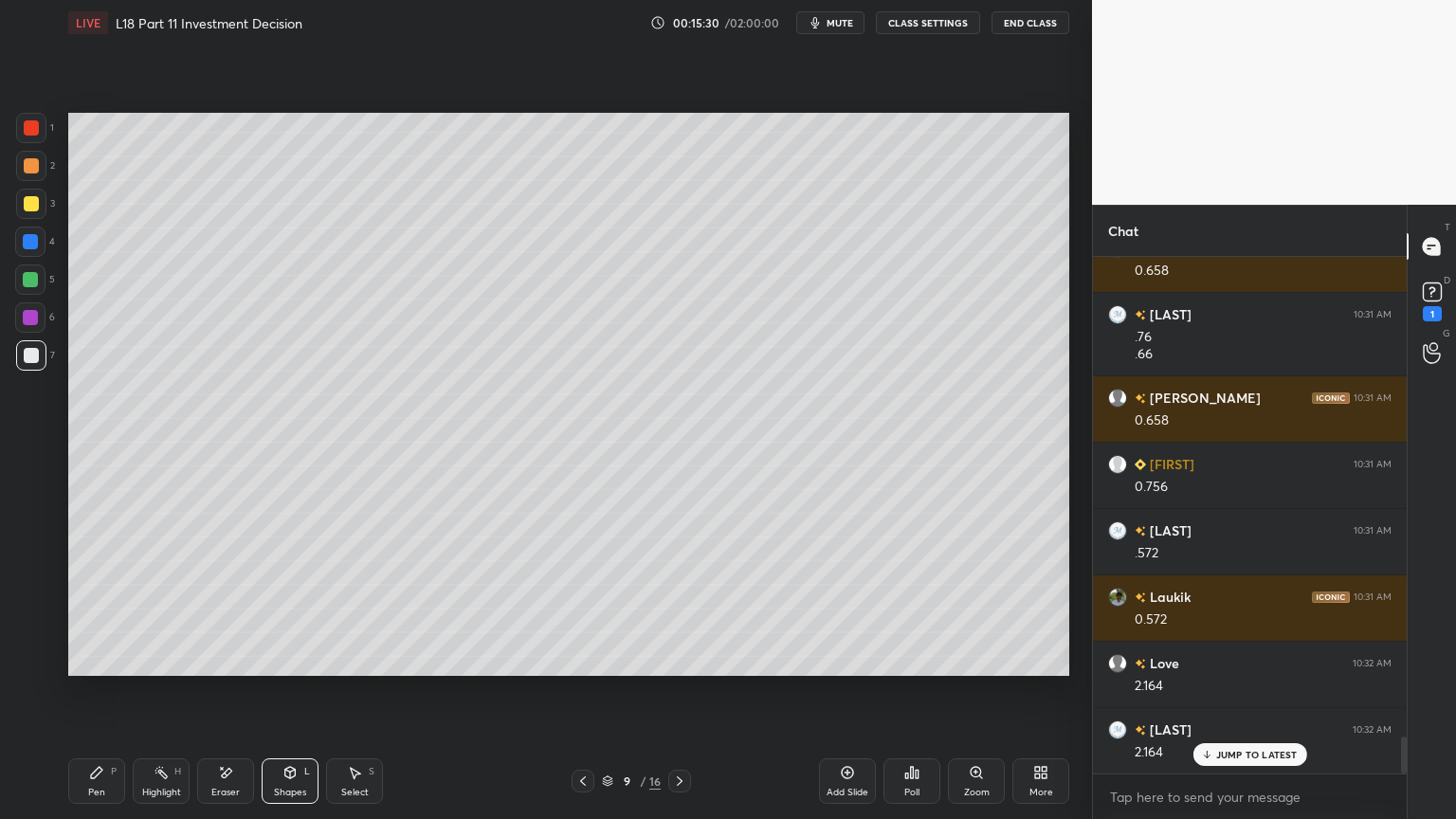click on "Pen P" at bounding box center (97, 781) 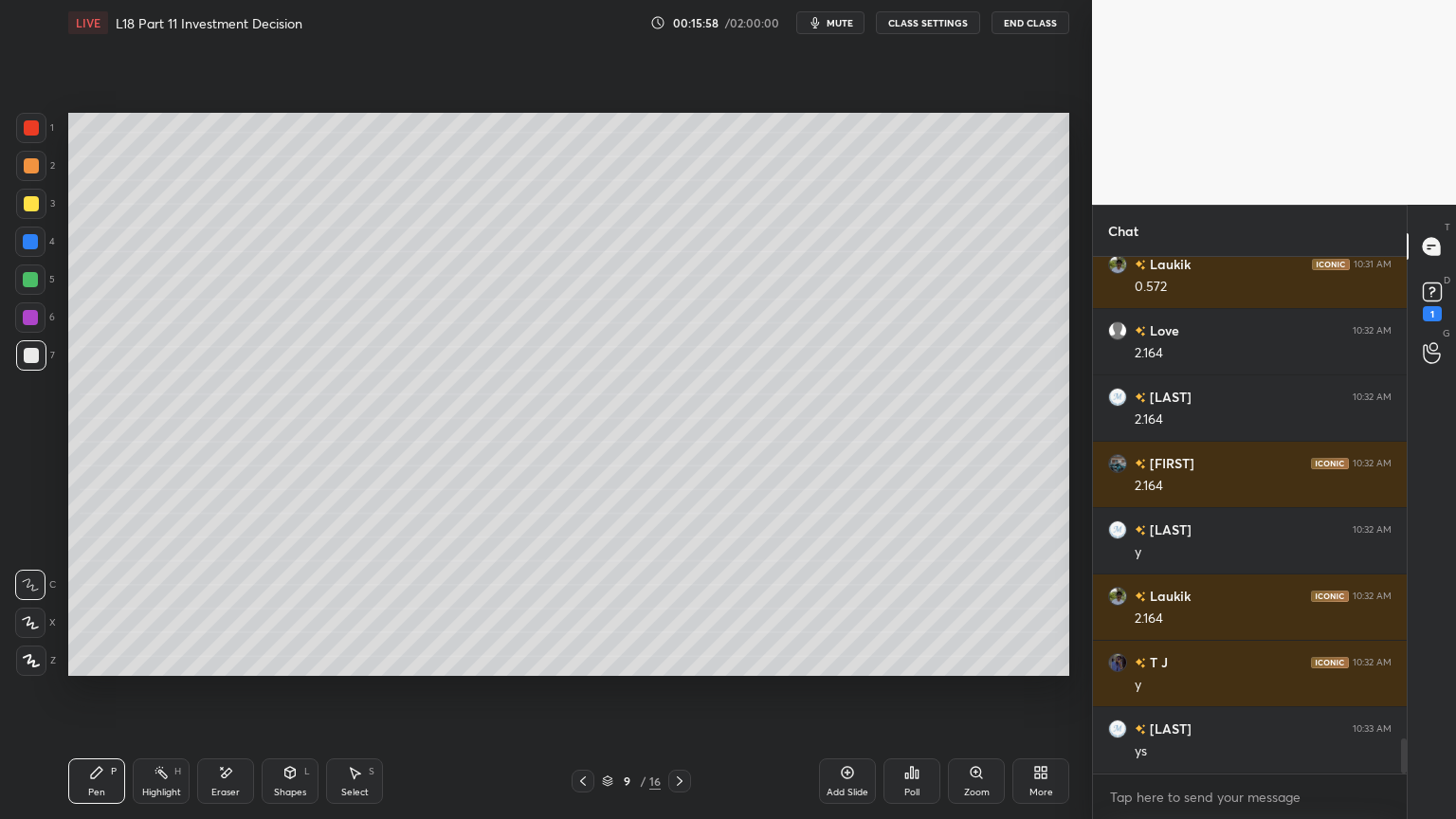scroll, scrollTop: 7087, scrollLeft: 0, axis: vertical 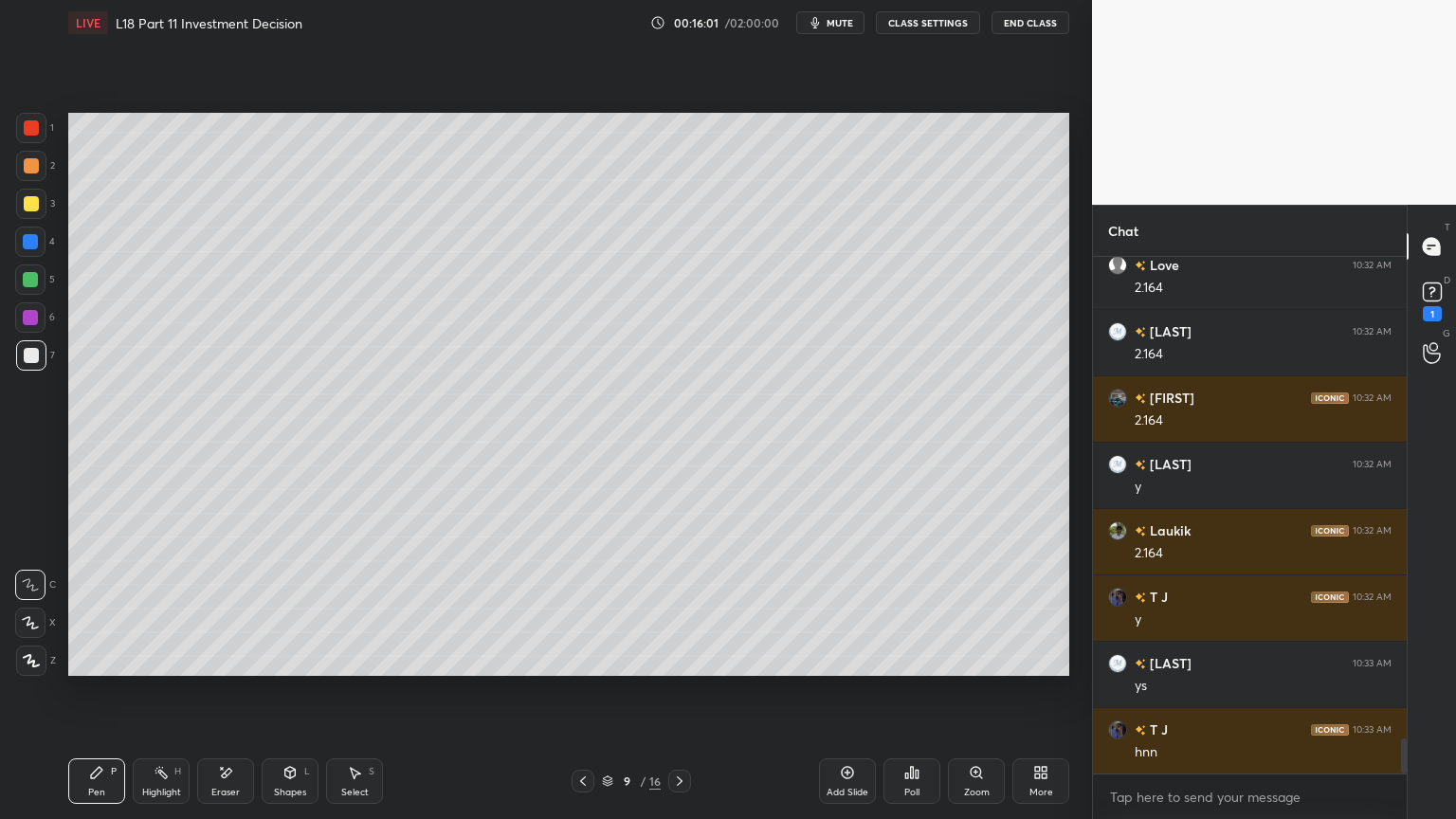 click 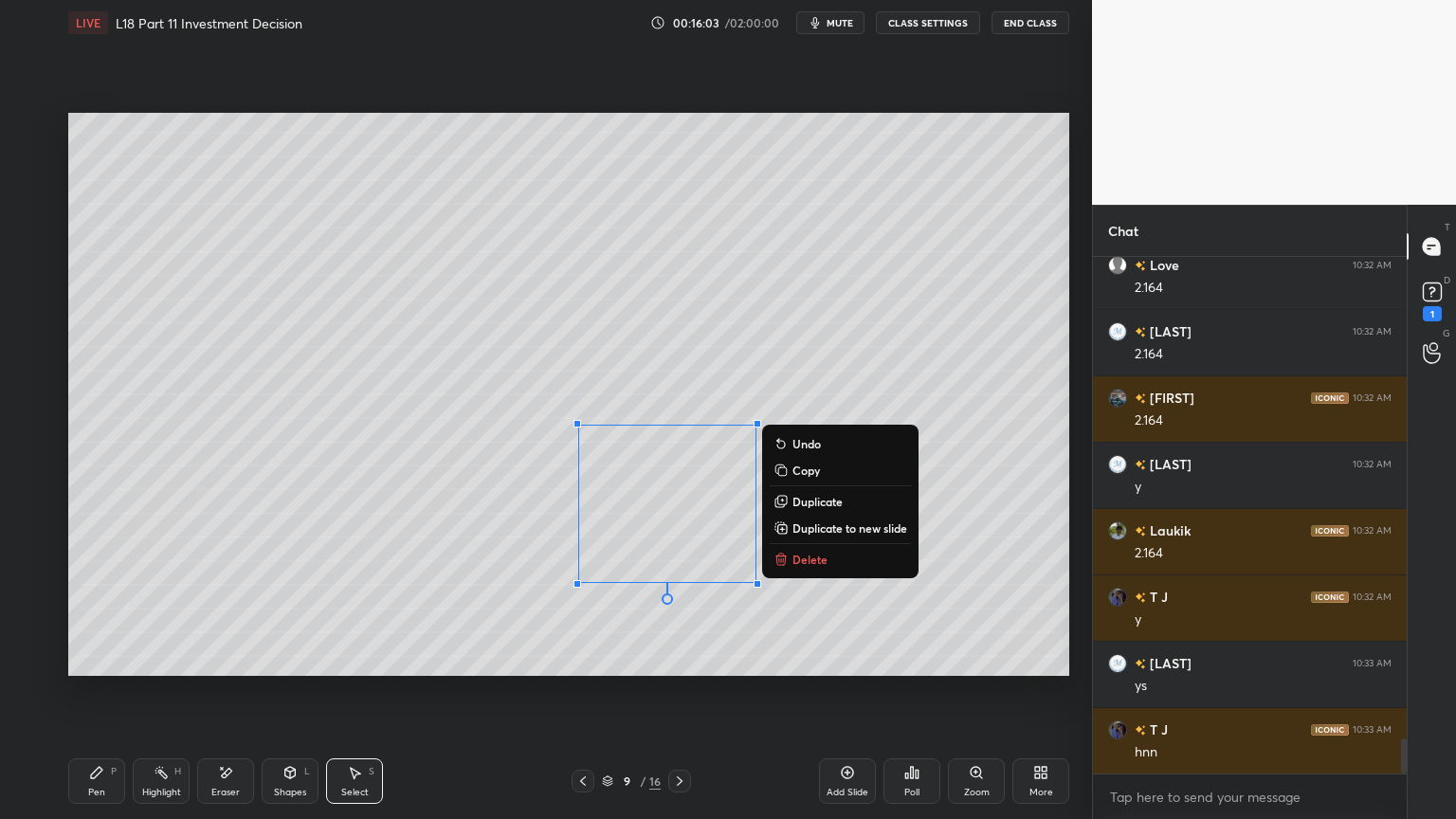 click on "Delete" at bounding box center (810, 559) 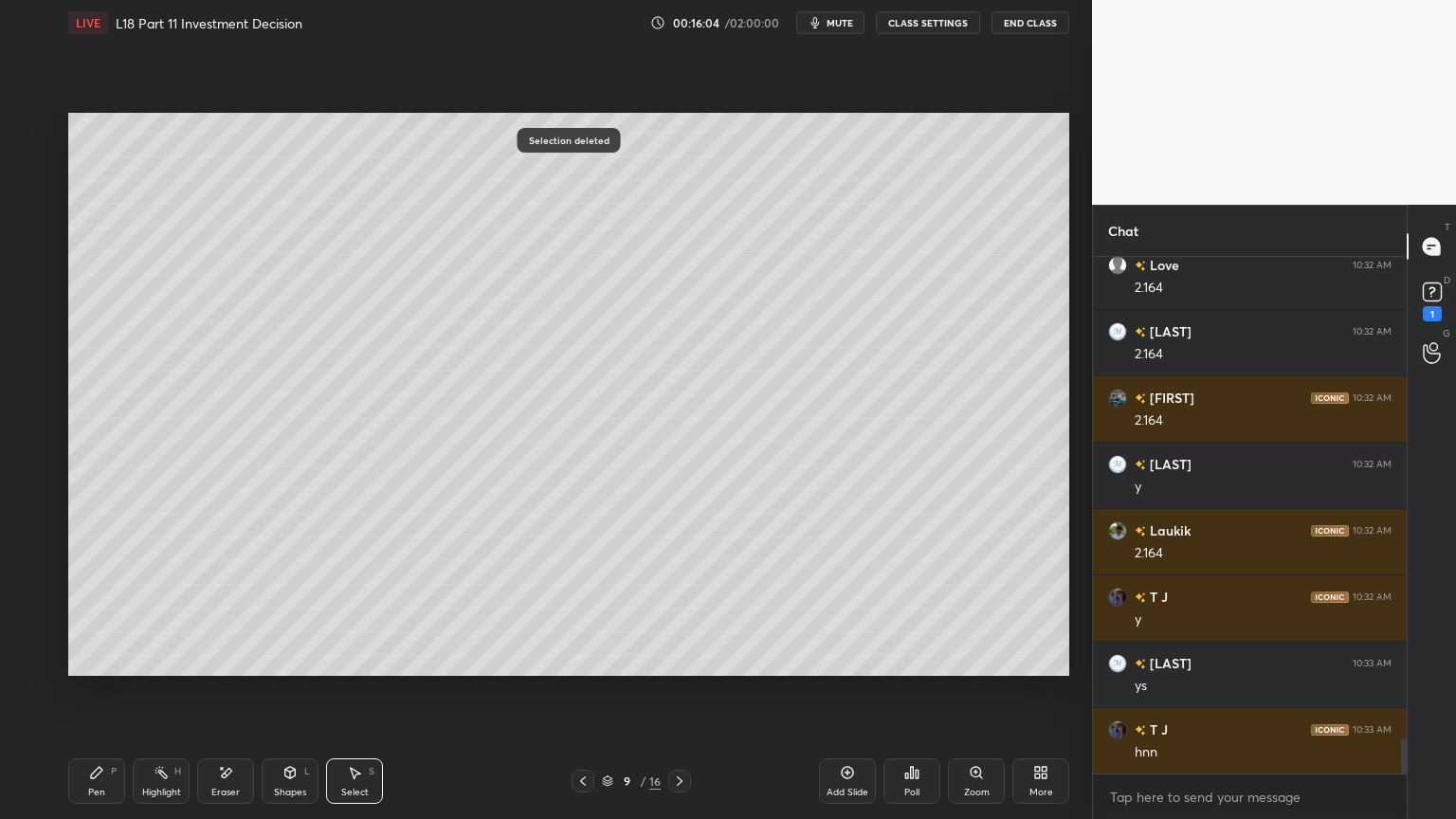 click on "Pen P" at bounding box center (97, 781) 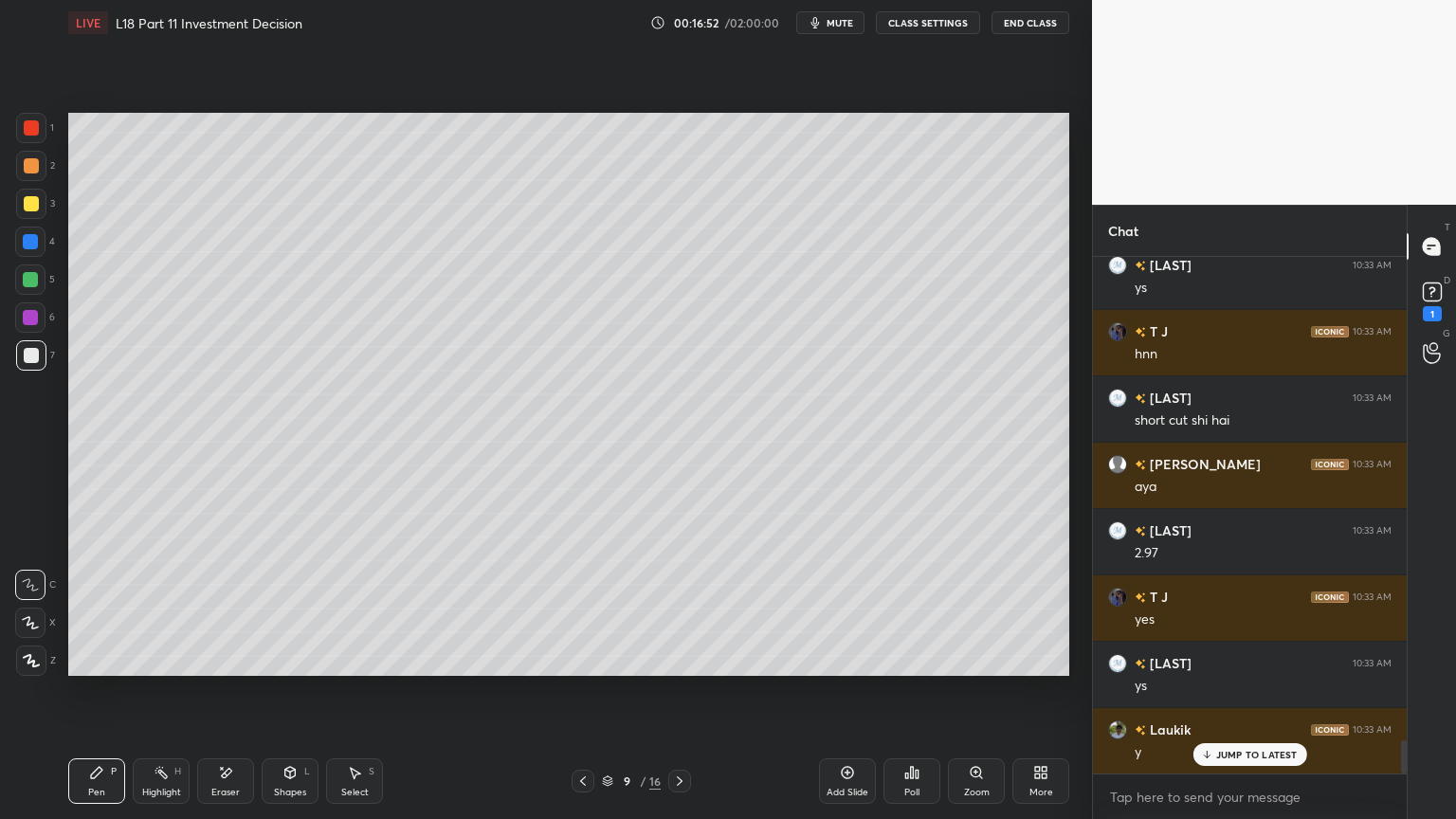 scroll, scrollTop: 7552, scrollLeft: 0, axis: vertical 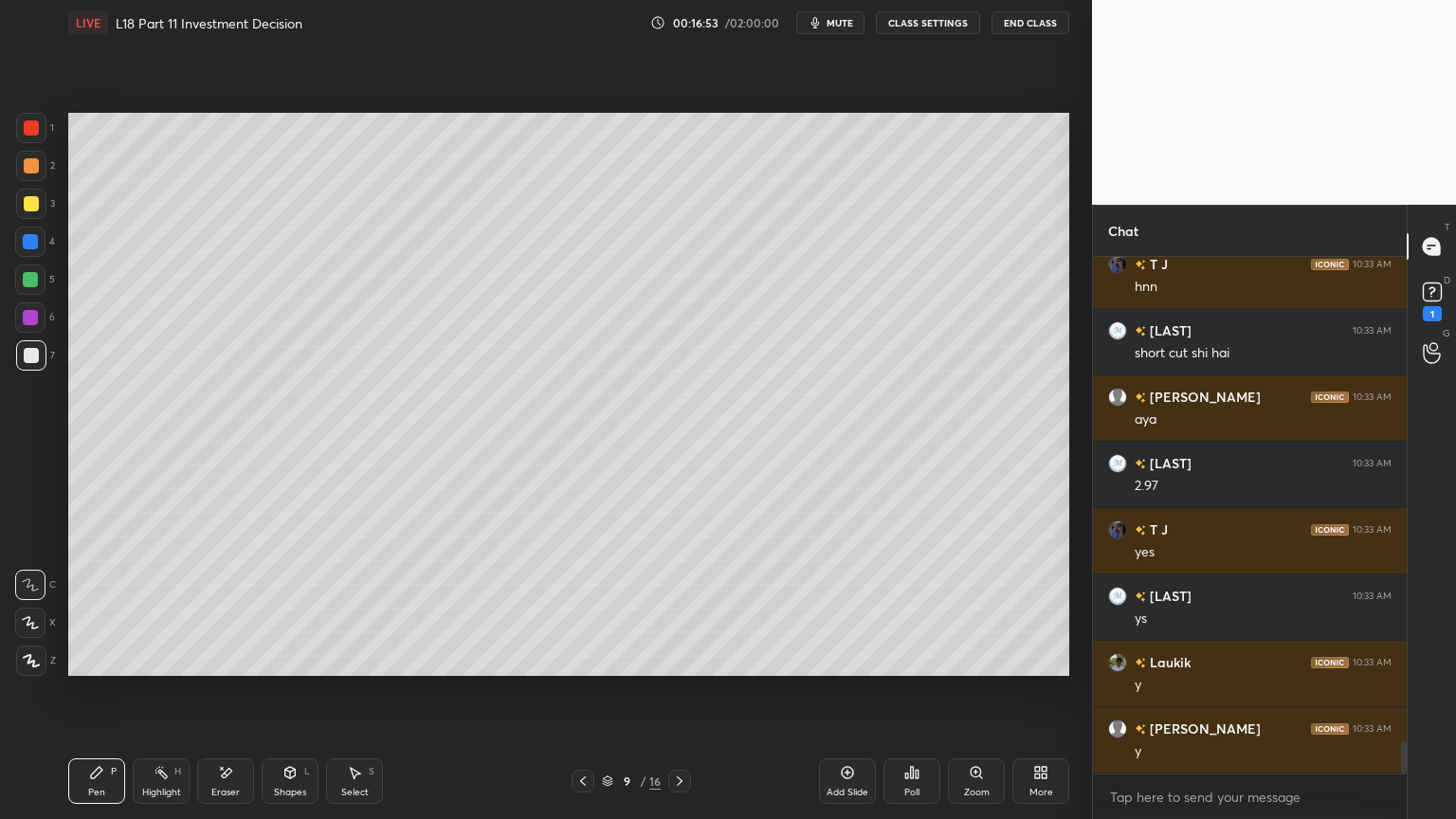 click on "Select S" at bounding box center (355, 781) 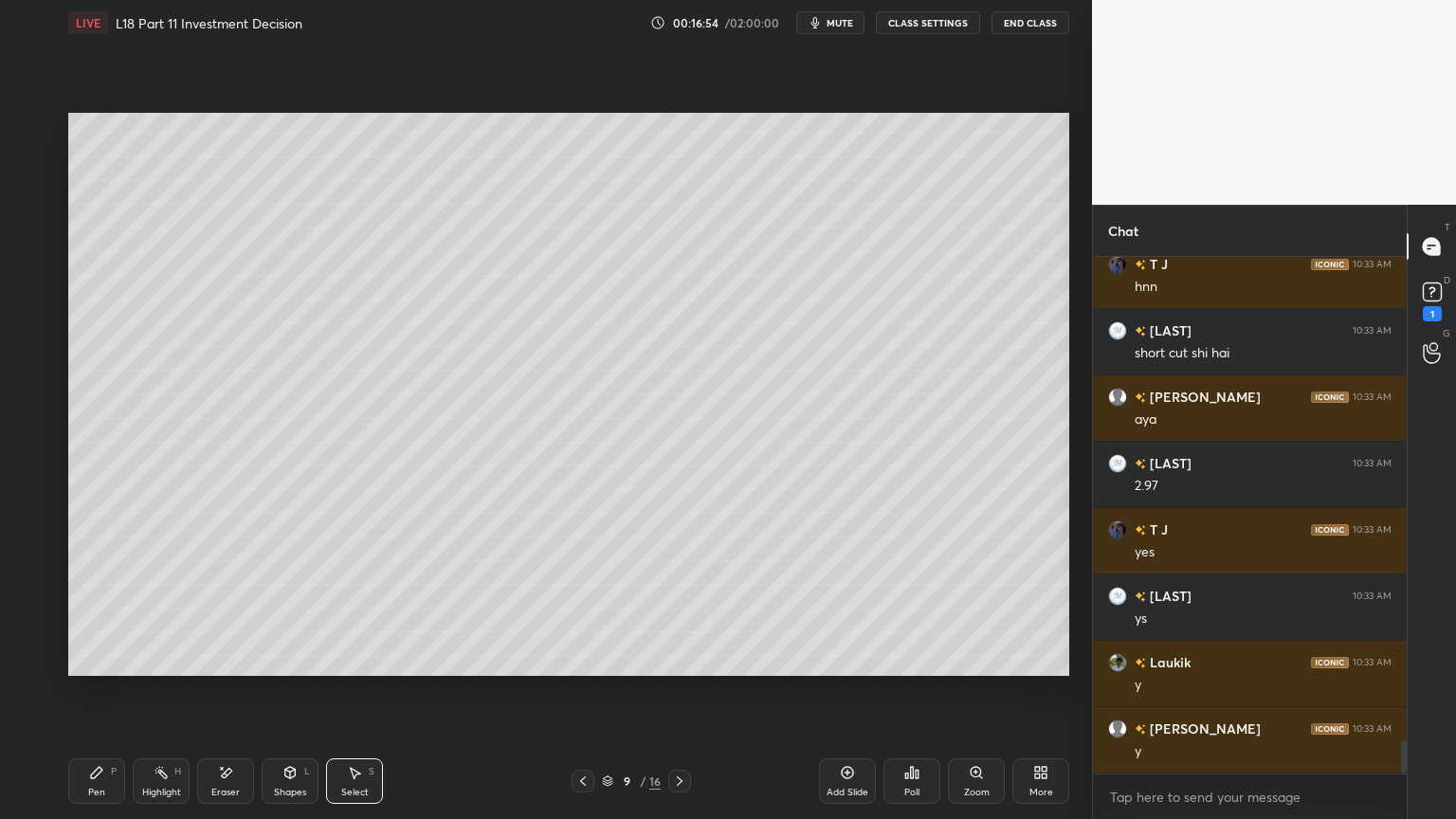 scroll, scrollTop: 7617, scrollLeft: 0, axis: vertical 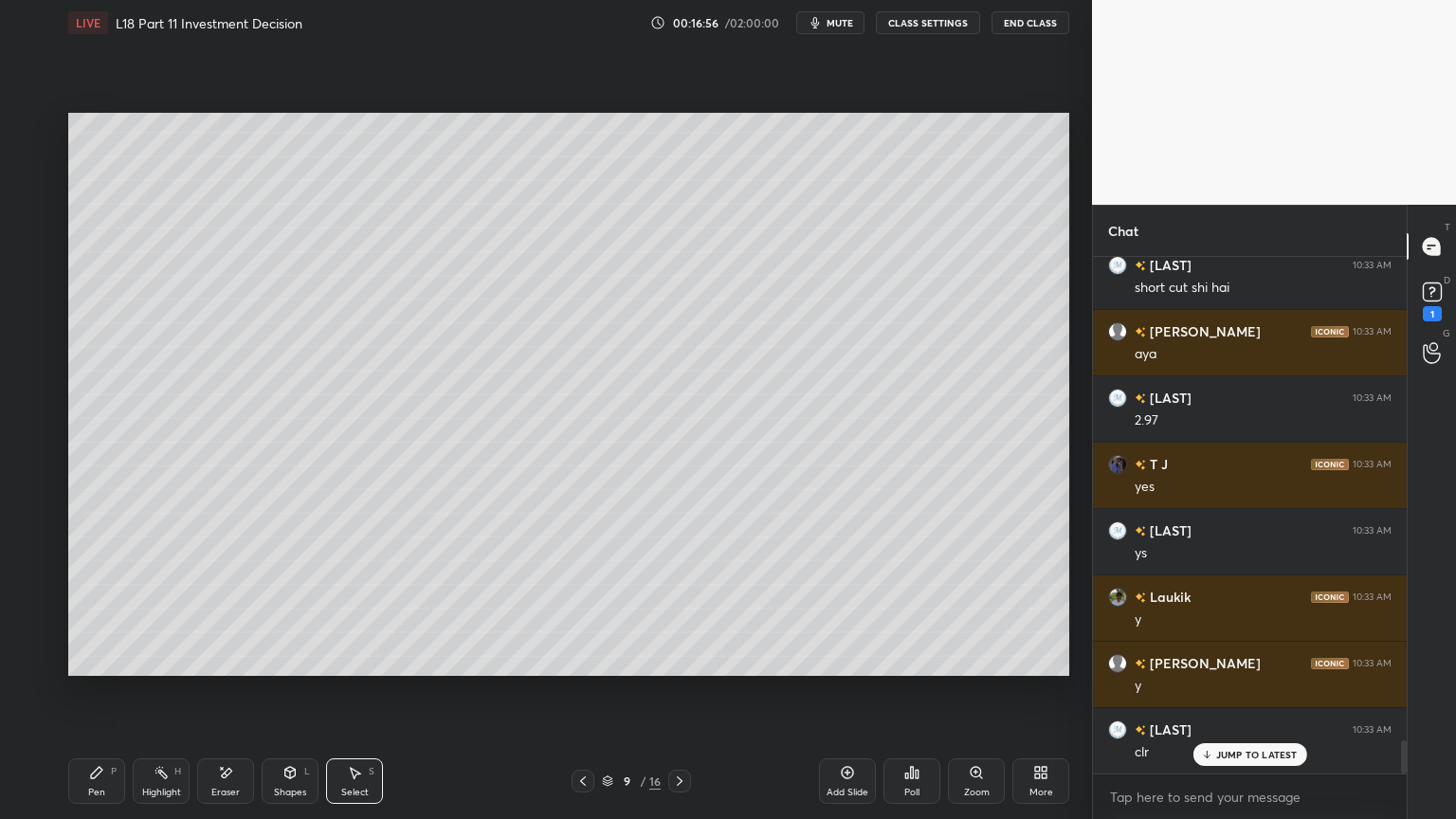 click 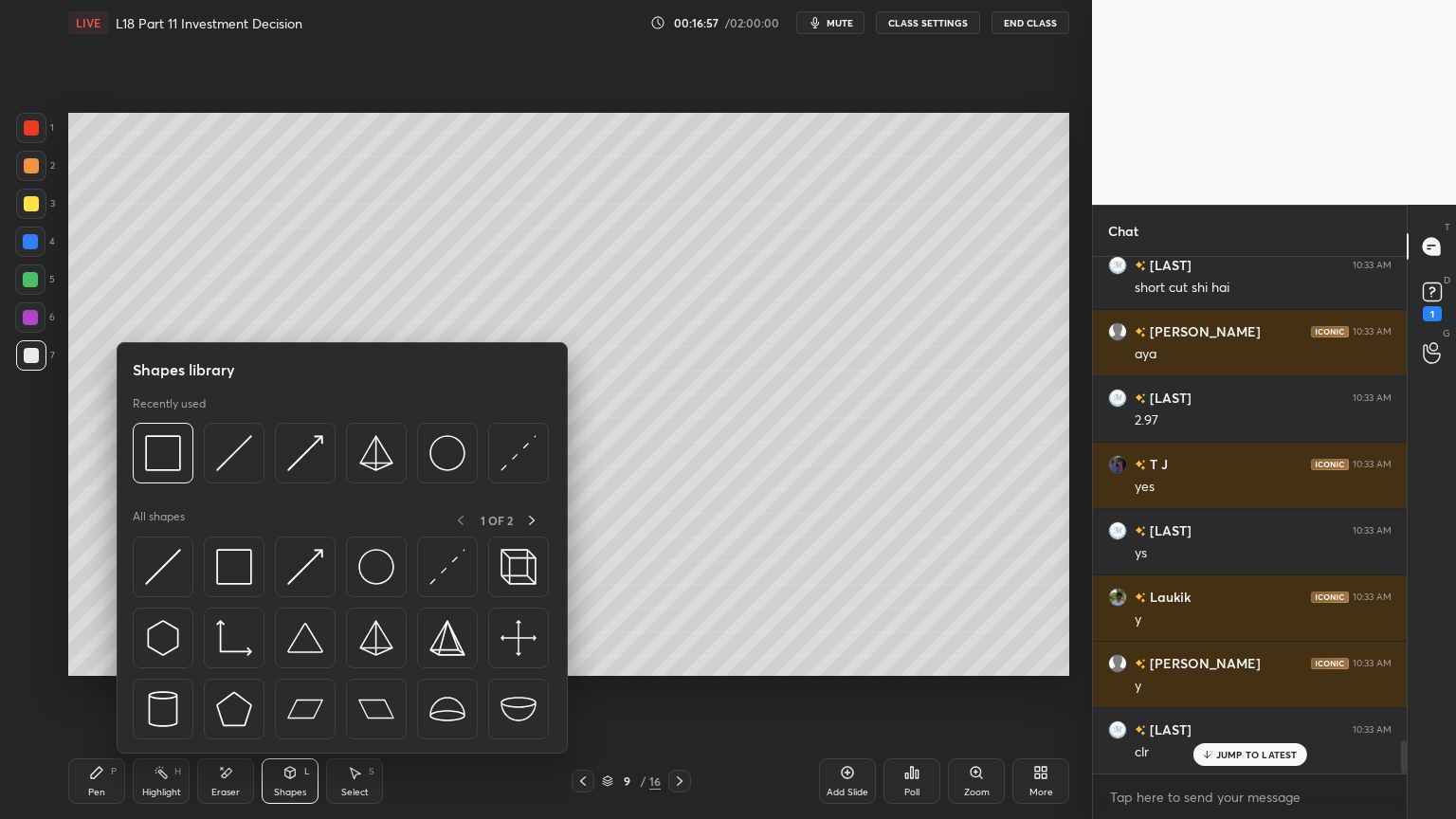 click at bounding box center [163, 453] 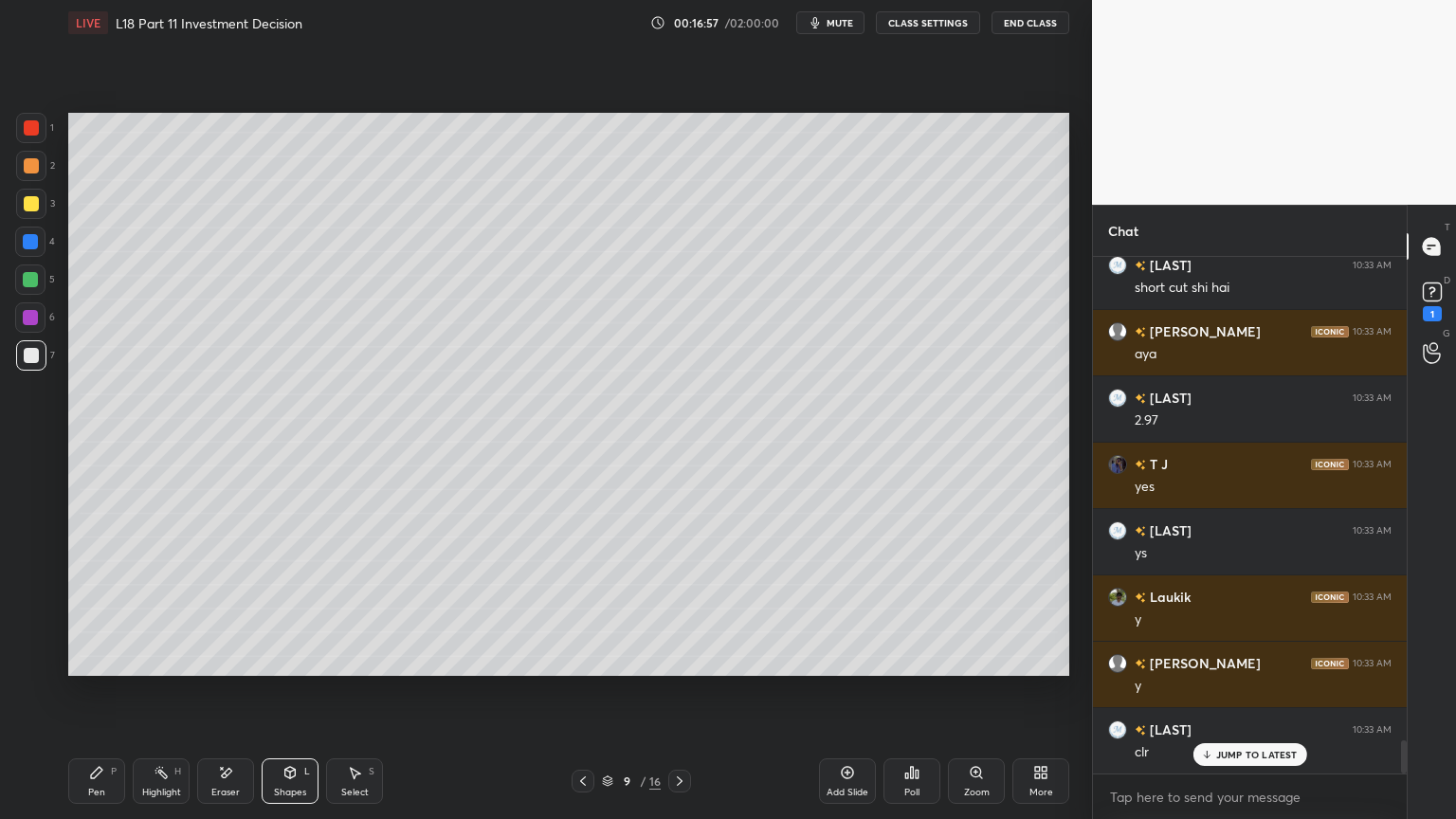 click at bounding box center (30, 280) 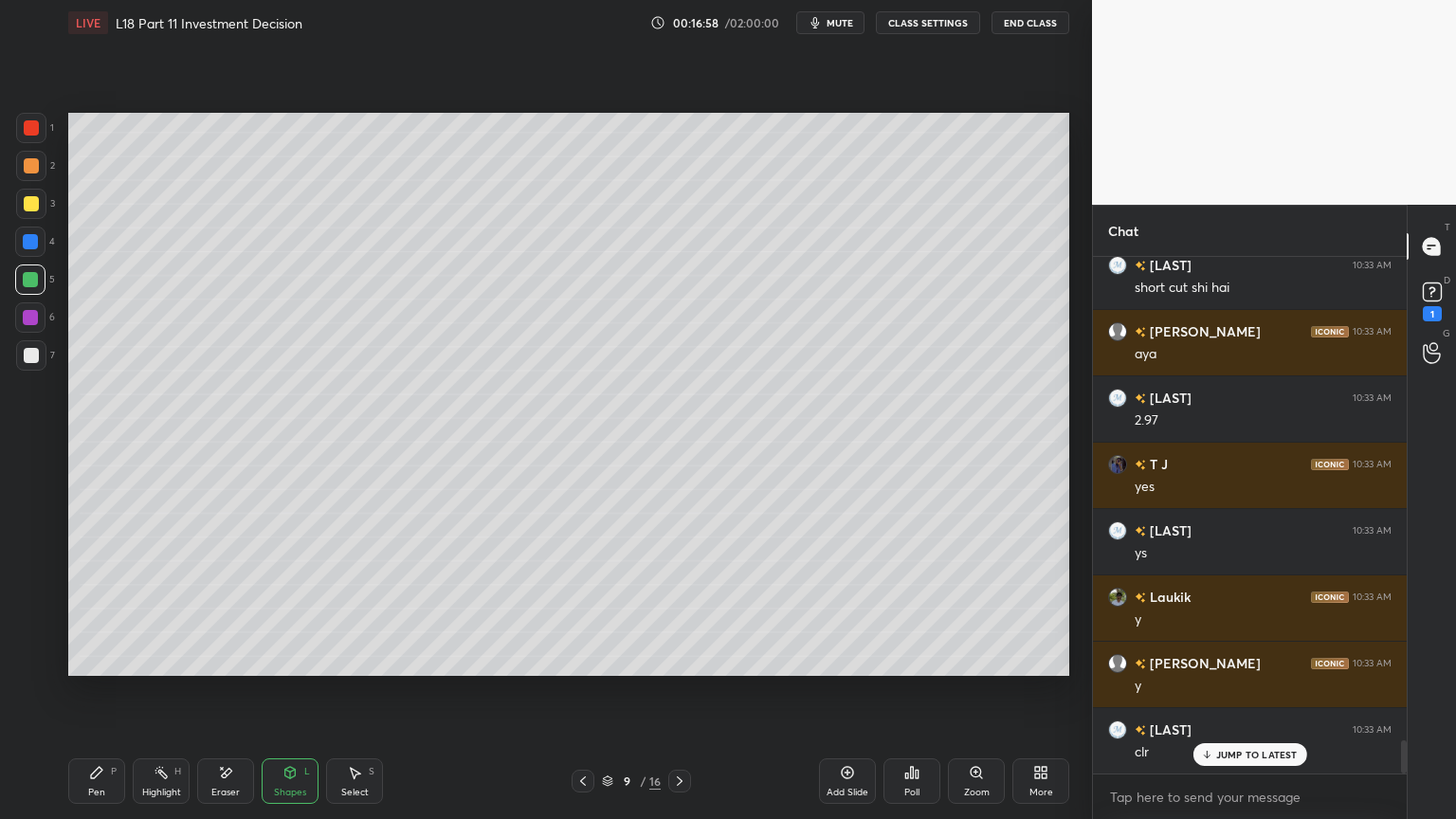 click 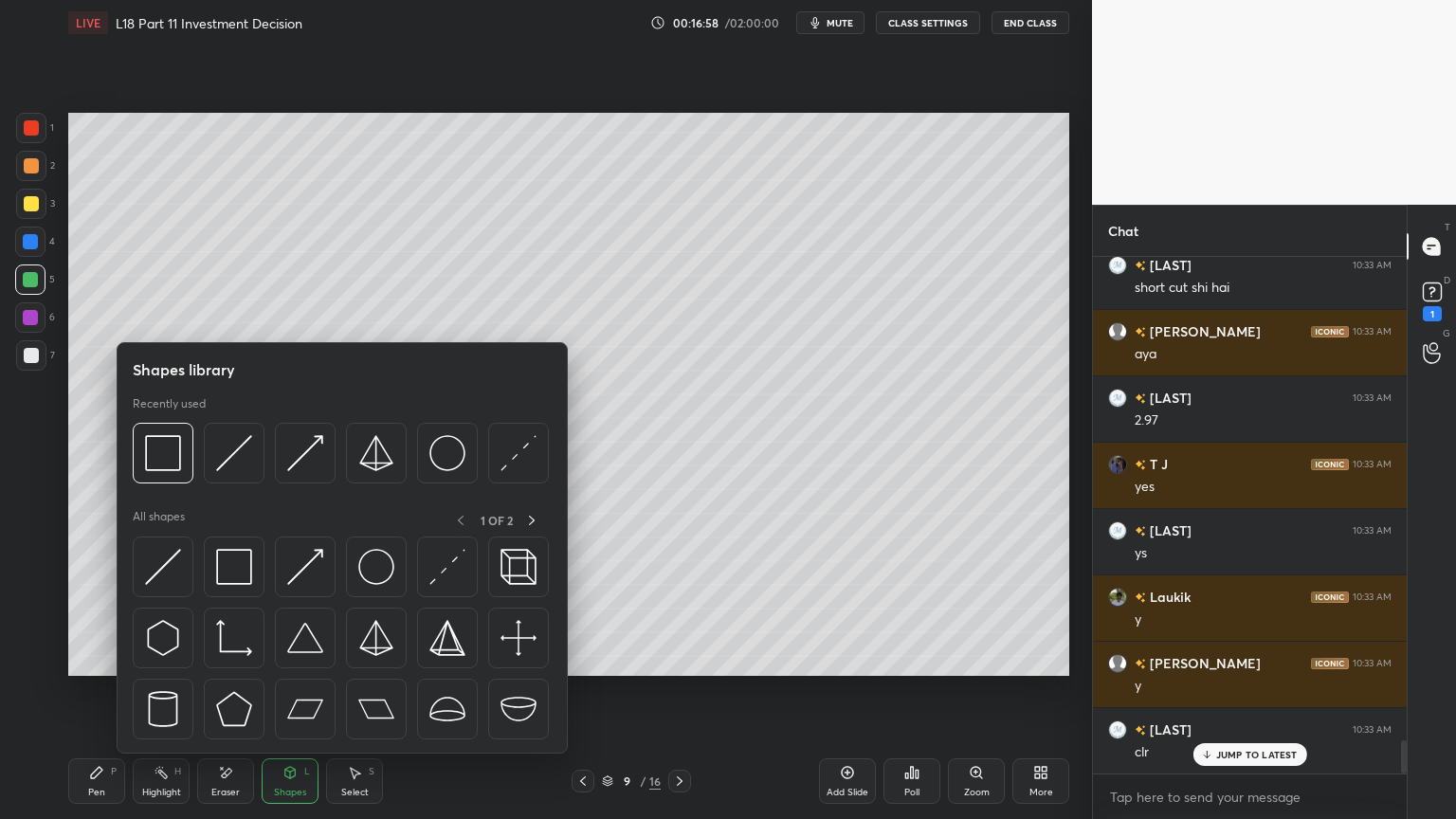 click at bounding box center [234, 453] 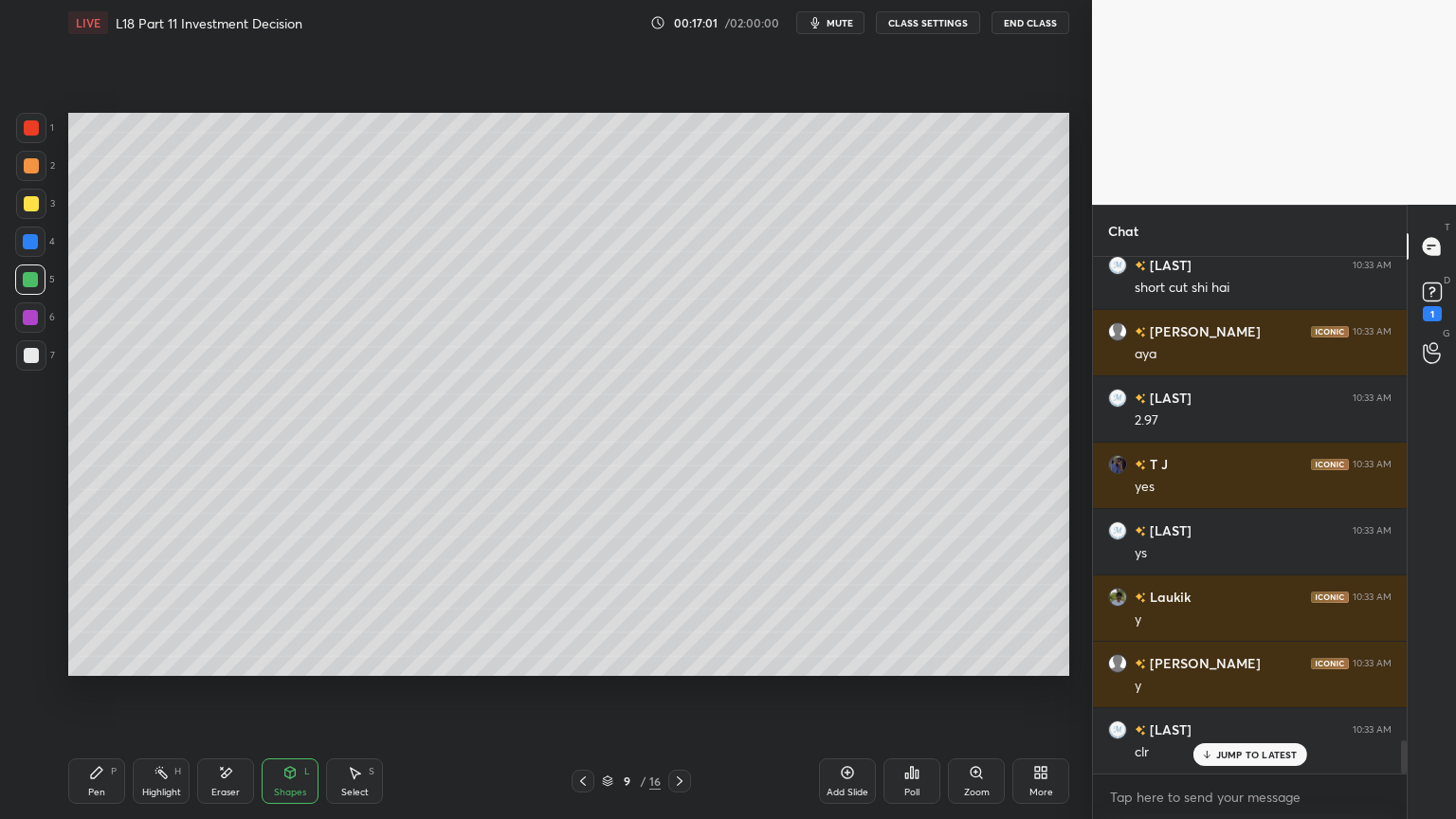click at bounding box center [31, 355] 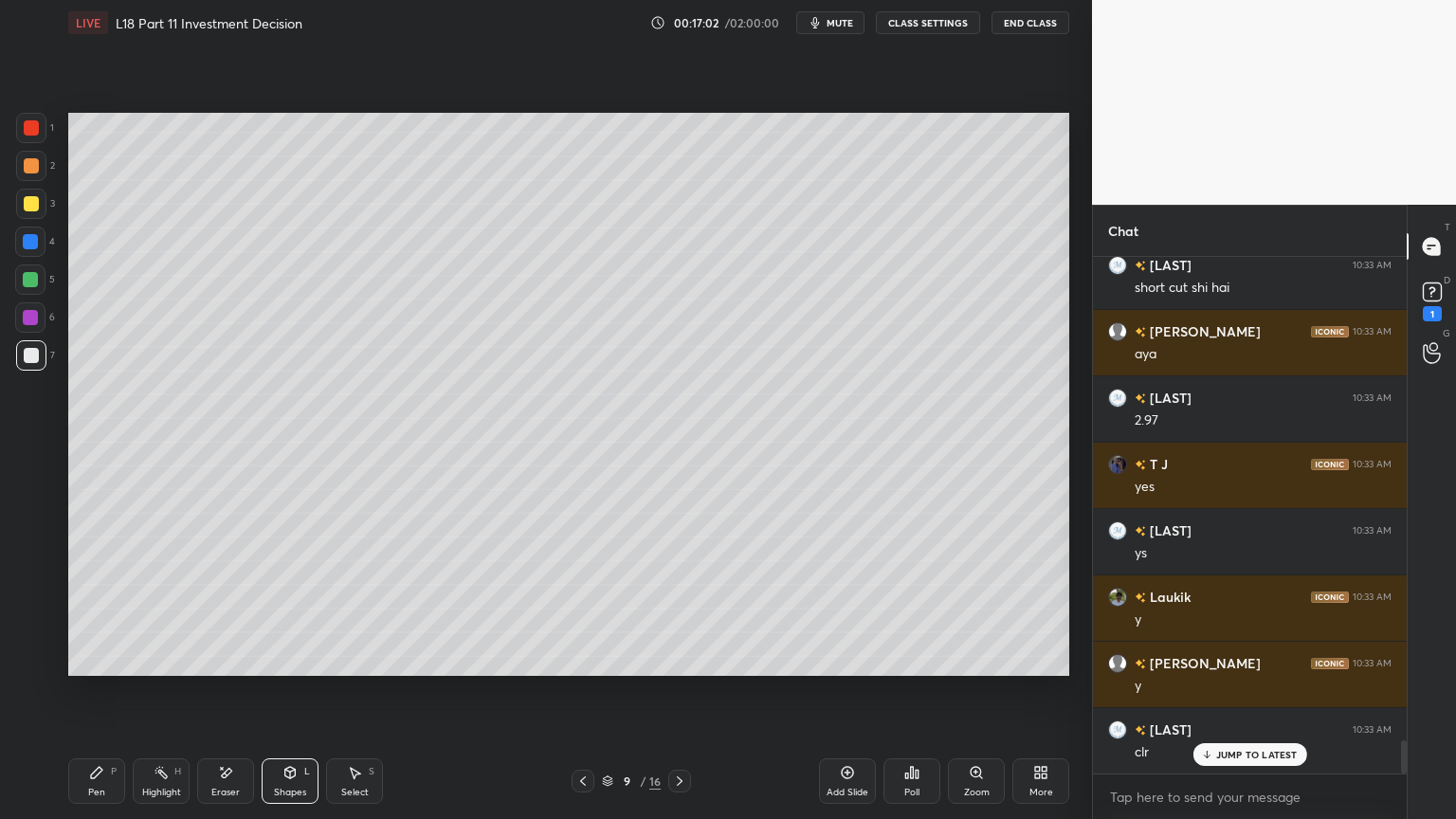 click on "Pen P" at bounding box center [97, 781] 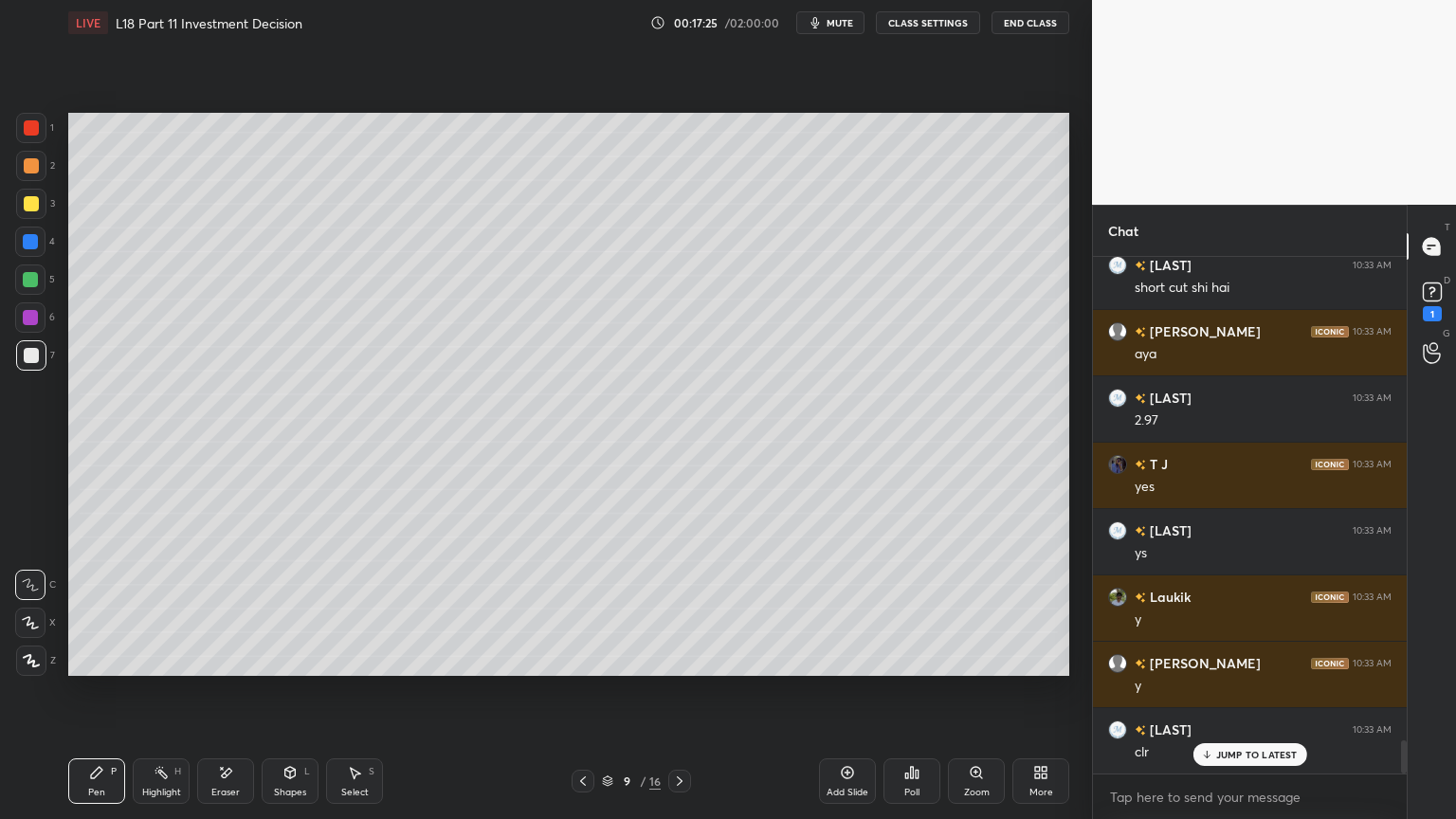 scroll, scrollTop: 7685, scrollLeft: 0, axis: vertical 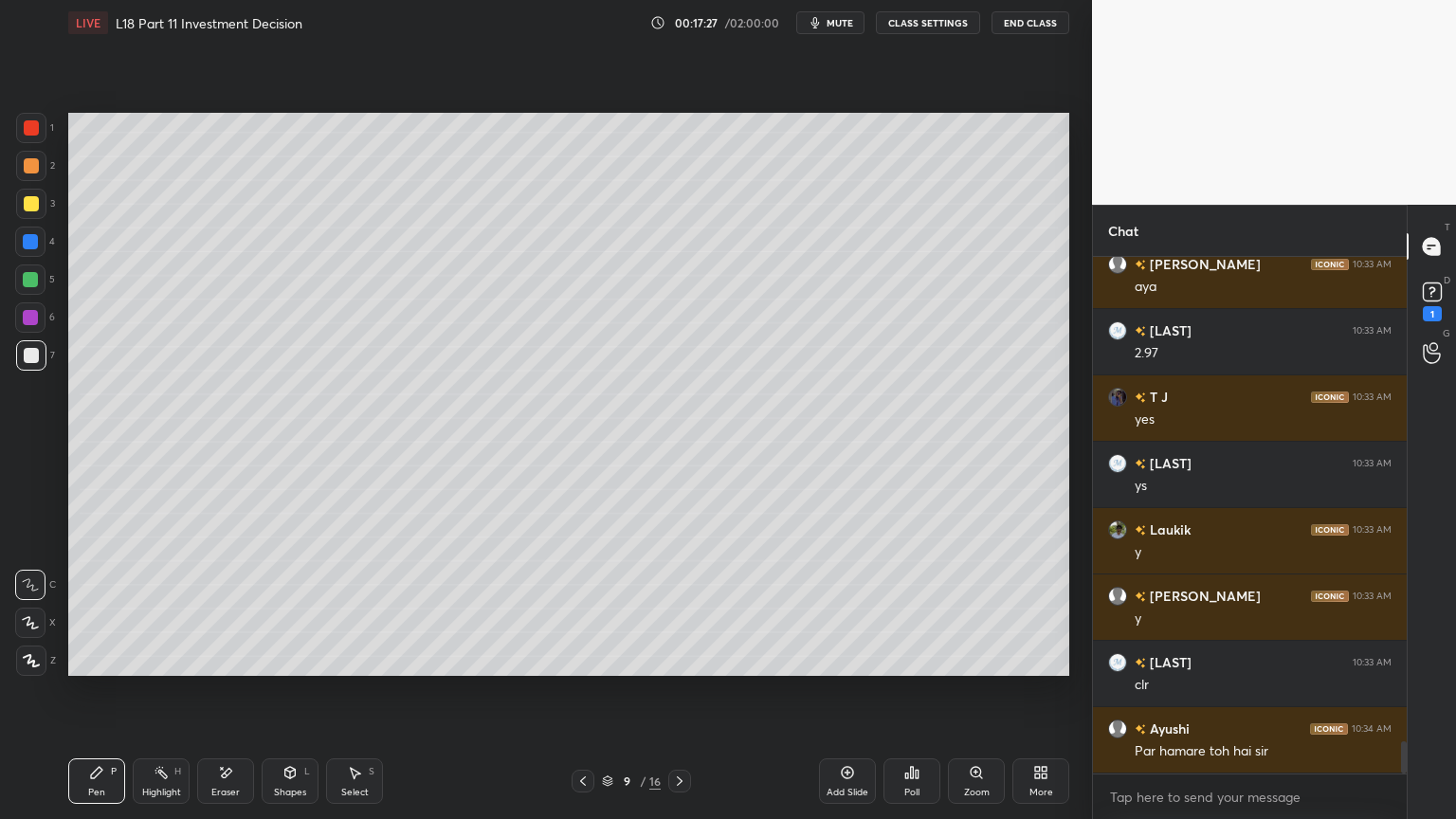 click at bounding box center (30, 280) 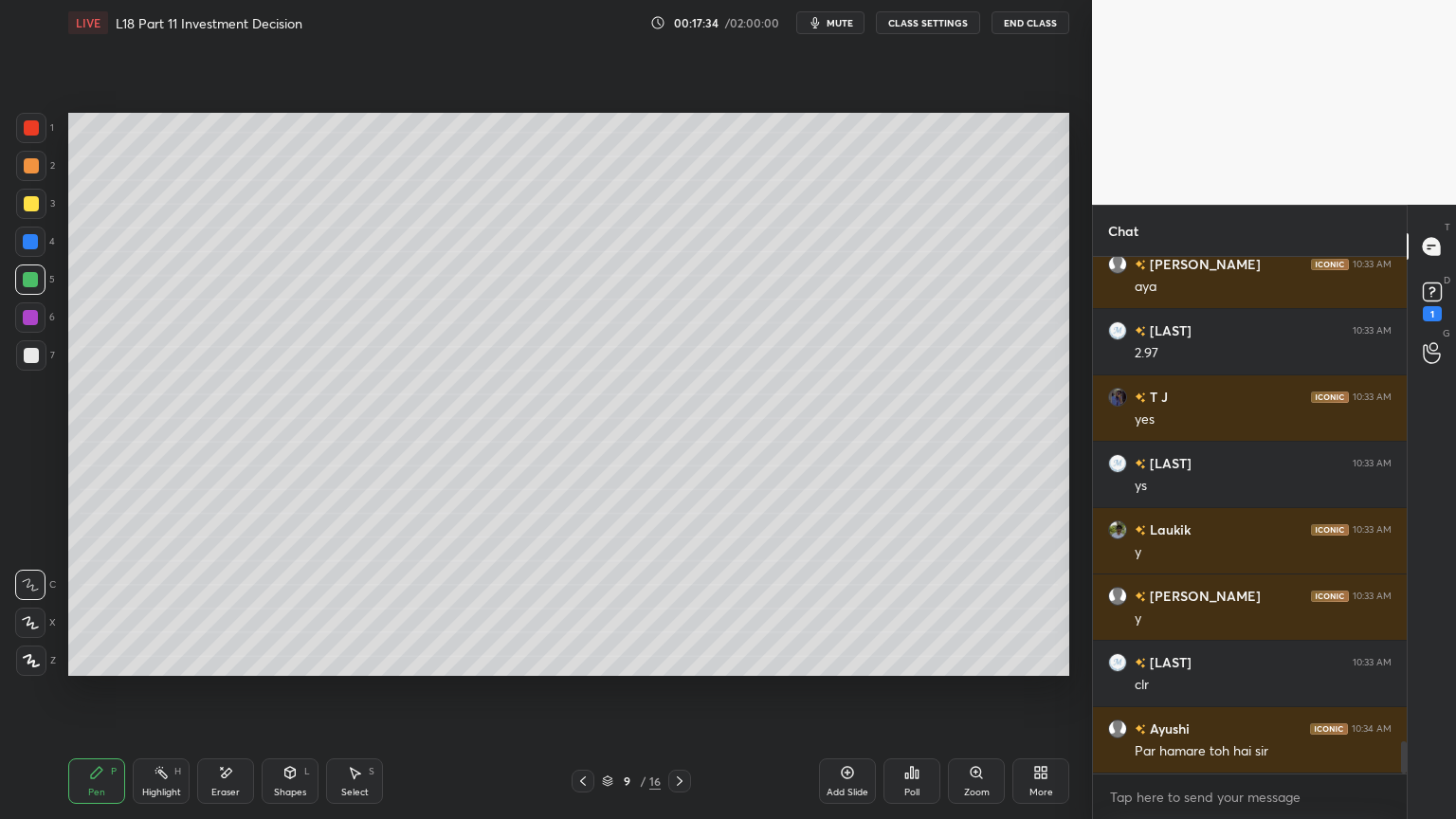 click 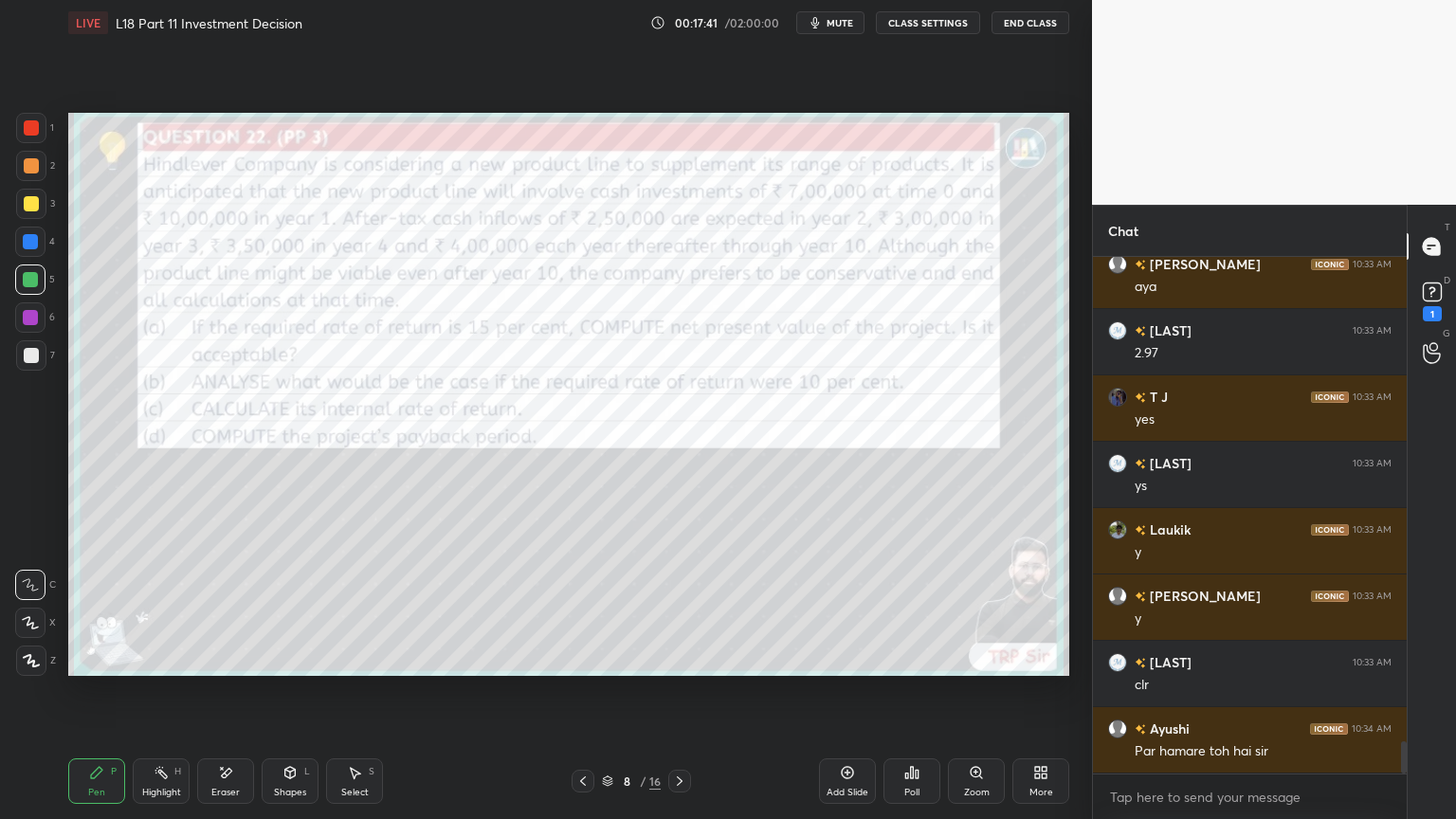 click 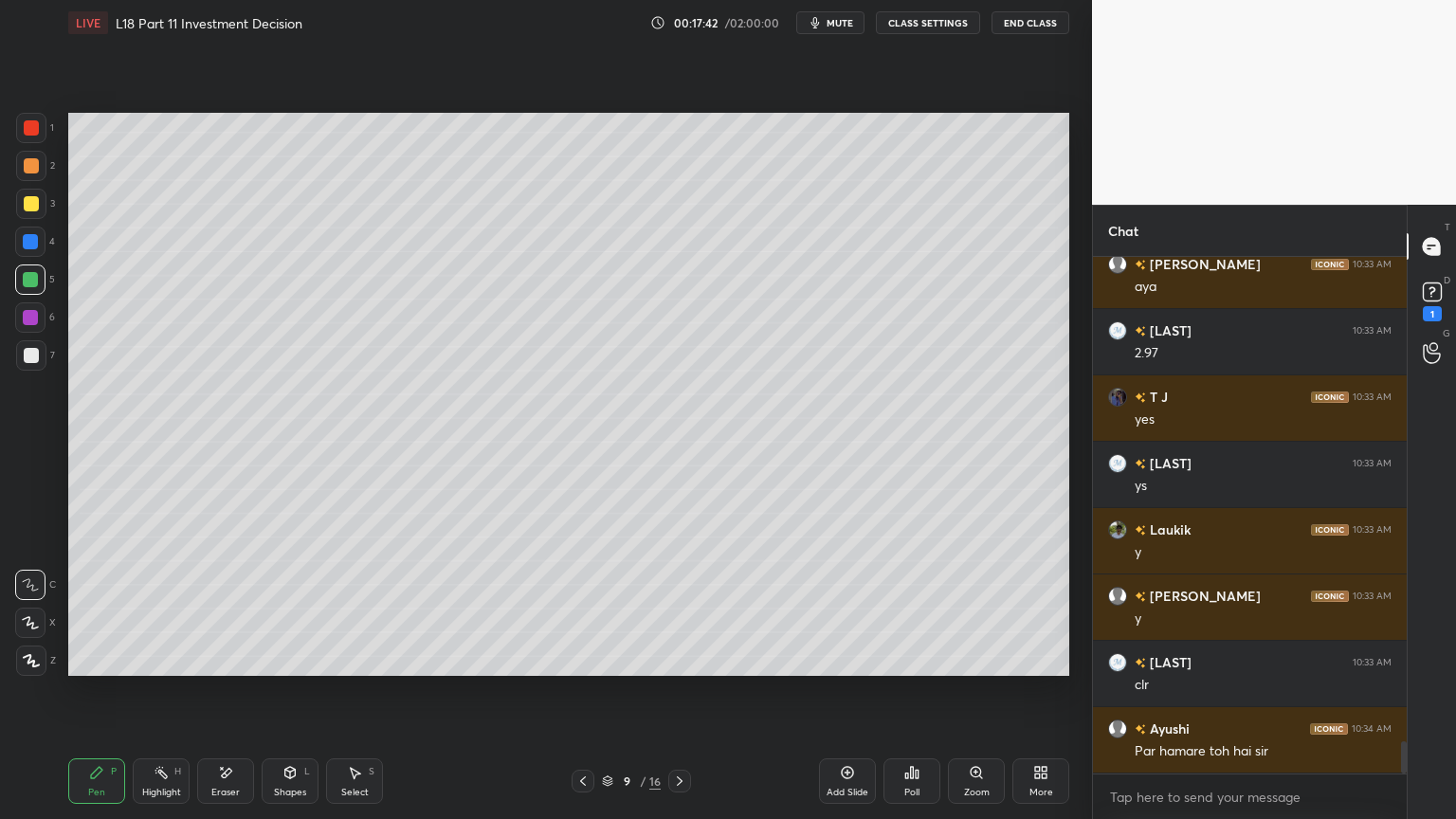 scroll, scrollTop: 7750, scrollLeft: 0, axis: vertical 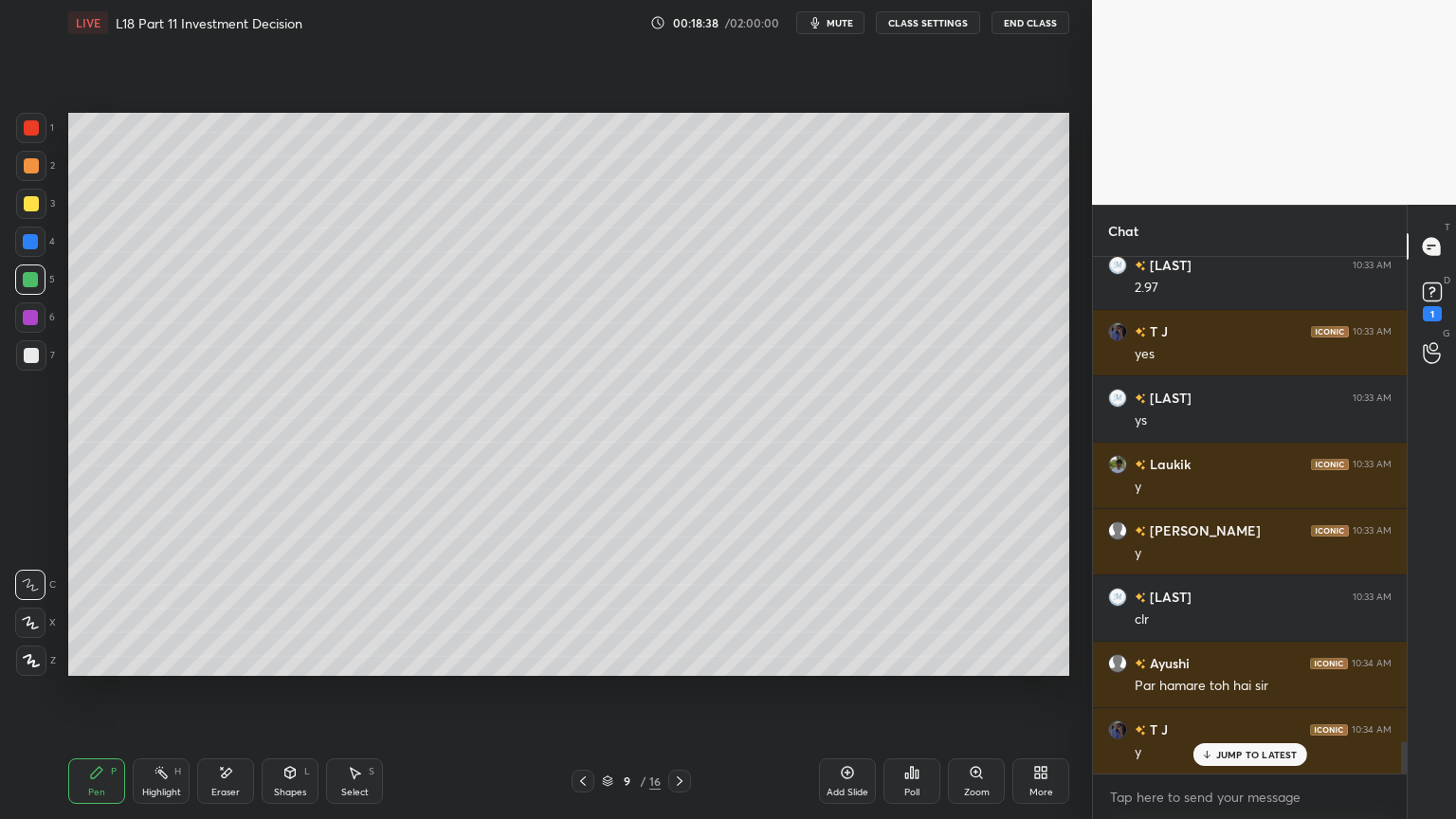 click 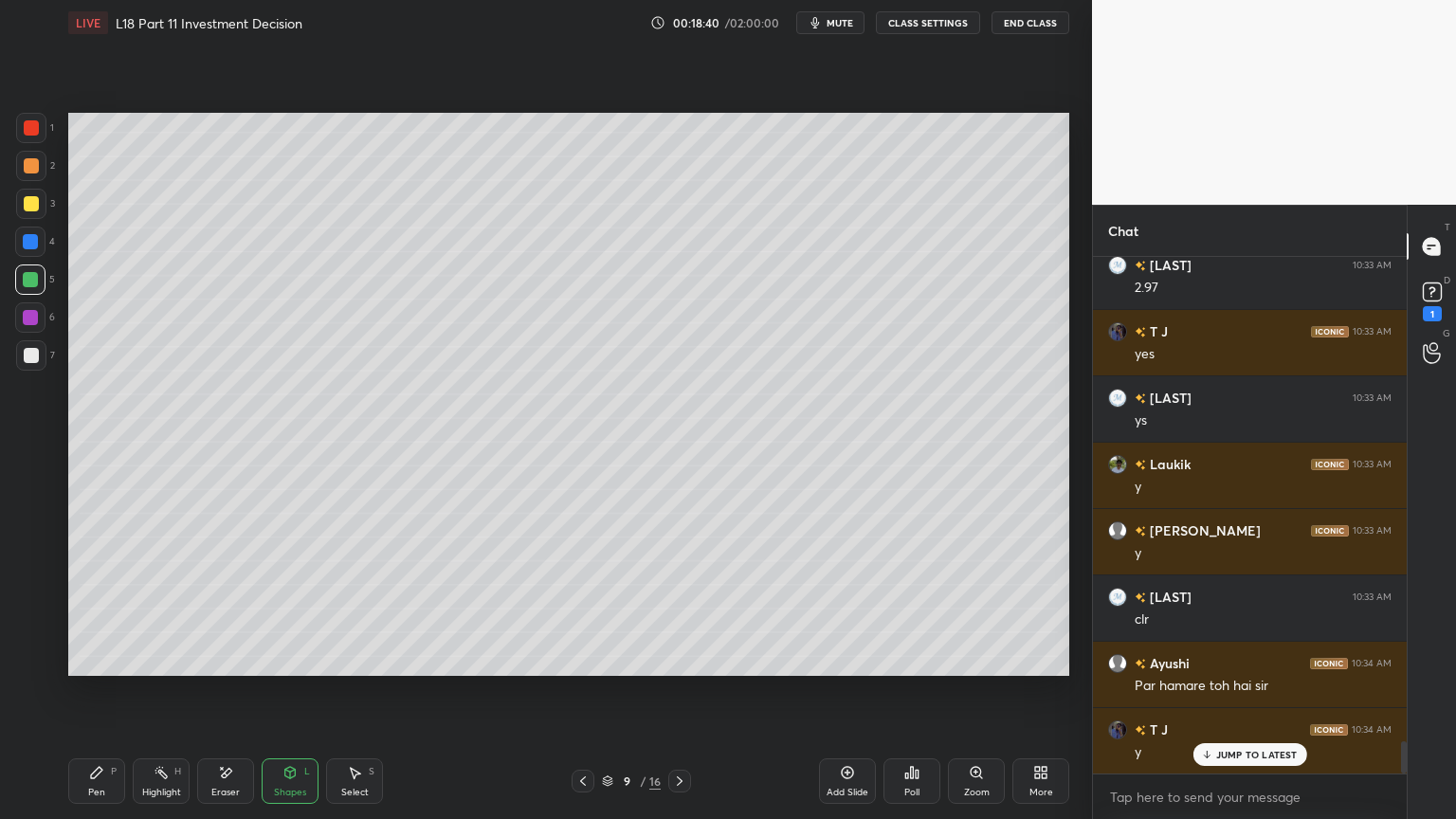 click on "Eraser" at bounding box center (226, 781) 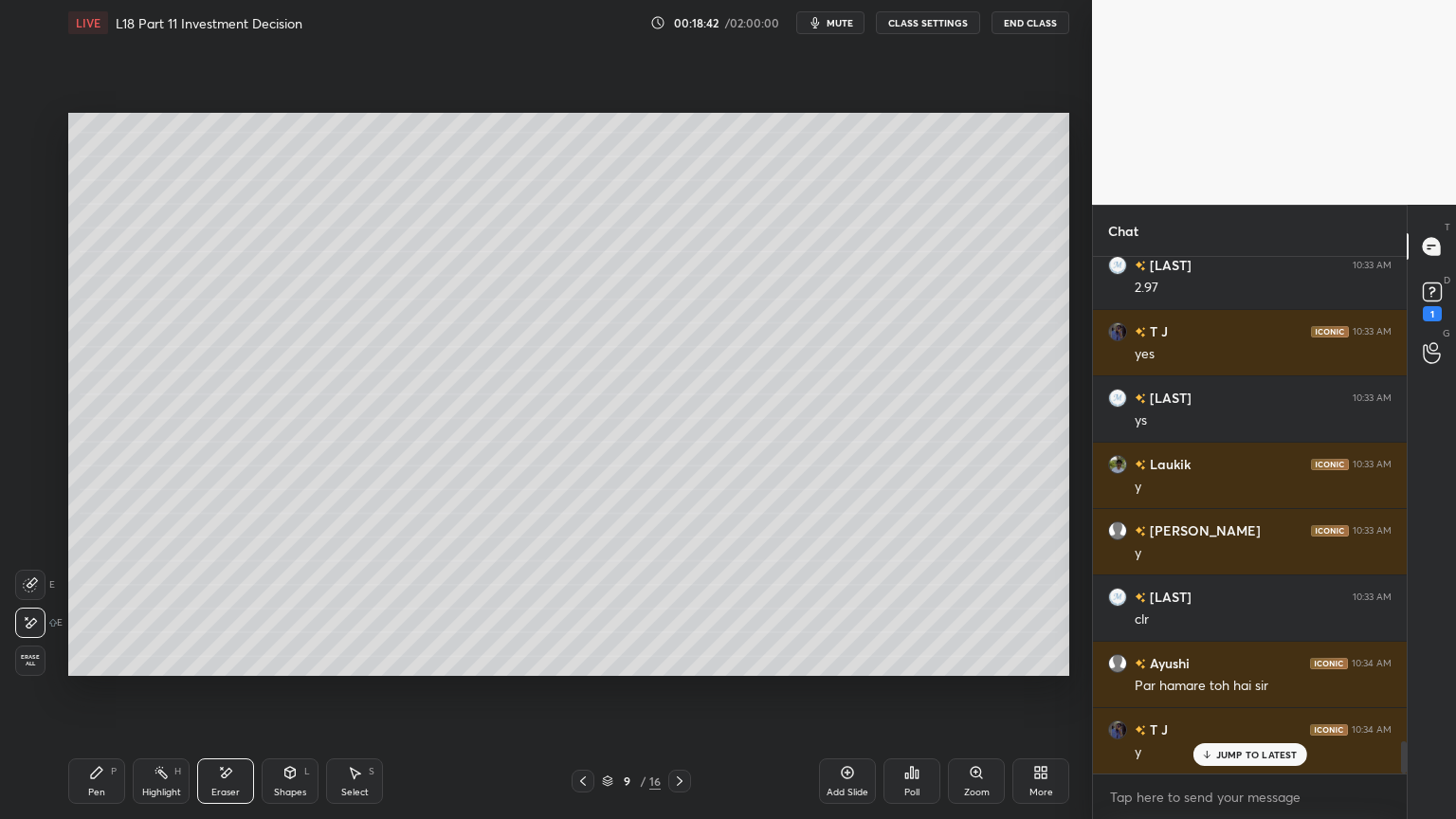 click on "P" at bounding box center (114, 772) 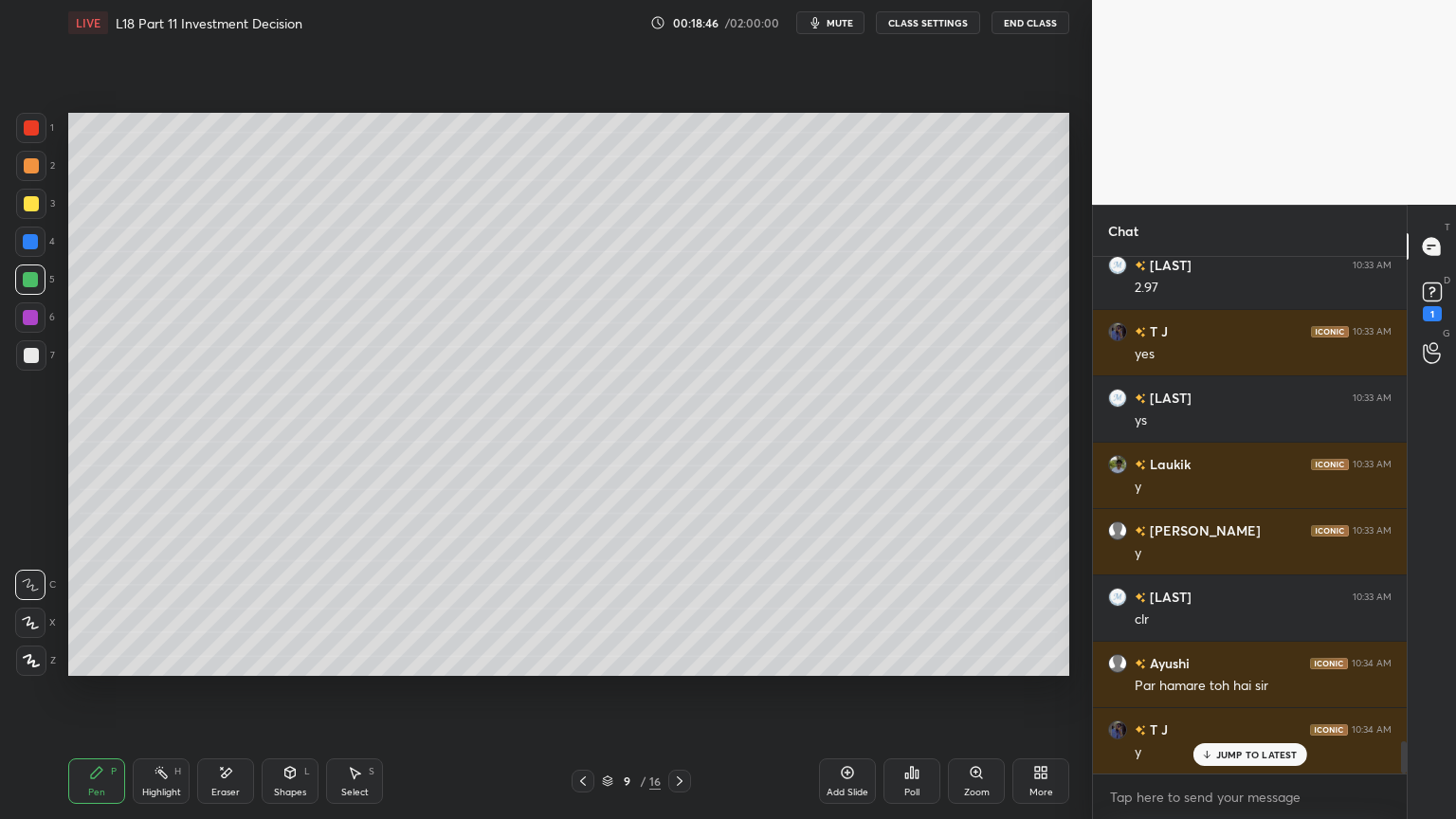 click at bounding box center [31, 355] 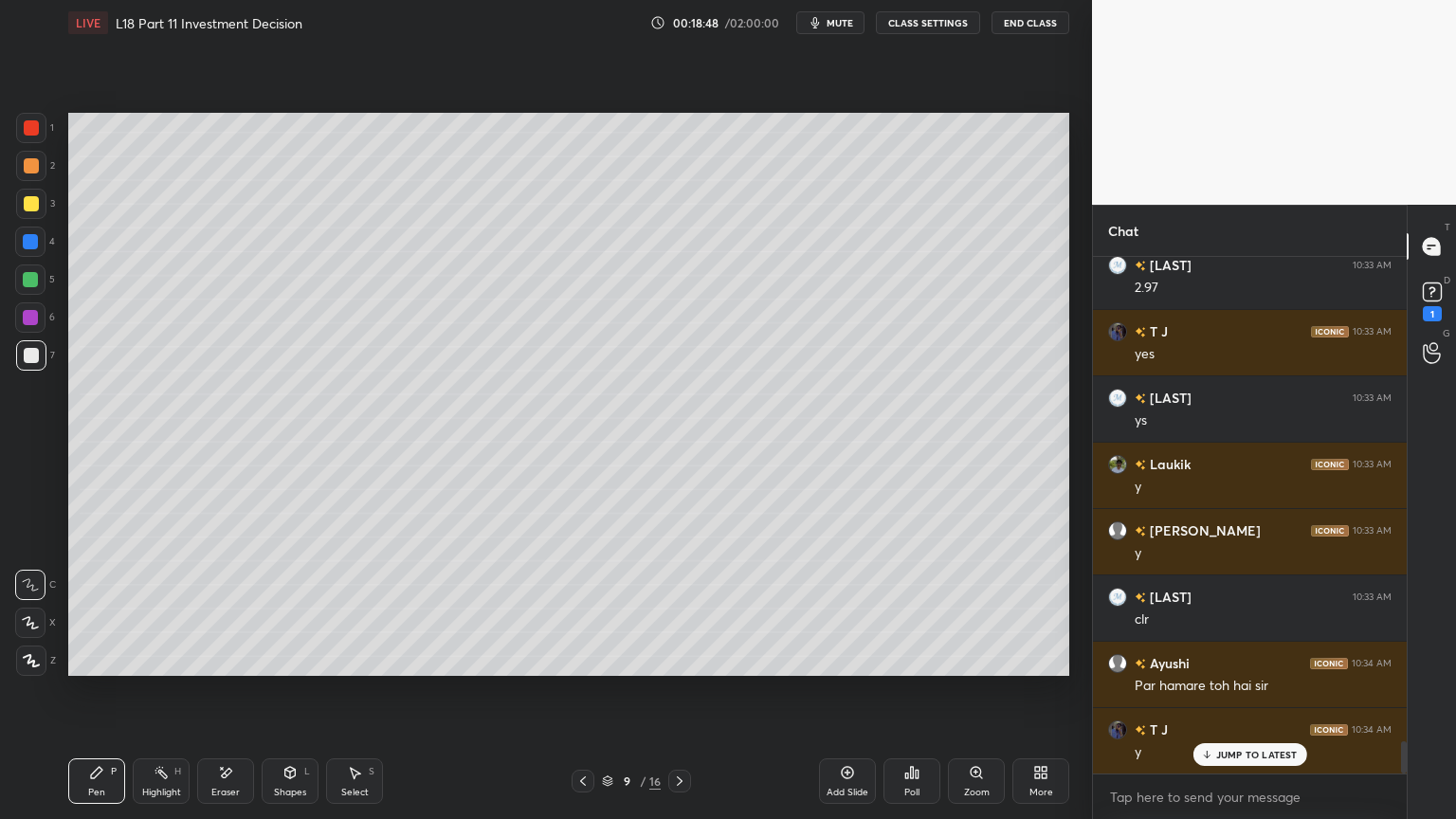 click at bounding box center [30, 242] 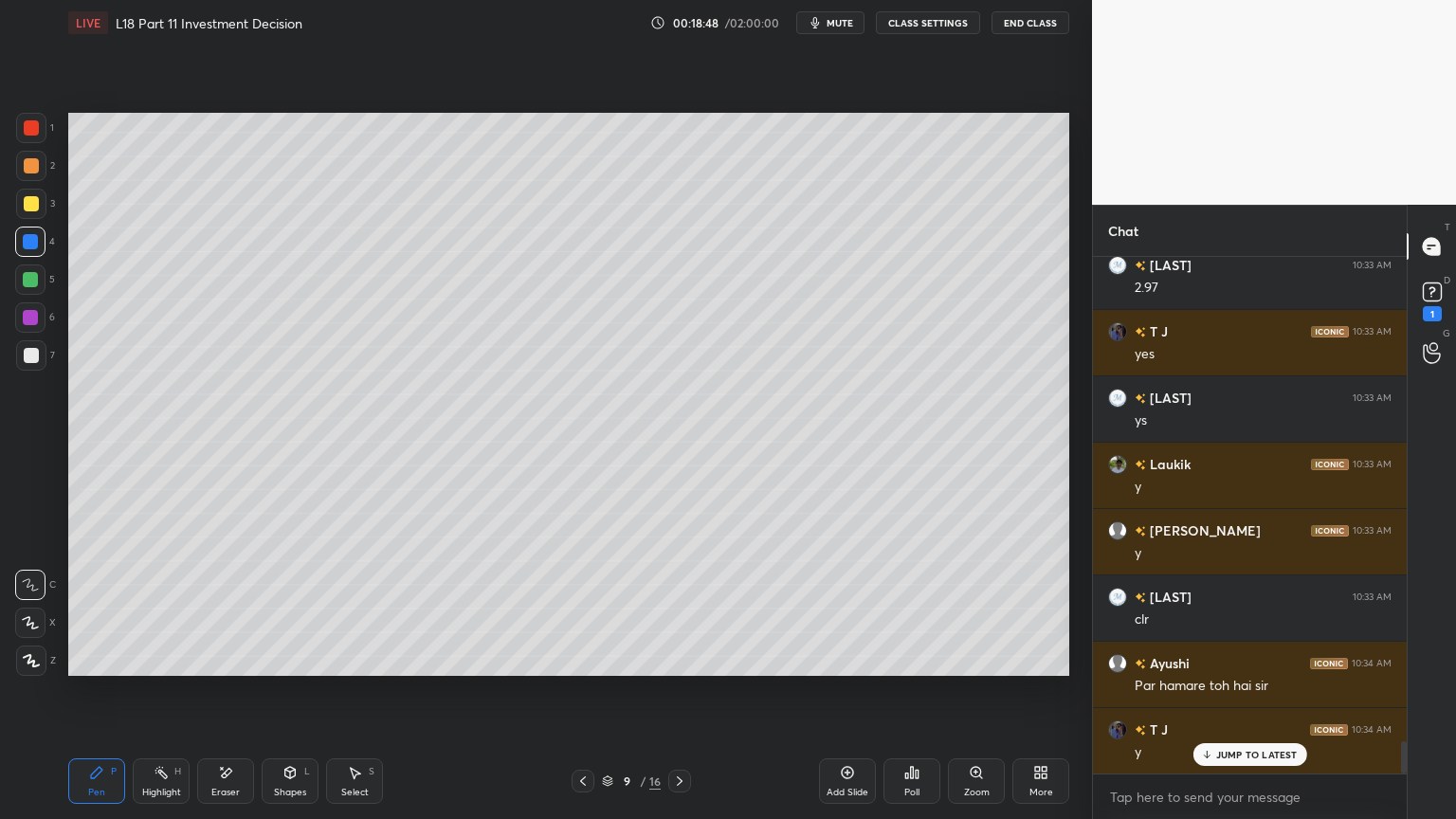 click on "Shapes L" at bounding box center [290, 781] 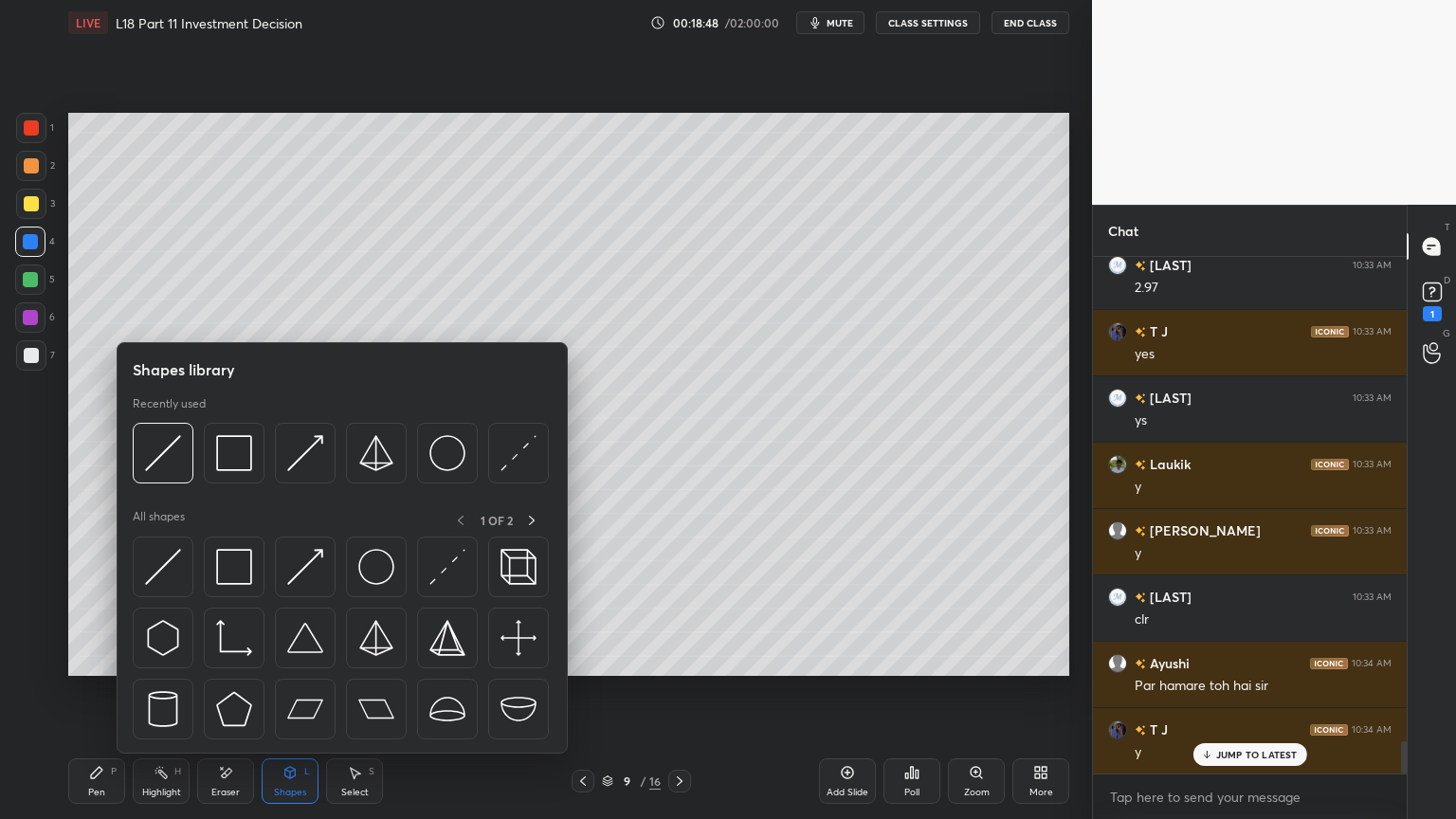 click at bounding box center (163, 453) 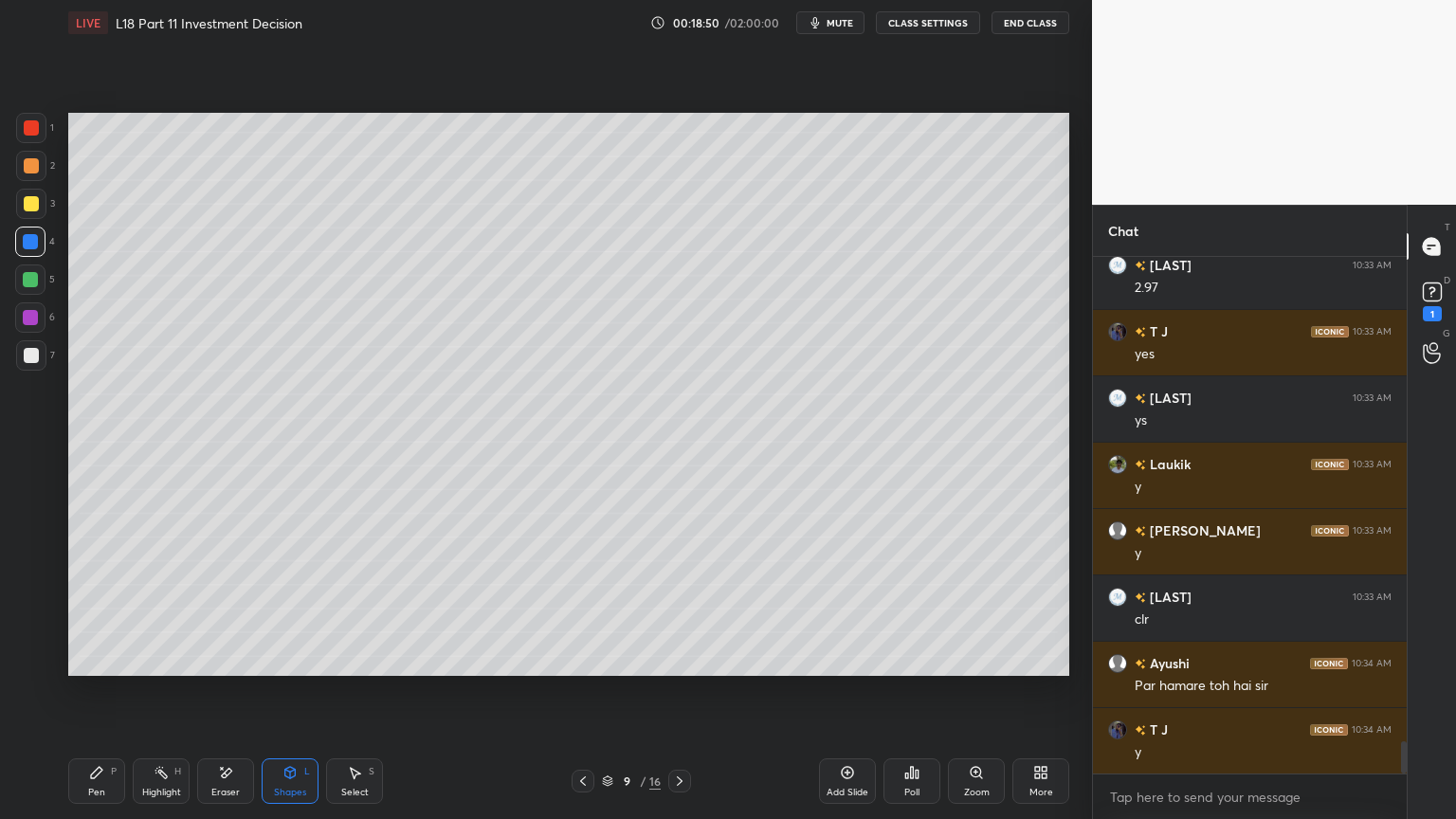 scroll, scrollTop: 7817, scrollLeft: 0, axis: vertical 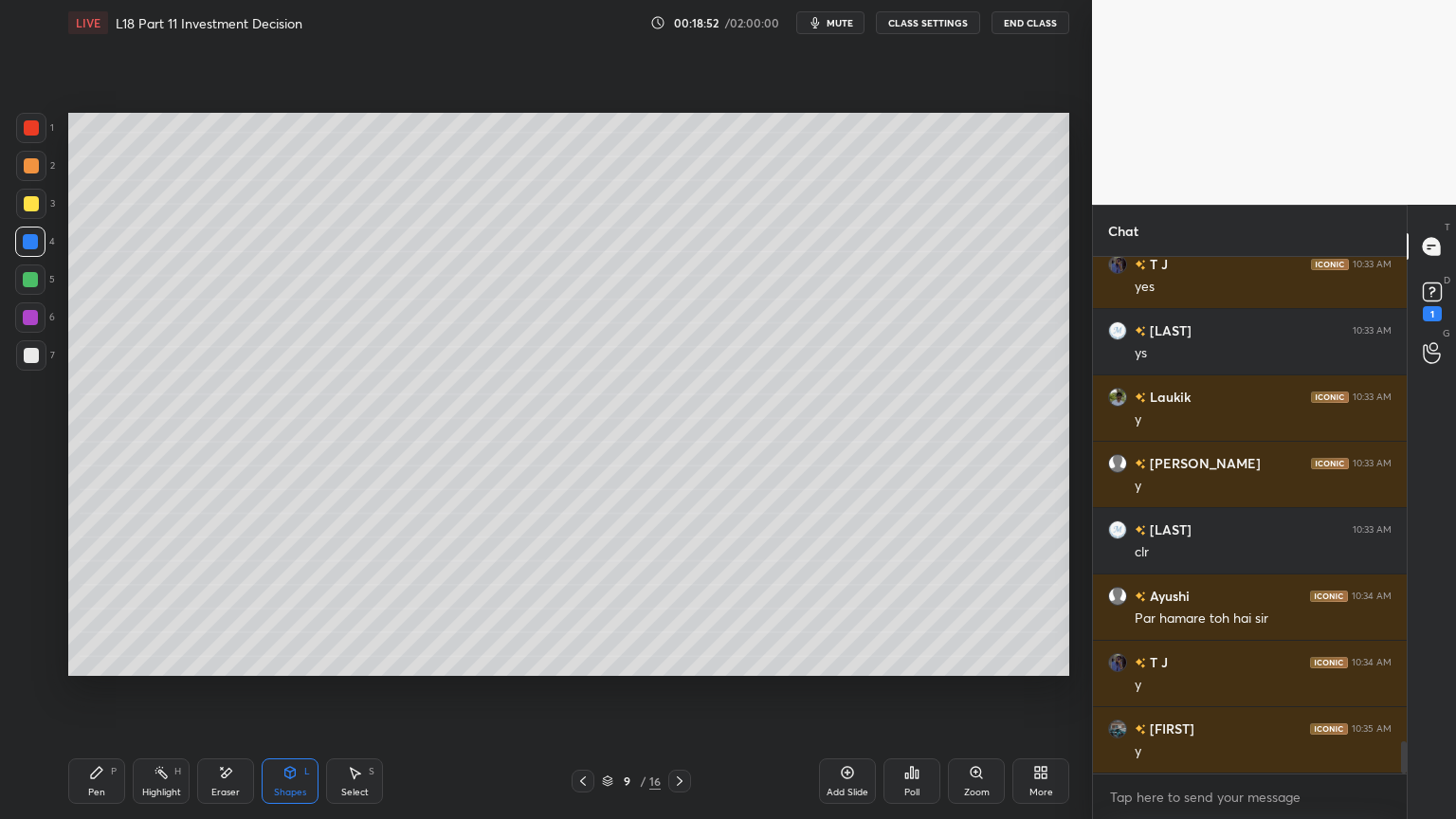 click on "Pen P" at bounding box center (97, 781) 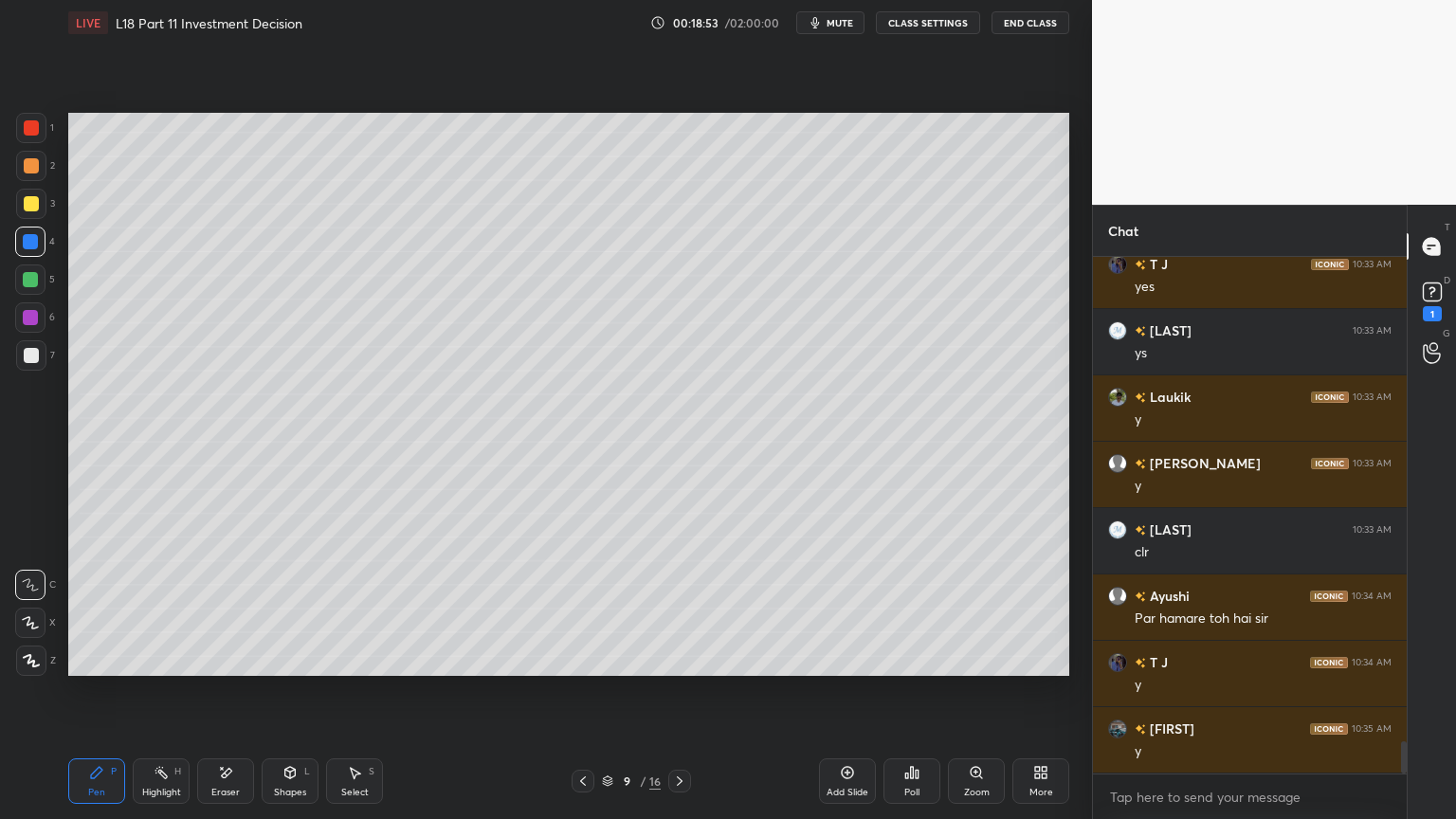 click at bounding box center (31, 355) 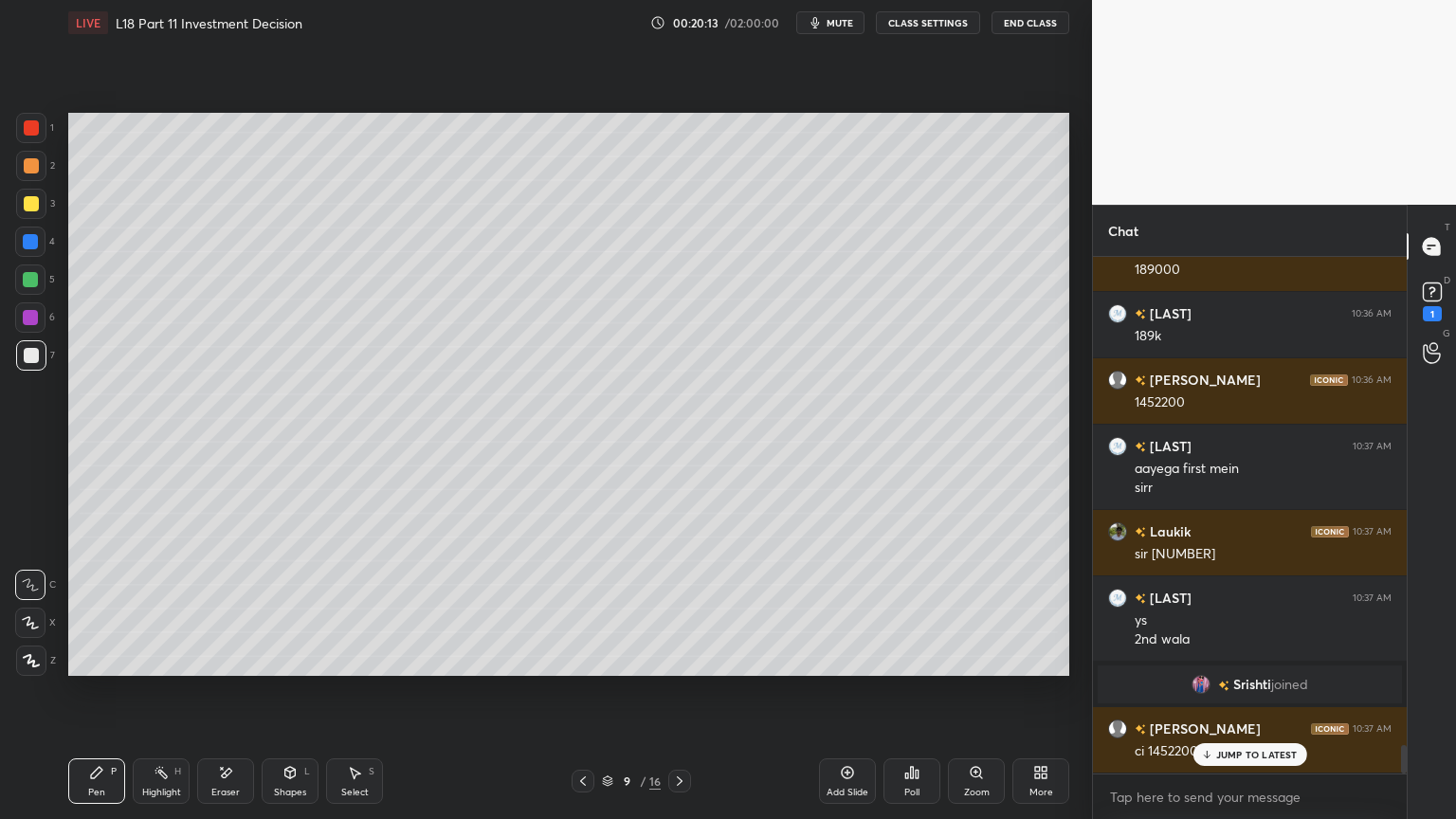 scroll, scrollTop: 8763, scrollLeft: 0, axis: vertical 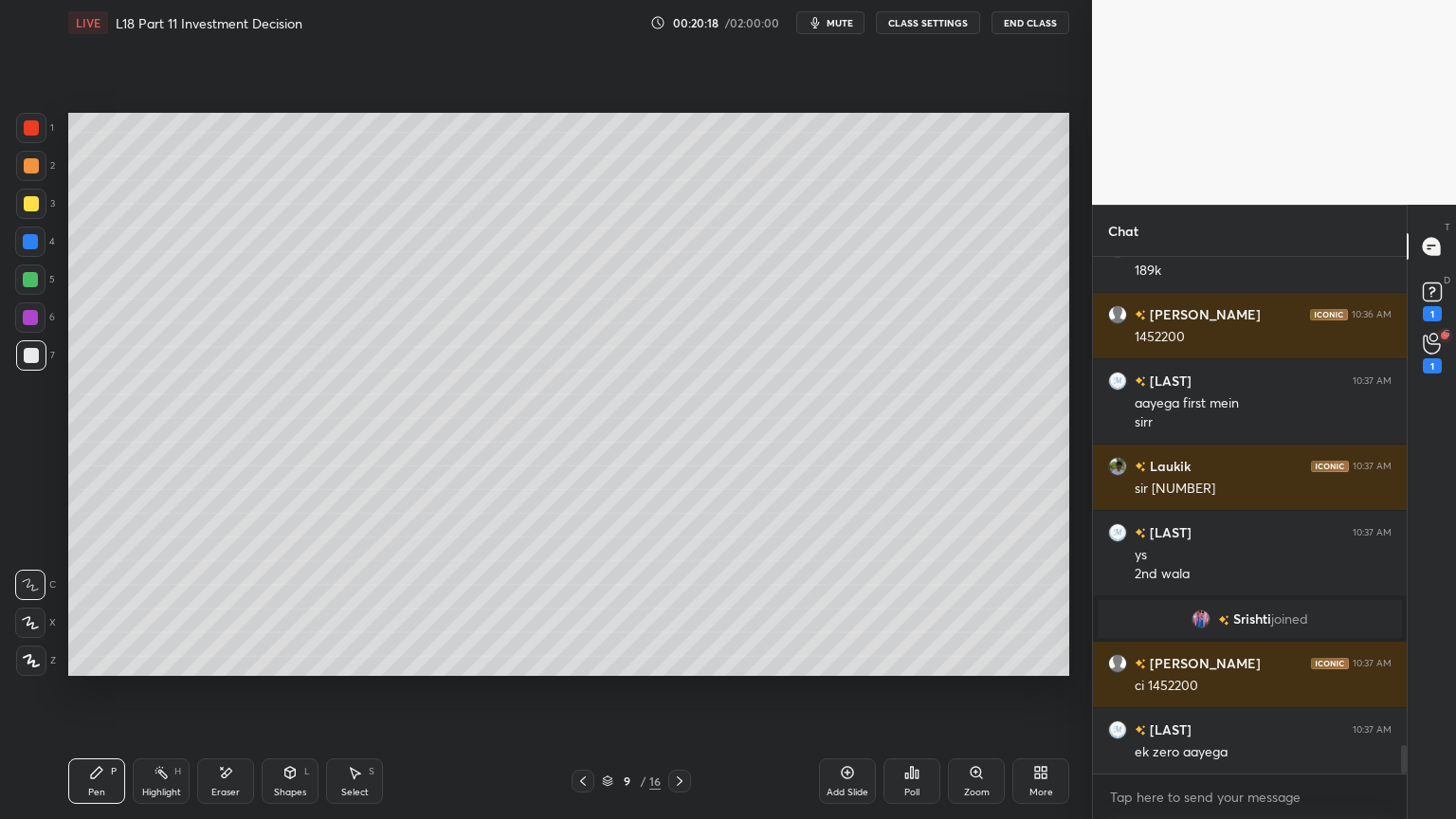 click on "Eraser" at bounding box center (226, 781) 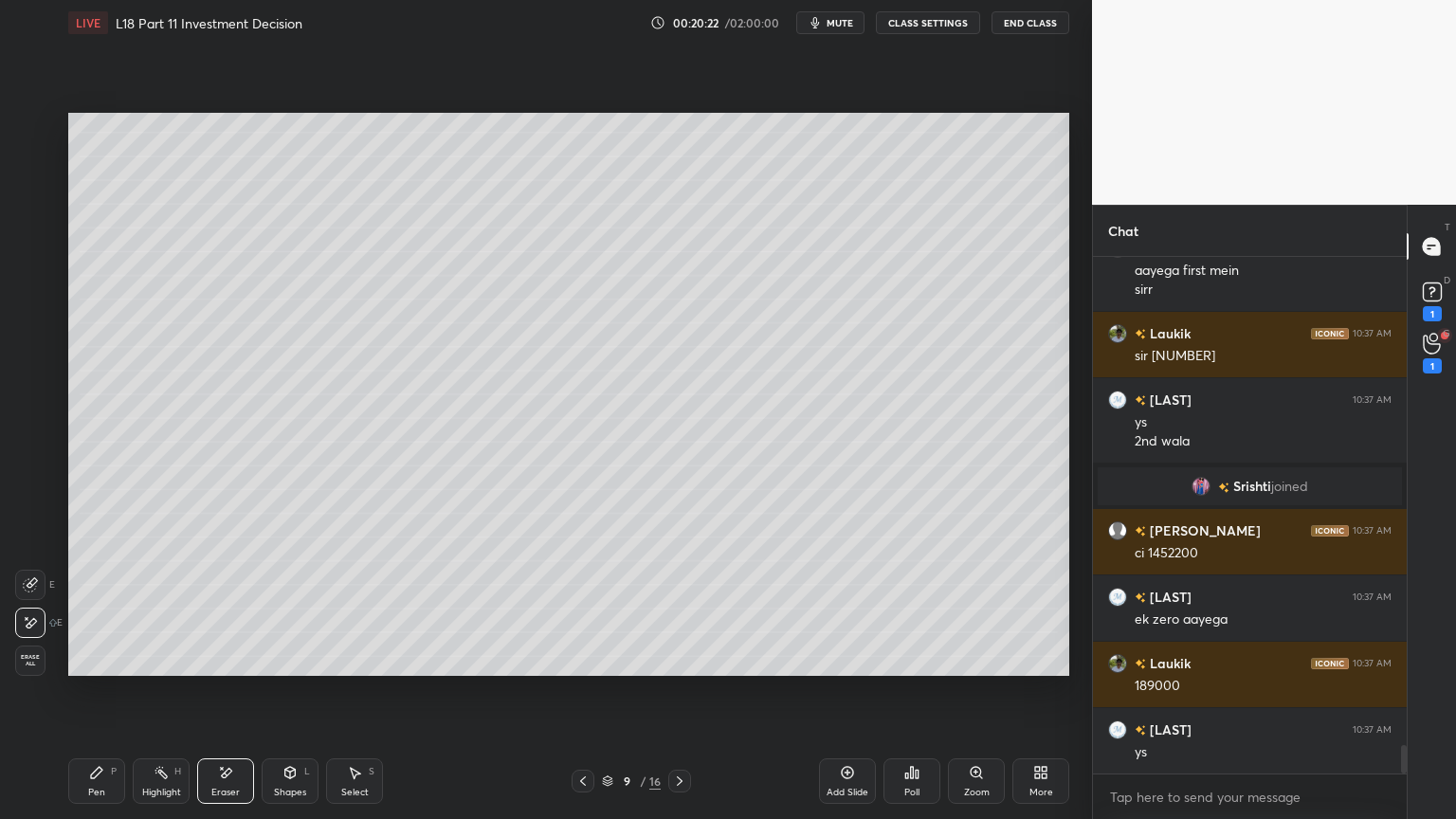 scroll, scrollTop: 8963, scrollLeft: 0, axis: vertical 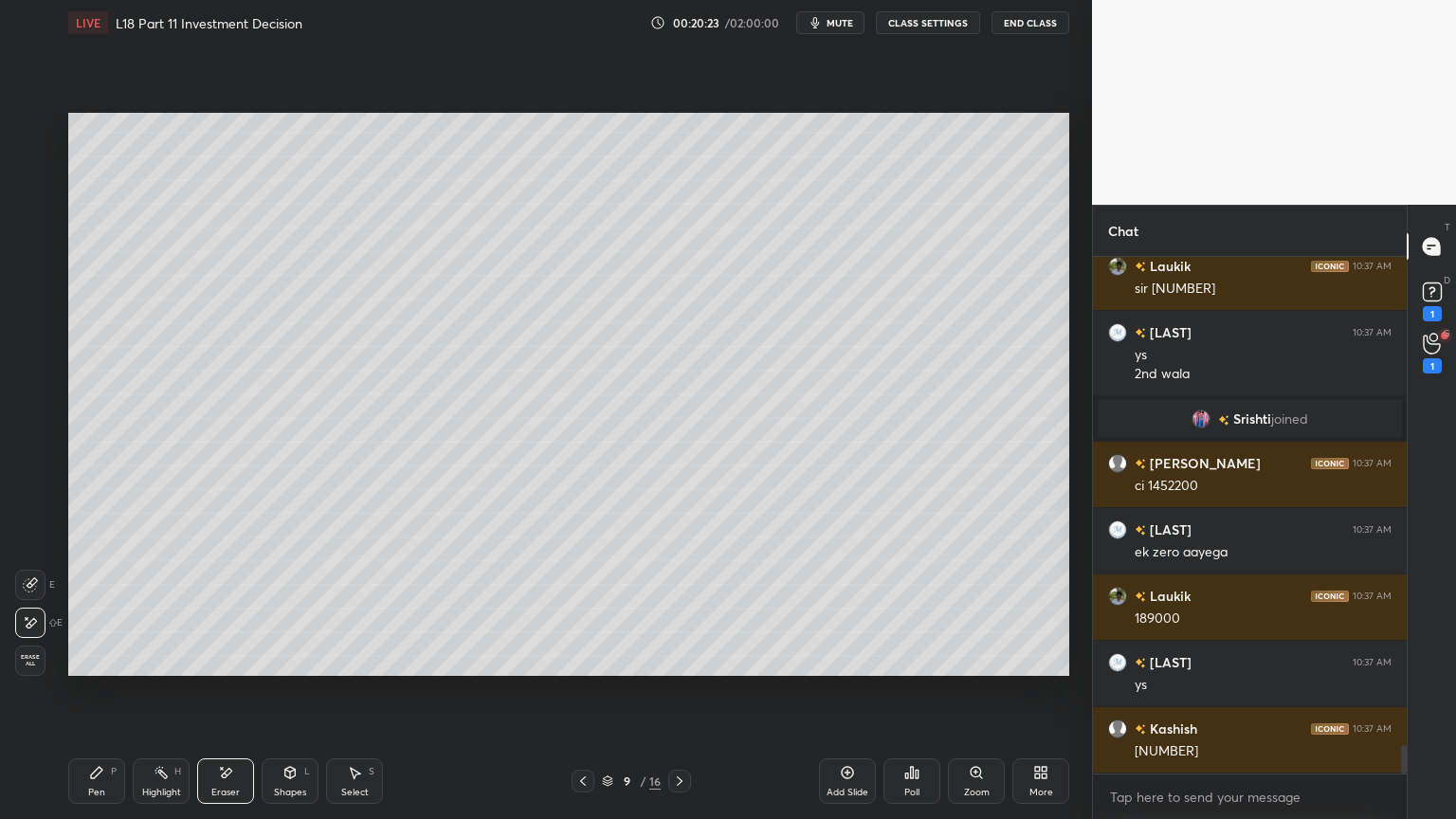 click at bounding box center (30, 585) 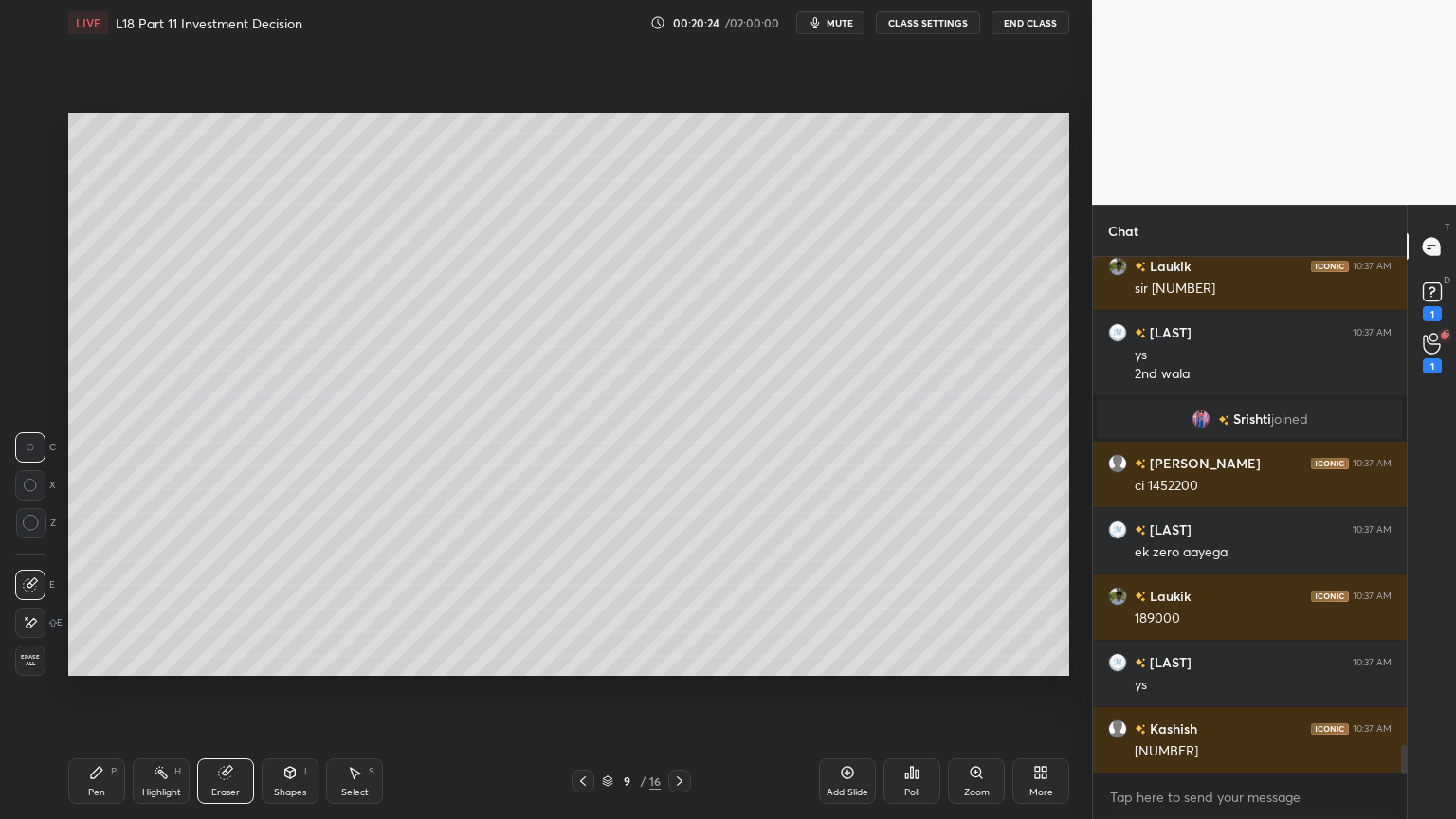 scroll, scrollTop: 9008, scrollLeft: 0, axis: vertical 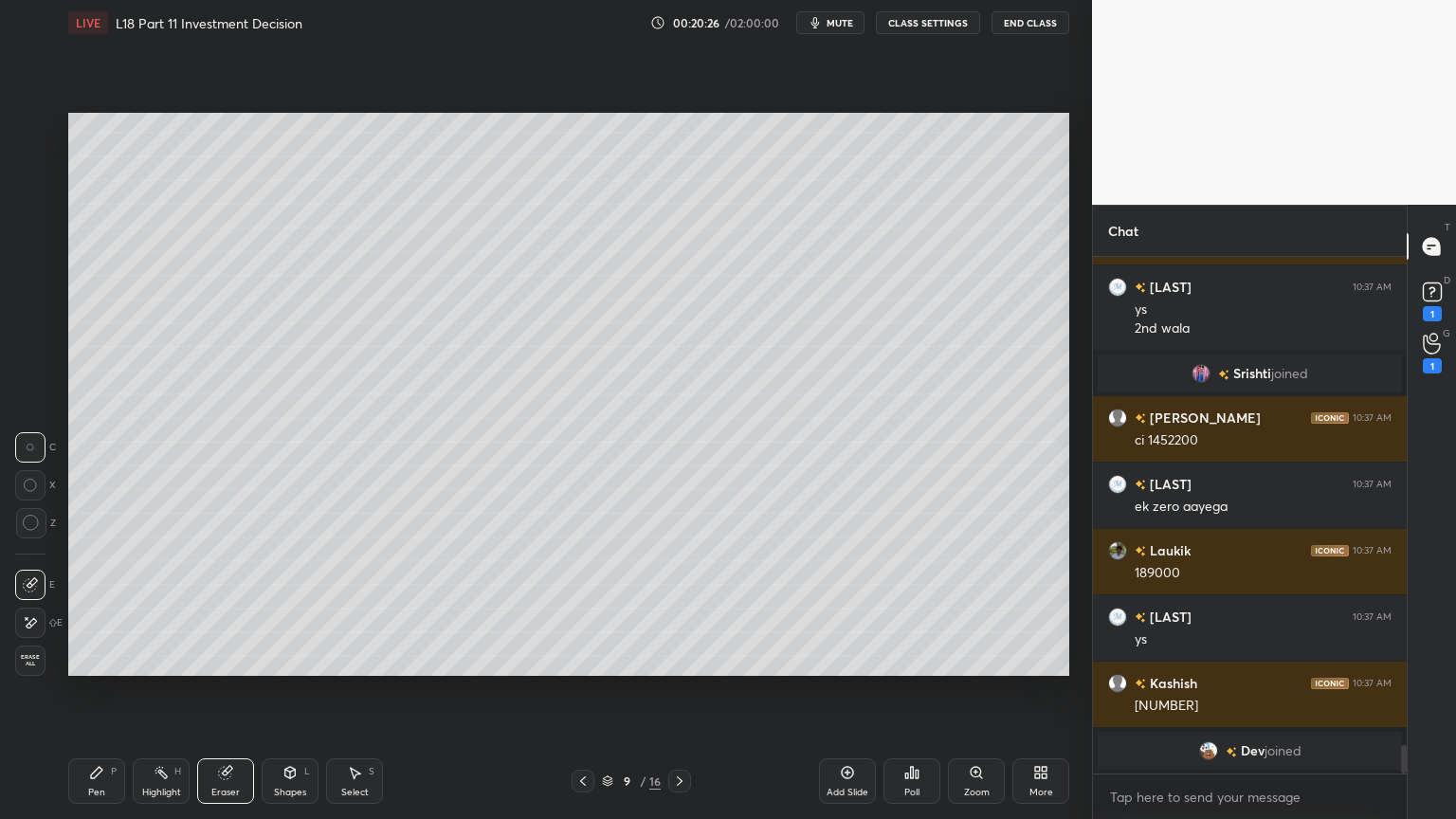 click on "Pen P" at bounding box center (97, 781) 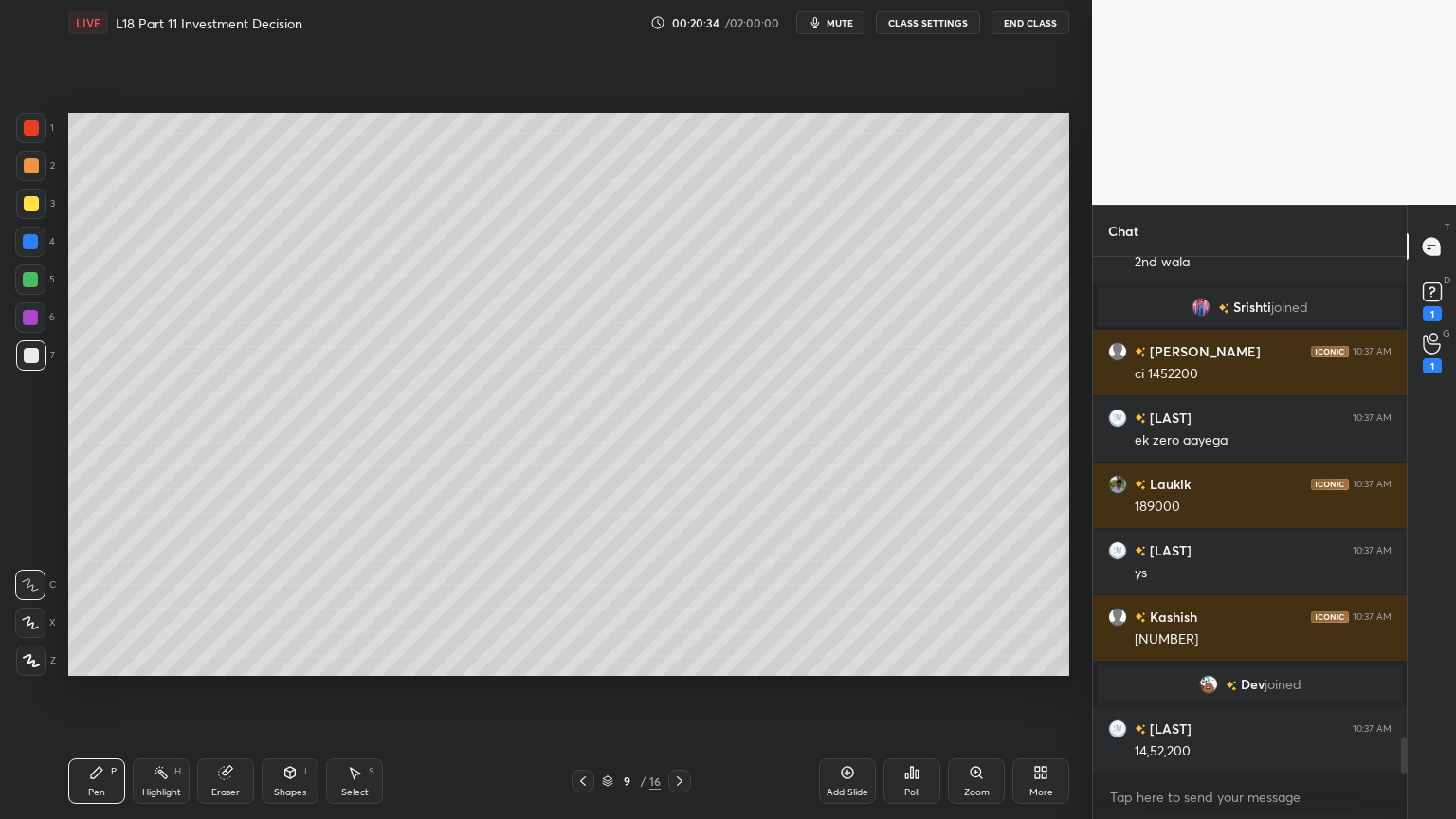scroll, scrollTop: 7034, scrollLeft: 0, axis: vertical 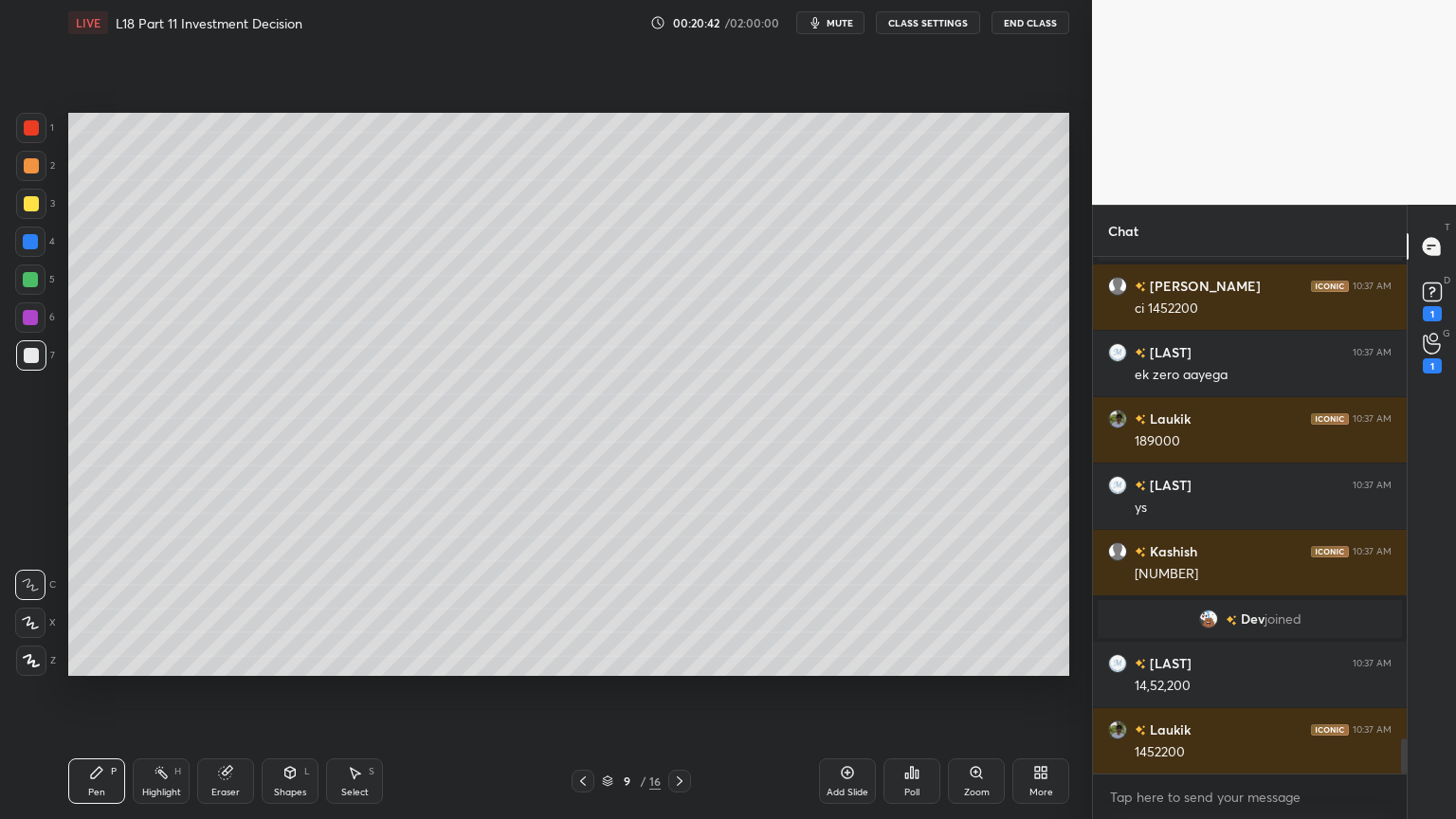 click 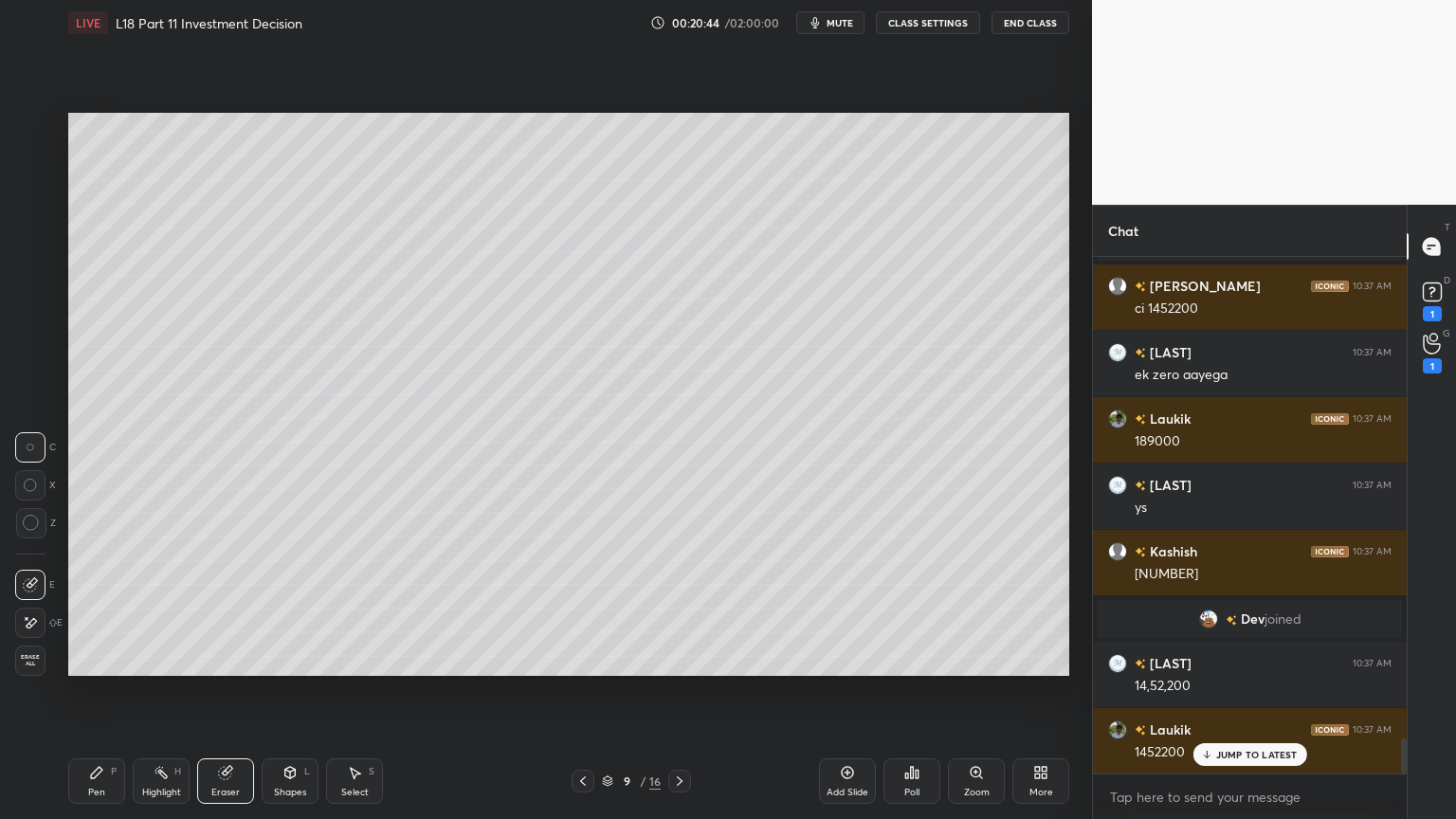 scroll, scrollTop: 7117, scrollLeft: 0, axis: vertical 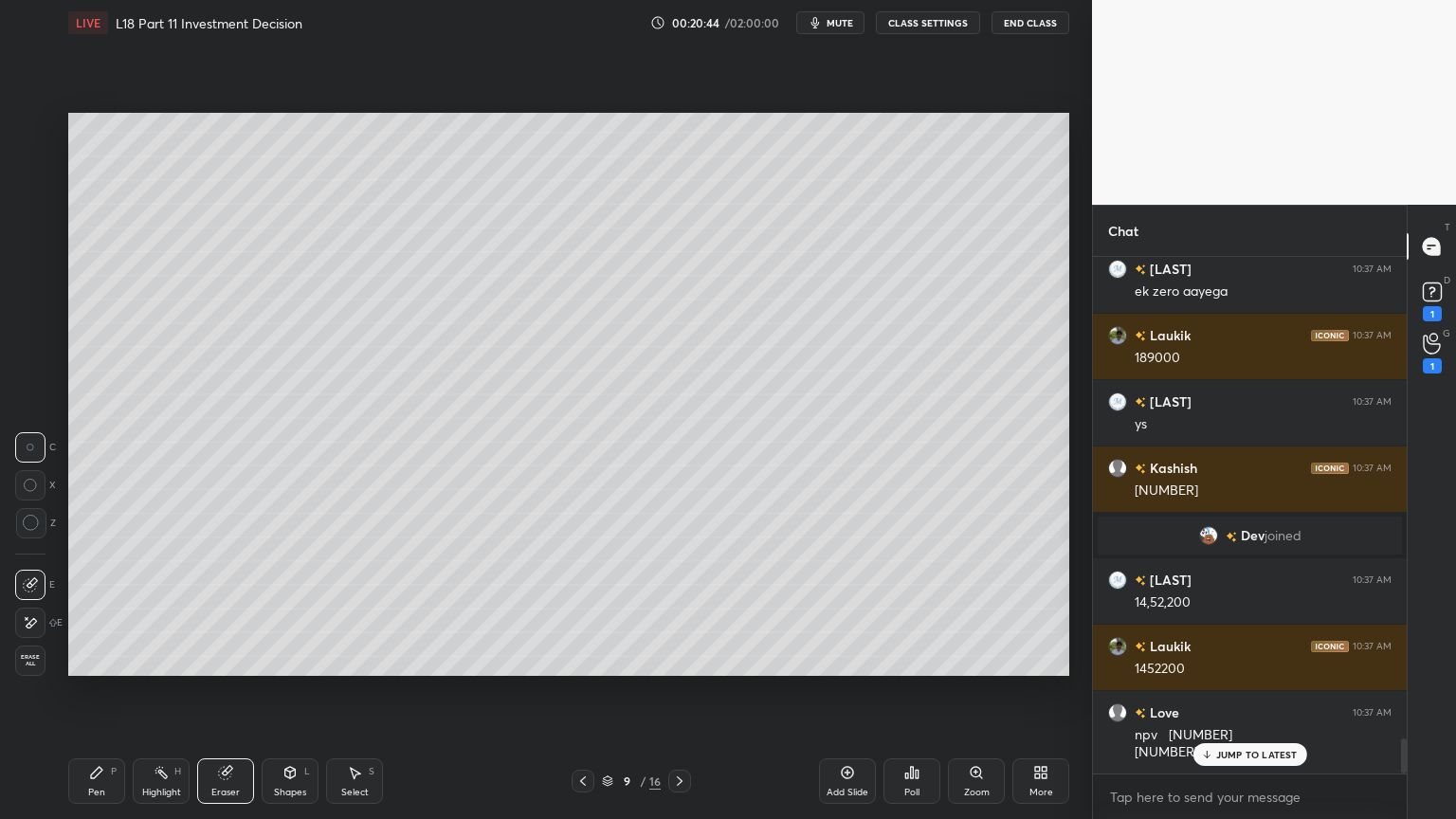 click on "Pen P" at bounding box center (97, 781) 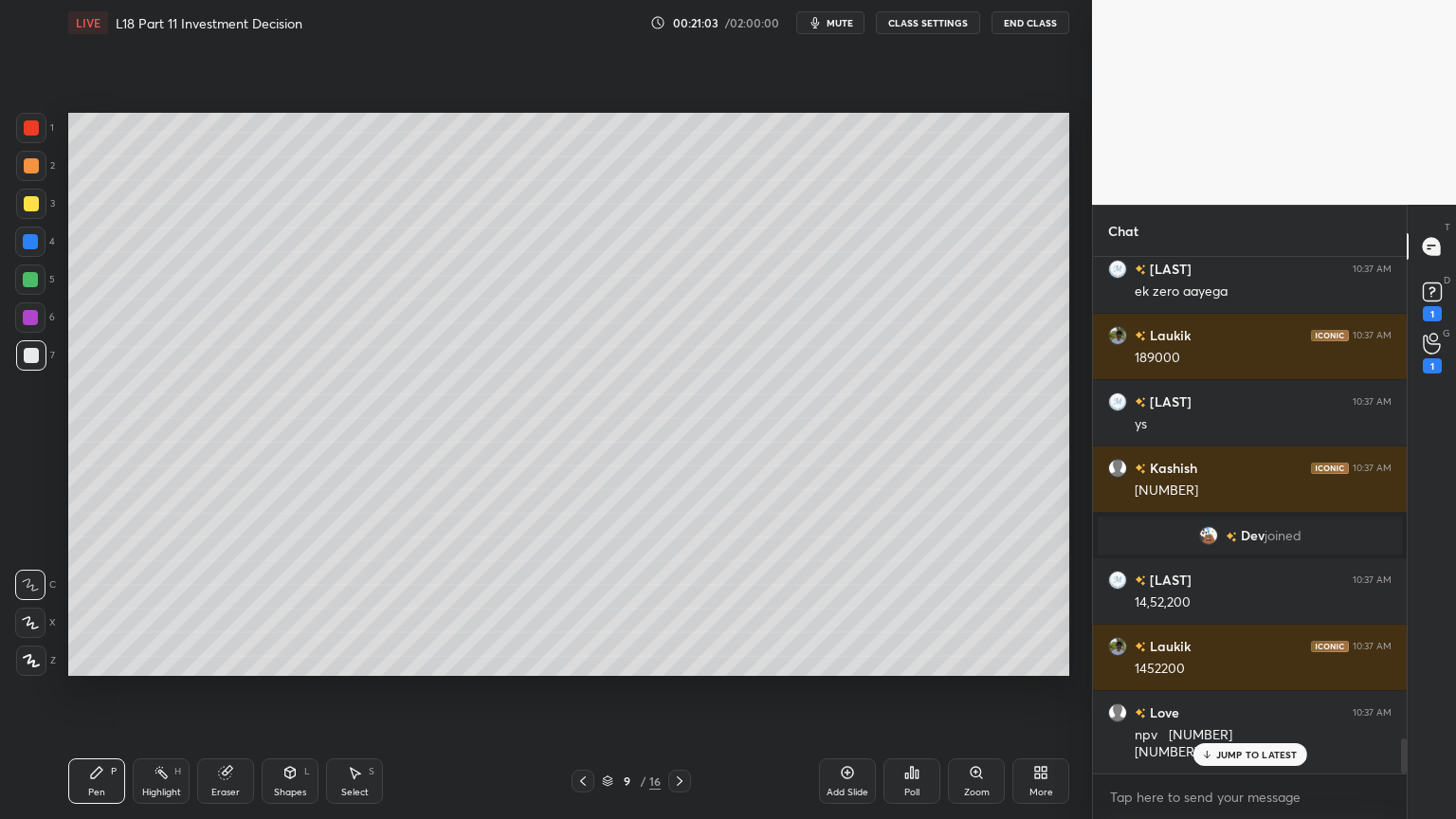 click on "Highlight H" at bounding box center [161, 781] 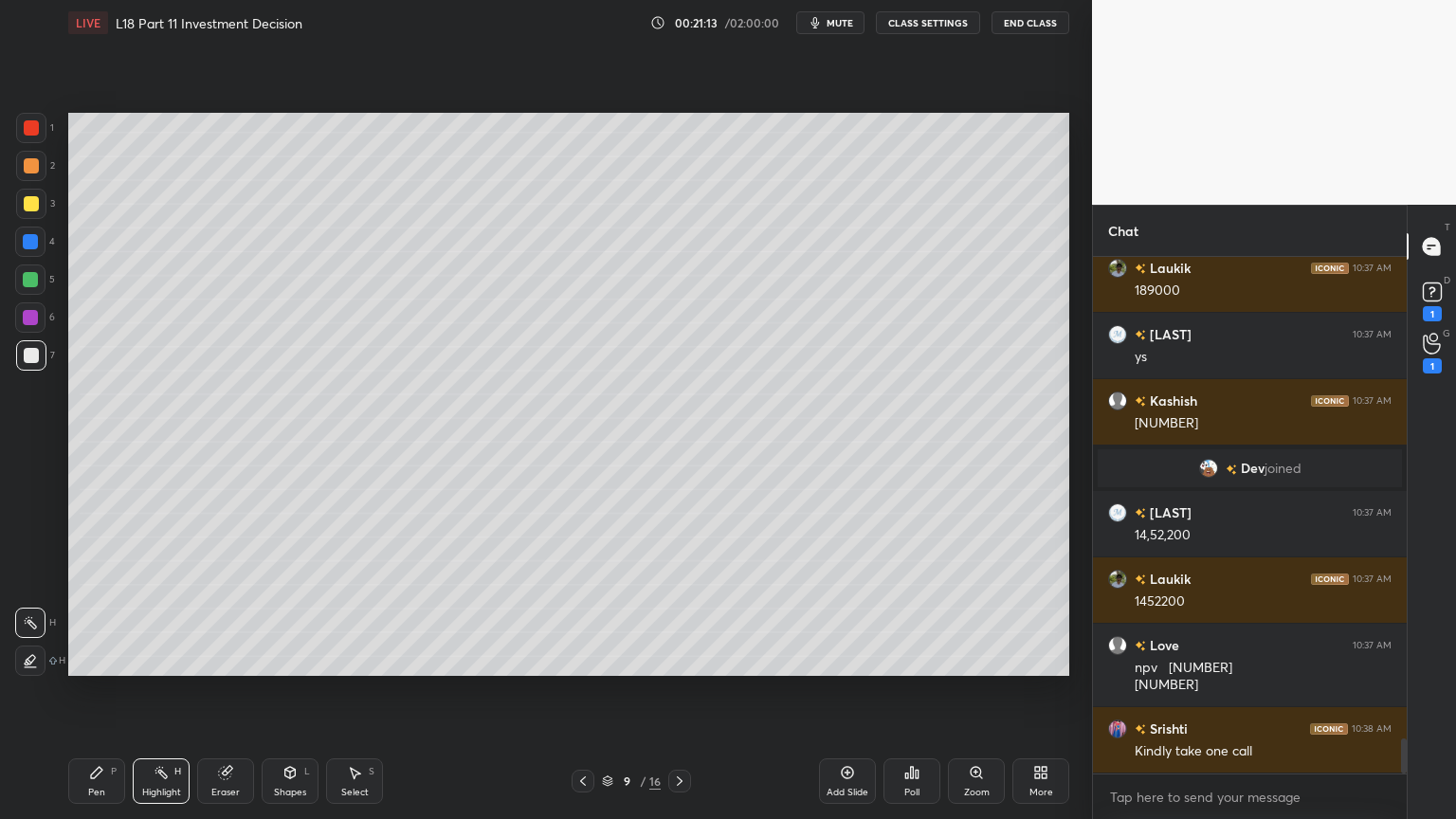 scroll, scrollTop: 7250, scrollLeft: 0, axis: vertical 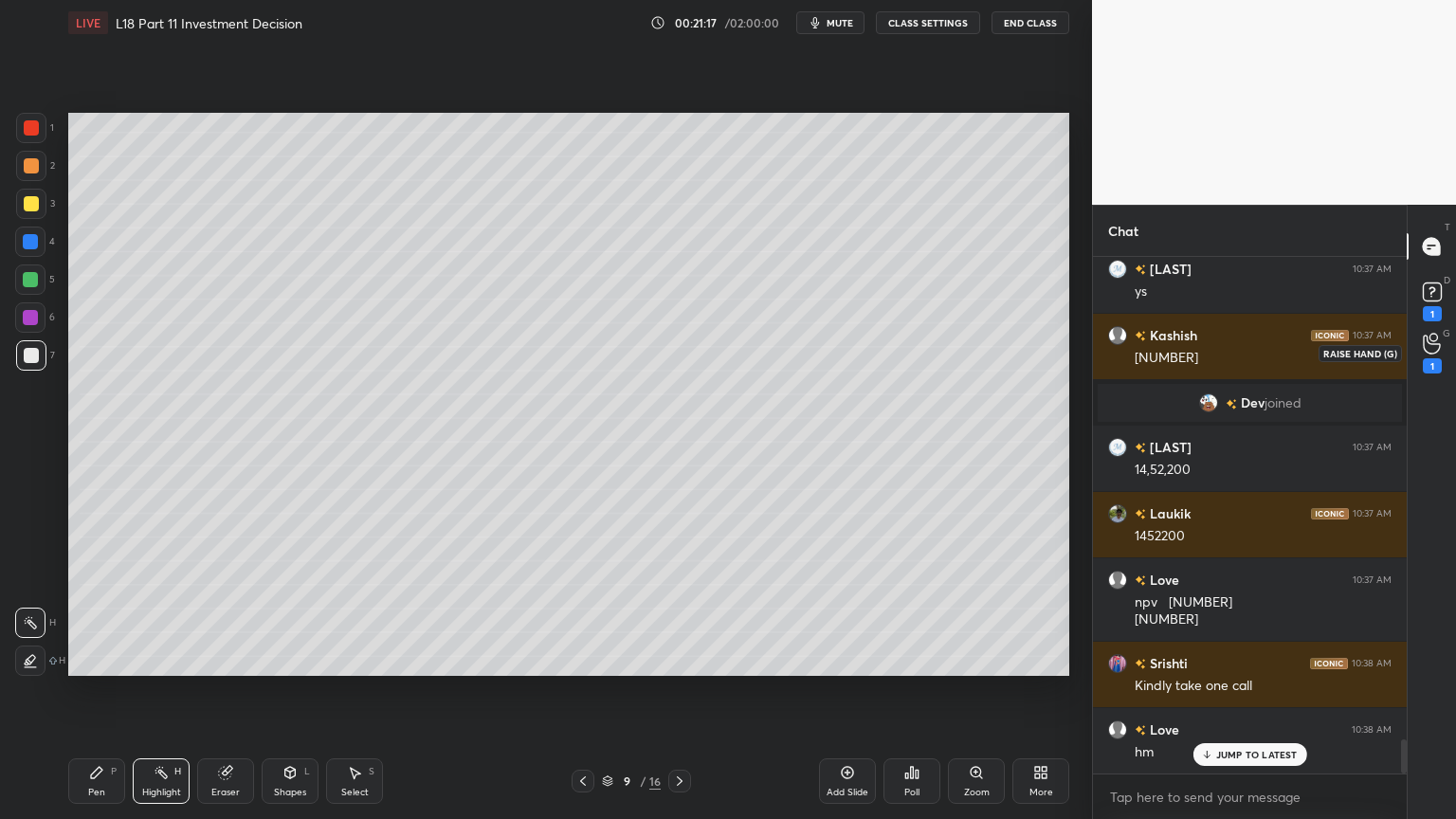 click 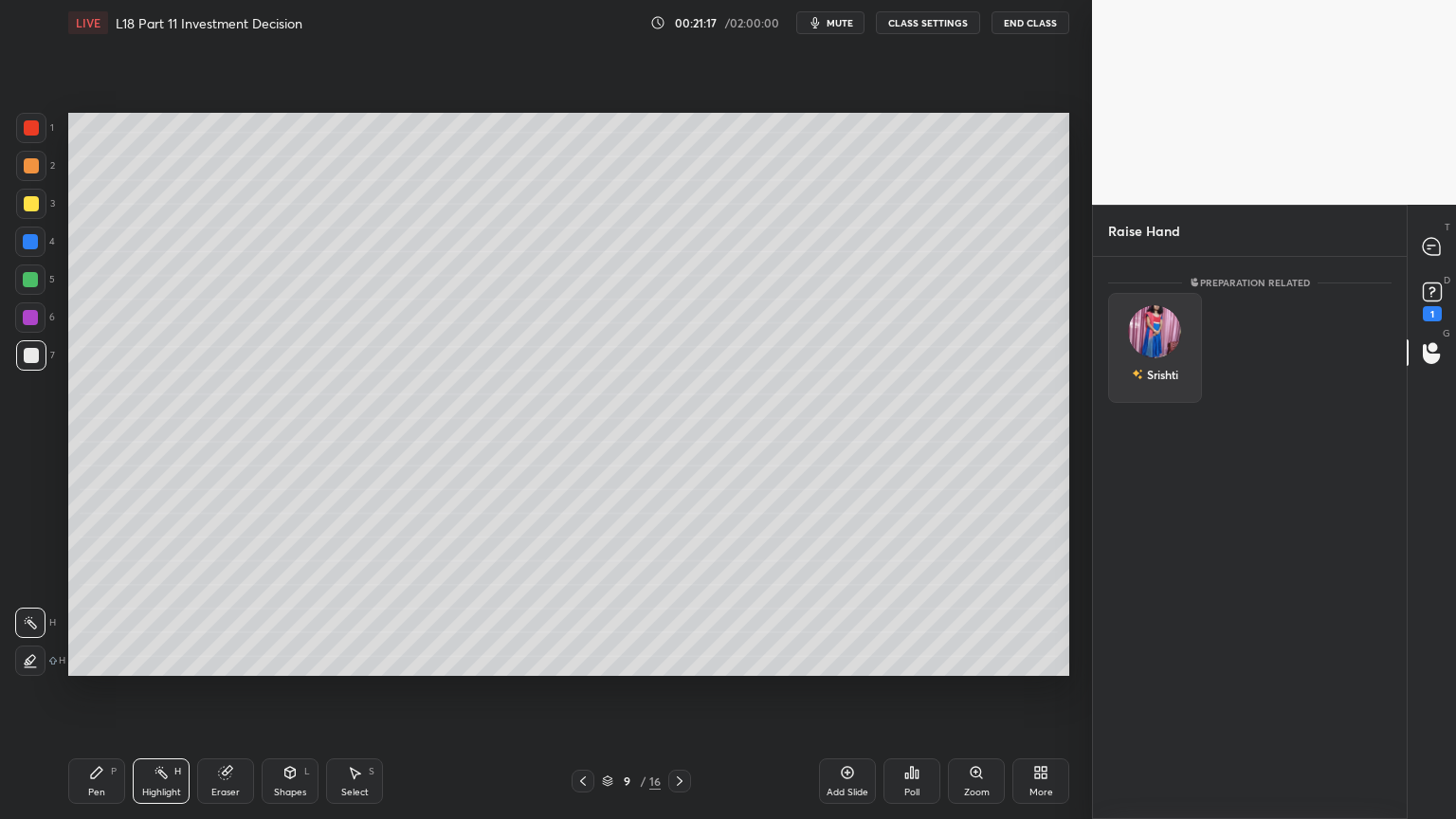 click at bounding box center (1155, 332) 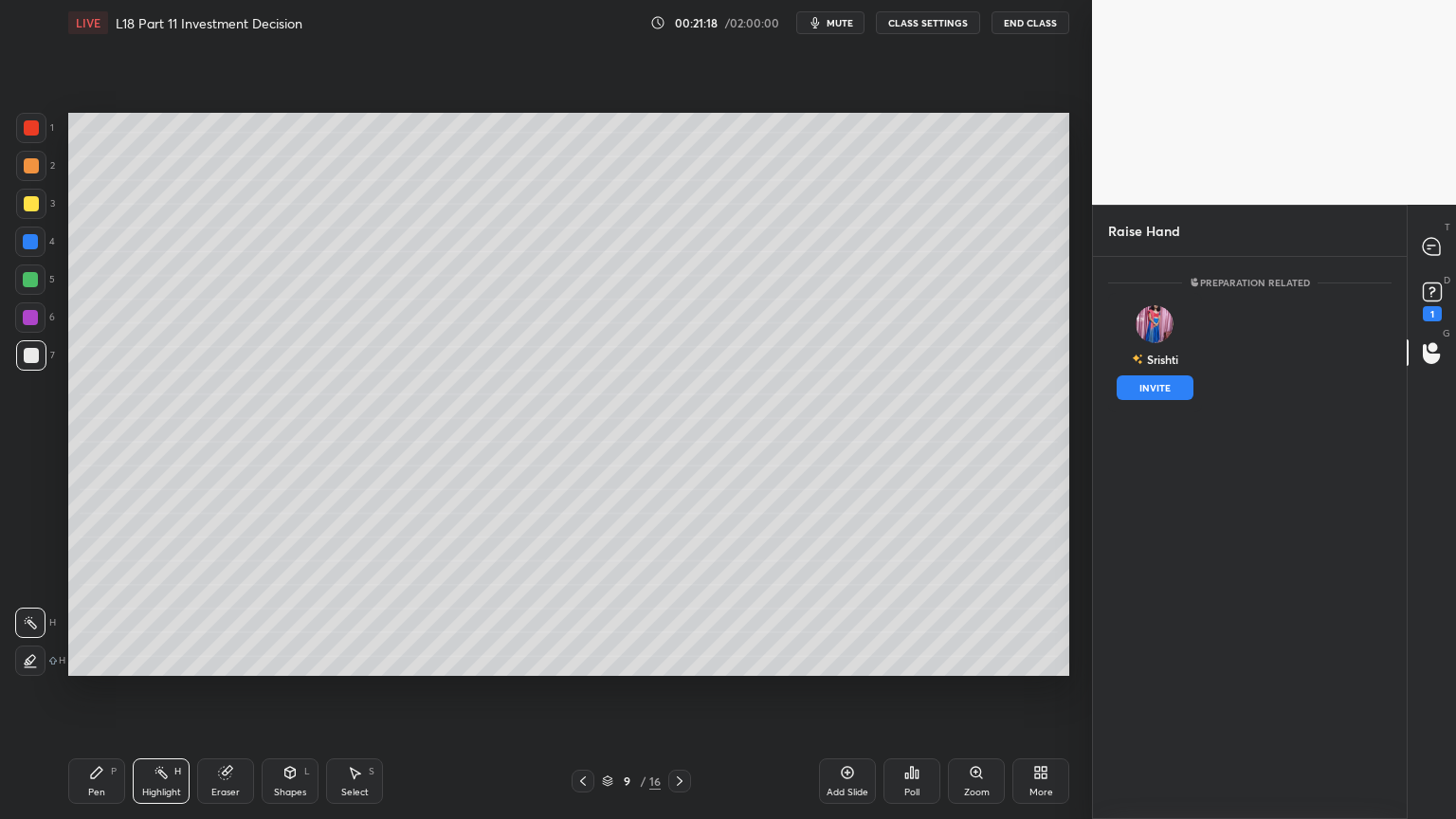 click on "INVITE" at bounding box center (1155, 388) 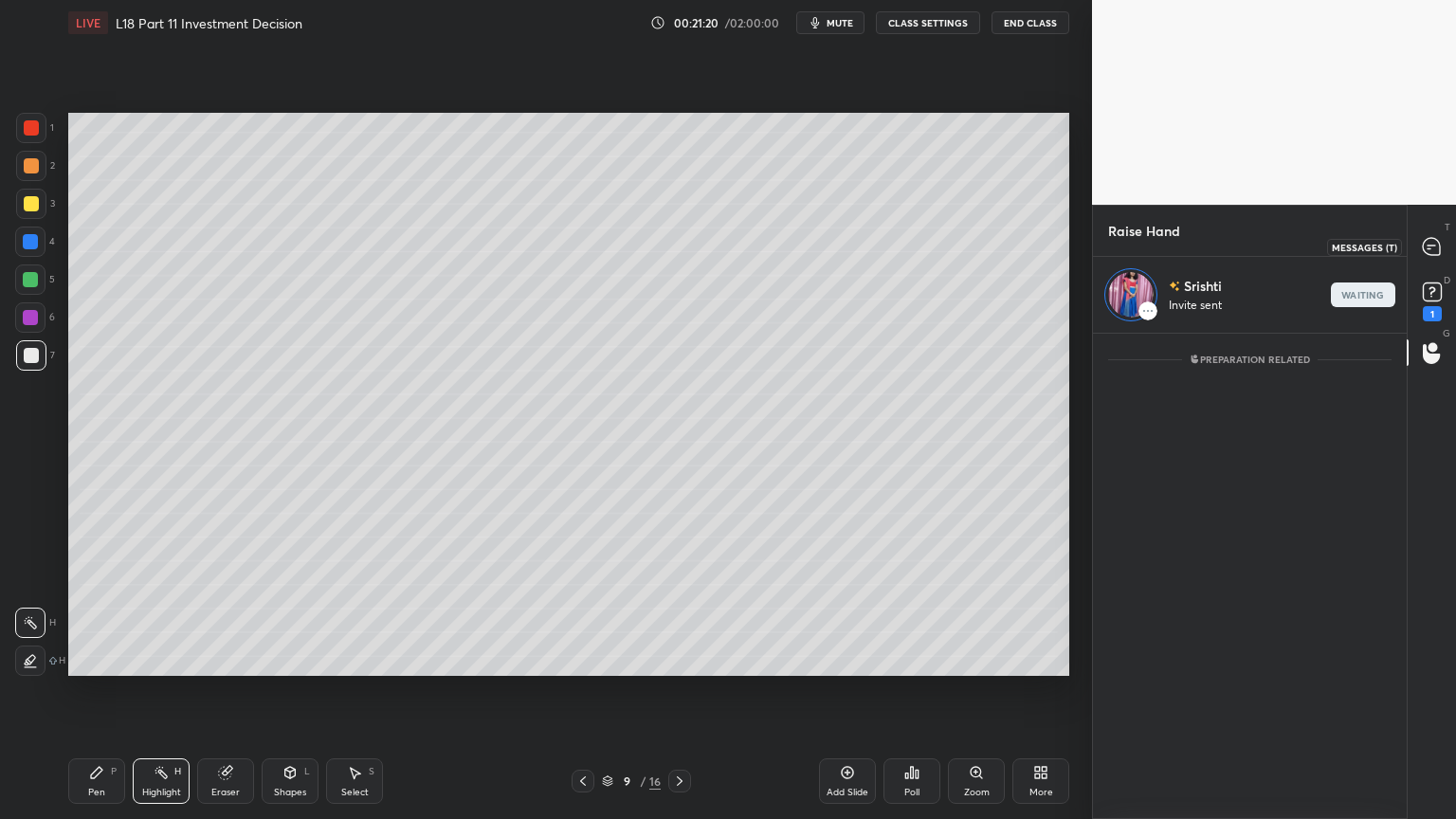 click 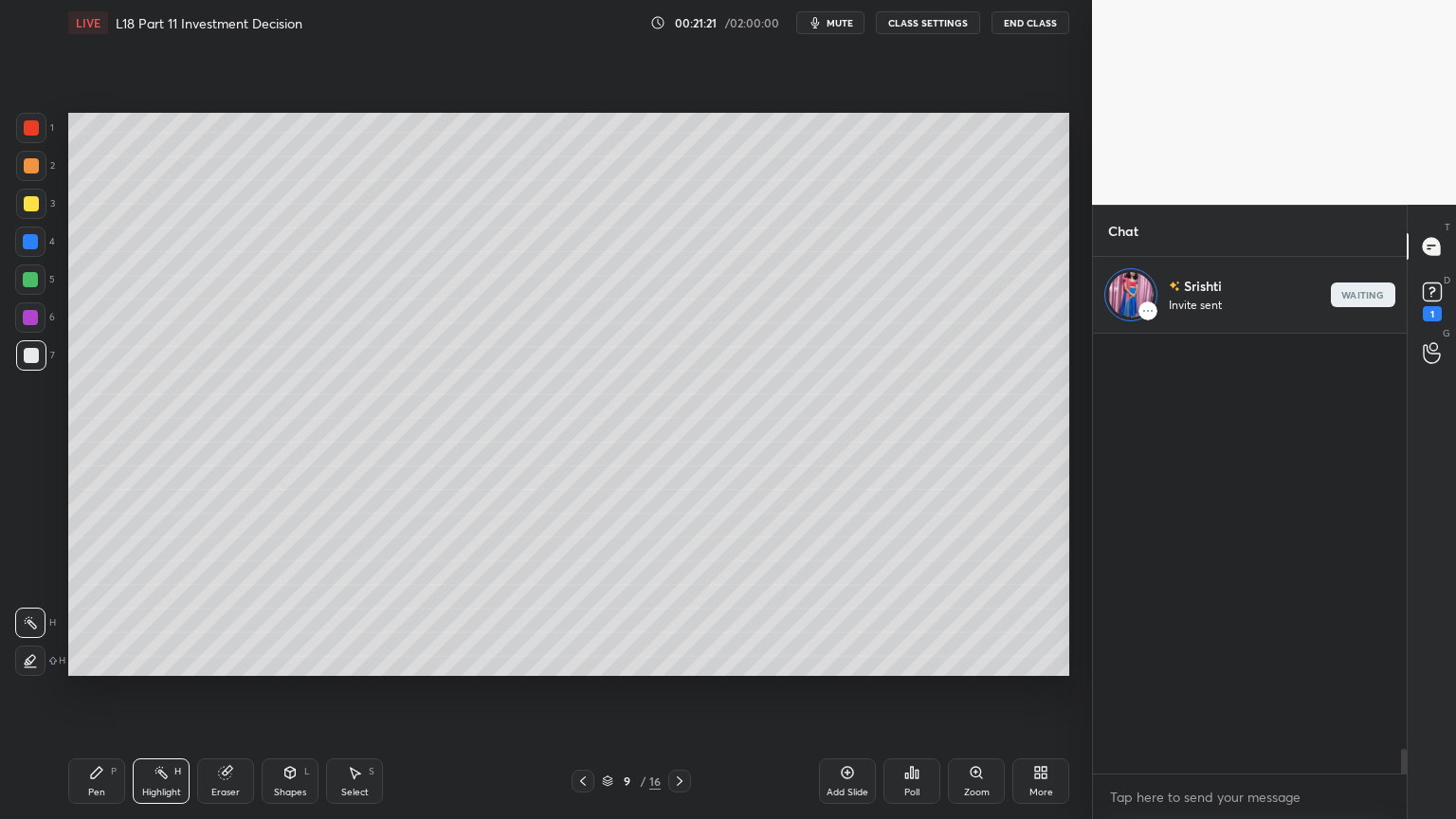 scroll, scrollTop: 7762, scrollLeft: 0, axis: vertical 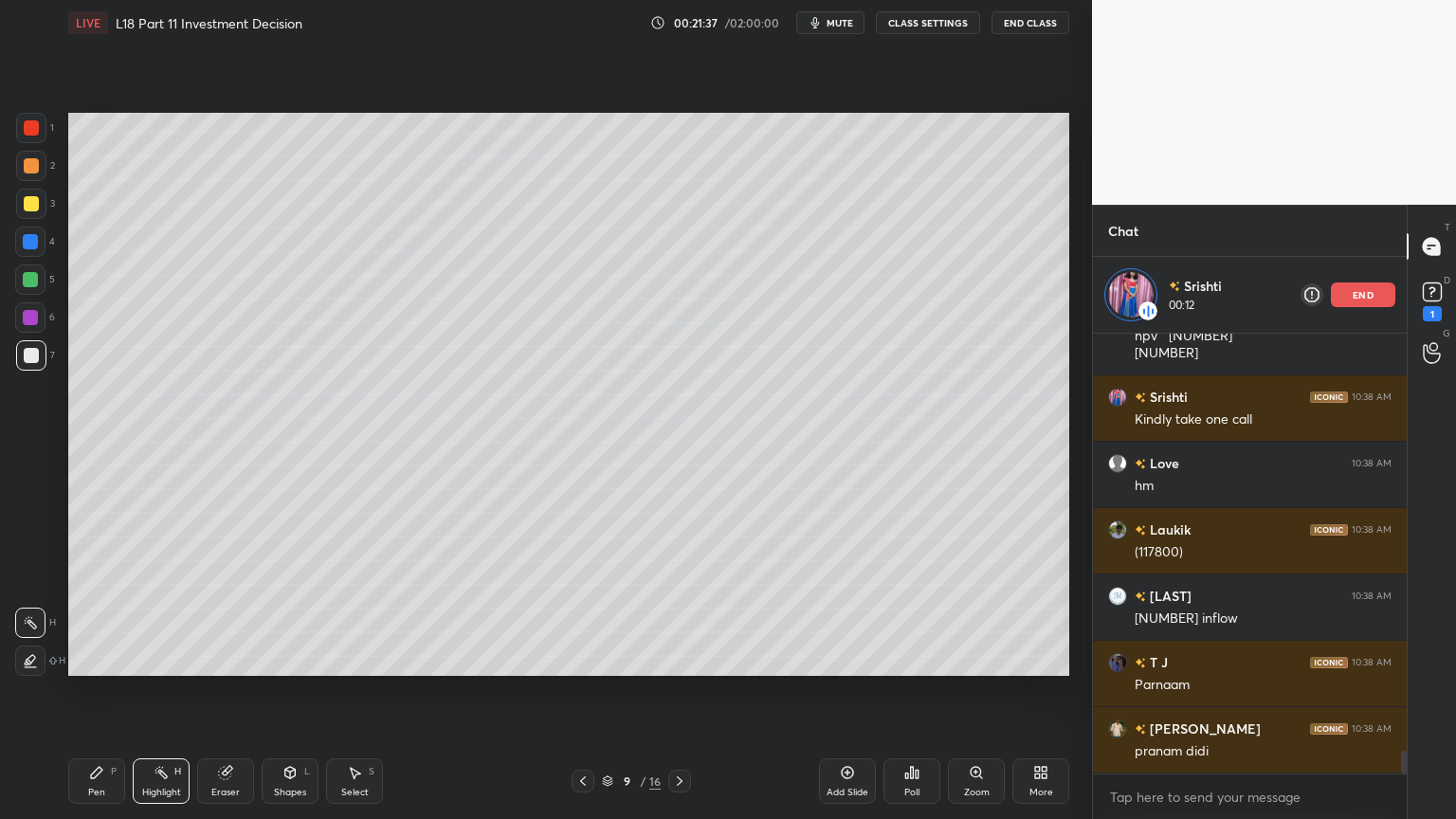 click at bounding box center [30, 242] 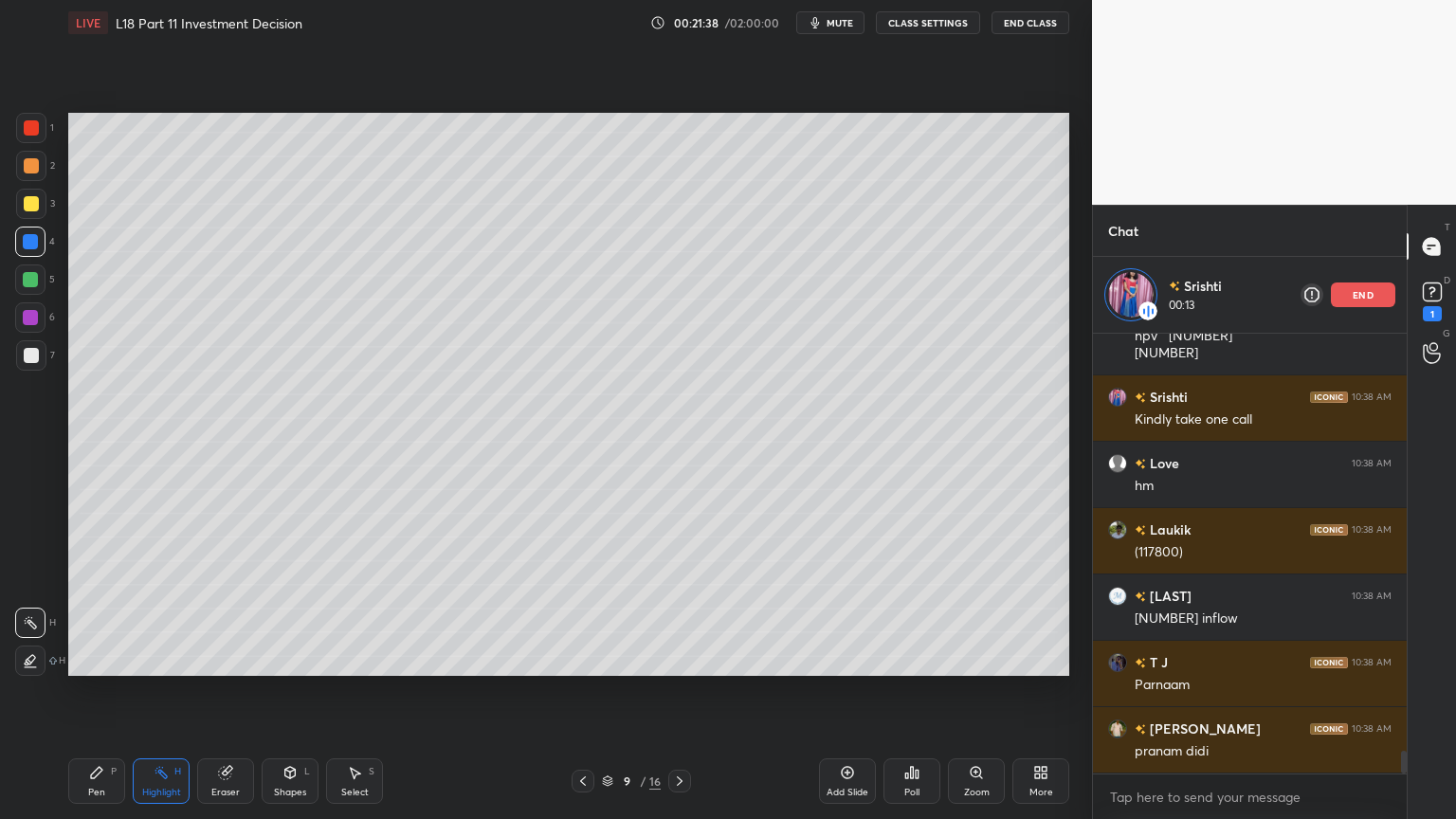 click at bounding box center [31, 166] 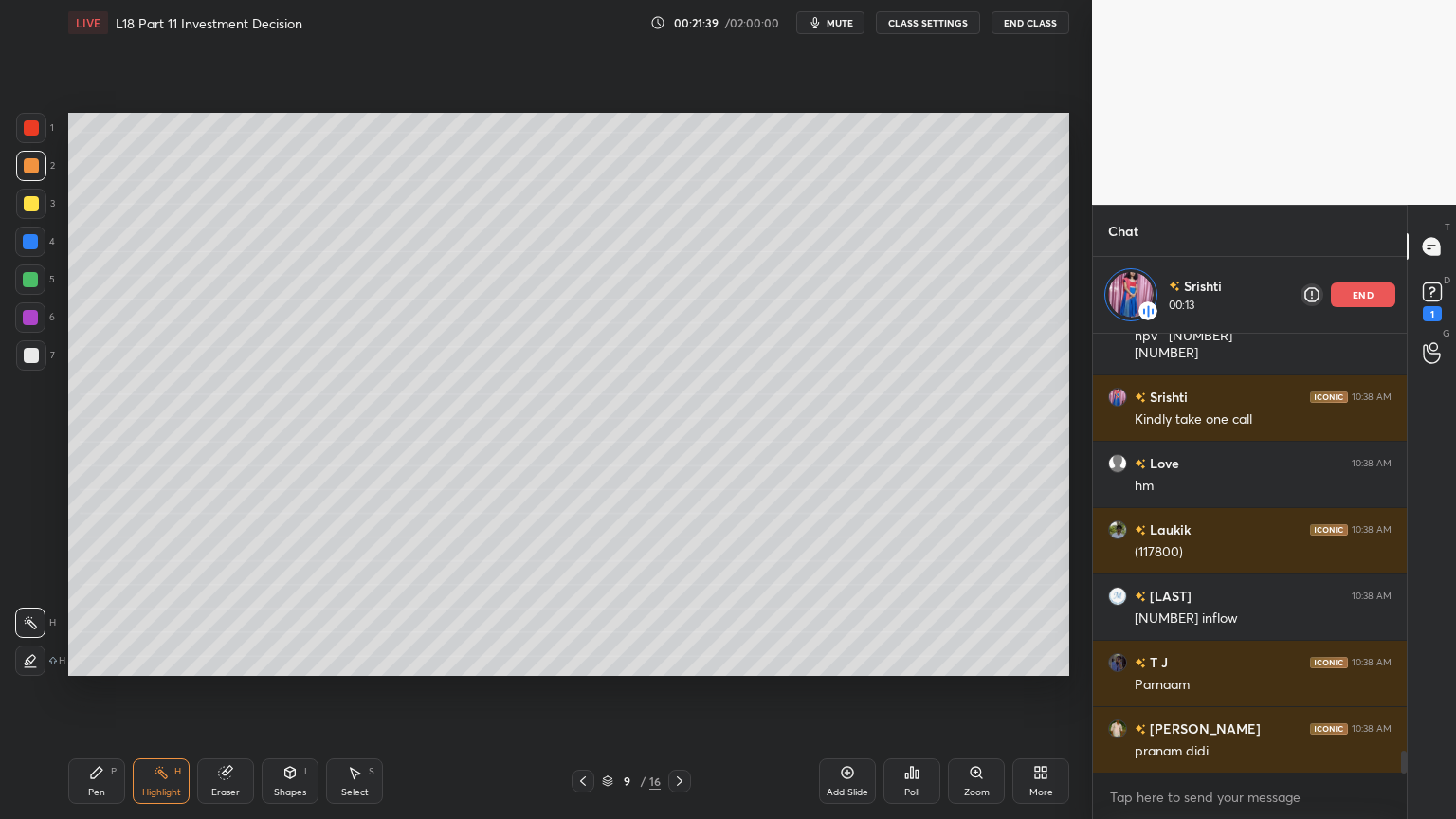 scroll, scrollTop: 8046, scrollLeft: 0, axis: vertical 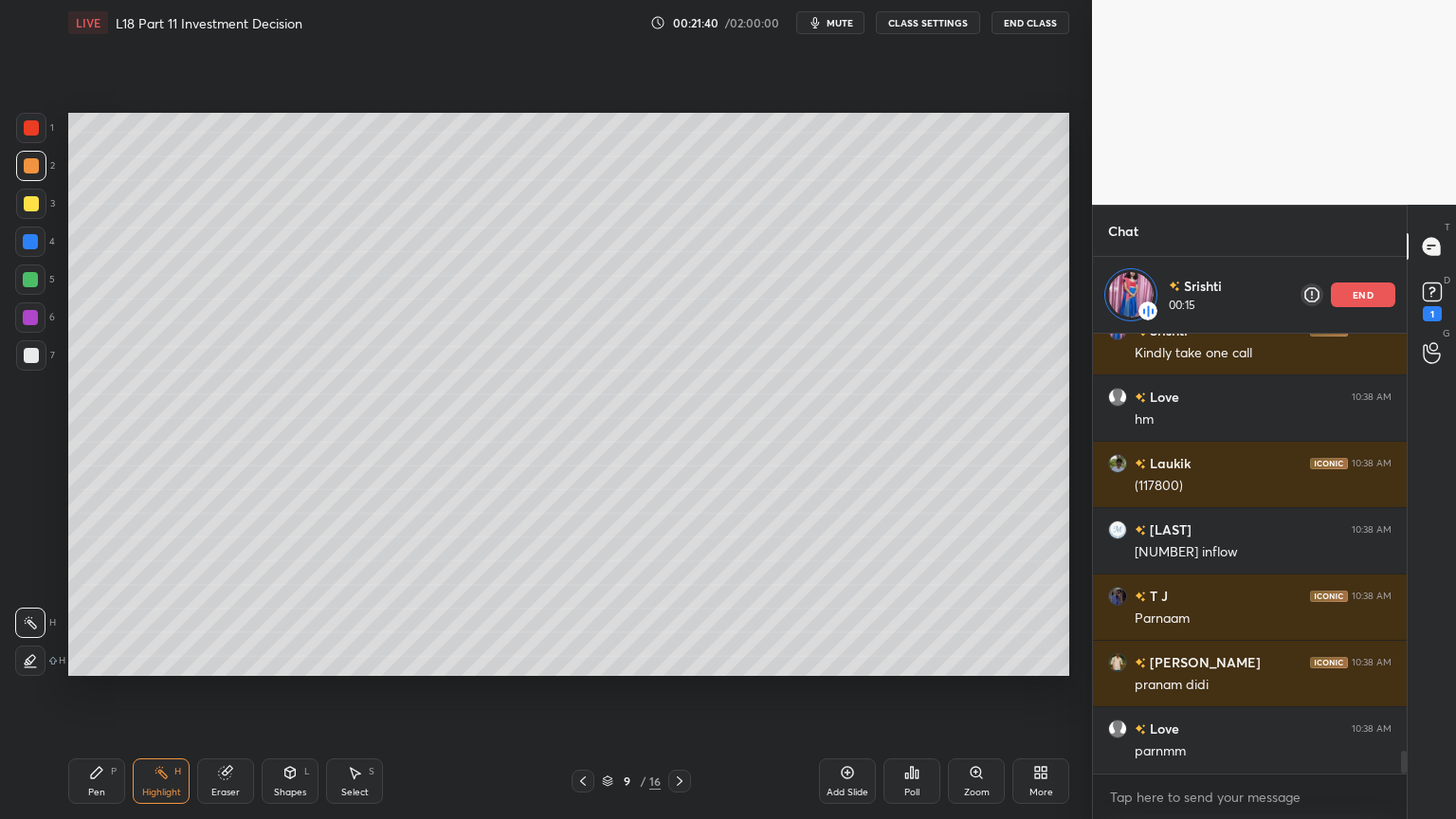 click 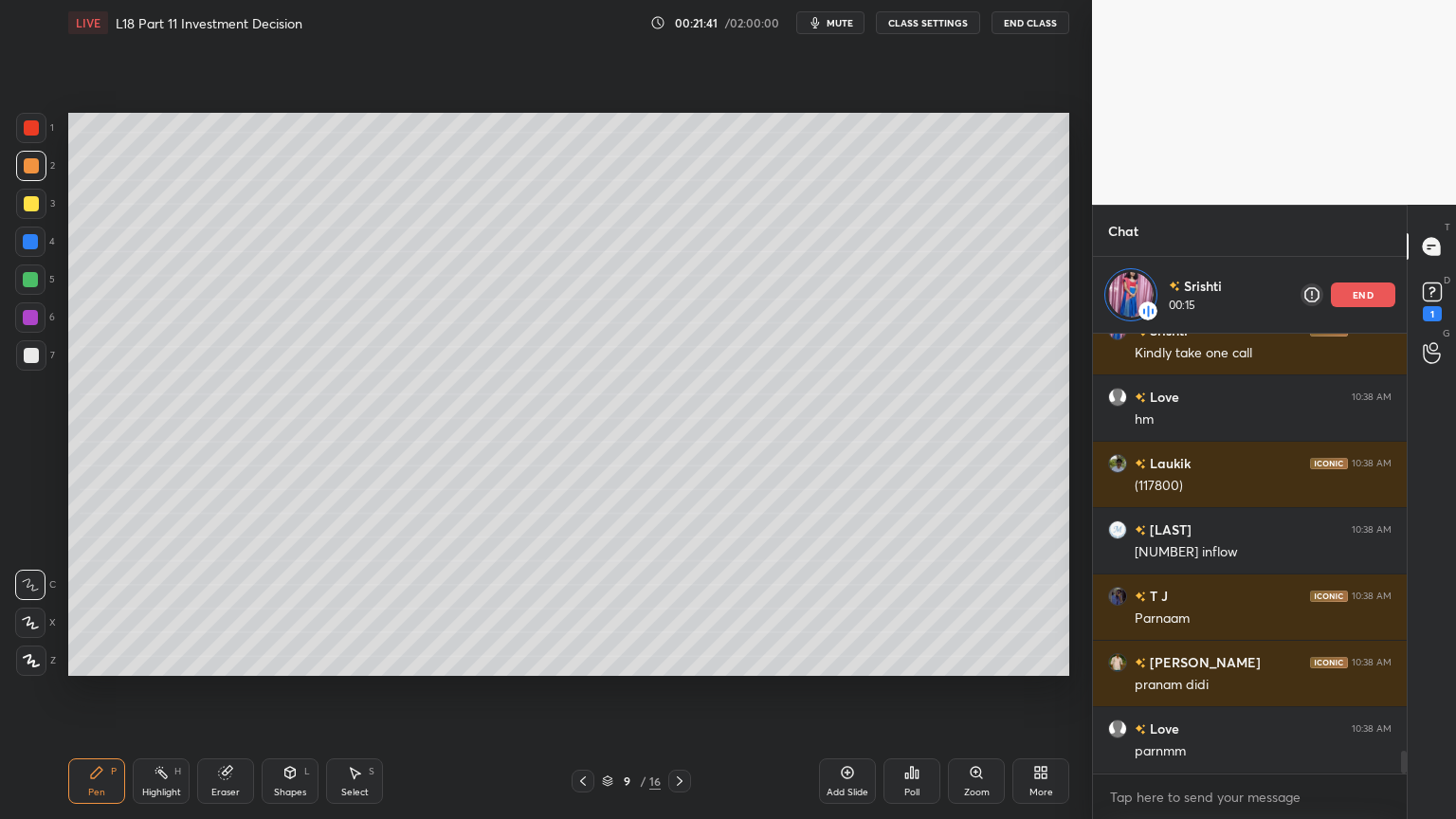click at bounding box center (31, 355) 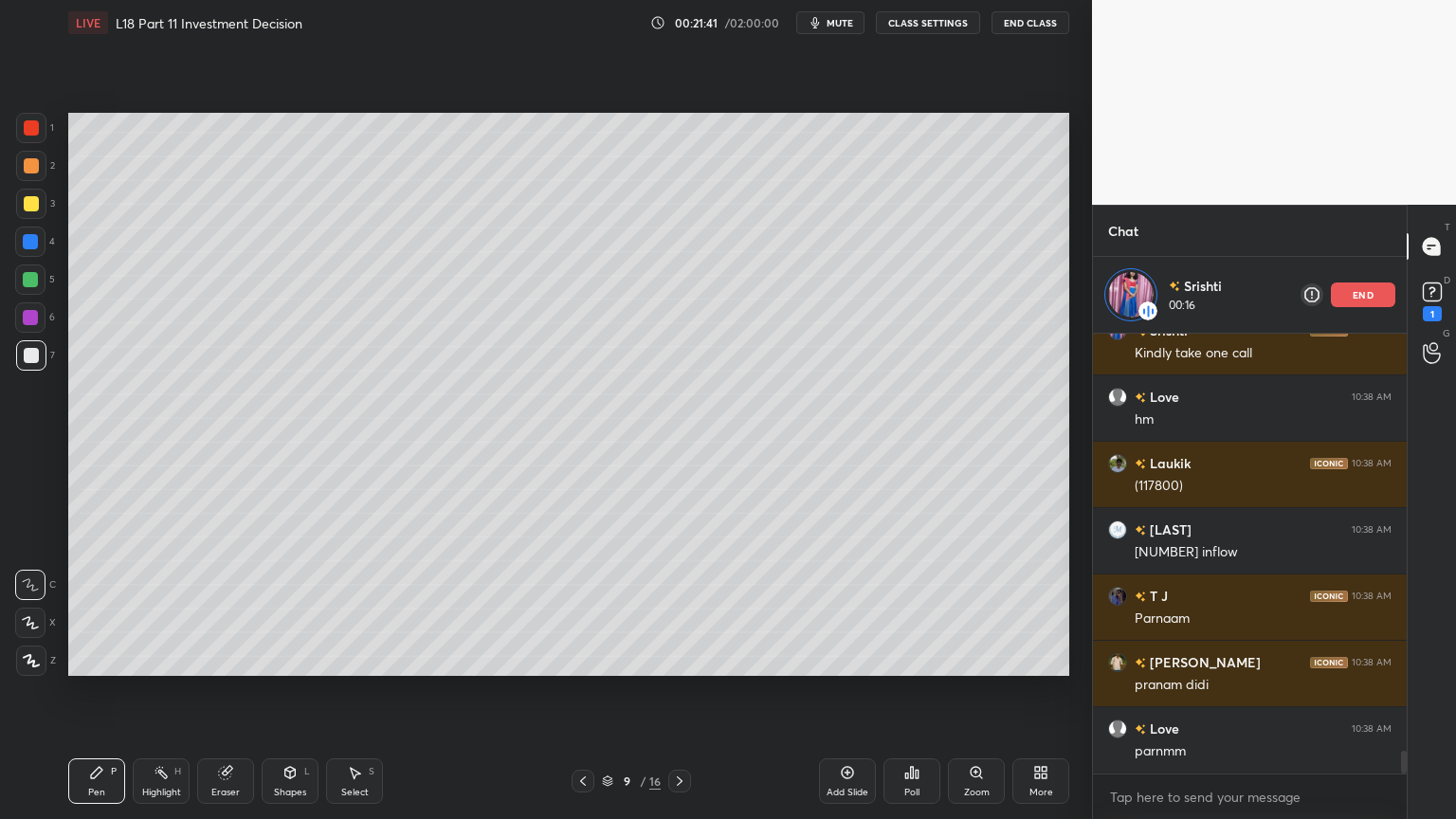 click on "6" at bounding box center (35, 318) 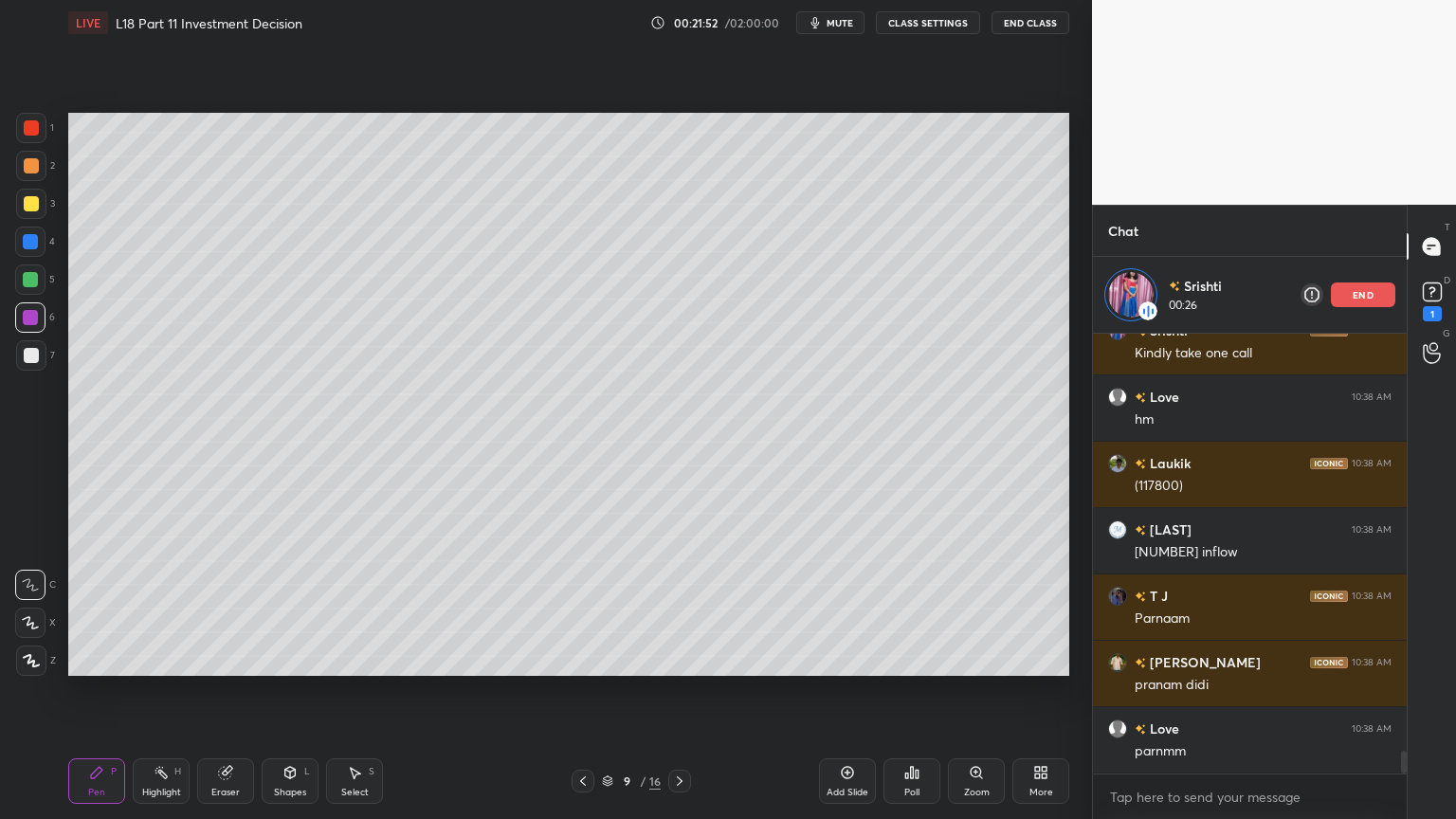 scroll, scrollTop: 8112, scrollLeft: 0, axis: vertical 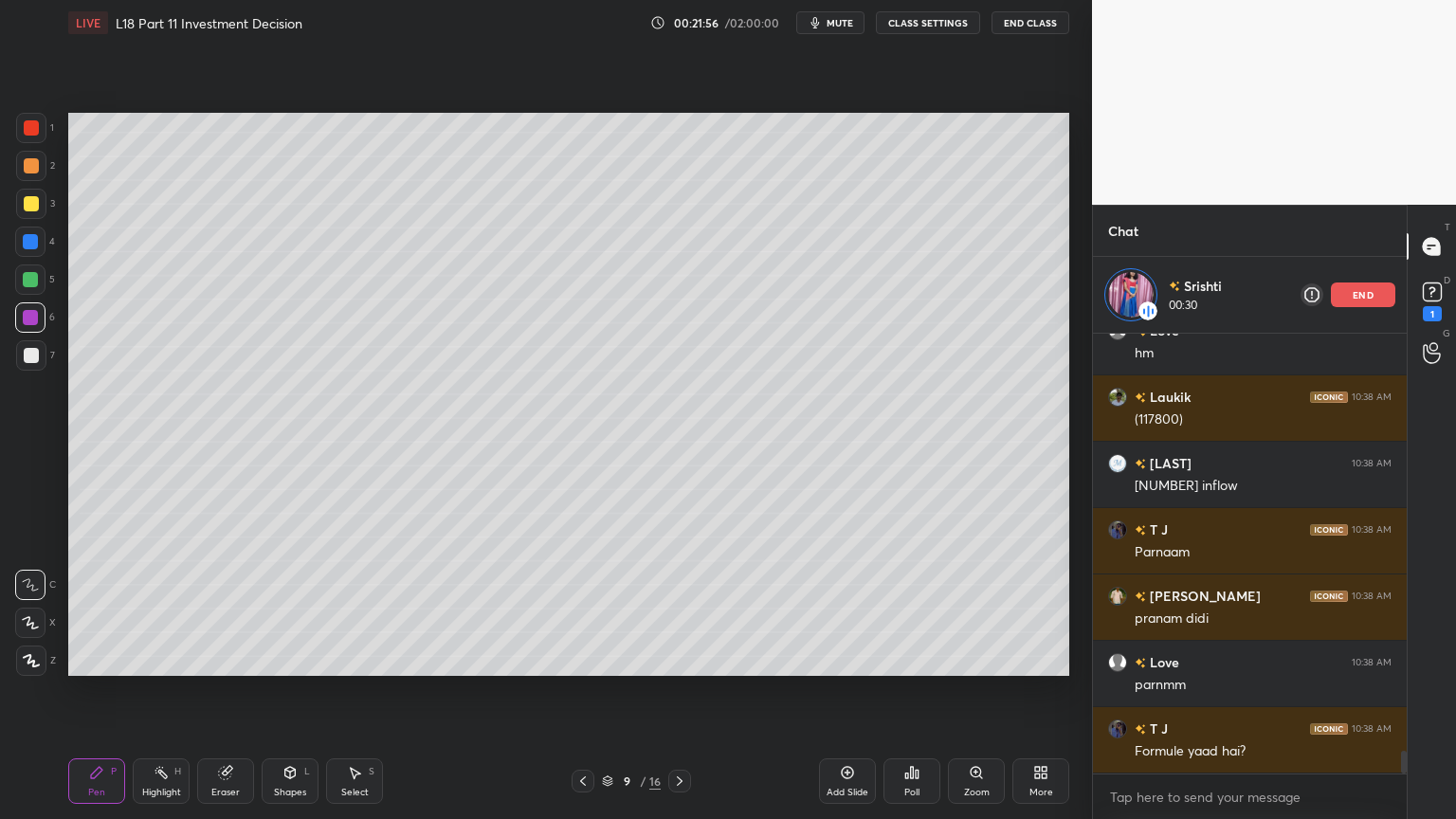 click on "Select" at bounding box center (355, 792) 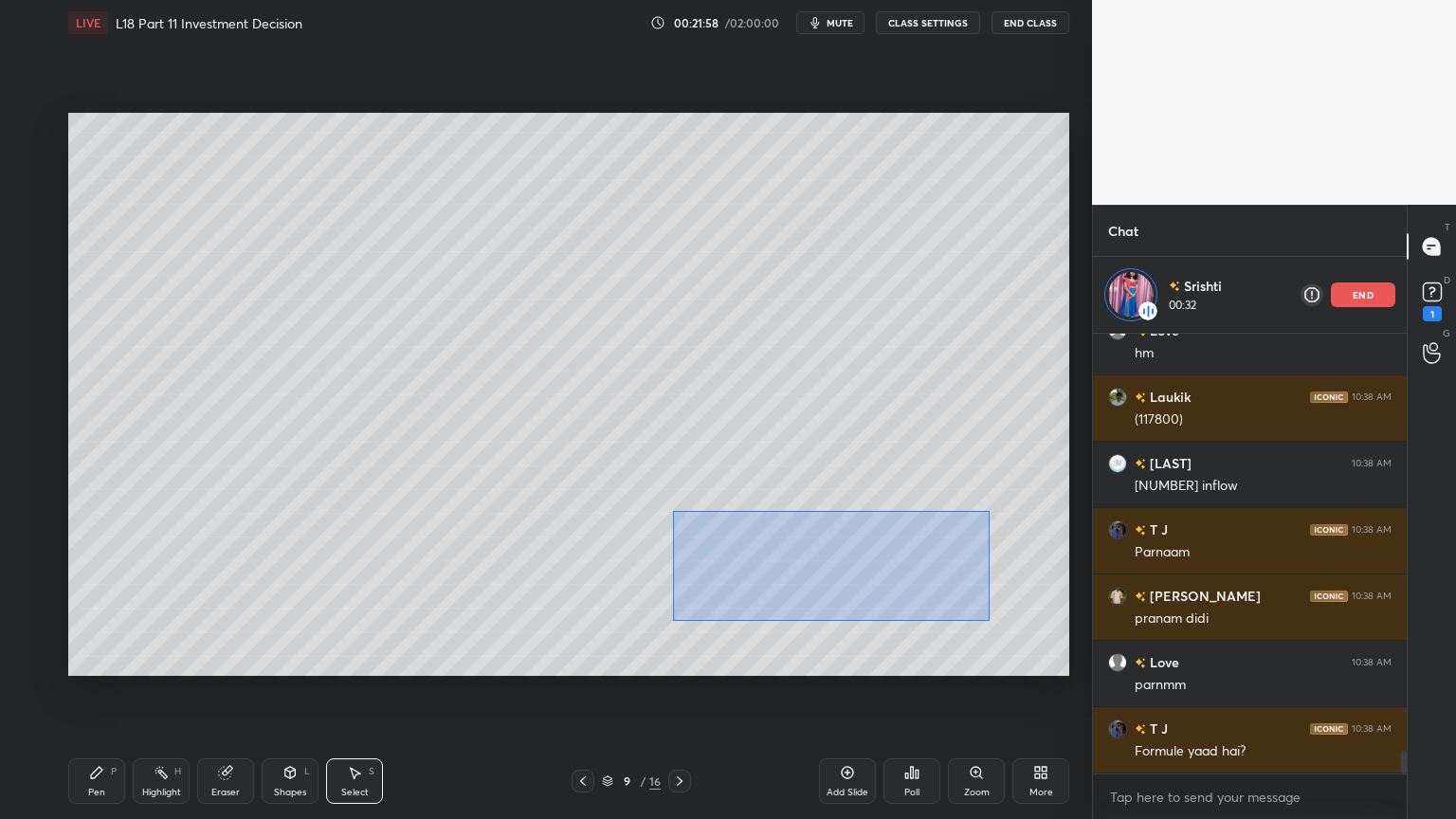 scroll, scrollTop: 8194, scrollLeft: 0, axis: vertical 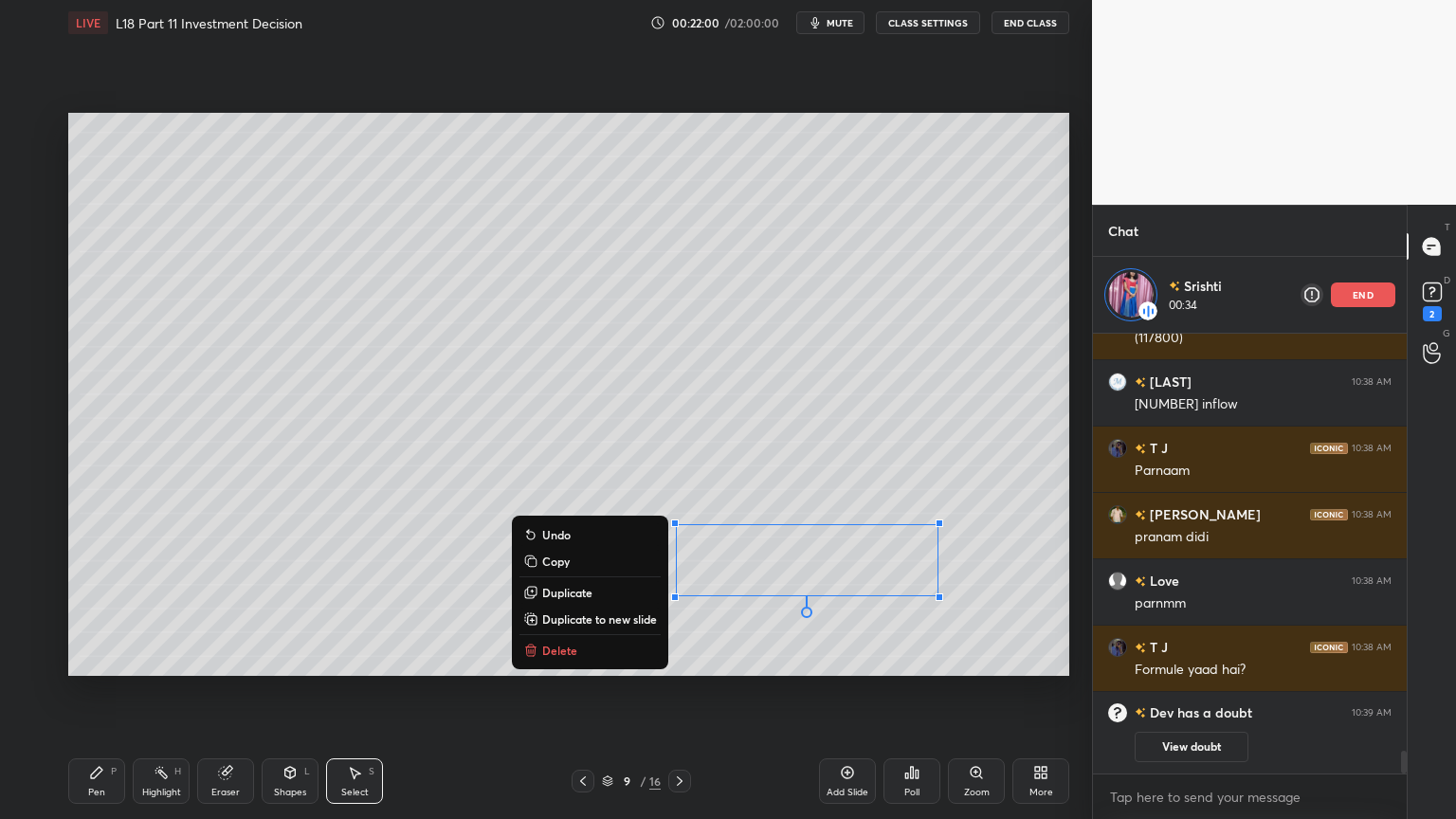 click on "0 ° Undo Copy Duplicate Duplicate to new slide Delete" at bounding box center (569, 394) 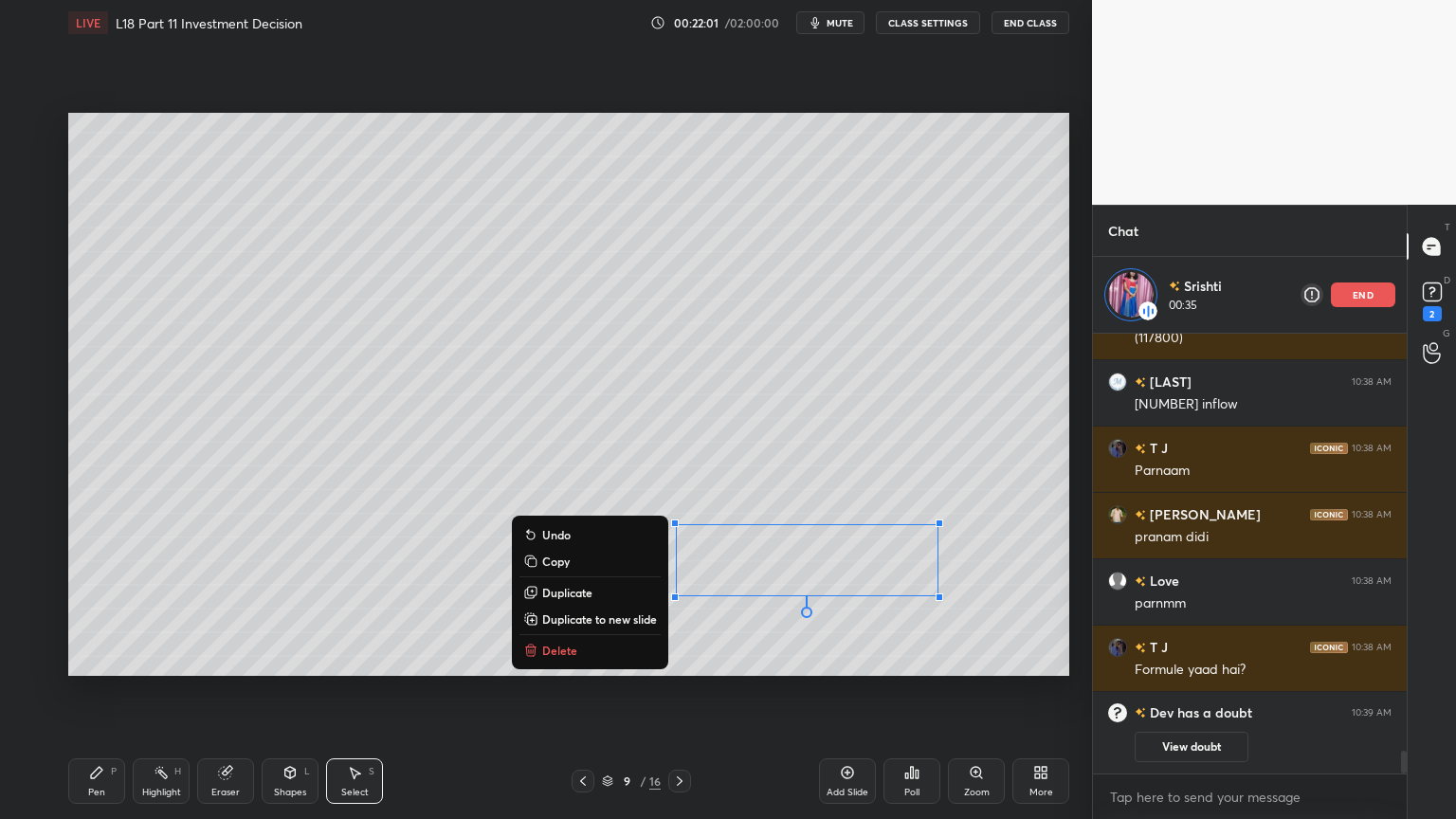 click on "Delete" at bounding box center [559, 650] 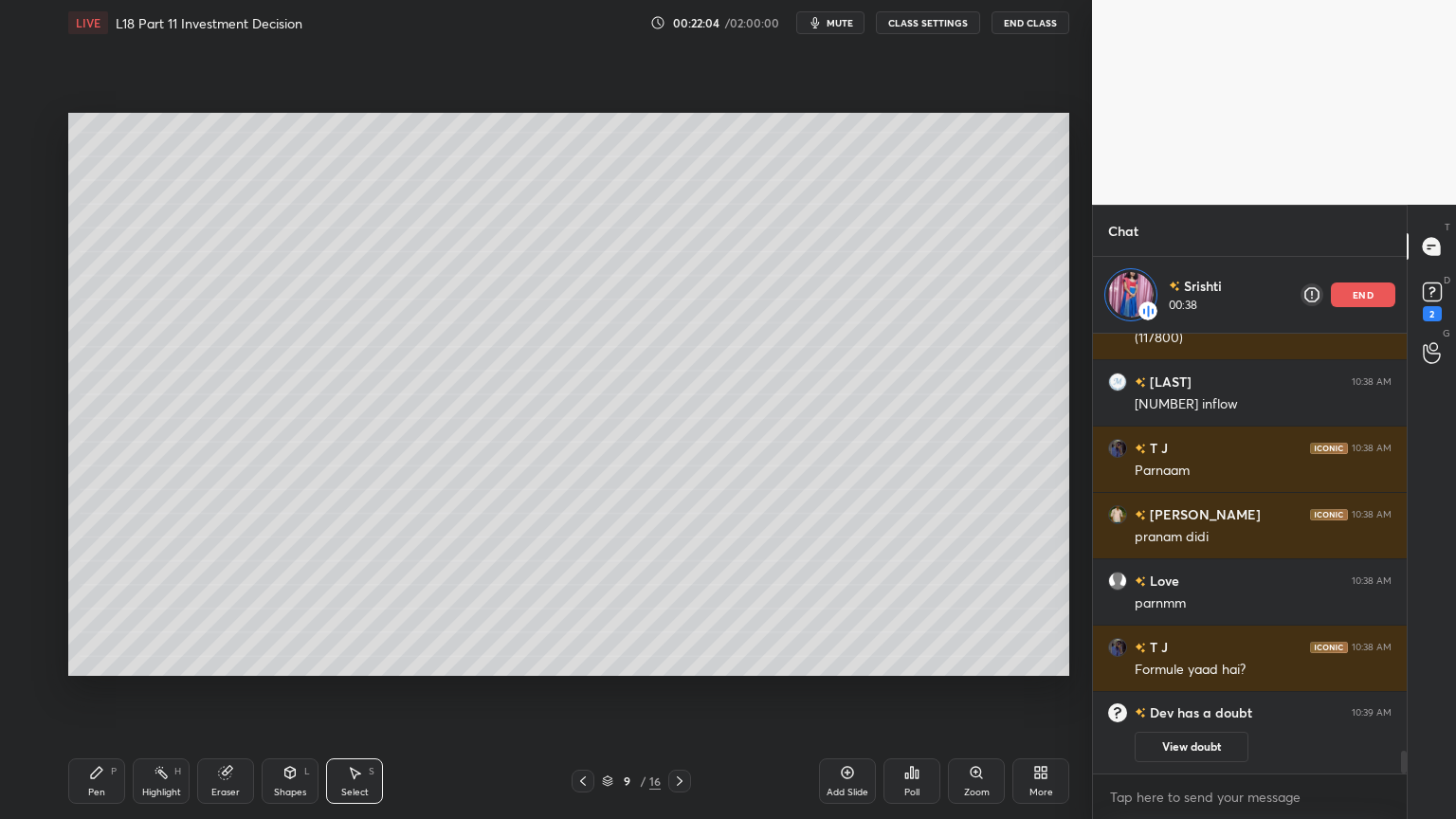 click on "Pen P" at bounding box center [97, 781] 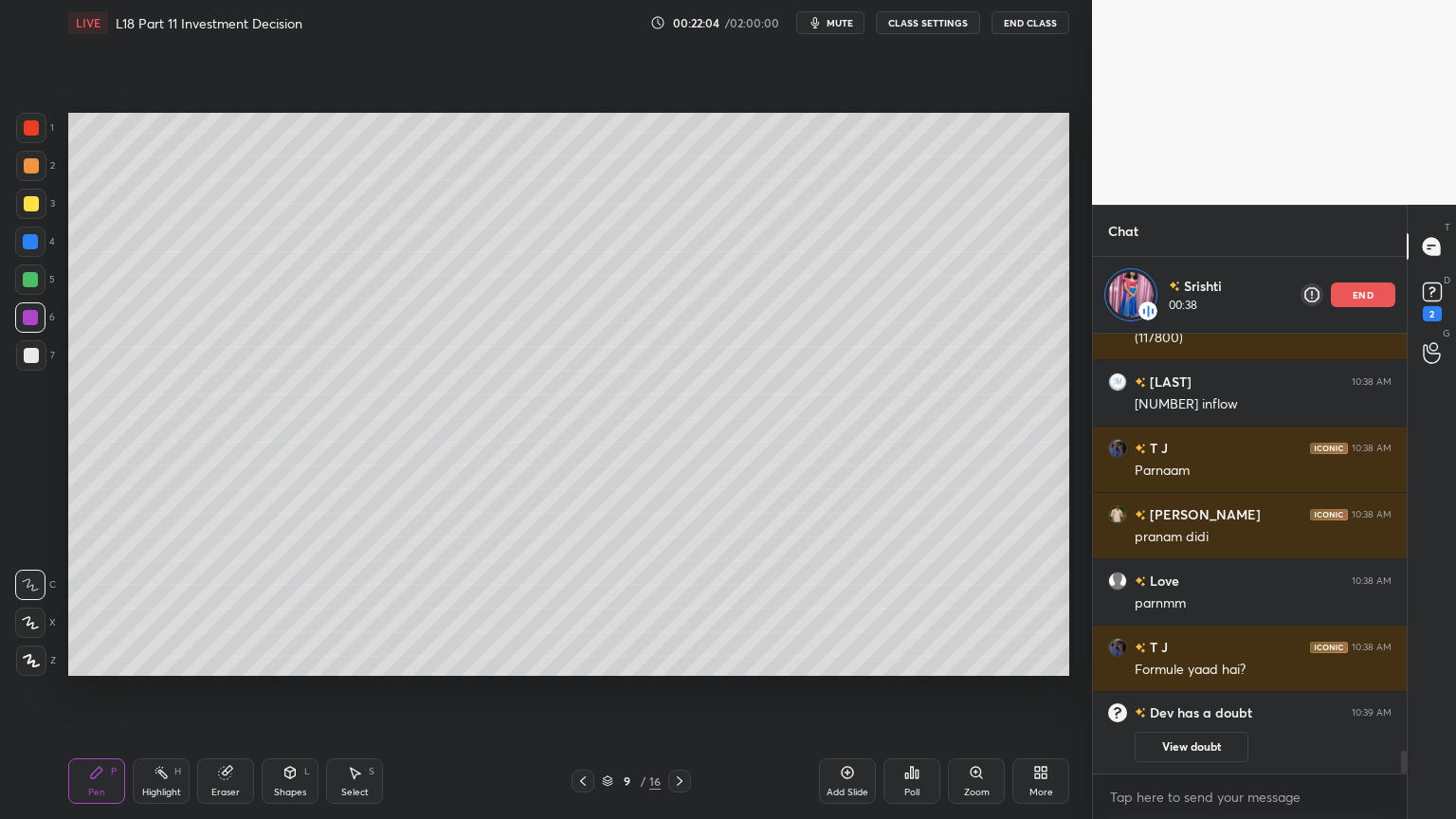 scroll, scrollTop: 7610, scrollLeft: 0, axis: vertical 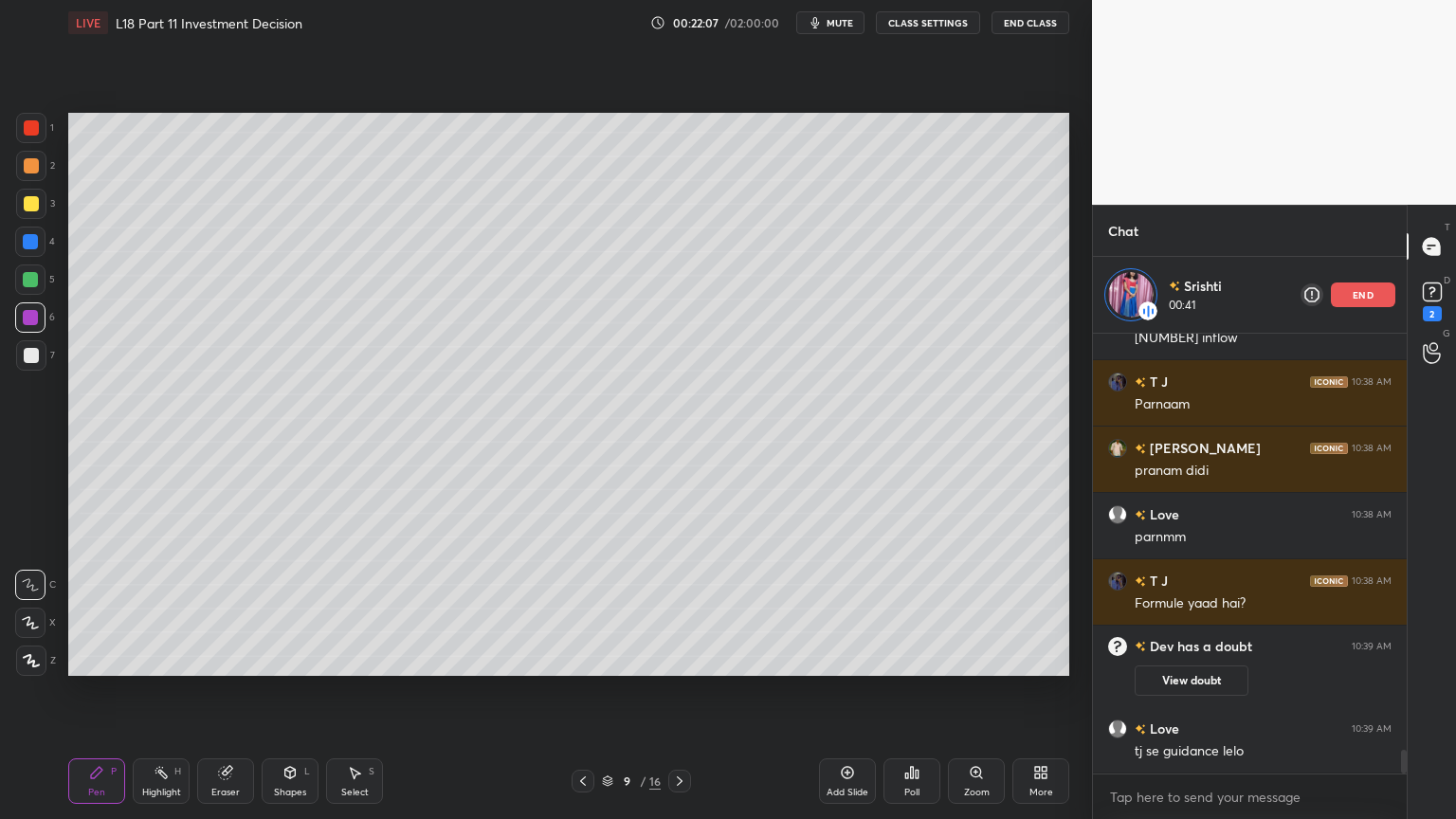 click at bounding box center [31, 204] 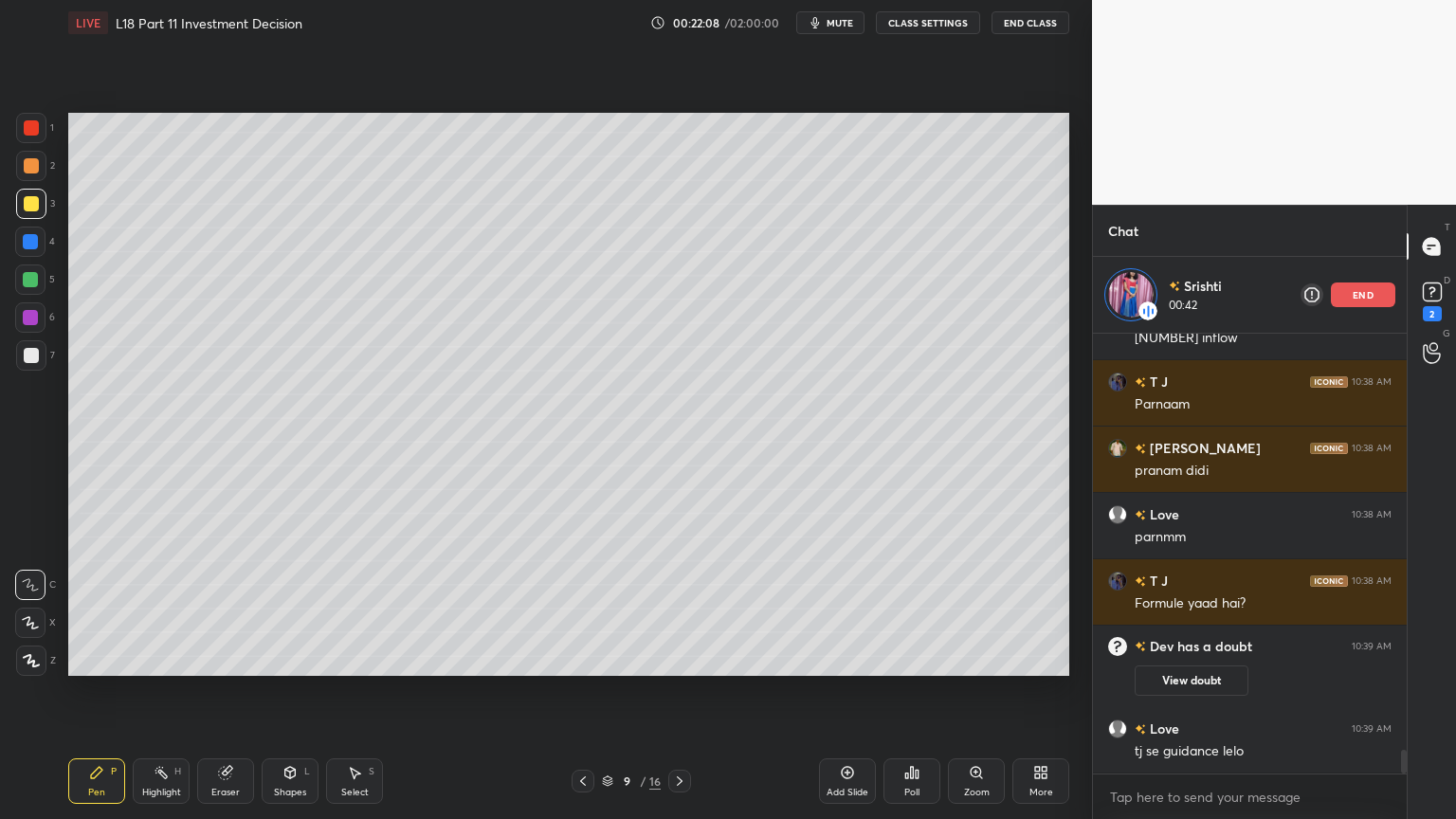 click at bounding box center (31, 166) 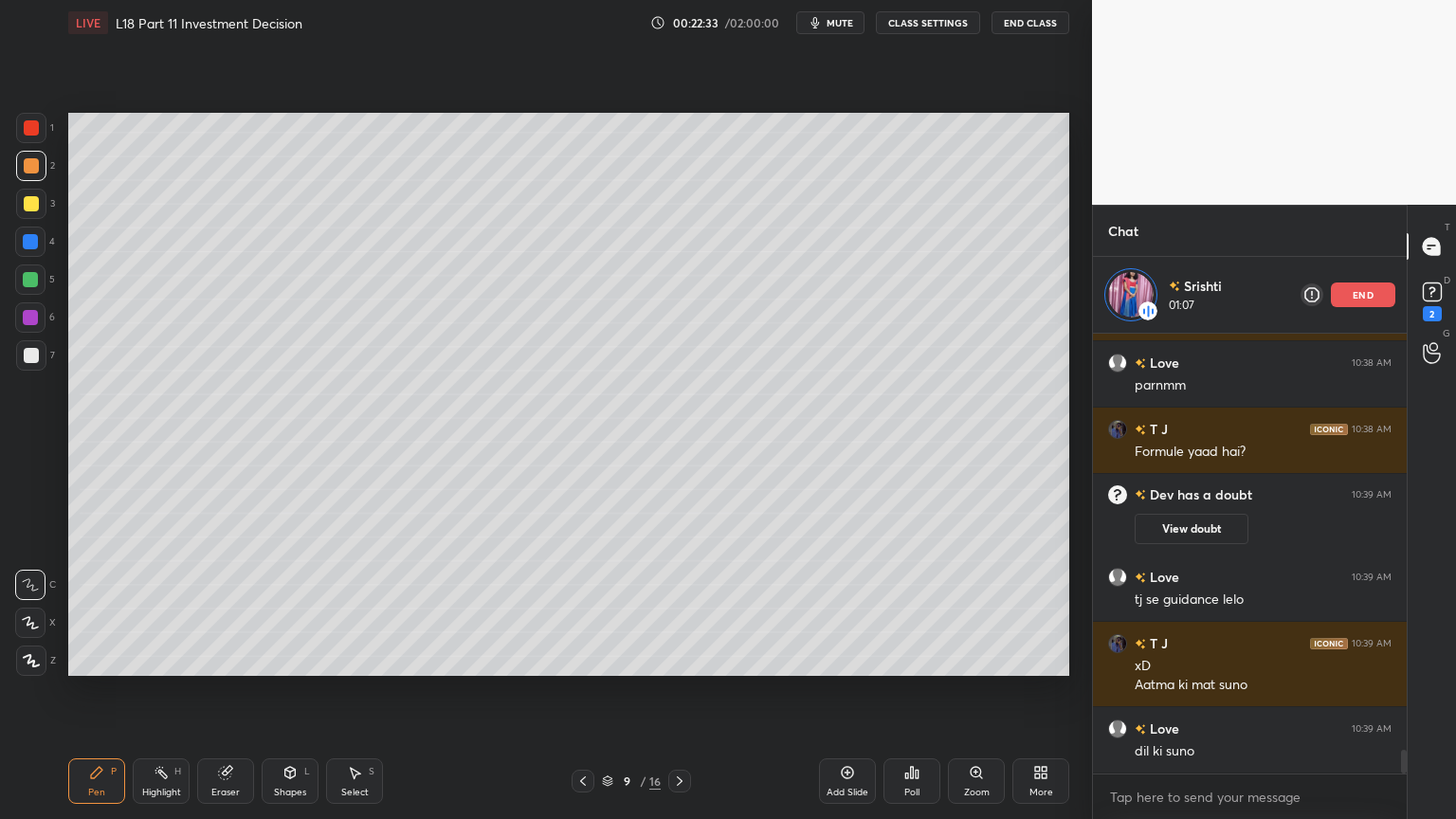 scroll, scrollTop: 7828, scrollLeft: 0, axis: vertical 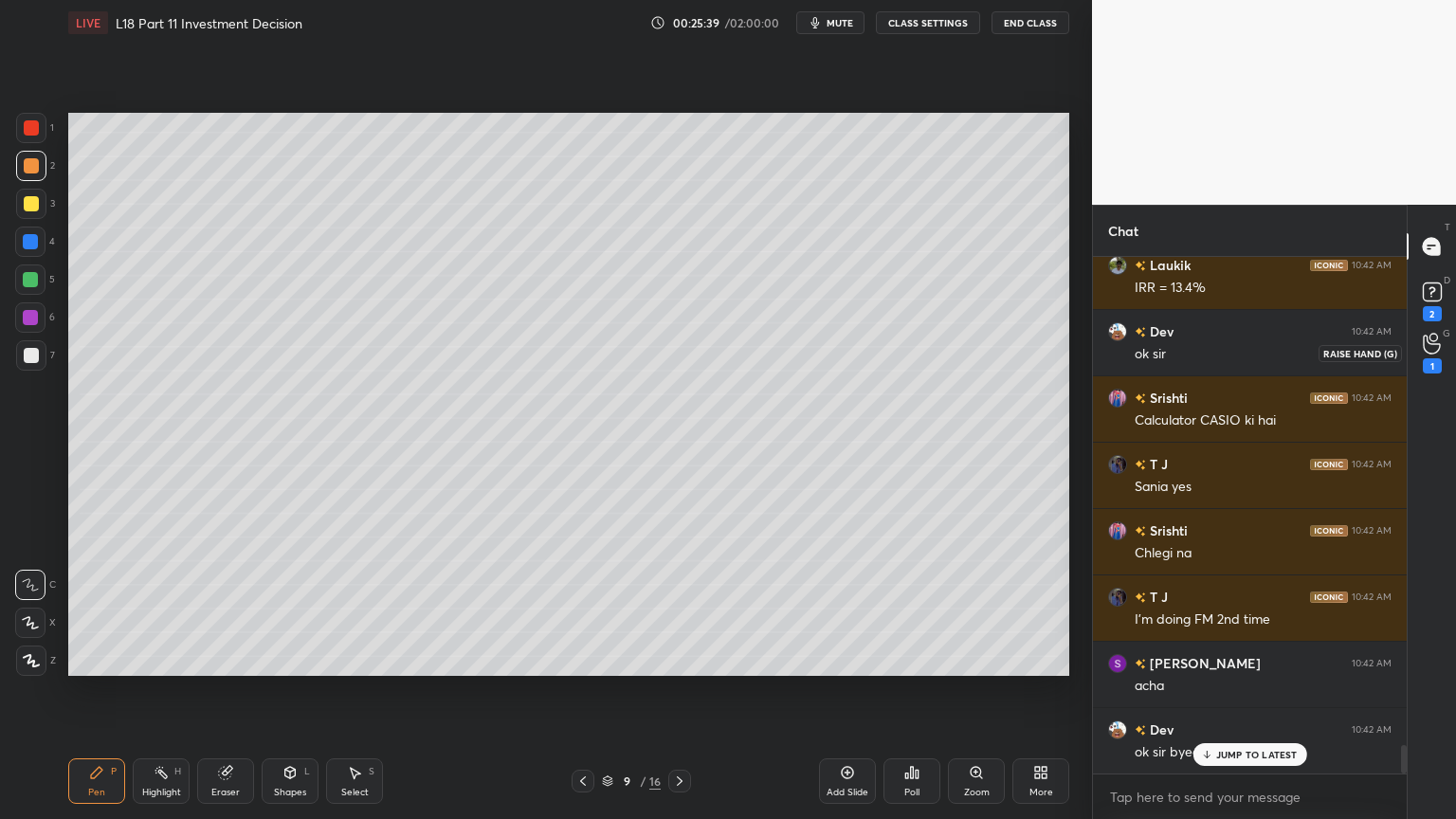 click 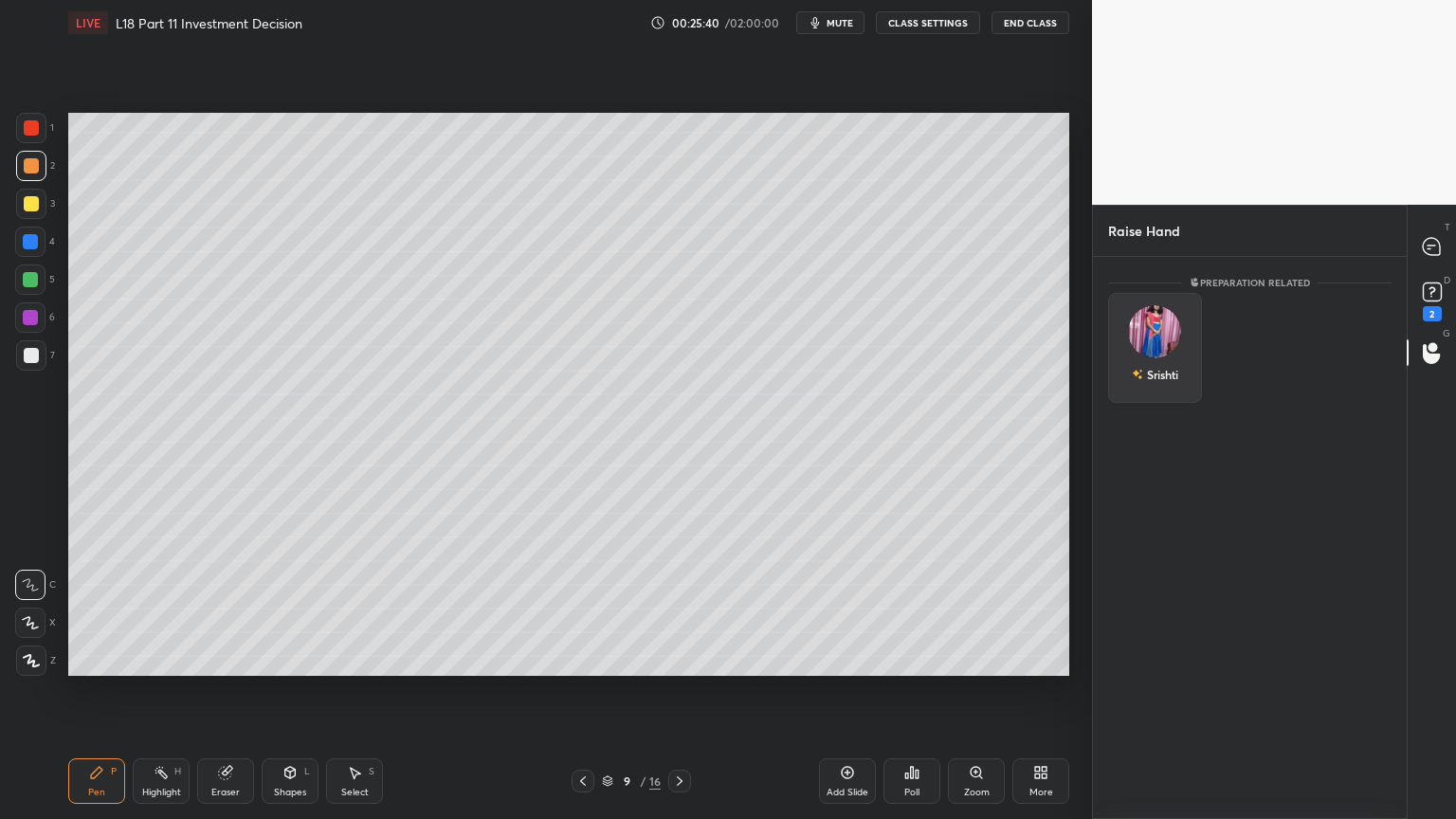 click on "Srishti" at bounding box center [1155, 348] 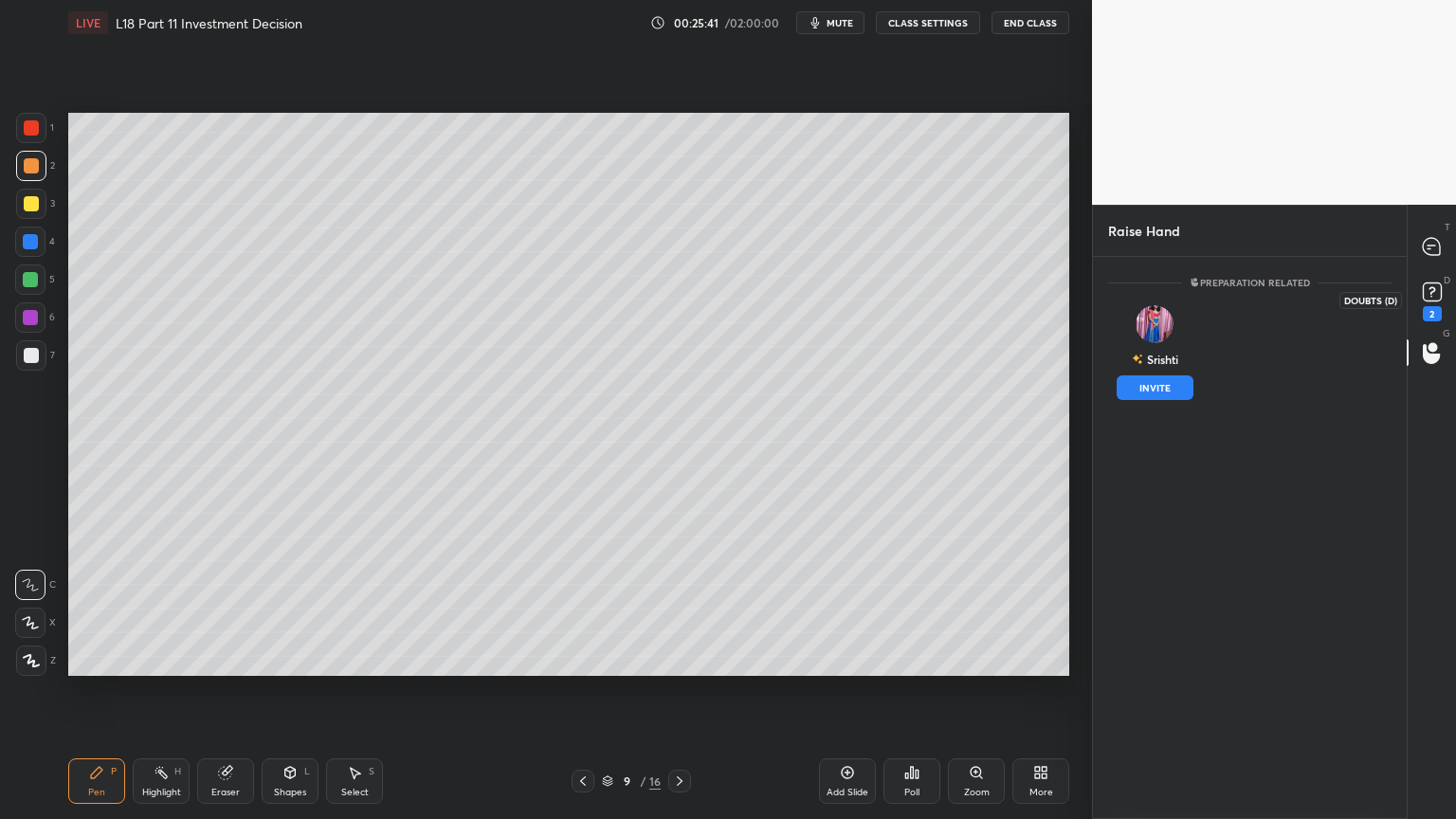 click 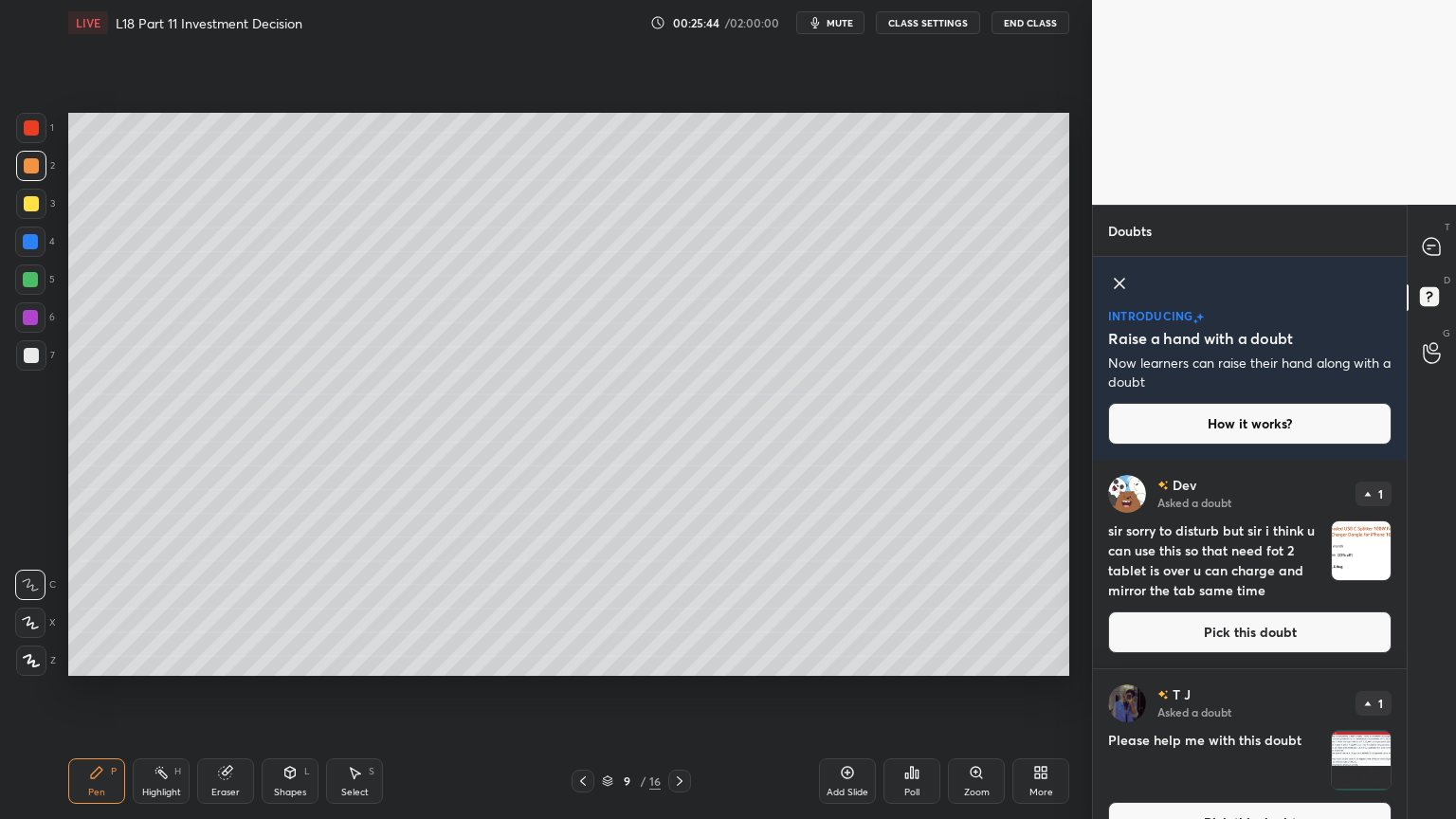 click at bounding box center (1361, 551) 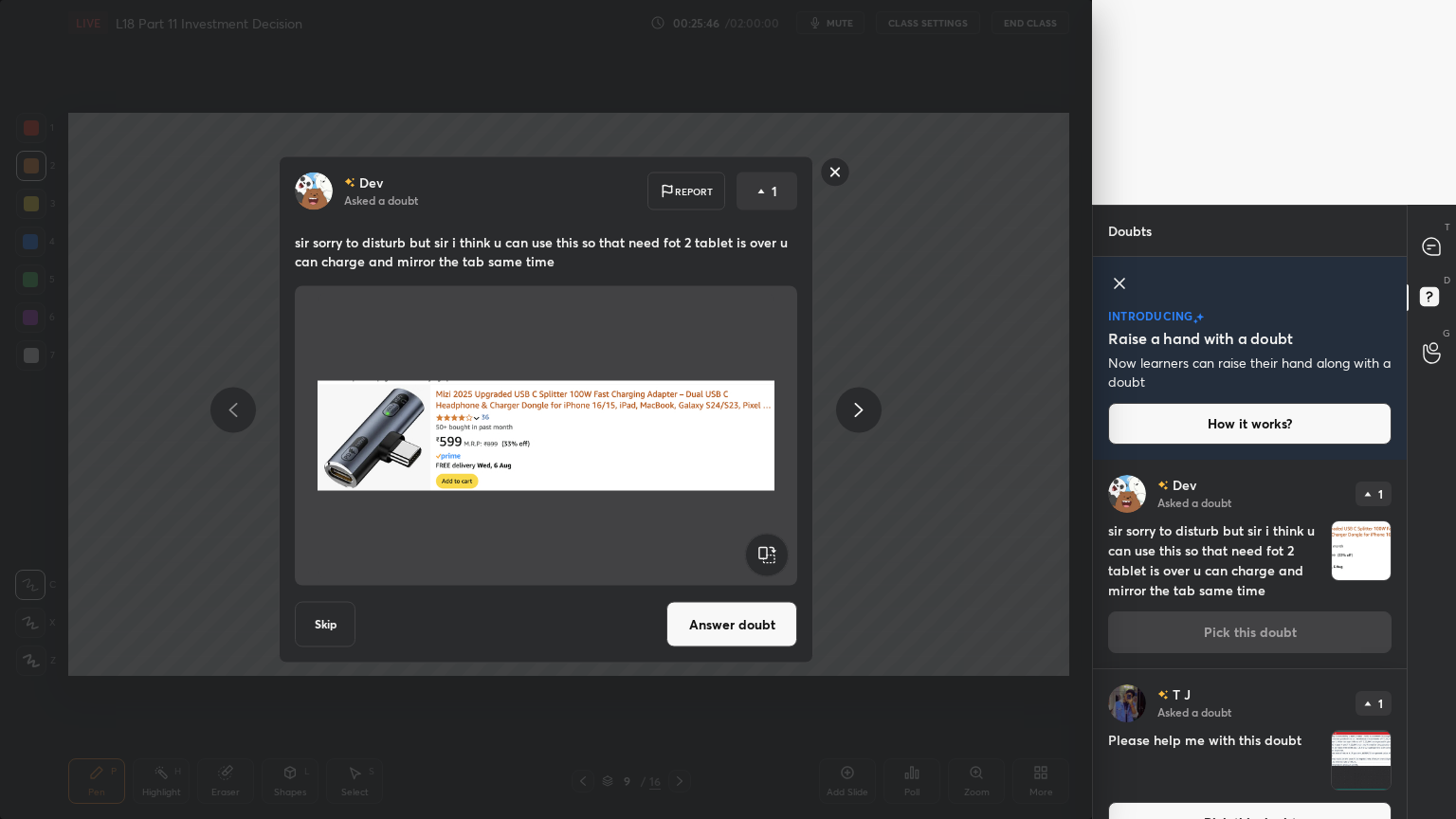 click 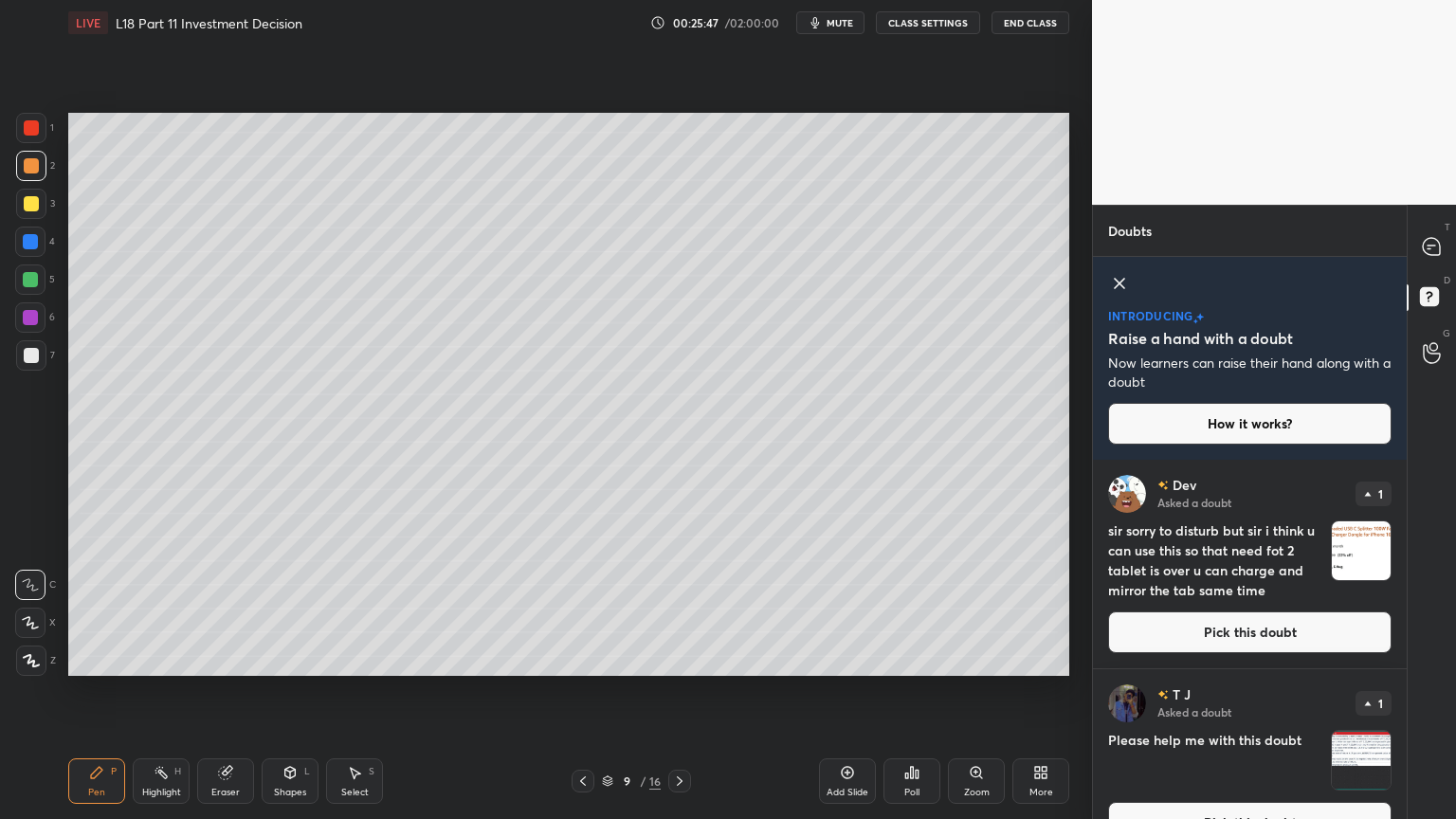 scroll, scrollTop: 41, scrollLeft: 0, axis: vertical 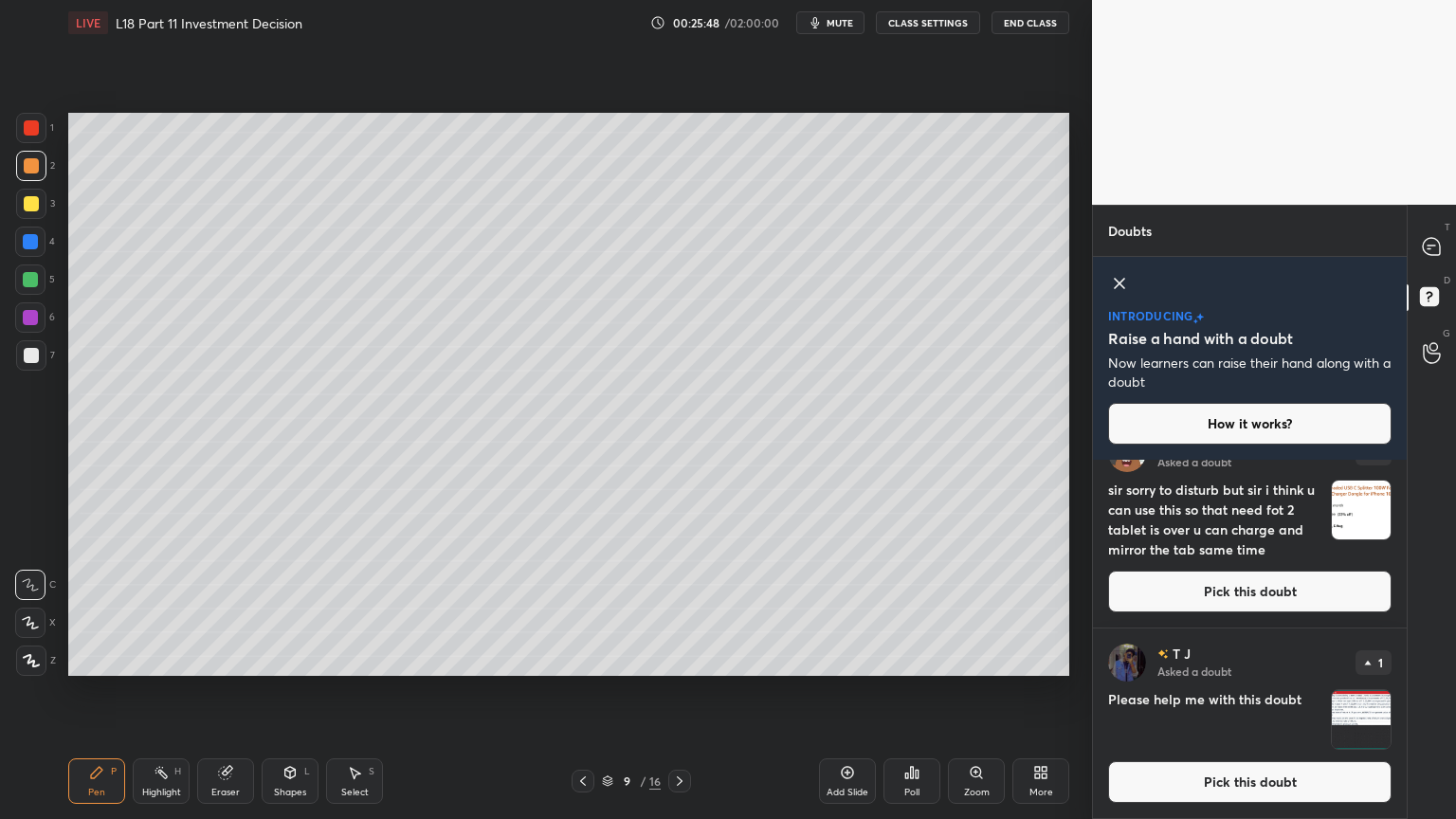 click at bounding box center (1432, 246) 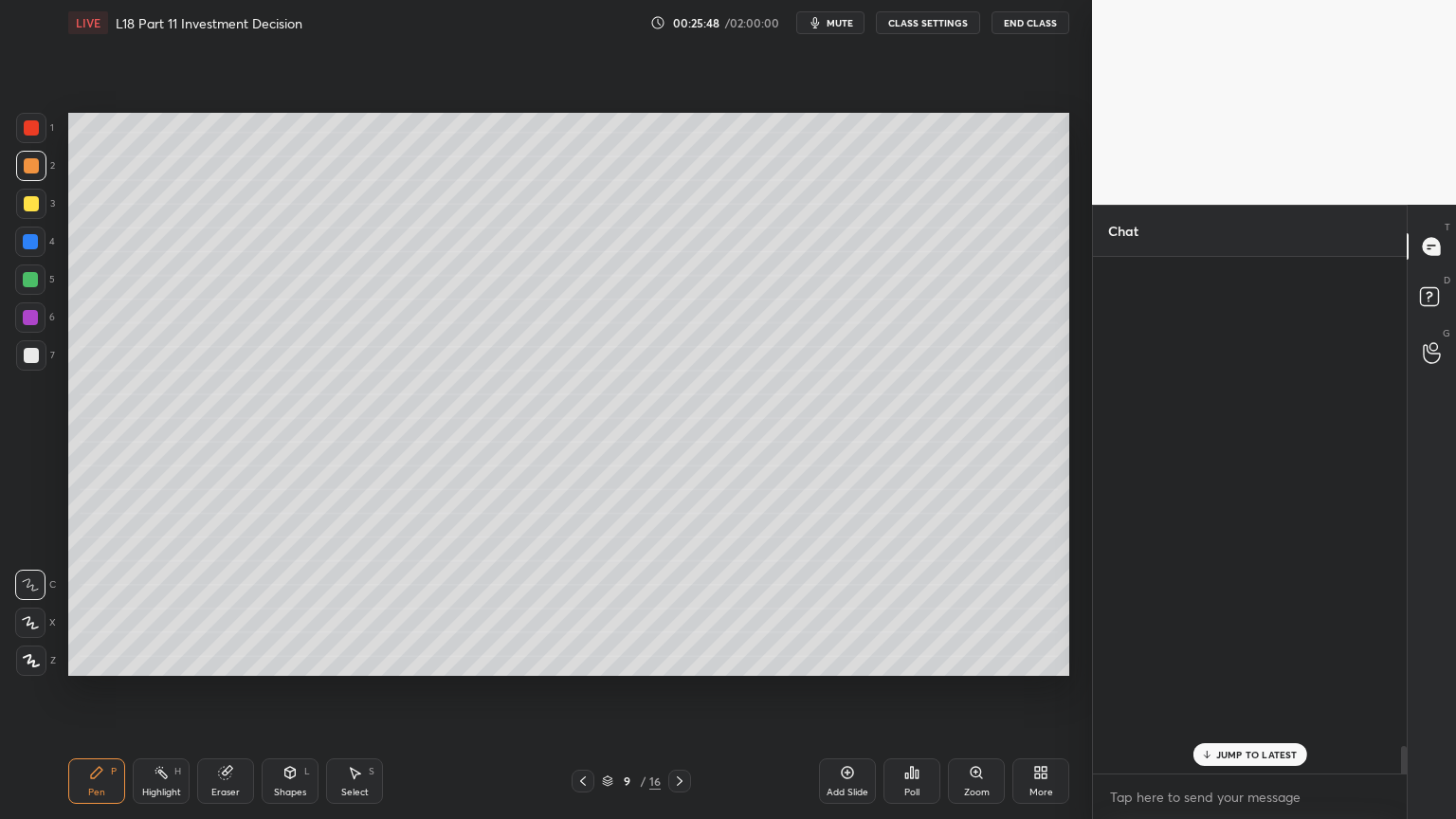scroll, scrollTop: 9335, scrollLeft: 0, axis: vertical 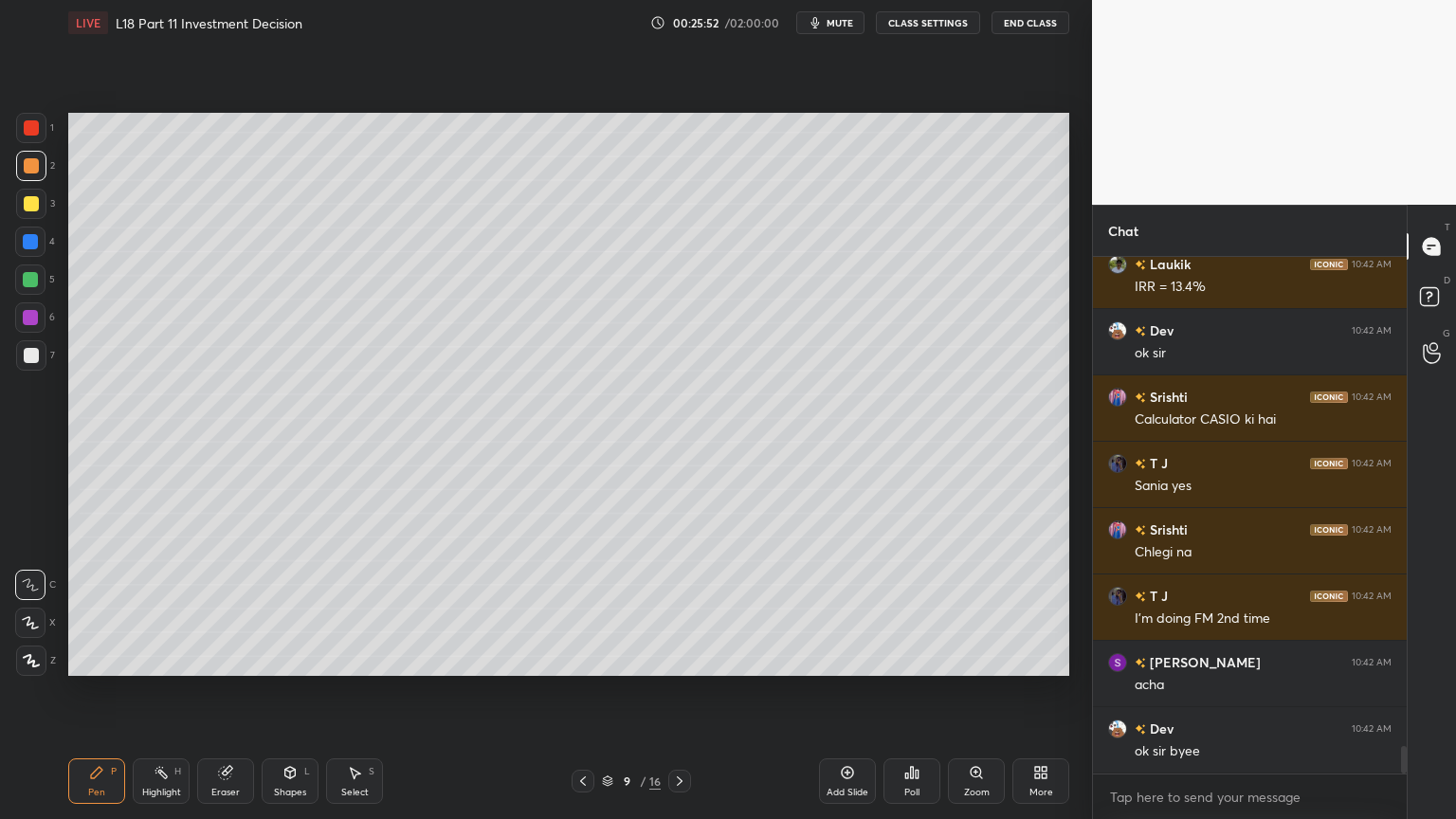 click 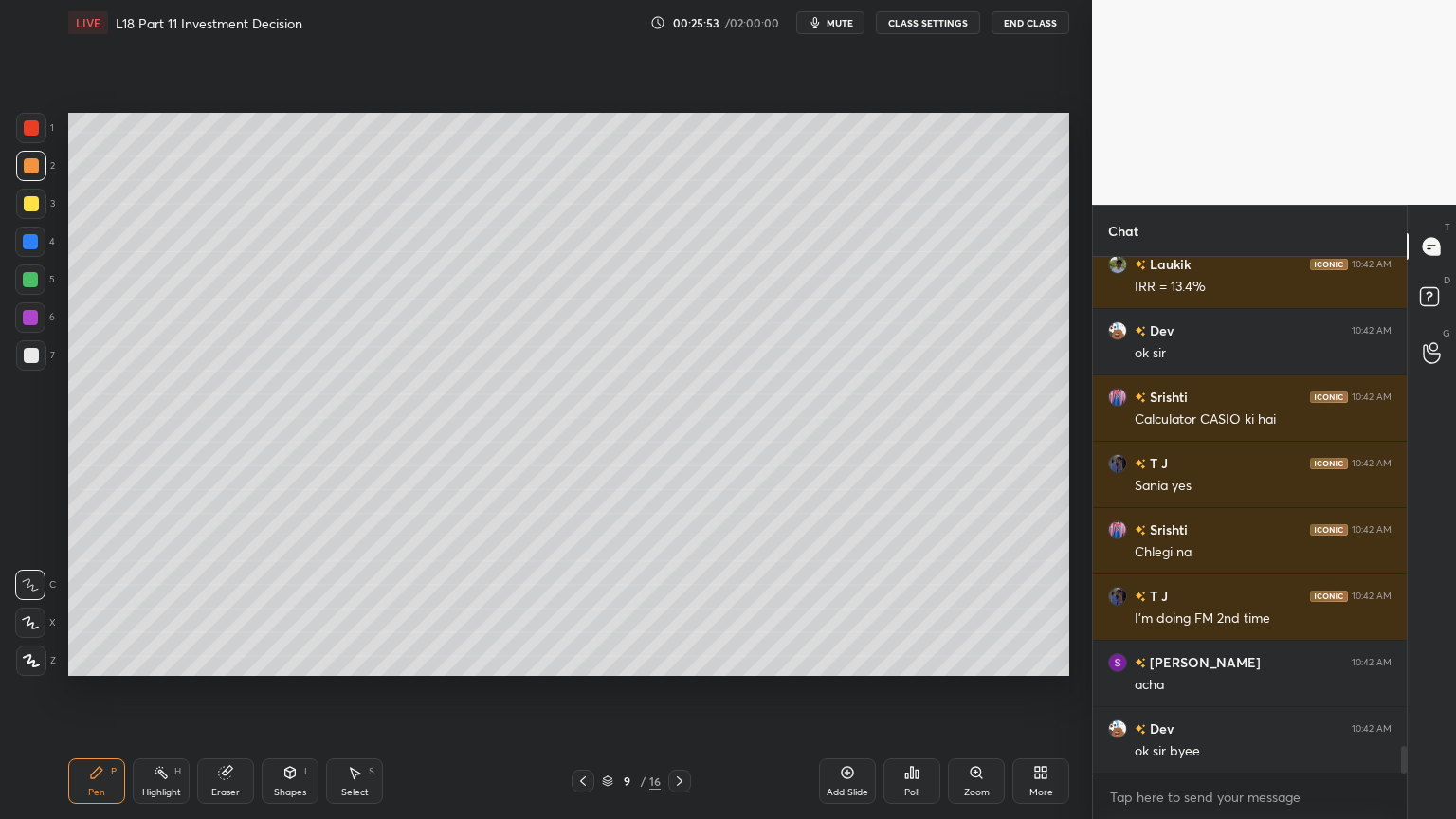 click at bounding box center [31, 355] 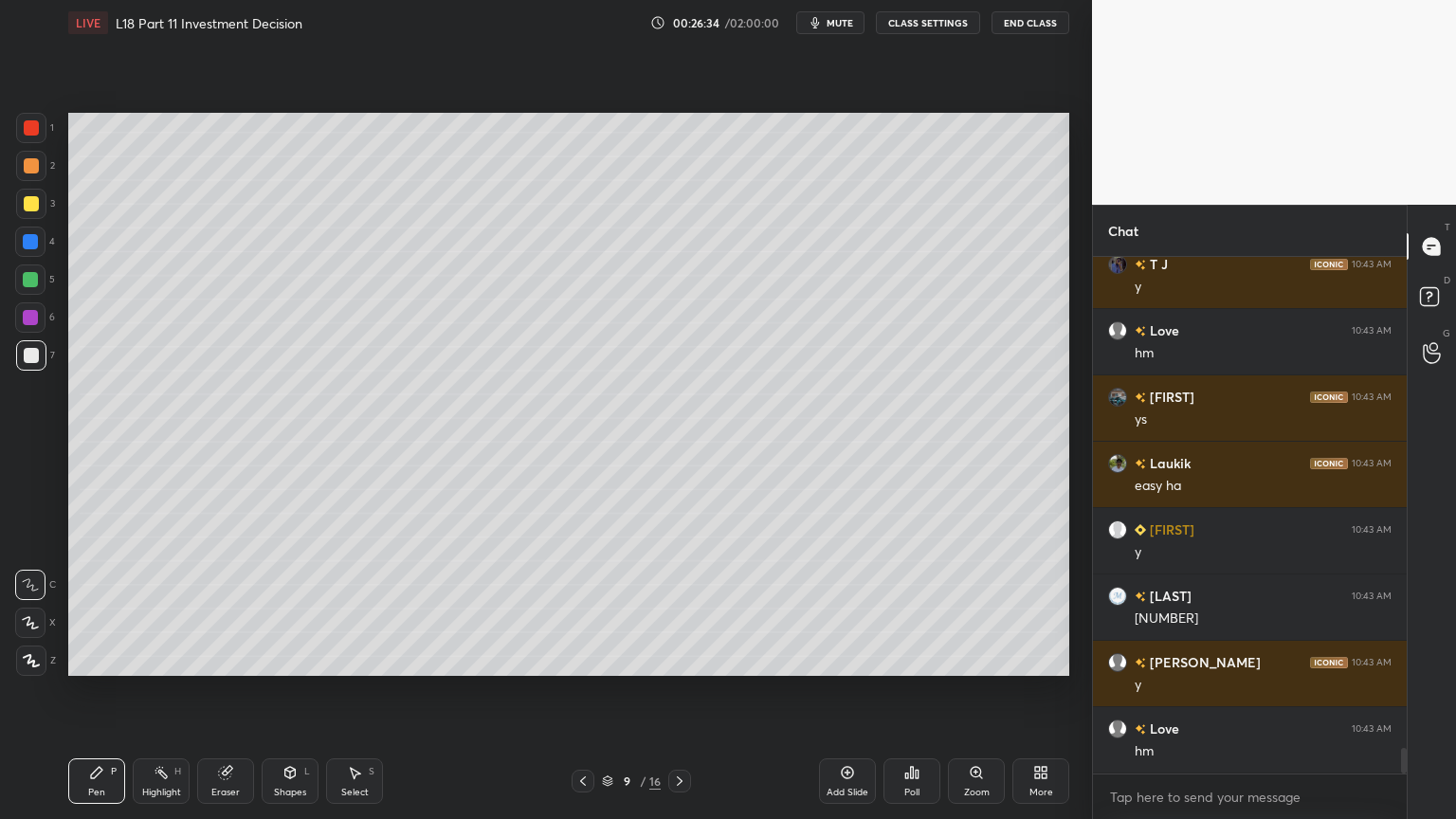 scroll, scrollTop: 9999, scrollLeft: 0, axis: vertical 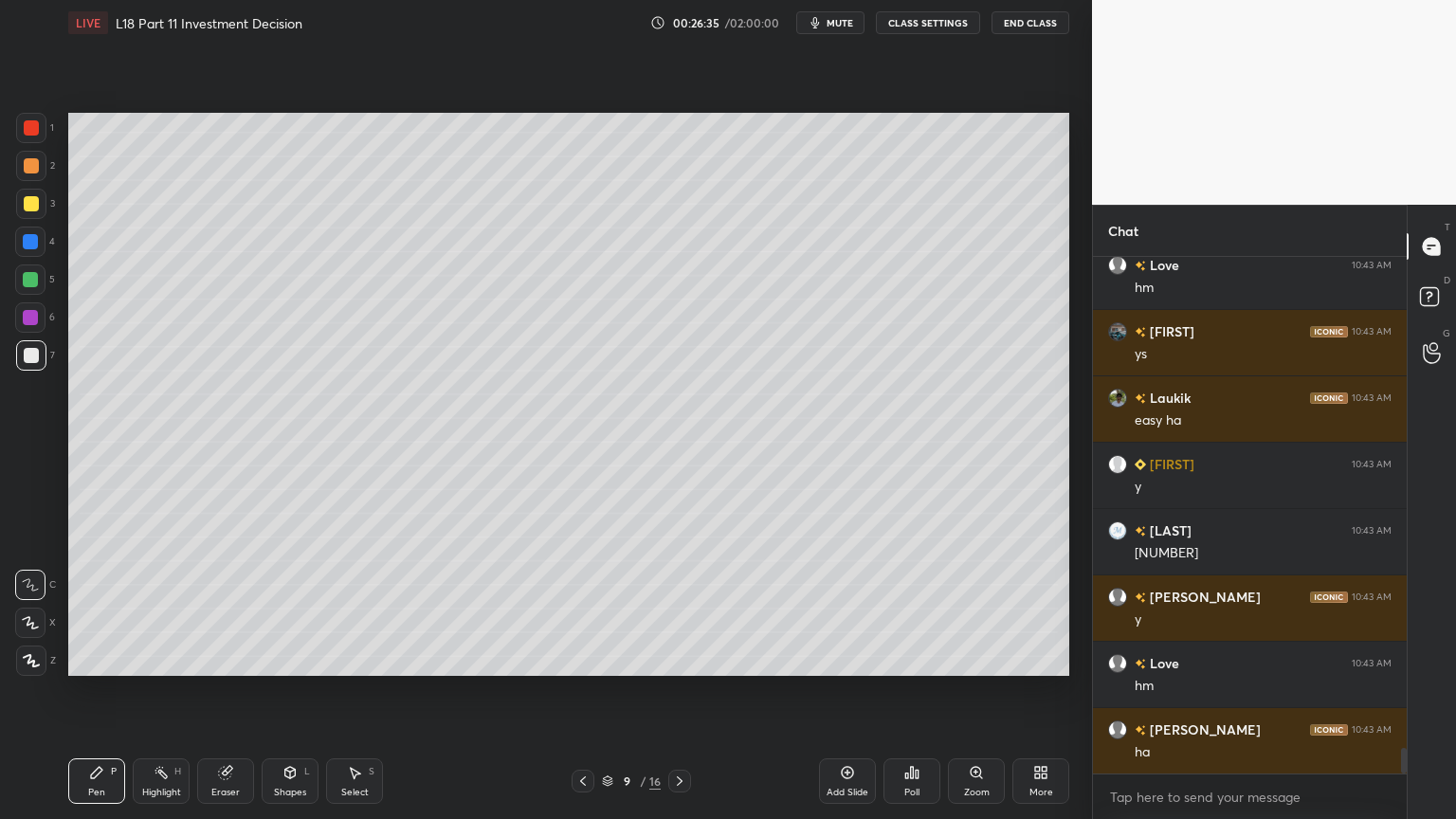 click on "Eraser" at bounding box center (226, 781) 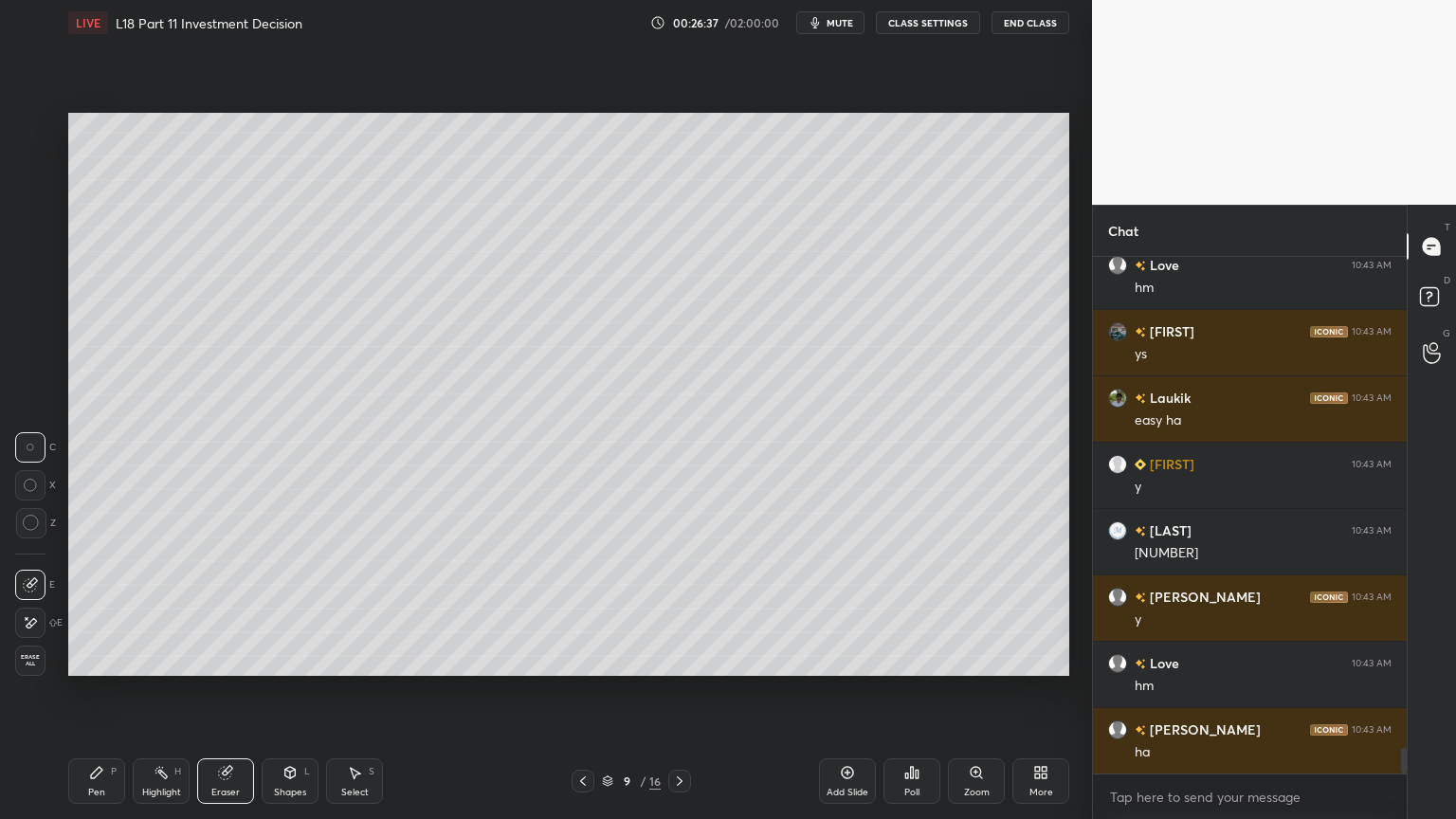 click 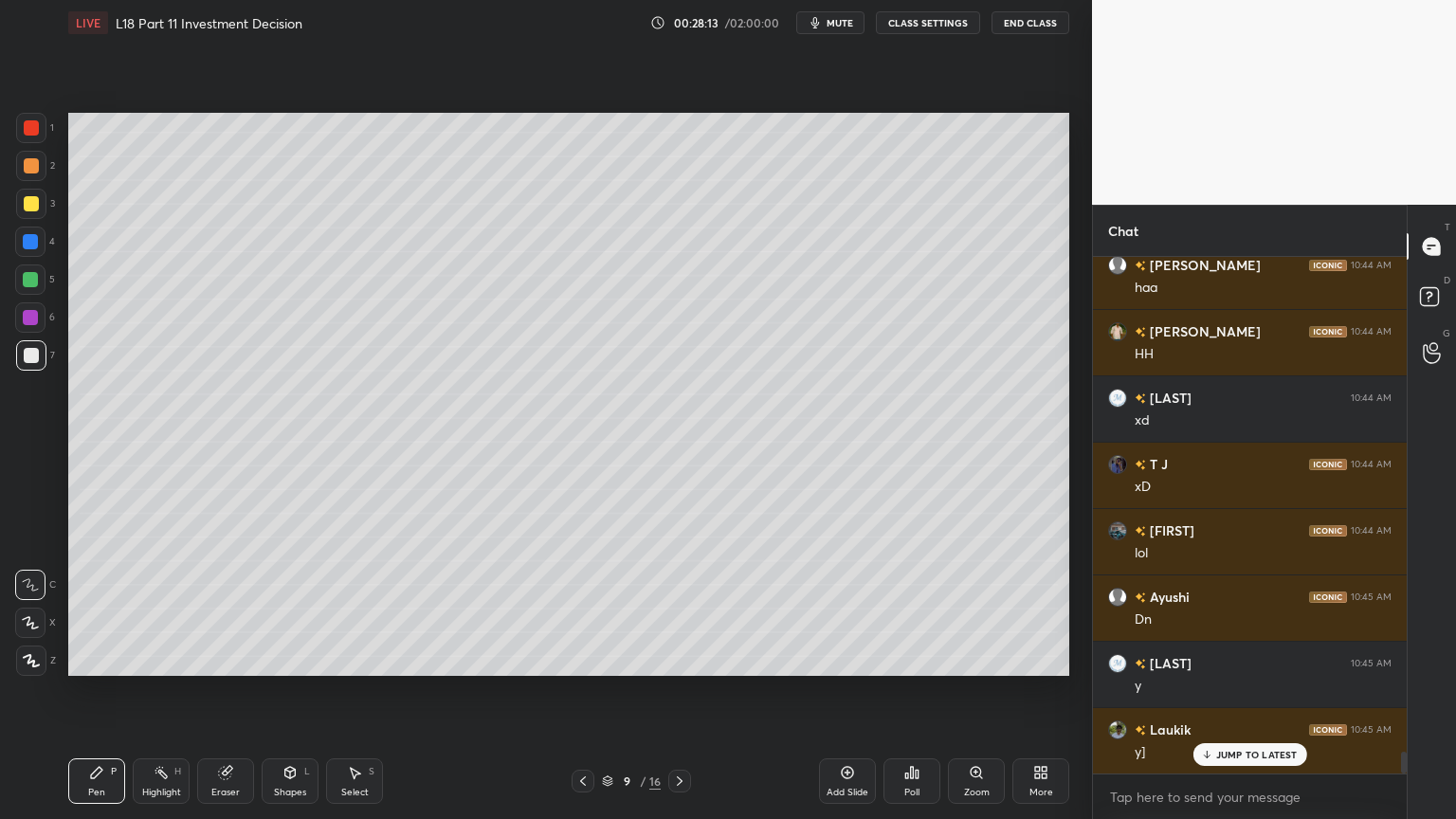 scroll, scrollTop: 11989, scrollLeft: 0, axis: vertical 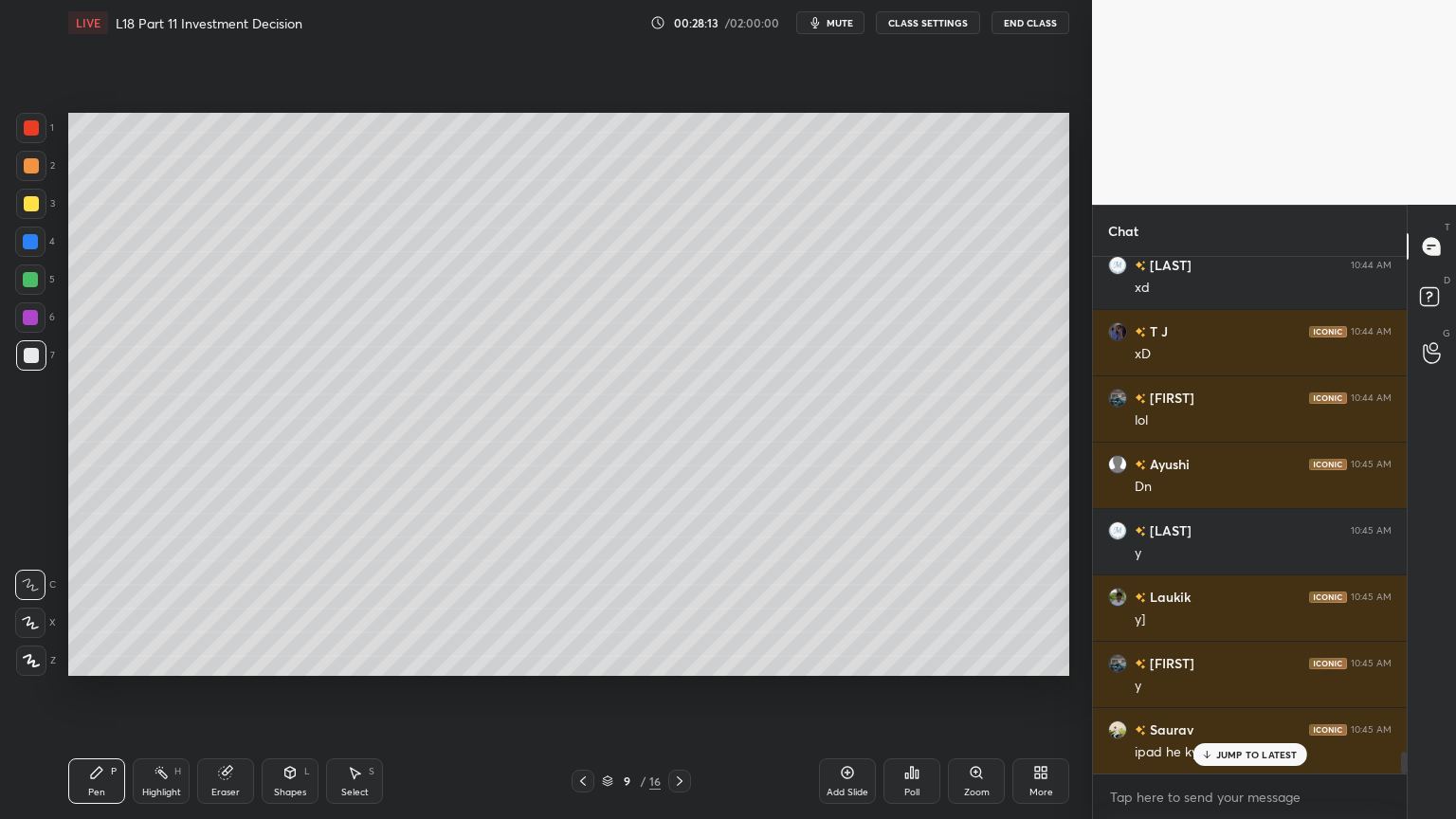 click on "Eraser" at bounding box center [226, 781] 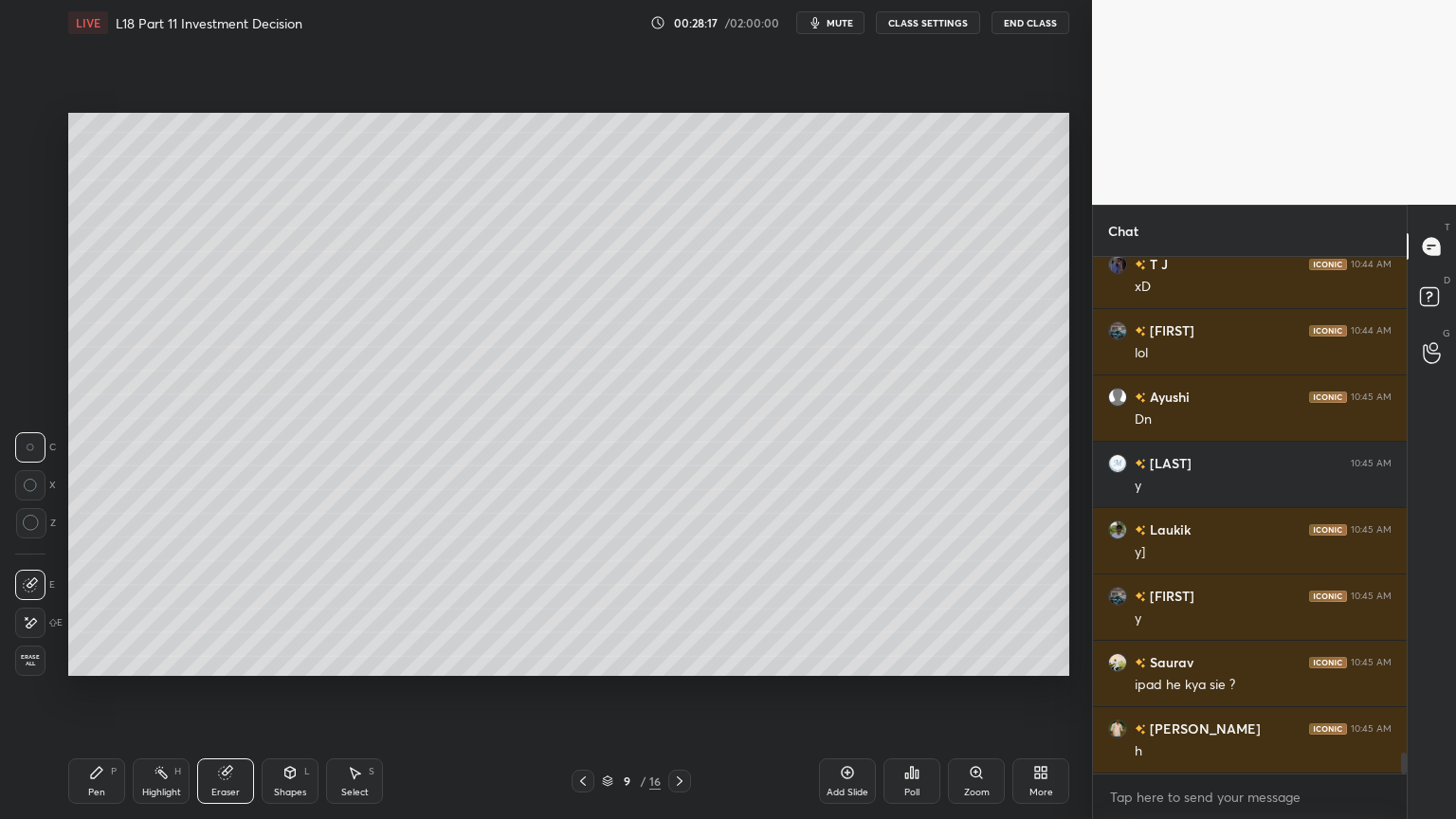 scroll, scrollTop: 12122, scrollLeft: 0, axis: vertical 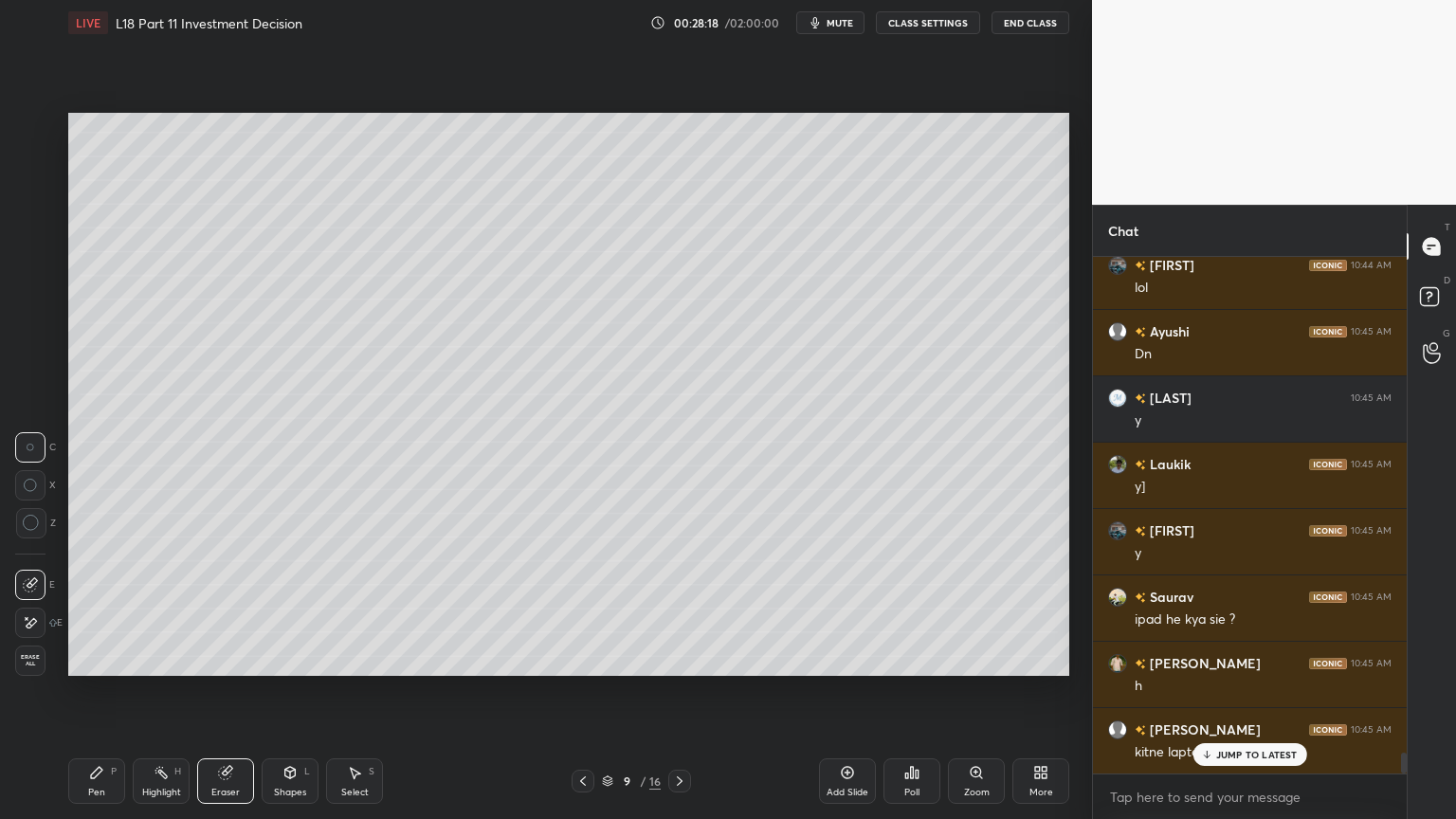 click on "Pen P" at bounding box center [97, 781] 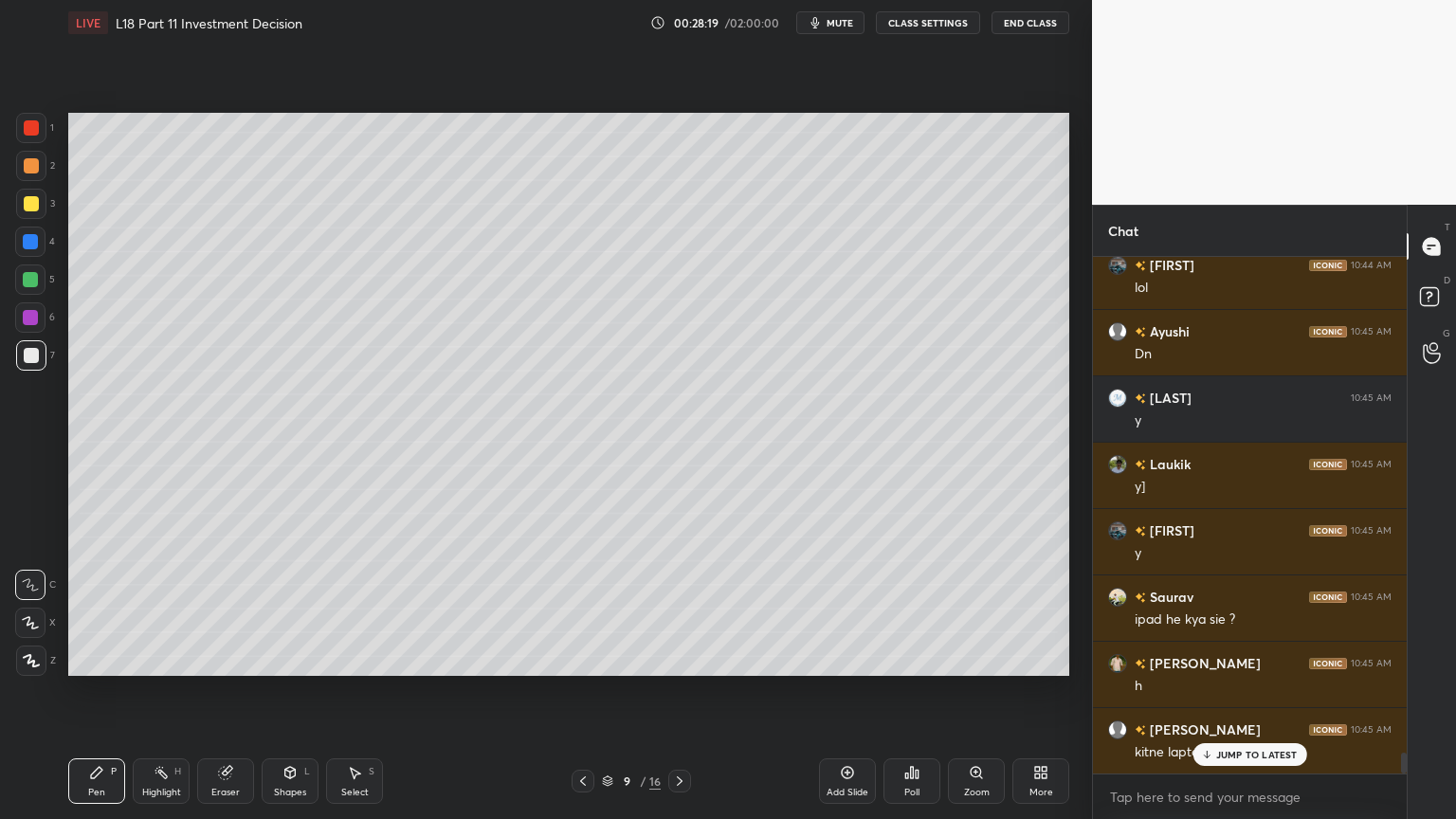 click on "Highlight H" at bounding box center [161, 781] 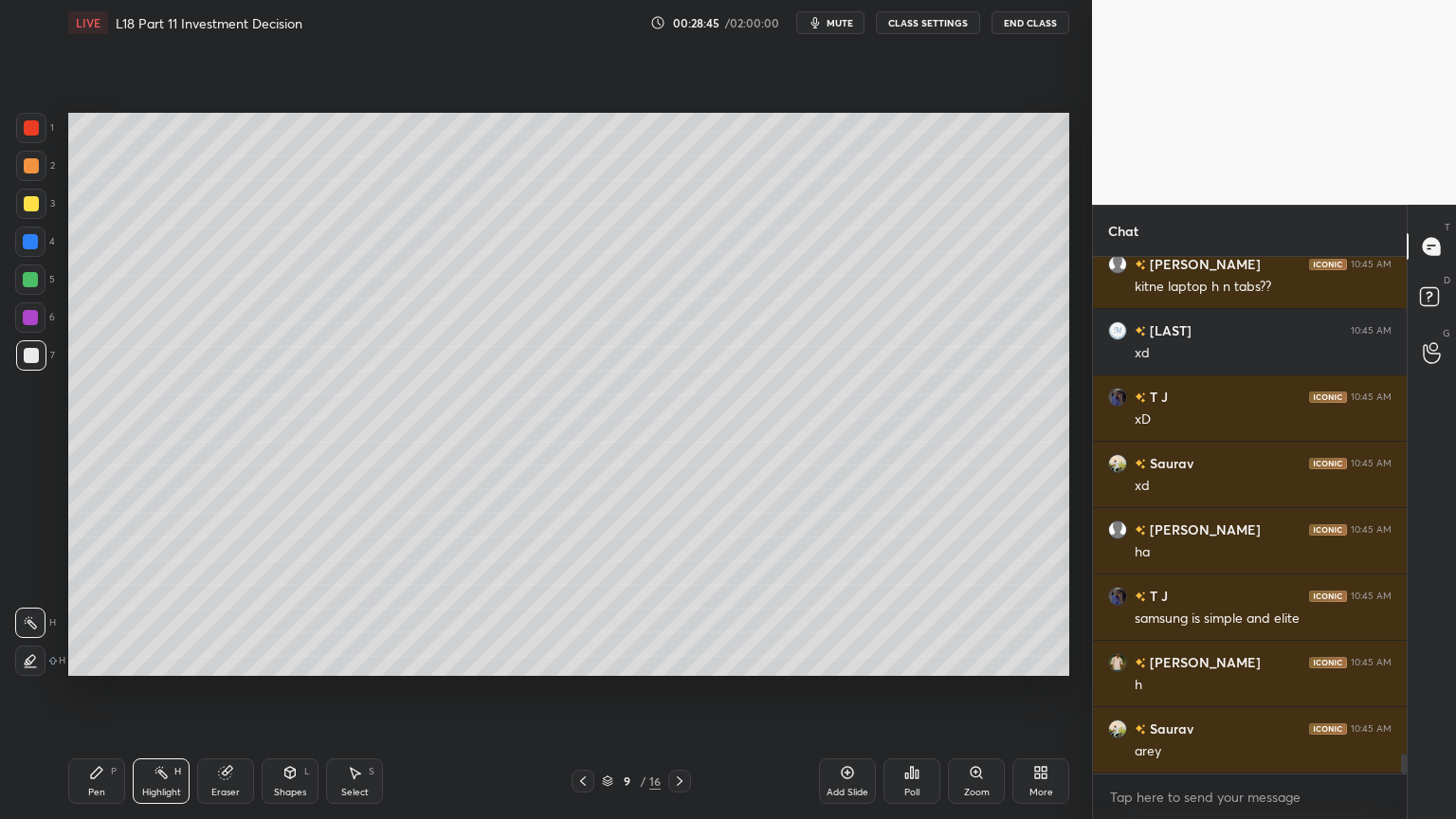 scroll, scrollTop: 12653, scrollLeft: 0, axis: vertical 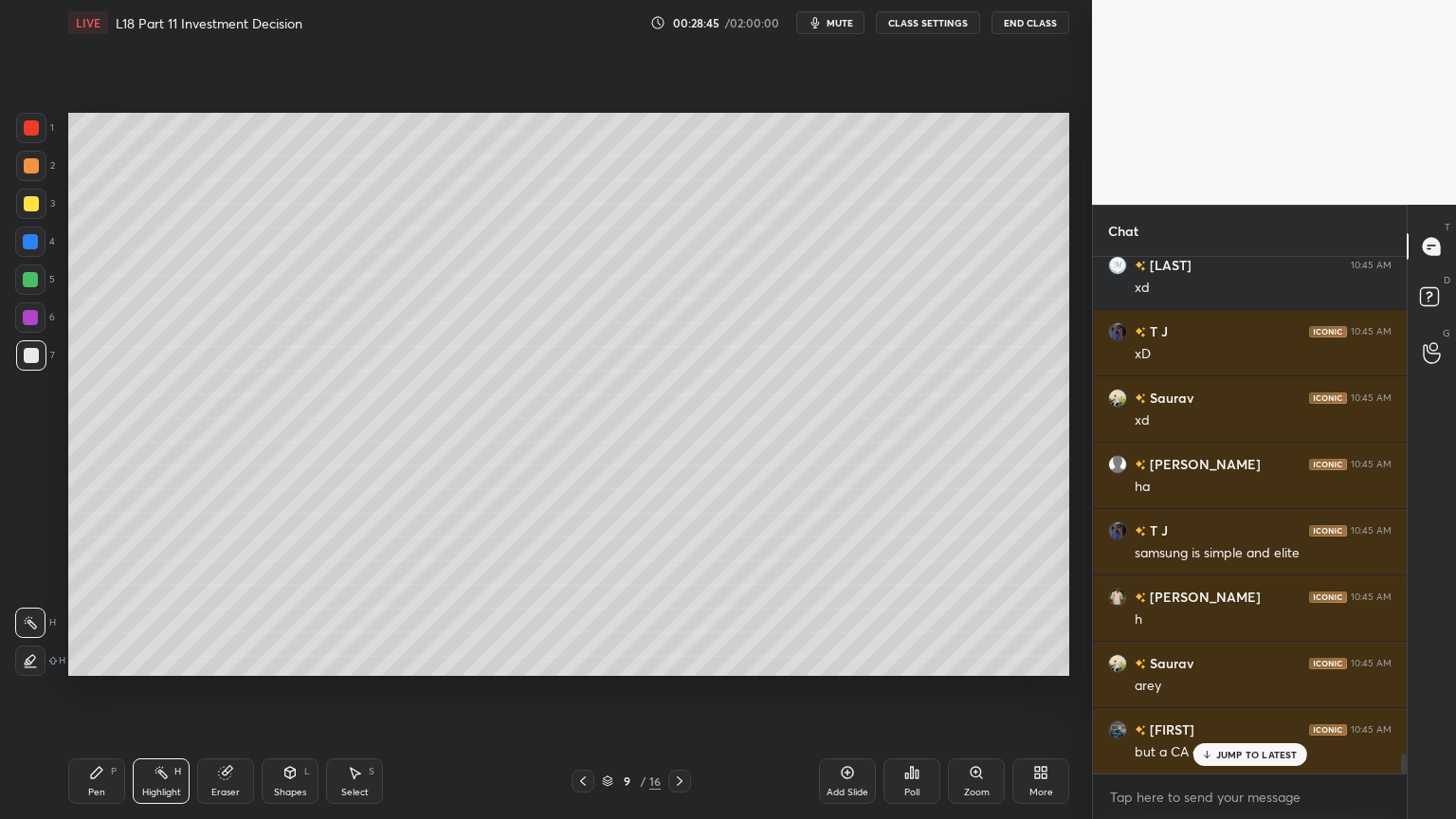 click 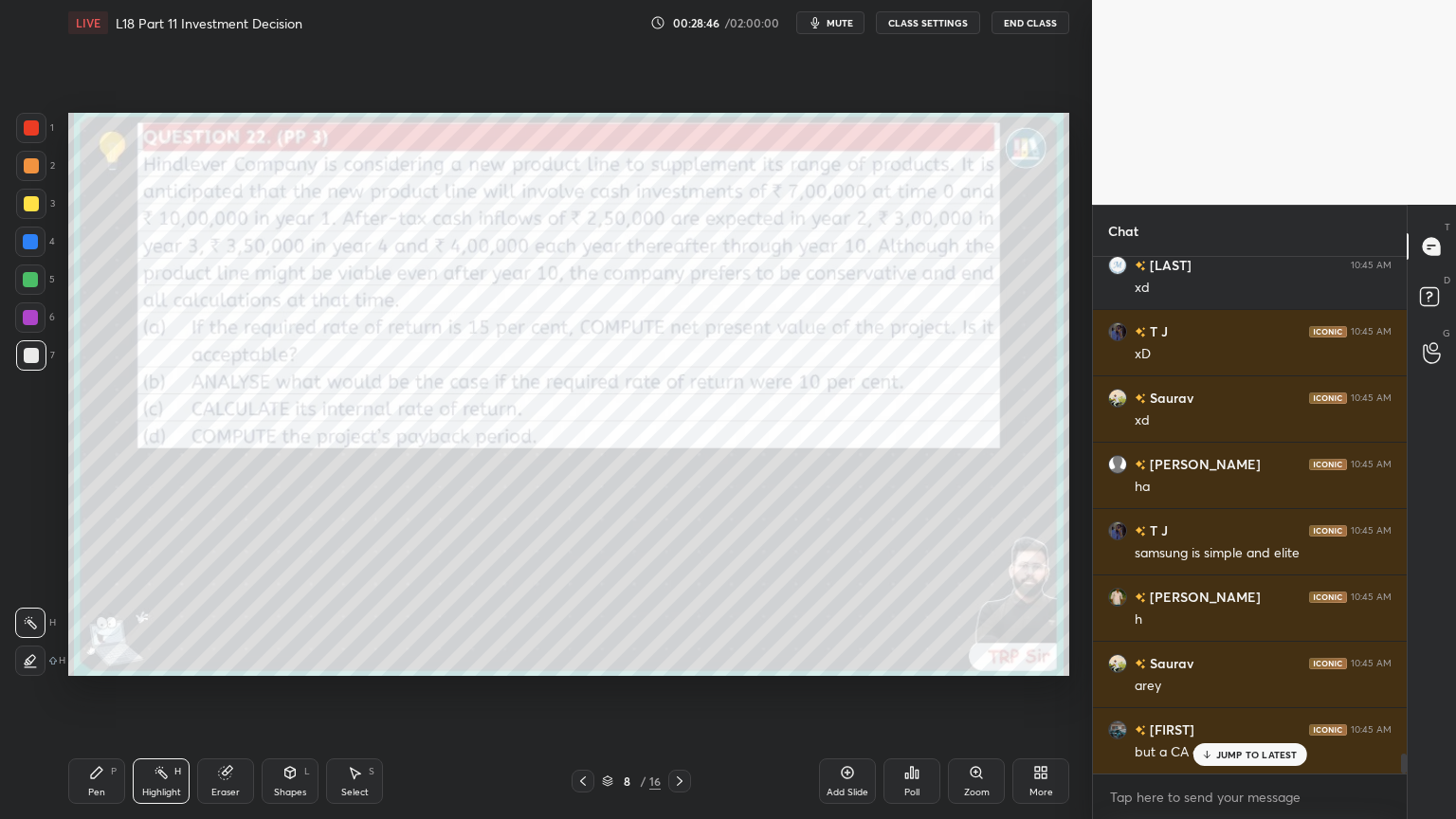 scroll, scrollTop: 12720, scrollLeft: 0, axis: vertical 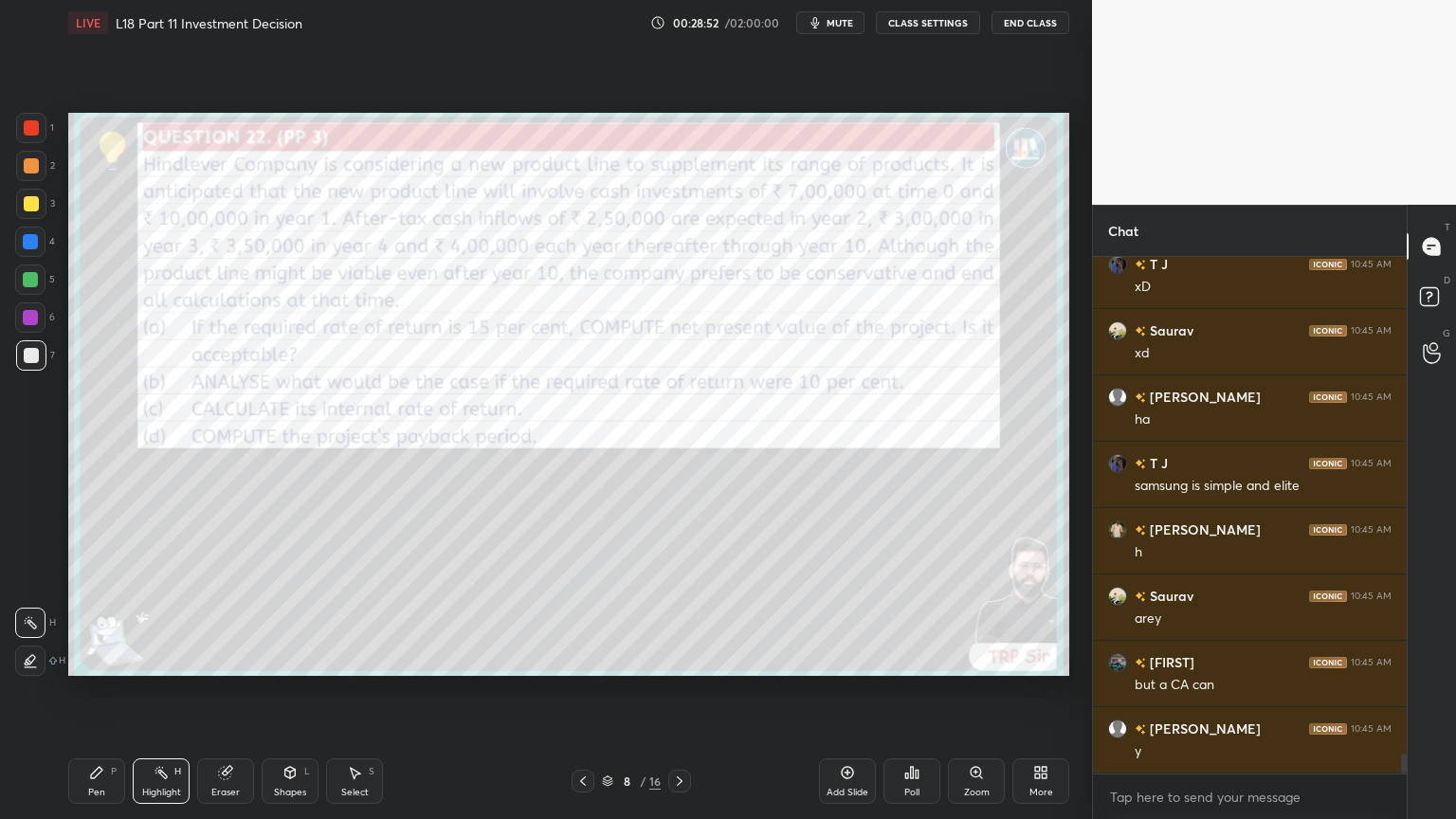 click 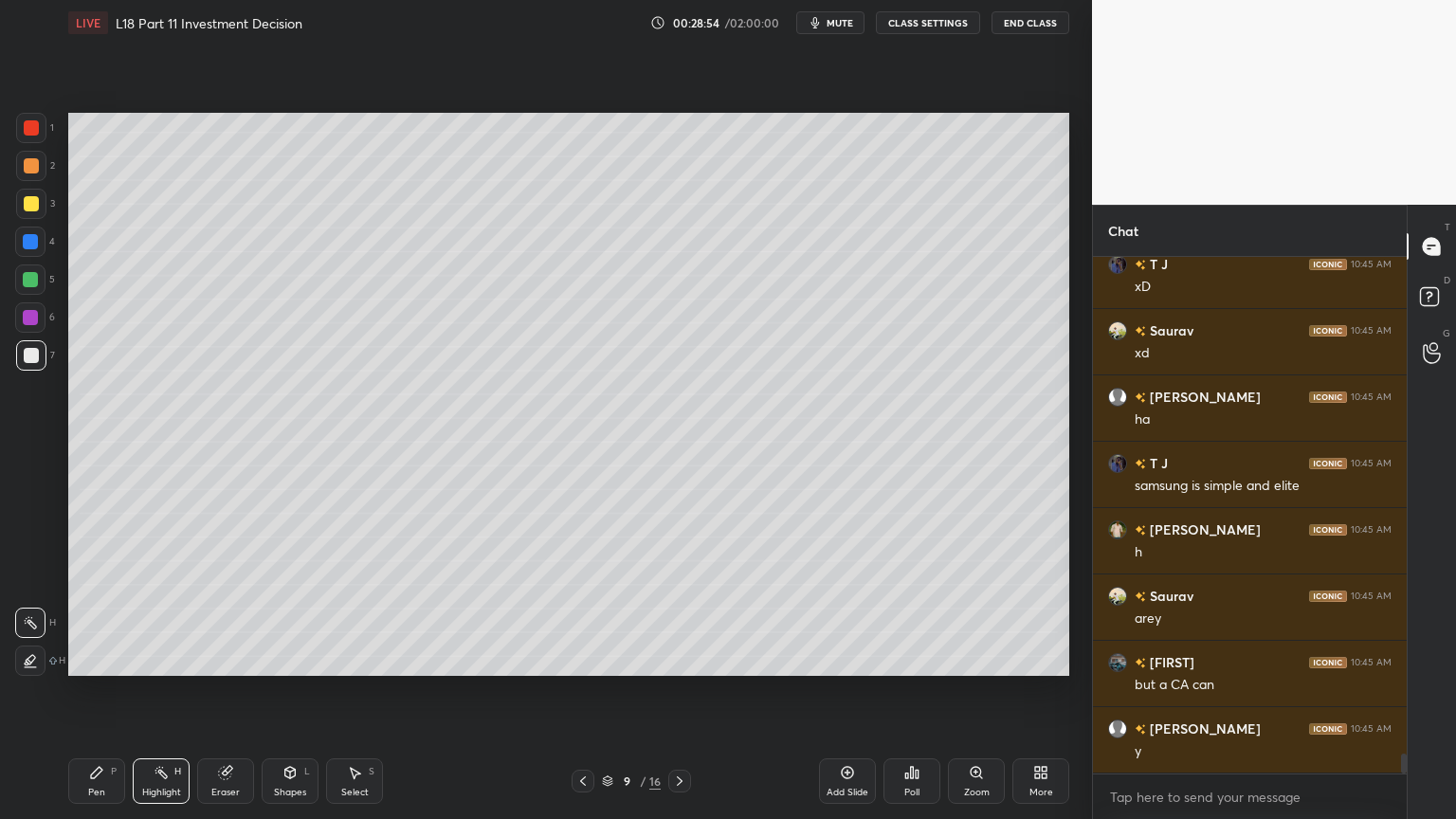 click on "Pen P" at bounding box center [97, 781] 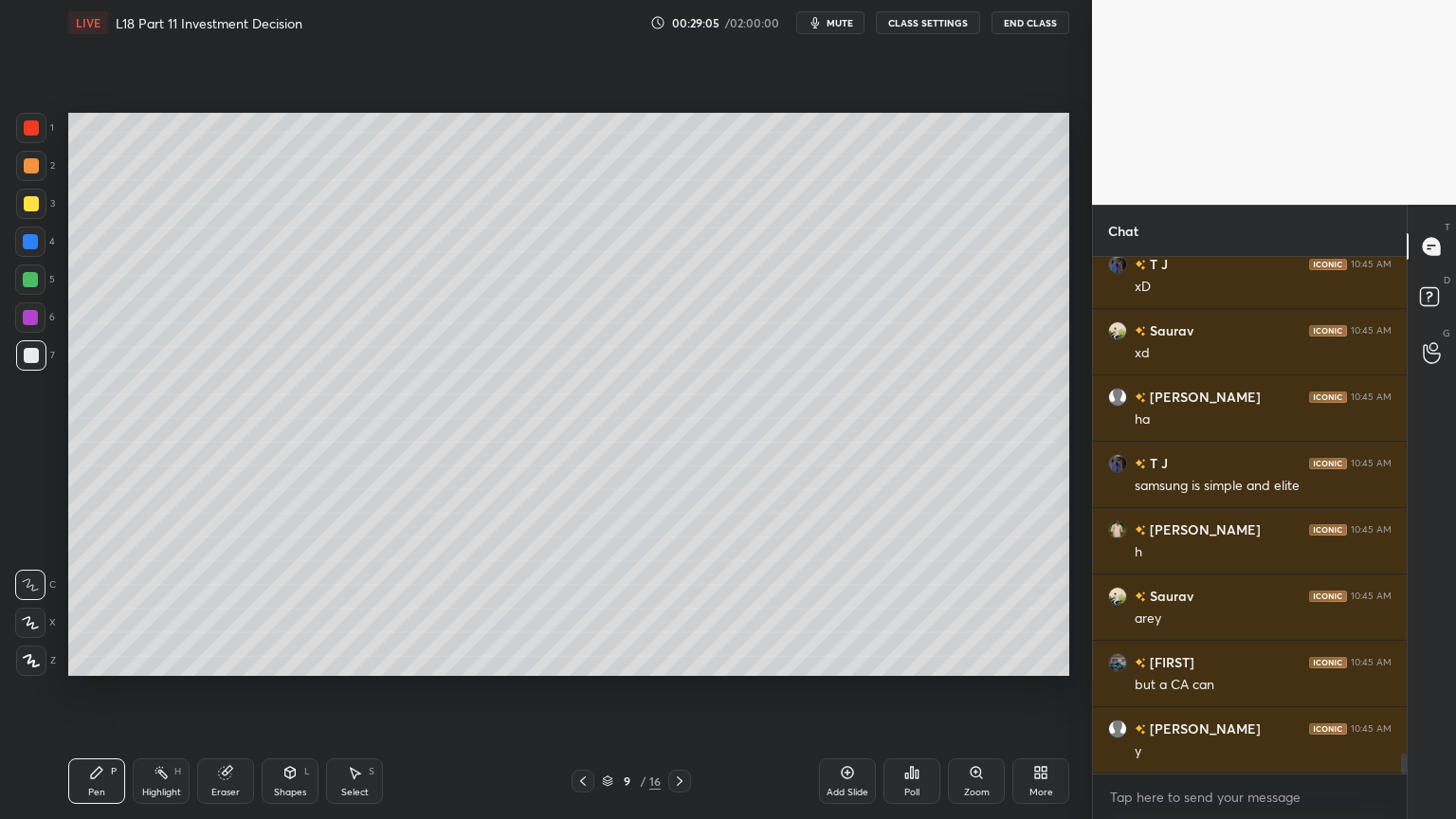 scroll, scrollTop: 12786, scrollLeft: 0, axis: vertical 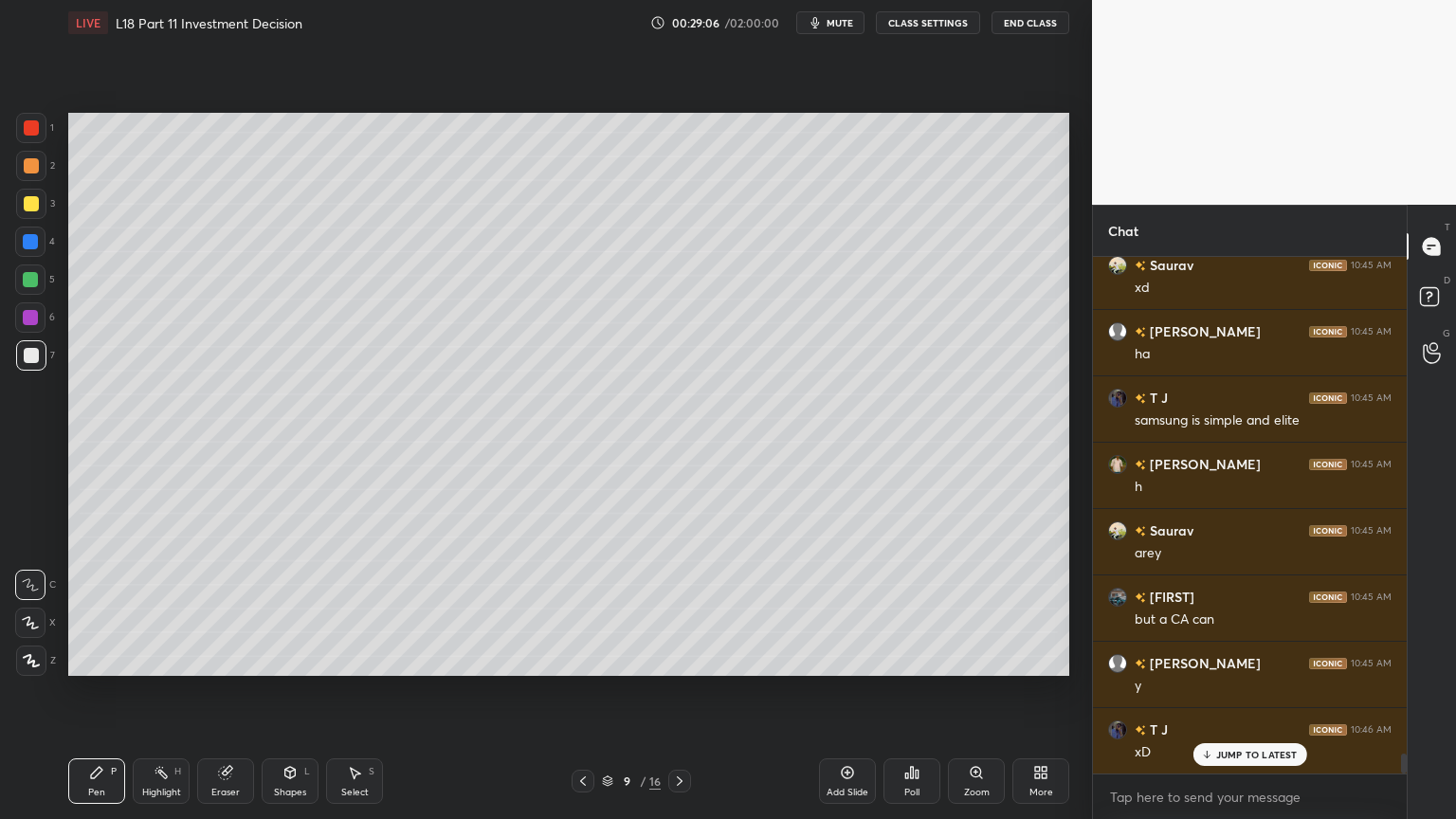click 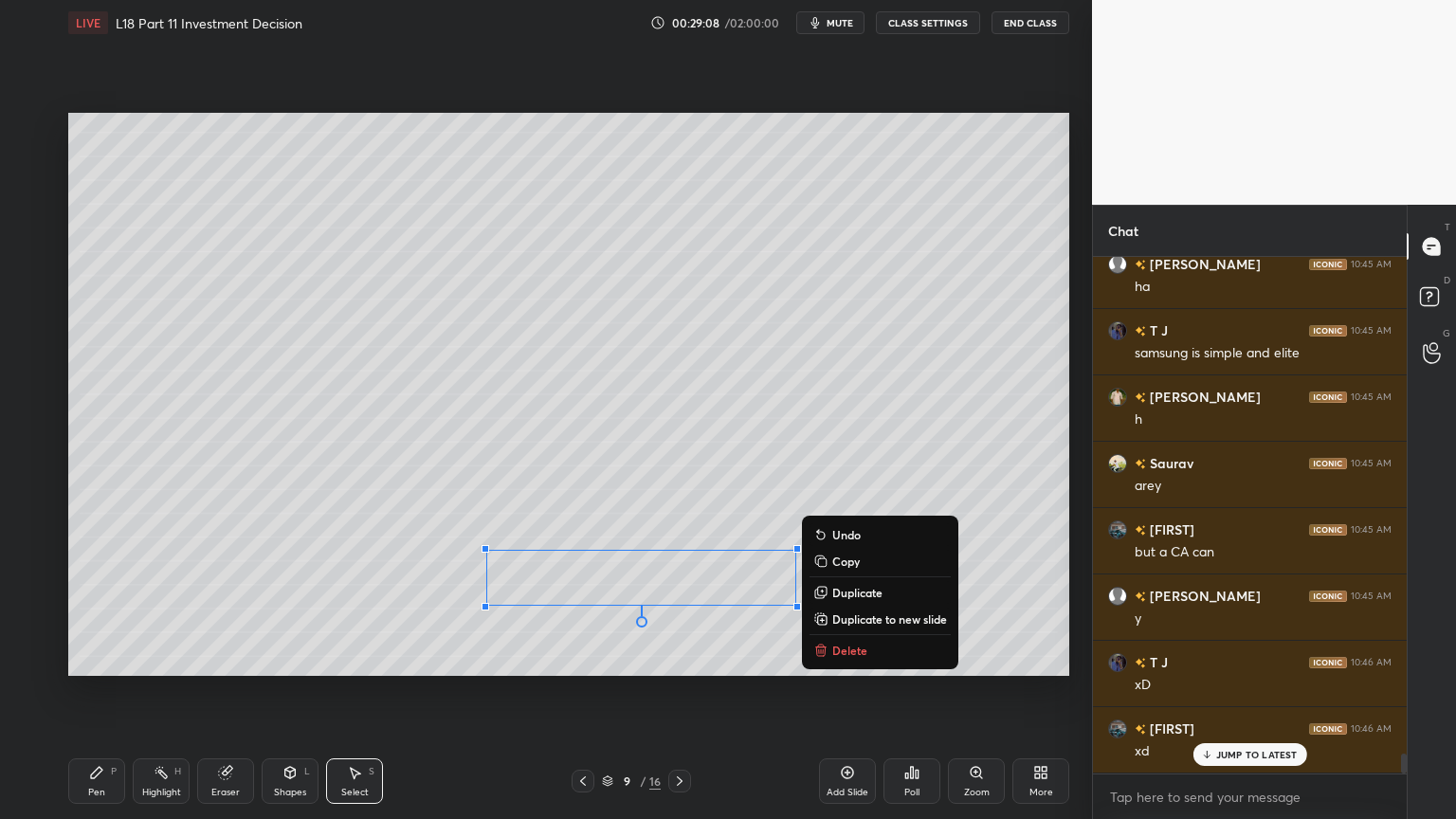 scroll, scrollTop: 13051, scrollLeft: 0, axis: vertical 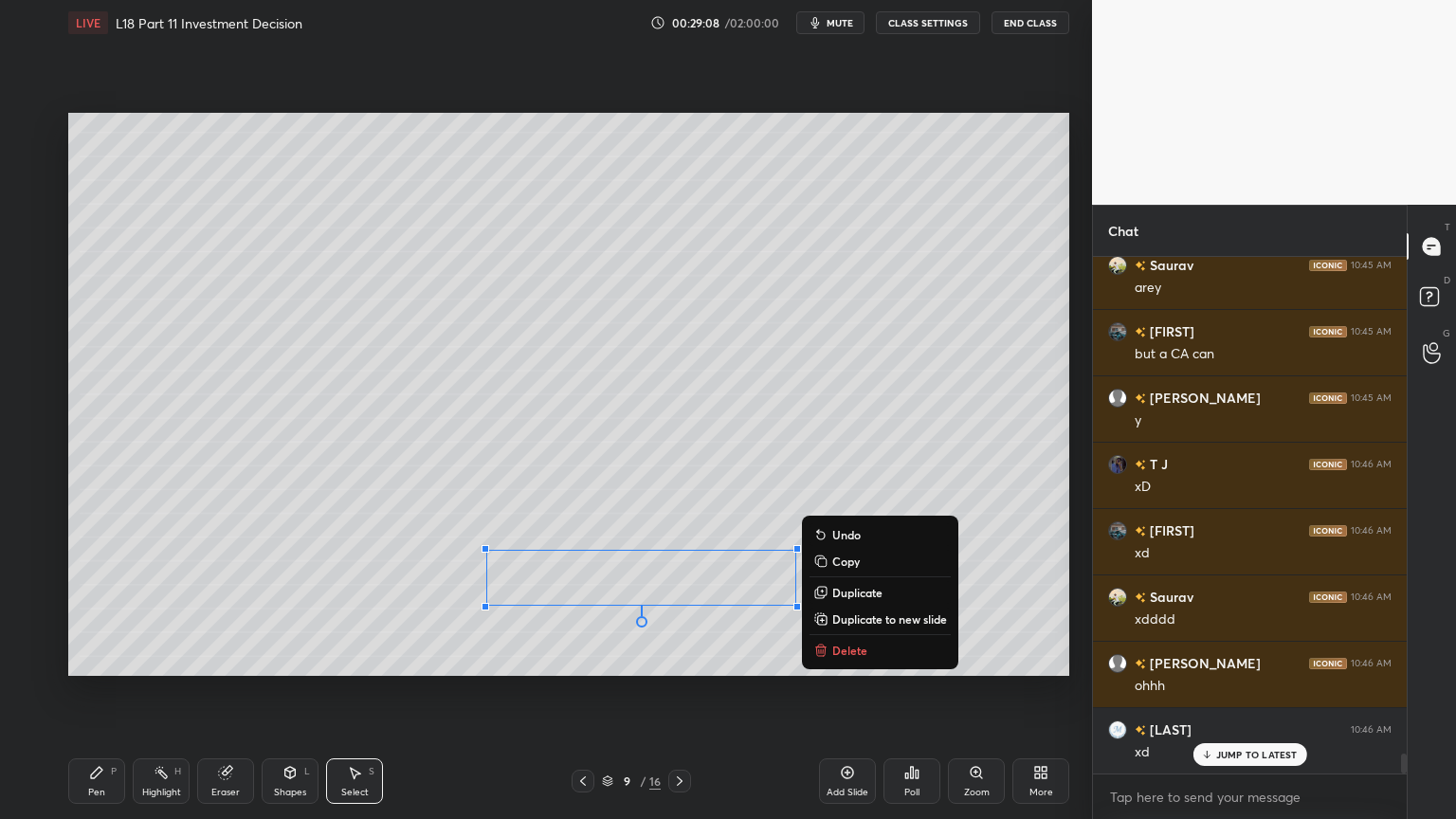 click on "0 ° Undo Copy Duplicate Duplicate to new slide Delete" at bounding box center (569, 394) 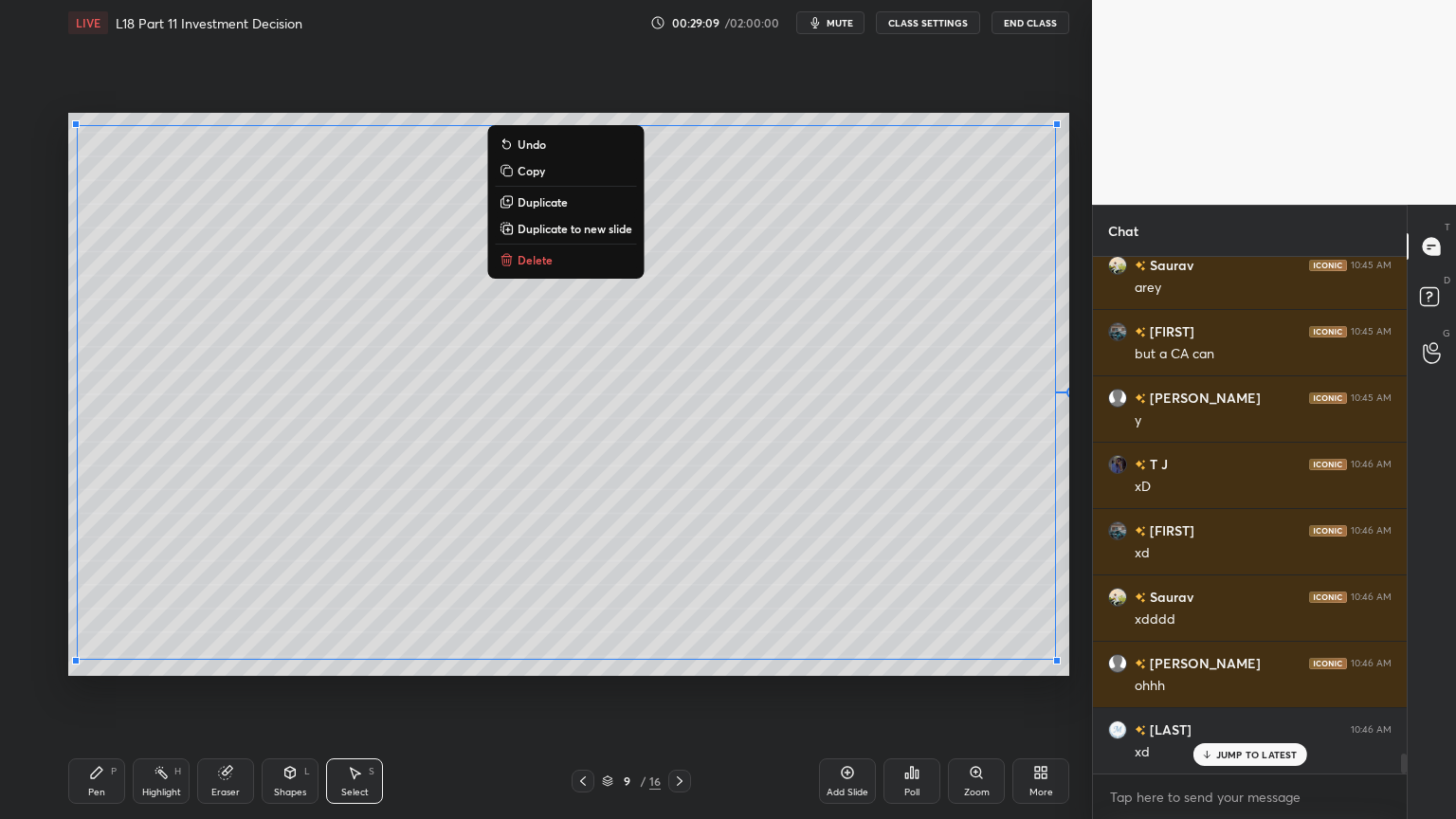 scroll, scrollTop: 13118, scrollLeft: 0, axis: vertical 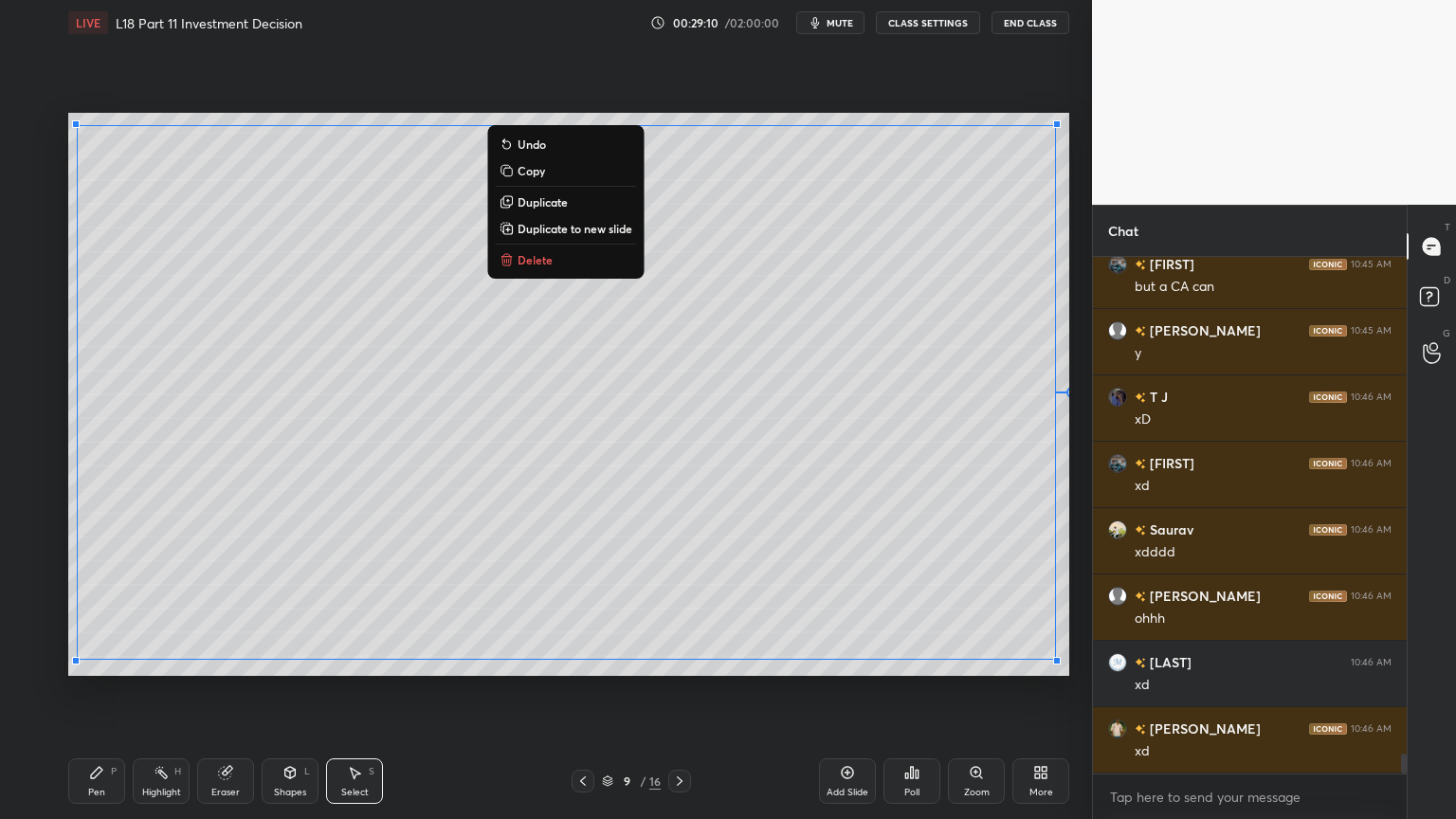 click on "Shapes L" at bounding box center (290, 781) 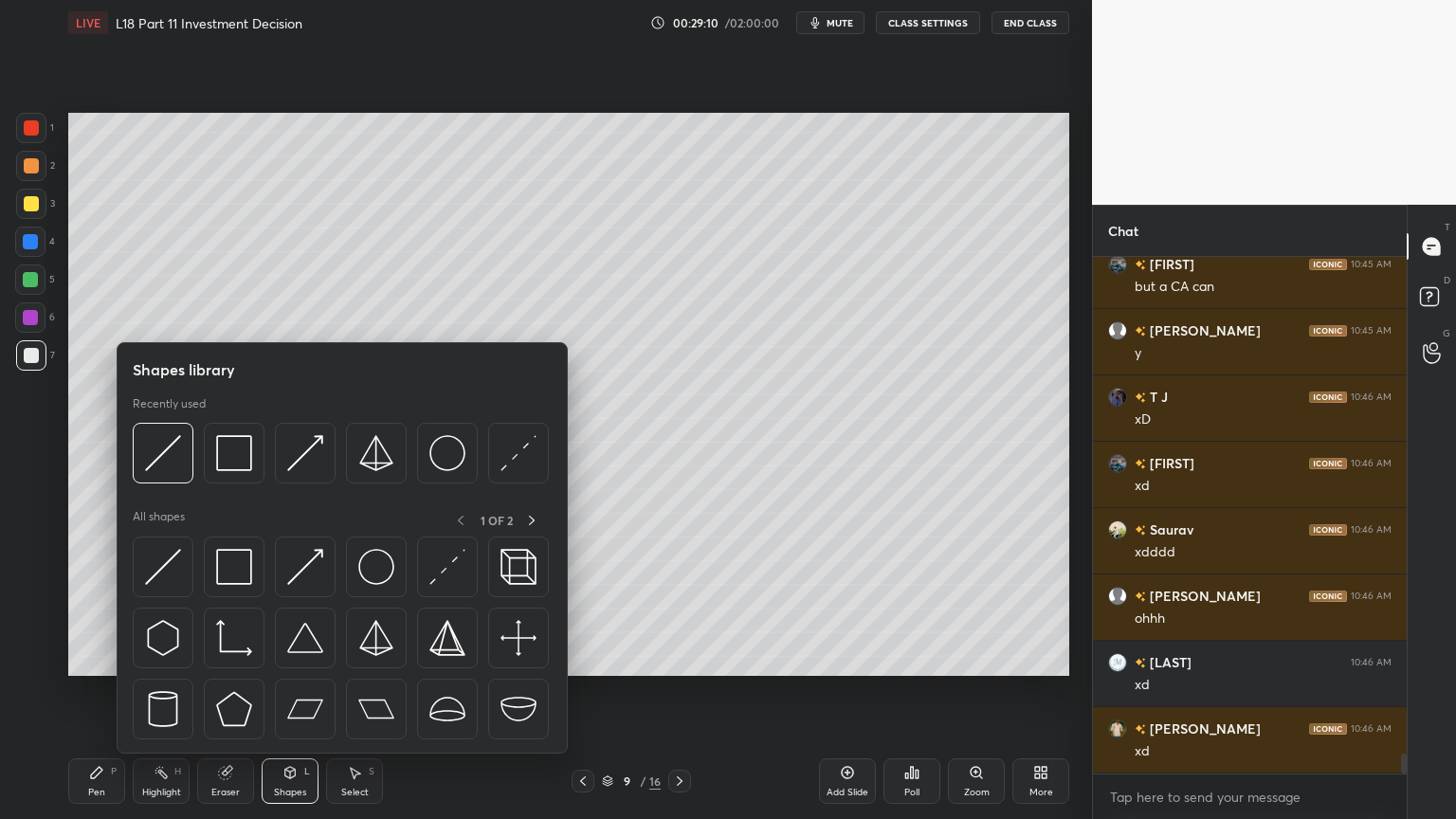 click 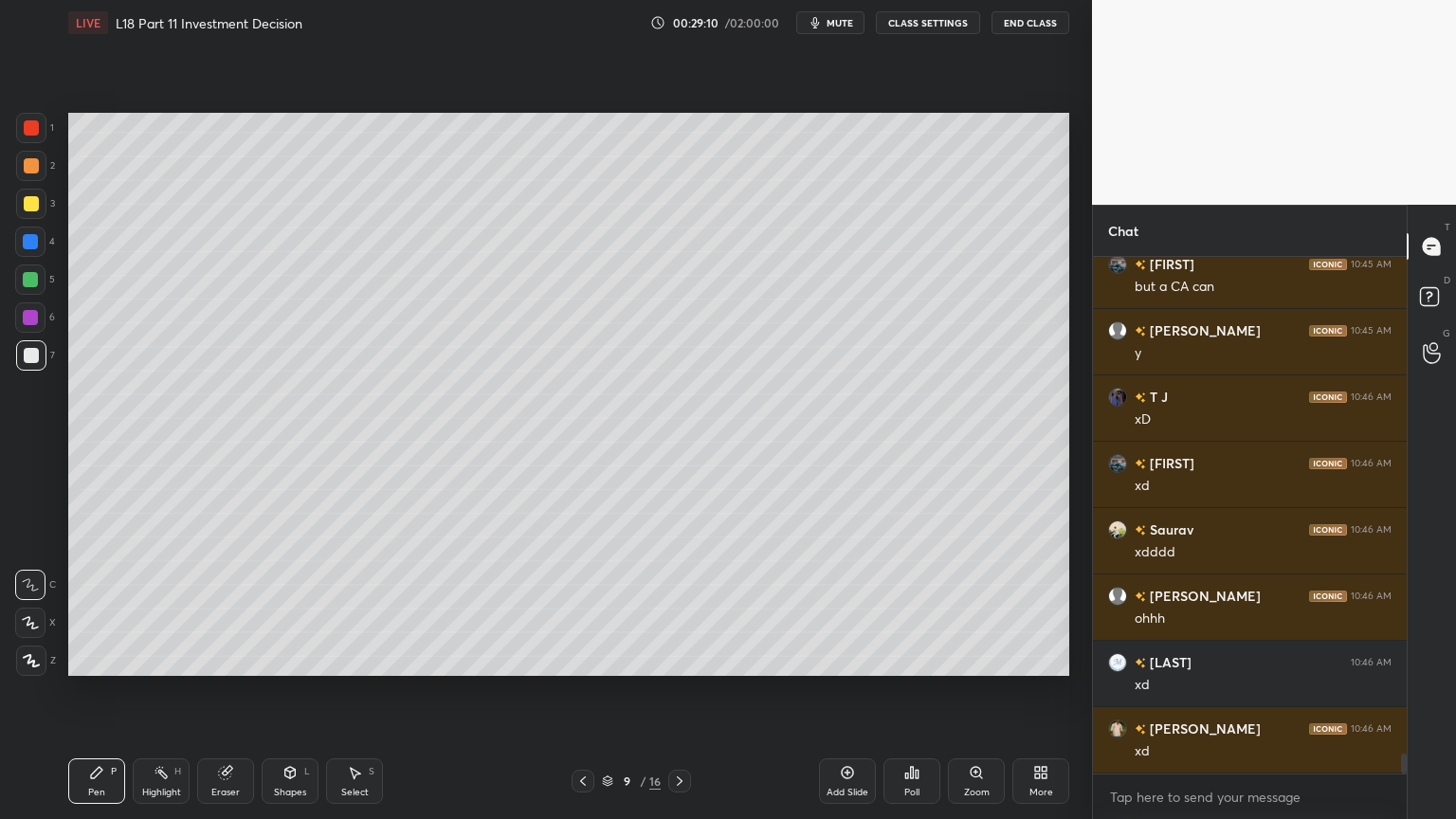 scroll, scrollTop: 13184, scrollLeft: 0, axis: vertical 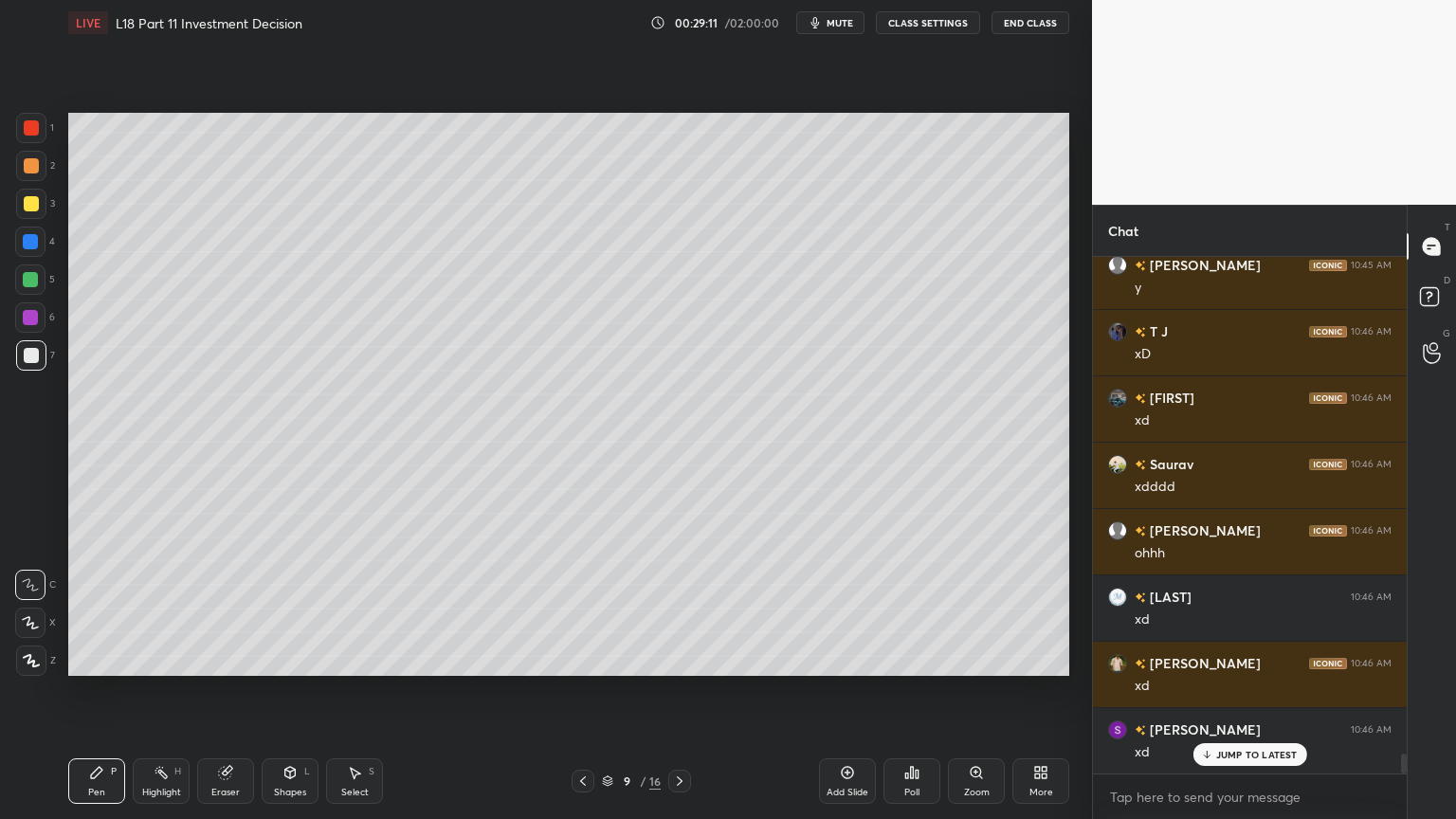 click on "Select S" at bounding box center [355, 781] 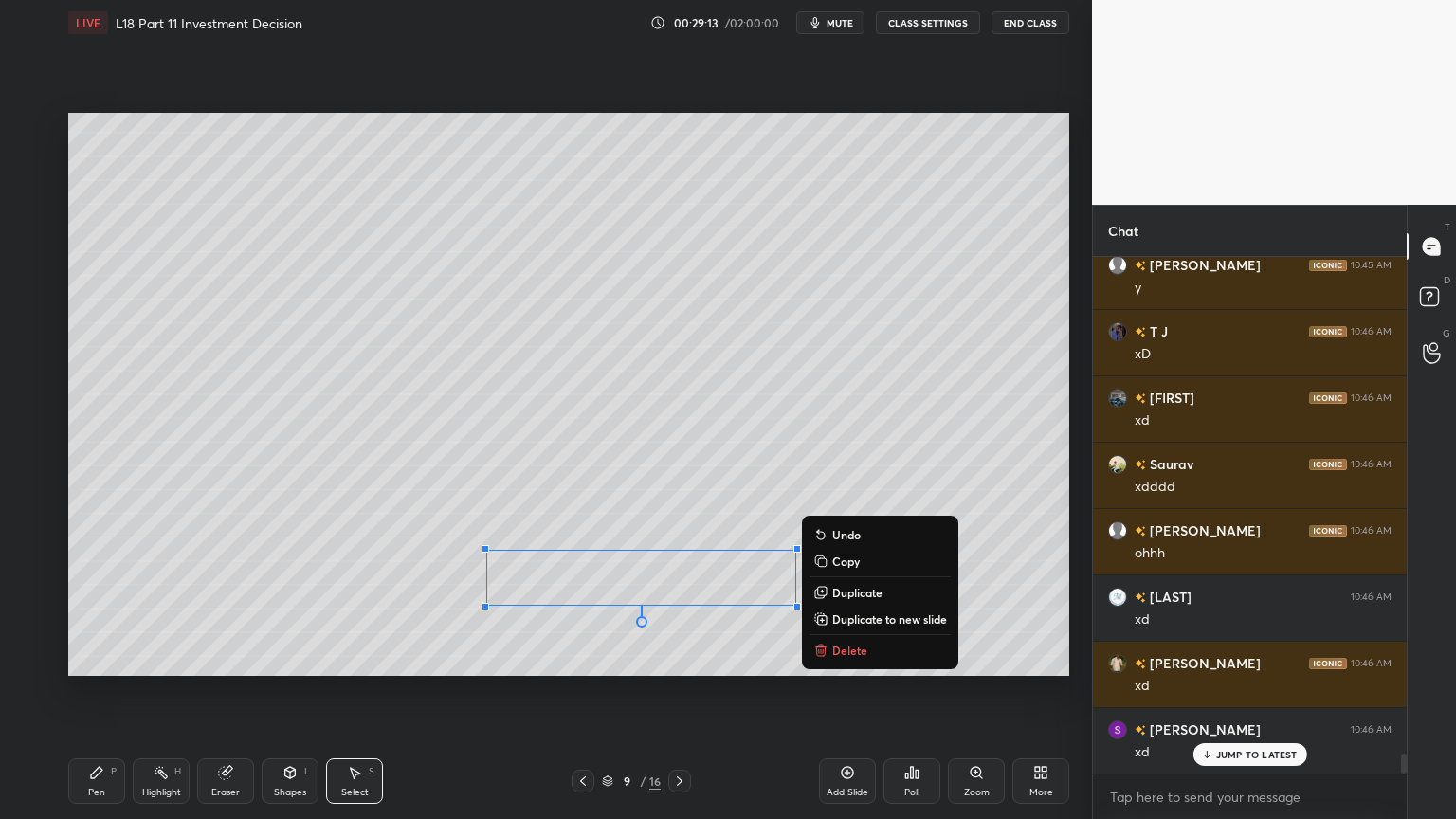 click on "Delete" at bounding box center [849, 650] 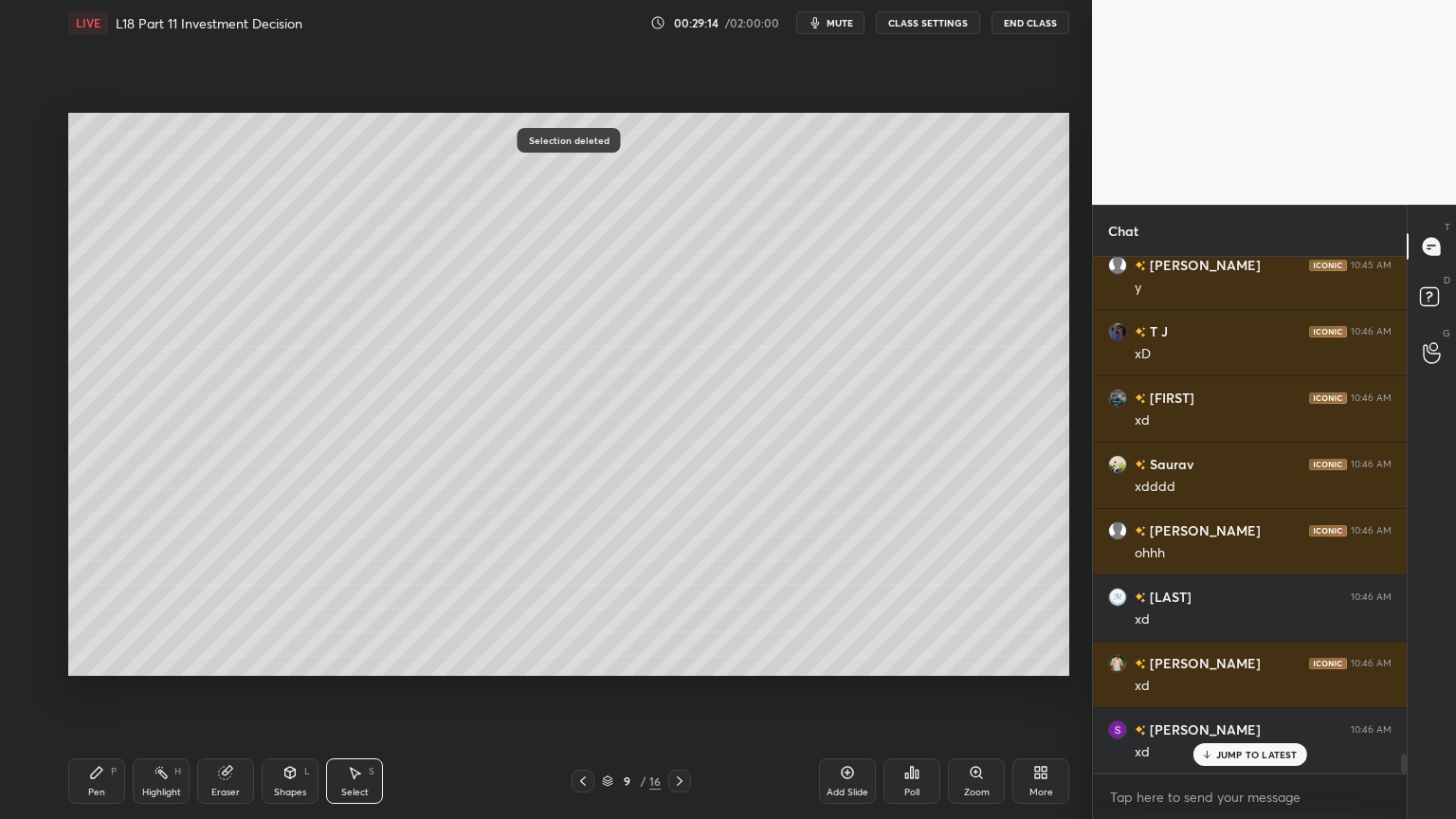 click on "Pen P" at bounding box center [97, 781] 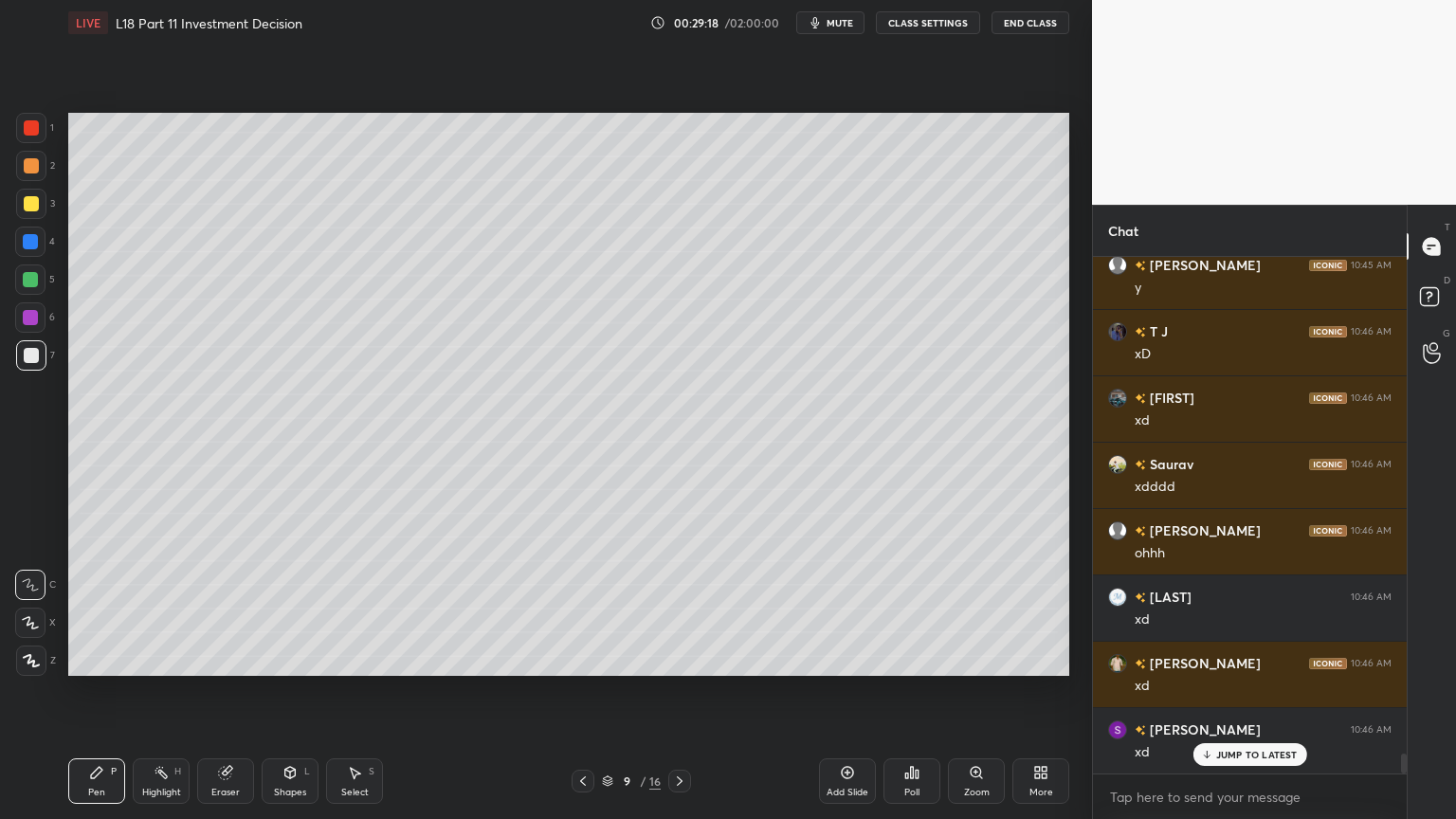scroll, scrollTop: 13251, scrollLeft: 0, axis: vertical 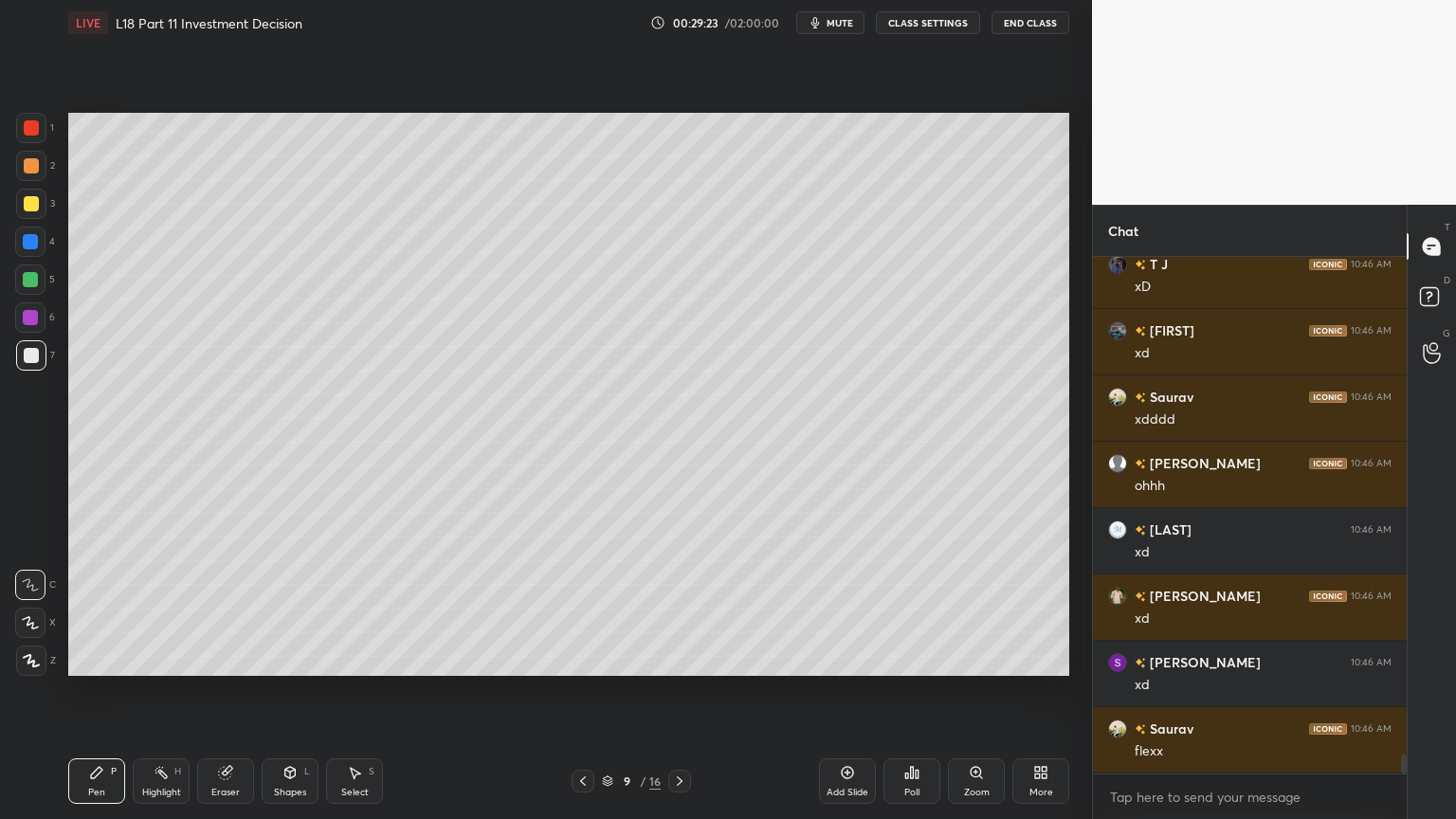 click 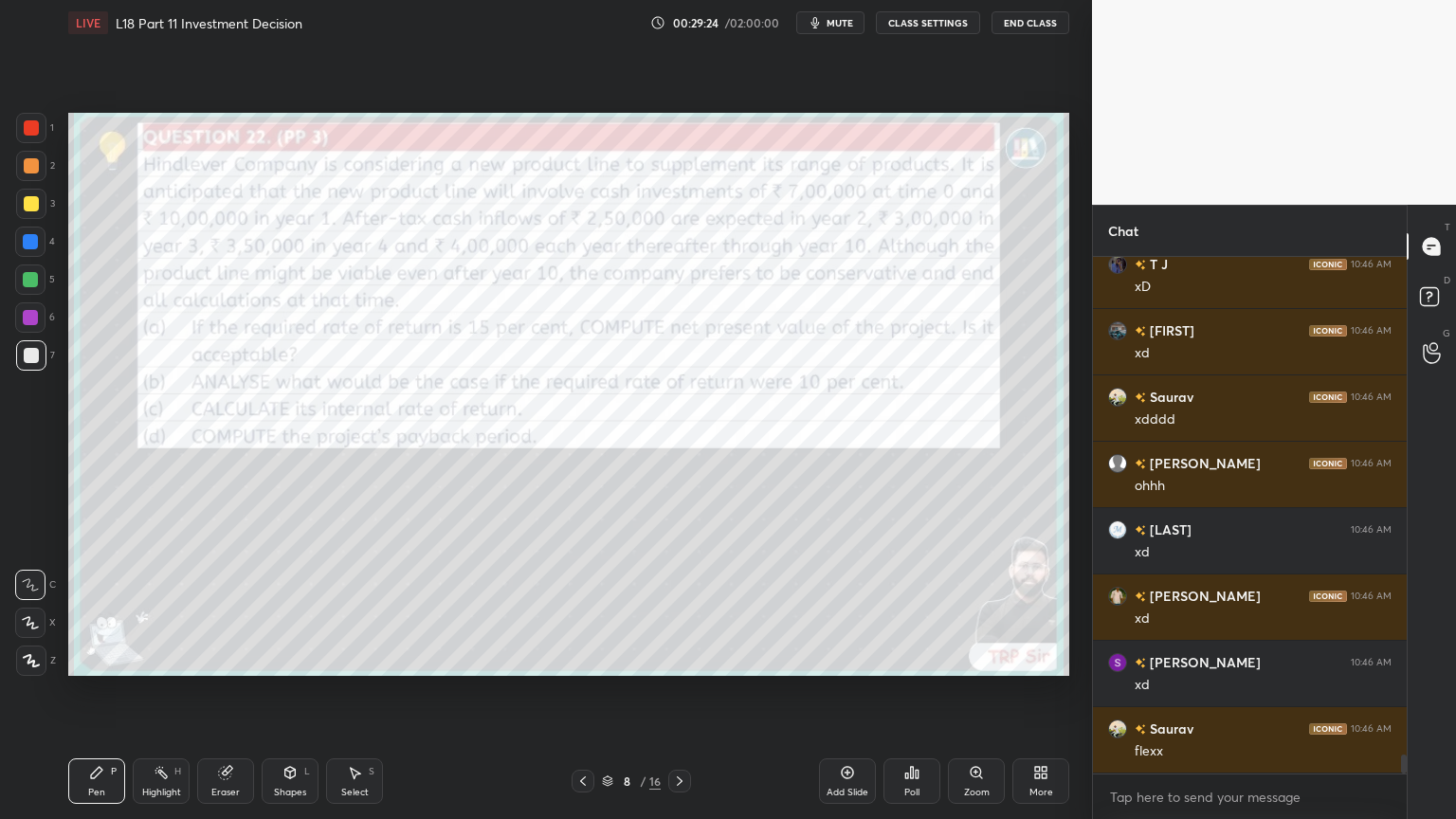 click at bounding box center (31, 128) 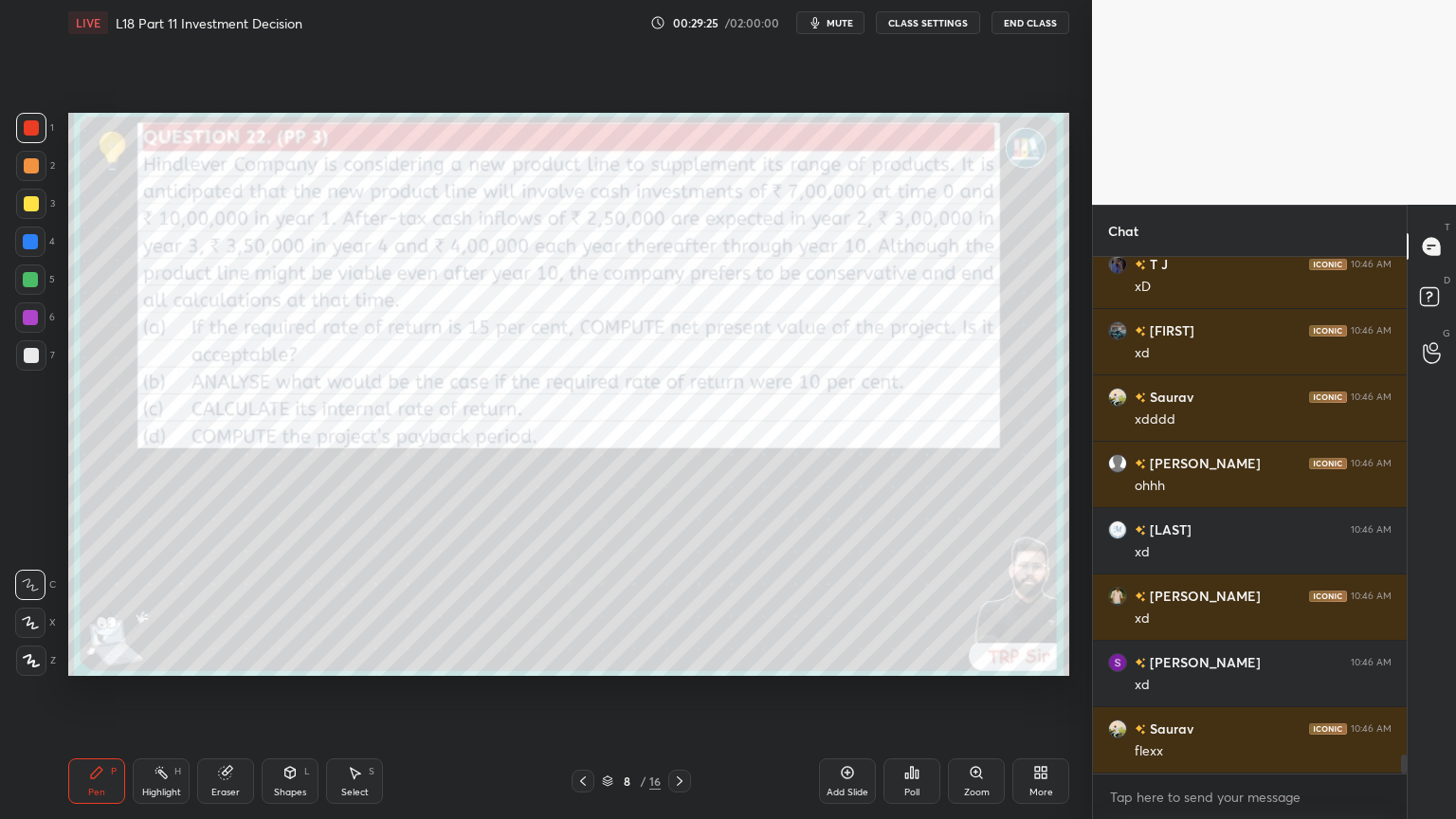 click on "Pen P Highlight H Eraser Shapes L Select S 8 / 16 Add Slide Poll Zoom More" at bounding box center [569, 781] 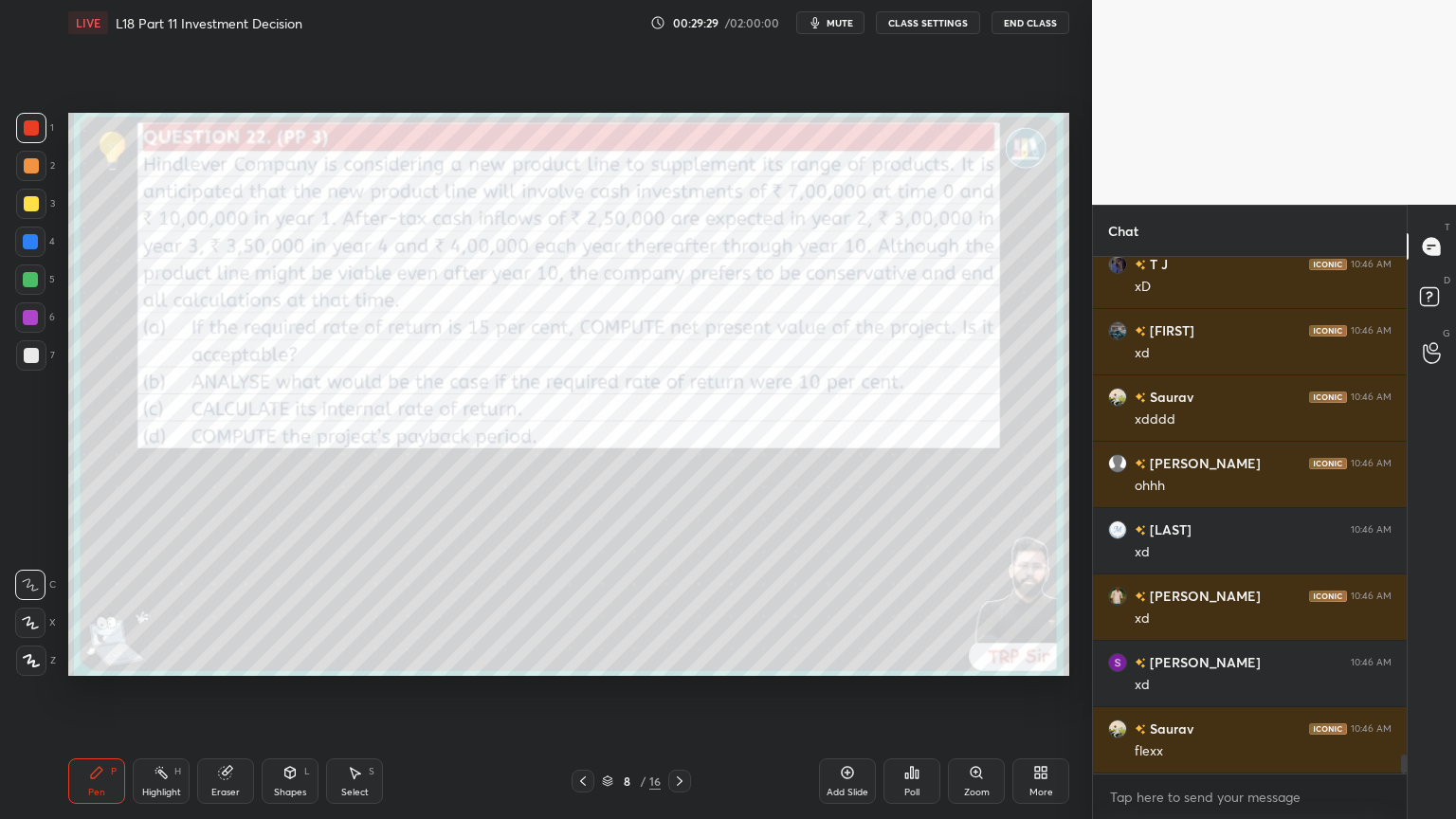 click 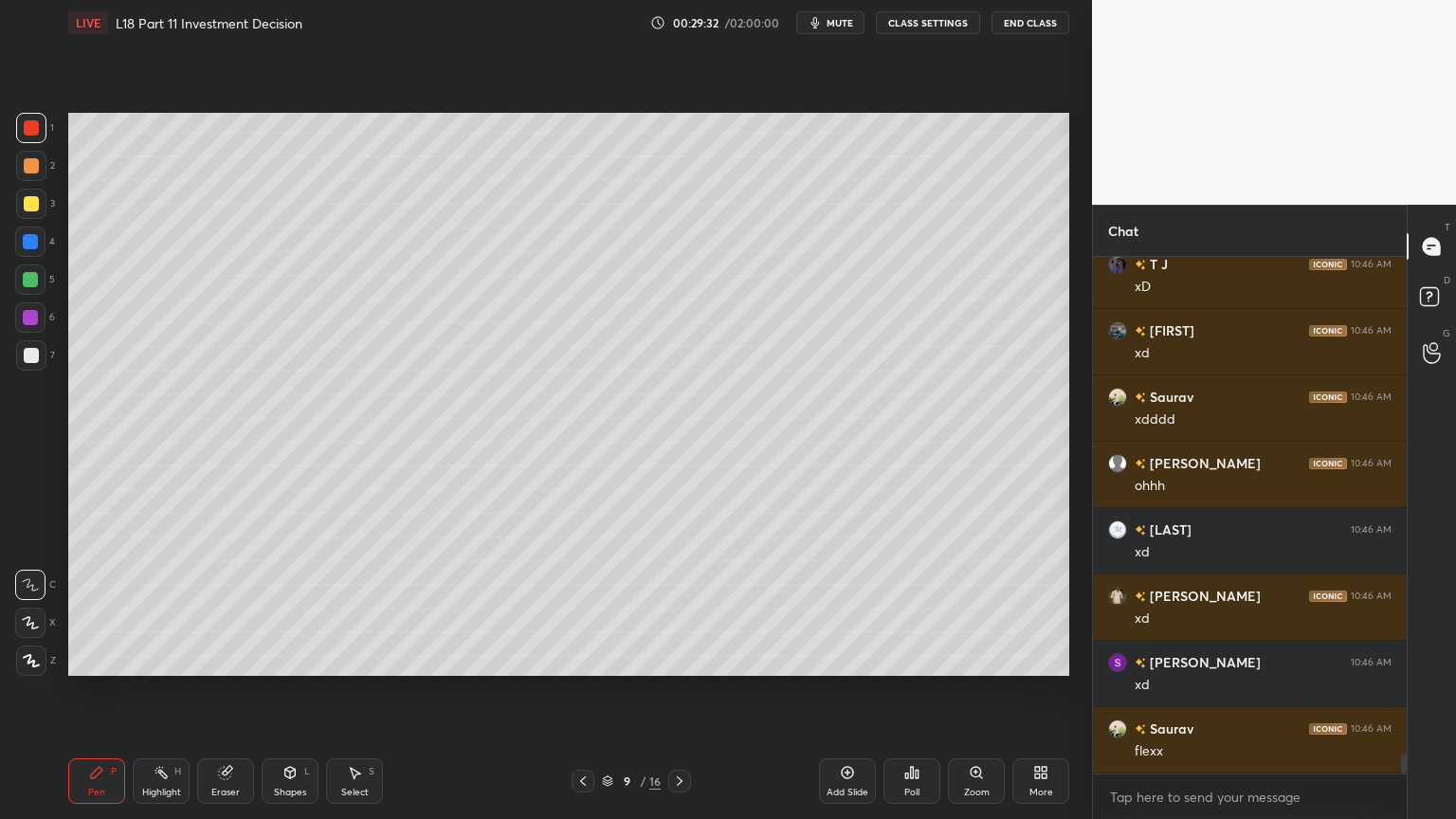 click 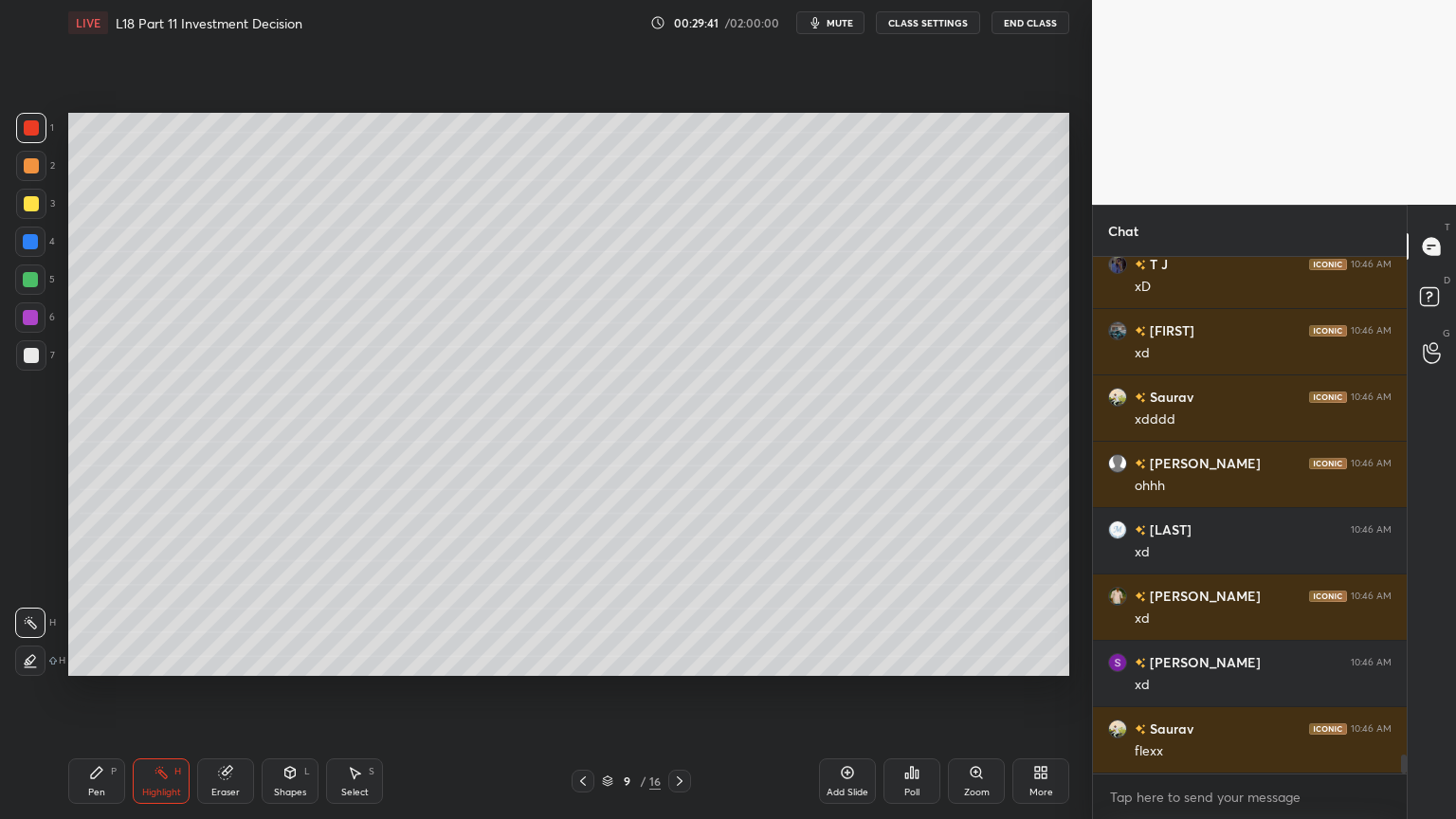 scroll, scrollTop: 13316, scrollLeft: 0, axis: vertical 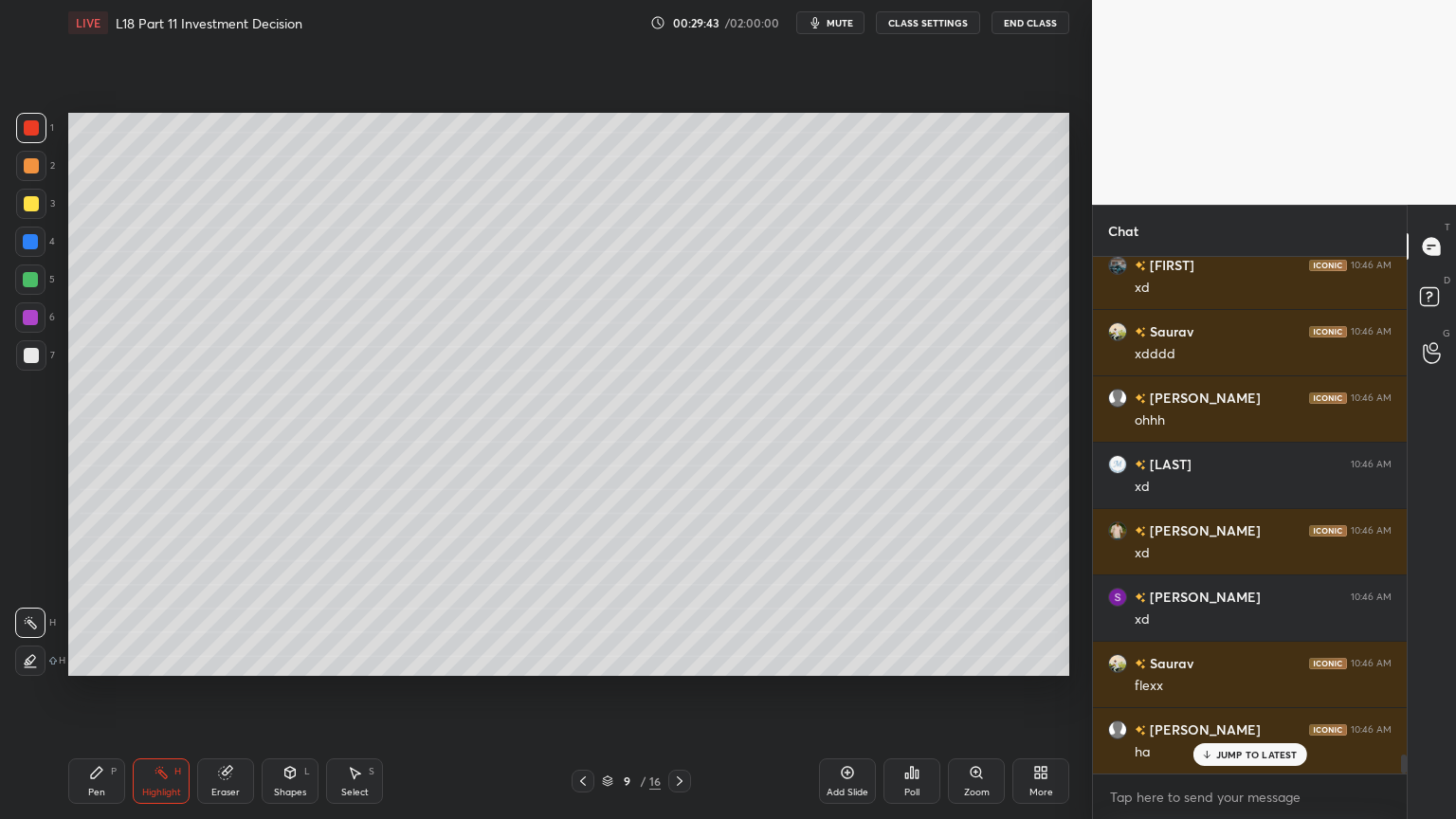 click at bounding box center (583, 781) 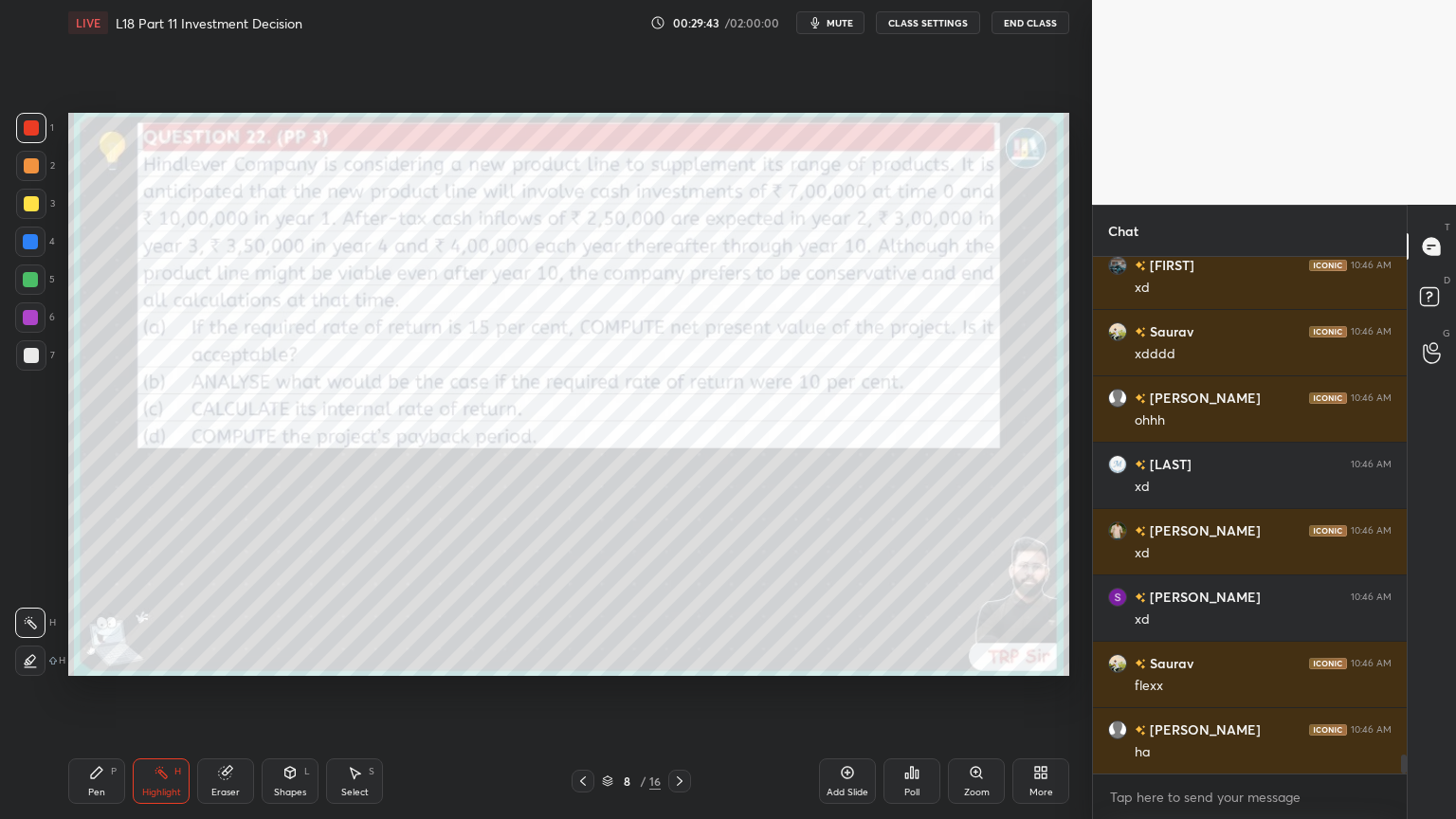 scroll, scrollTop: 13384, scrollLeft: 0, axis: vertical 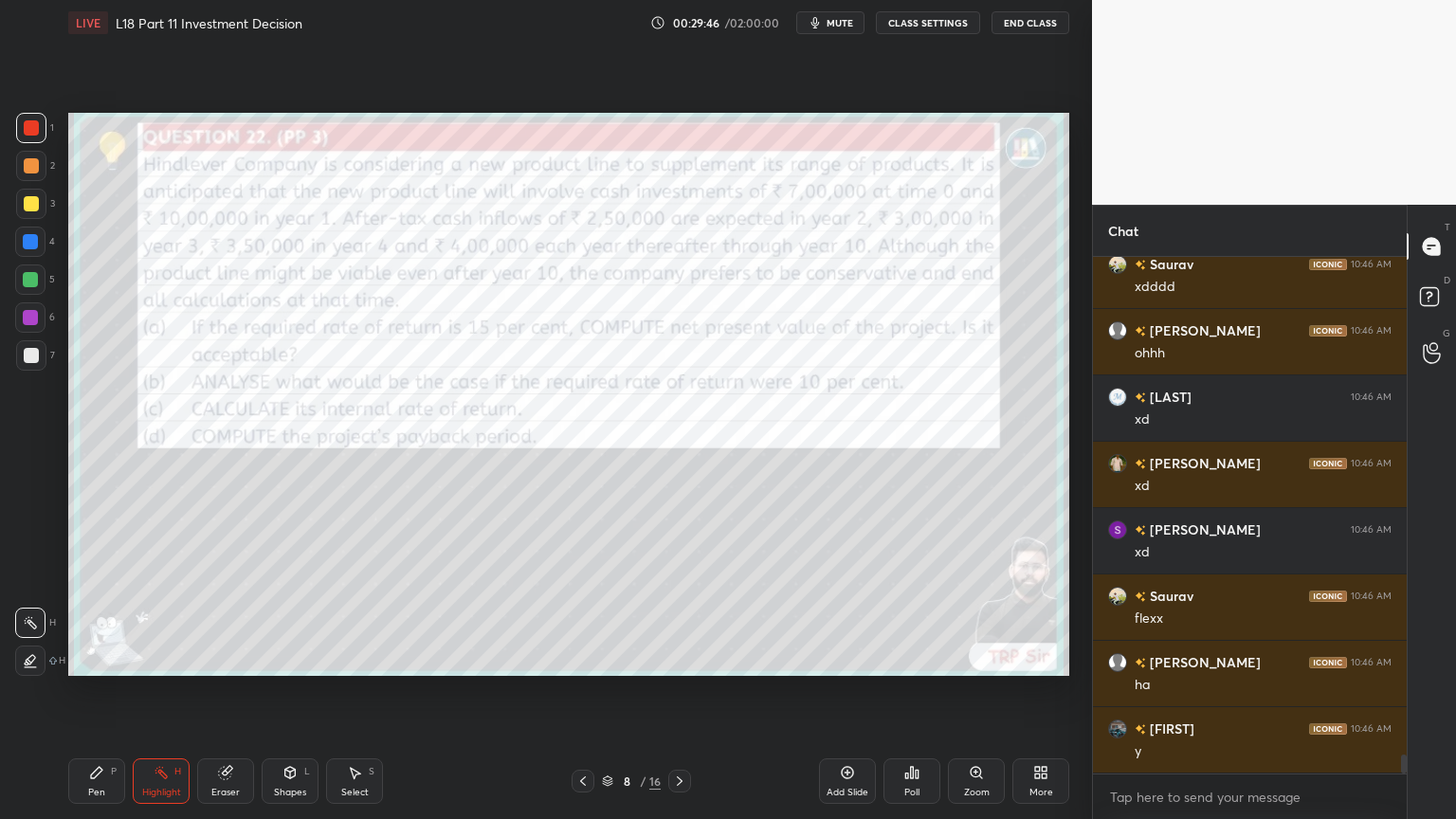 click at bounding box center (680, 781) 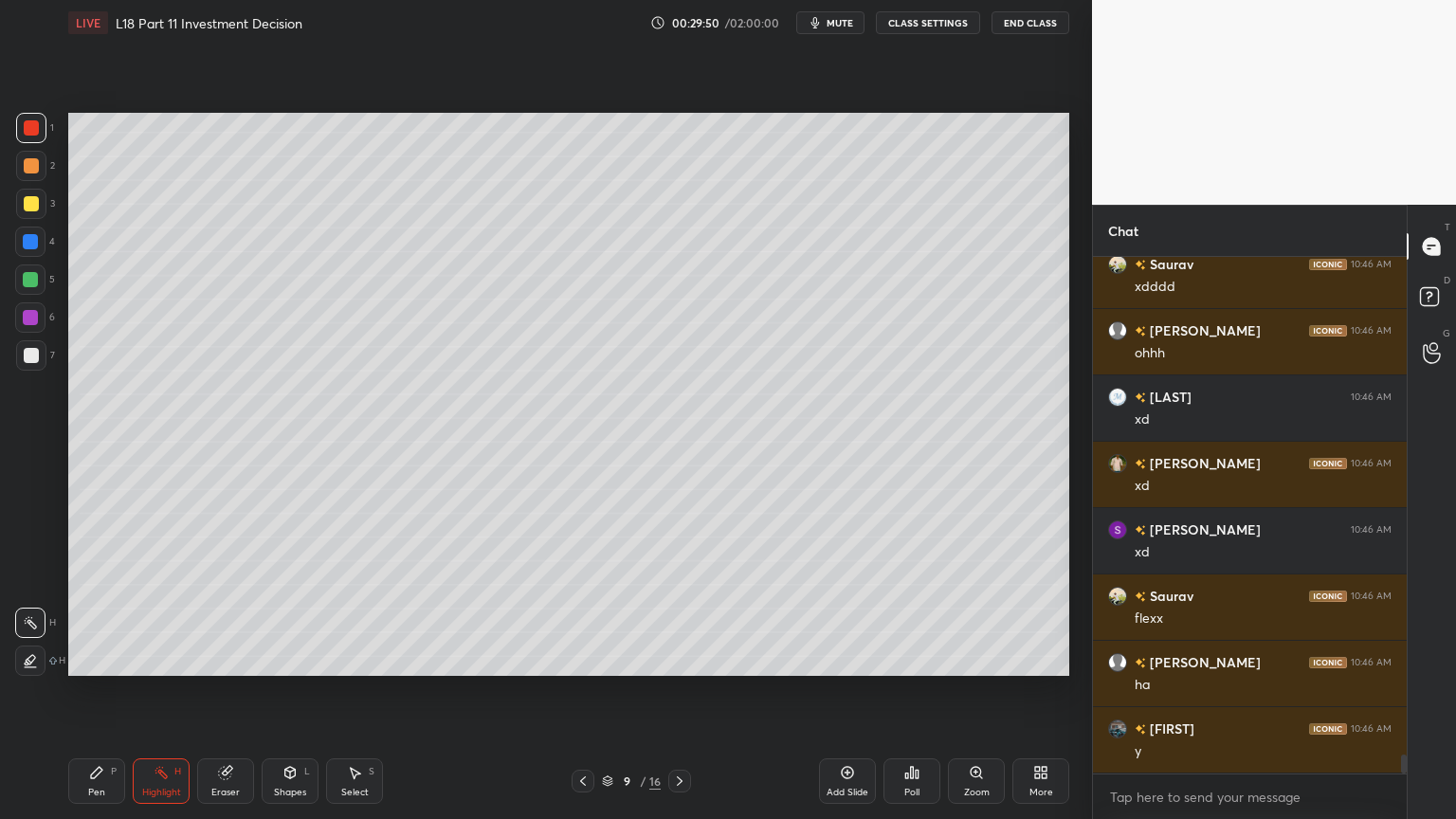 click at bounding box center [583, 781] 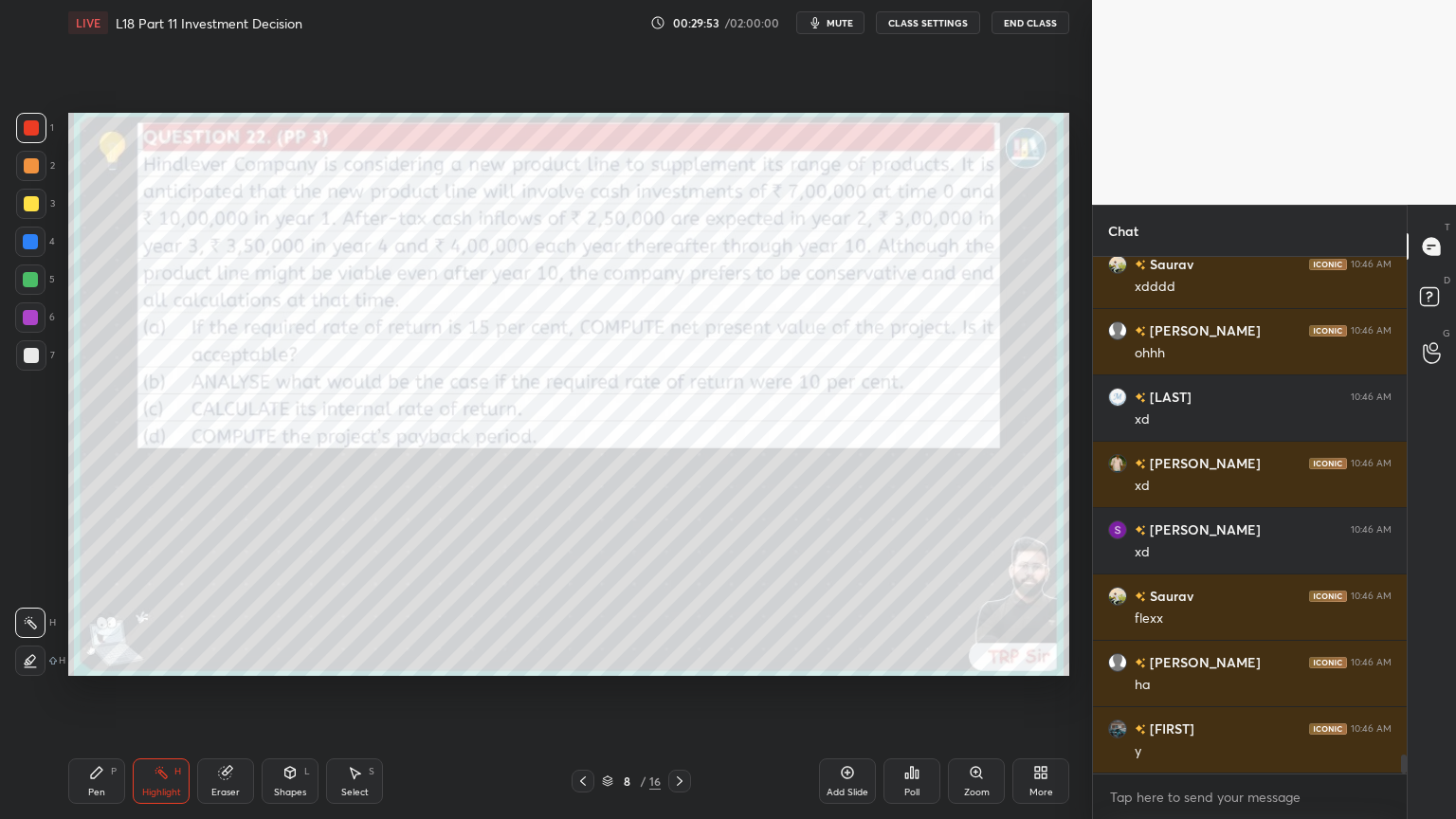 click 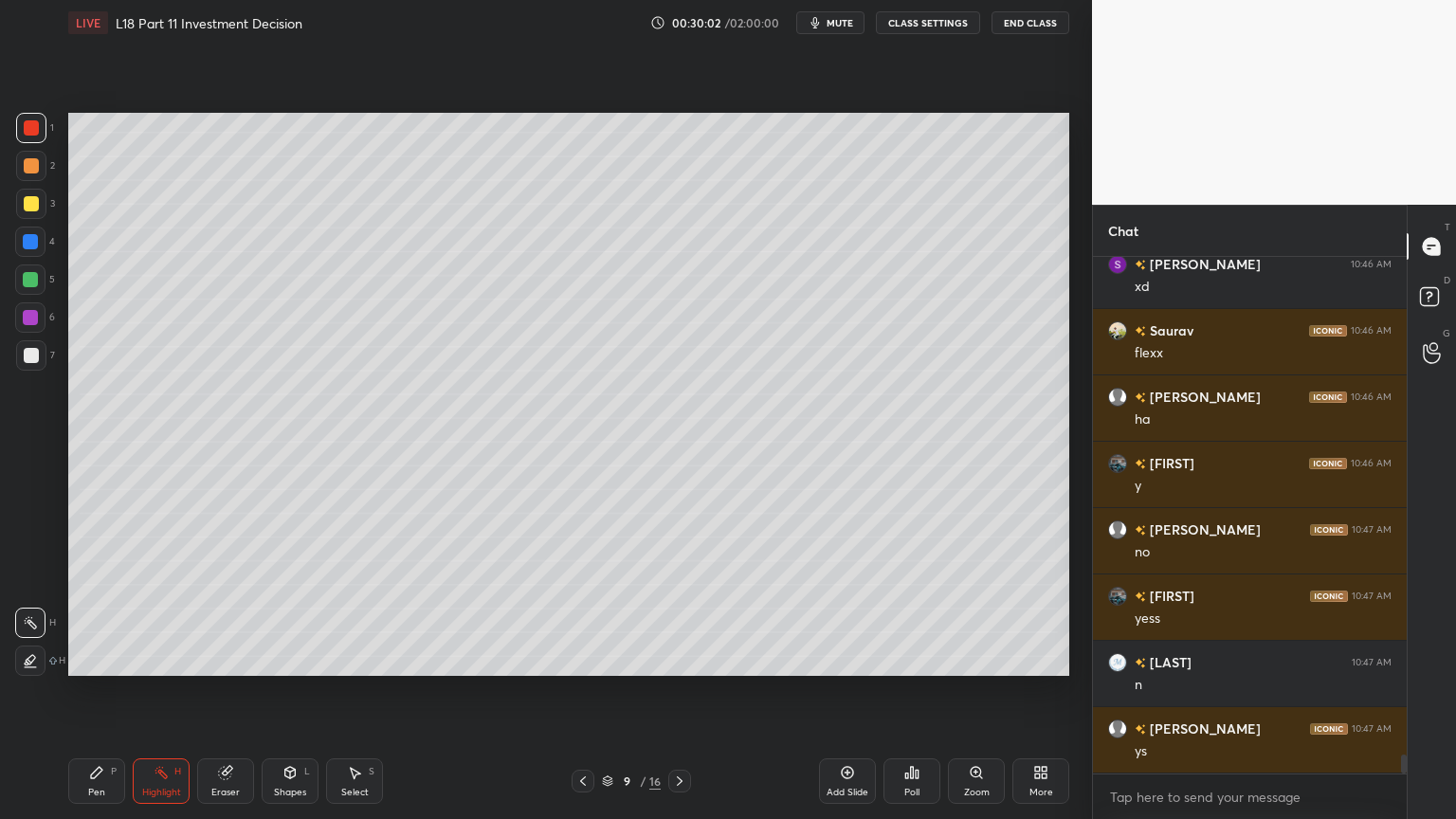scroll, scrollTop: 13714, scrollLeft: 0, axis: vertical 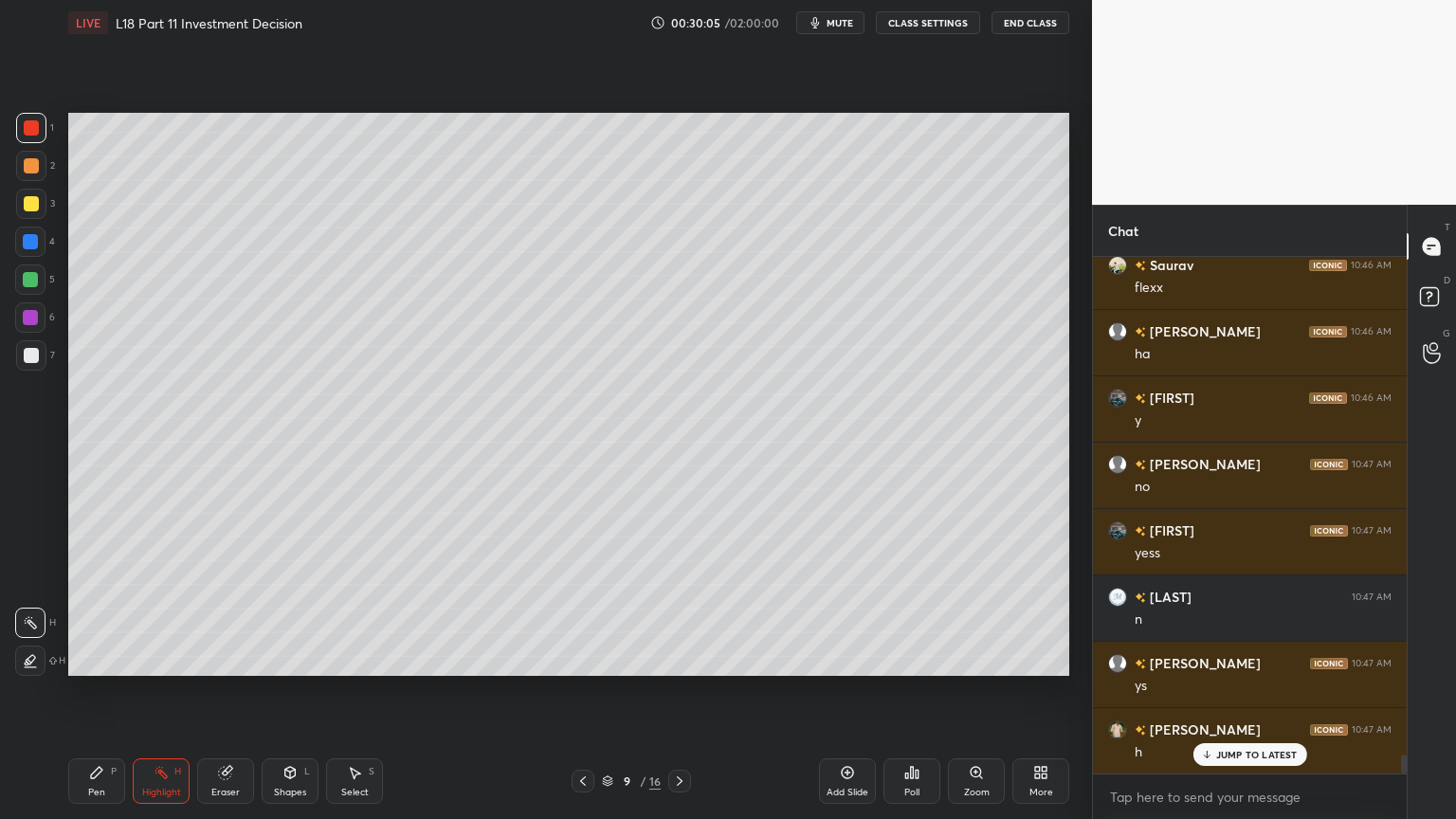 click at bounding box center (583, 781) 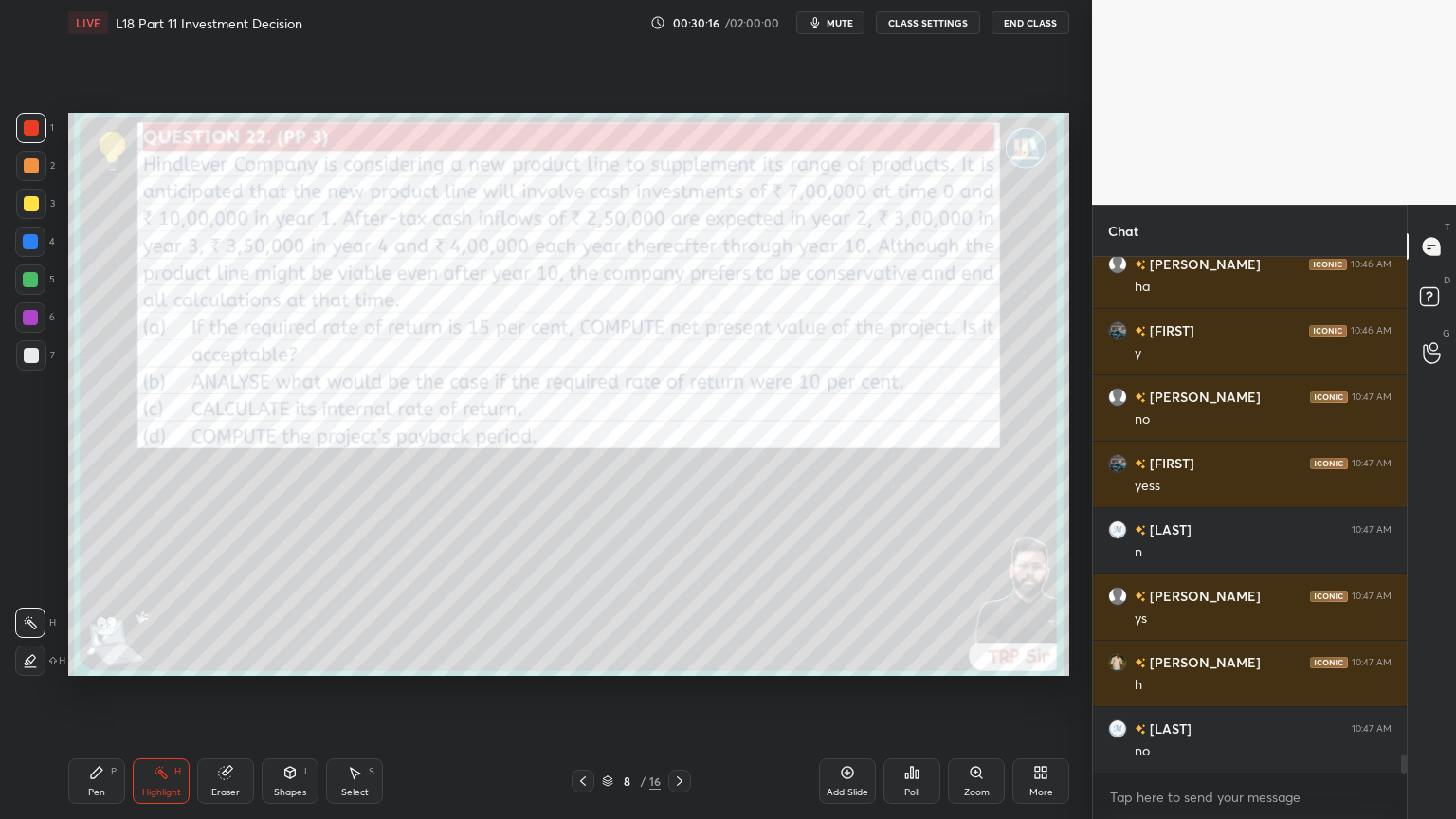 scroll, scrollTop: 13847, scrollLeft: 0, axis: vertical 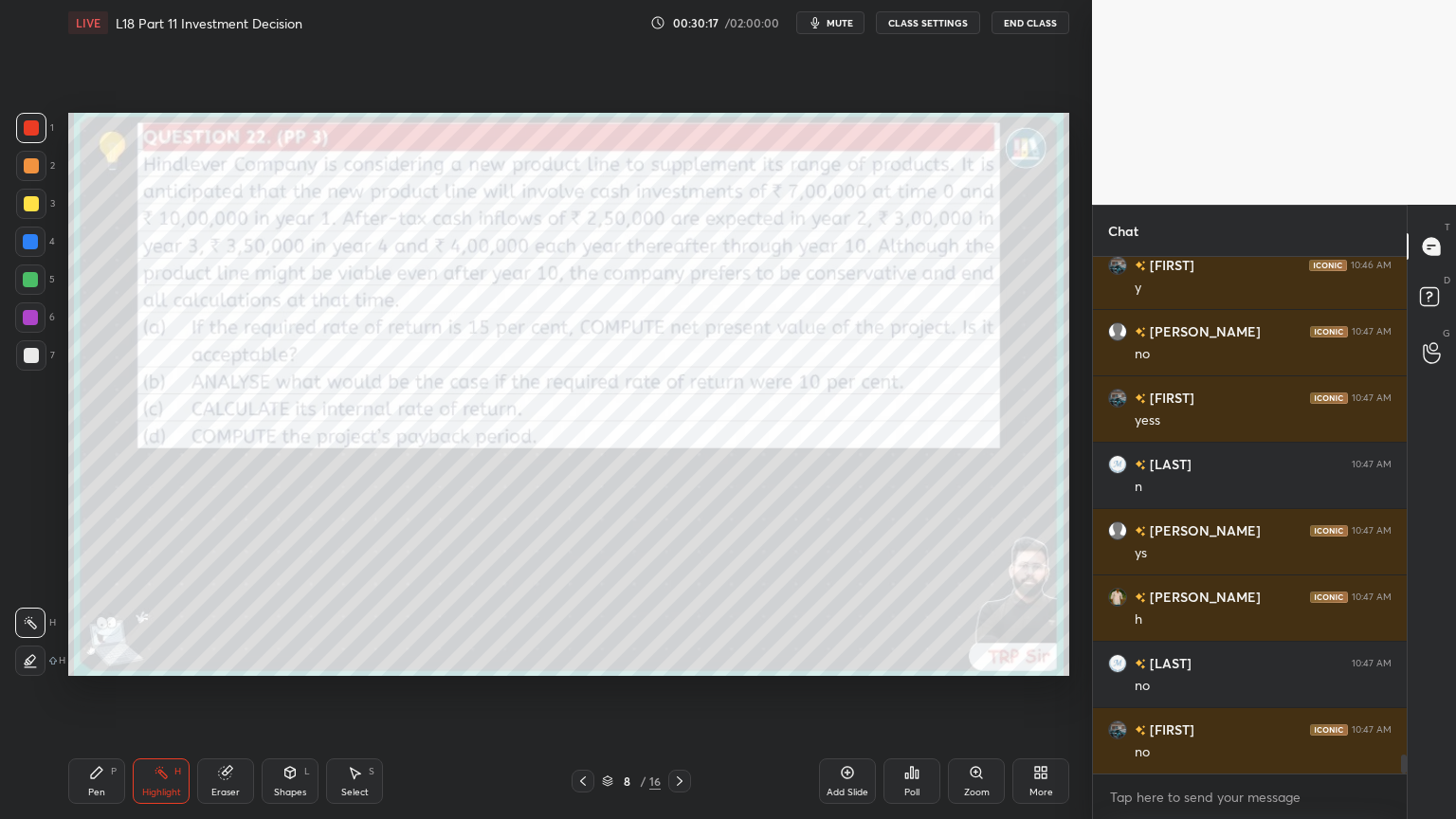 click 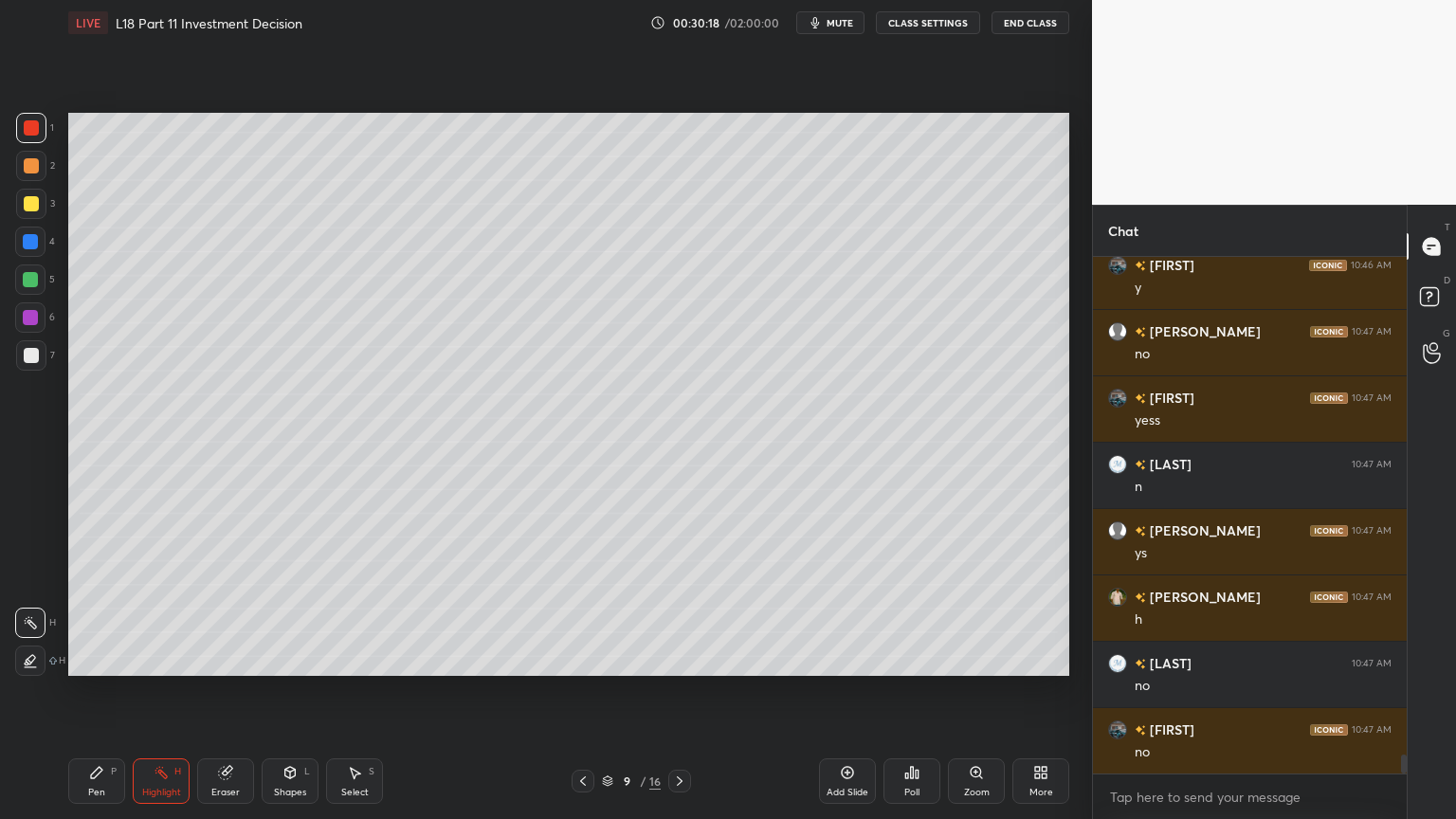 click on "Pen P" at bounding box center [97, 781] 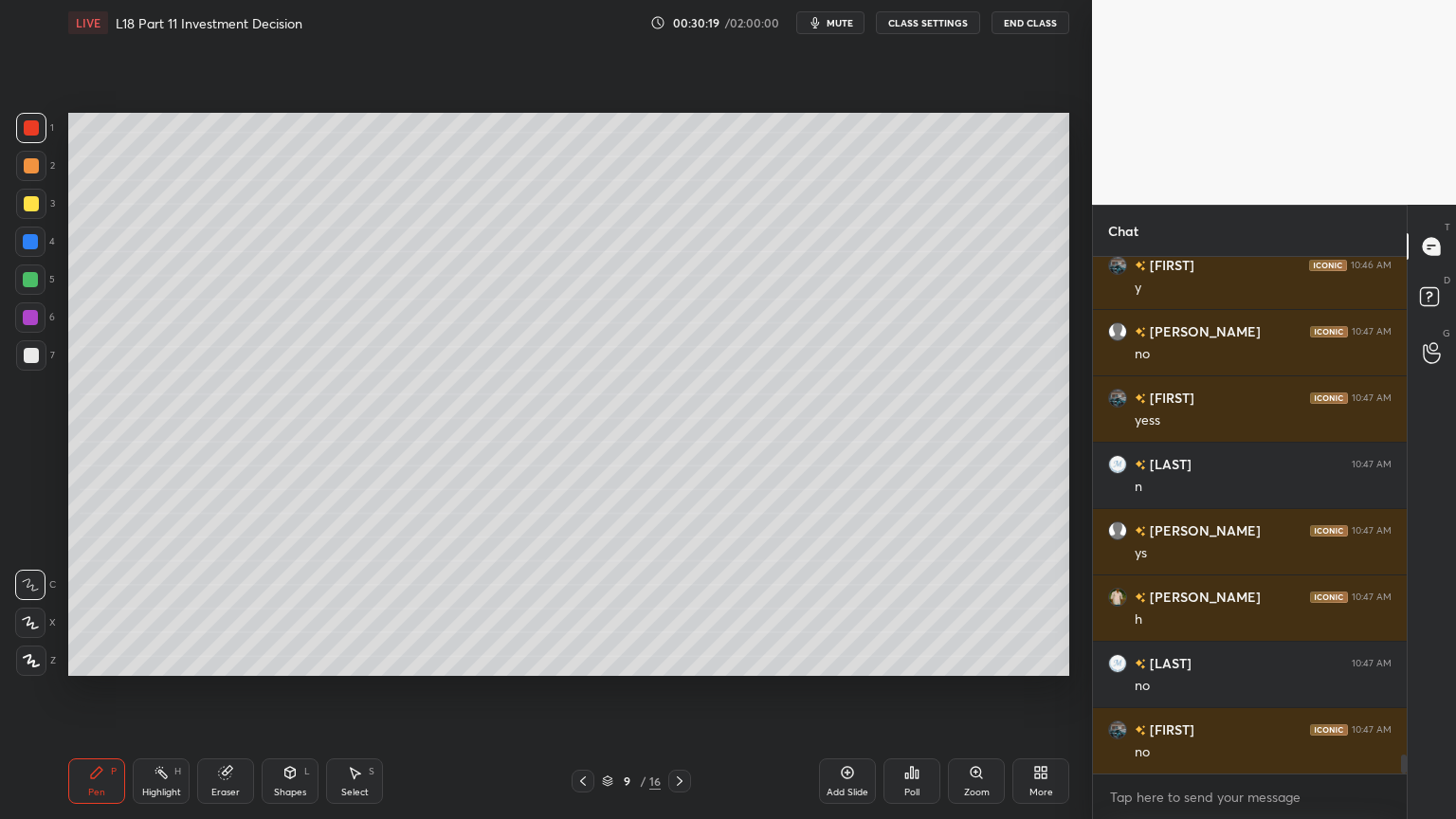 click on "7" at bounding box center [35, 359] 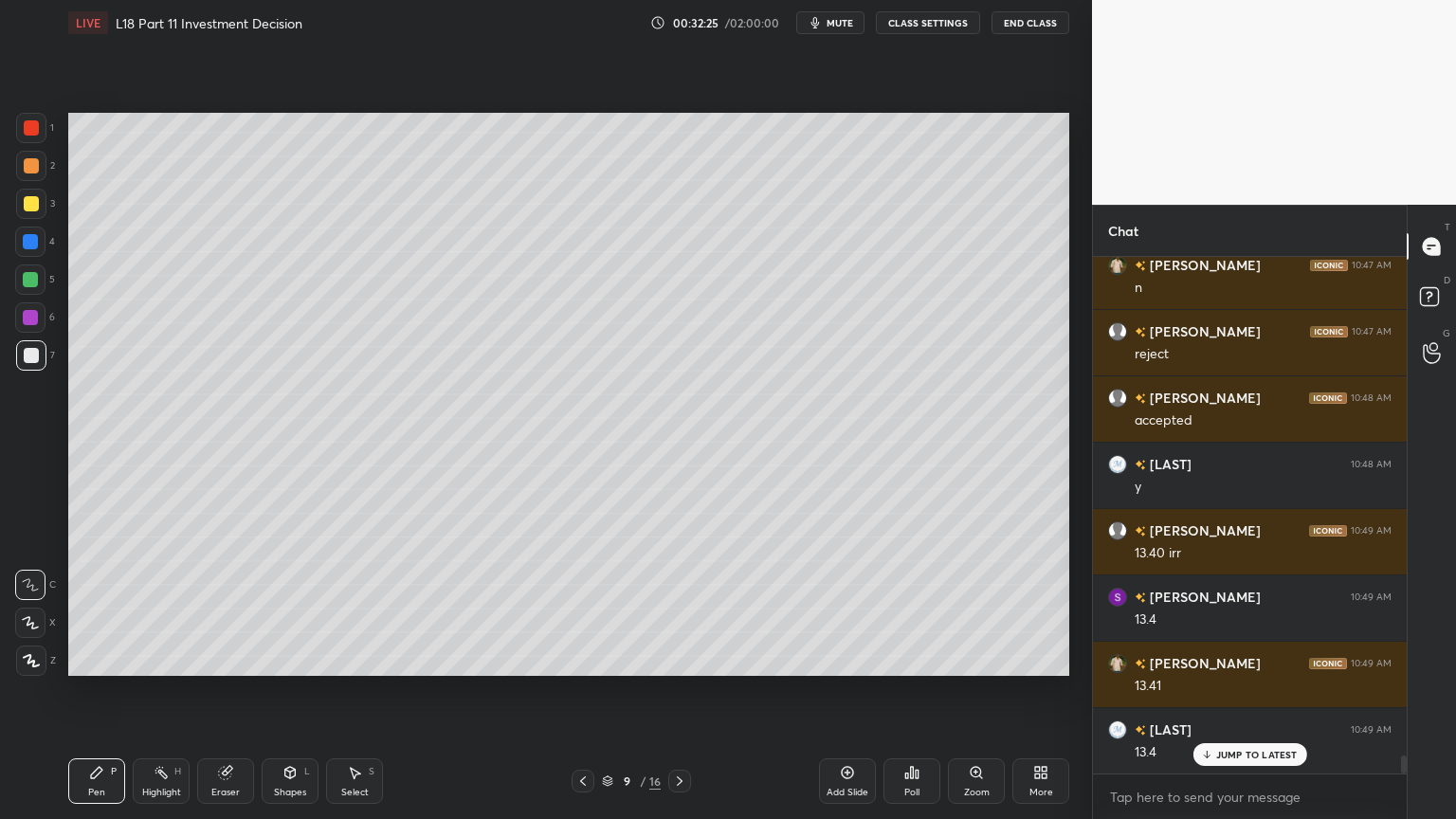 scroll, scrollTop: 14445, scrollLeft: 0, axis: vertical 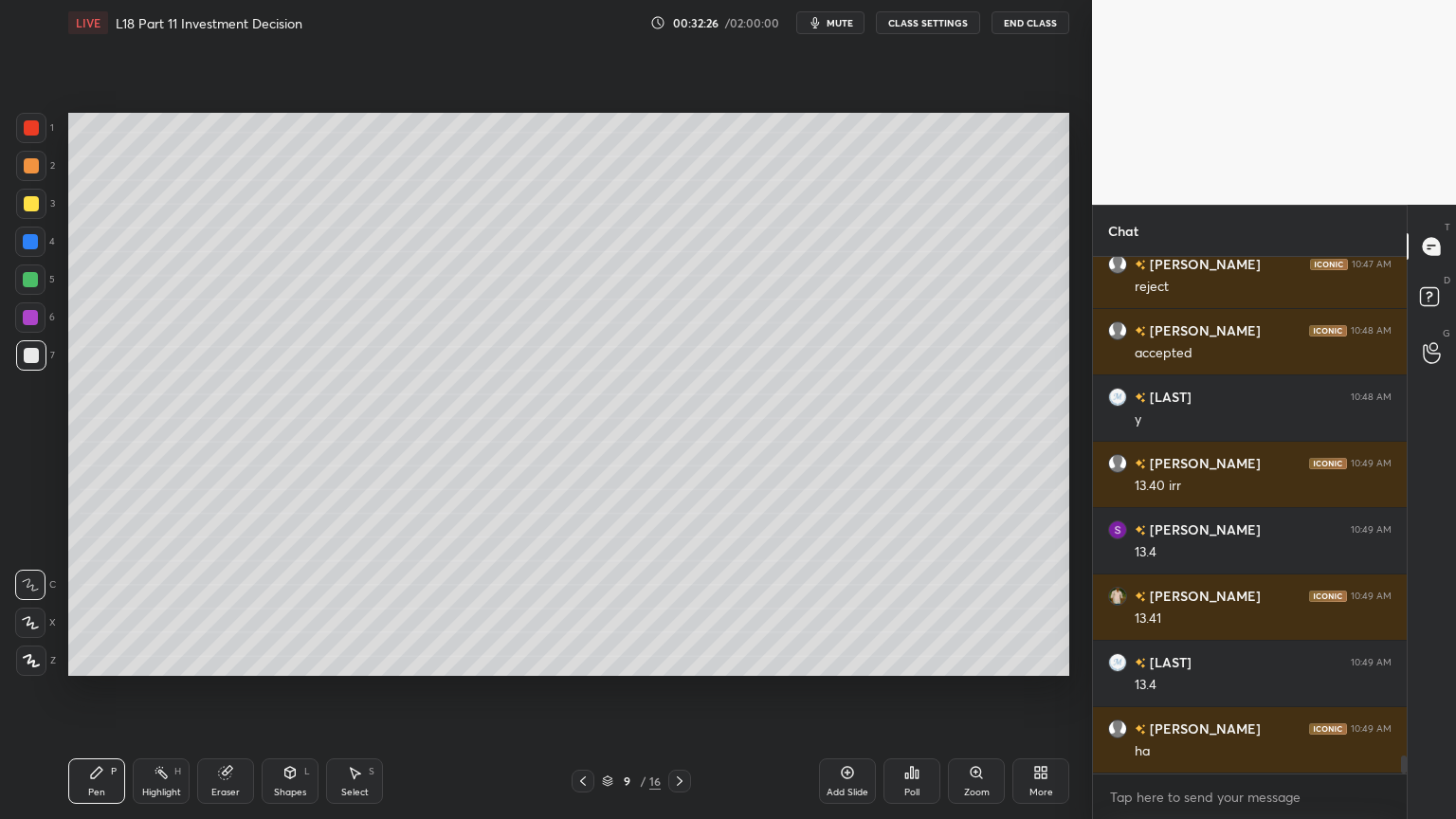 click on "Highlight H" at bounding box center [161, 781] 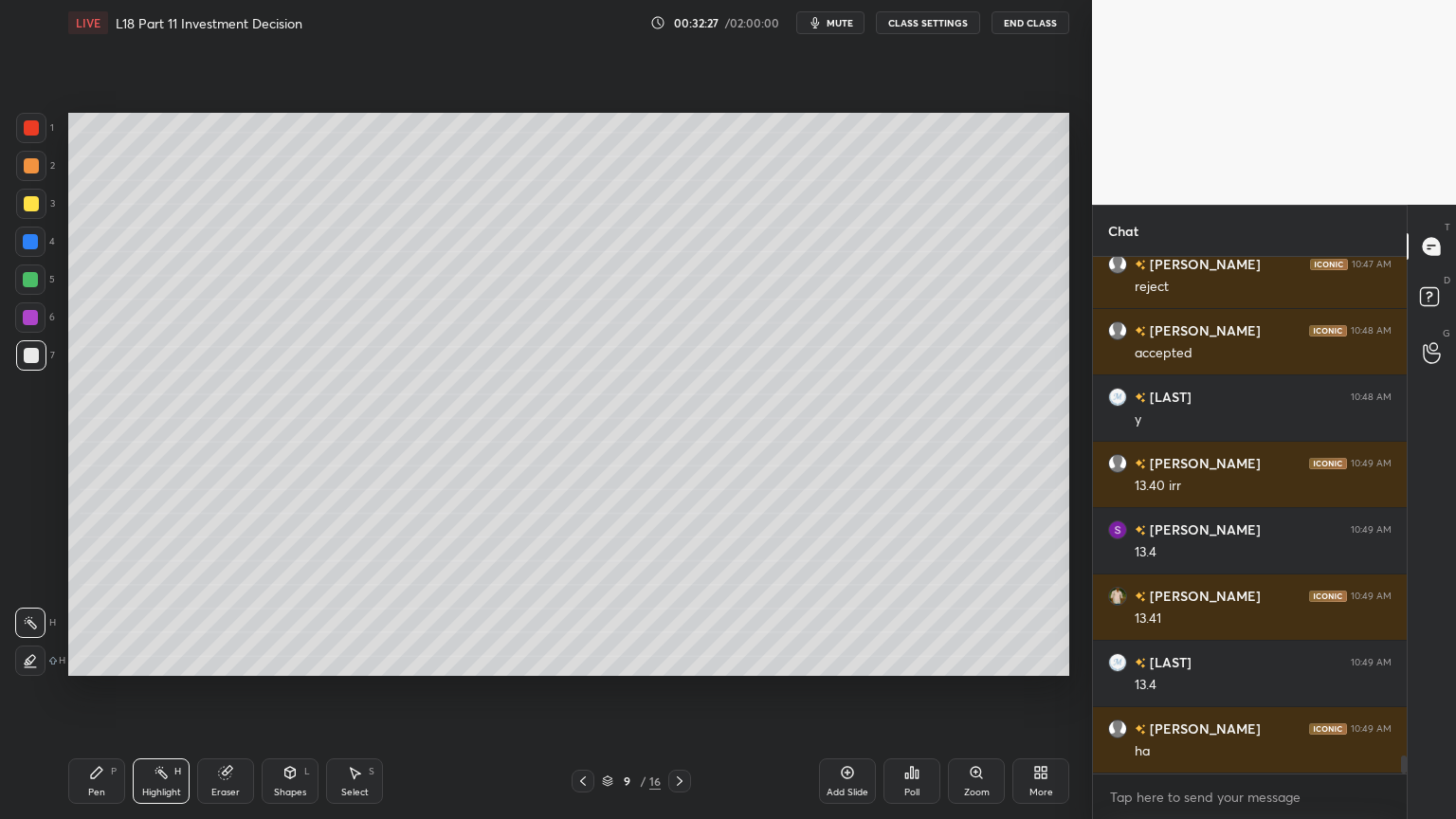 scroll, scrollTop: 14511, scrollLeft: 0, axis: vertical 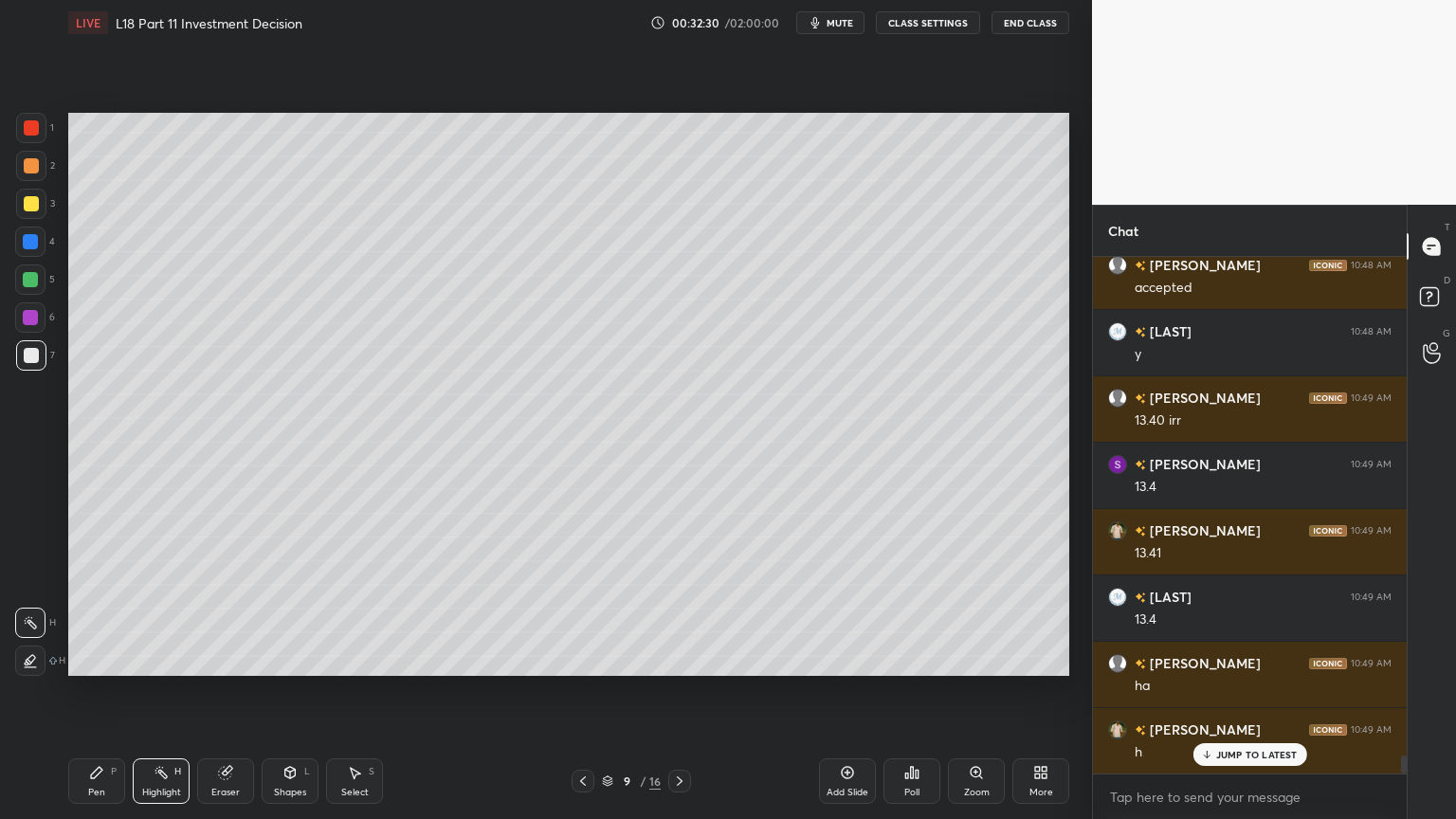 click 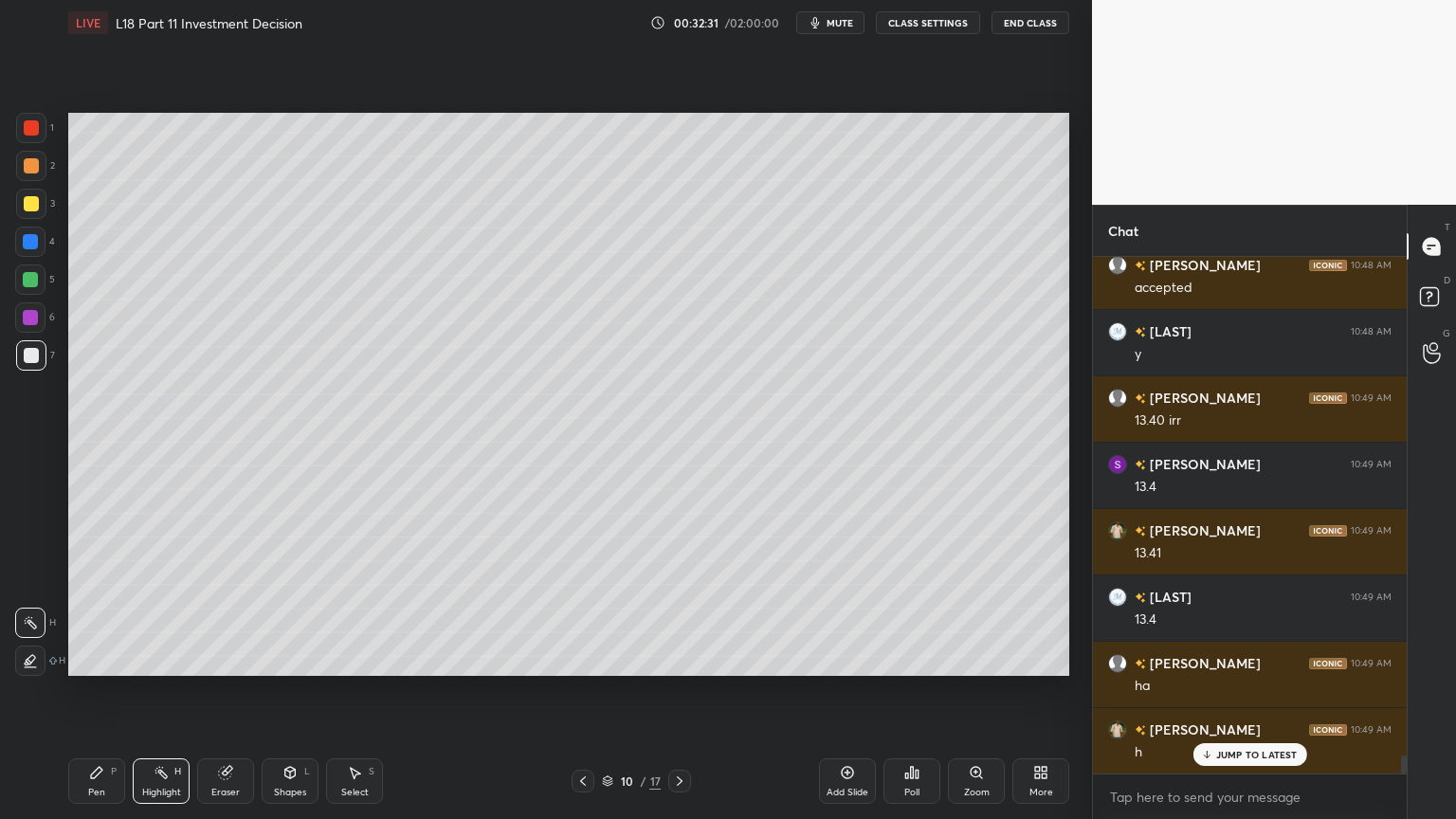 click on "4" at bounding box center (35, 246) 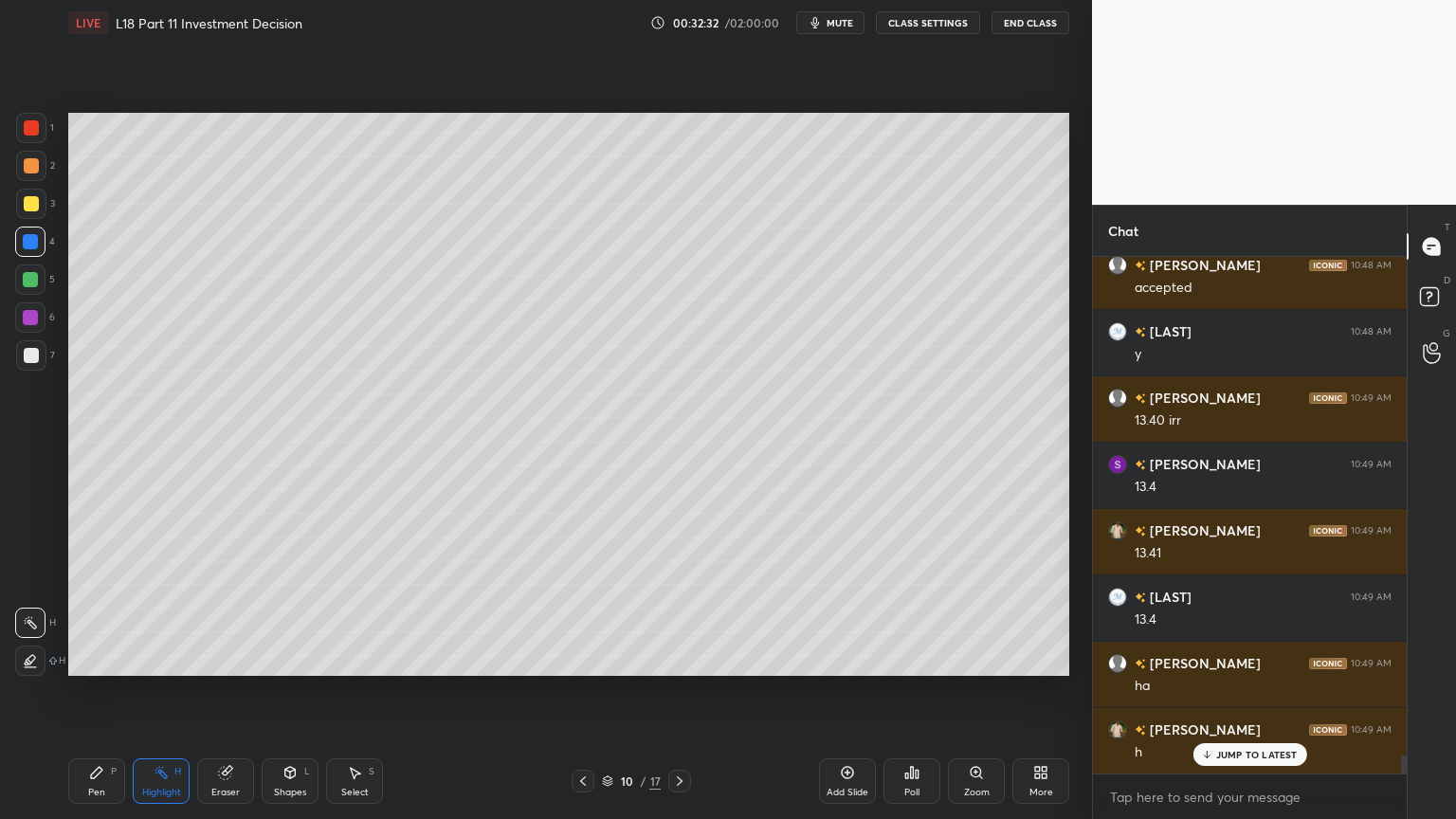 click on "5" at bounding box center [35, 283] 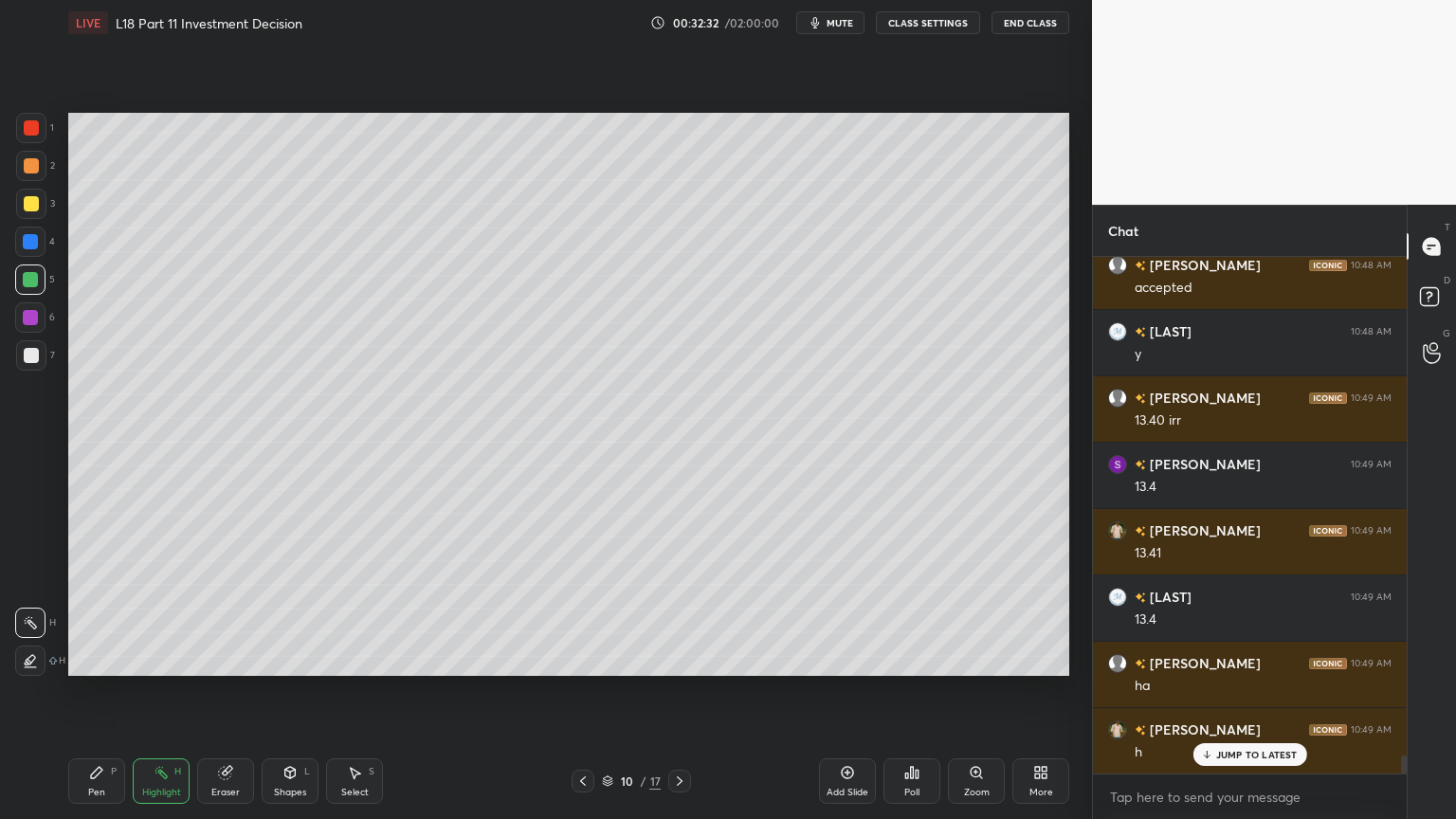 scroll, scrollTop: 14578, scrollLeft: 0, axis: vertical 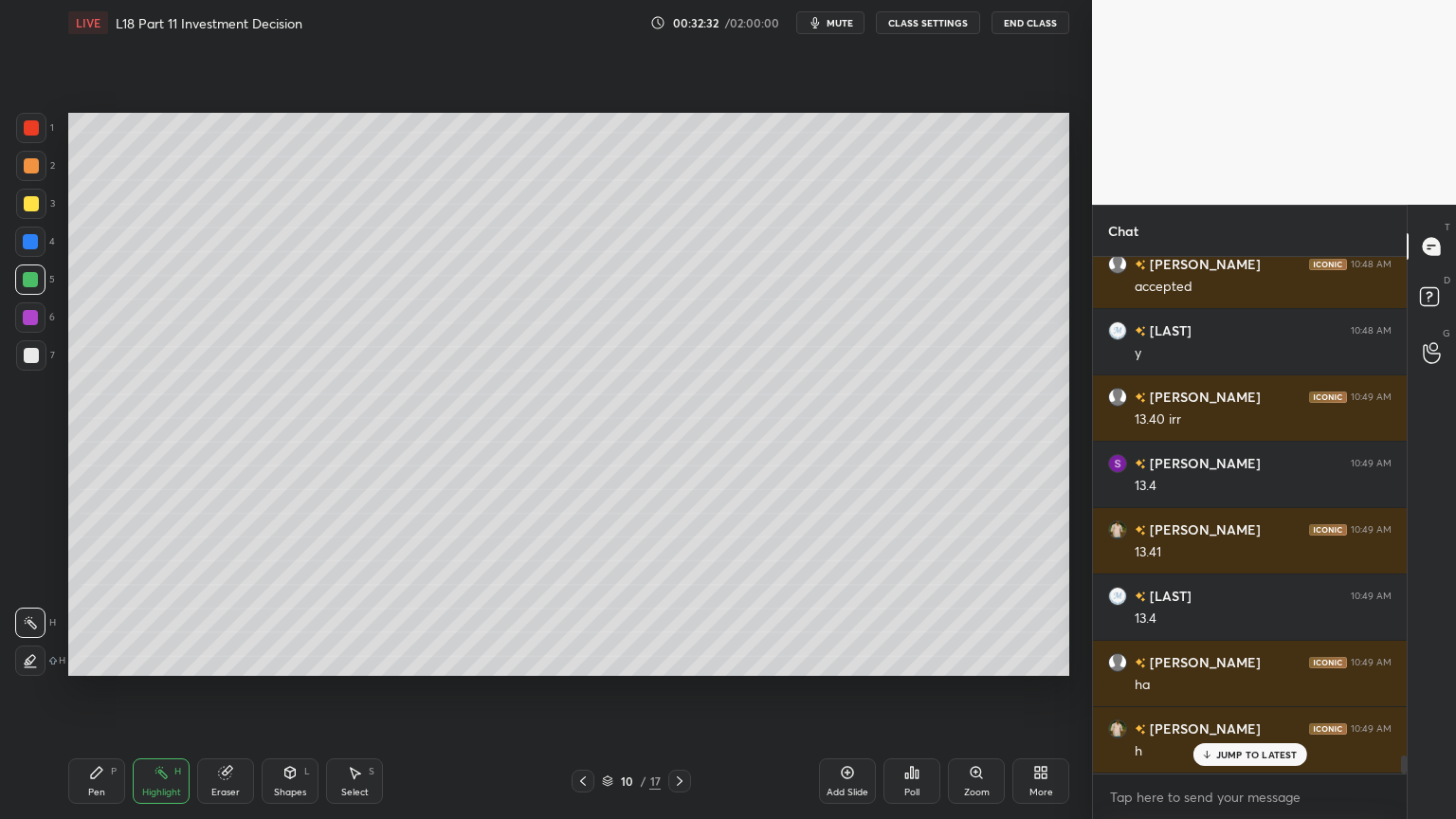 click on "4" at bounding box center (35, 246) 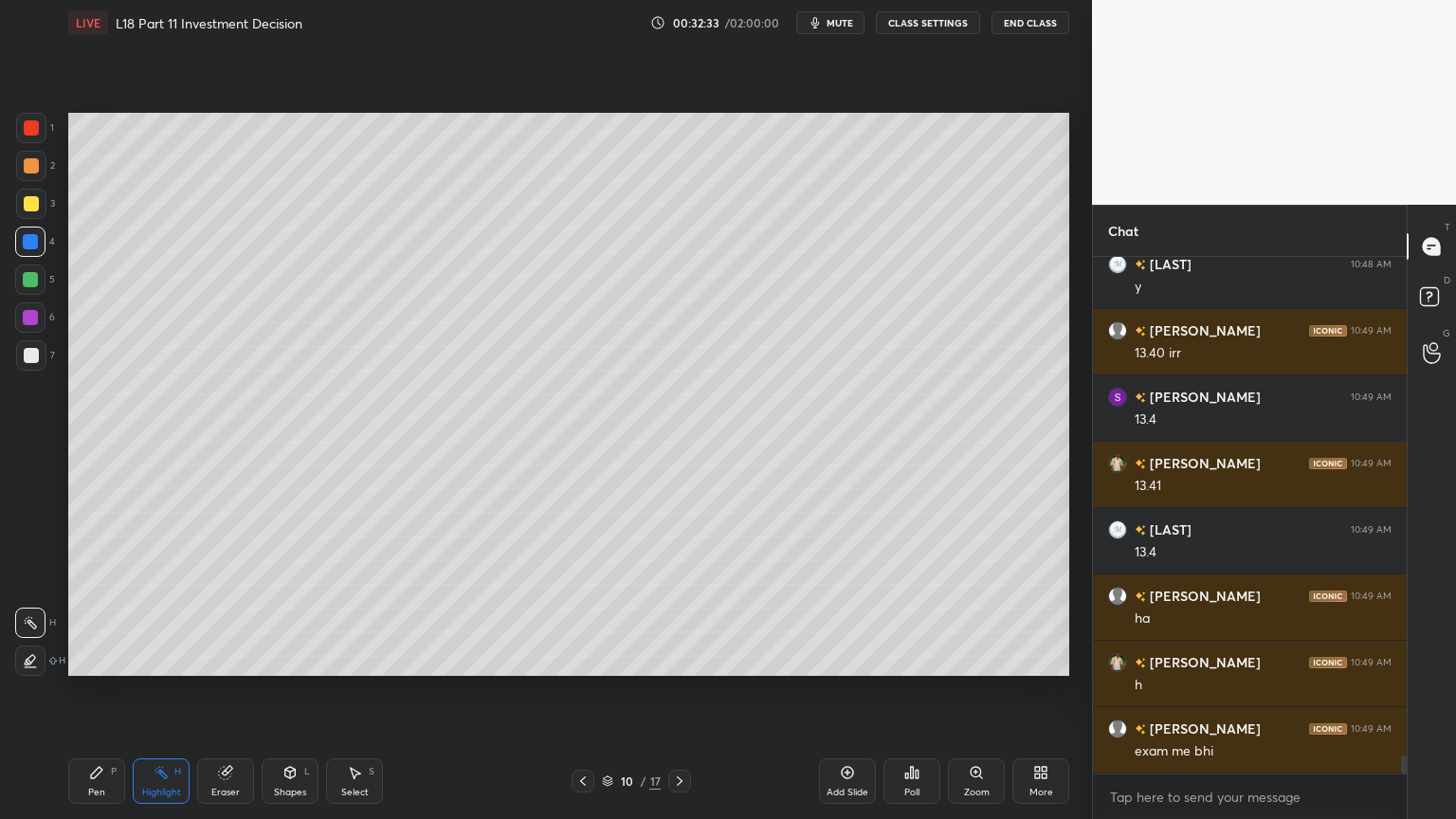 click 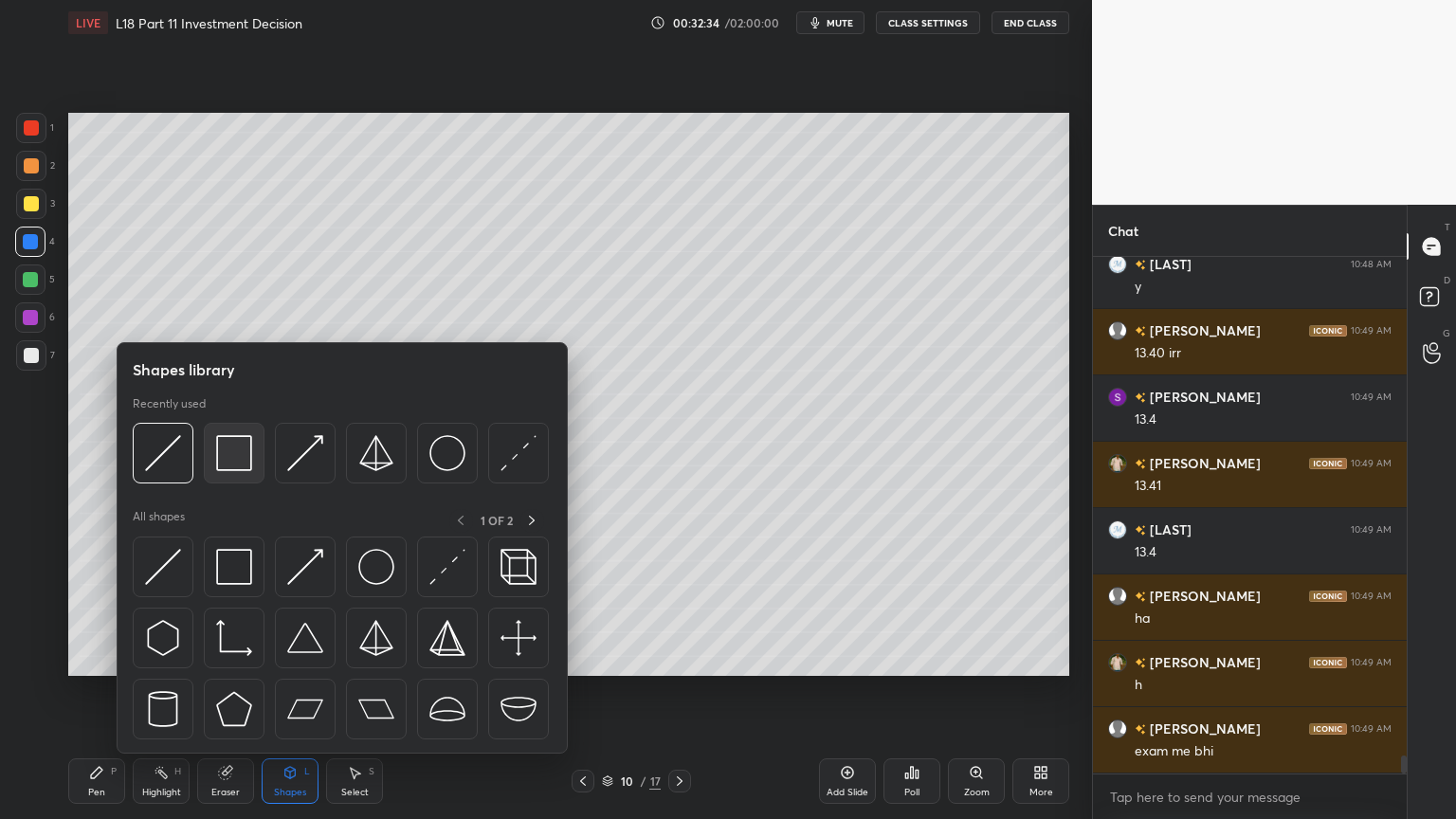 click at bounding box center [234, 453] 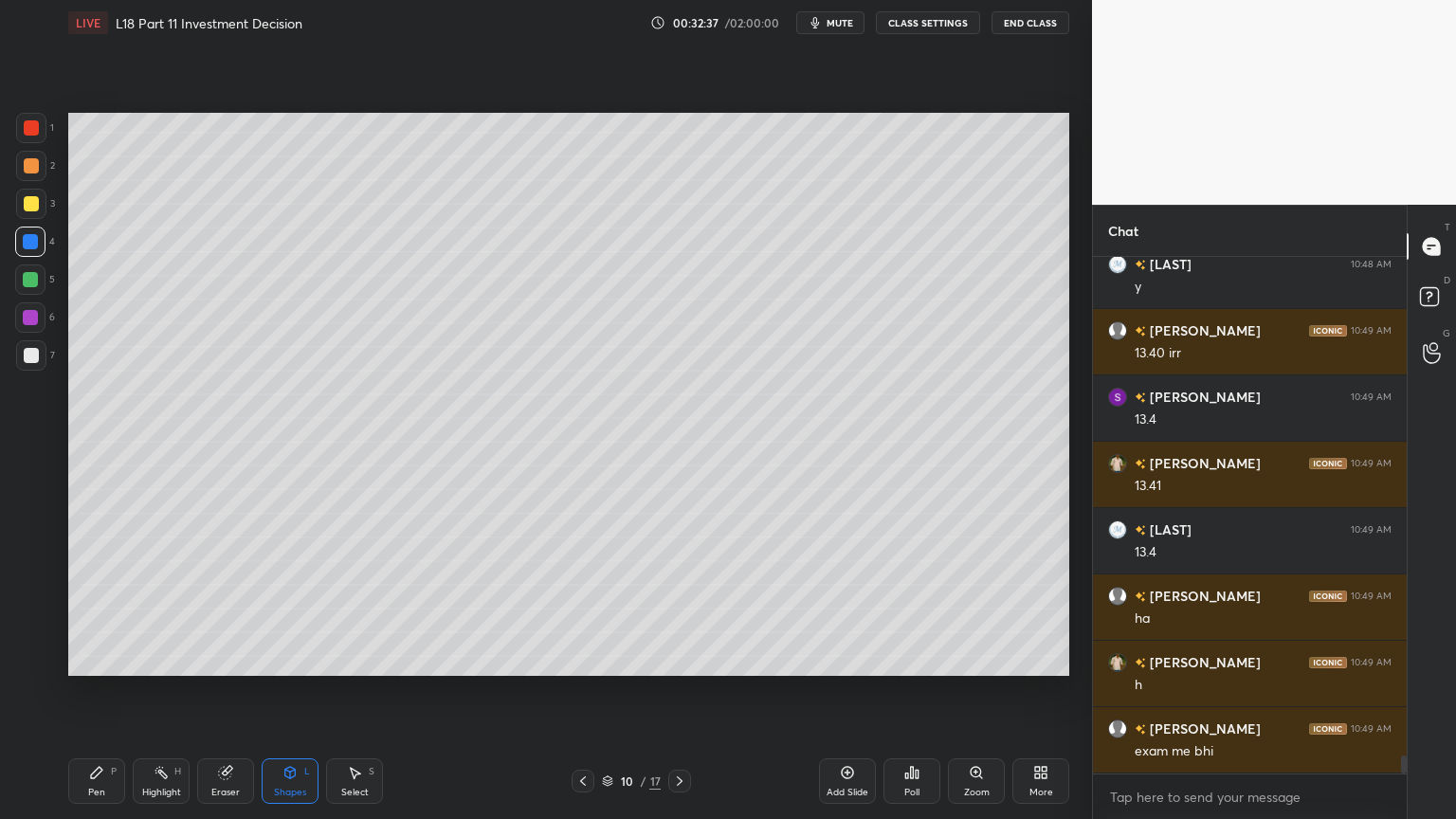 scroll, scrollTop: 14643, scrollLeft: 0, axis: vertical 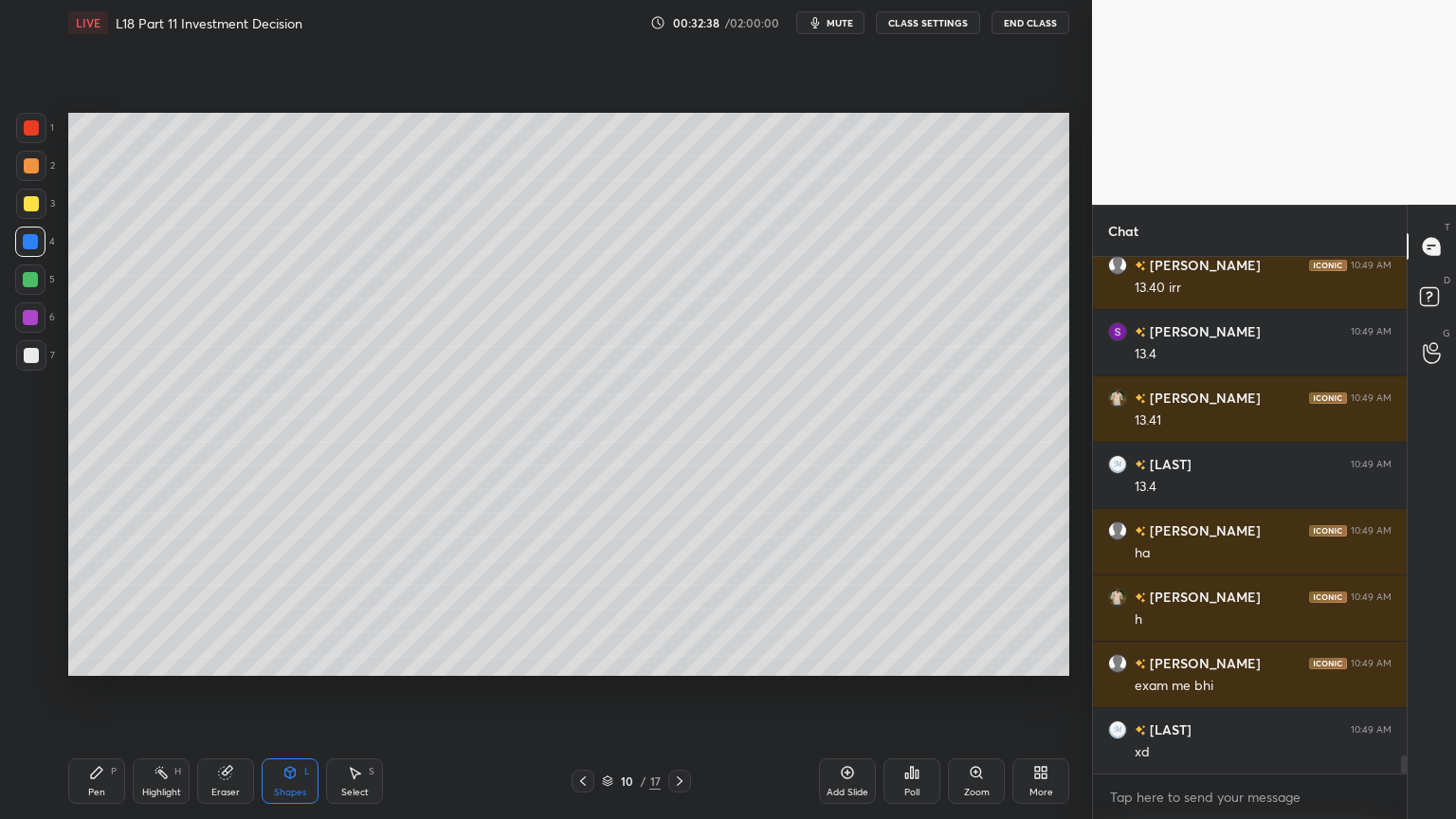 click on "Pen P" at bounding box center (97, 781) 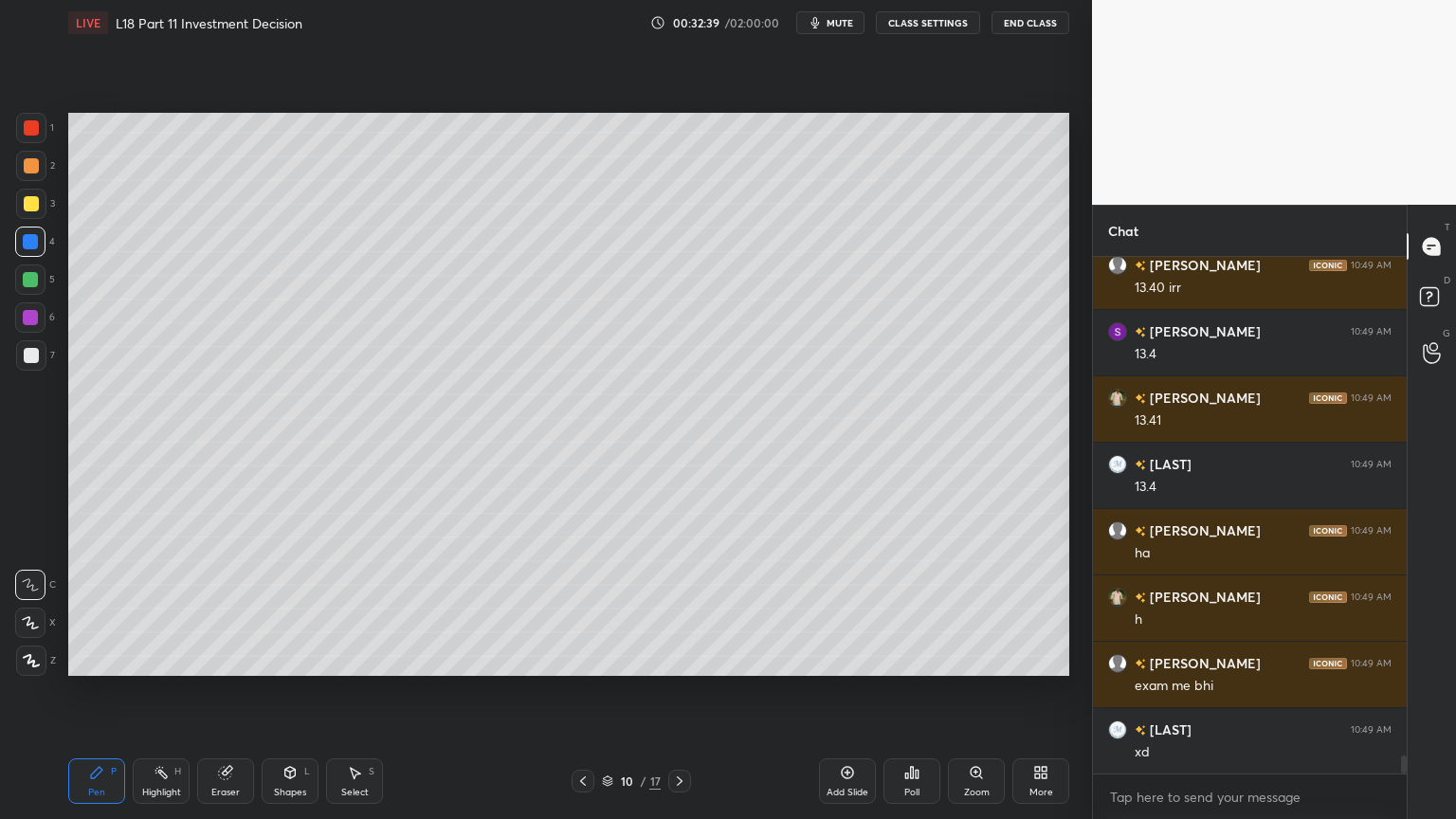 click 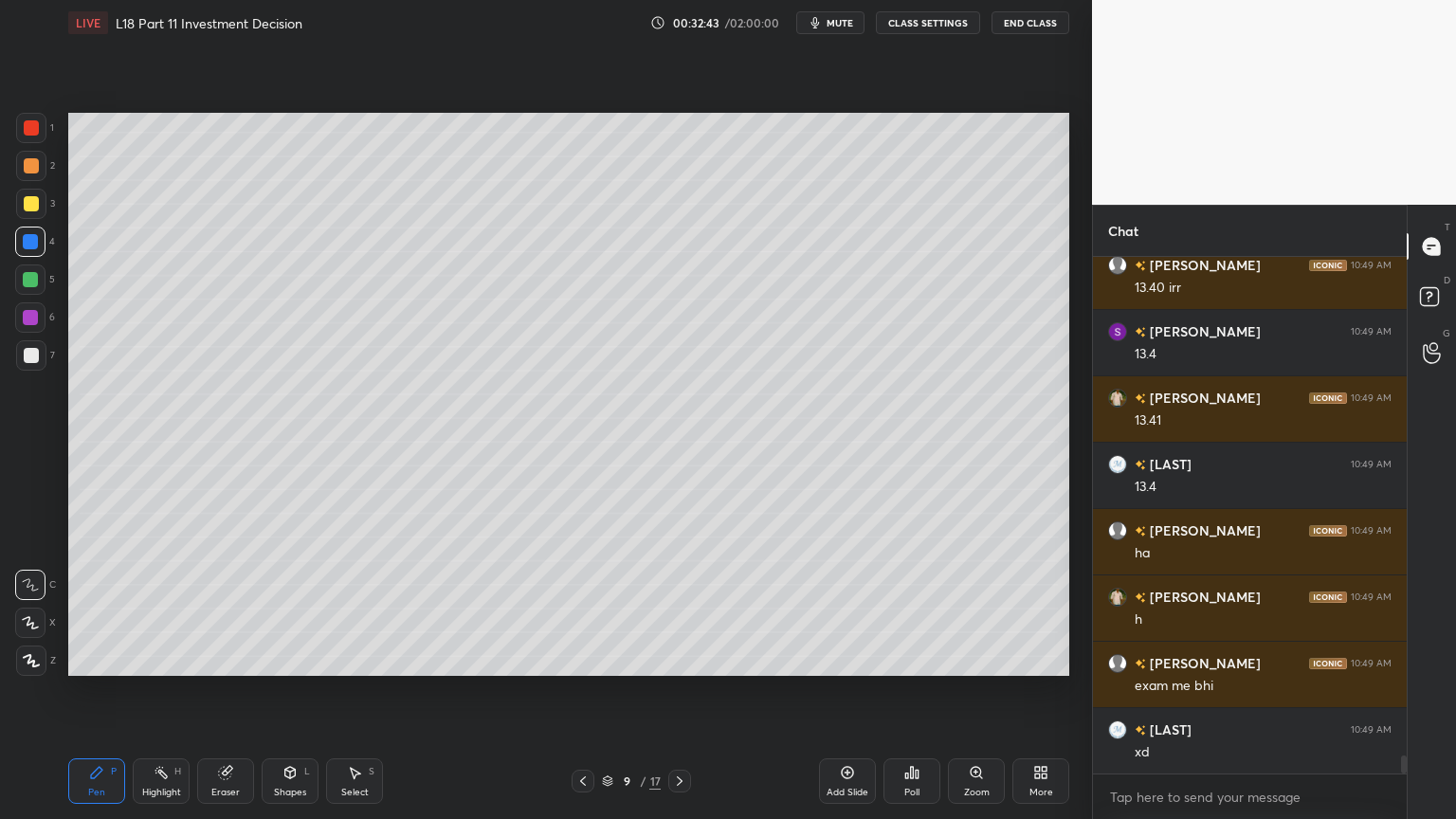 click at bounding box center (31, 204) 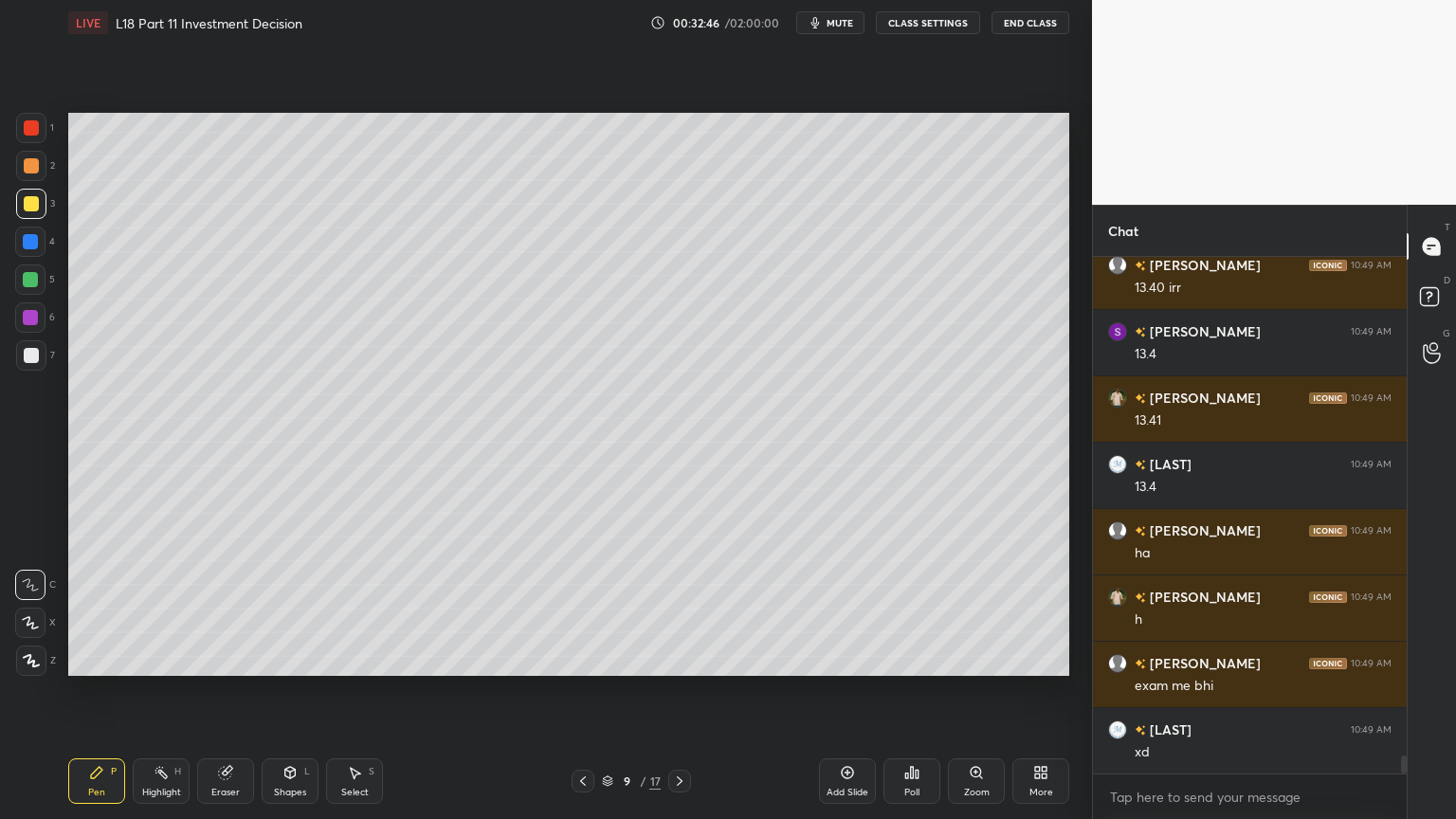 click 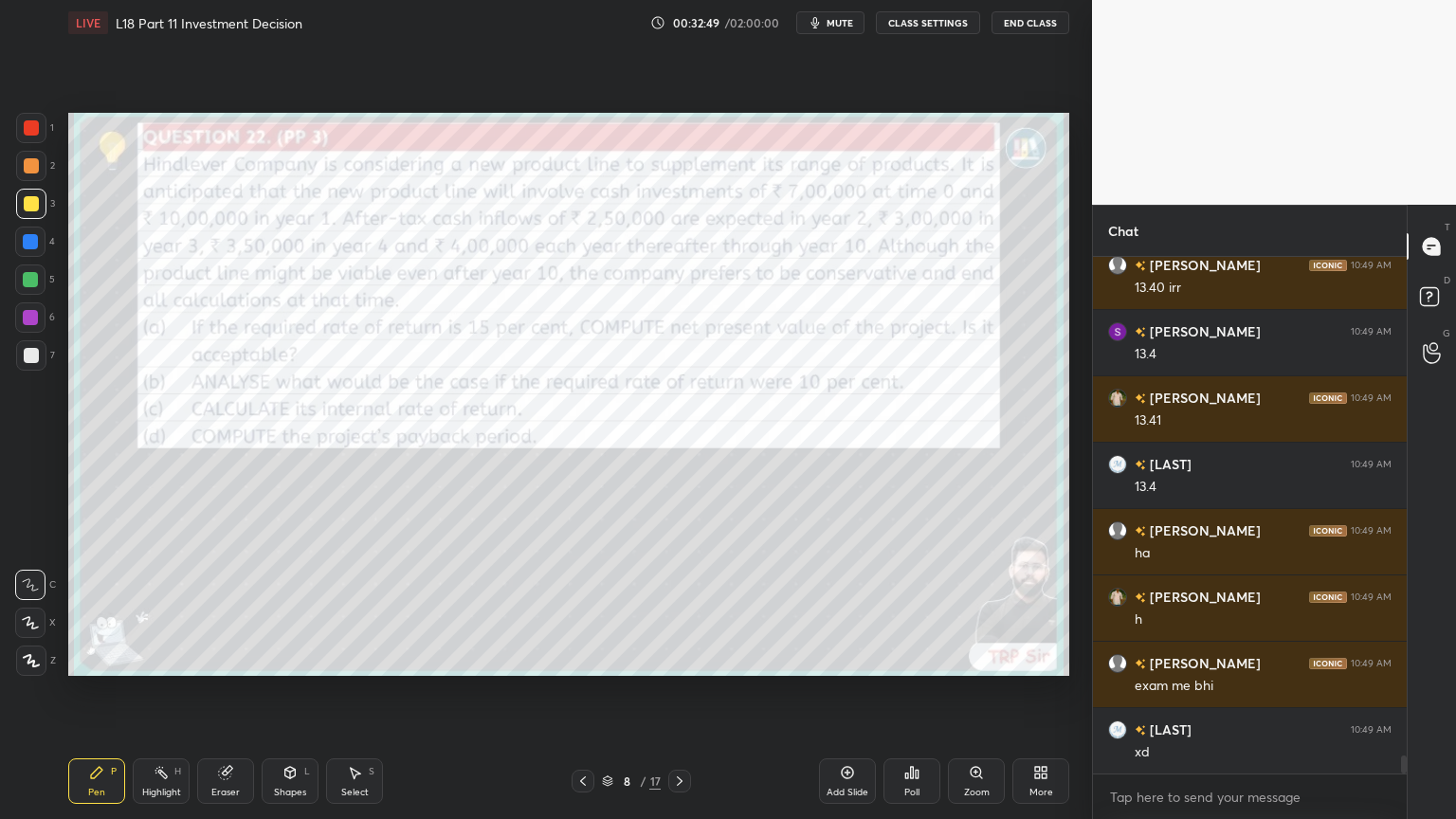 click at bounding box center (680, 781) 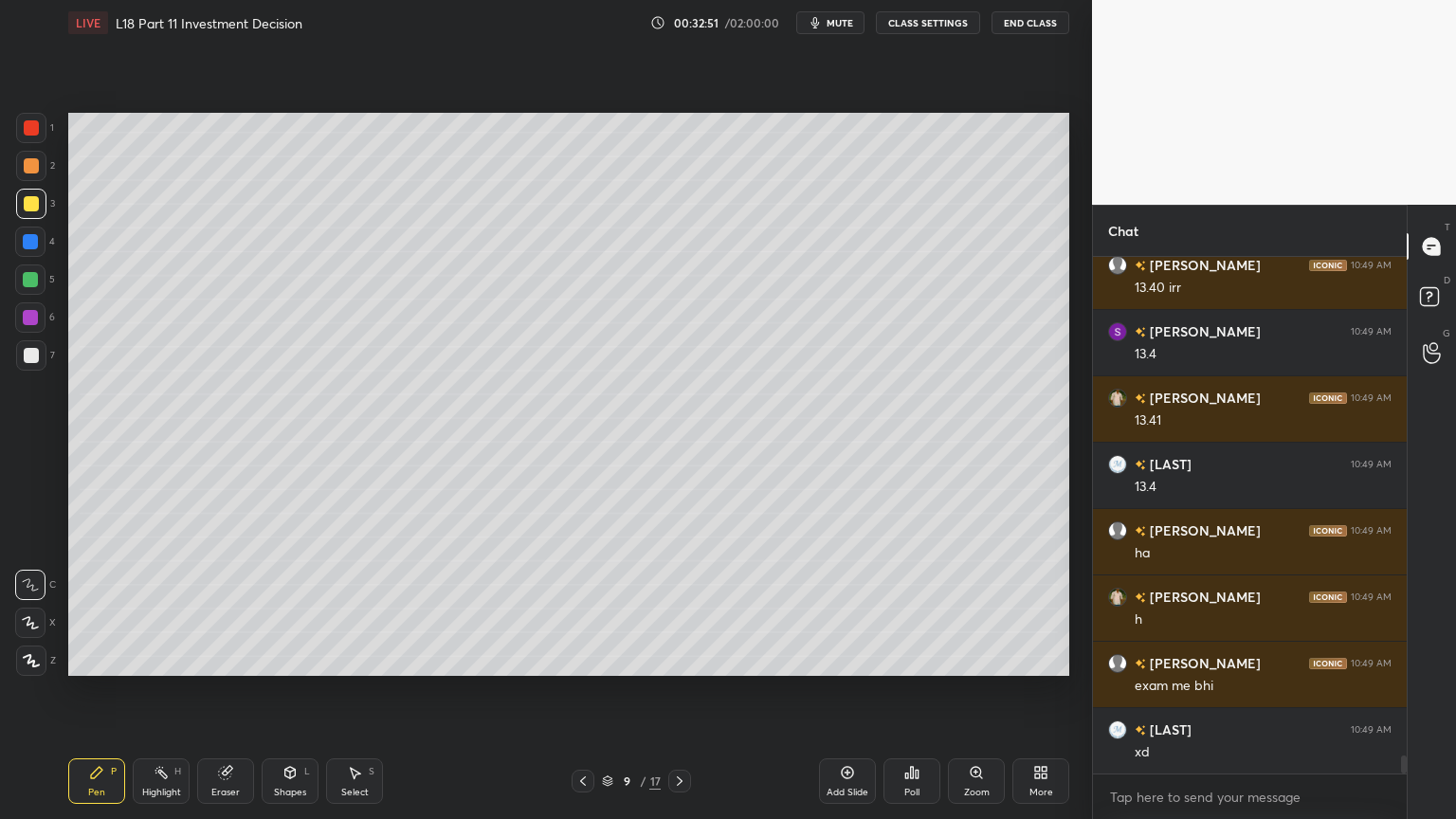 click at bounding box center [680, 781] 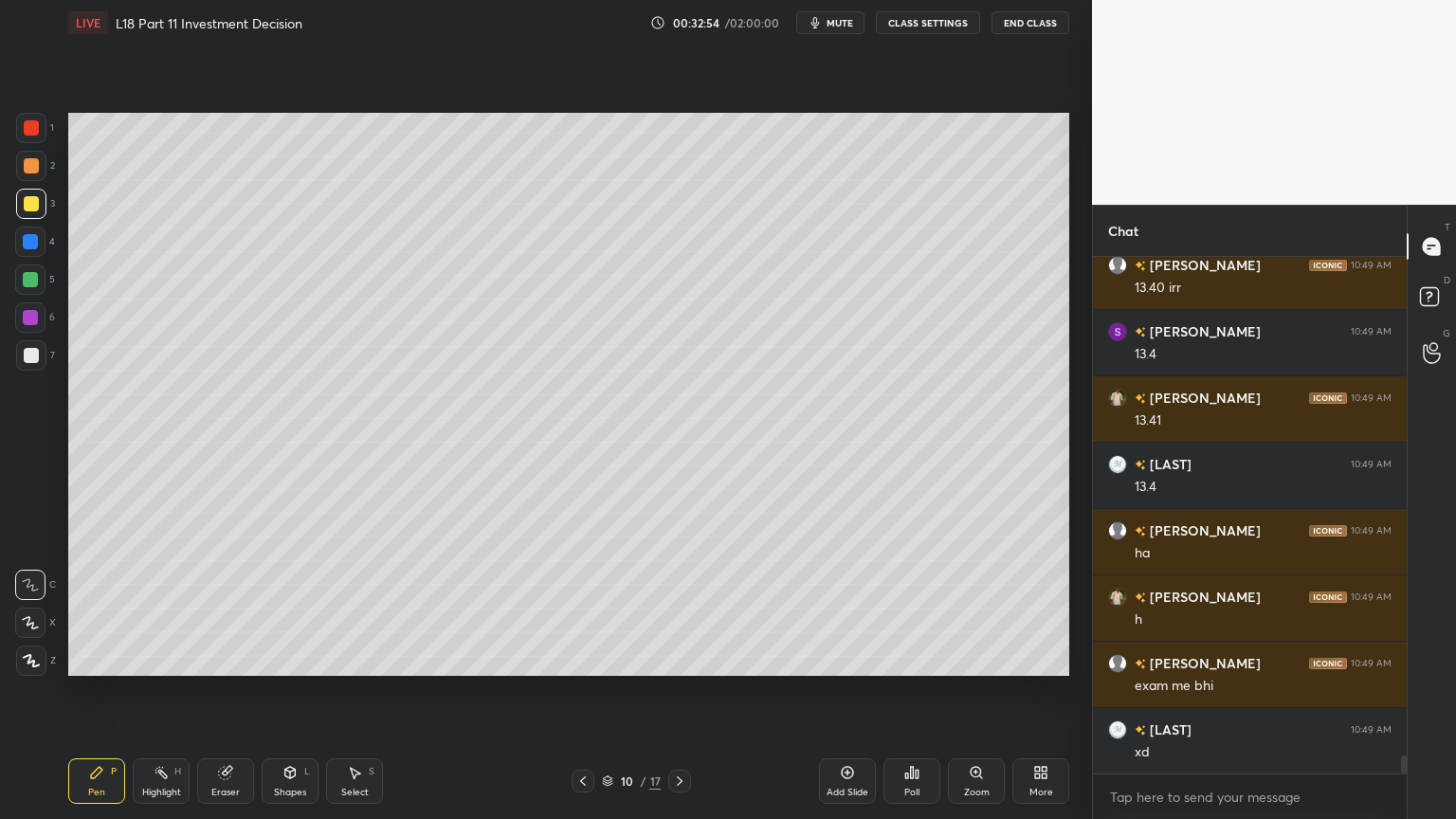click 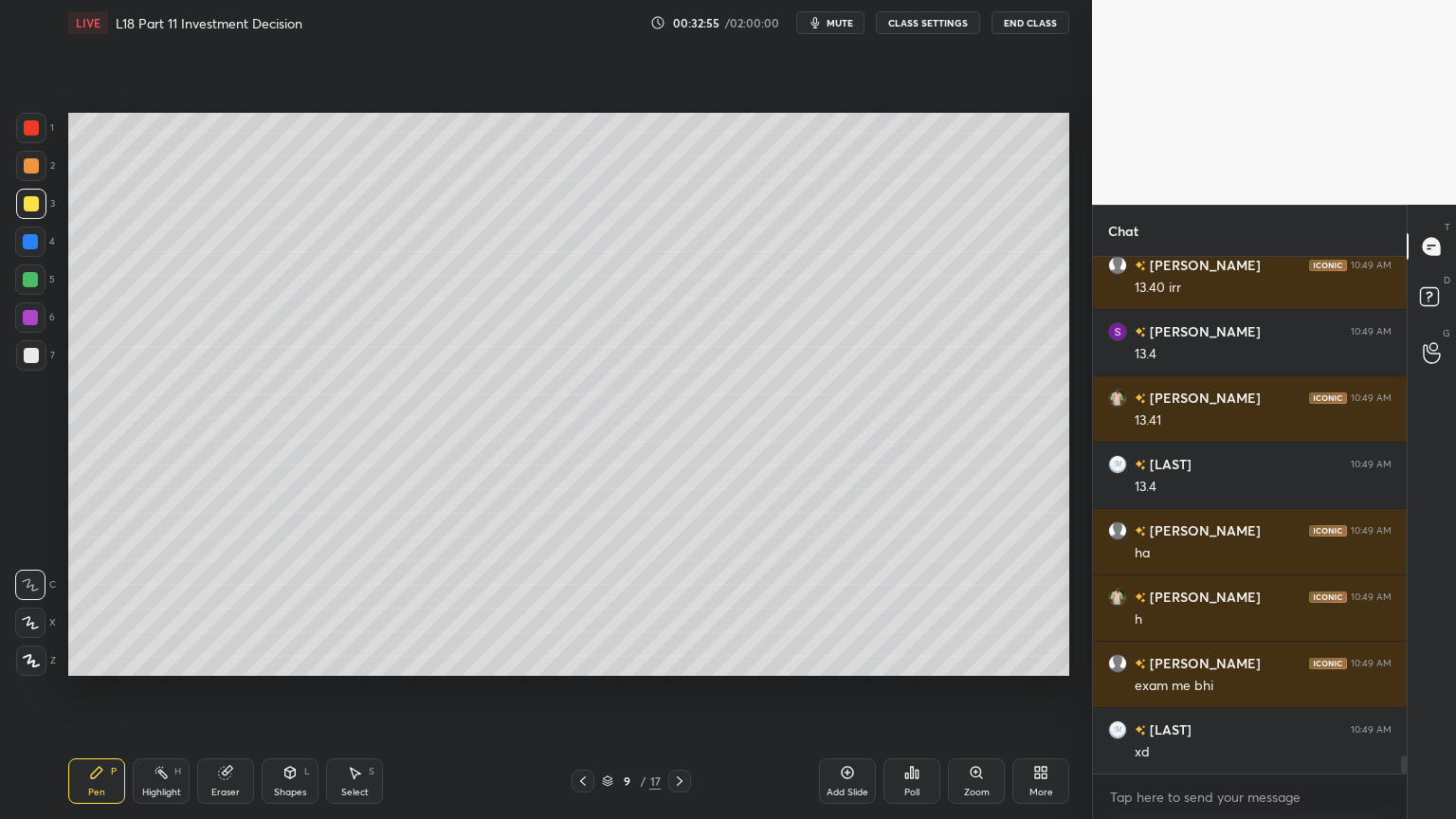click 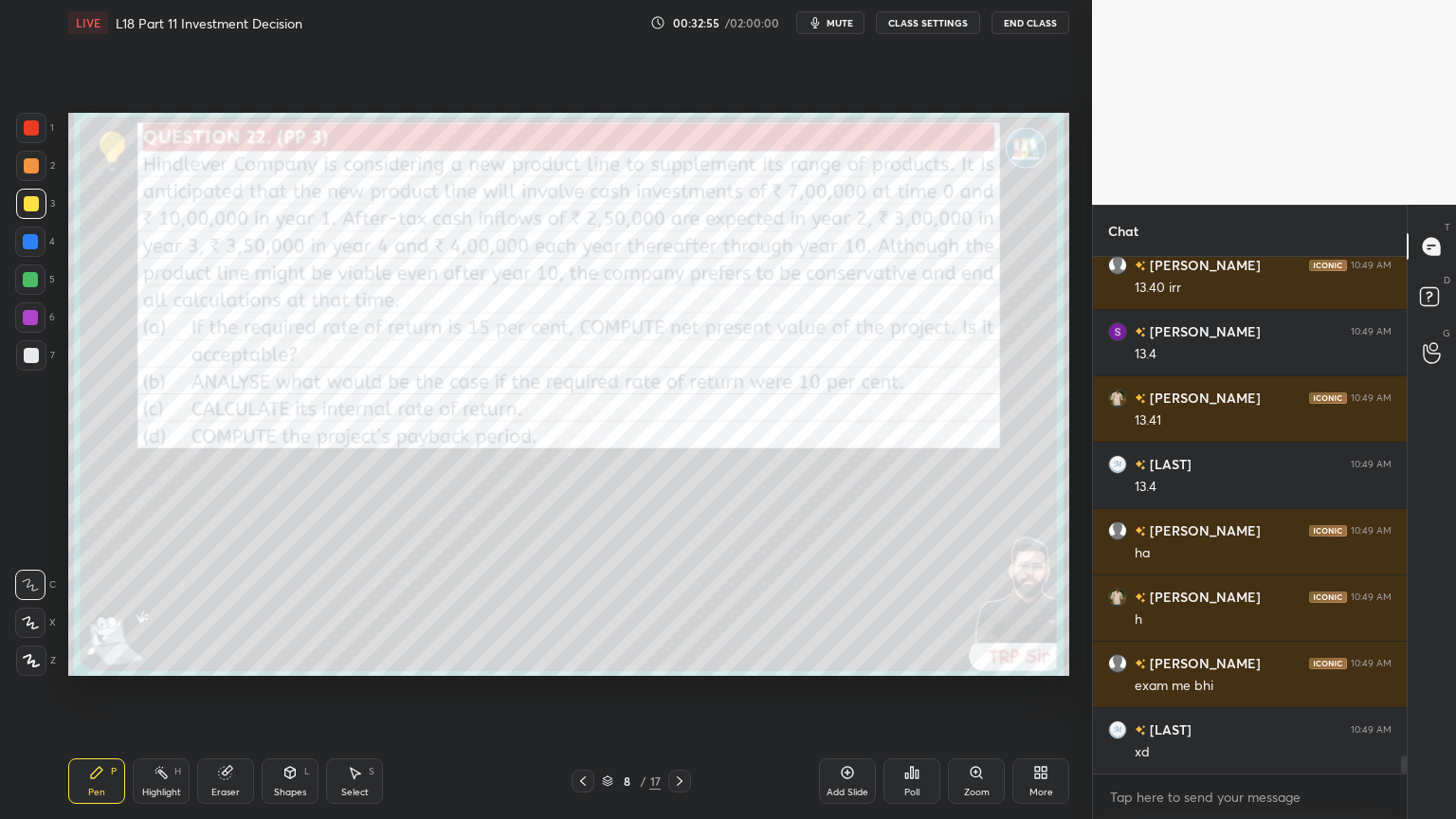 scroll, scrollTop: 14711, scrollLeft: 0, axis: vertical 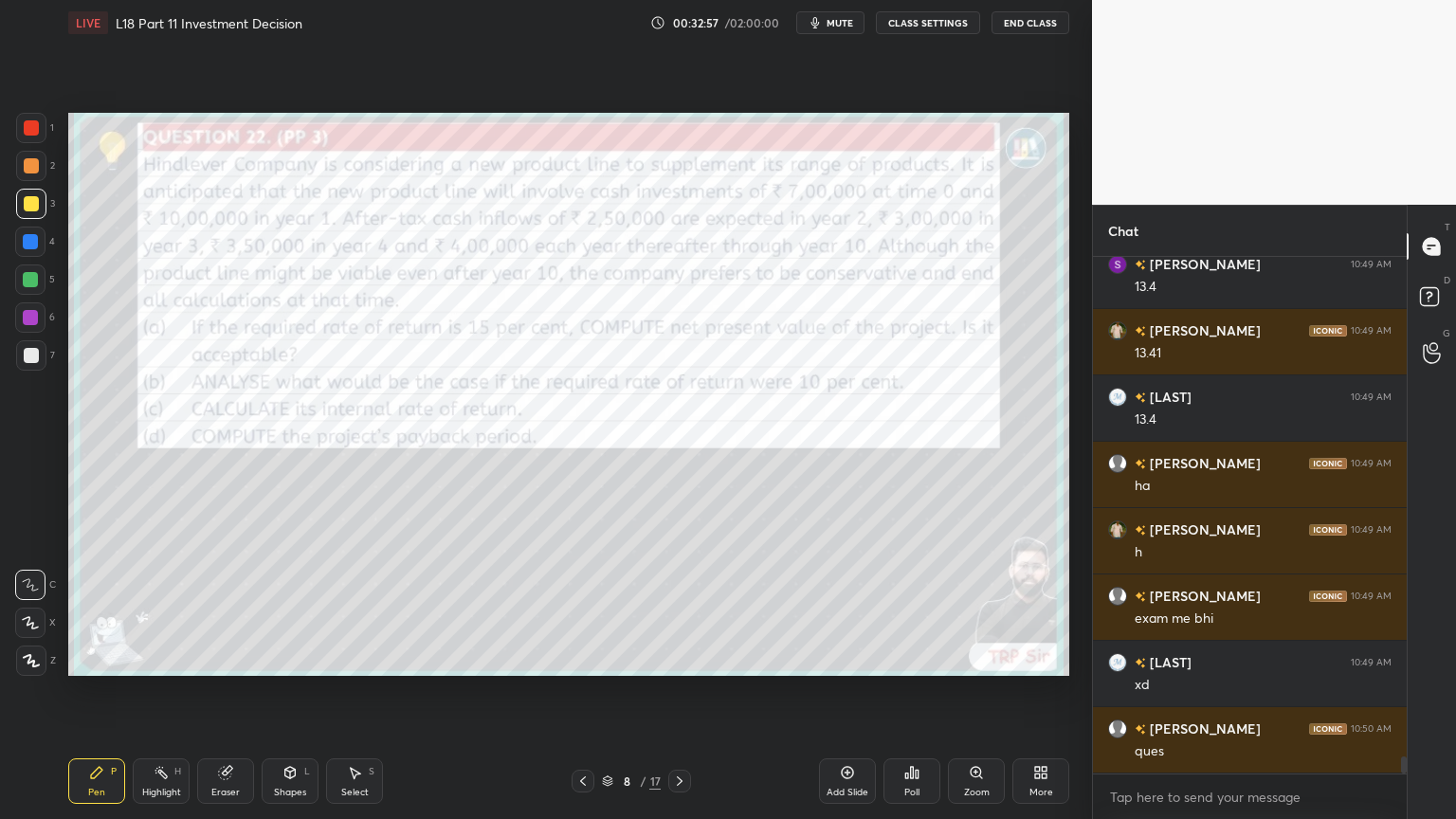 click 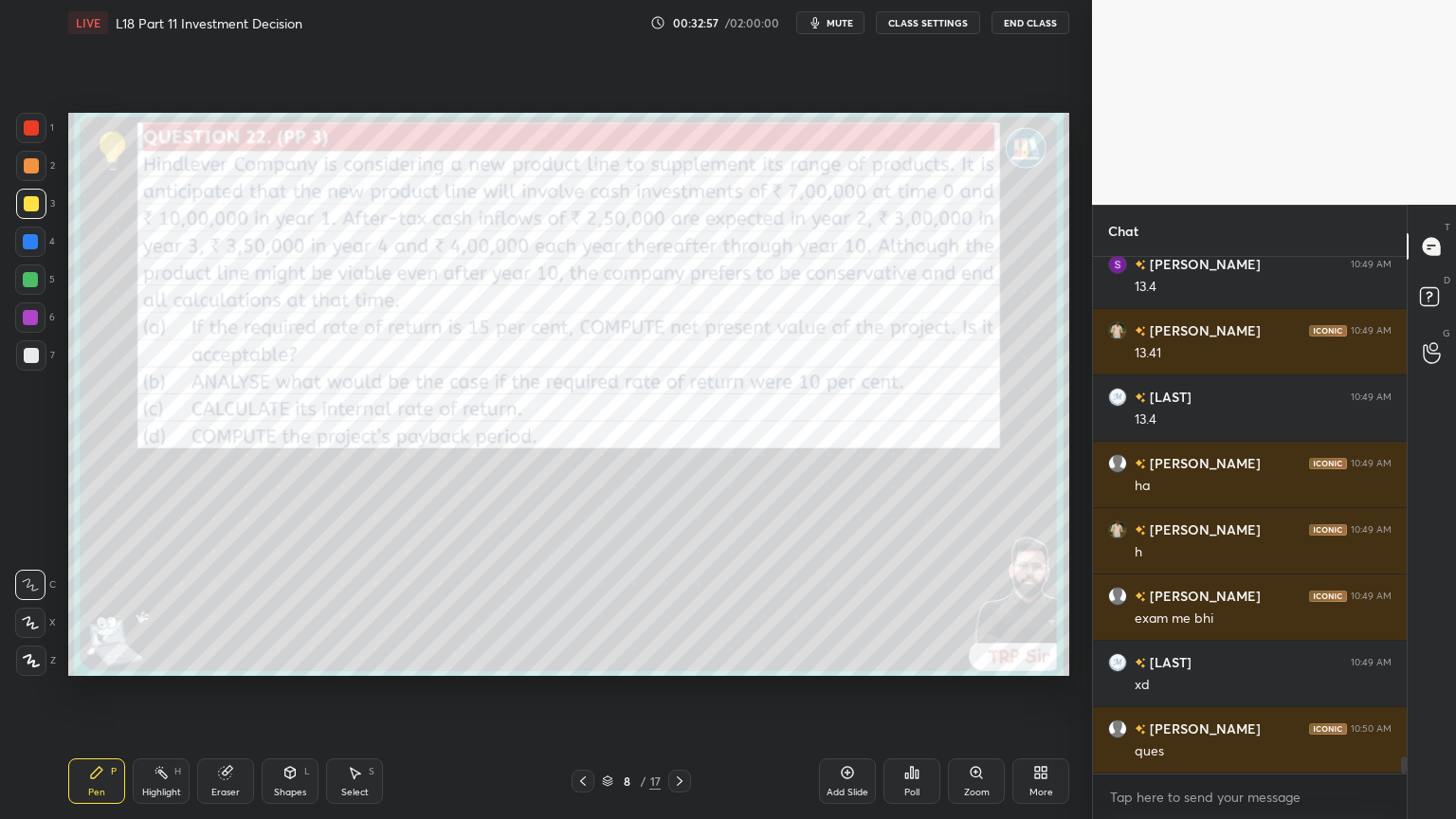 click 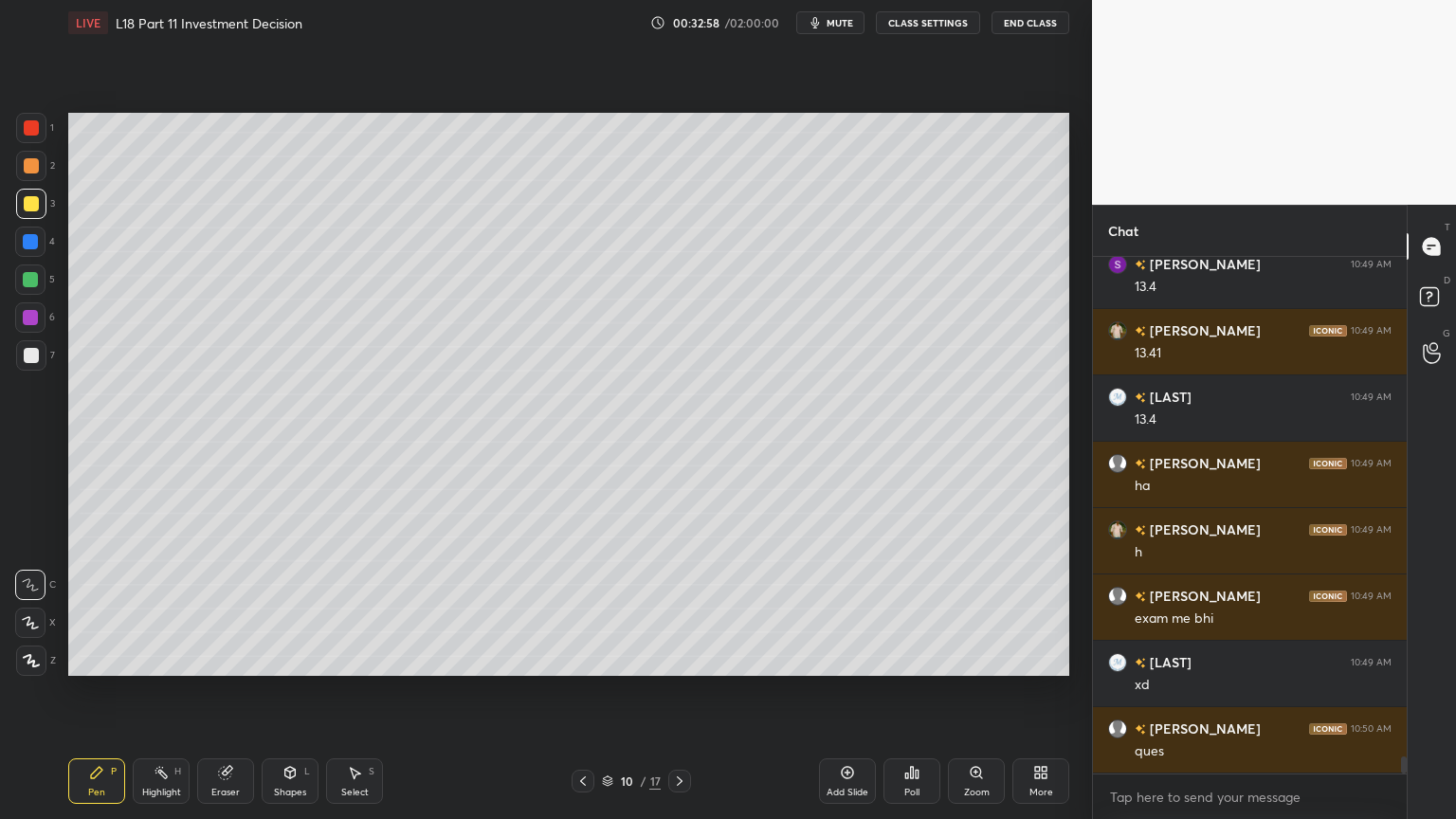 click at bounding box center [583, 781] 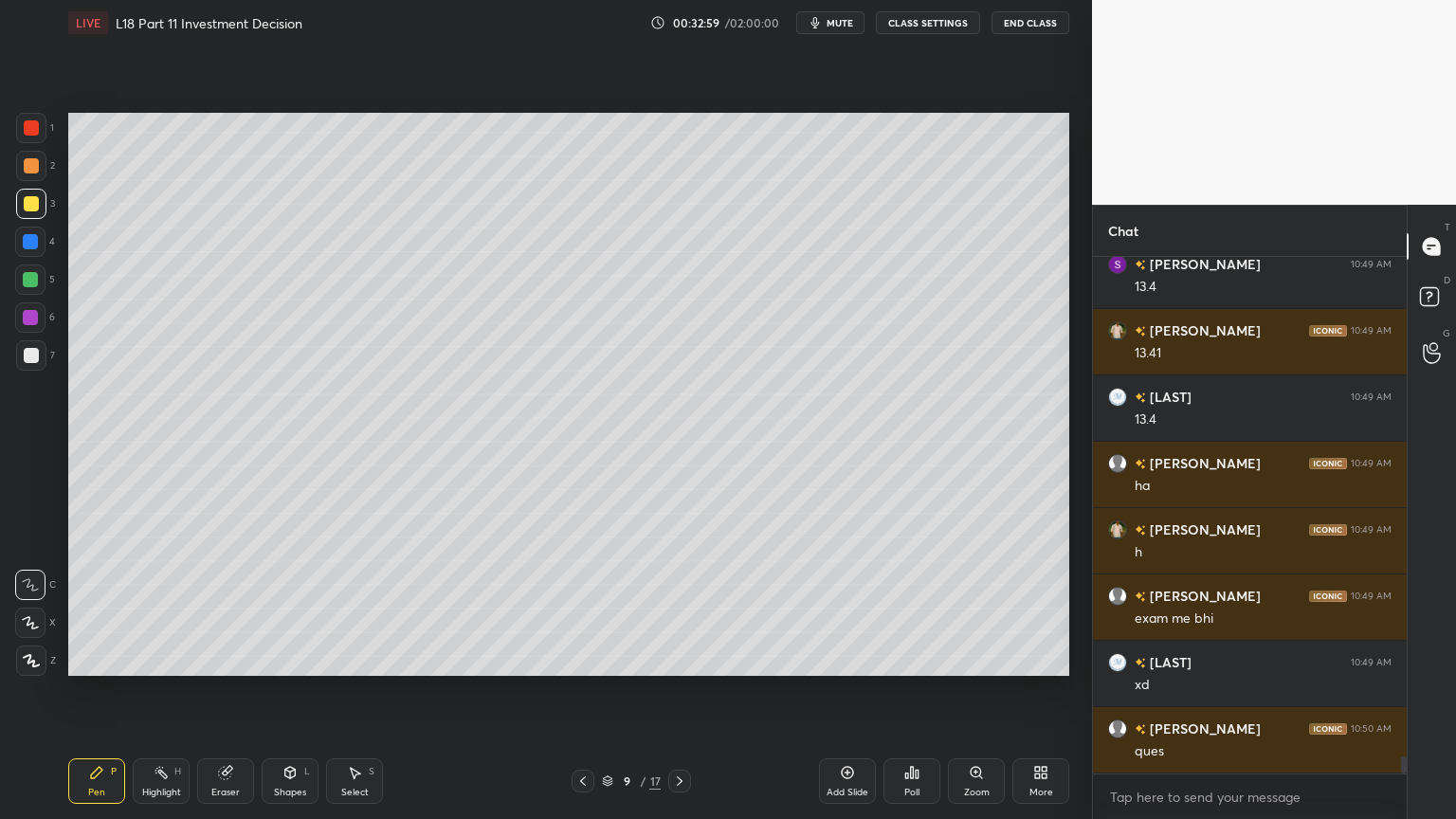 click 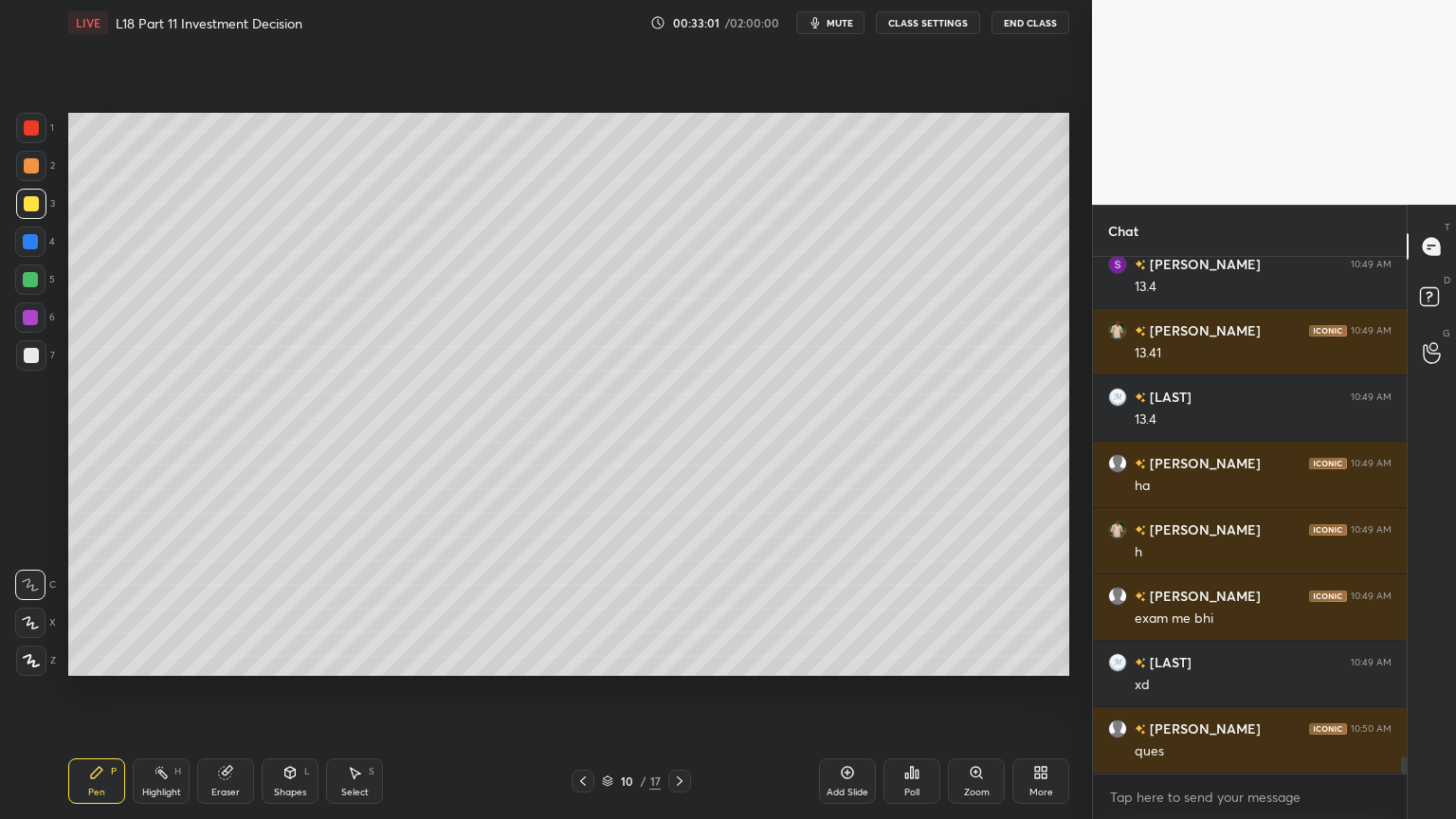 scroll, scrollTop: 14730, scrollLeft: 0, axis: vertical 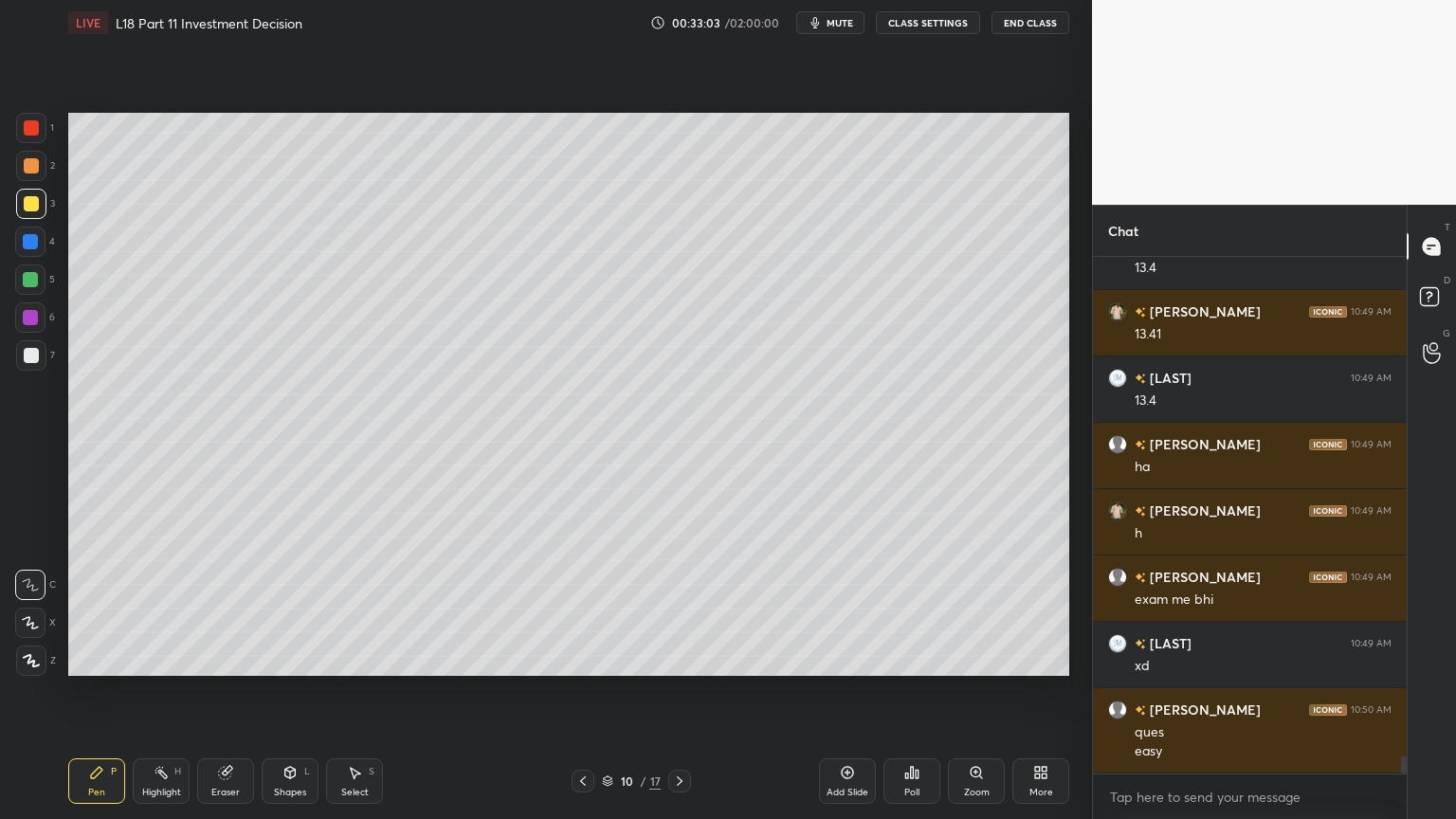 click on "Shapes L" at bounding box center (290, 781) 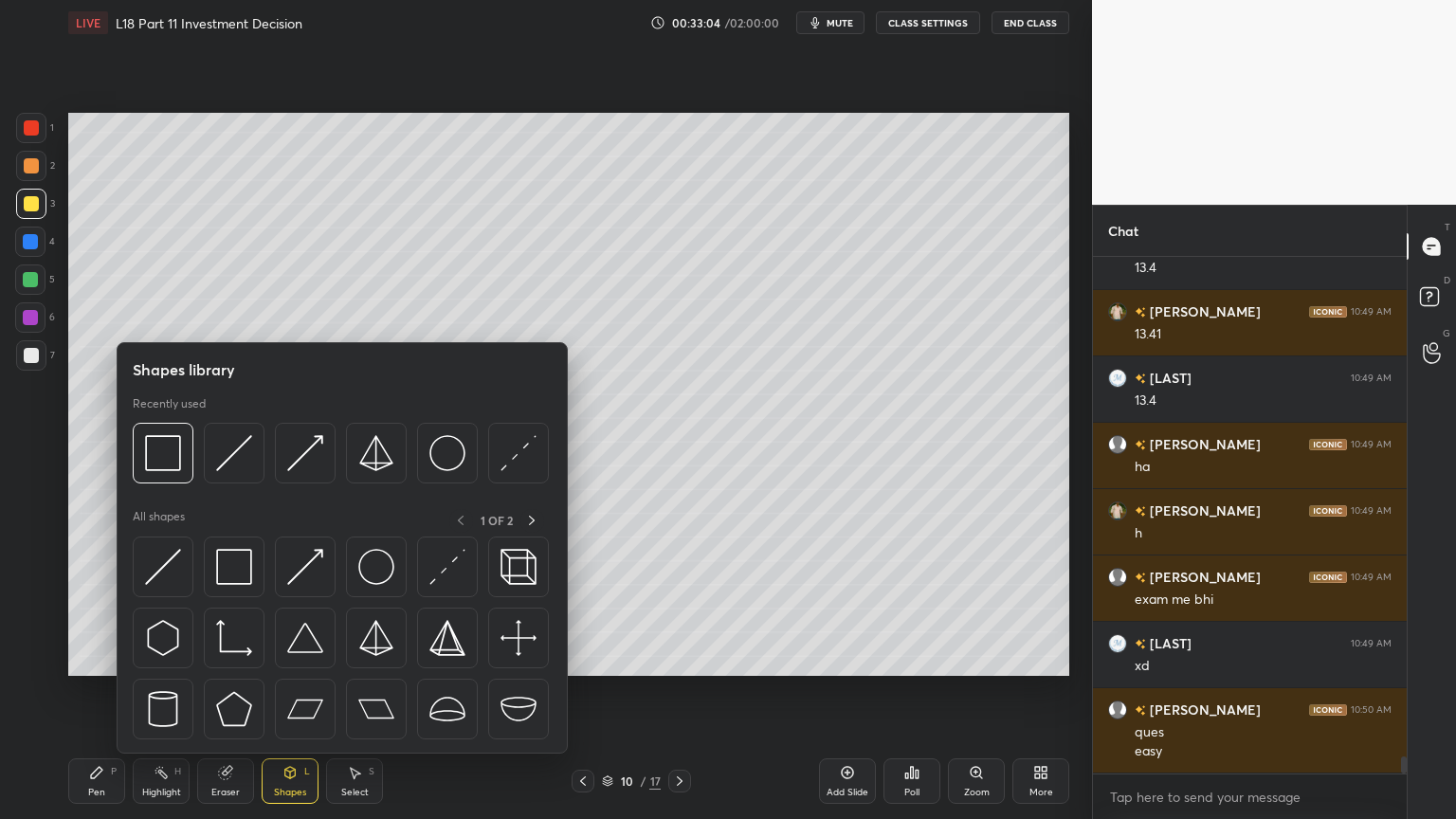 click at bounding box center [234, 453] 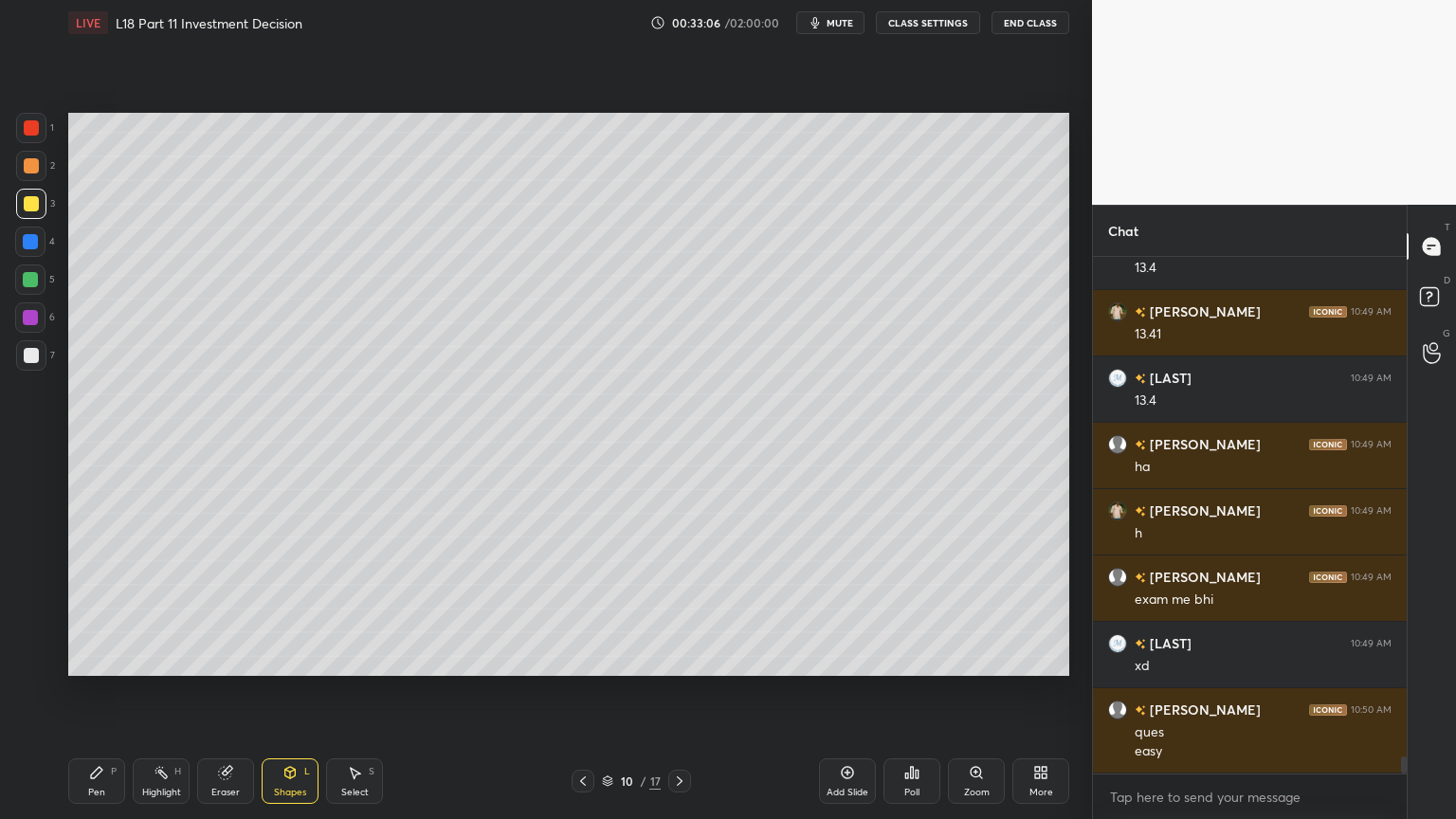 click at bounding box center (31, 166) 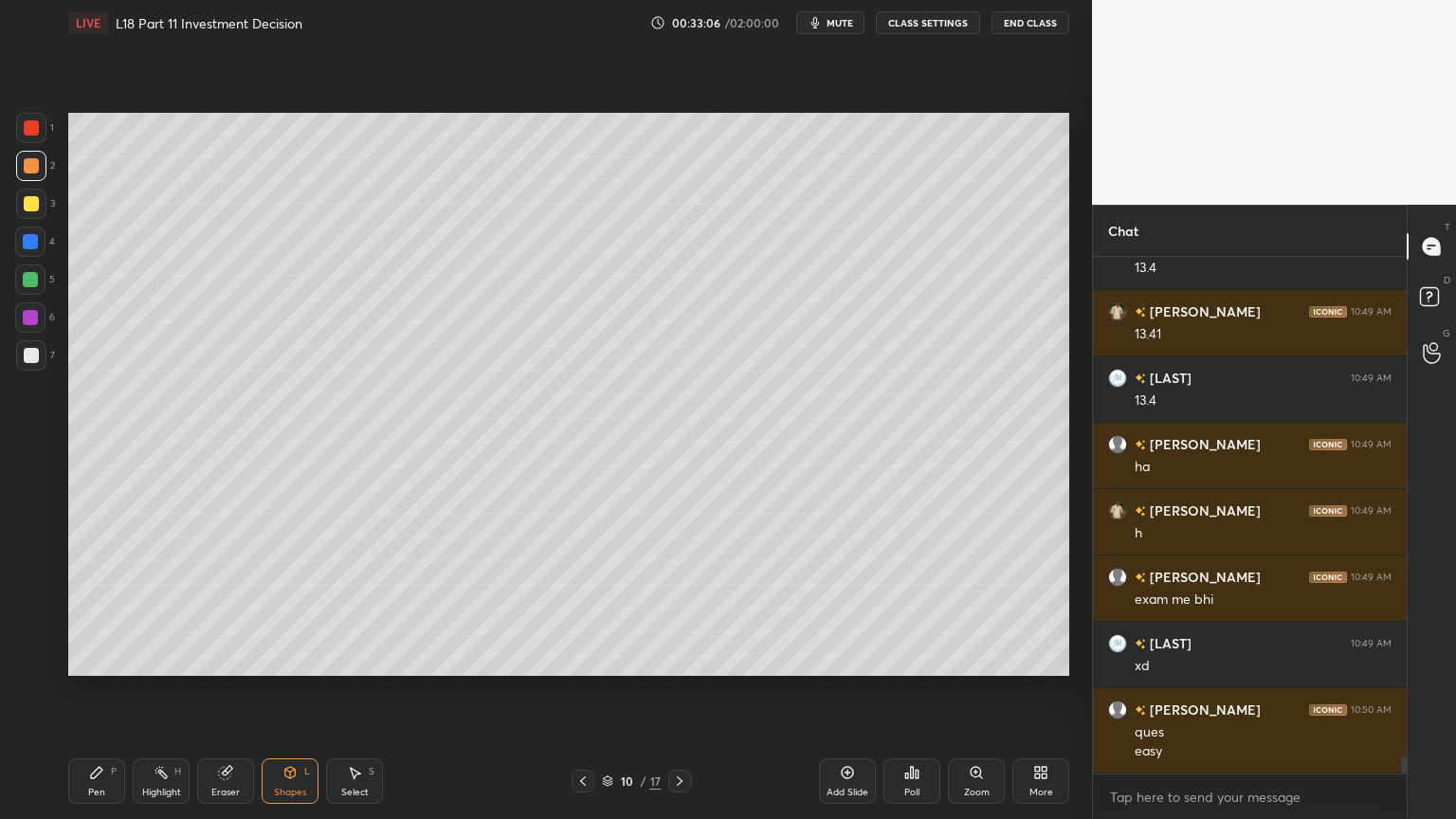 click on "Pen P Highlight H Eraser Shapes L Select S 10 / 17 Add Slide Poll Zoom More" at bounding box center (569, 781) 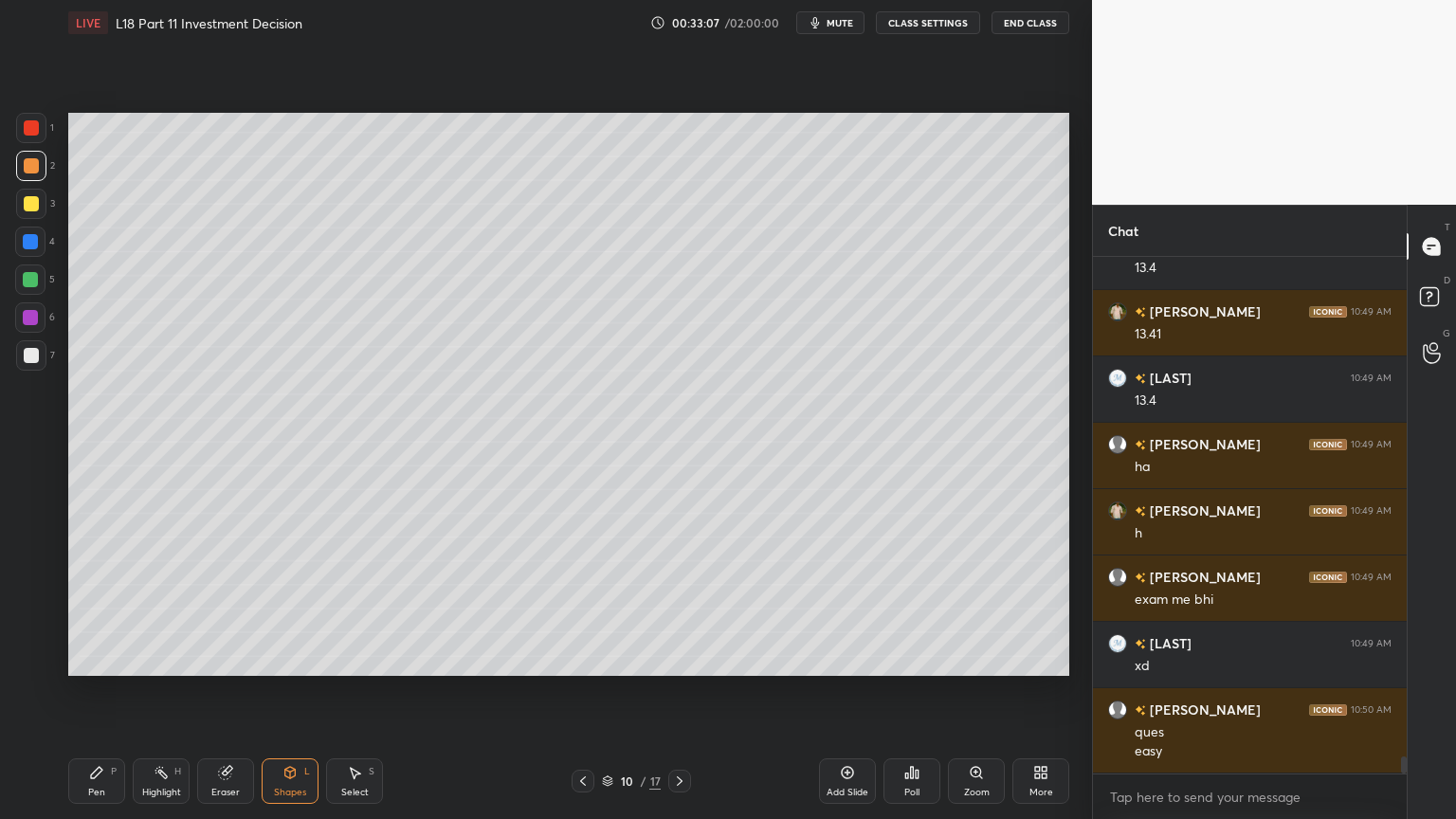 click 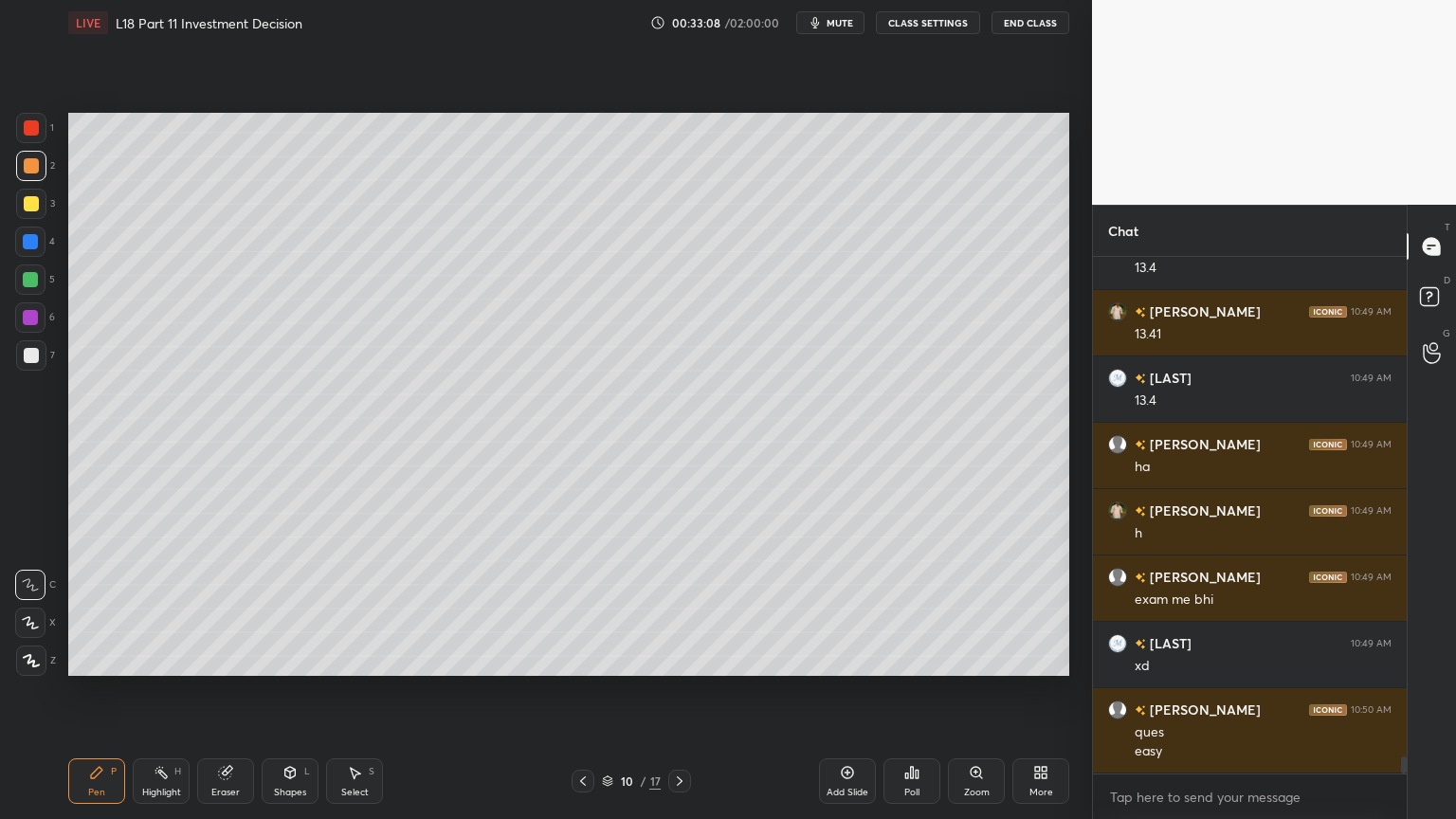 click on "7" at bounding box center (35, 355) 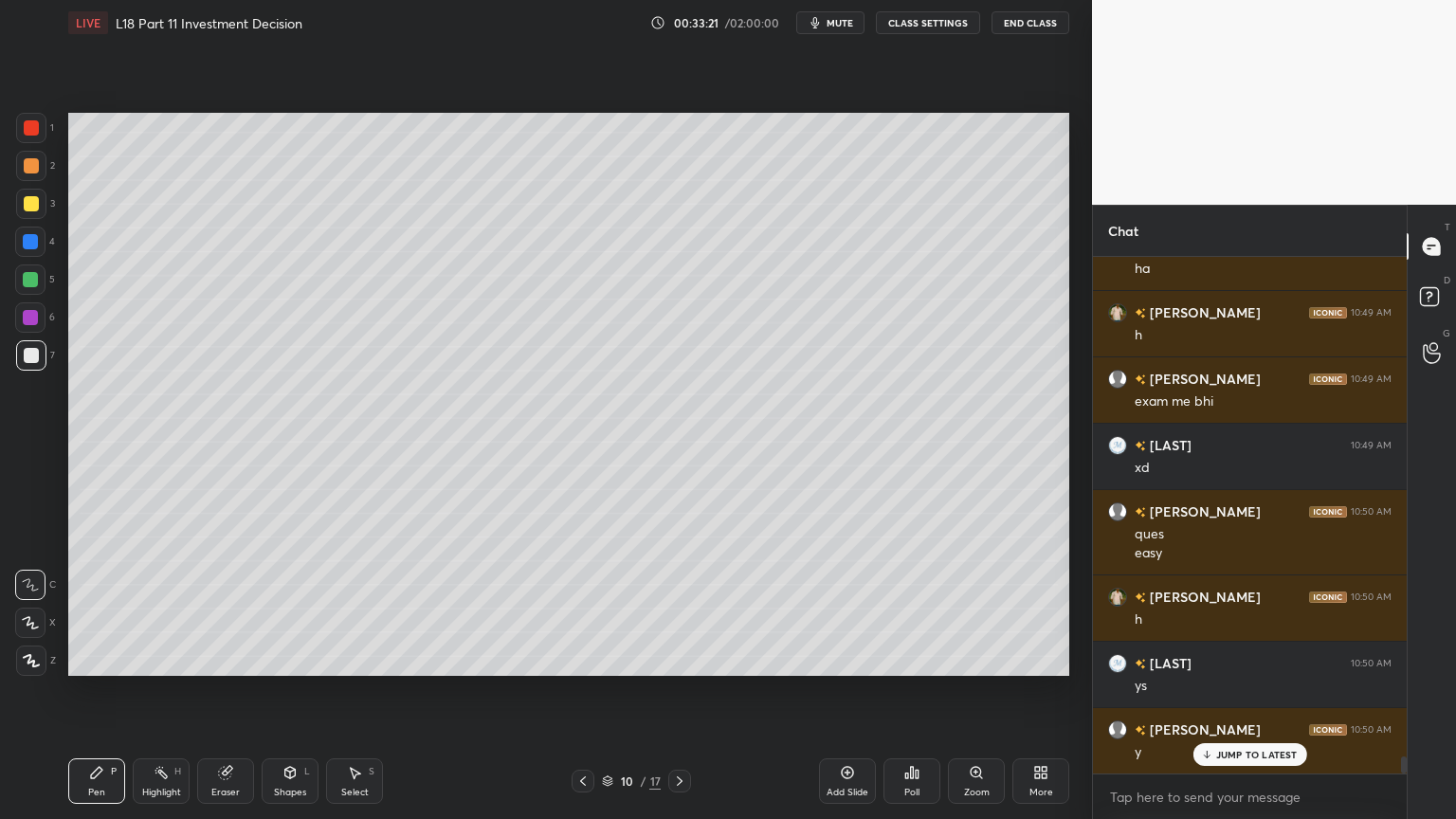 scroll, scrollTop: 14995, scrollLeft: 0, axis: vertical 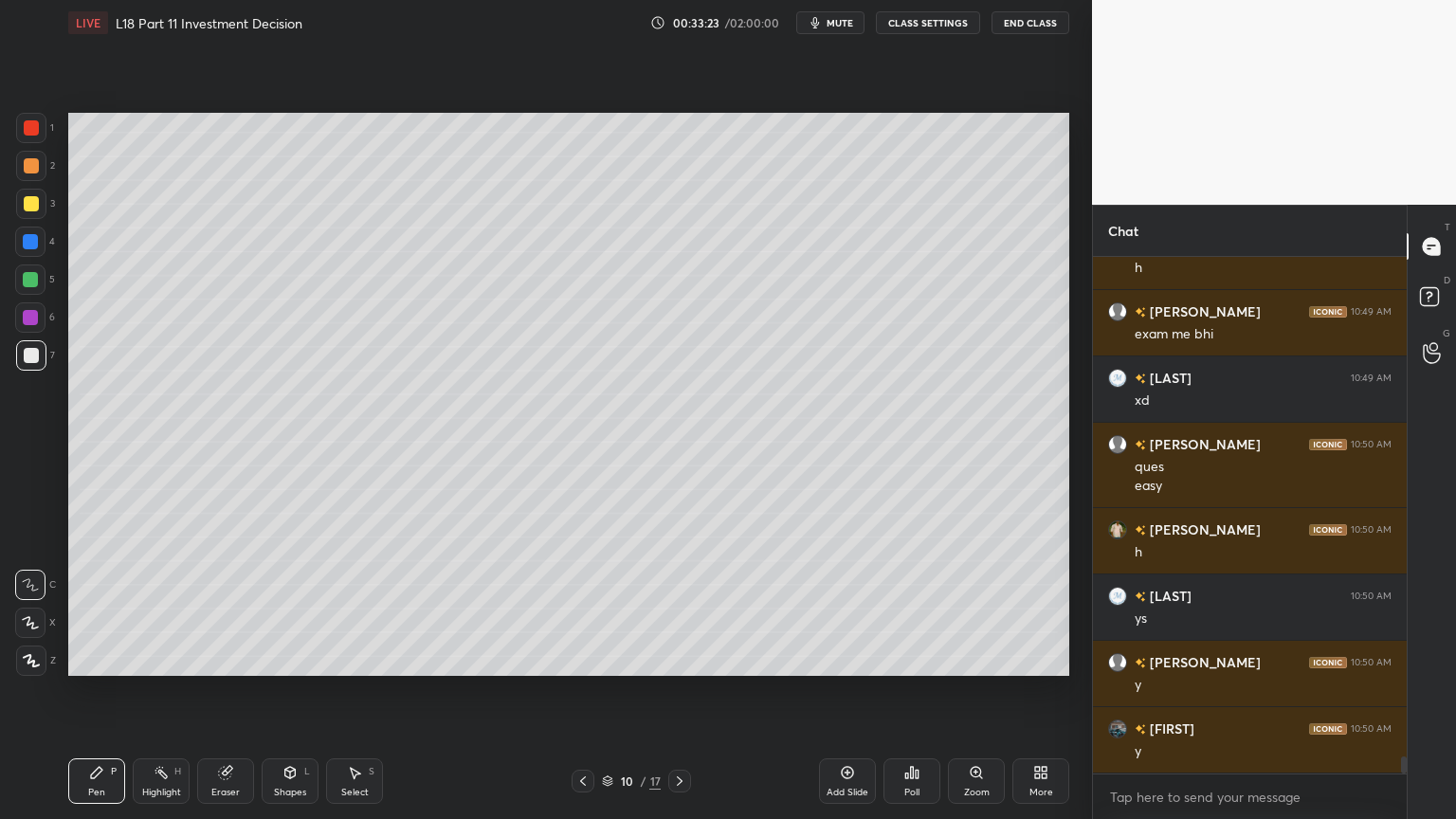 click at bounding box center [31, 166] 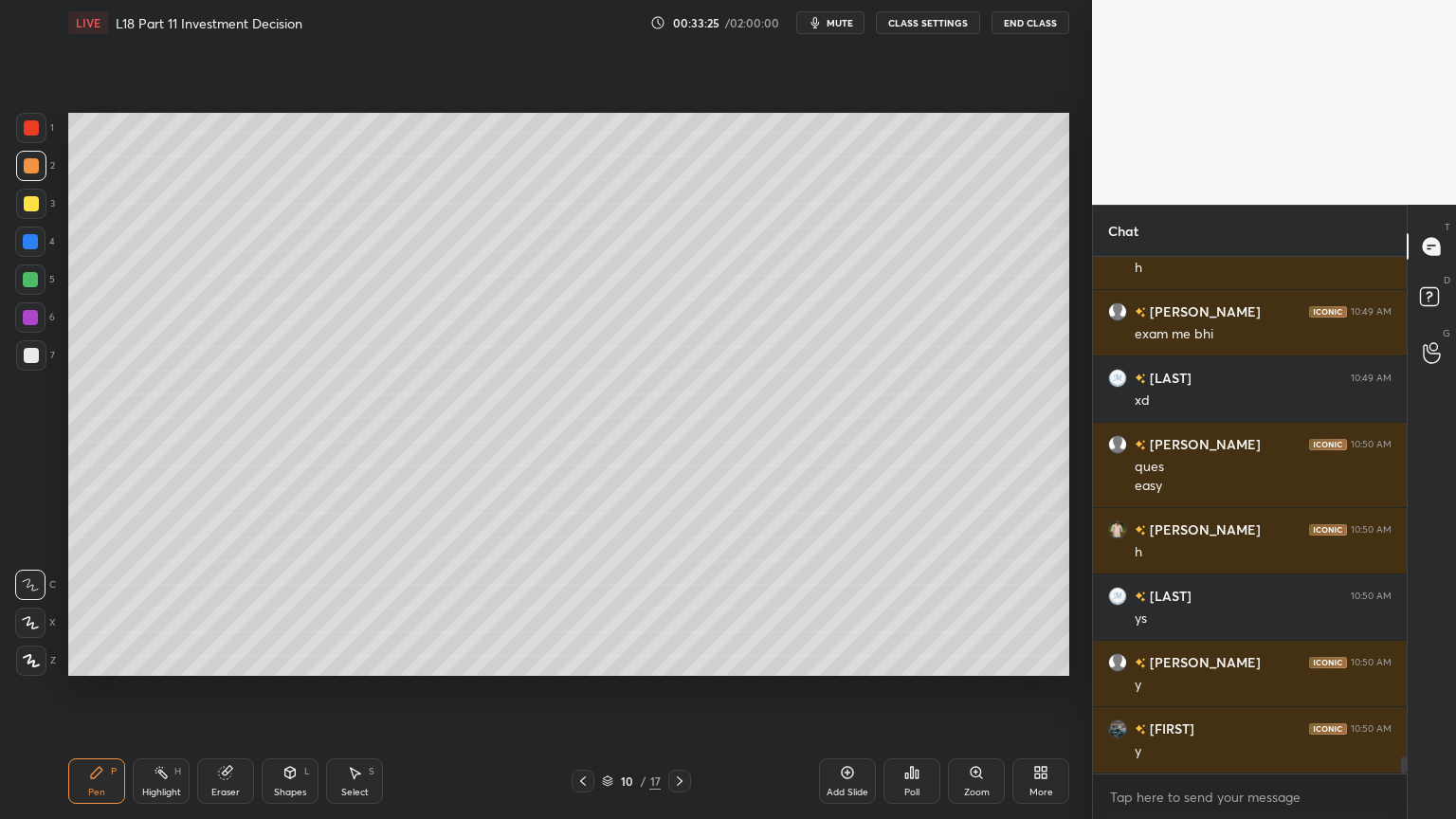 click 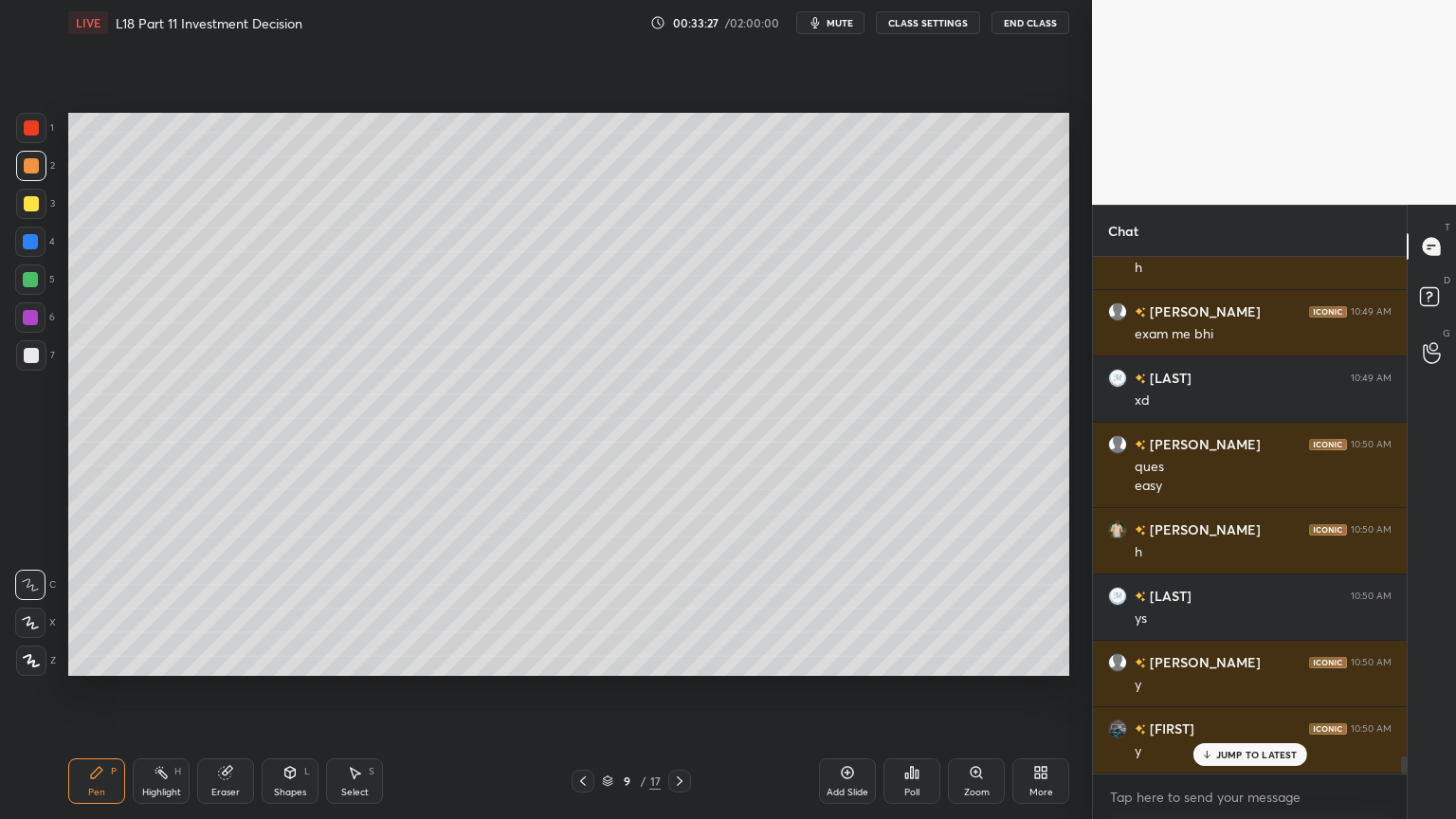 scroll, scrollTop: 15060, scrollLeft: 0, axis: vertical 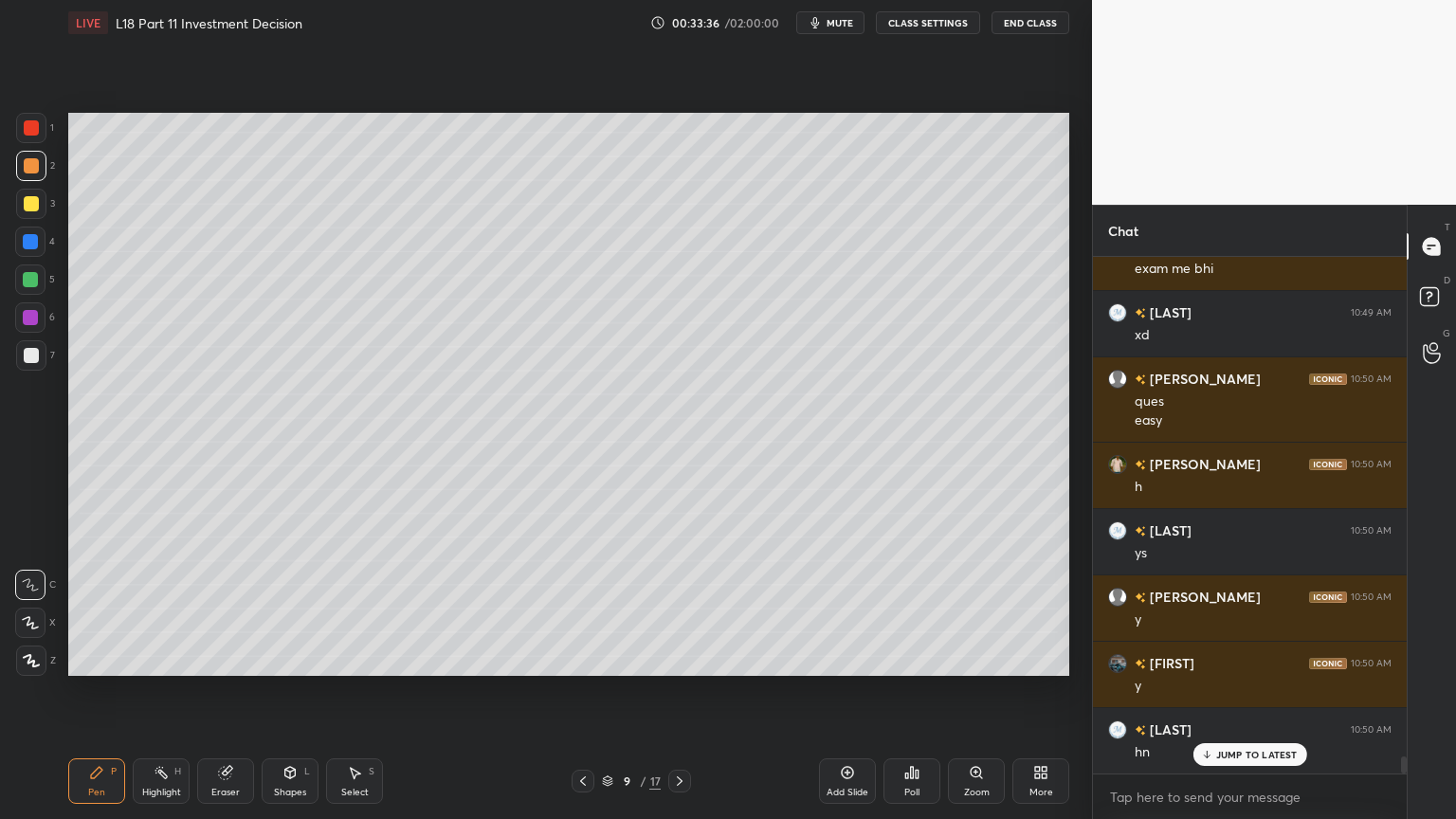 click 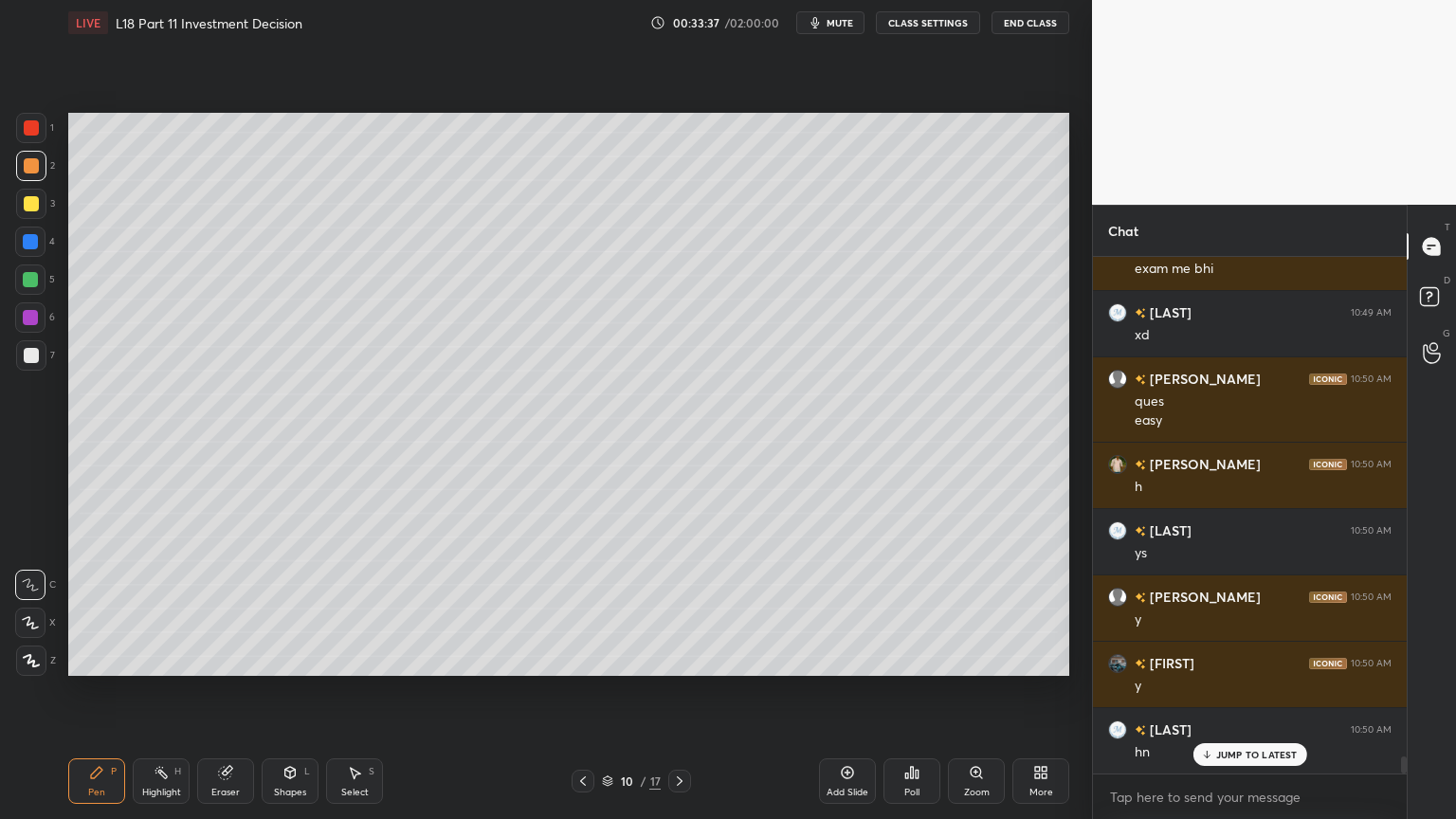 click at bounding box center [31, 355] 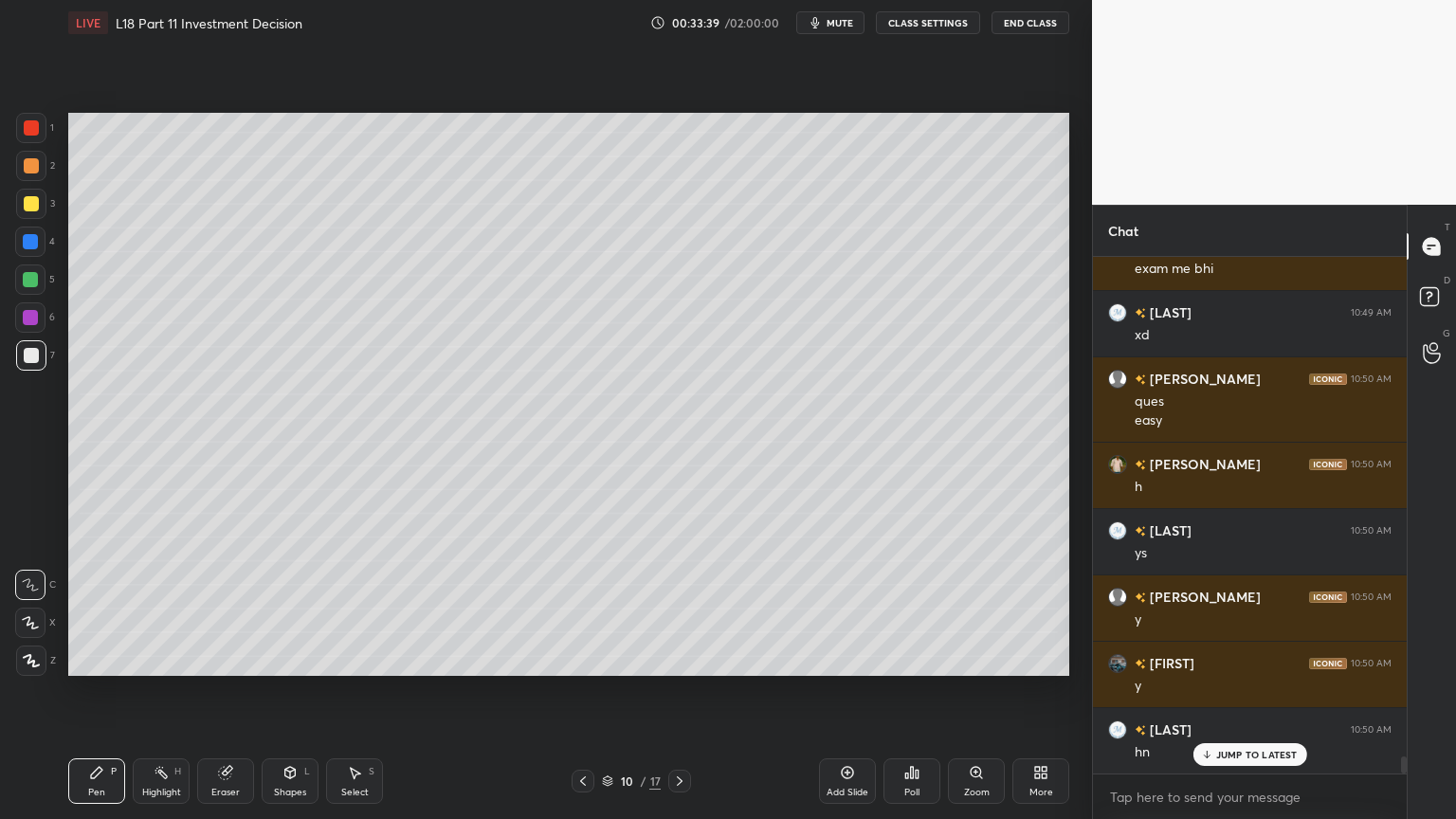 click at bounding box center (583, 781) 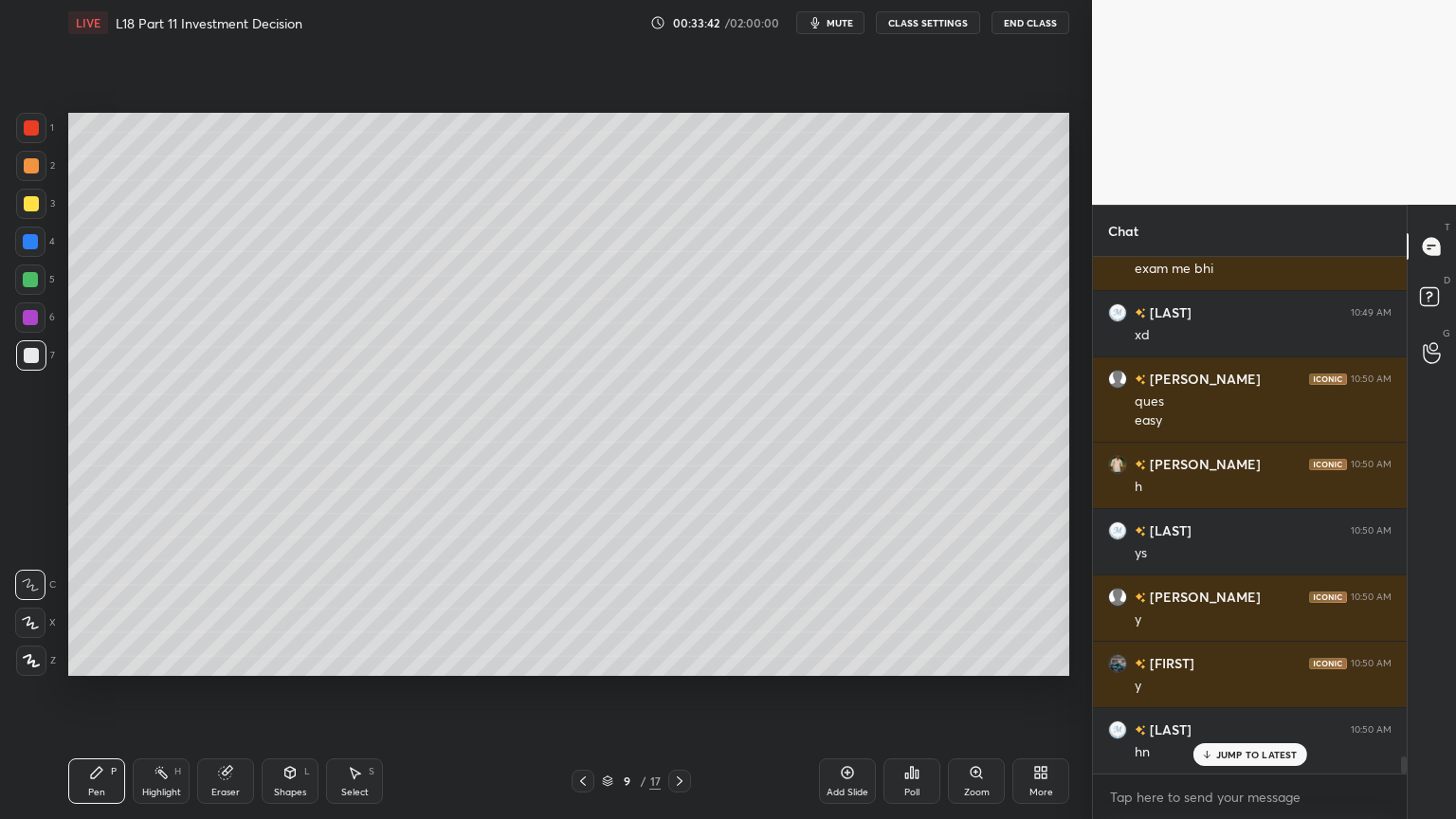 click 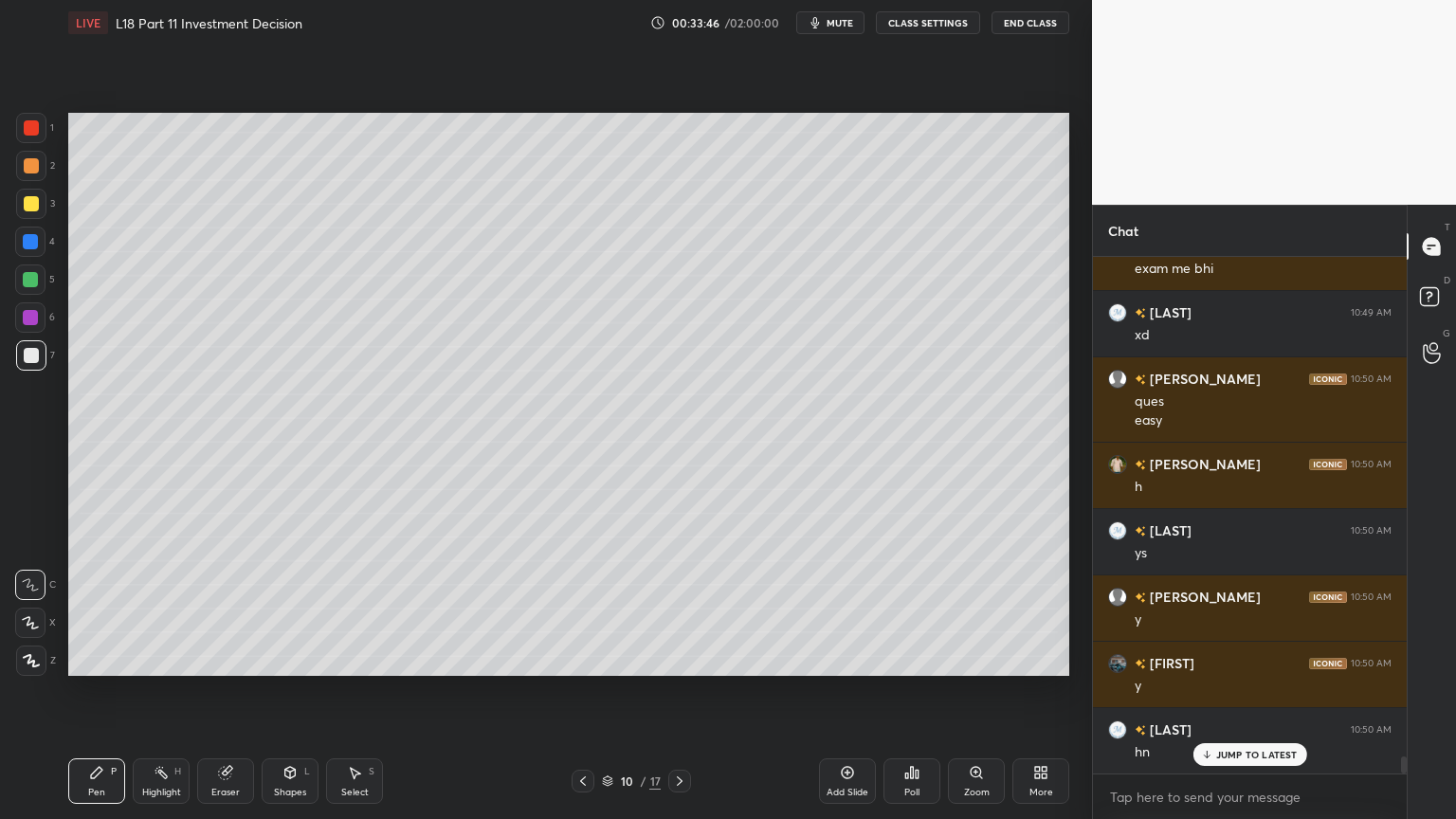click on "Eraser" at bounding box center [226, 781] 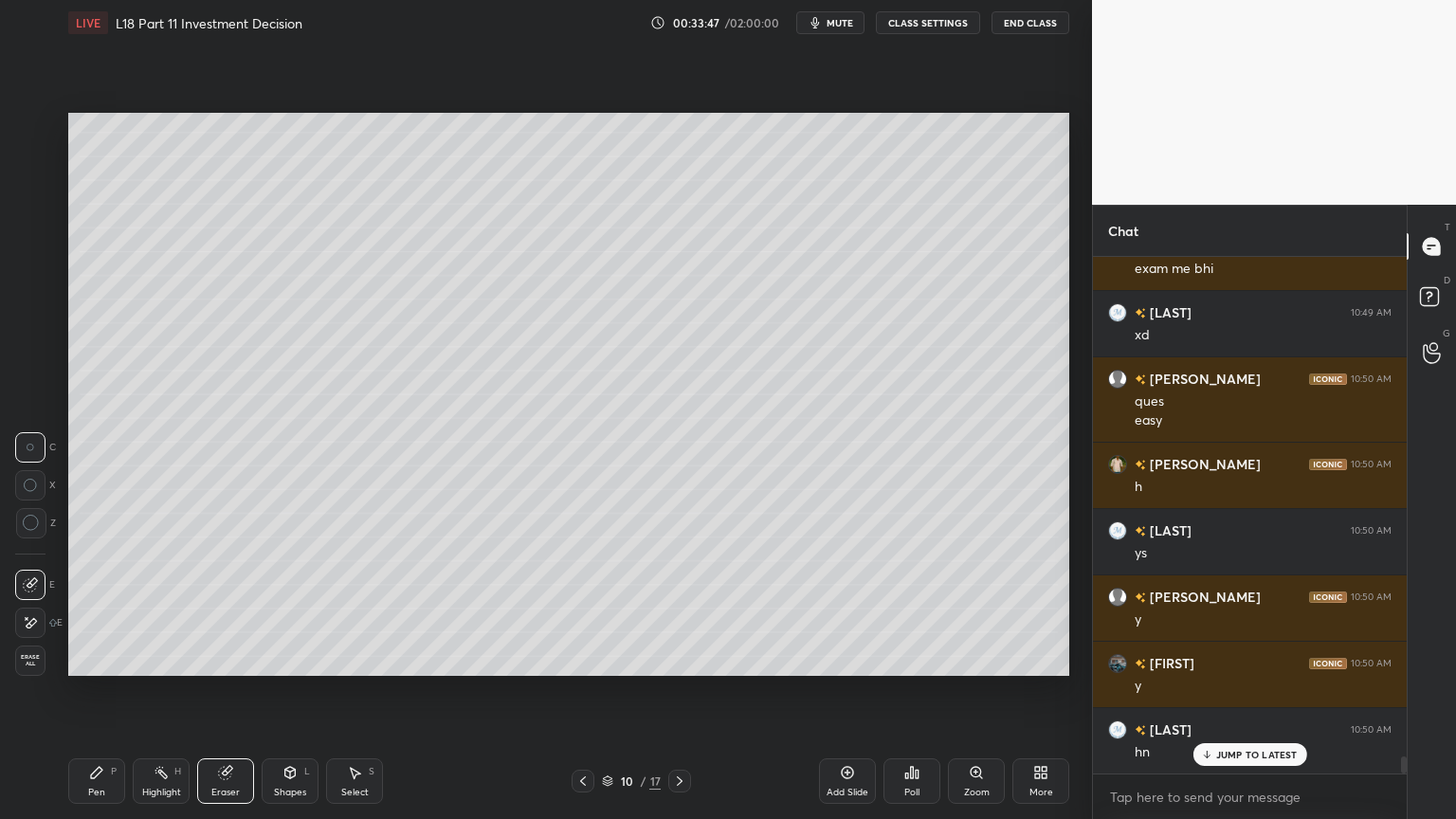 click on "Shapes L" at bounding box center (290, 781) 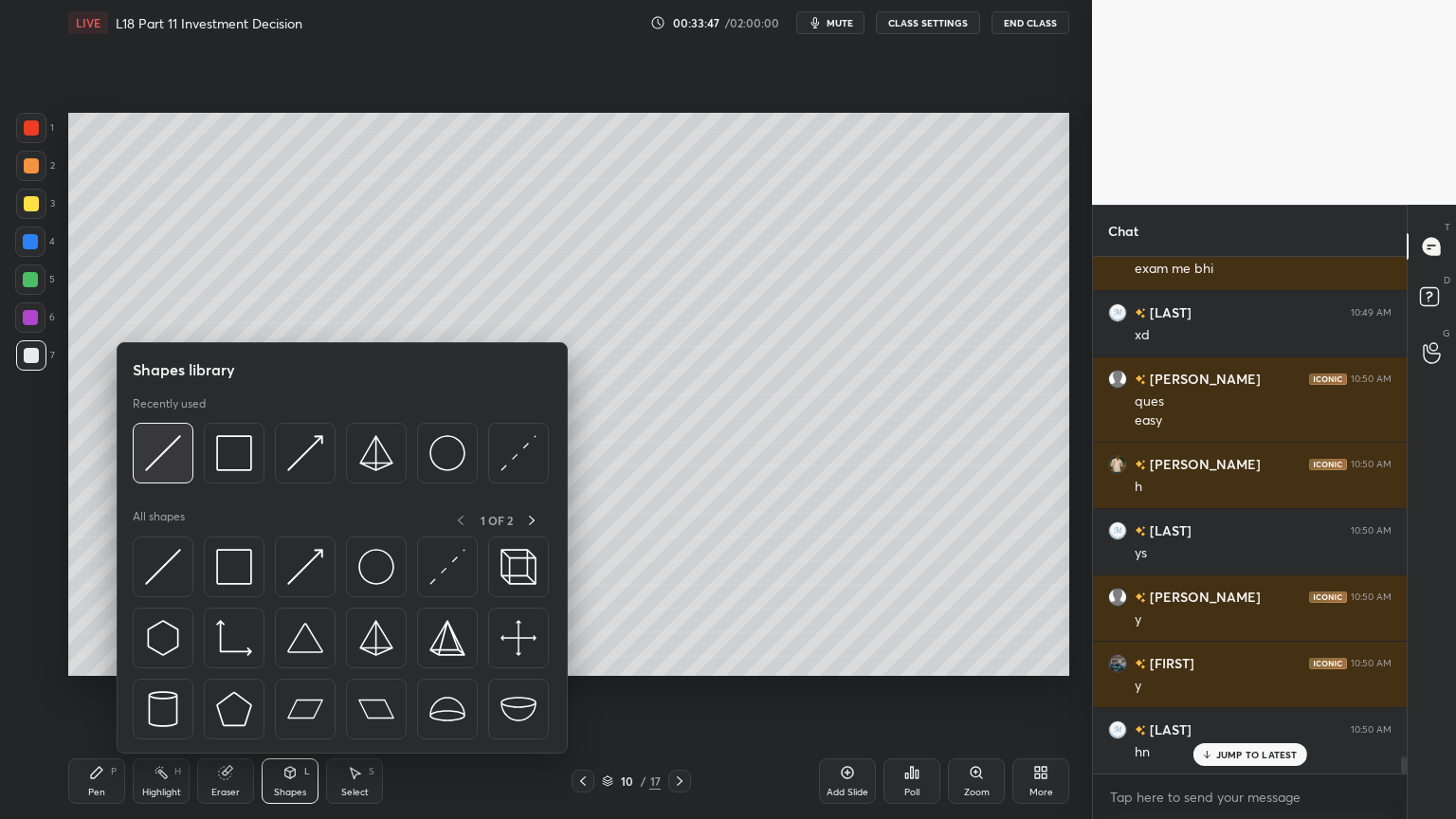 click at bounding box center (163, 453) 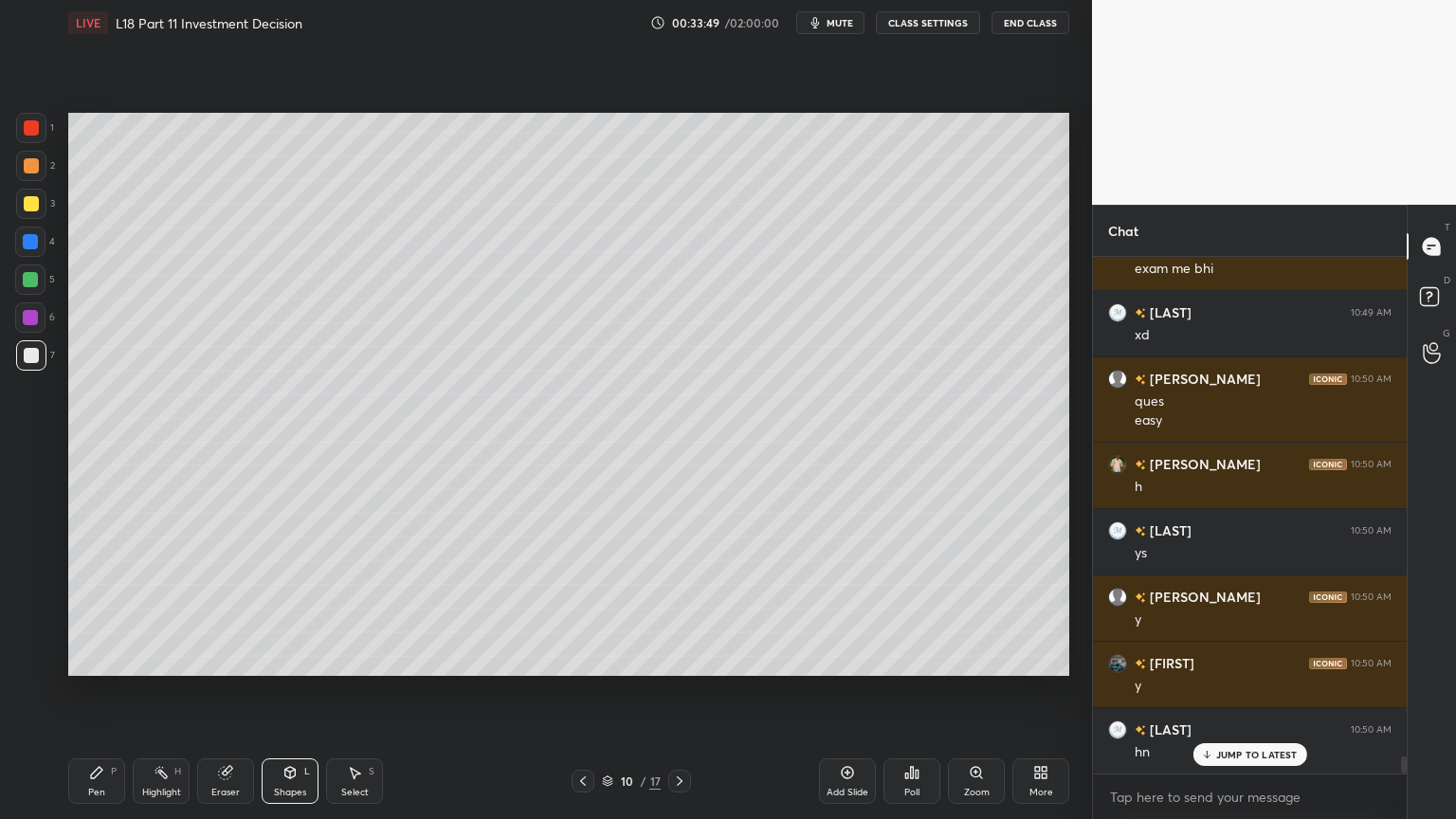 click on "Pen P" at bounding box center [97, 781] 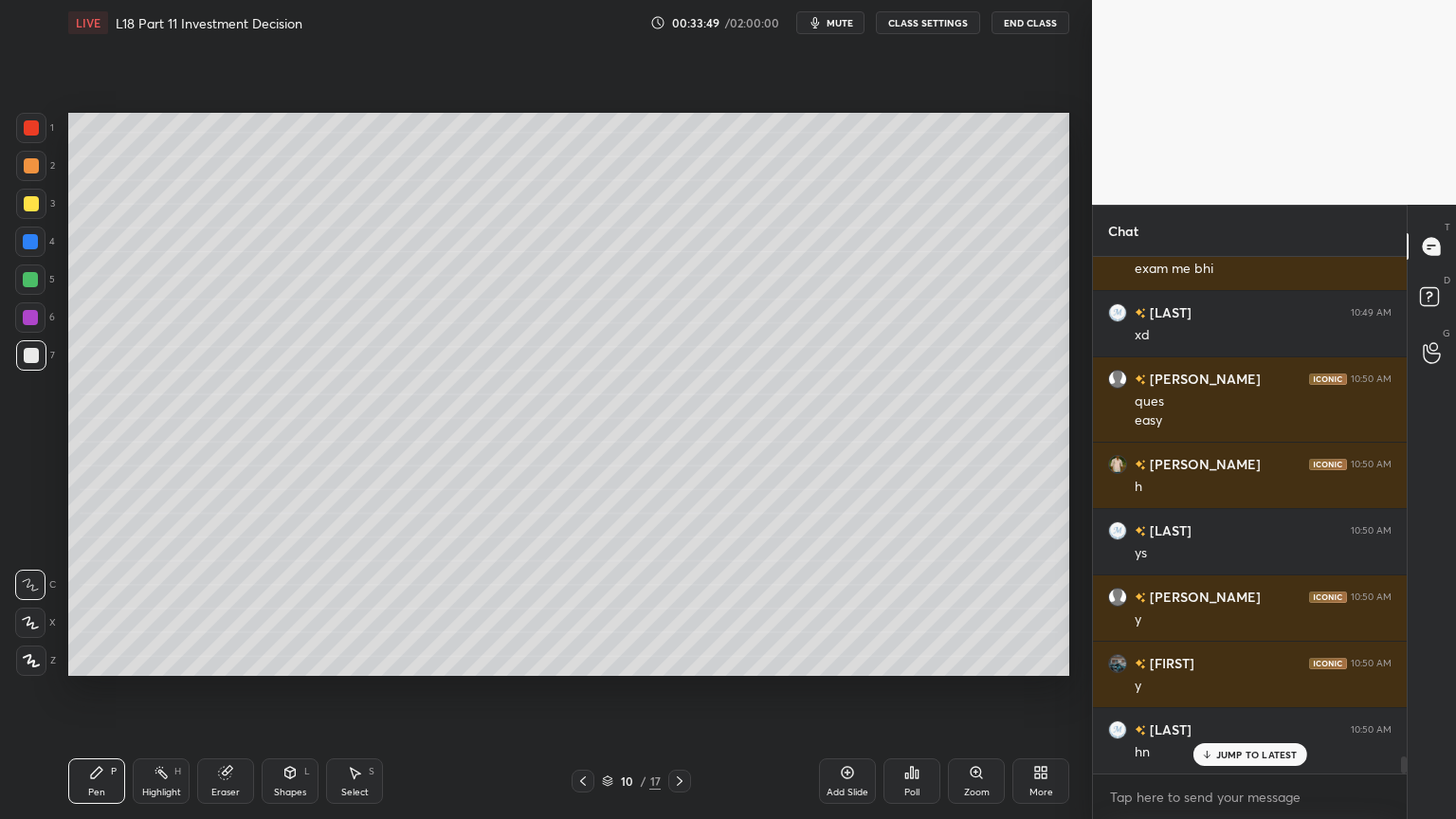 click 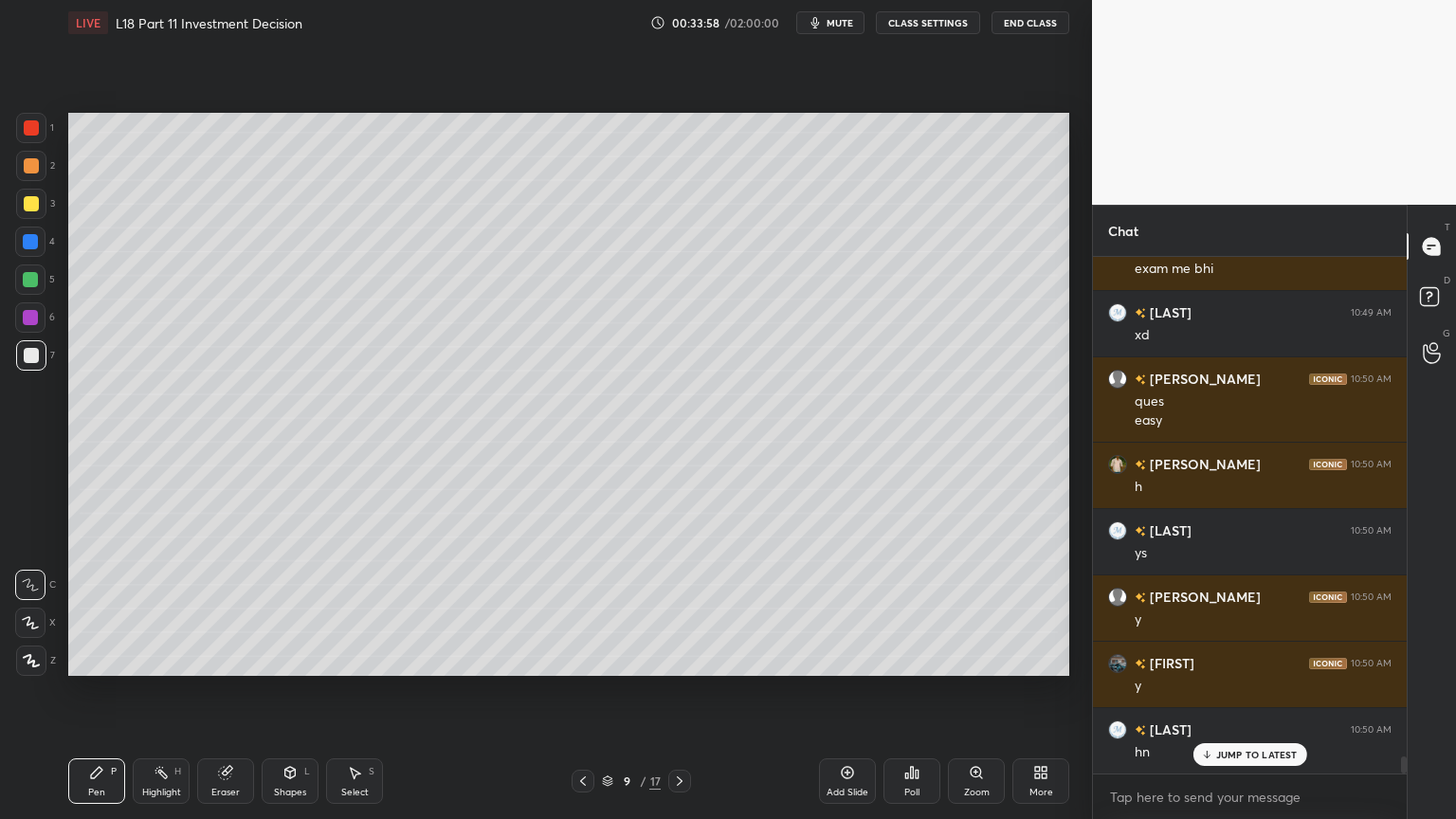 click 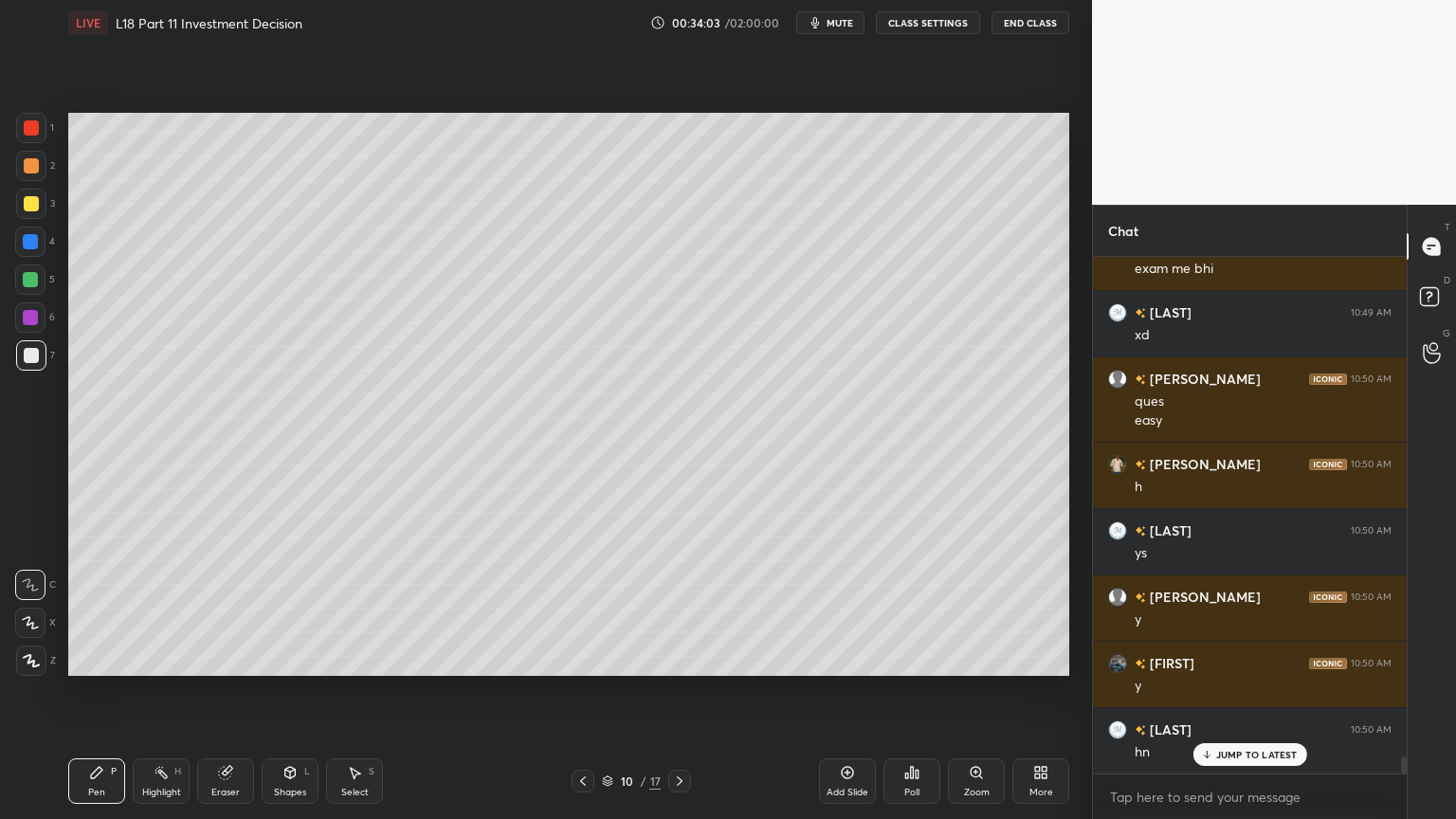 click 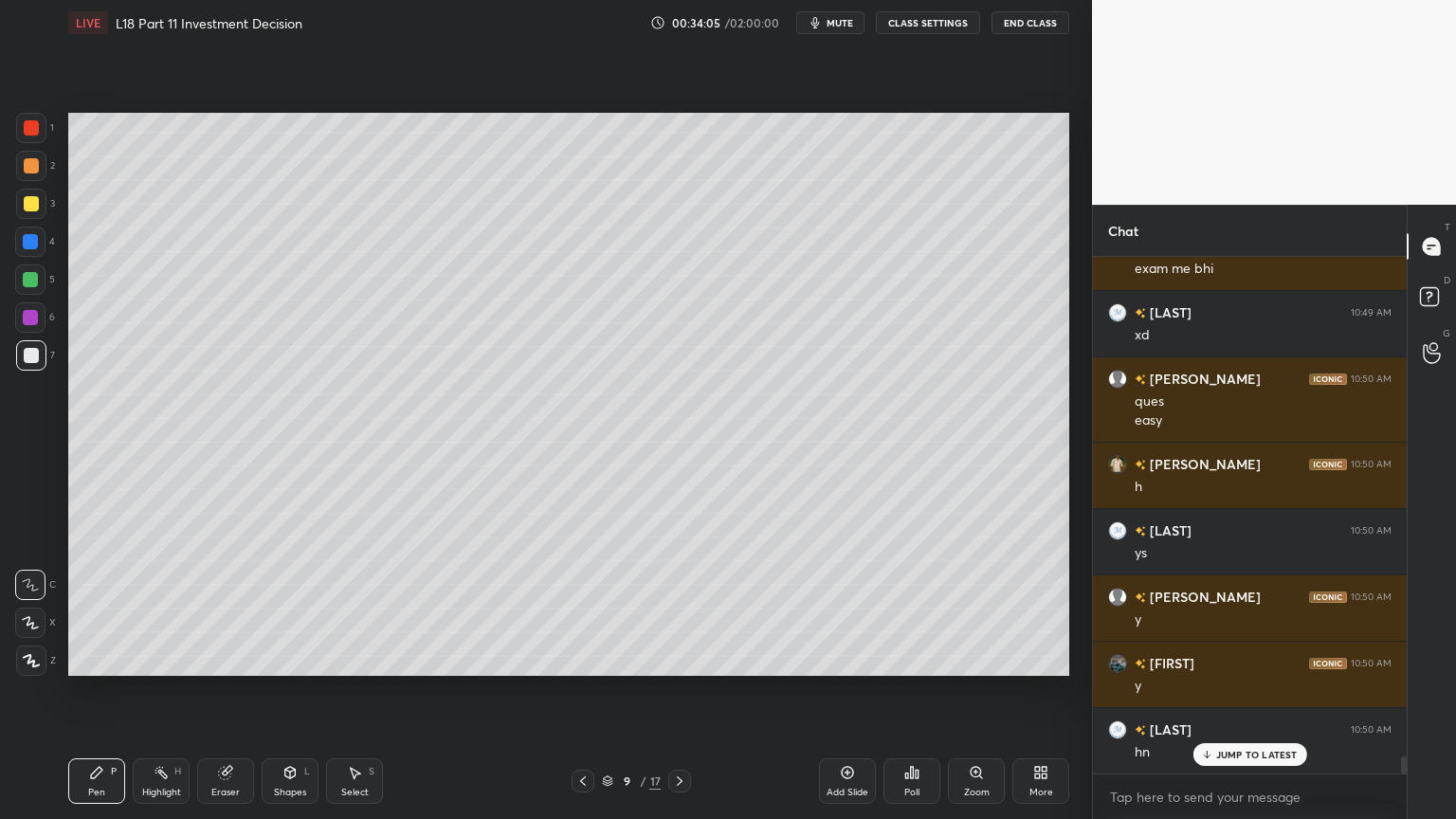 click 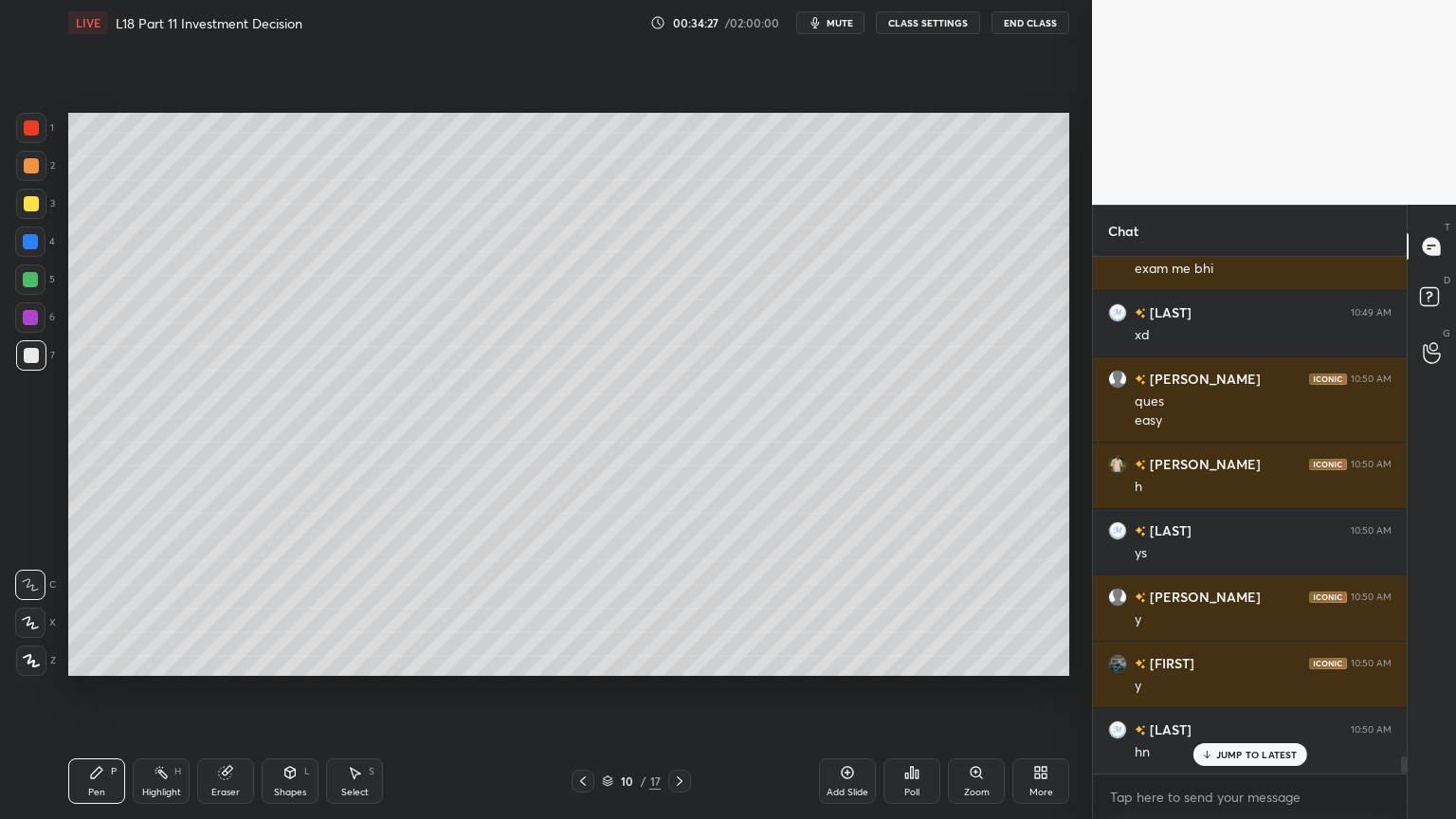 click at bounding box center [31, 204] 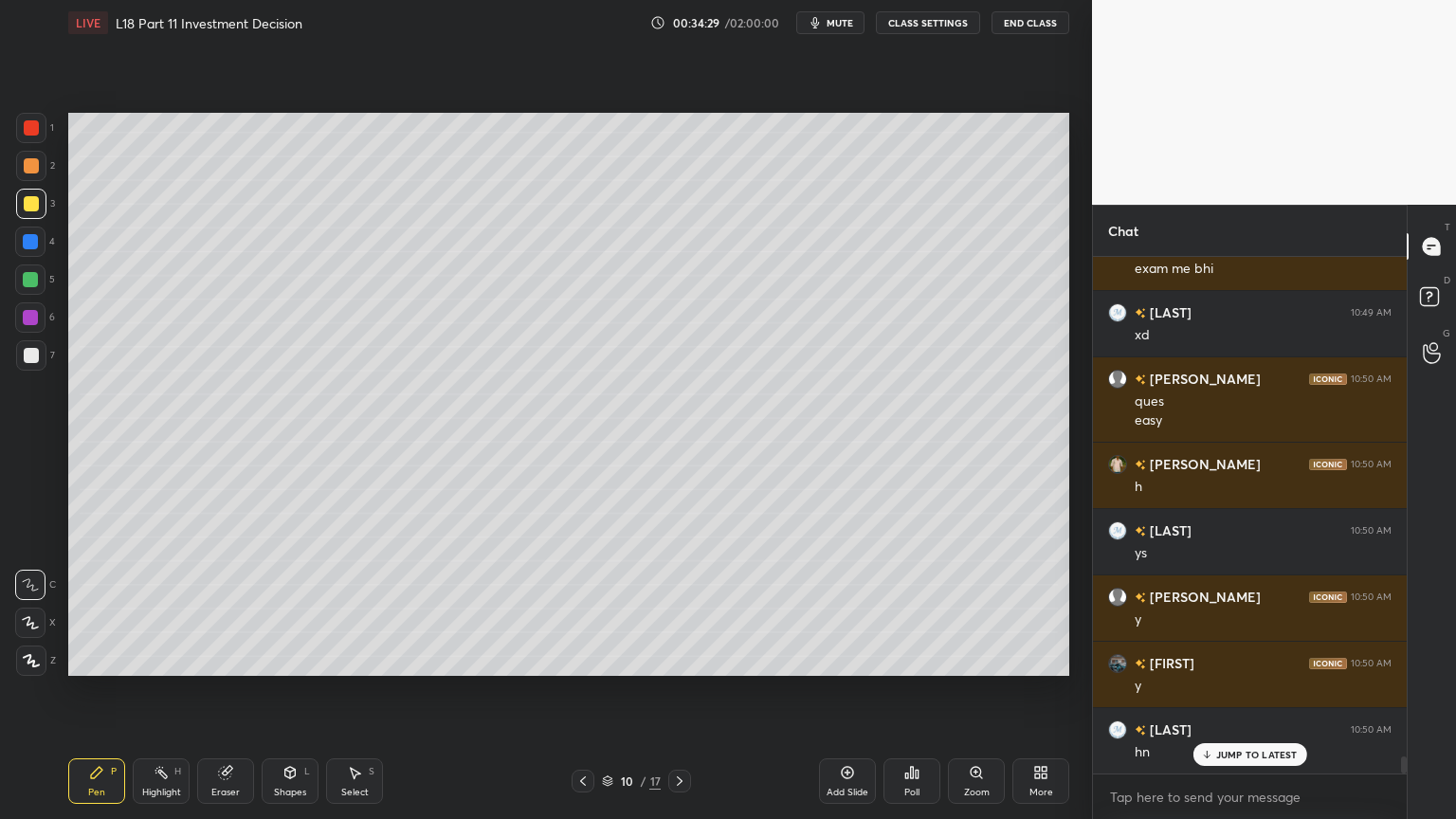 click 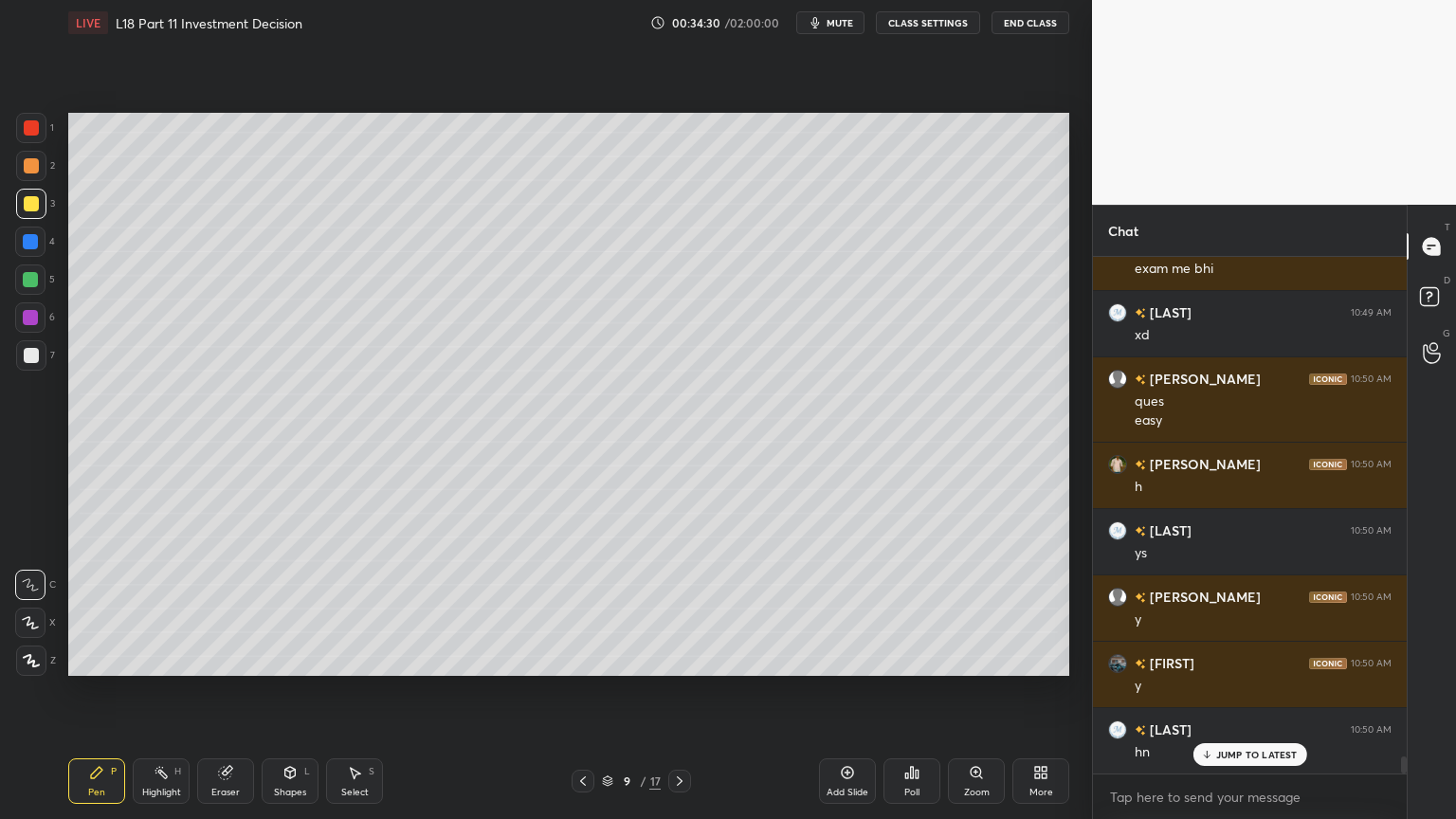 click on "9 / 17" at bounding box center [631, 781] 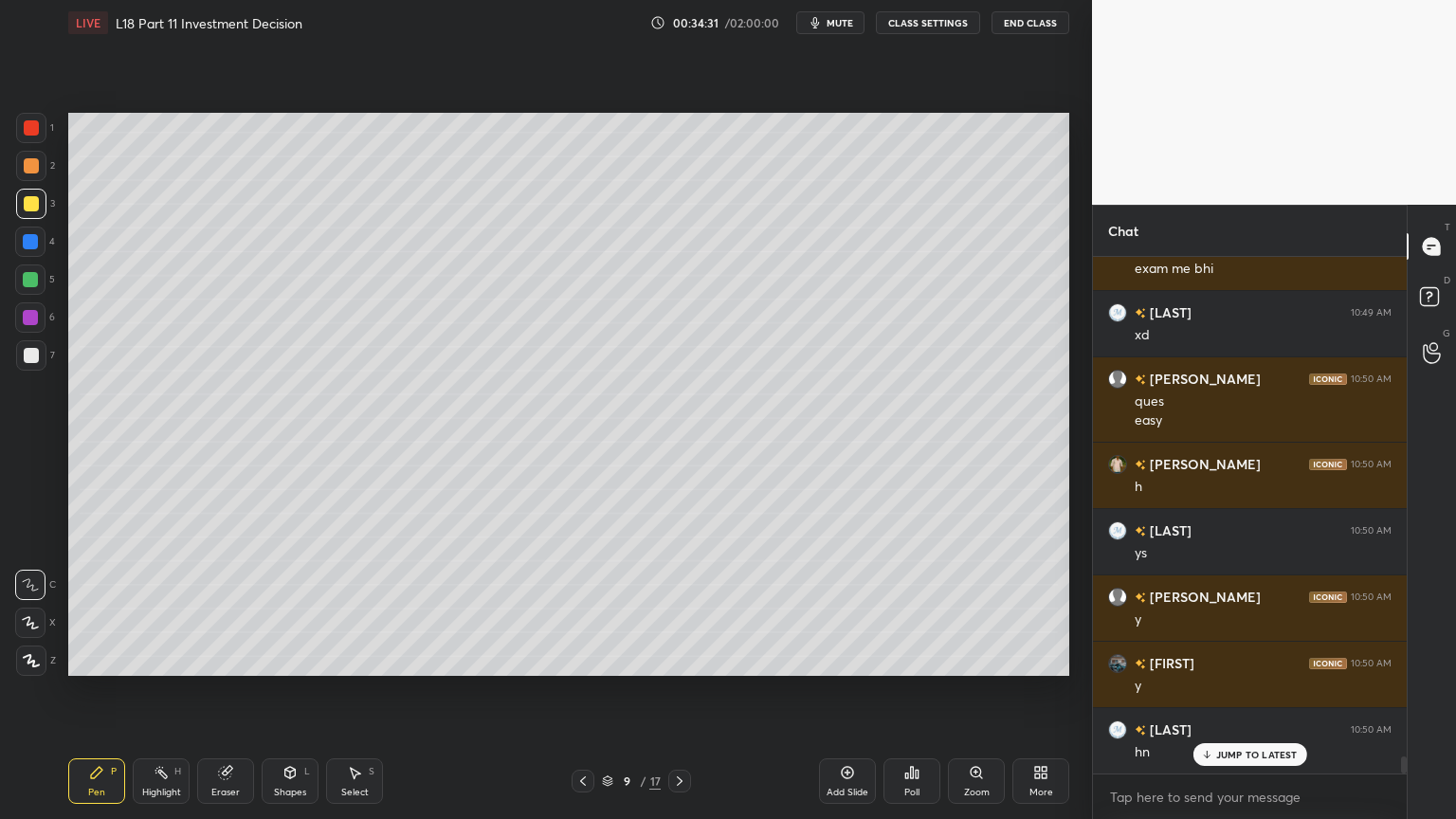 click 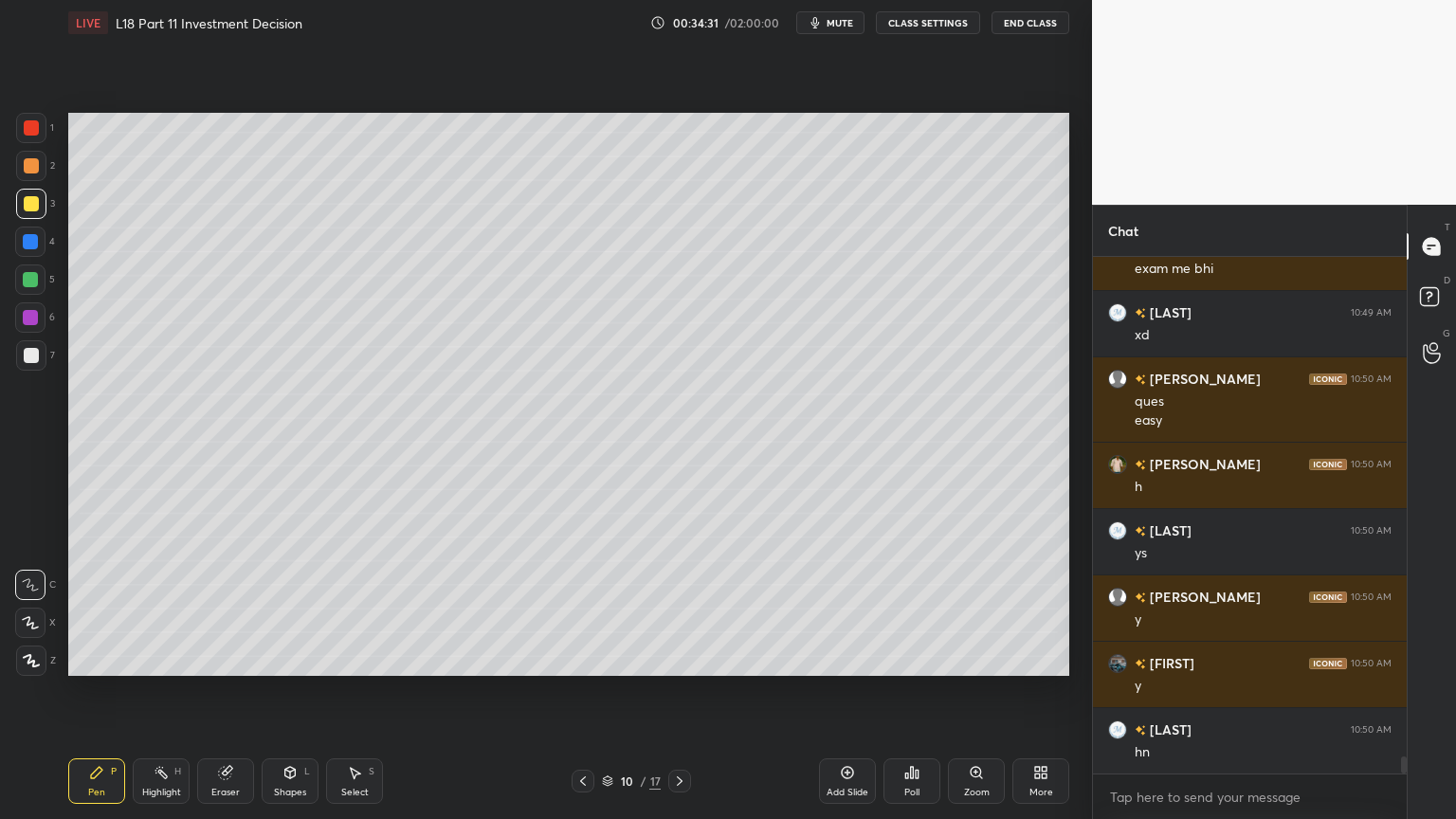 scroll, scrollTop: 15128, scrollLeft: 0, axis: vertical 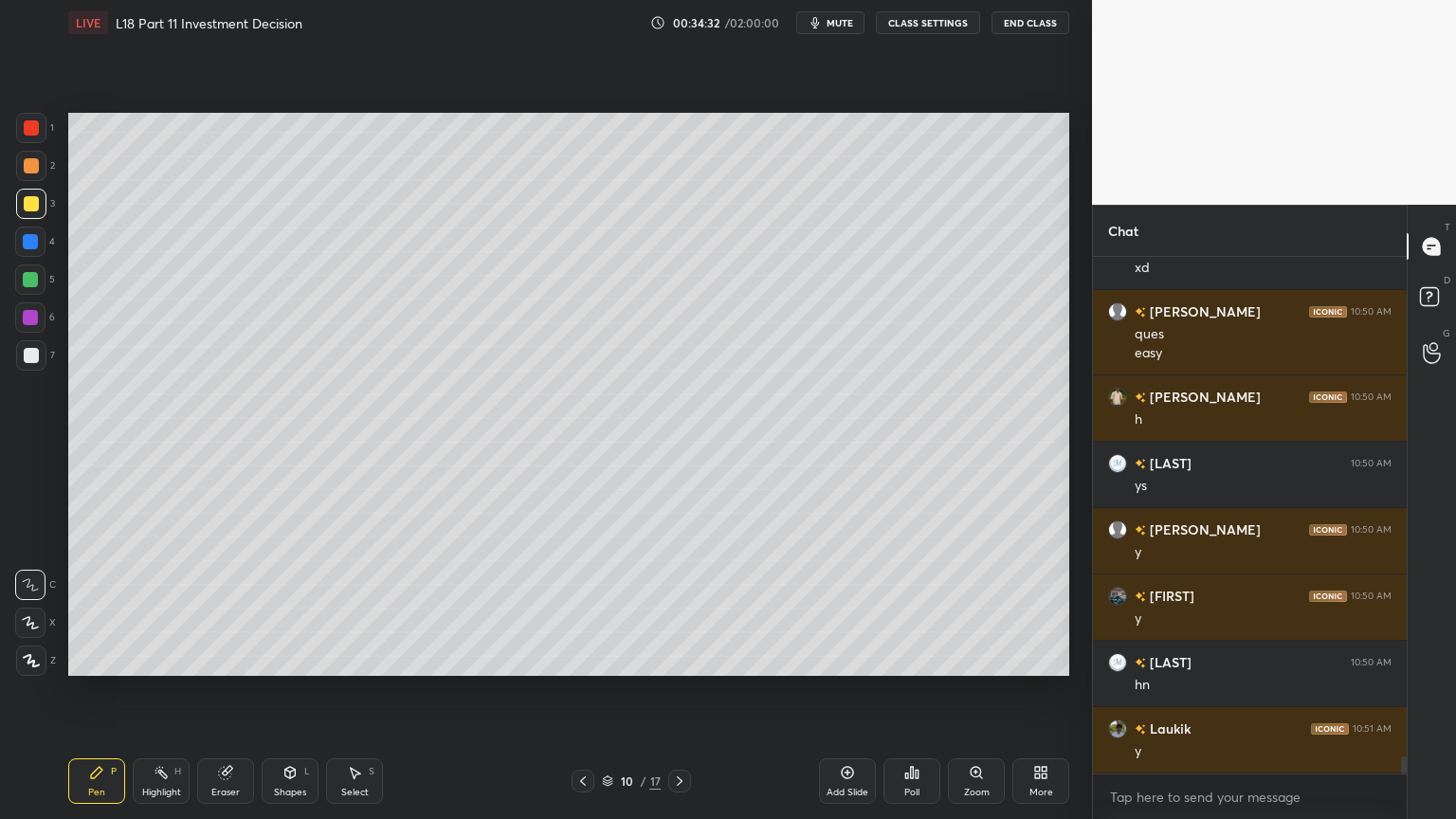 click at bounding box center [31, 128] 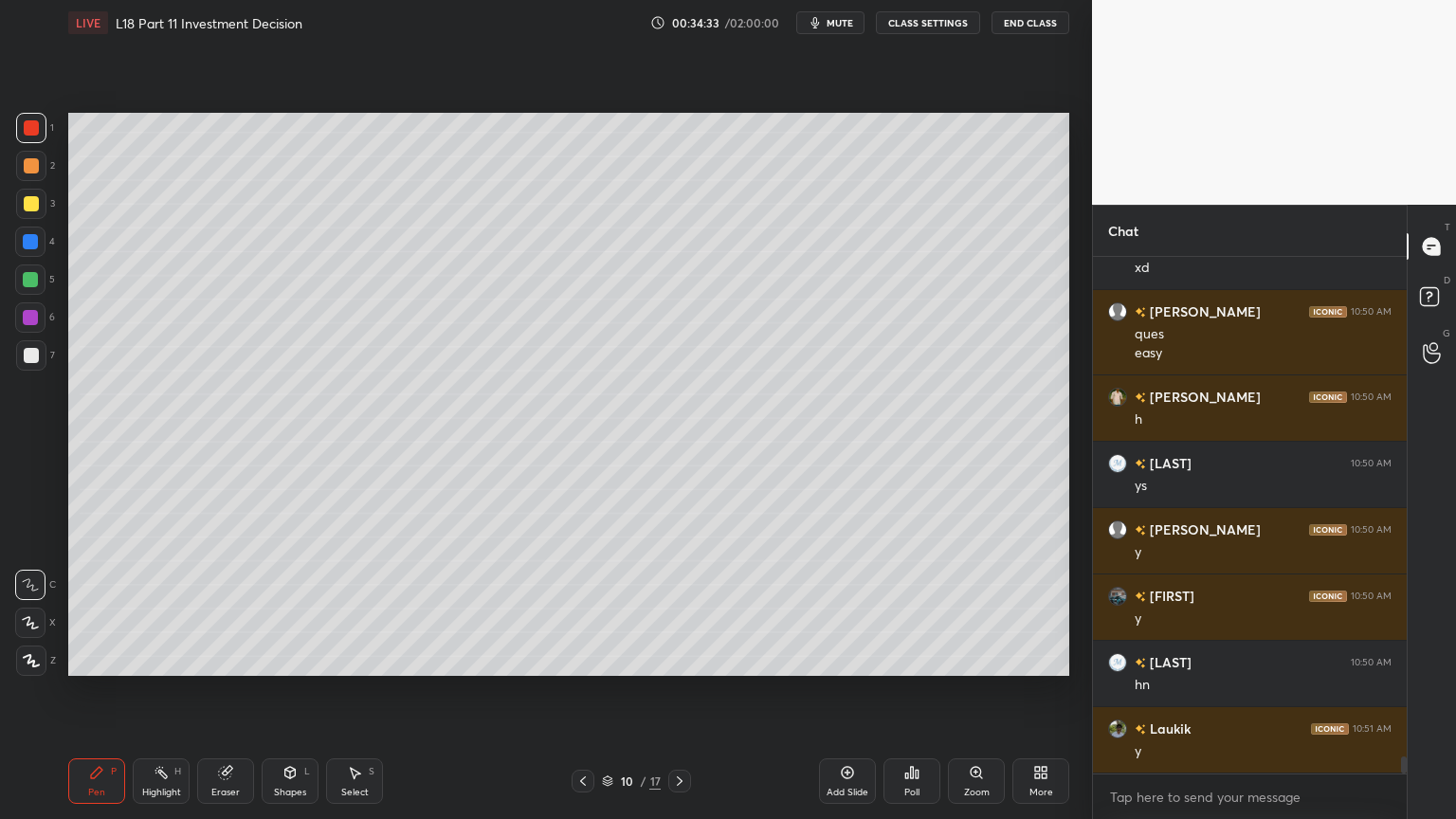 click 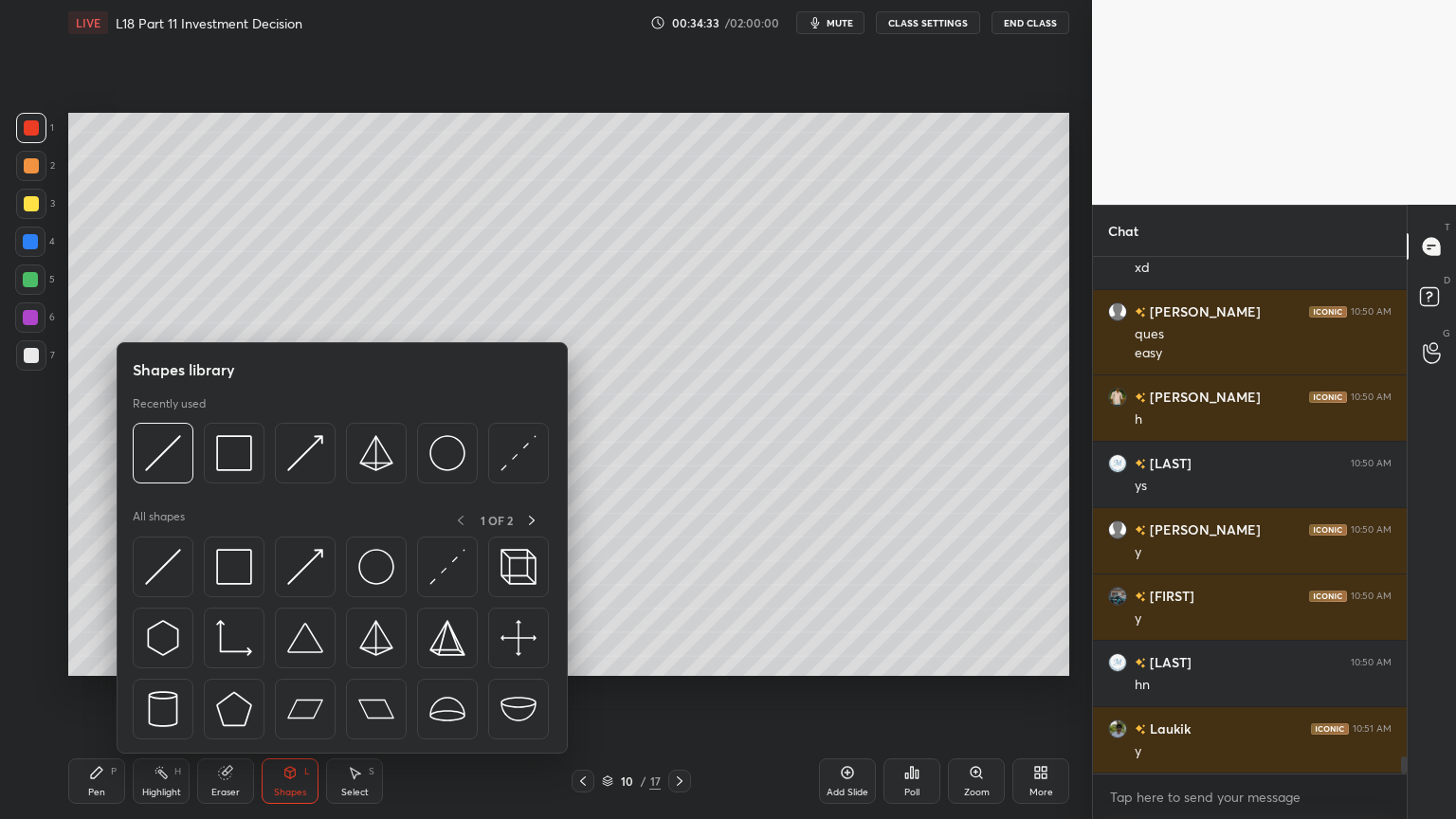 click at bounding box center [234, 453] 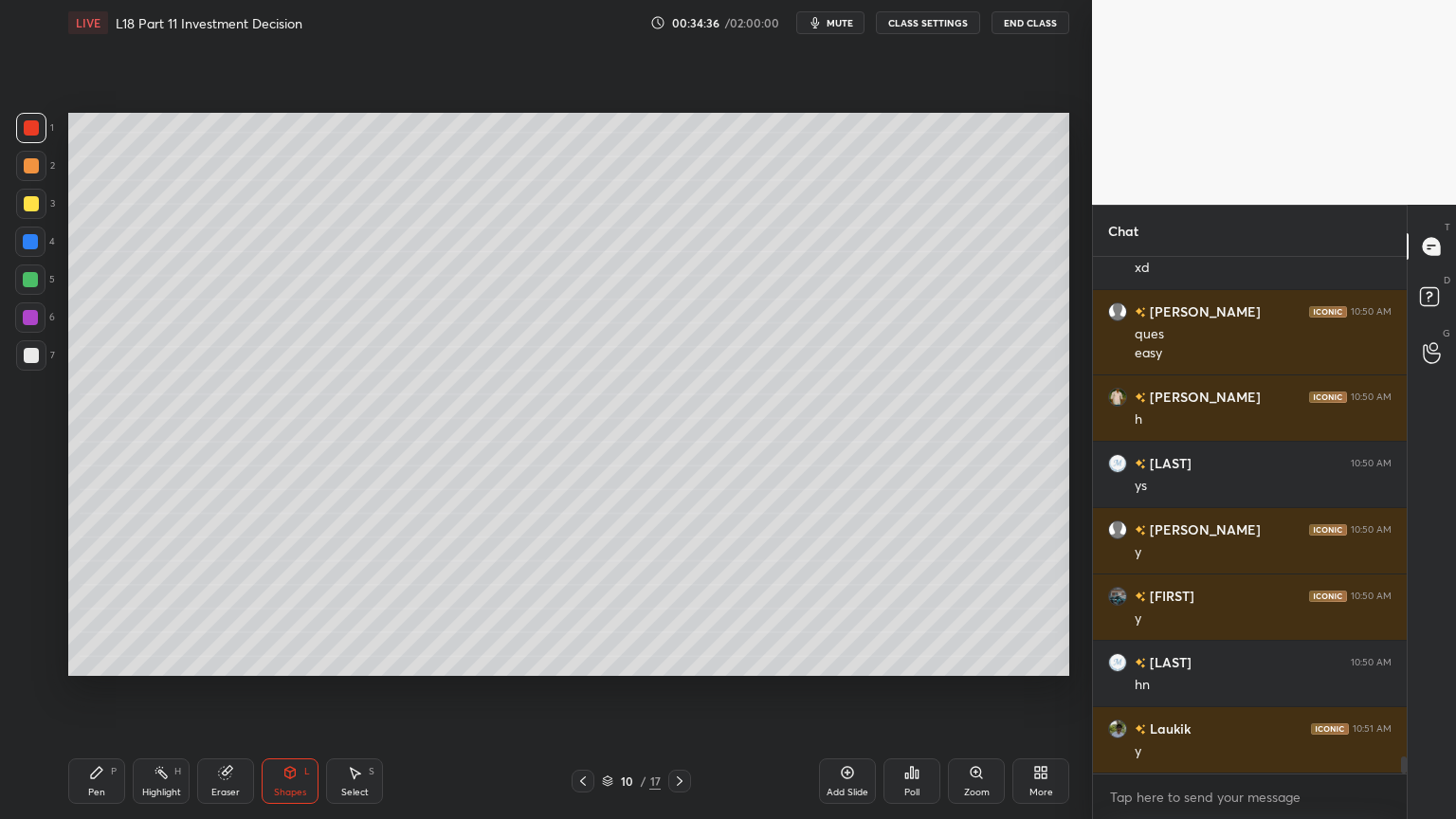 click on "7" at bounding box center (35, 359) 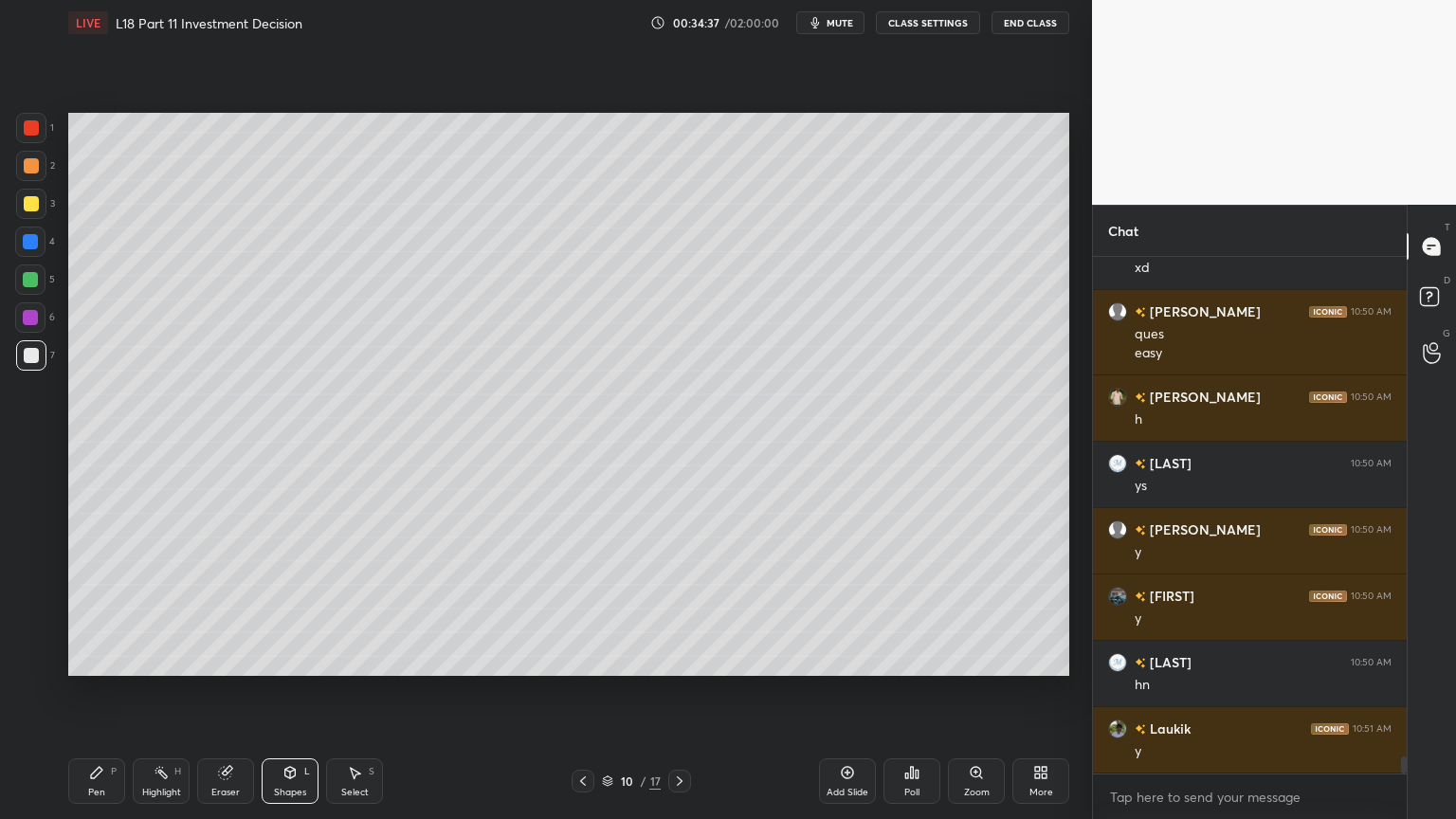 click 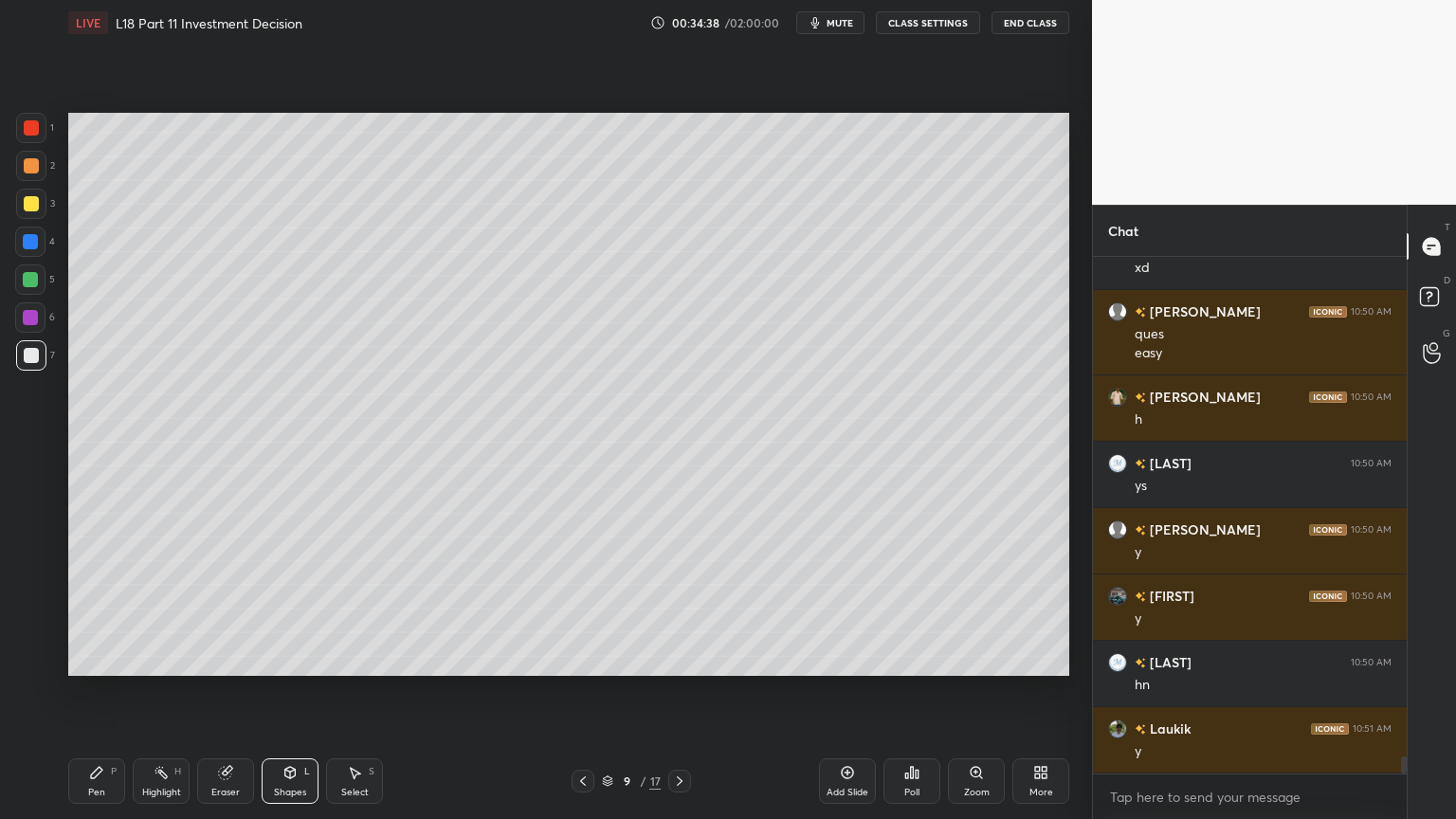 click 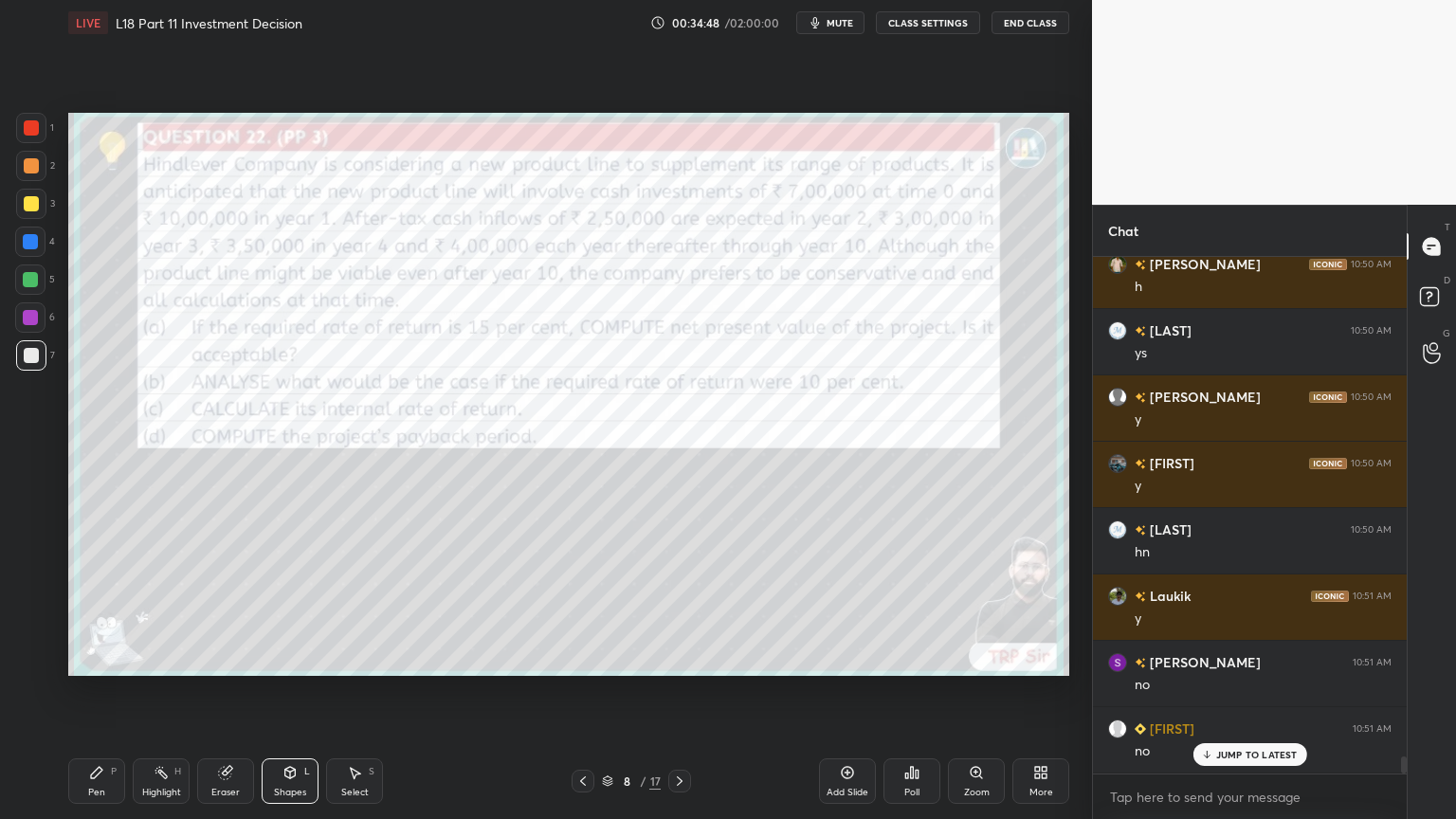 scroll, scrollTop: 15326, scrollLeft: 0, axis: vertical 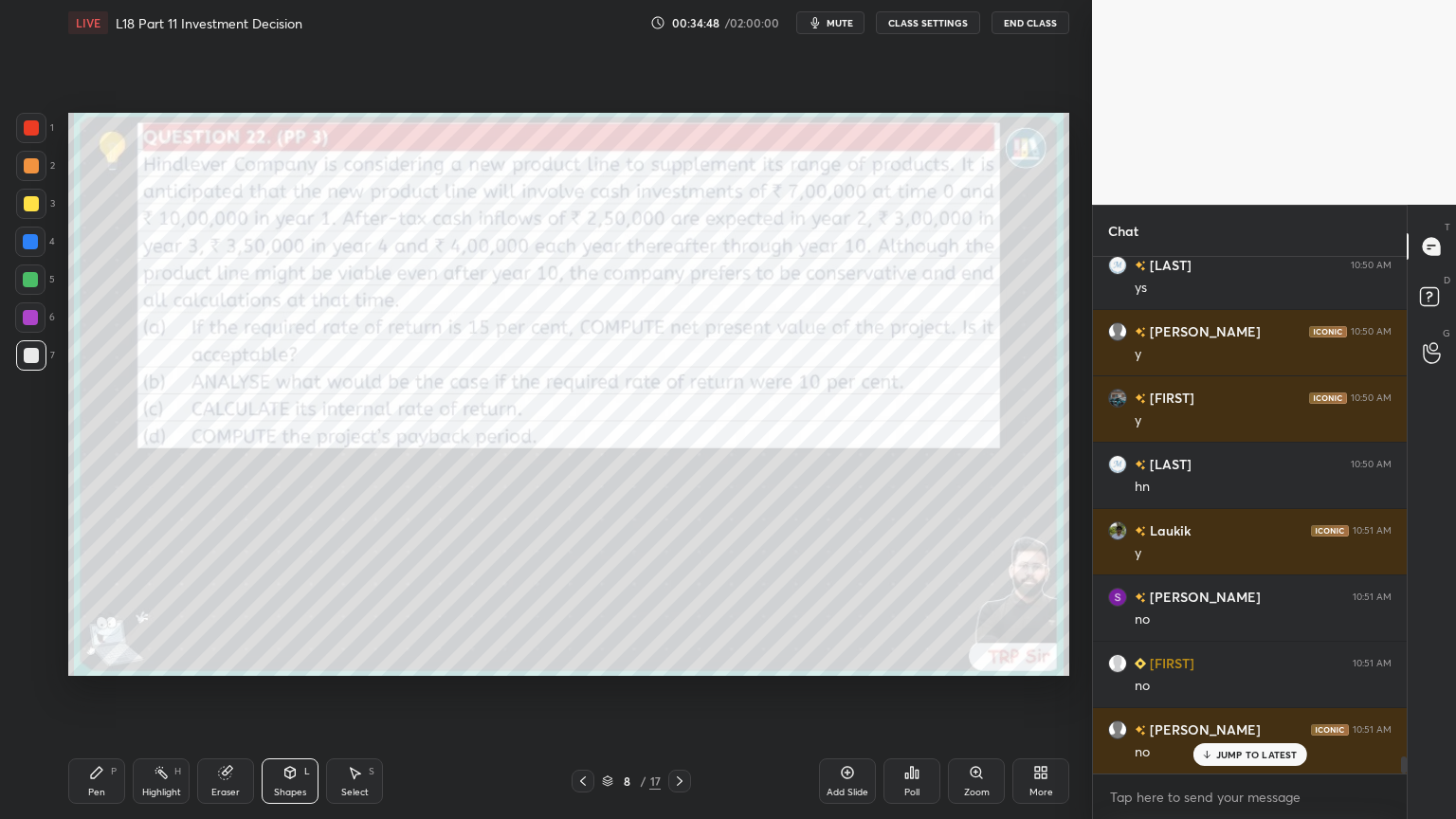 click 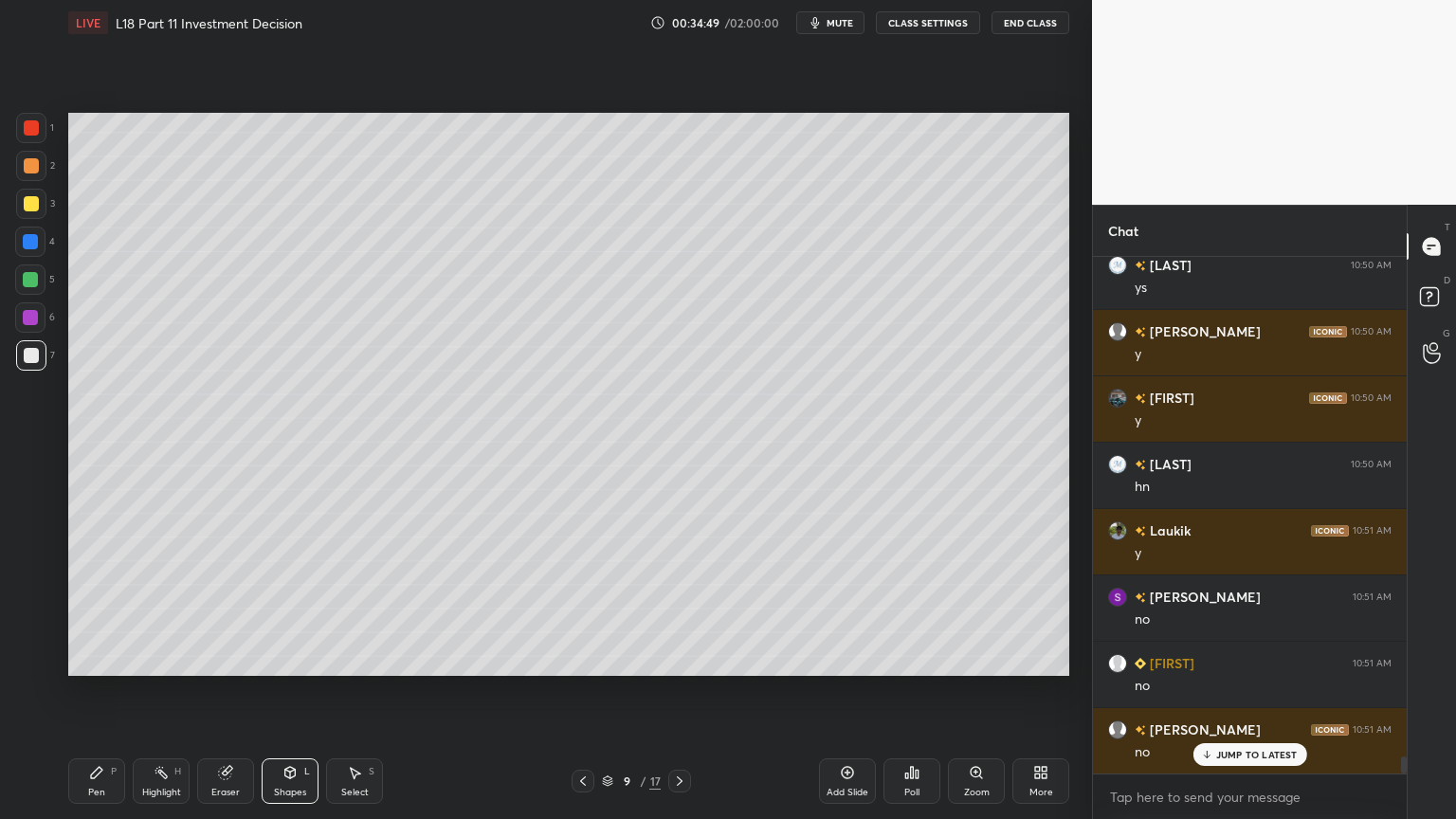 click on "Highlight H" at bounding box center [161, 781] 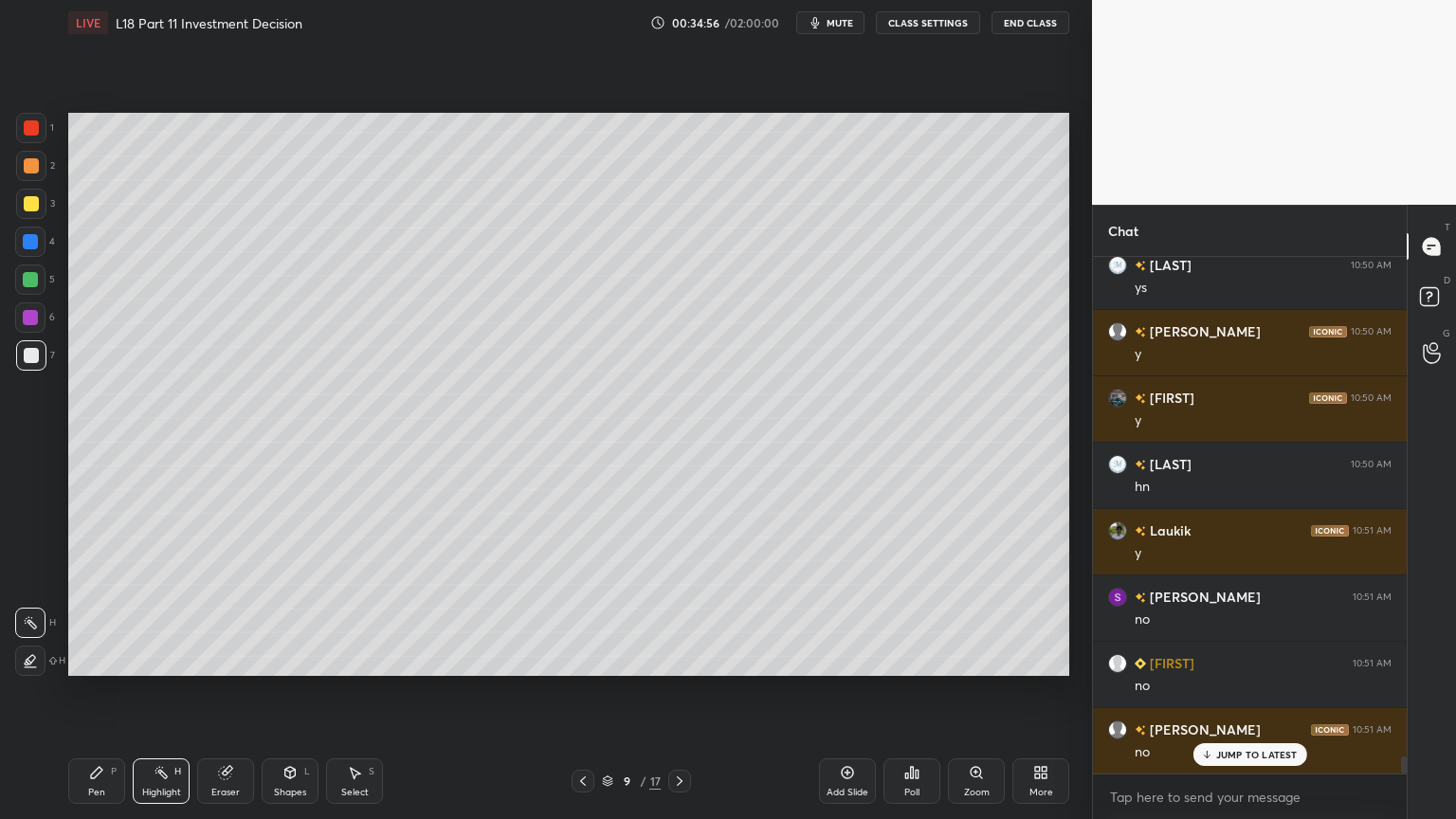 click at bounding box center (680, 781) 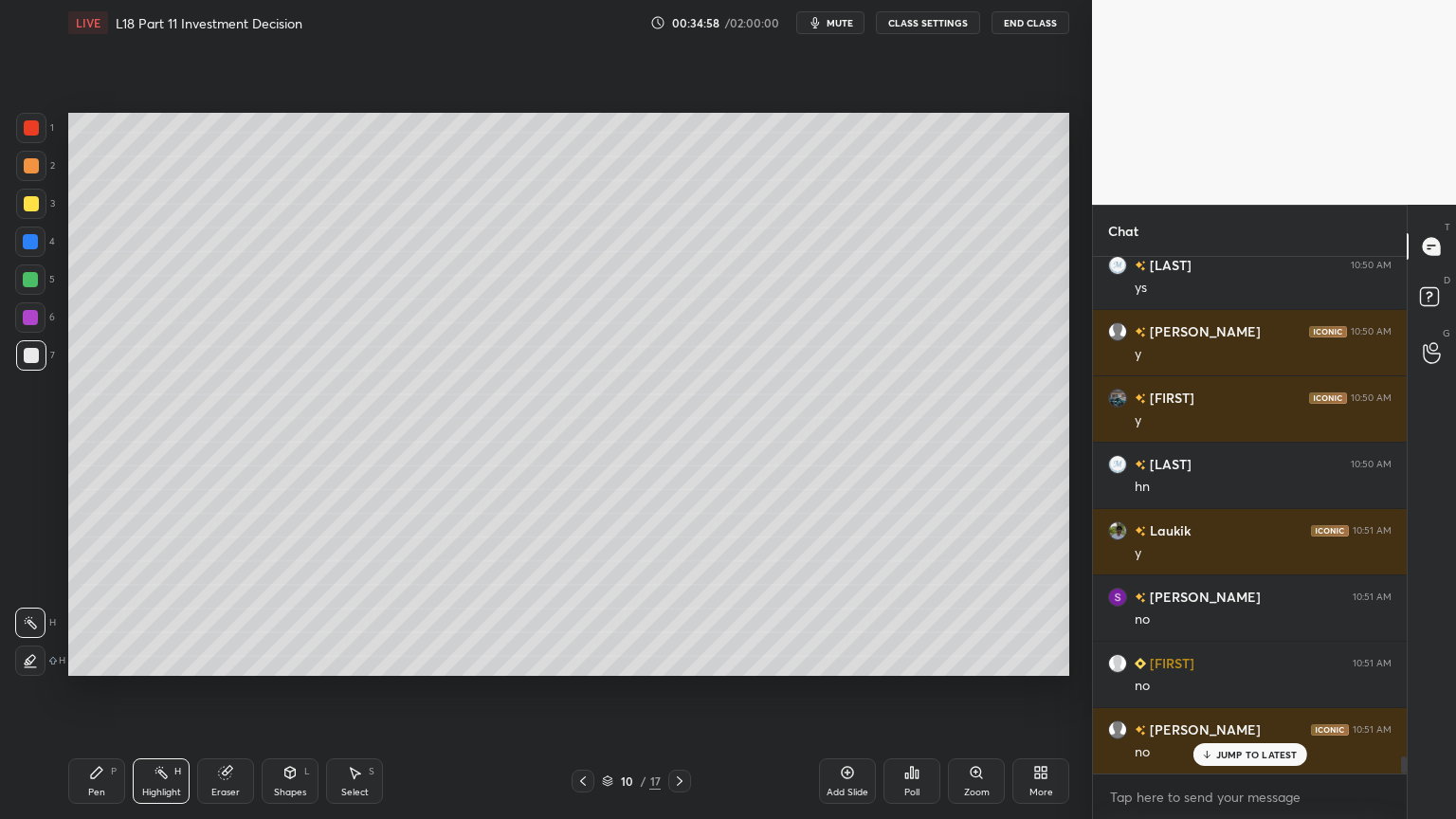 click at bounding box center [31, 204] 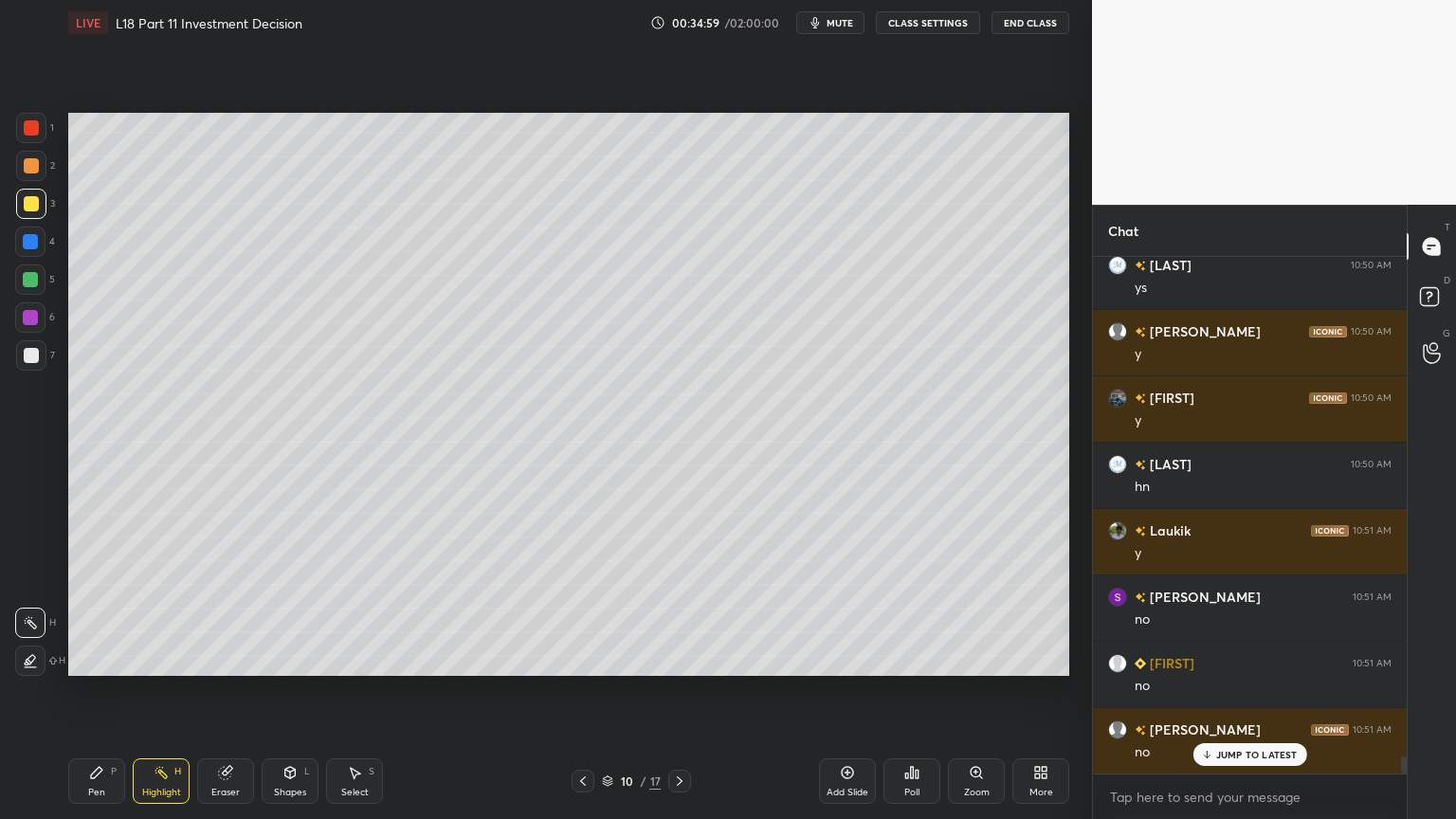 click 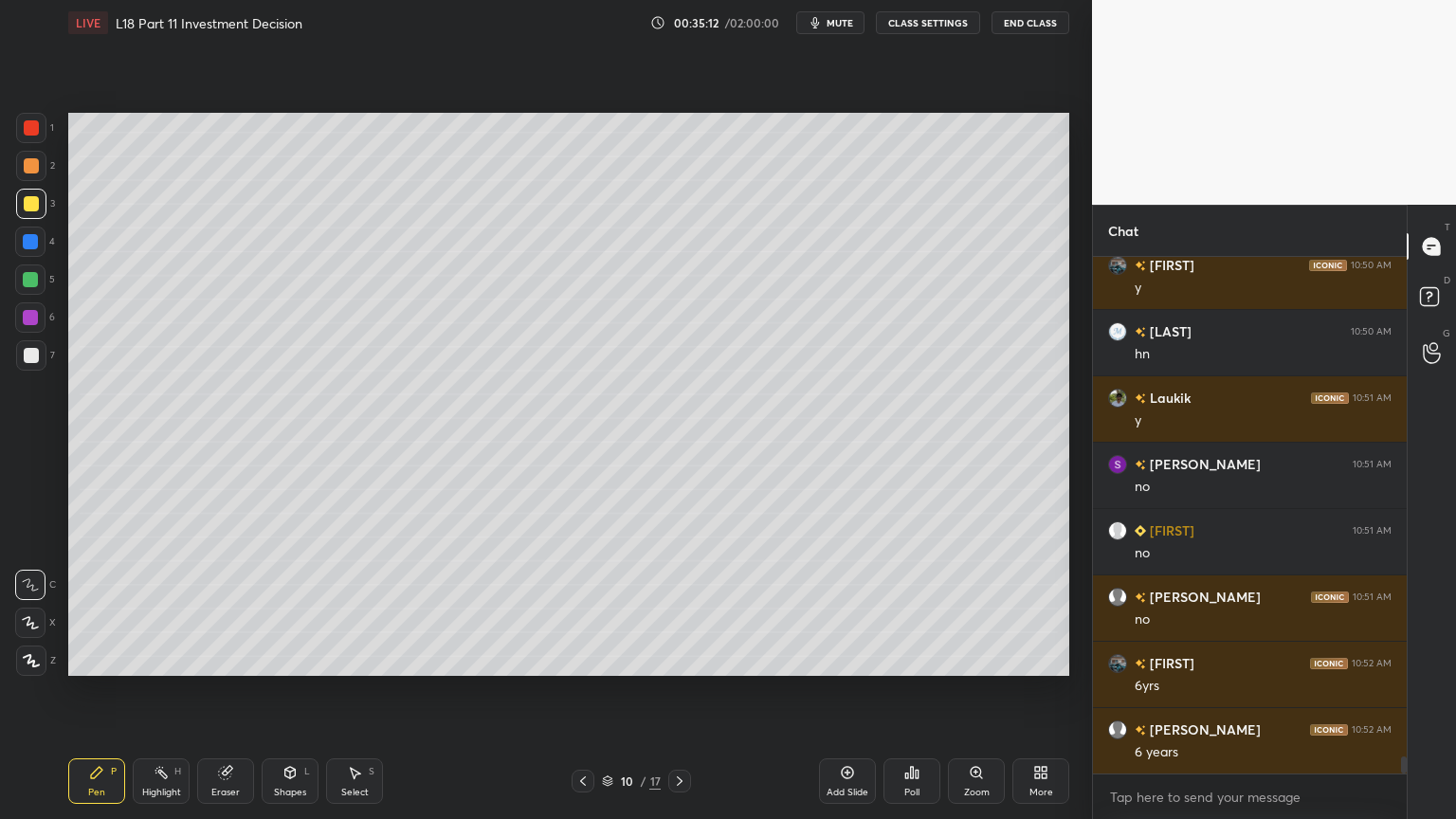 scroll, scrollTop: 15526, scrollLeft: 0, axis: vertical 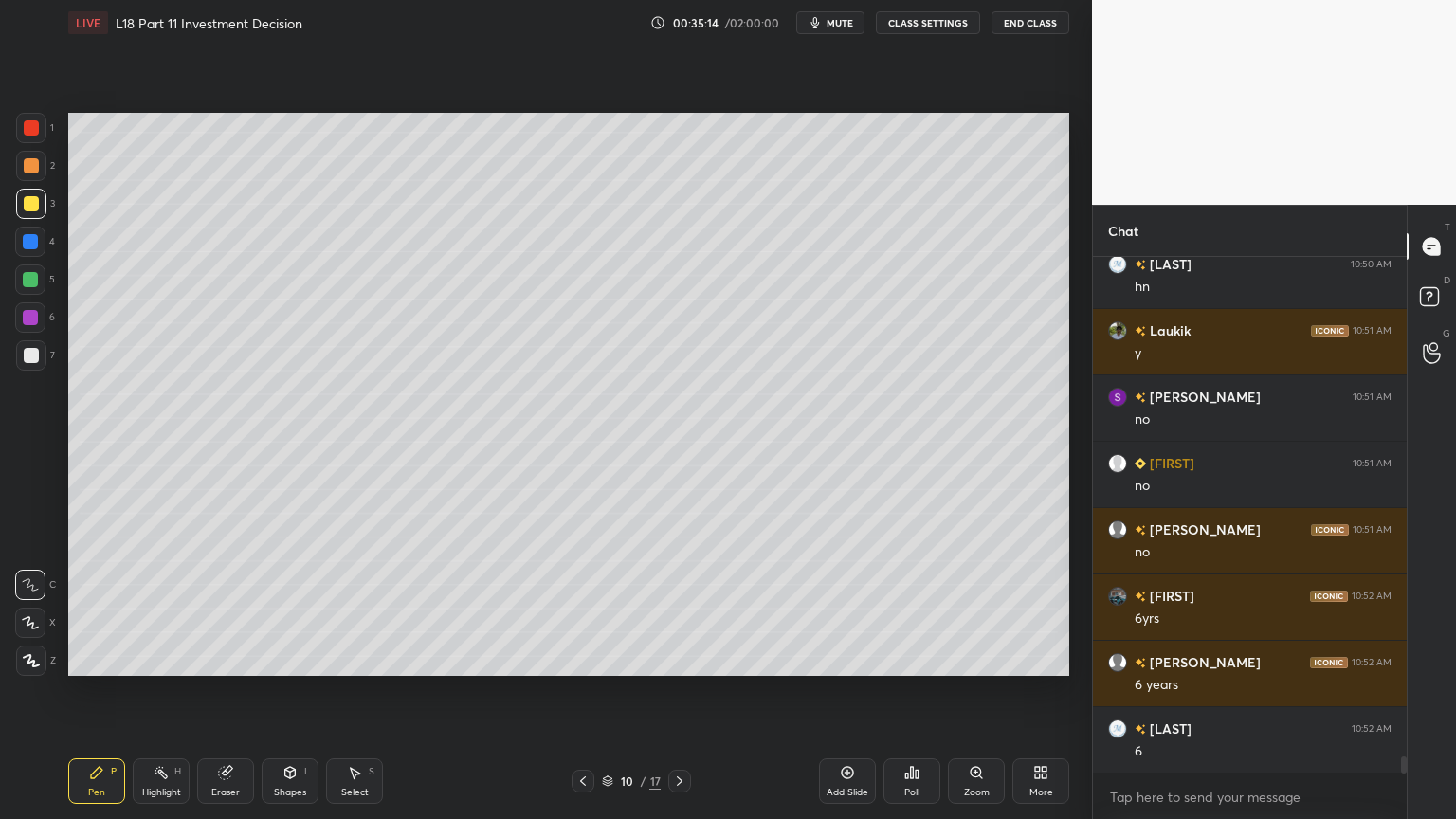 click 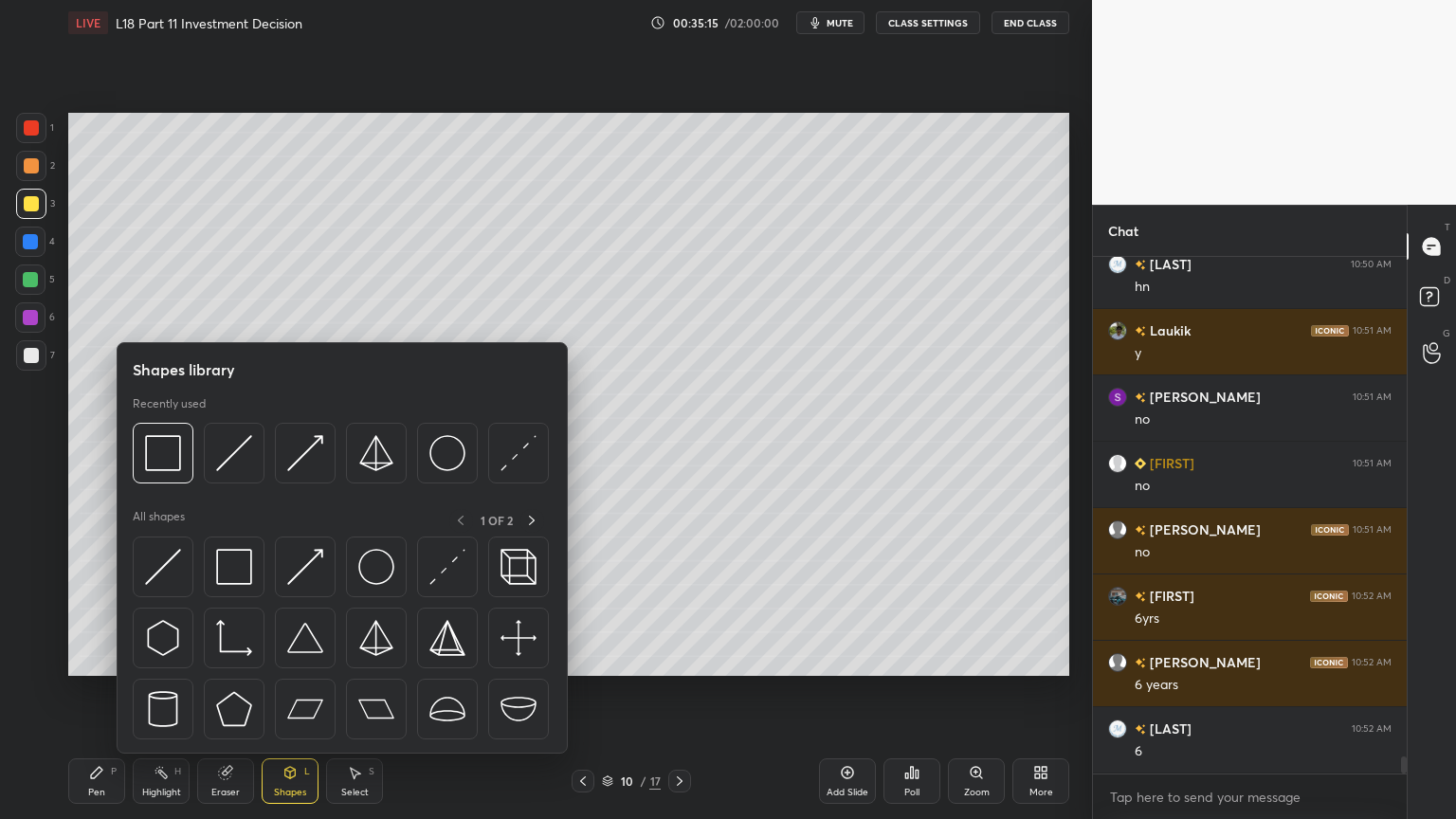 click at bounding box center (234, 453) 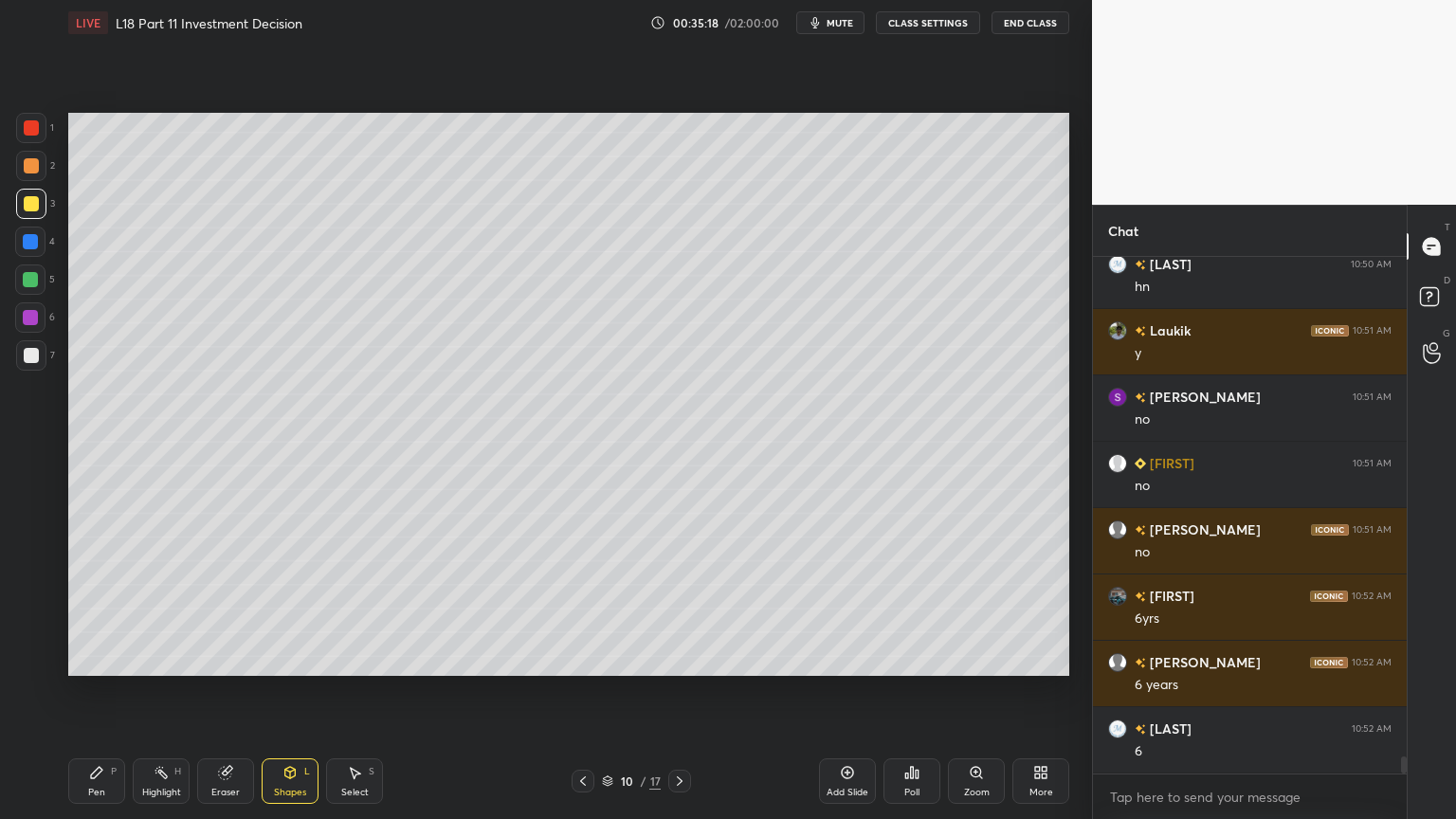 click 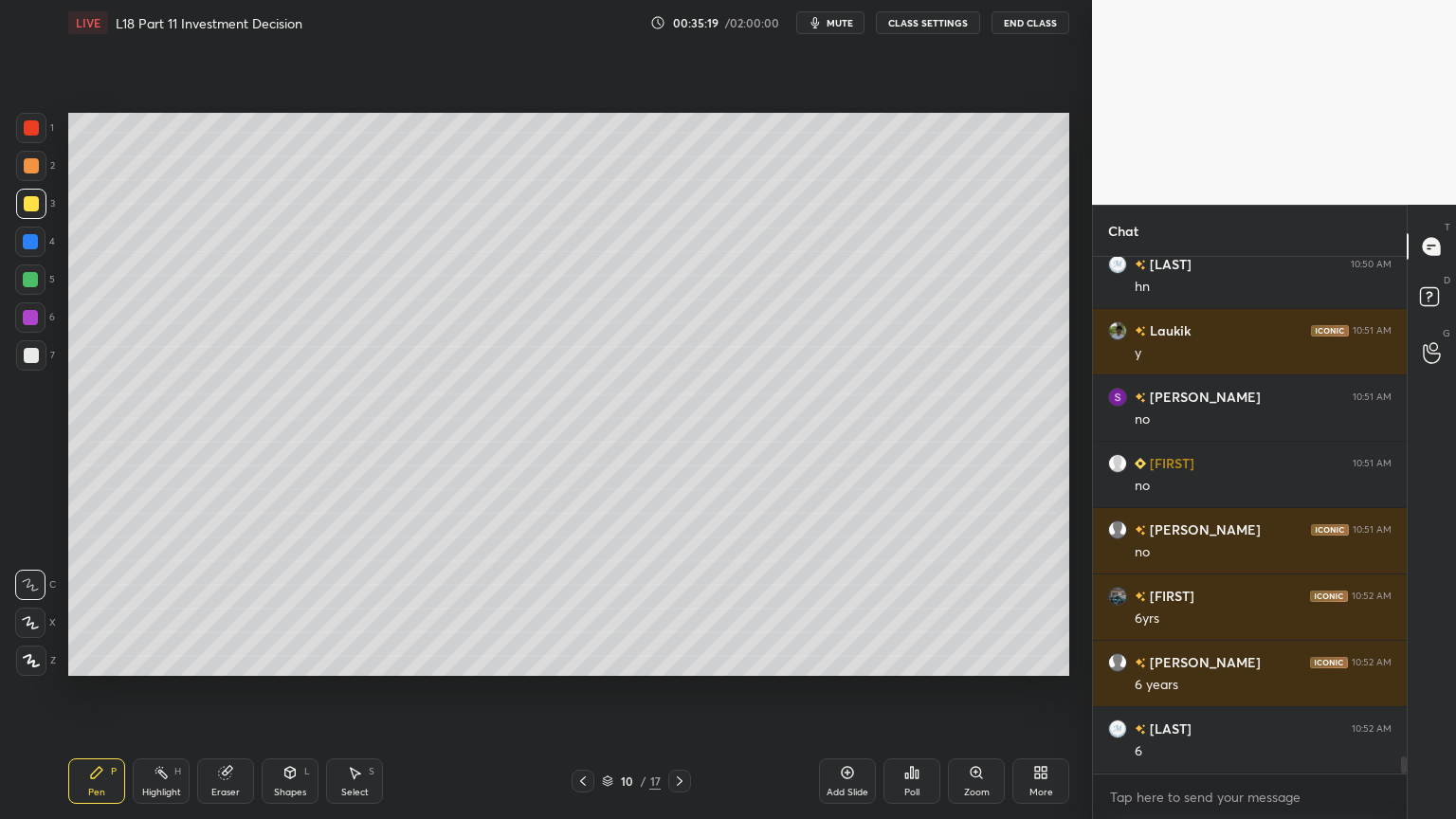 click at bounding box center [31, 355] 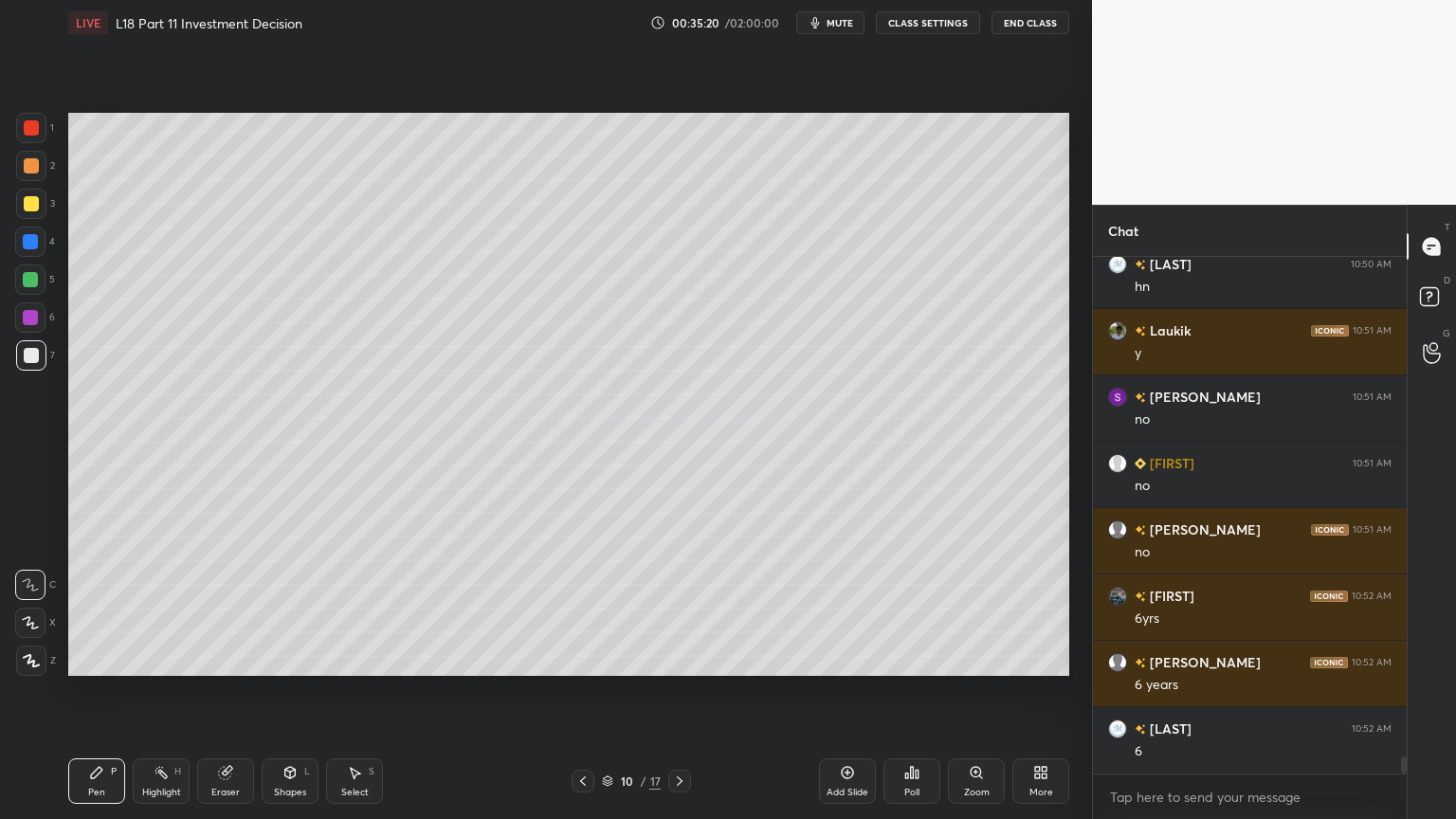 click on "5" at bounding box center [35, 280] 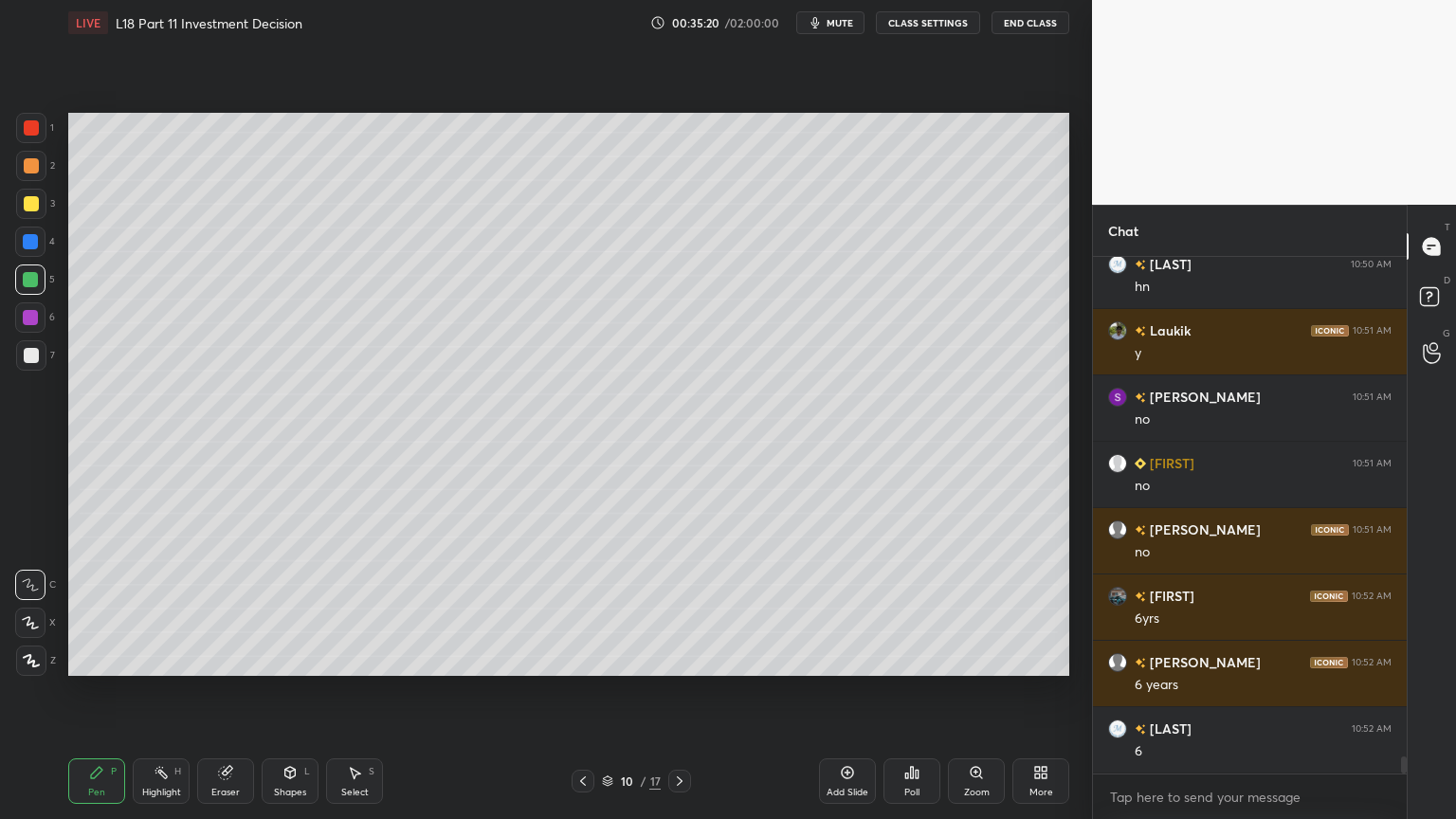 click on "1 2 3 4 5 6 7 C X Z C X Z E E Erase all   H H" at bounding box center [30, 394] 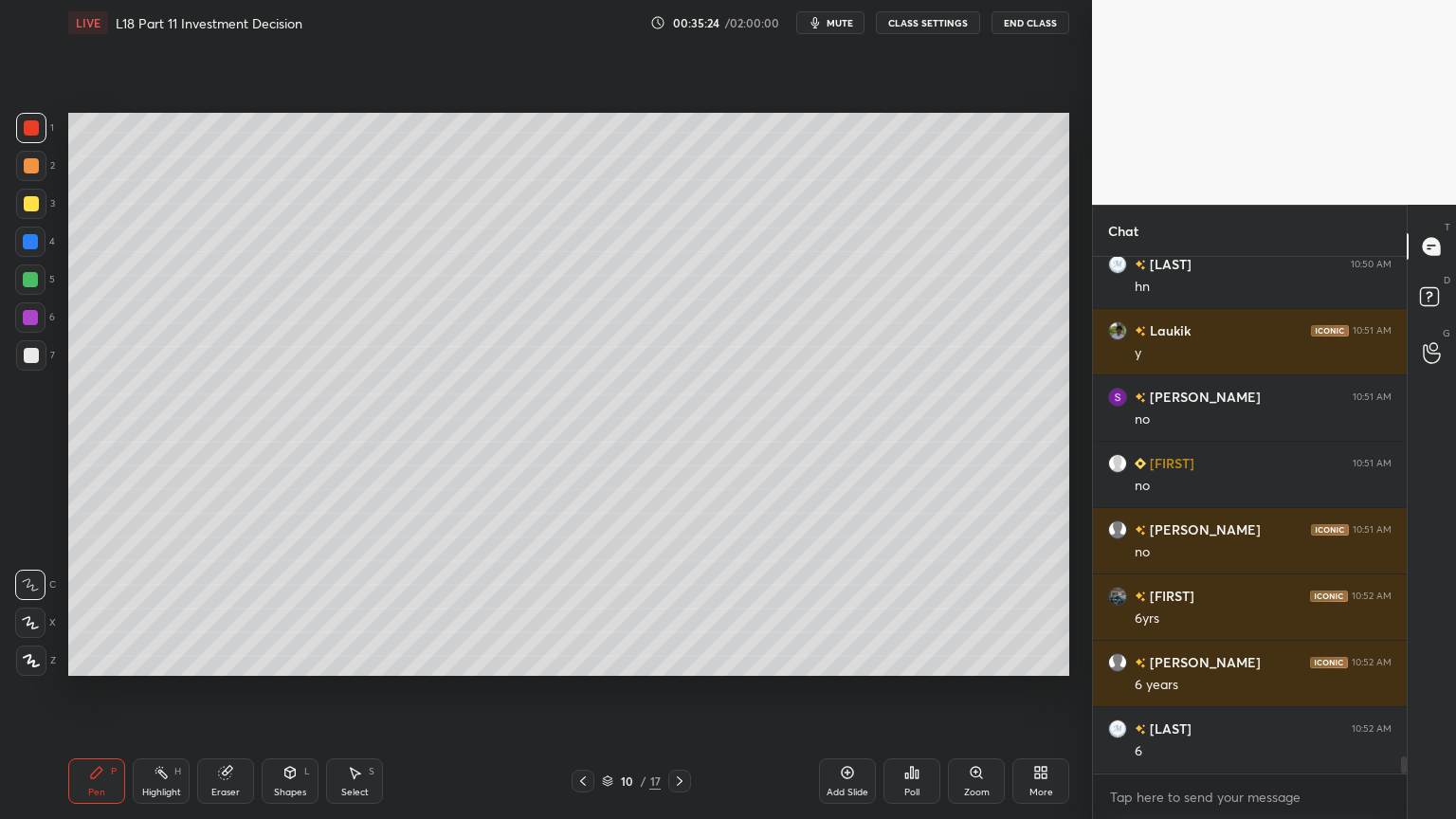 click on "Select S" at bounding box center [355, 781] 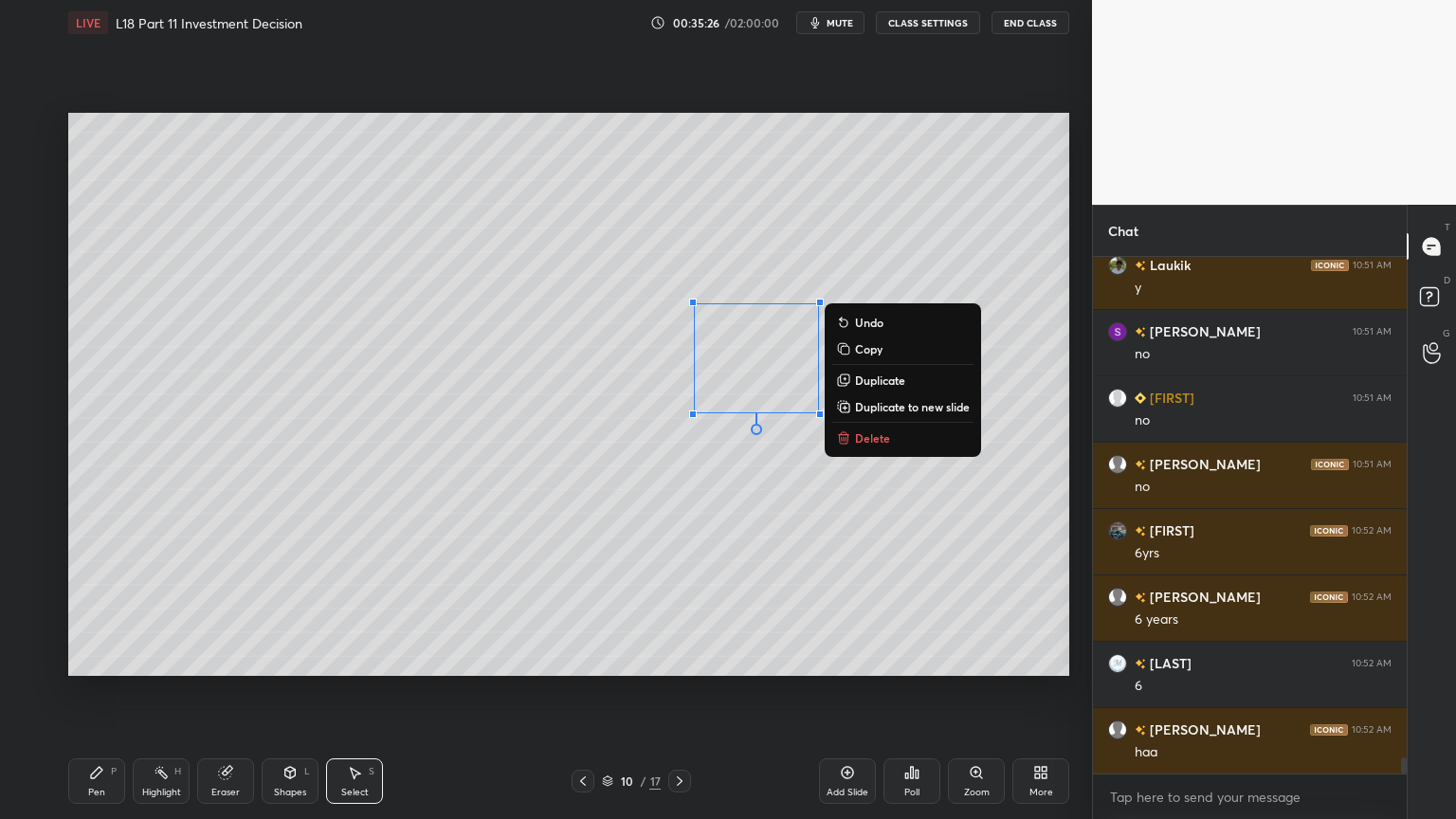 click on "Delete" at bounding box center (872, 438) 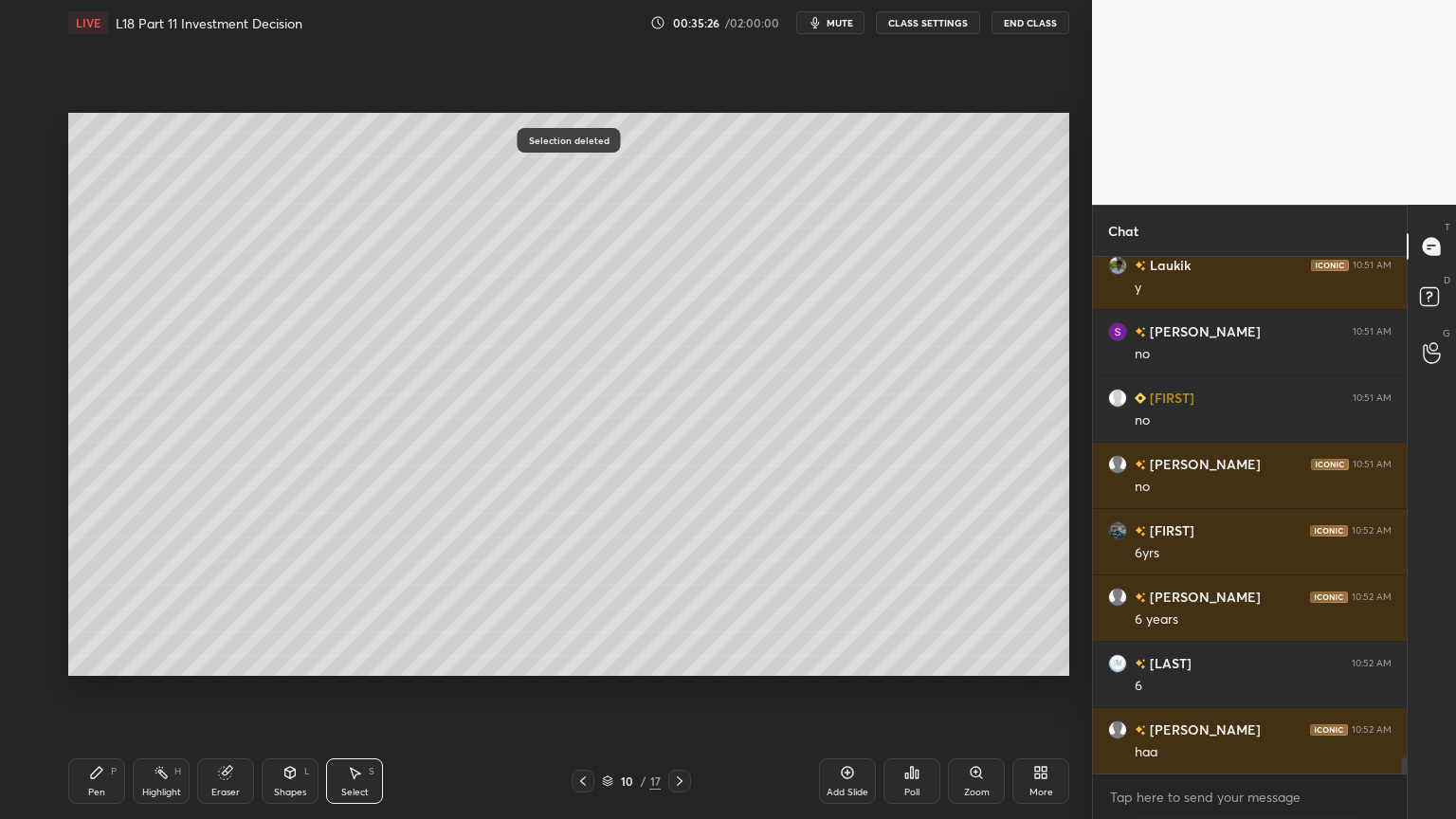 scroll, scrollTop: 15659, scrollLeft: 0, axis: vertical 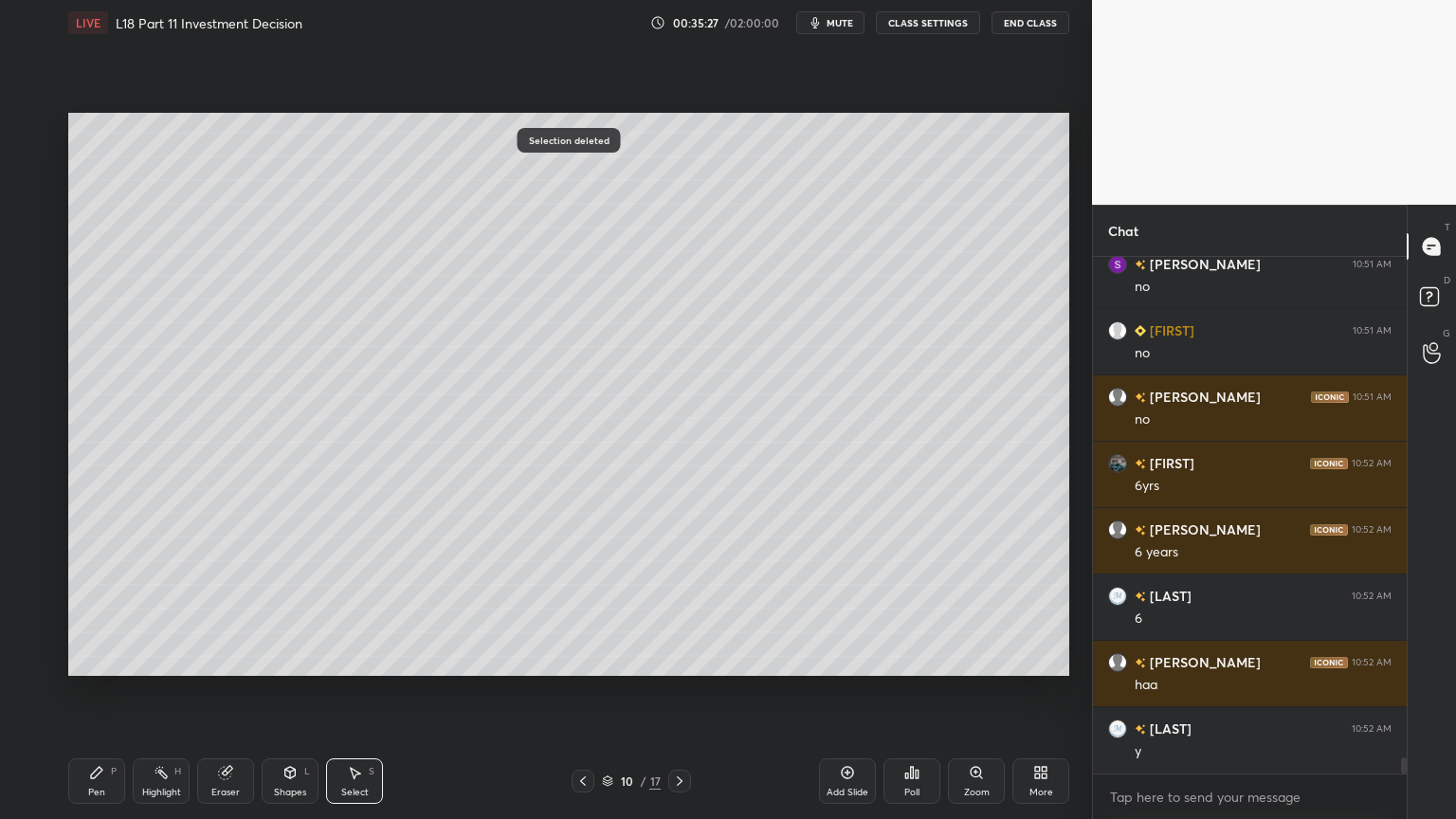 click on "Pen P" at bounding box center [97, 781] 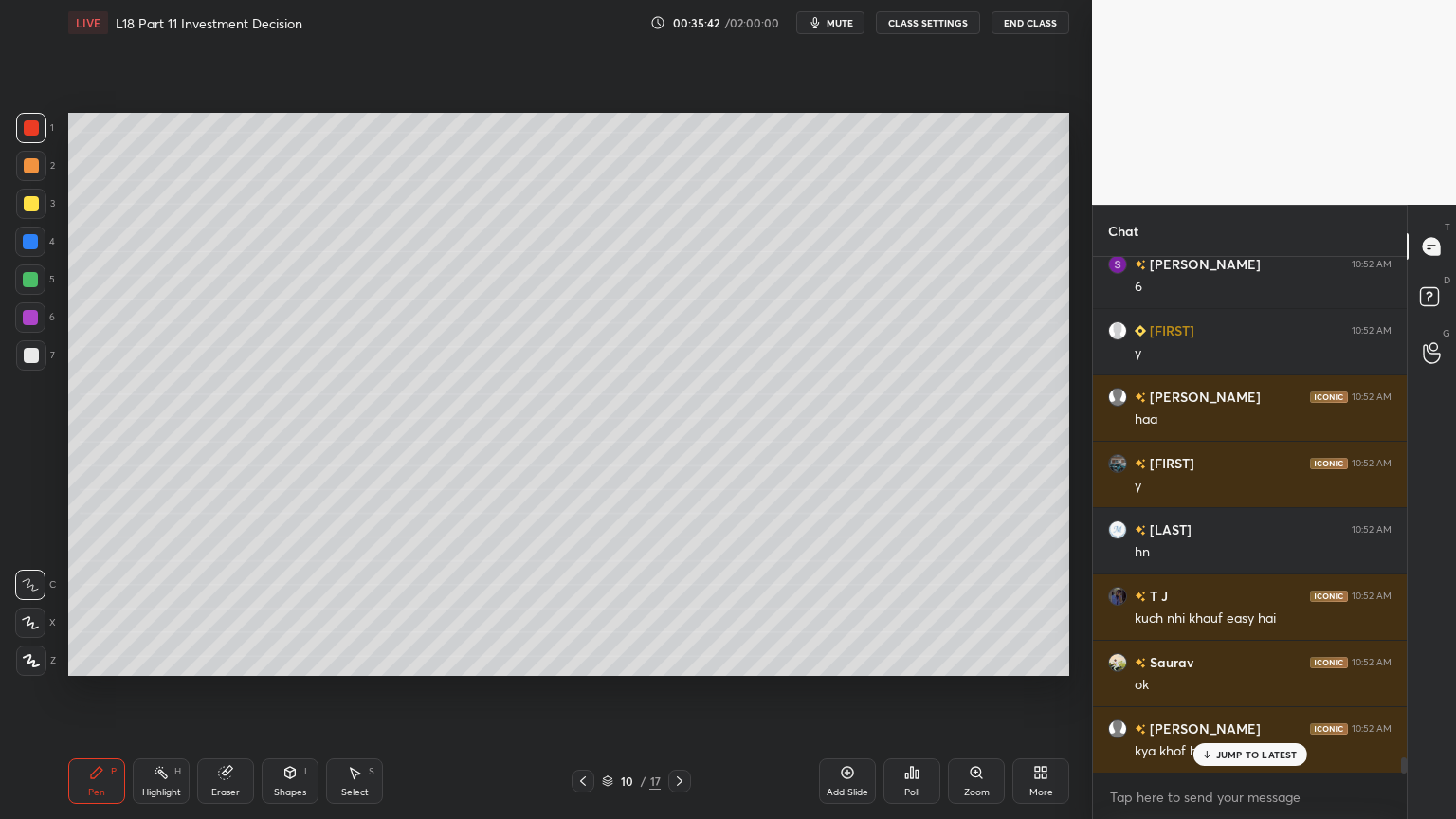 scroll, scrollTop: 16255, scrollLeft: 0, axis: vertical 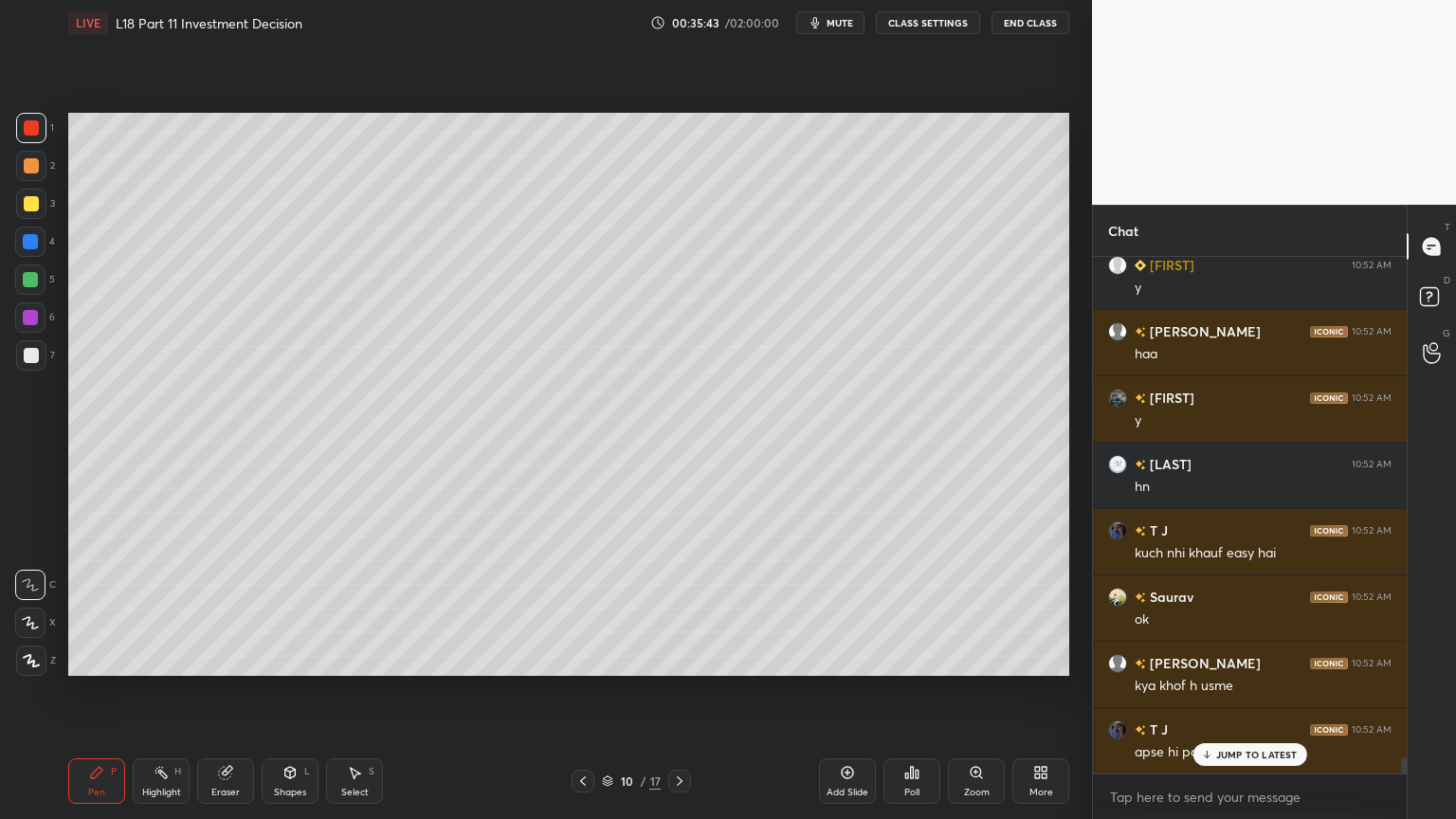 click on "10 / 17" at bounding box center (631, 781) 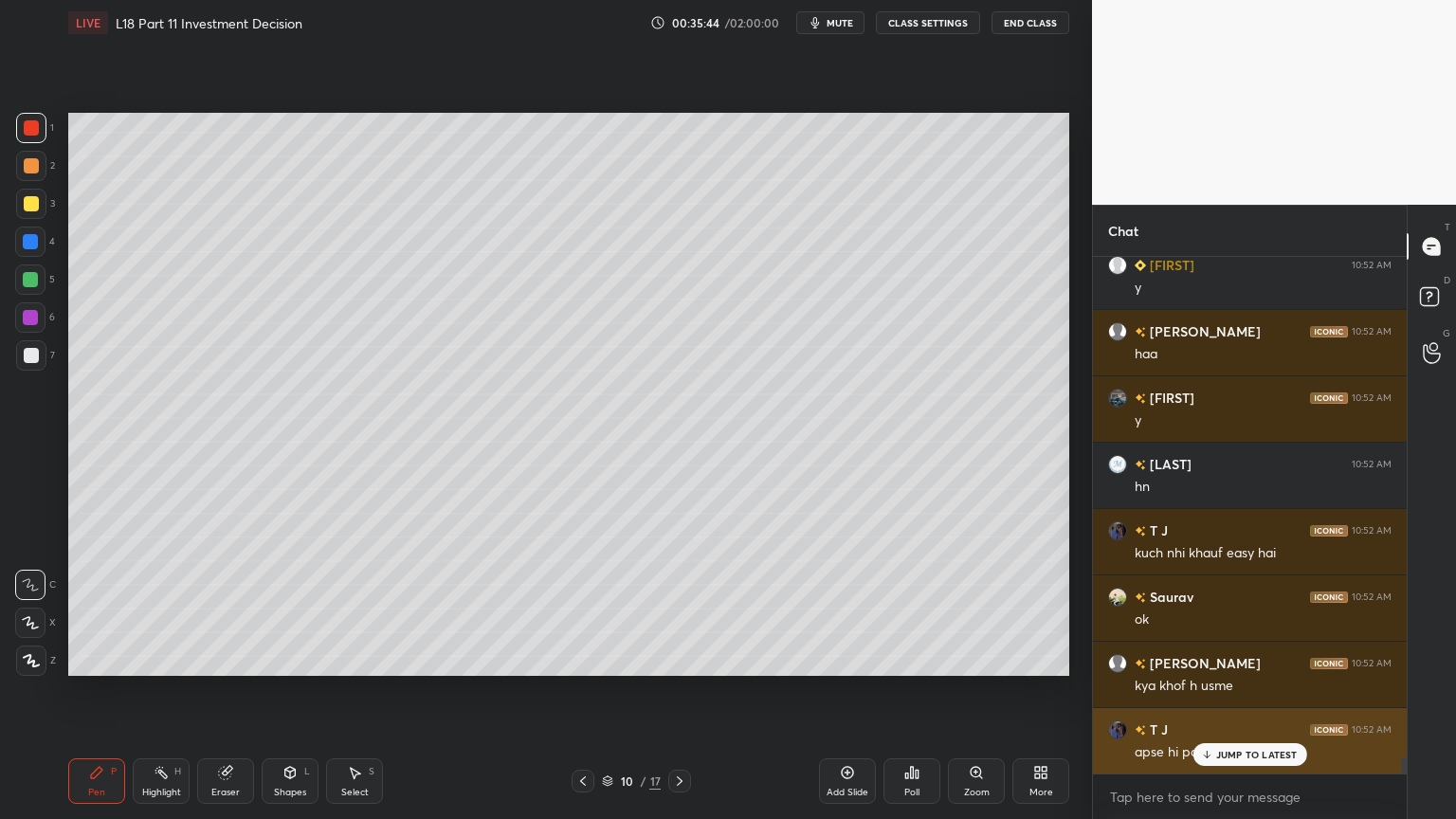 click on "JUMP TO LATEST" at bounding box center (1249, 755) 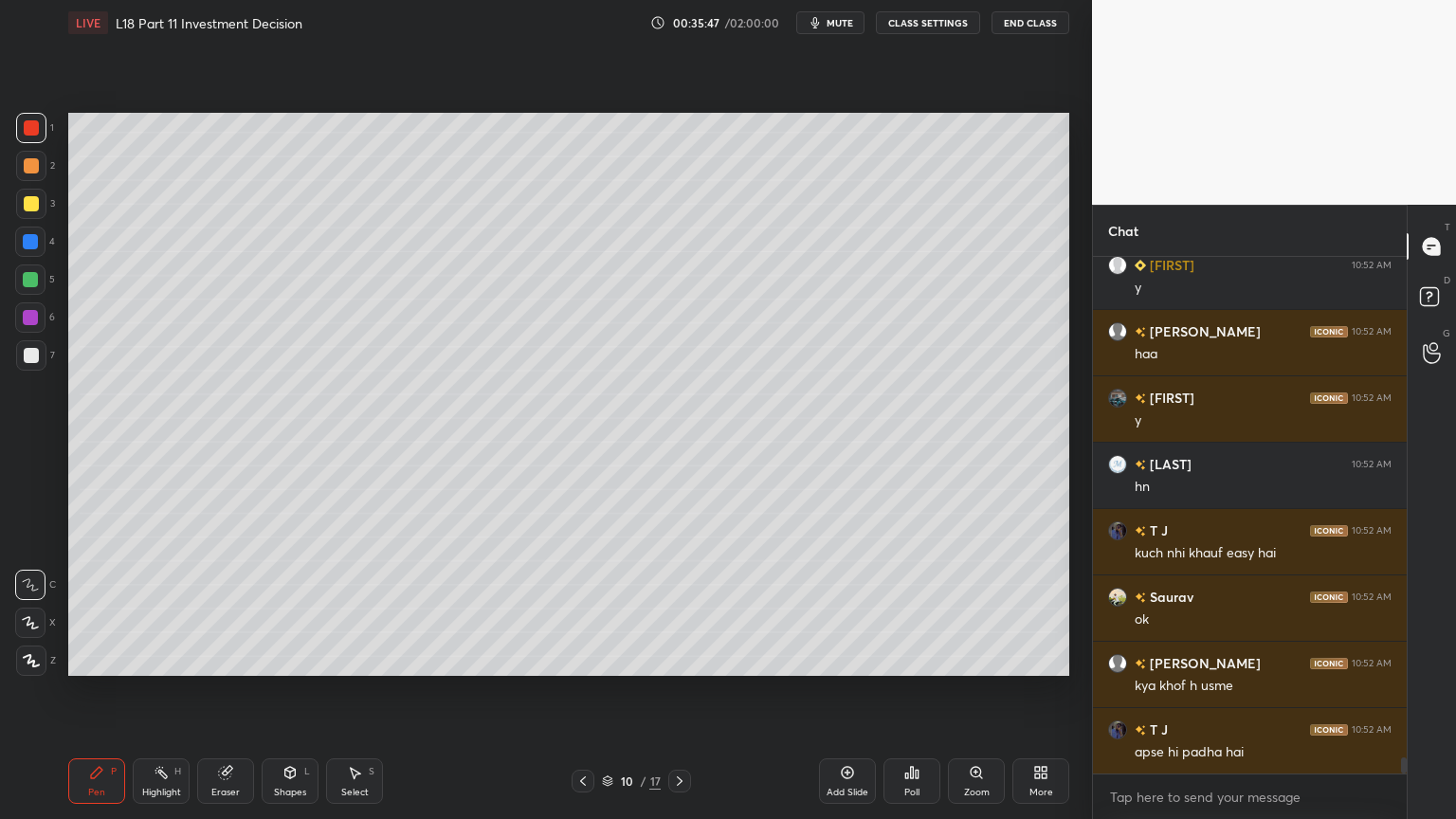 scroll, scrollTop: 16274, scrollLeft: 0, axis: vertical 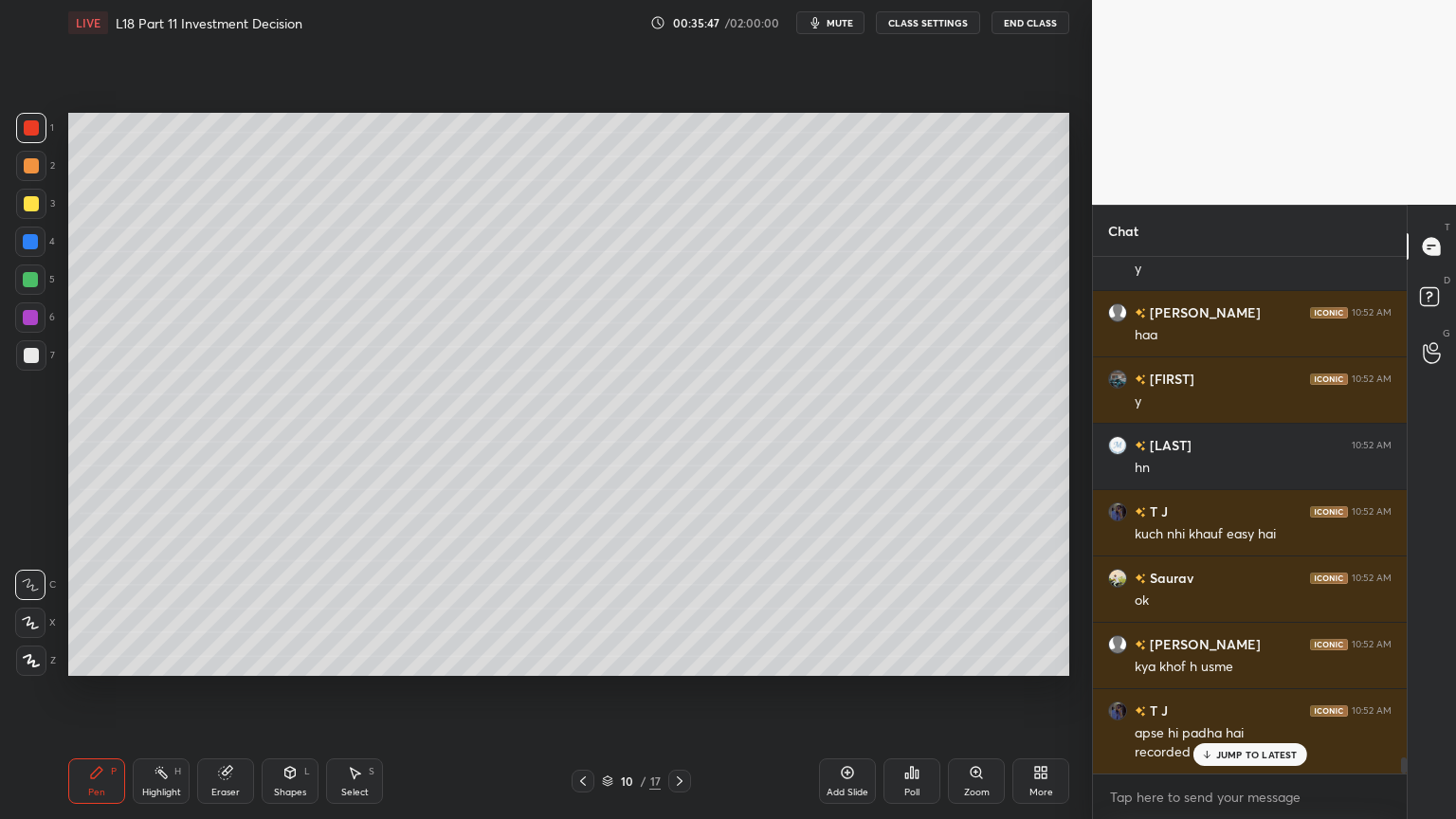 click at bounding box center [583, 781] 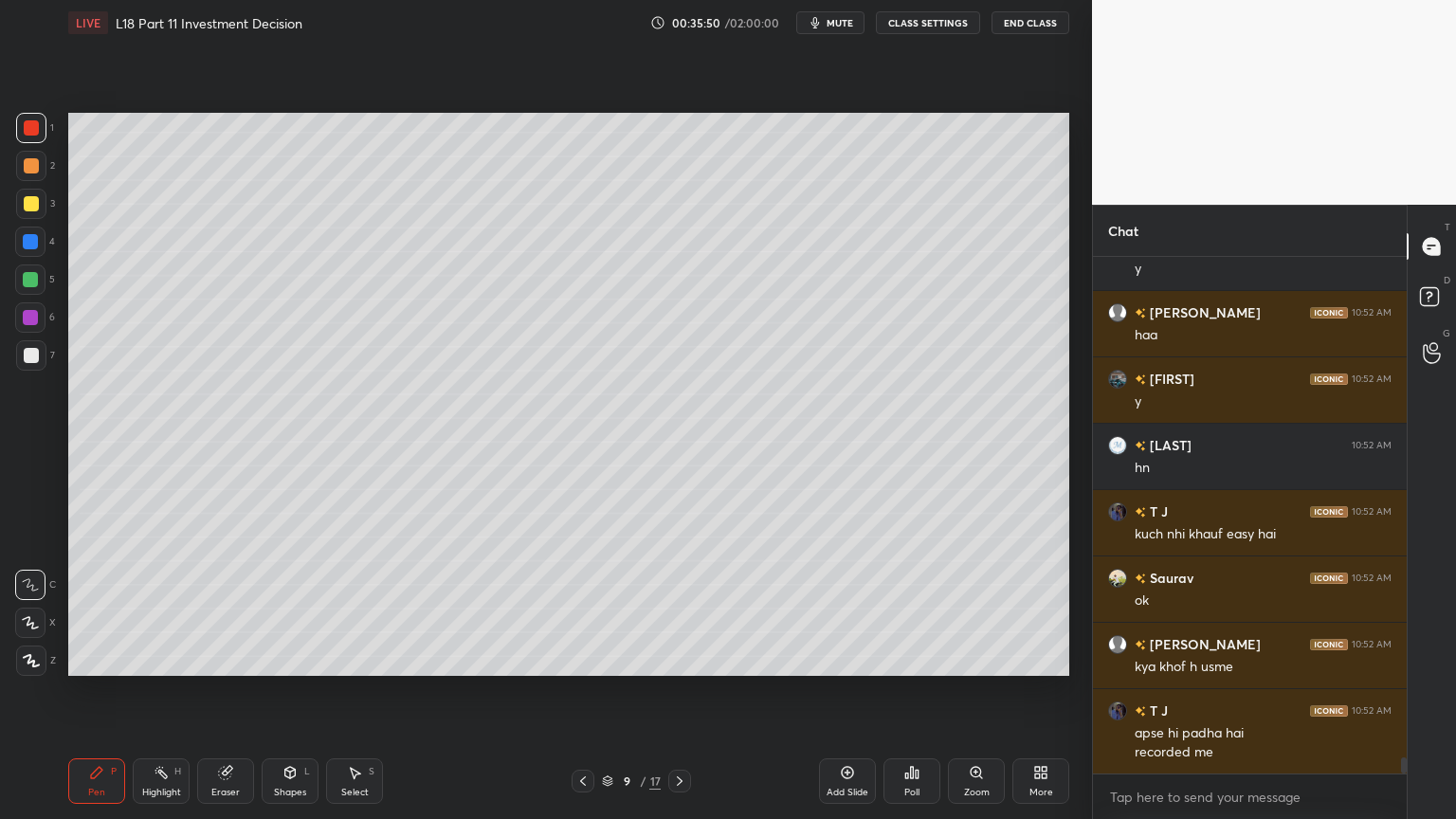scroll, scrollTop: 16341, scrollLeft: 0, axis: vertical 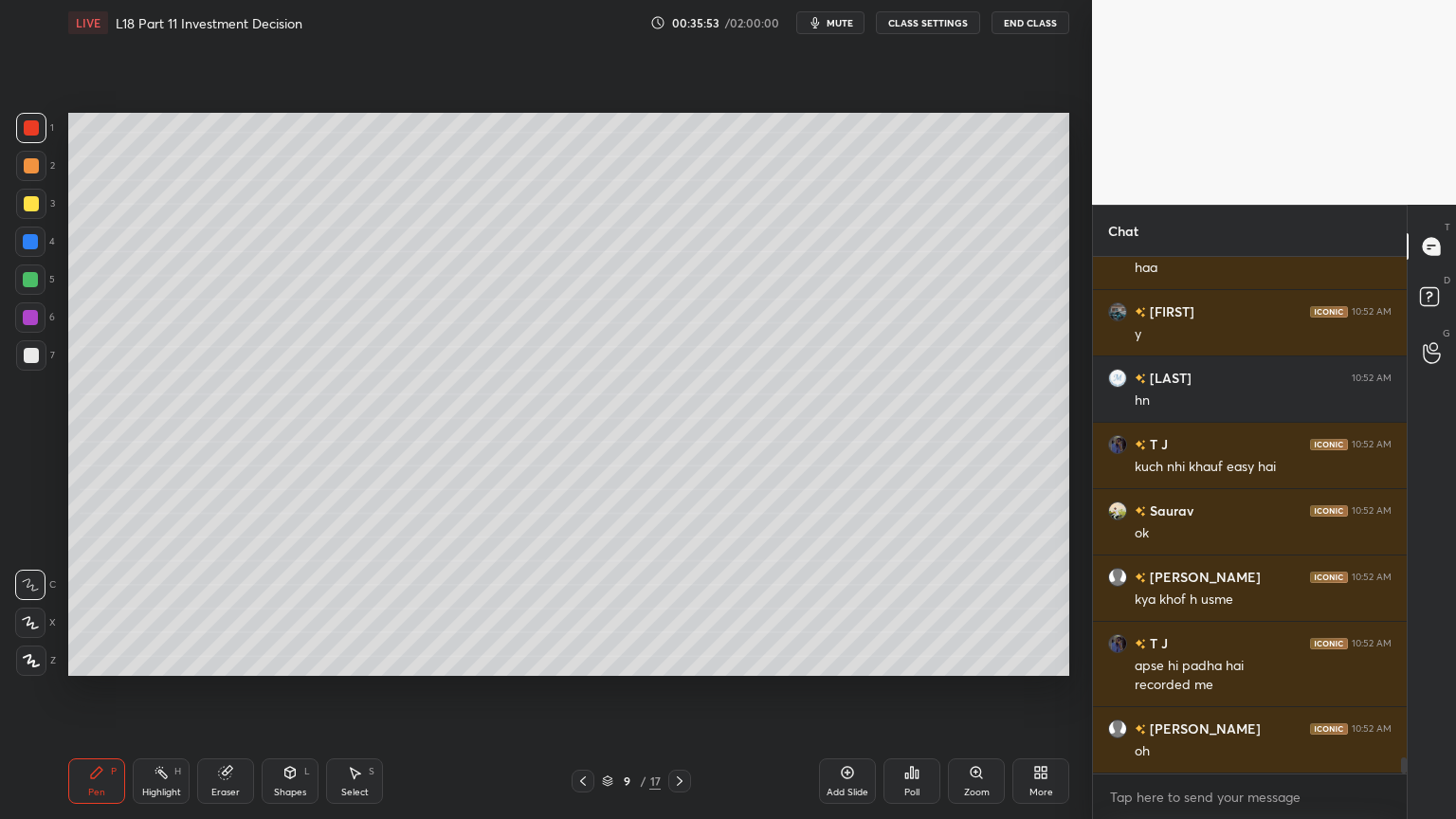 click at bounding box center [680, 781] 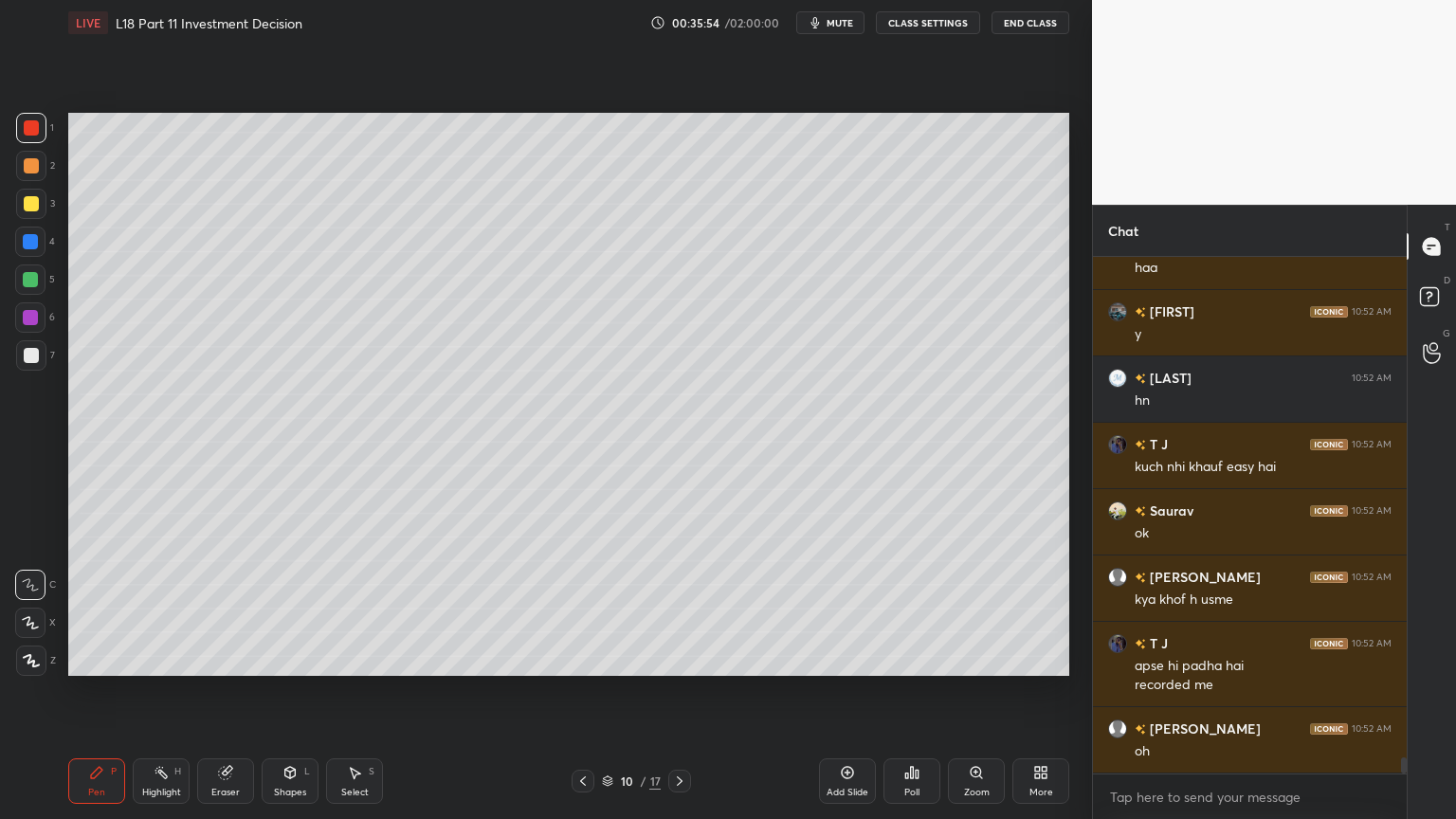 click 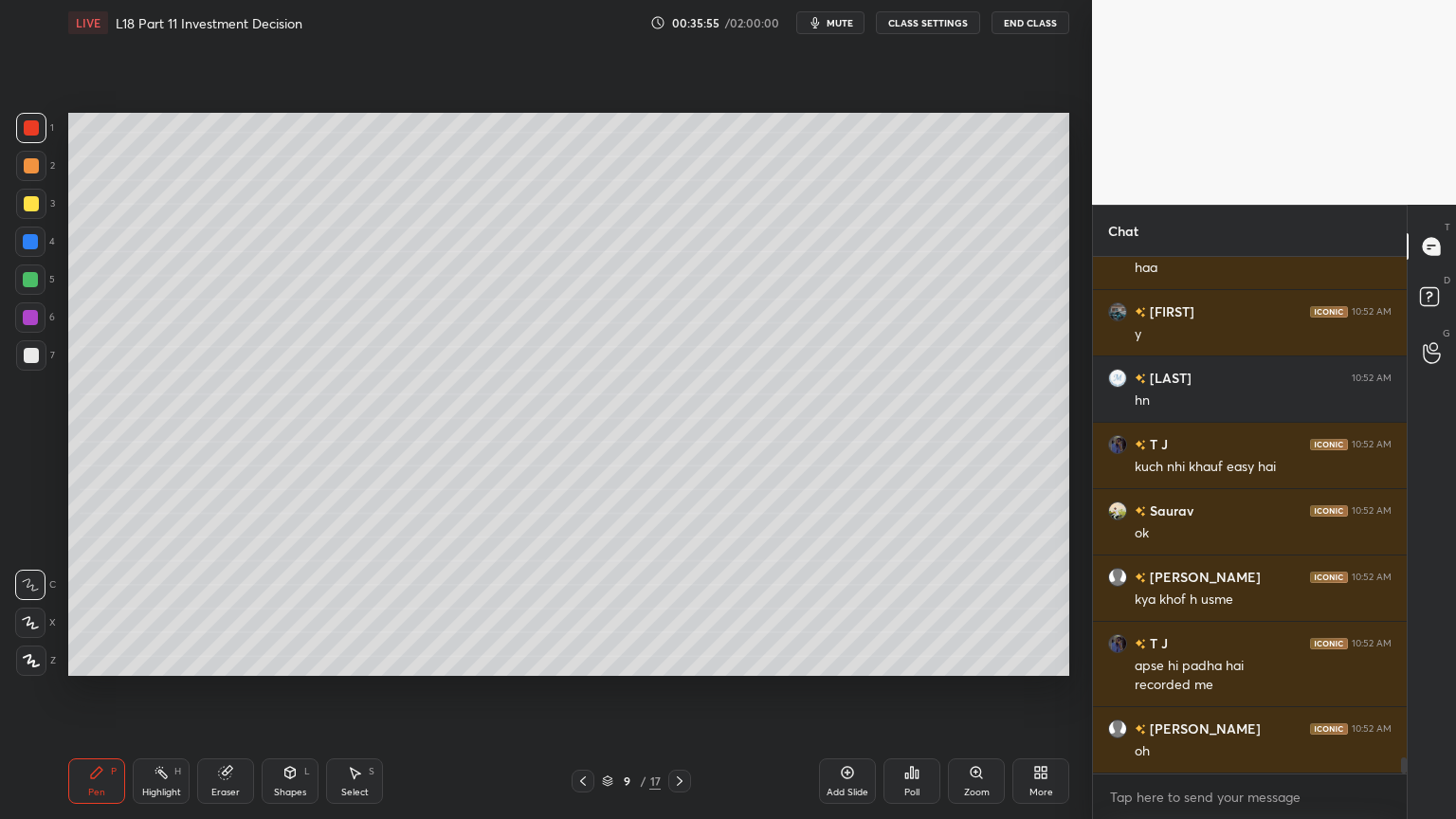 click at bounding box center (583, 781) 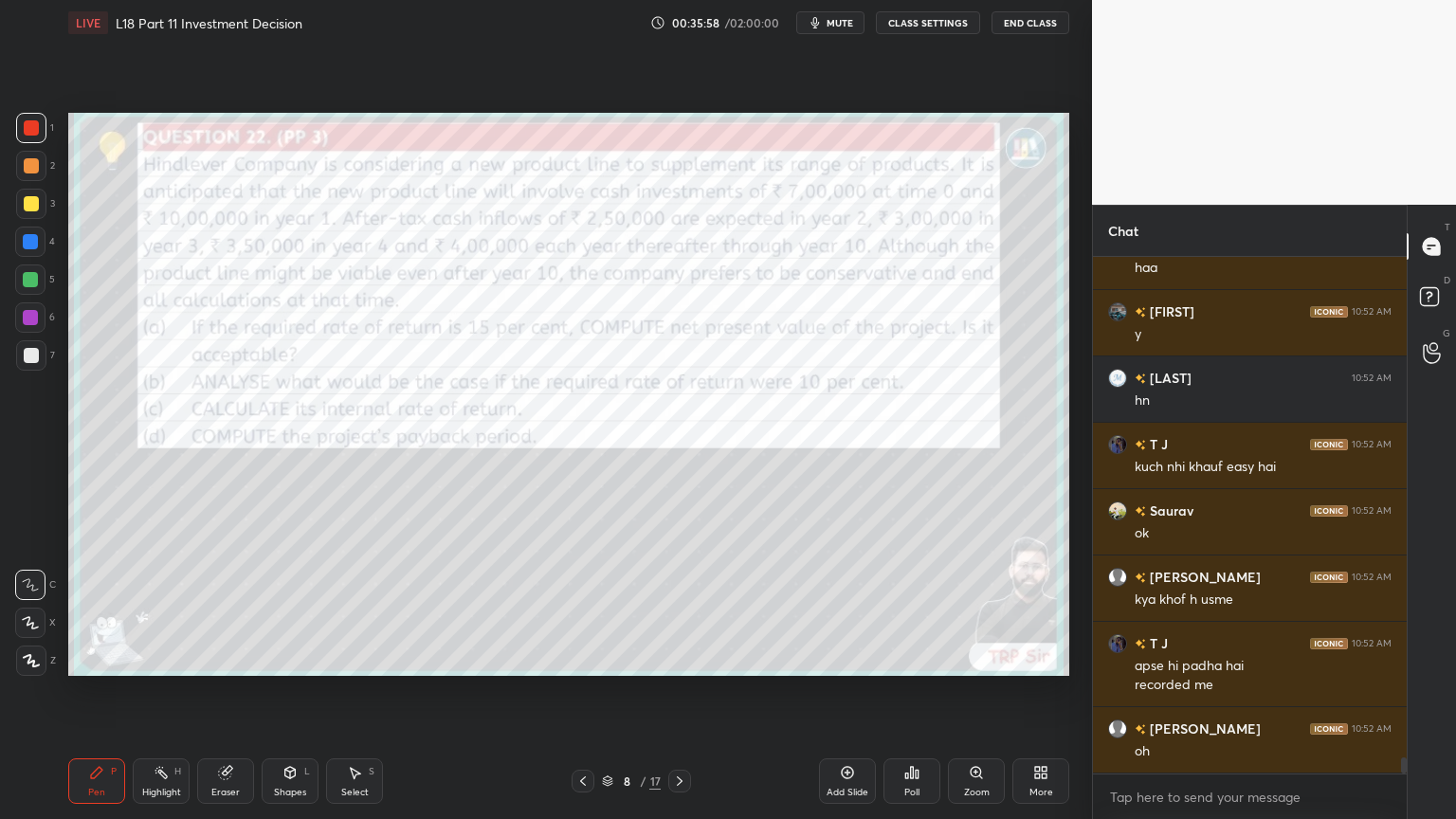 click 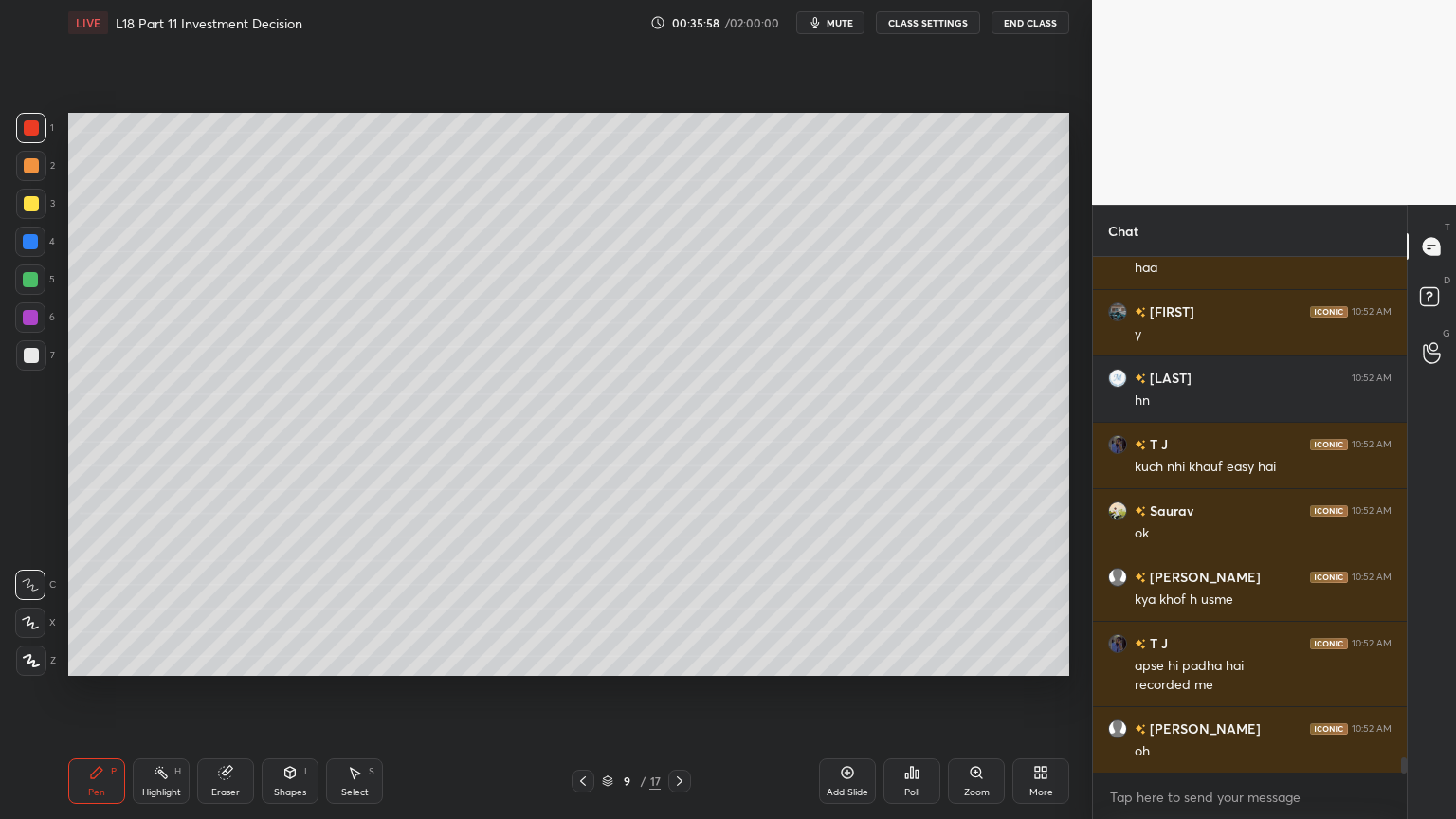 click 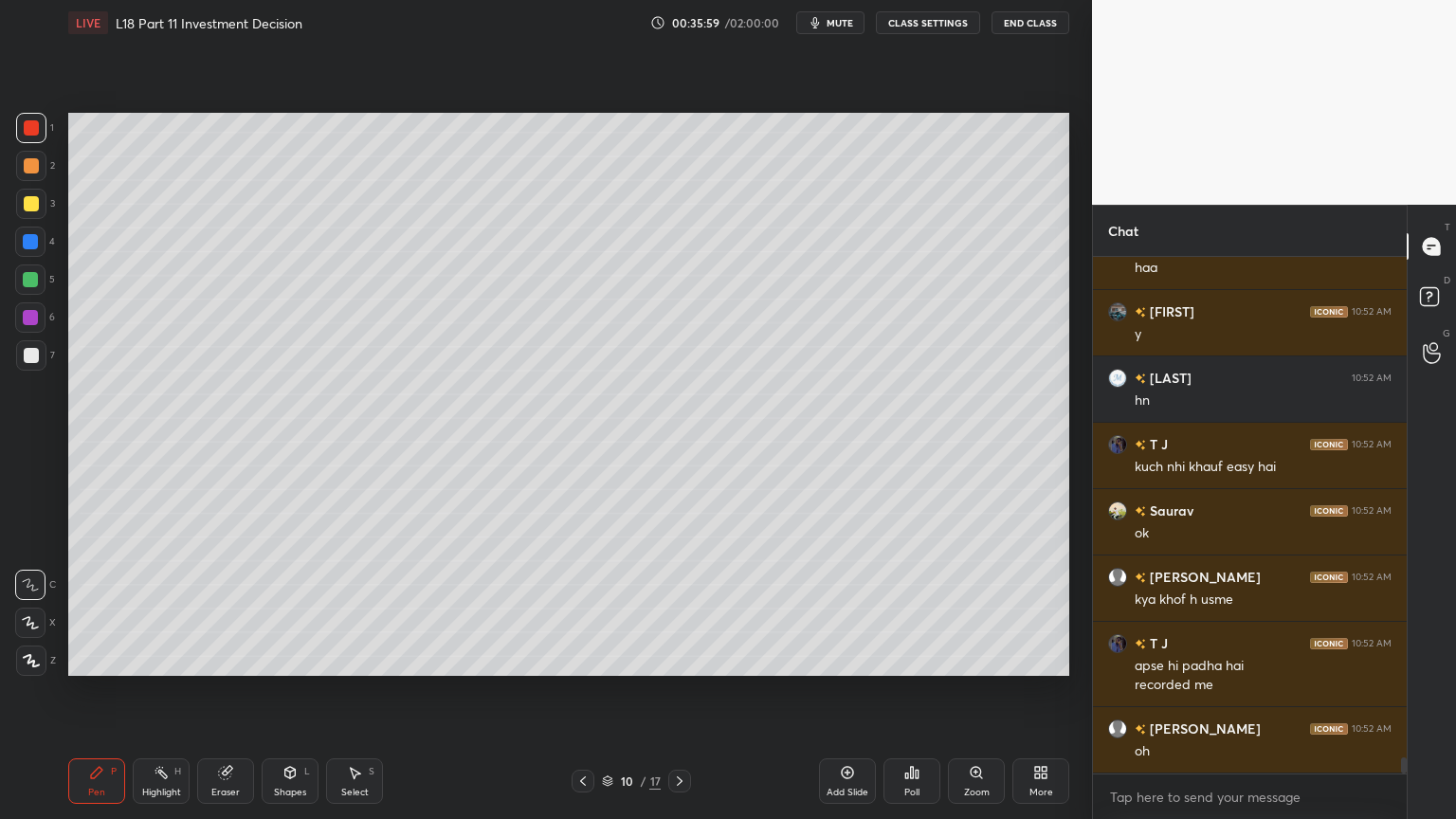 click 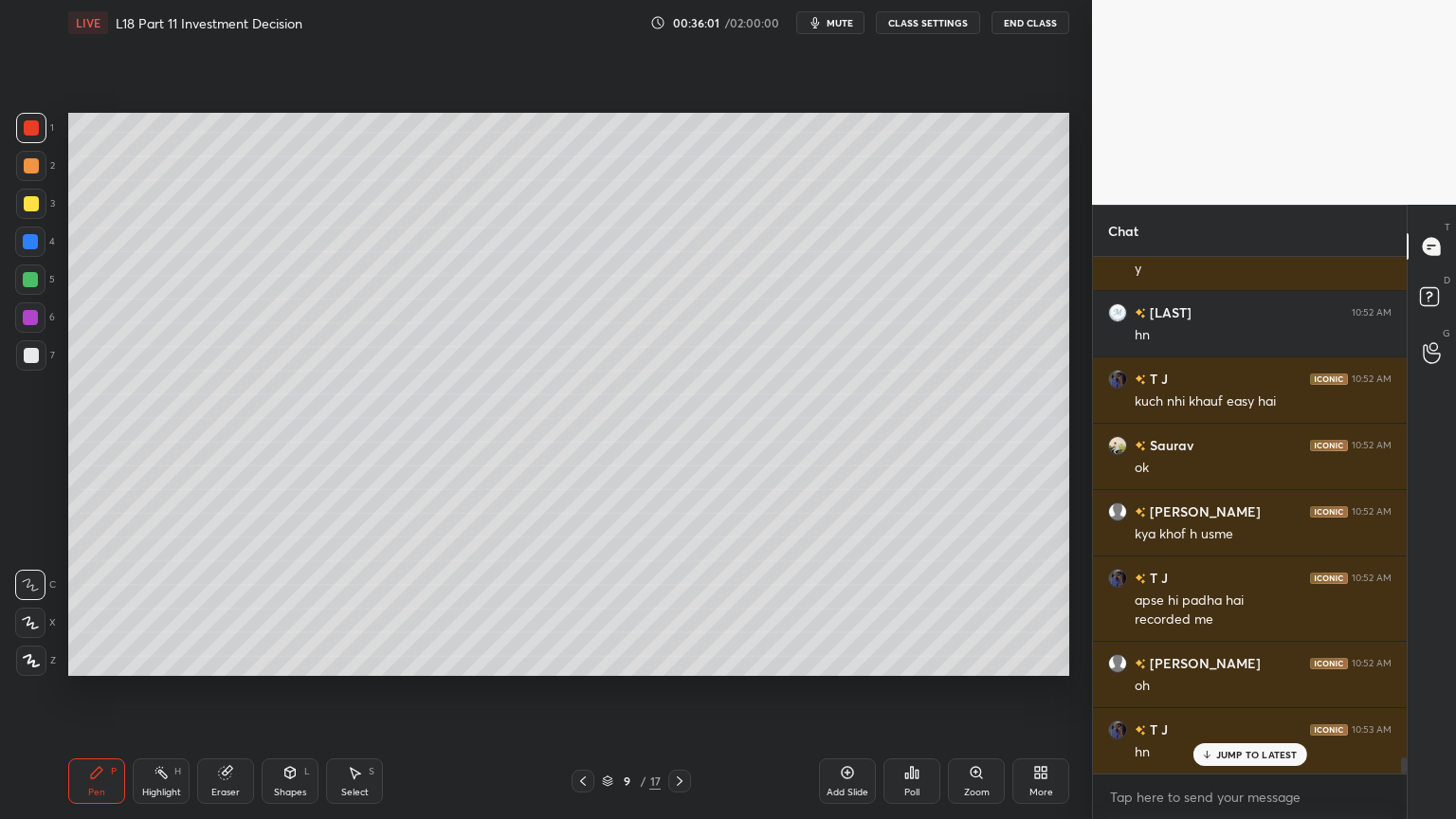 scroll, scrollTop: 16474, scrollLeft: 0, axis: vertical 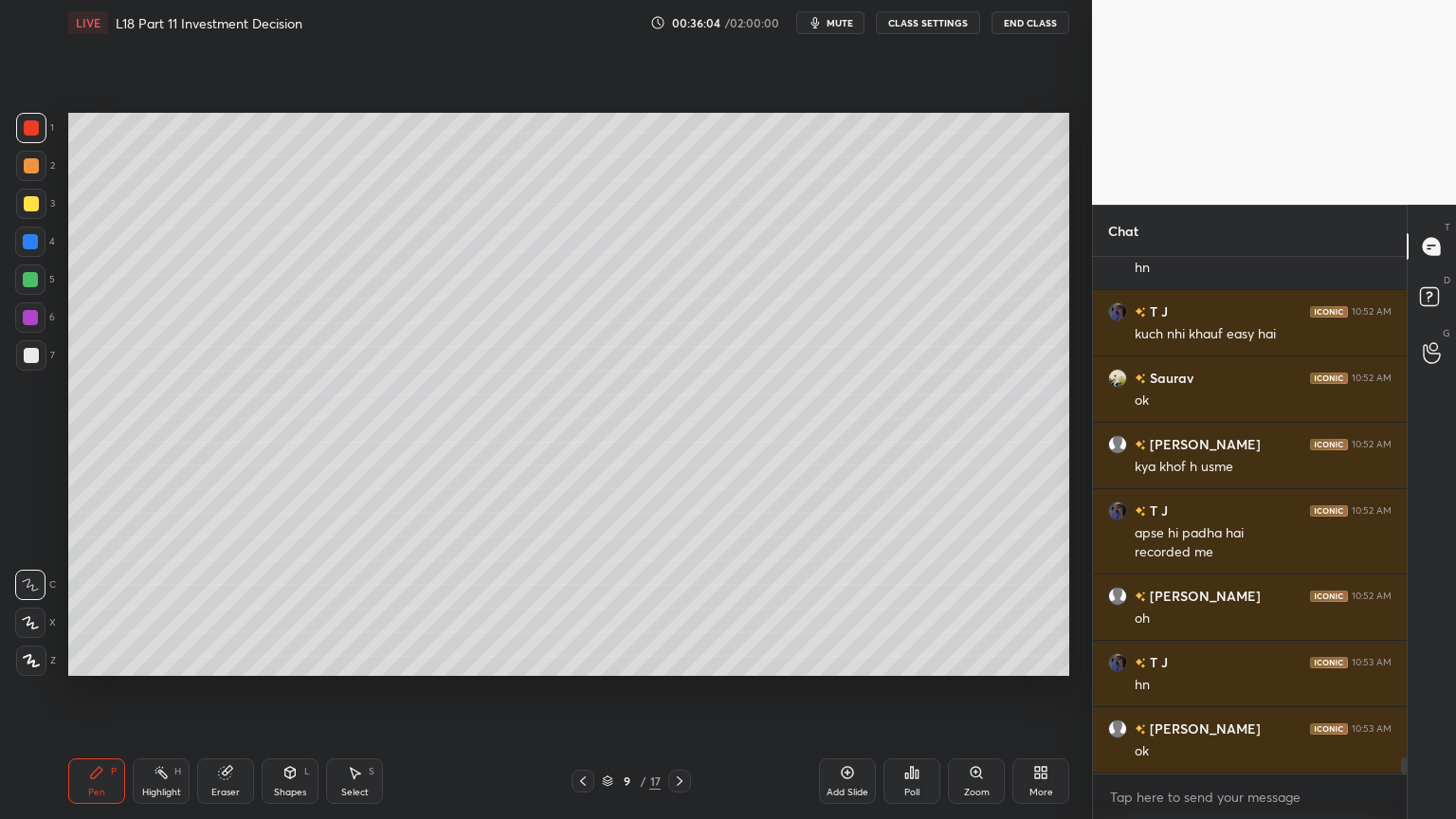 click 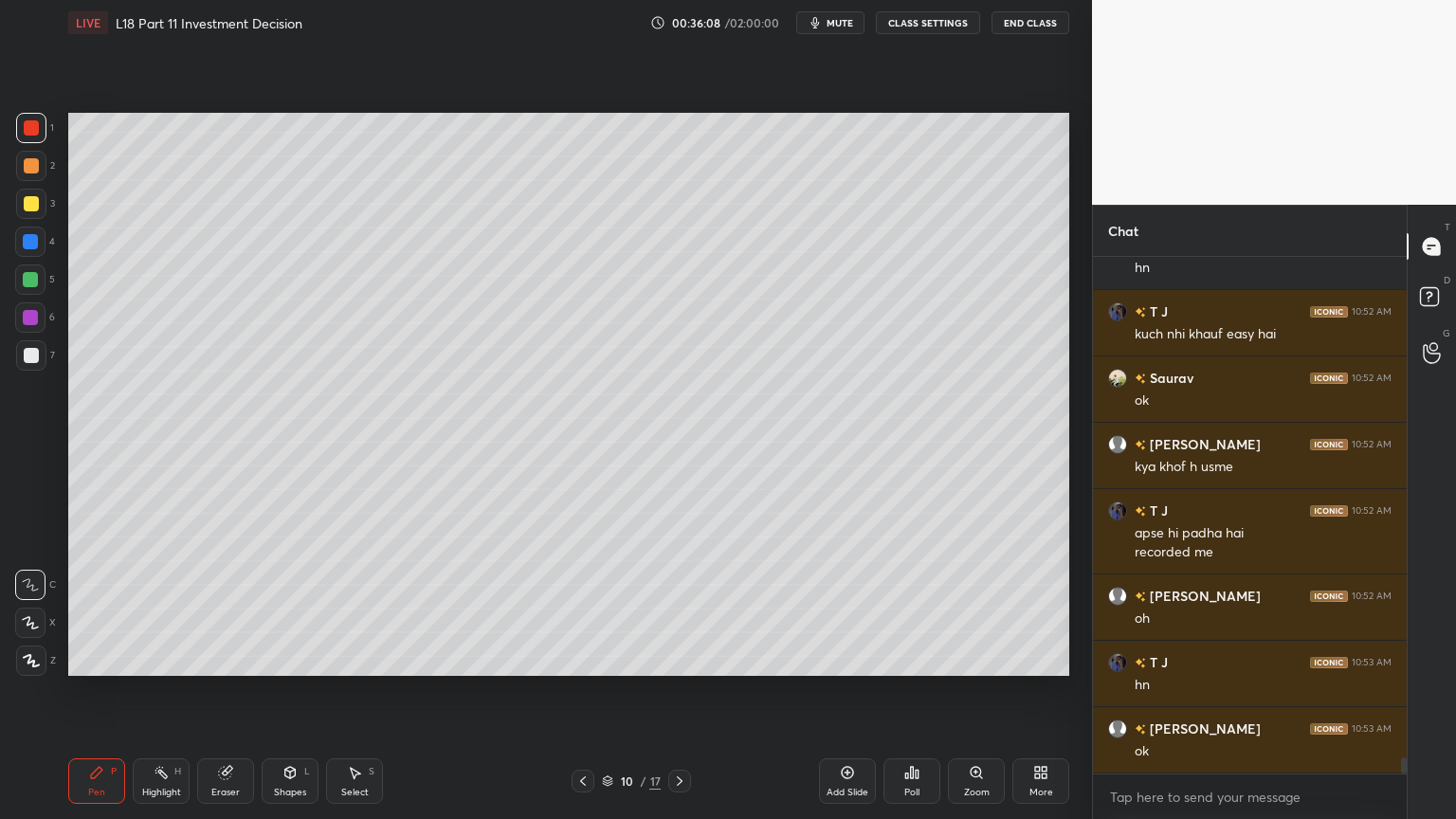 click on "4" at bounding box center (35, 246) 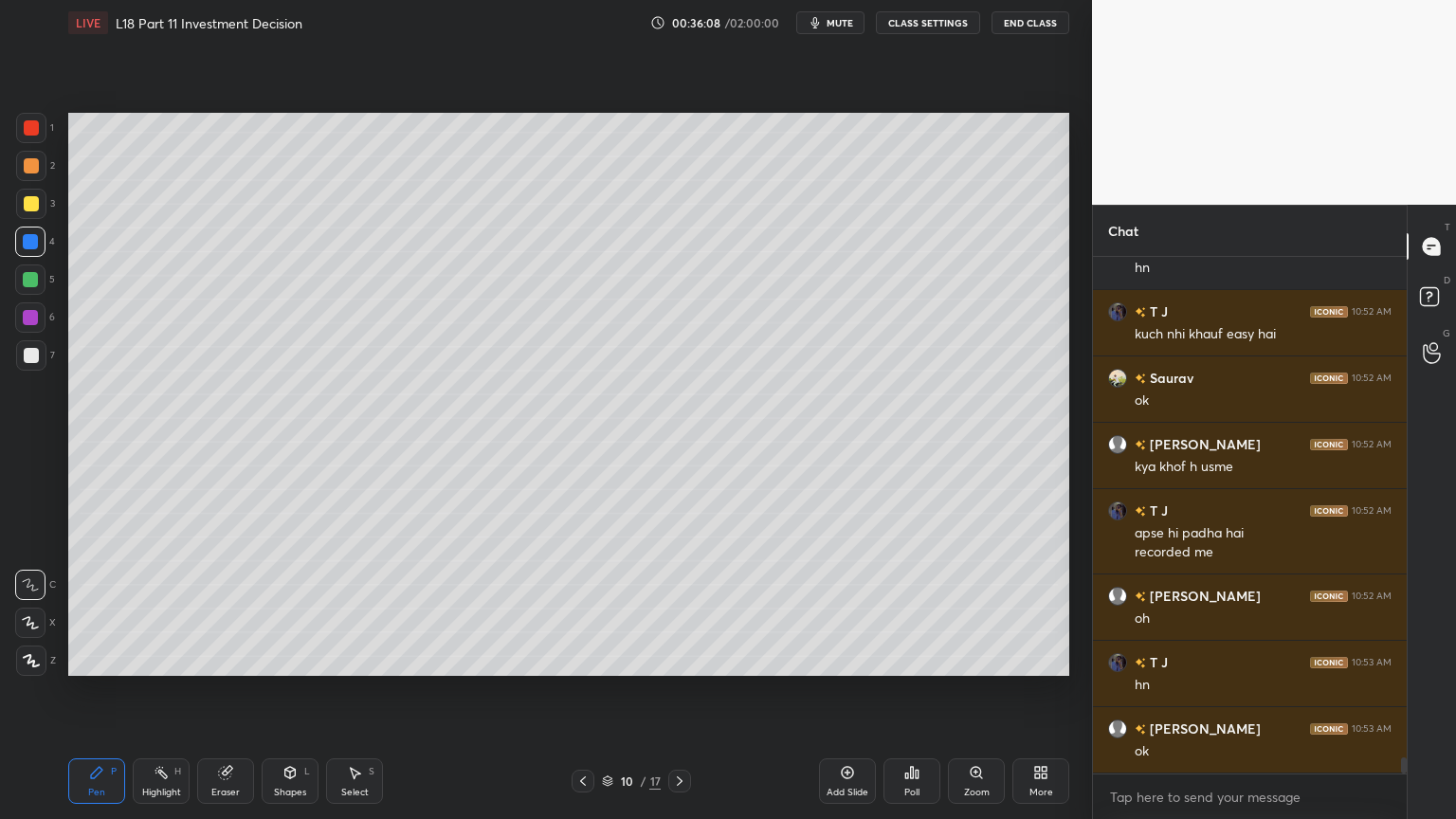 click at bounding box center (30, 280) 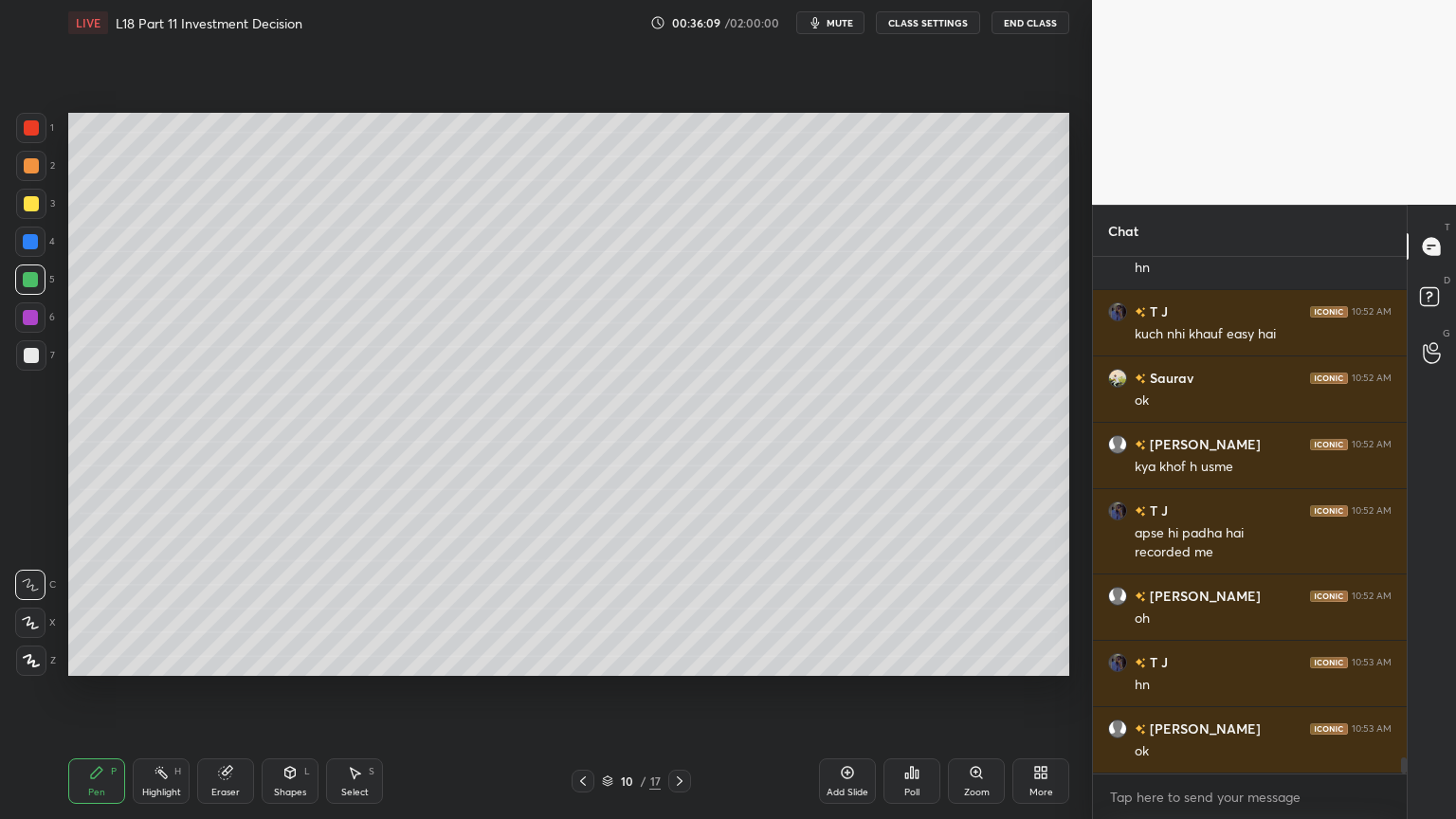 click at bounding box center (31, 355) 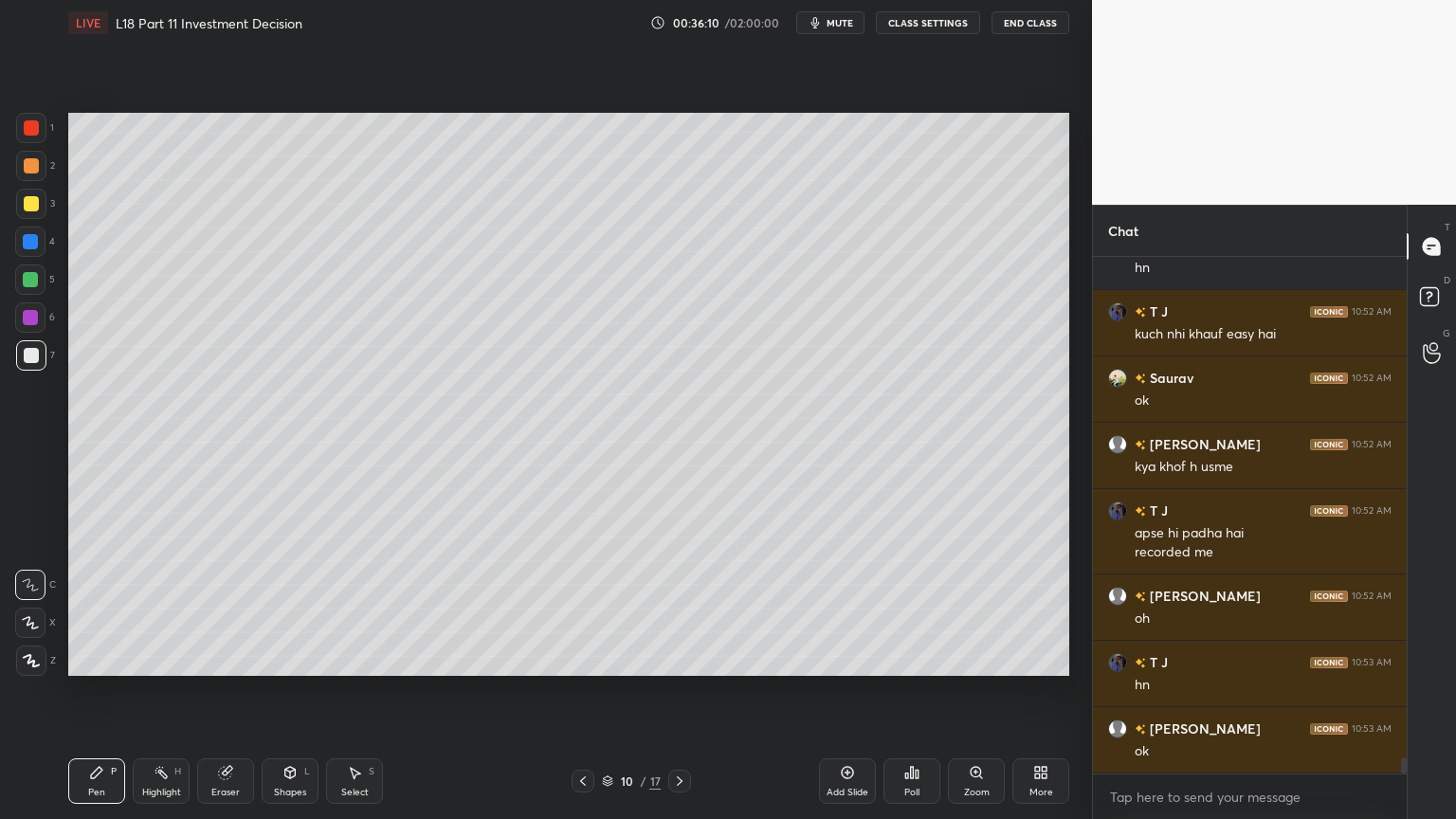click at bounding box center [583, 781] 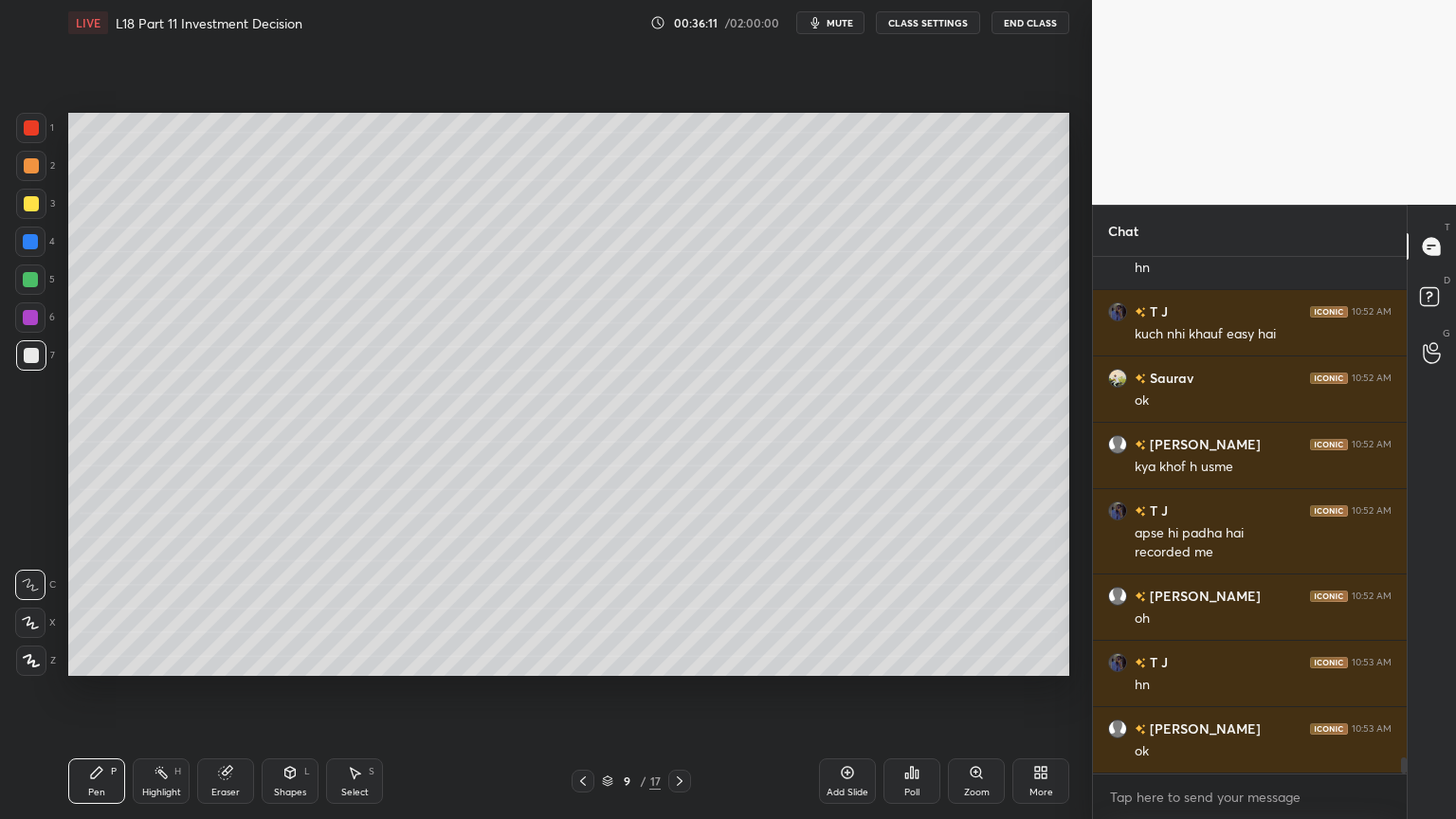 click 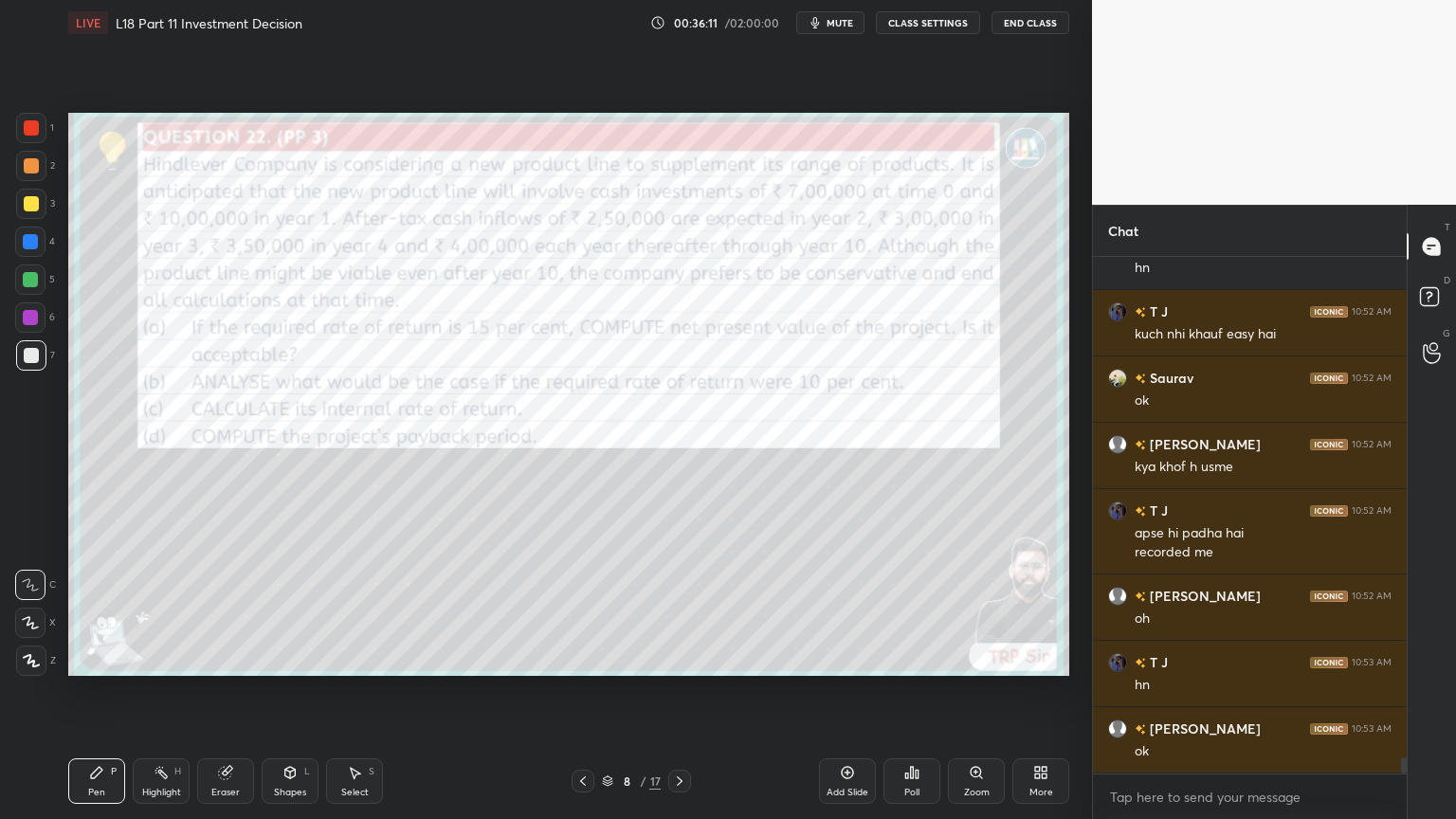 click 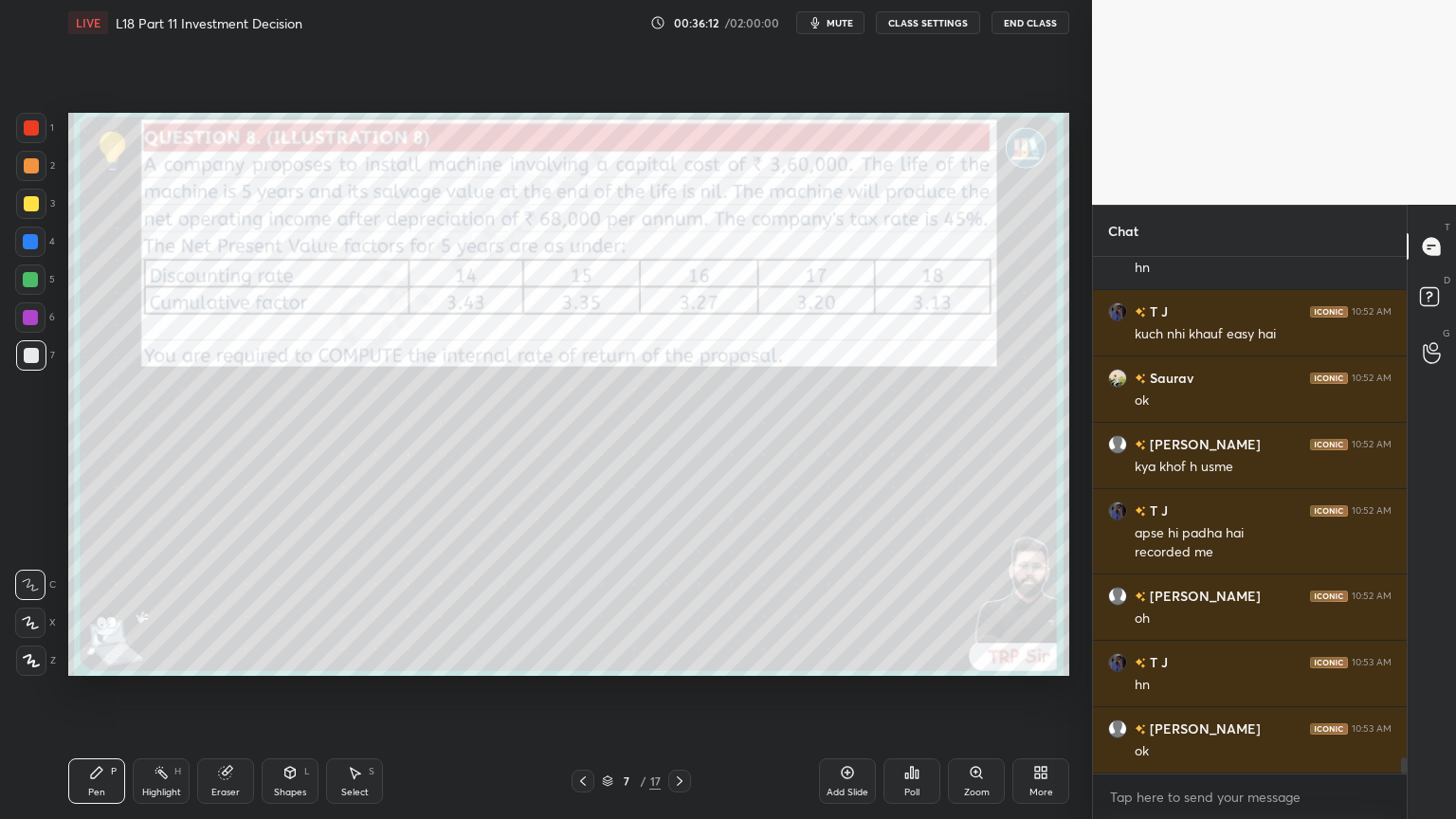 click at bounding box center [680, 781] 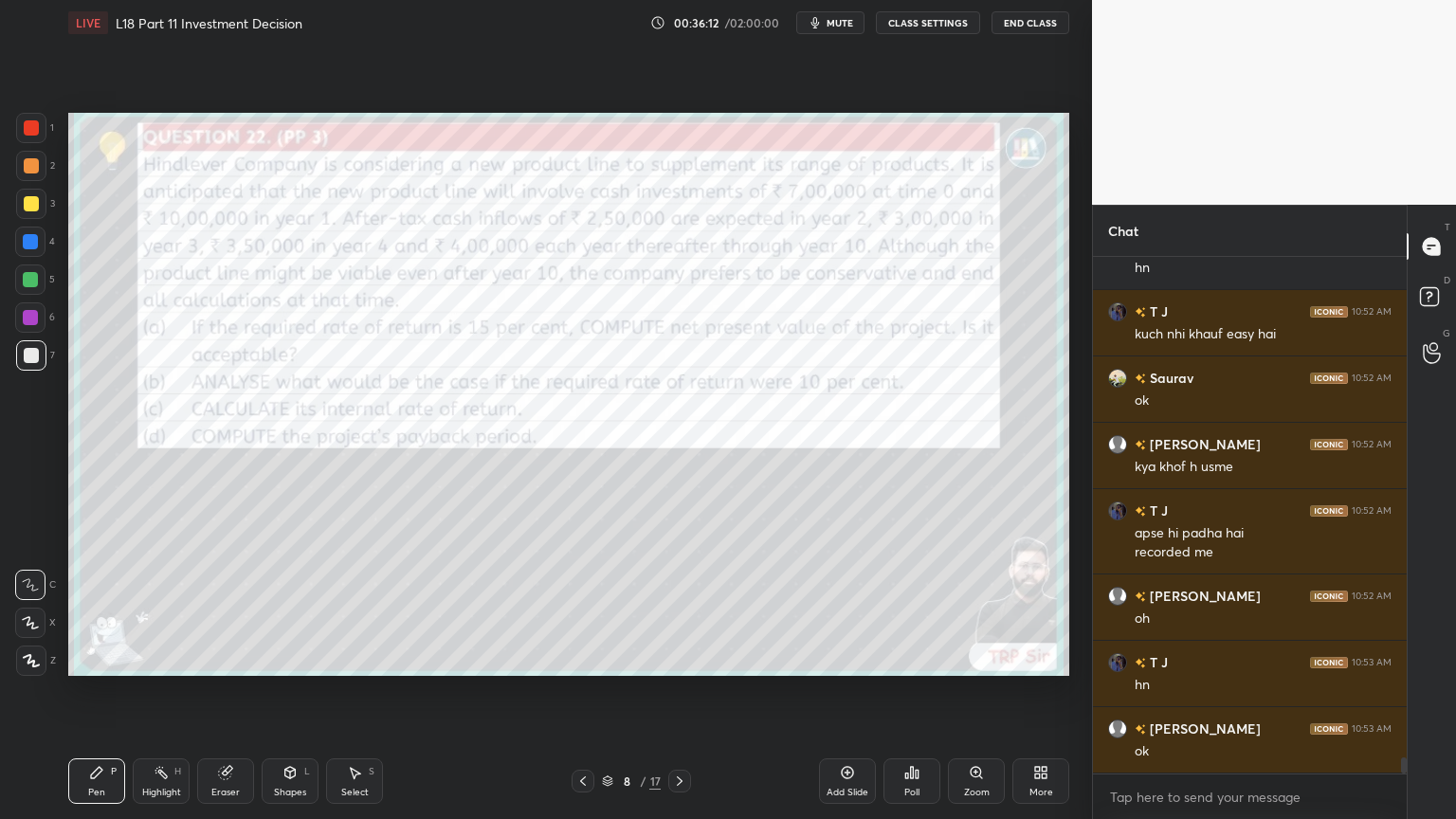 click 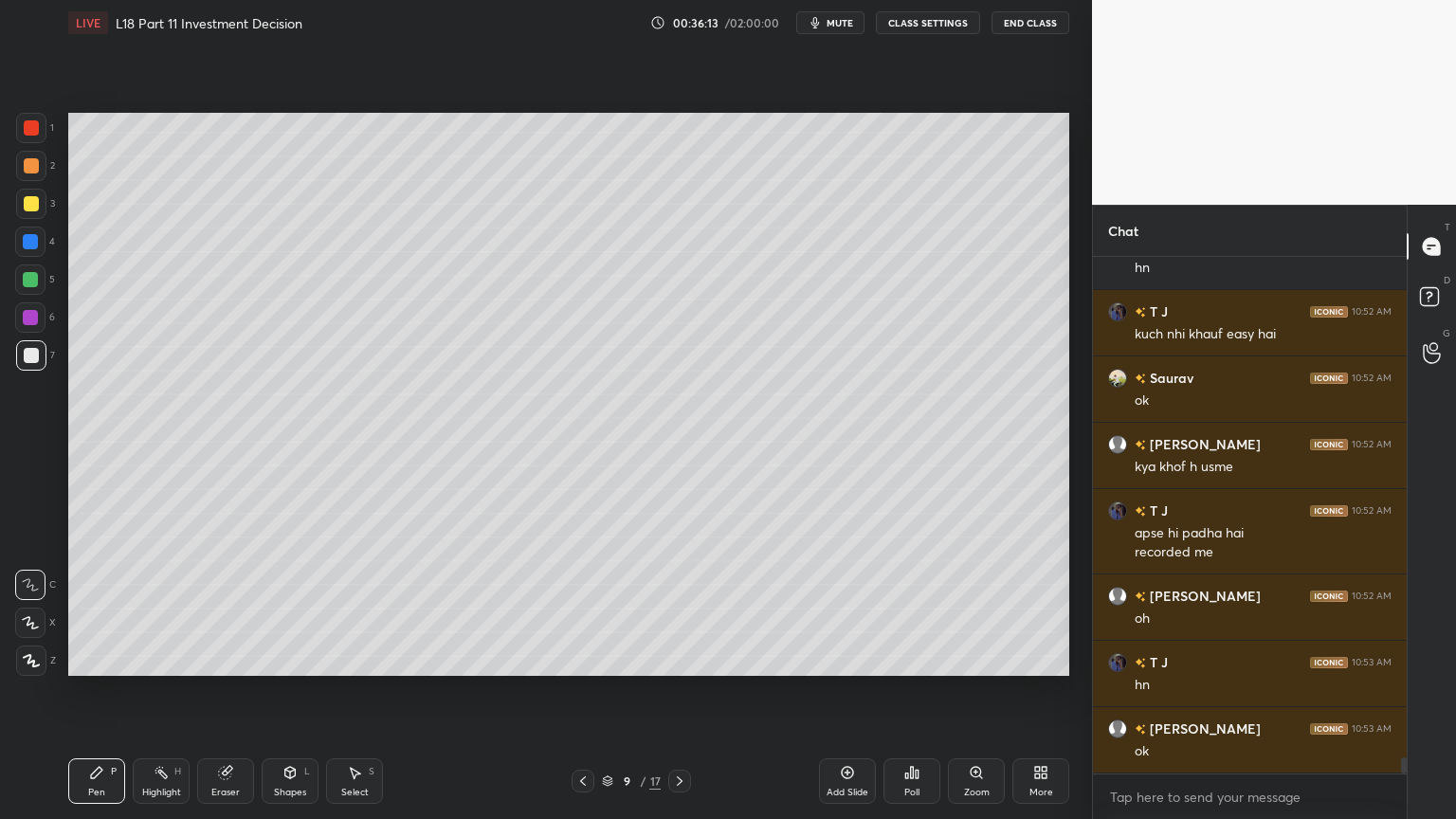 click at bounding box center [31, 128] 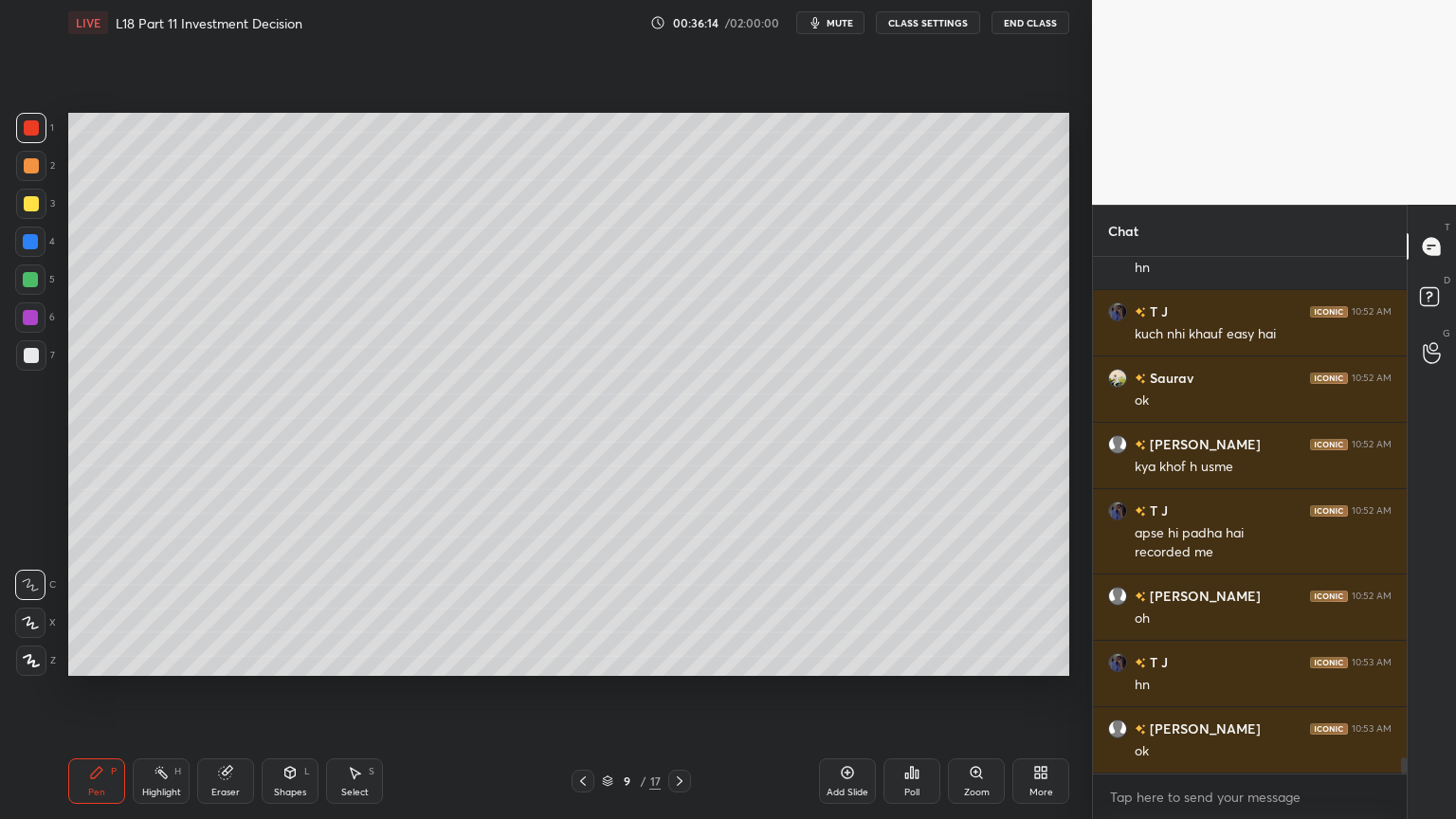 scroll, scrollTop: 16493, scrollLeft: 0, axis: vertical 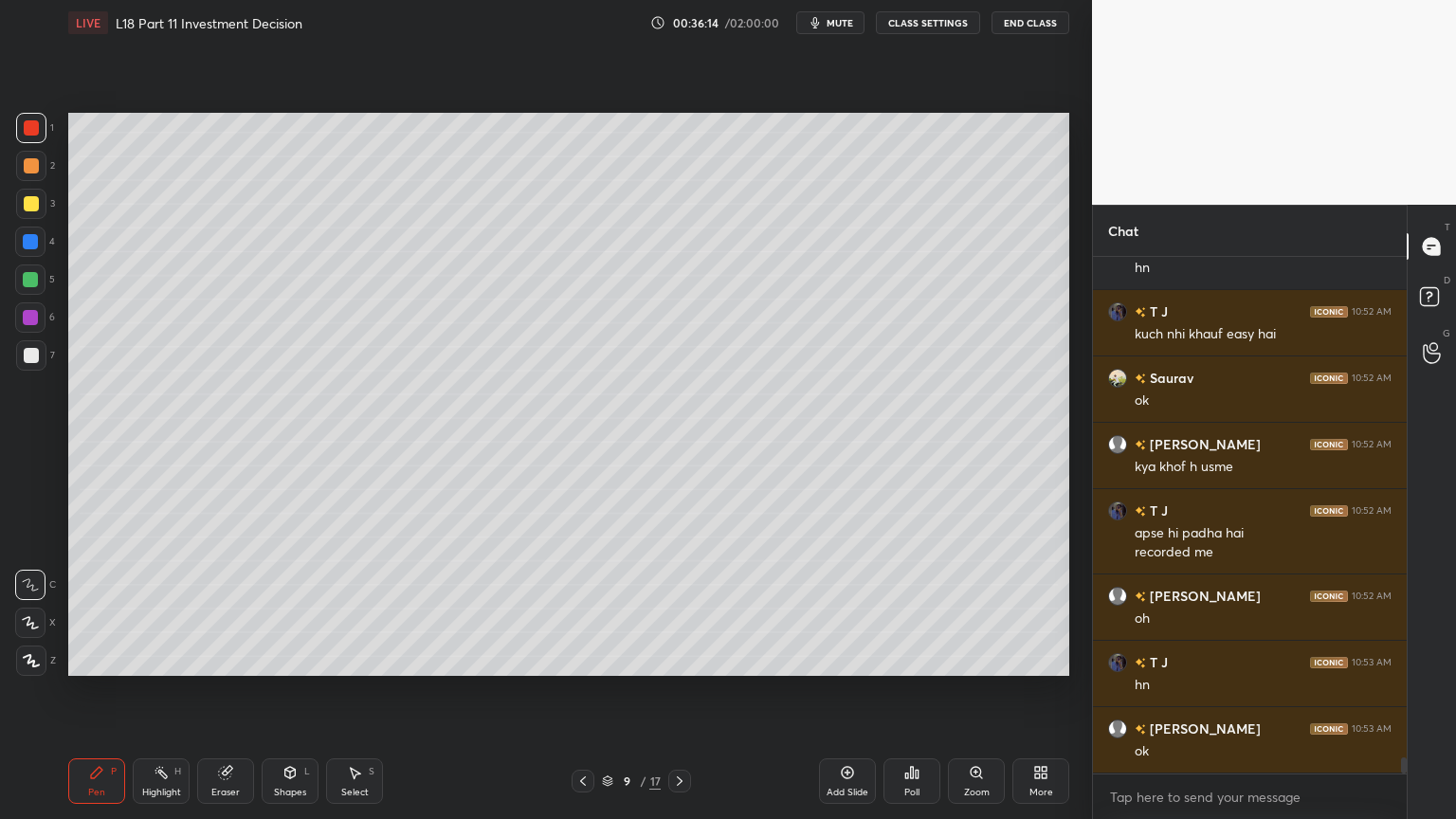 click 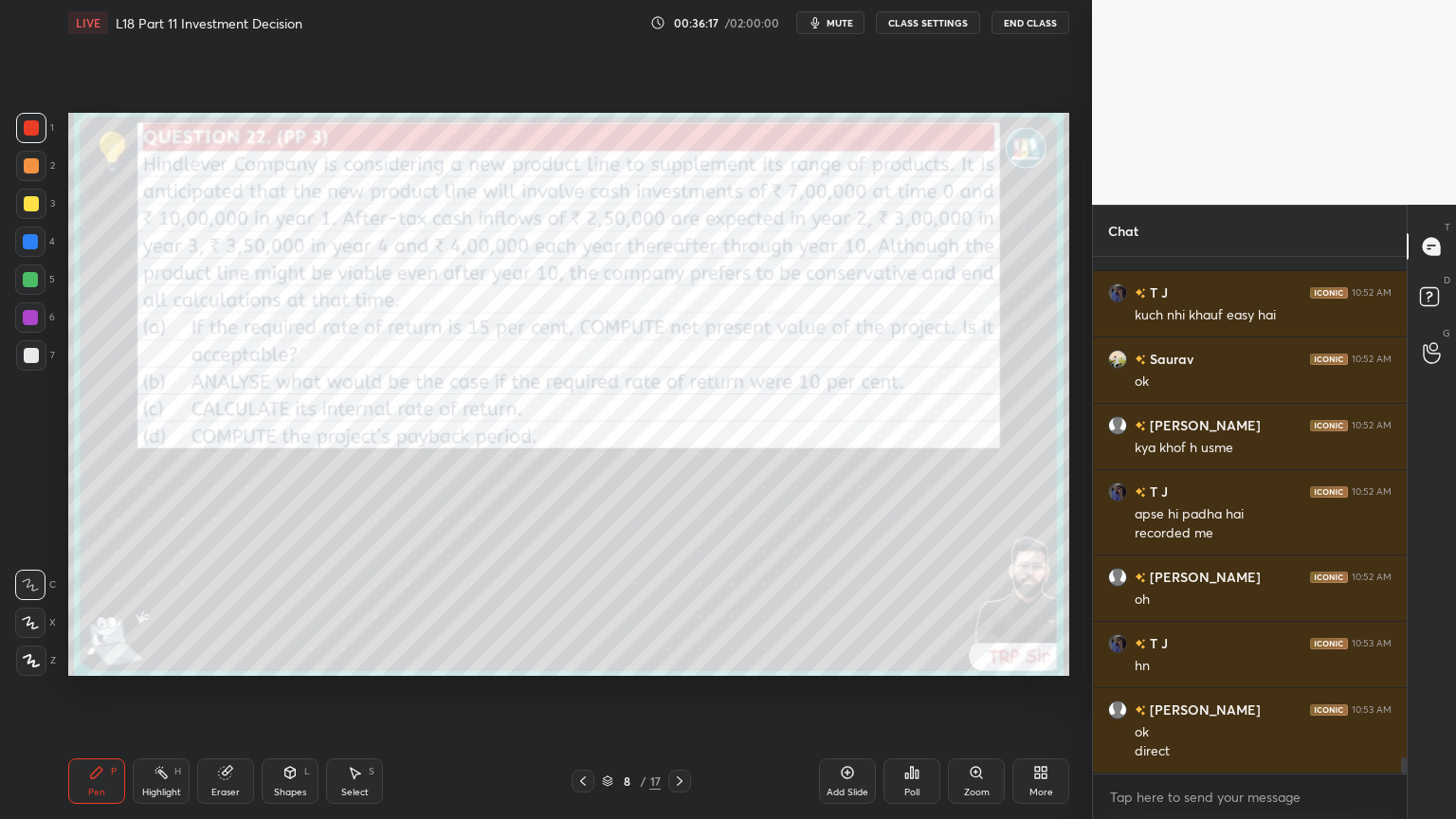 click 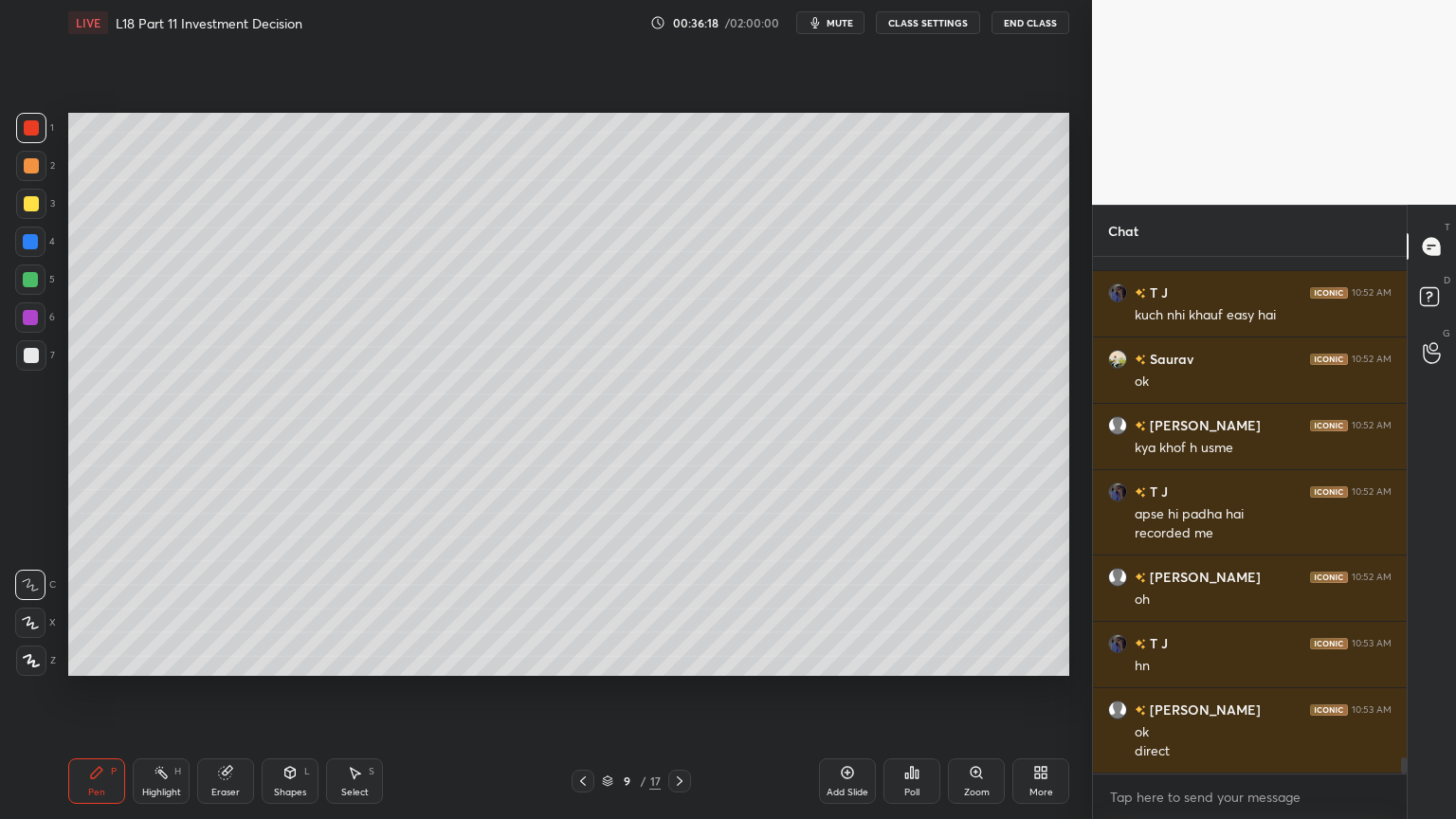 scroll, scrollTop: 16558, scrollLeft: 0, axis: vertical 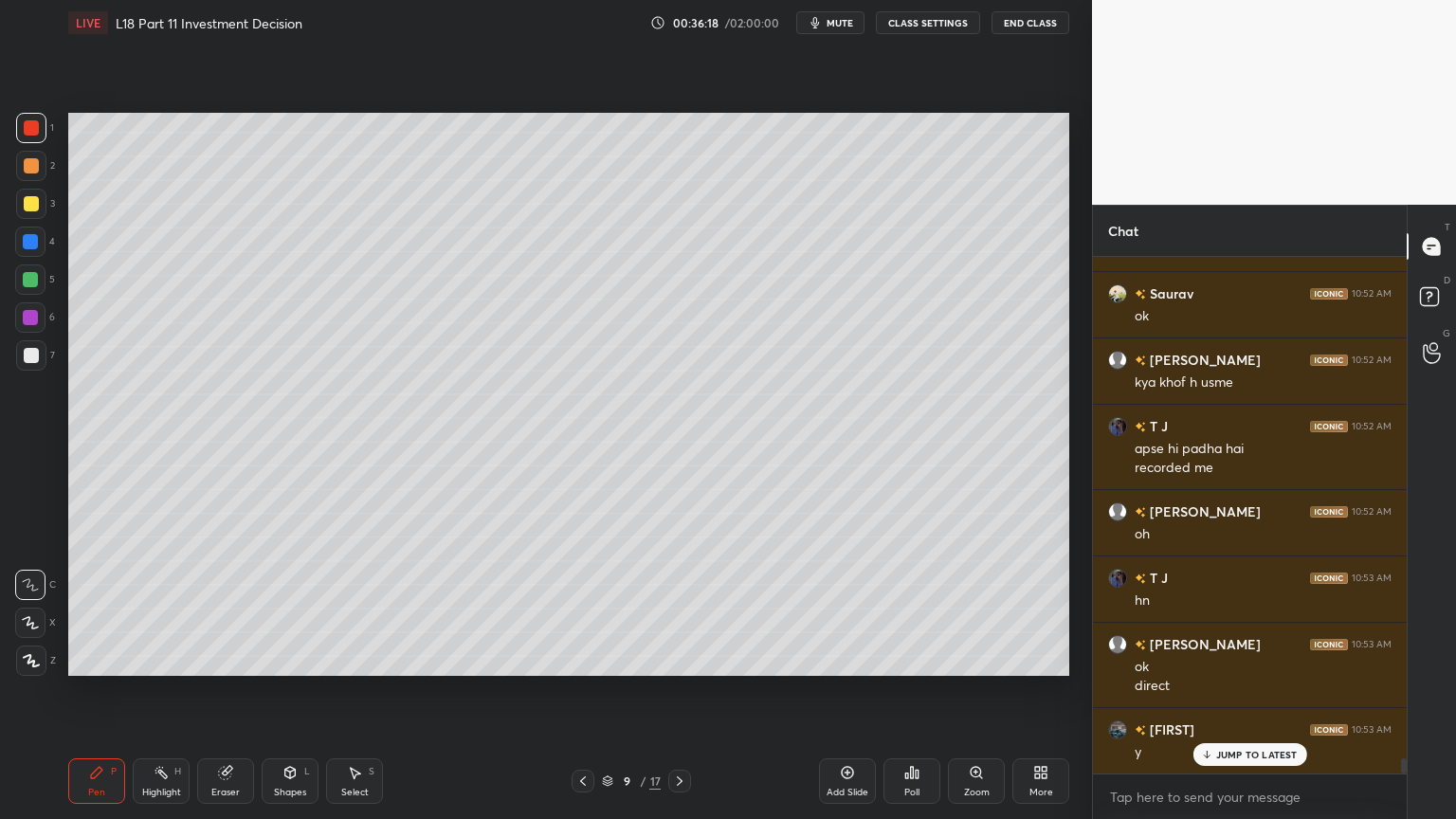 click 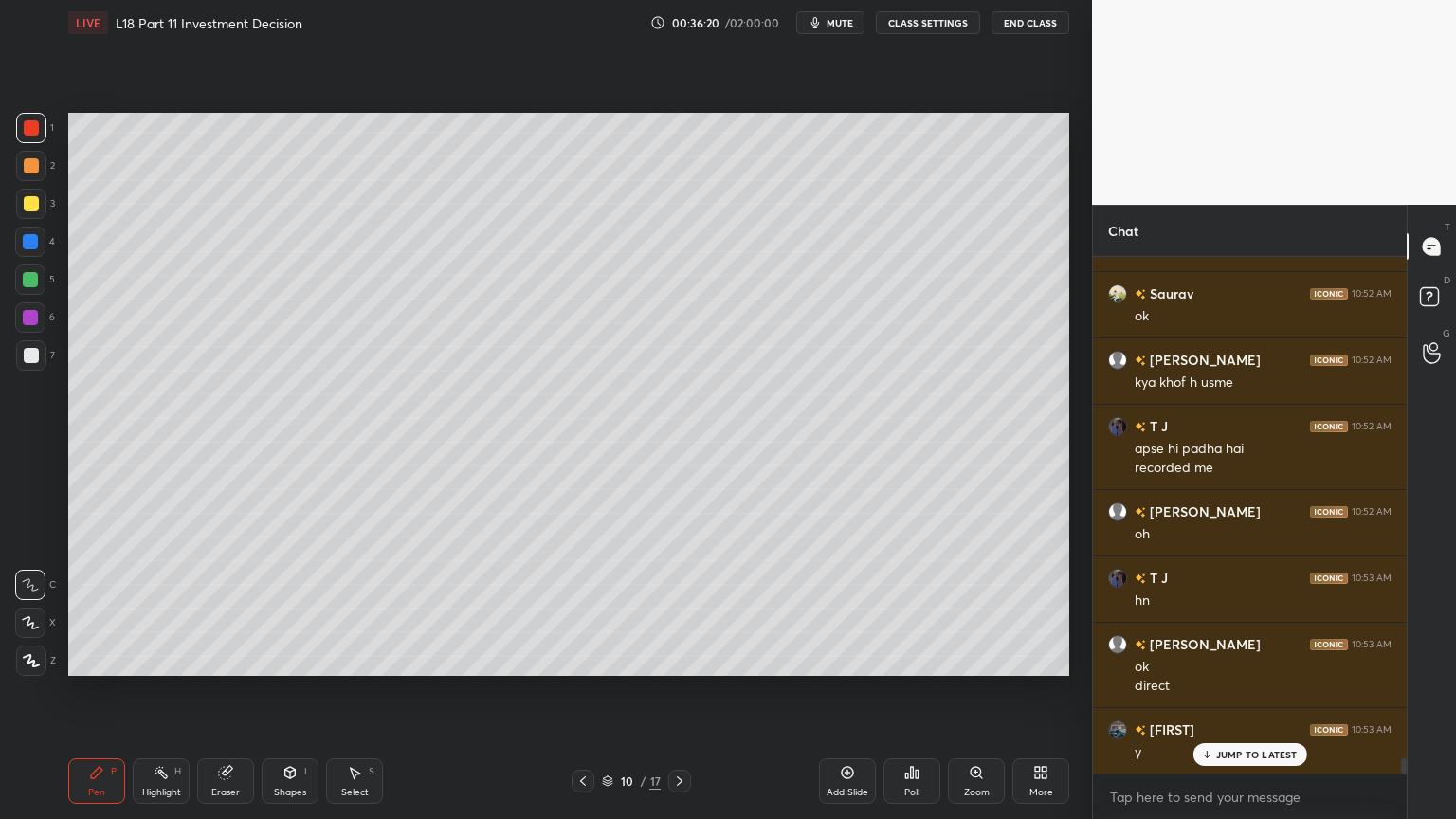 click at bounding box center [30, 280] 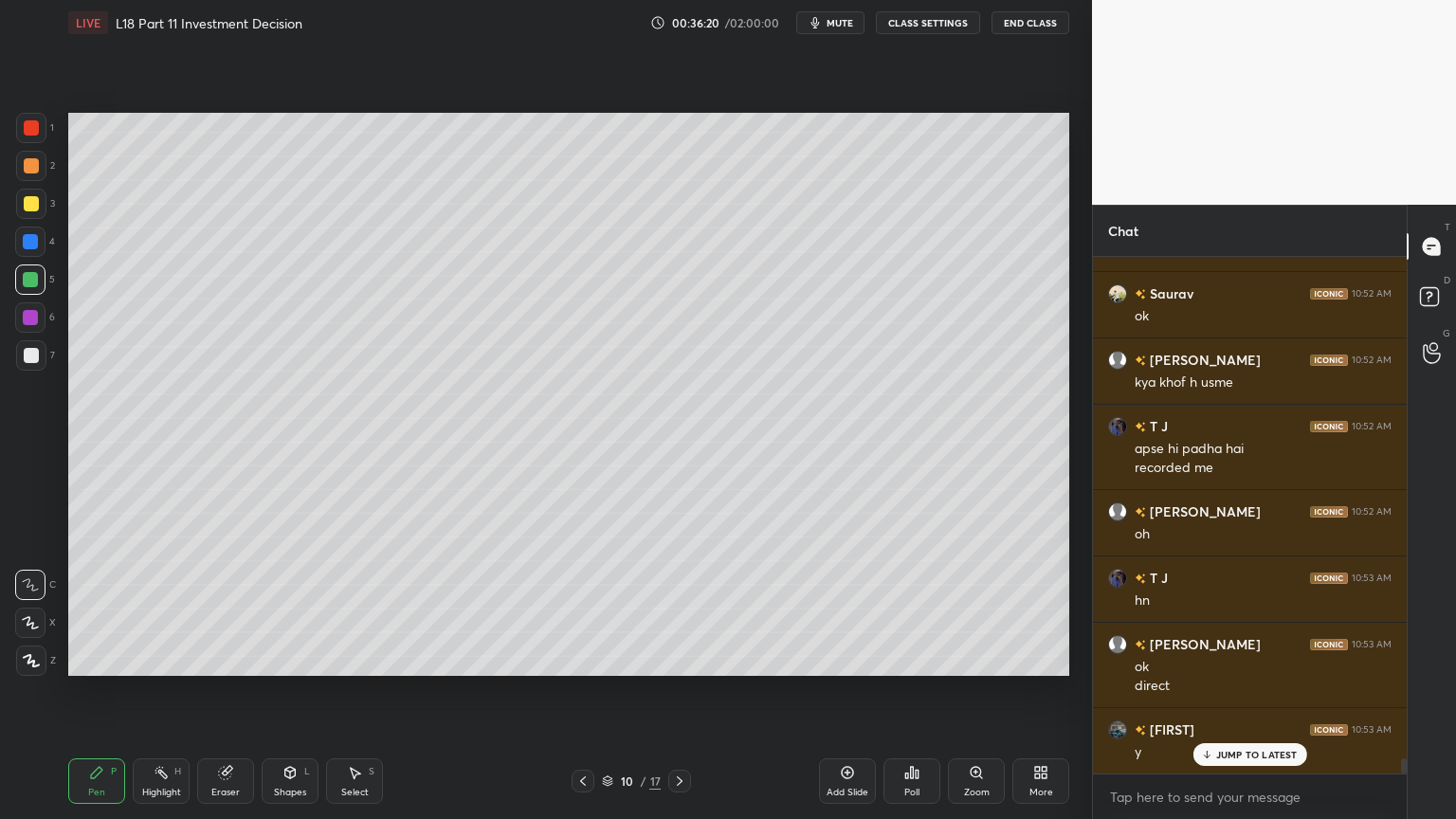 click at bounding box center [31, 166] 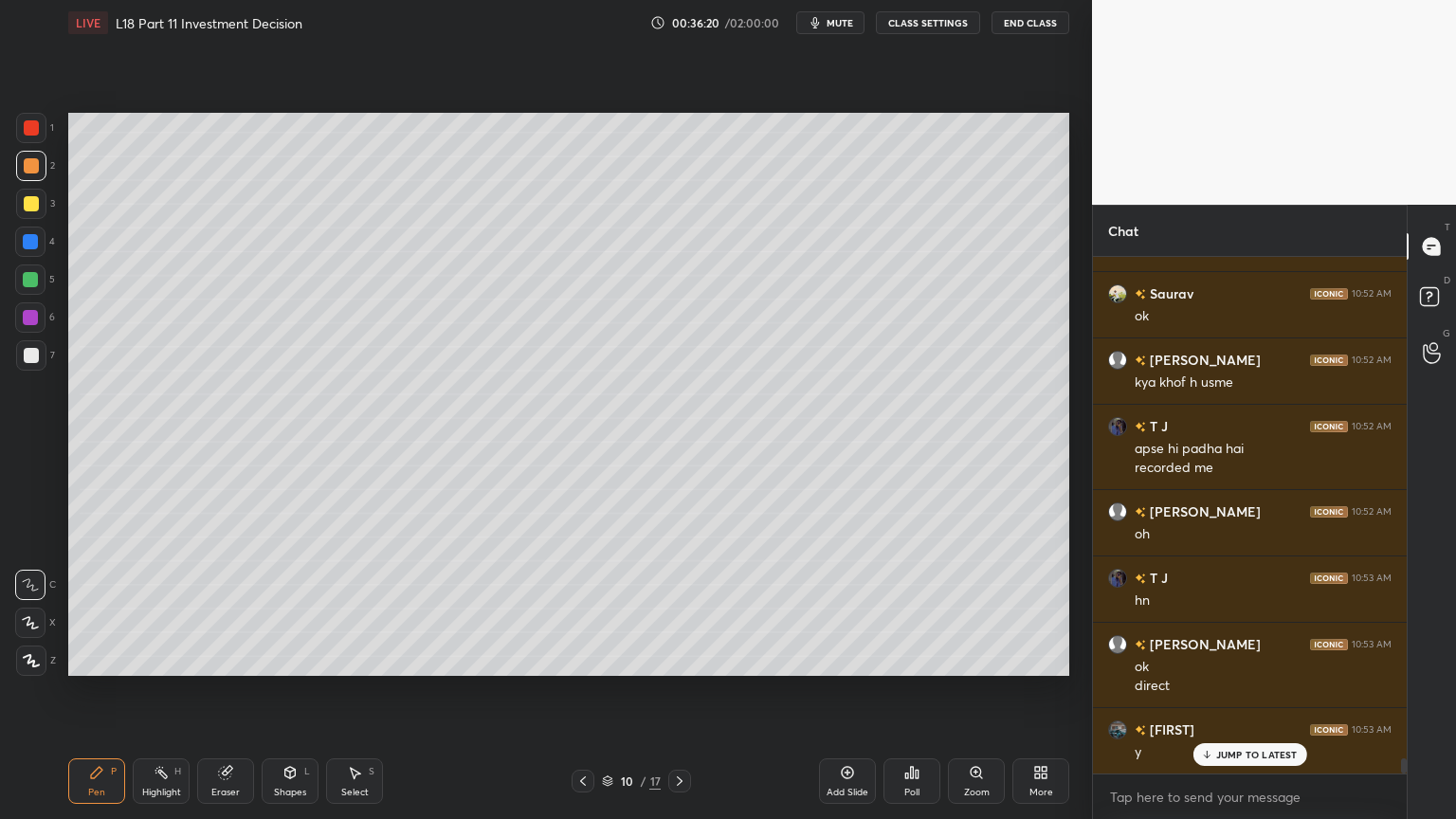 scroll, scrollTop: 16626, scrollLeft: 0, axis: vertical 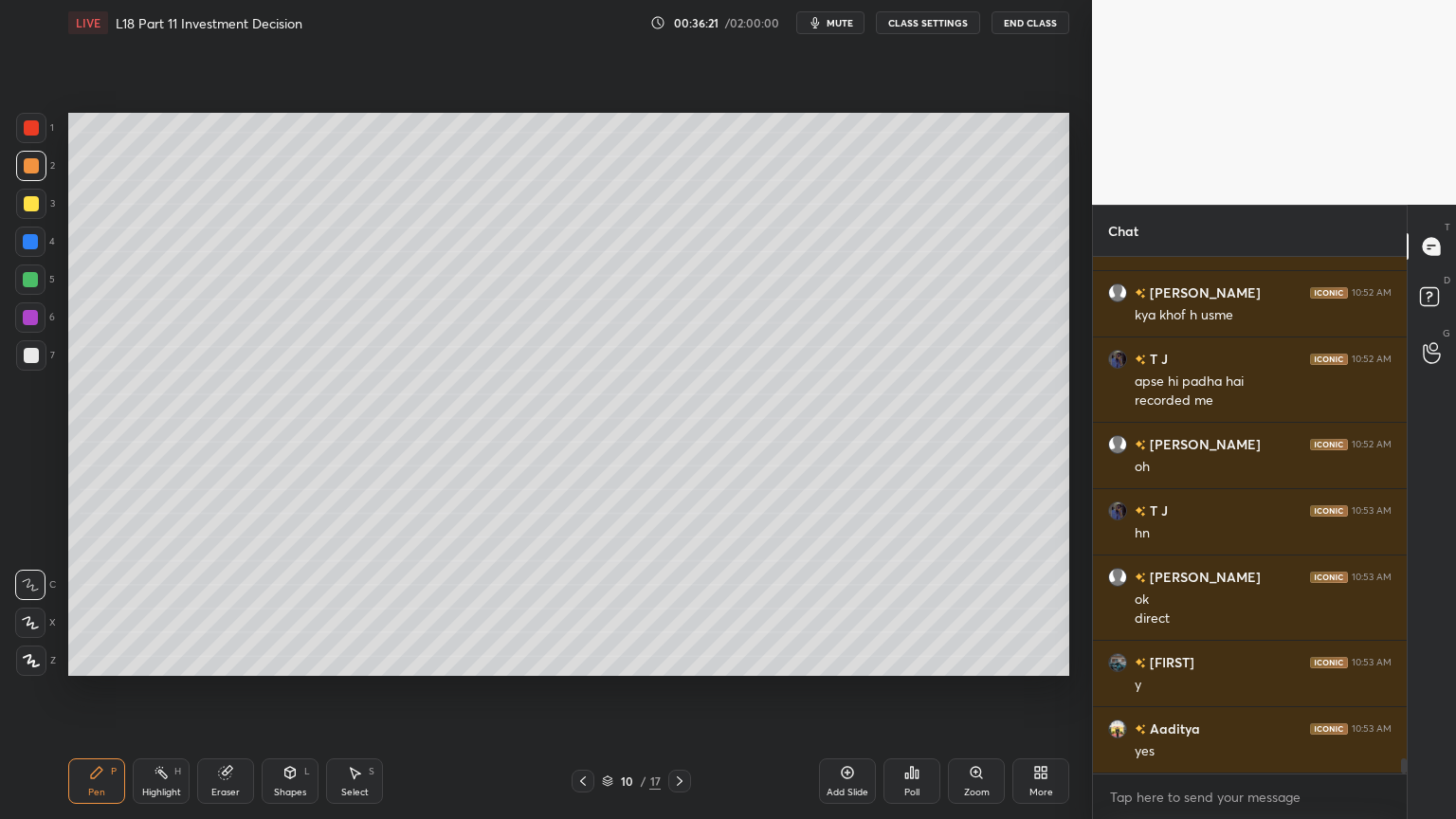 click at bounding box center [31, 355] 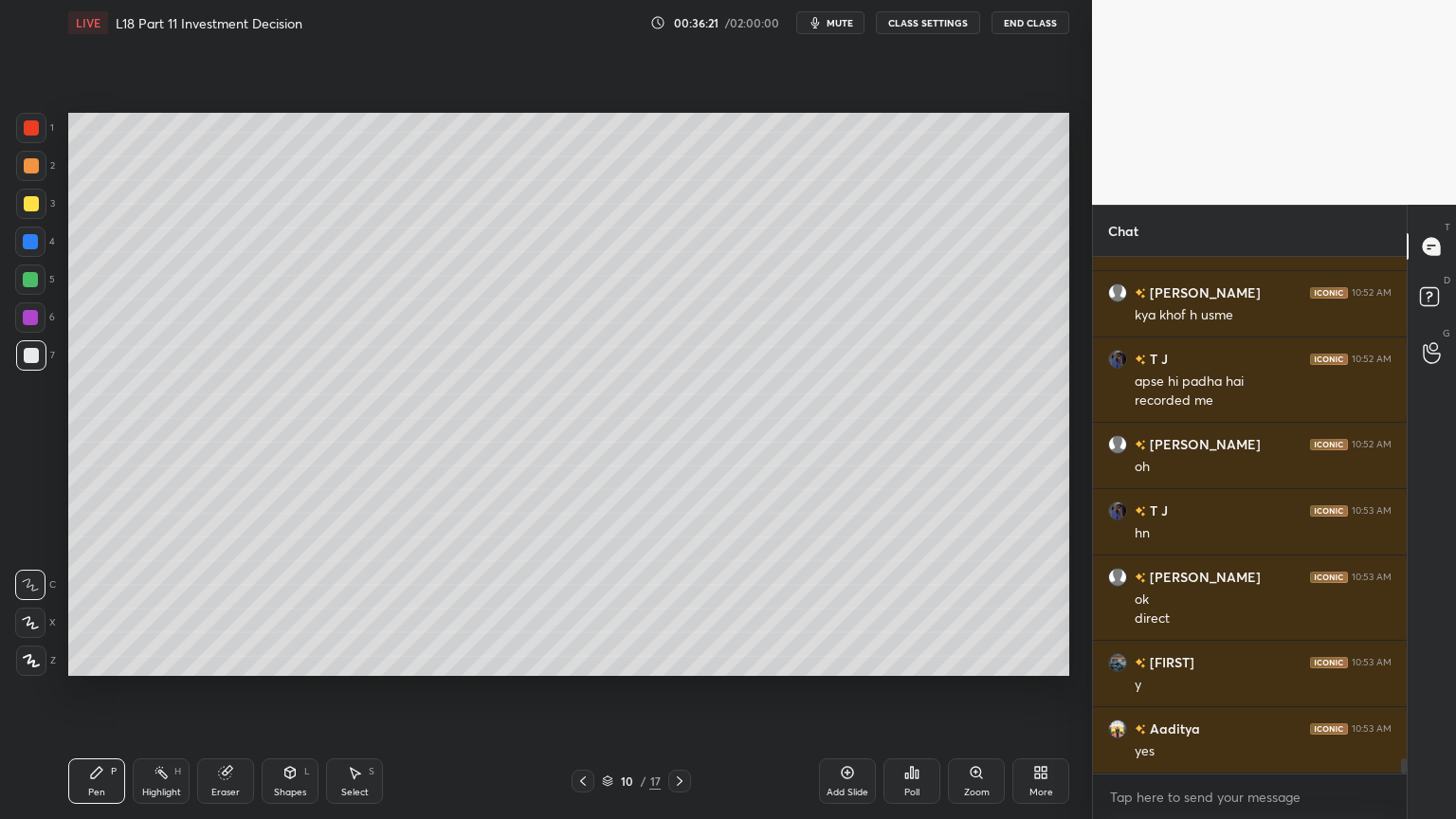 scroll, scrollTop: 16691, scrollLeft: 0, axis: vertical 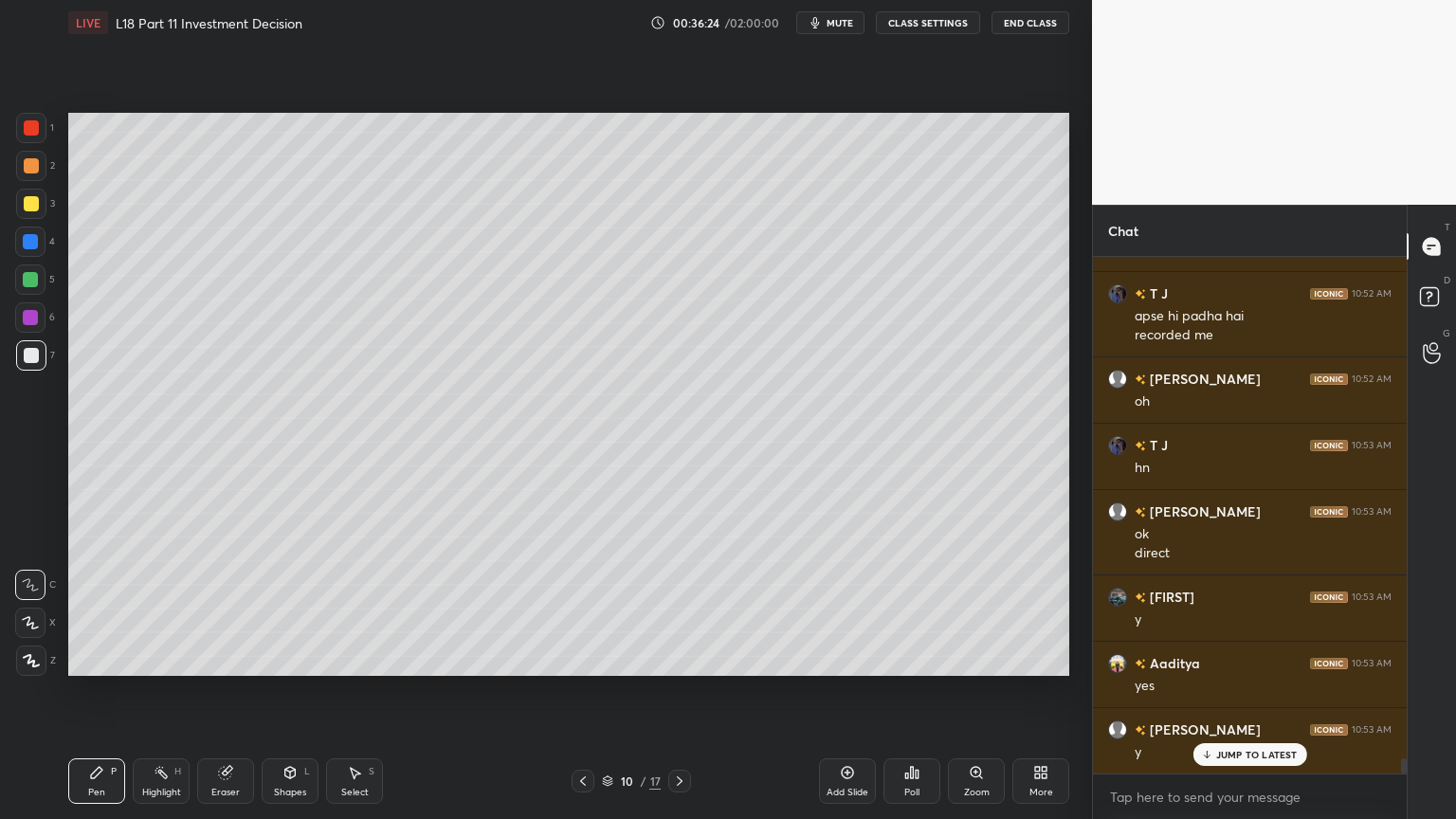 click at bounding box center [30, 242] 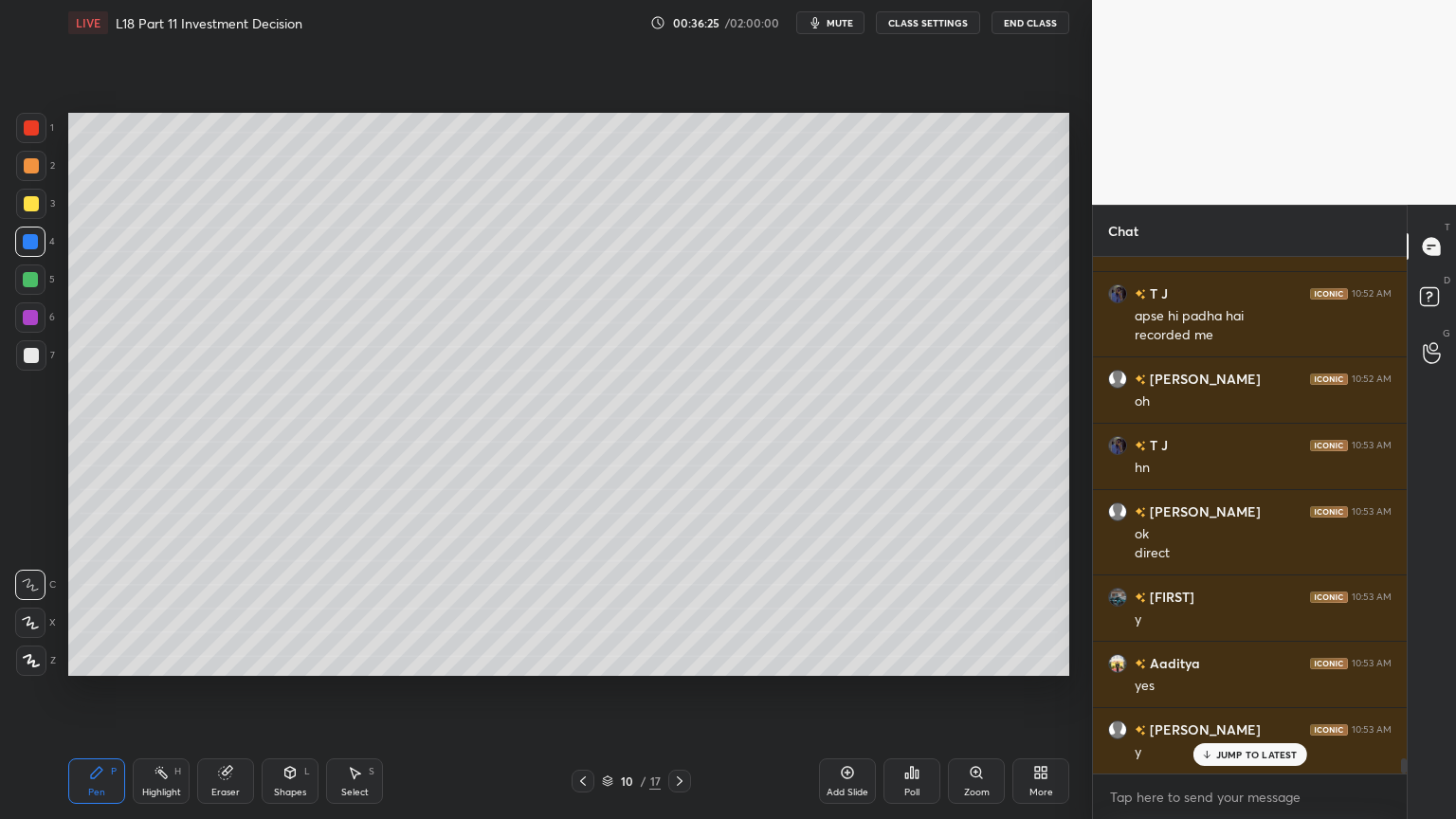 click 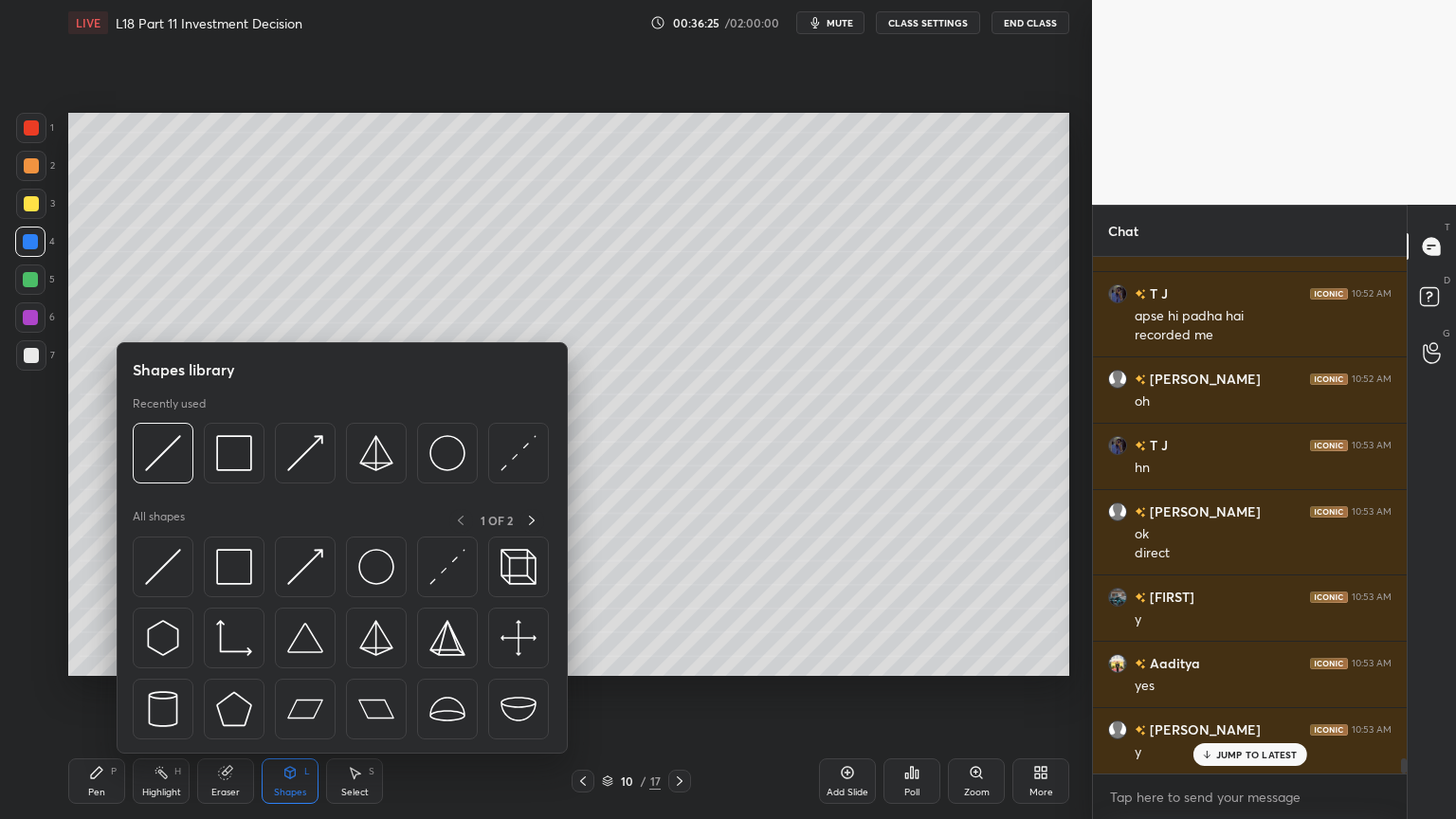 click at bounding box center (163, 453) 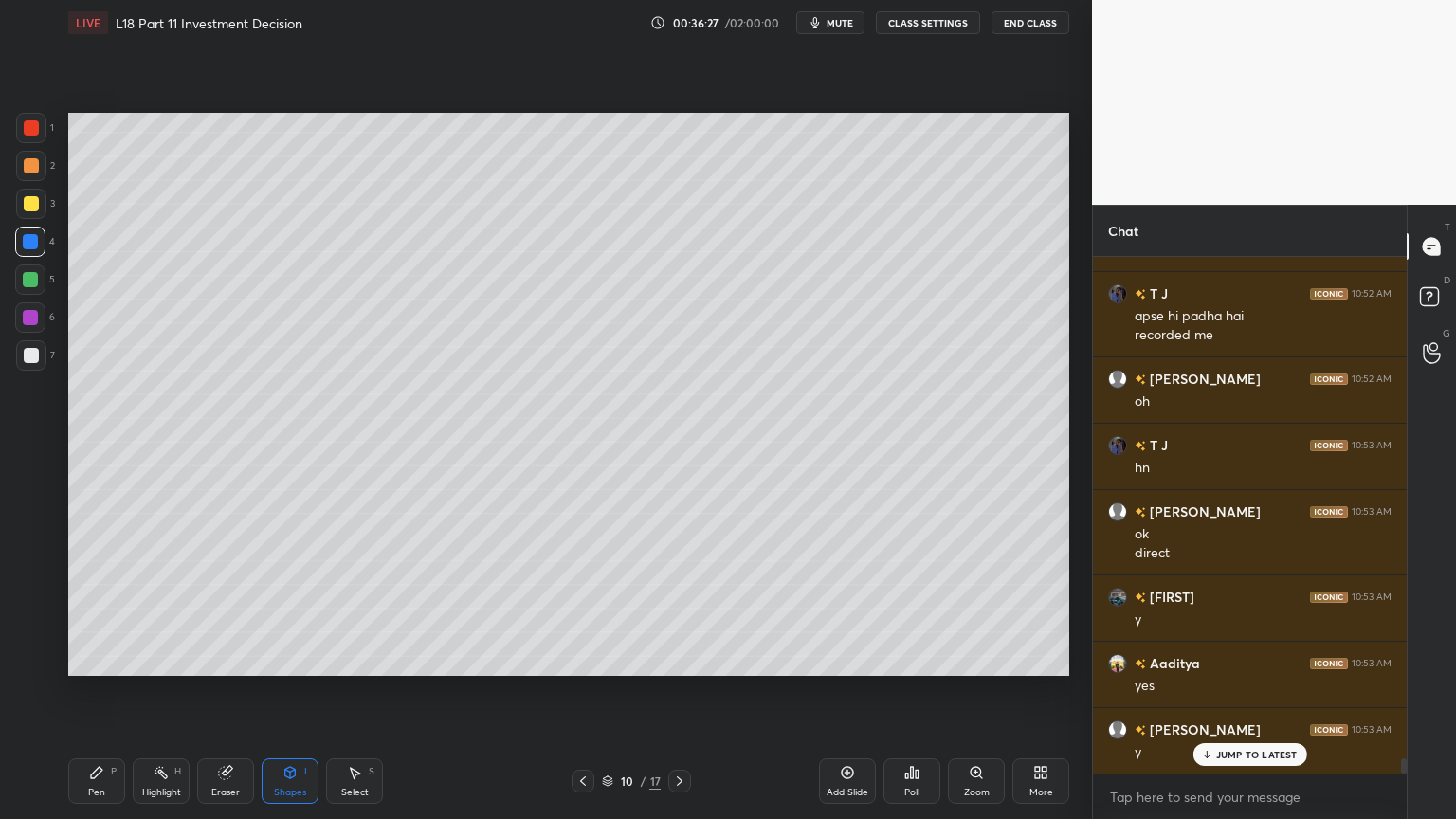 click on "Pen P" at bounding box center (97, 781) 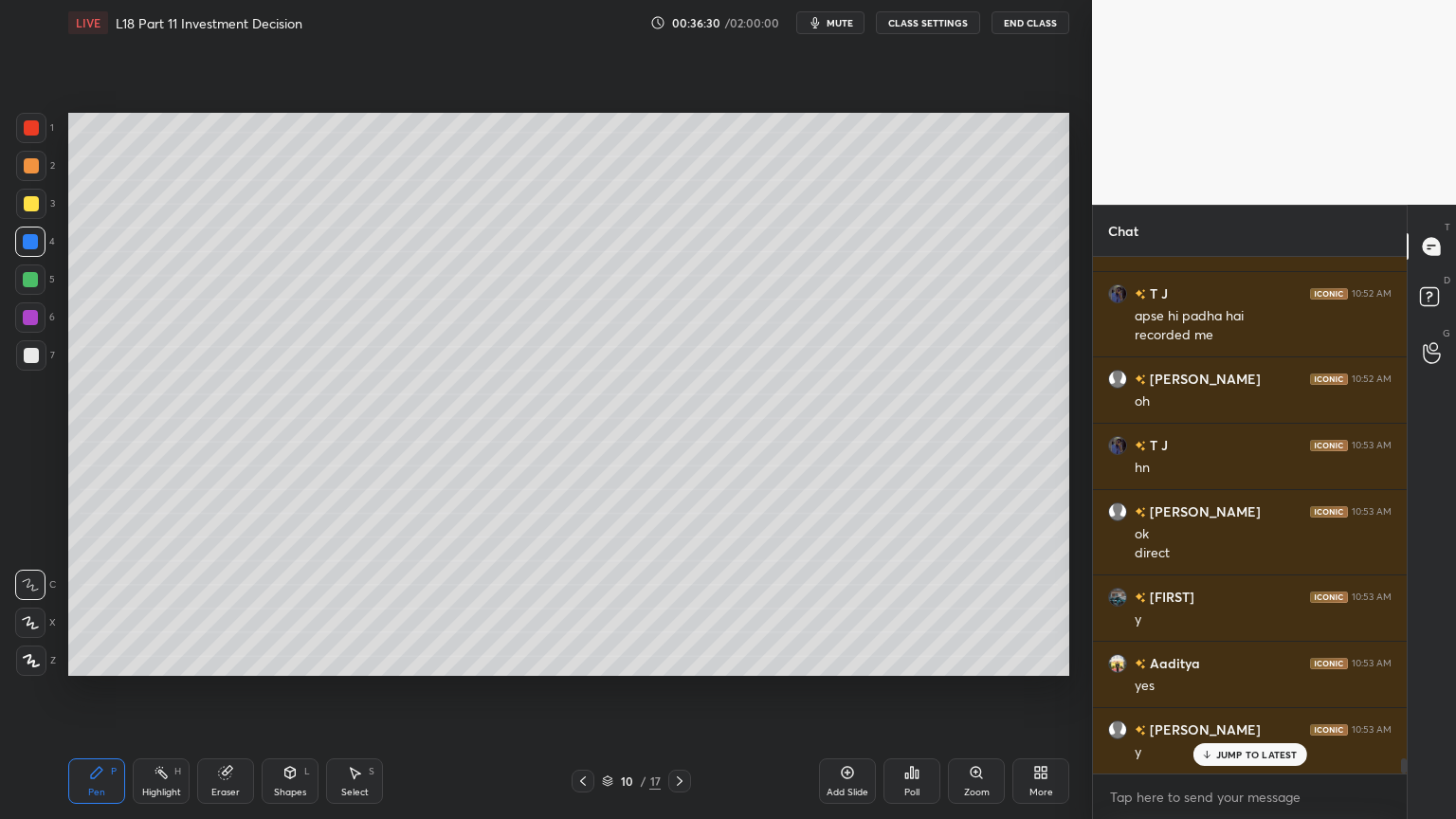 click at bounding box center [31, 355] 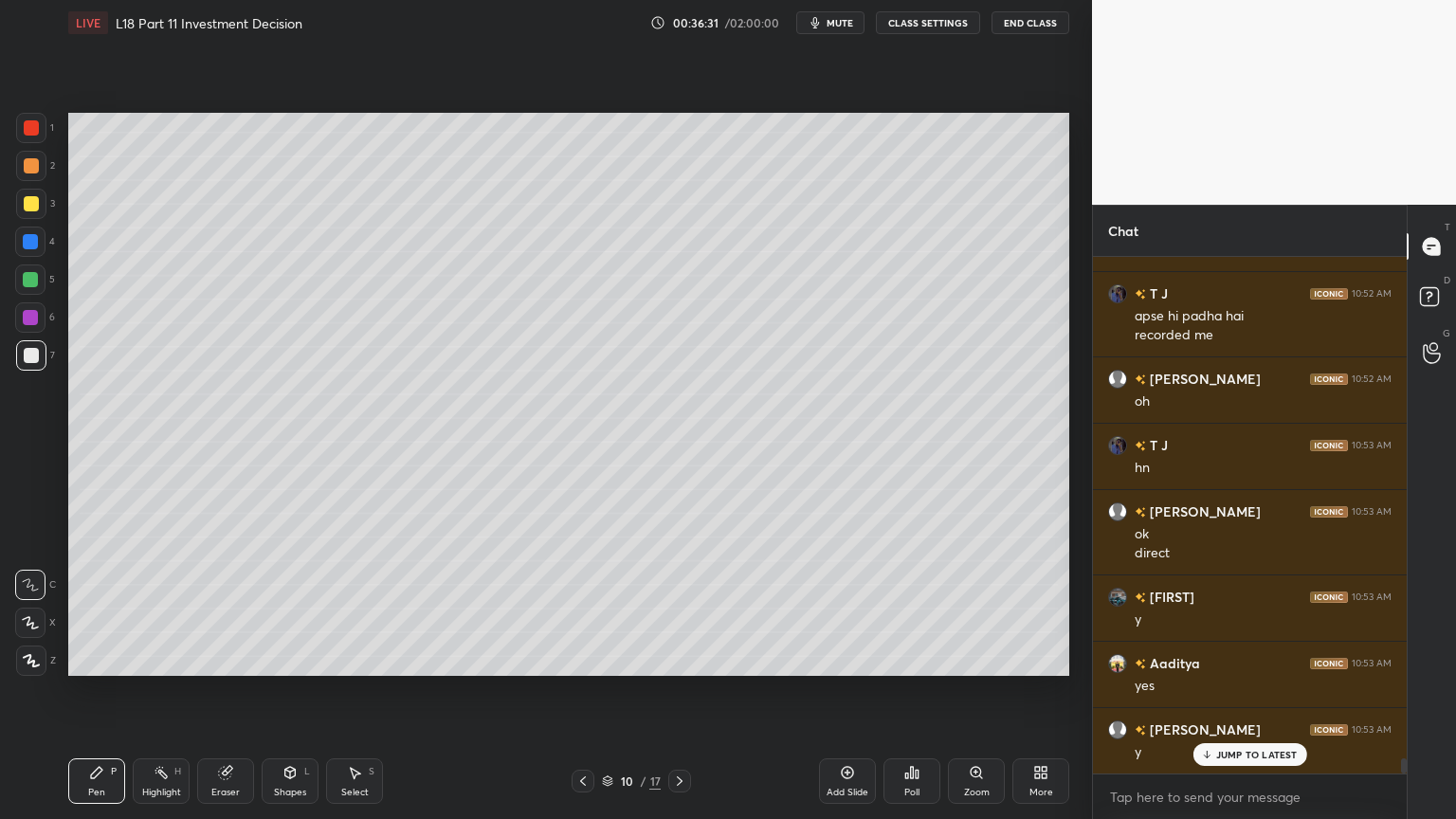 click at bounding box center [31, 128] 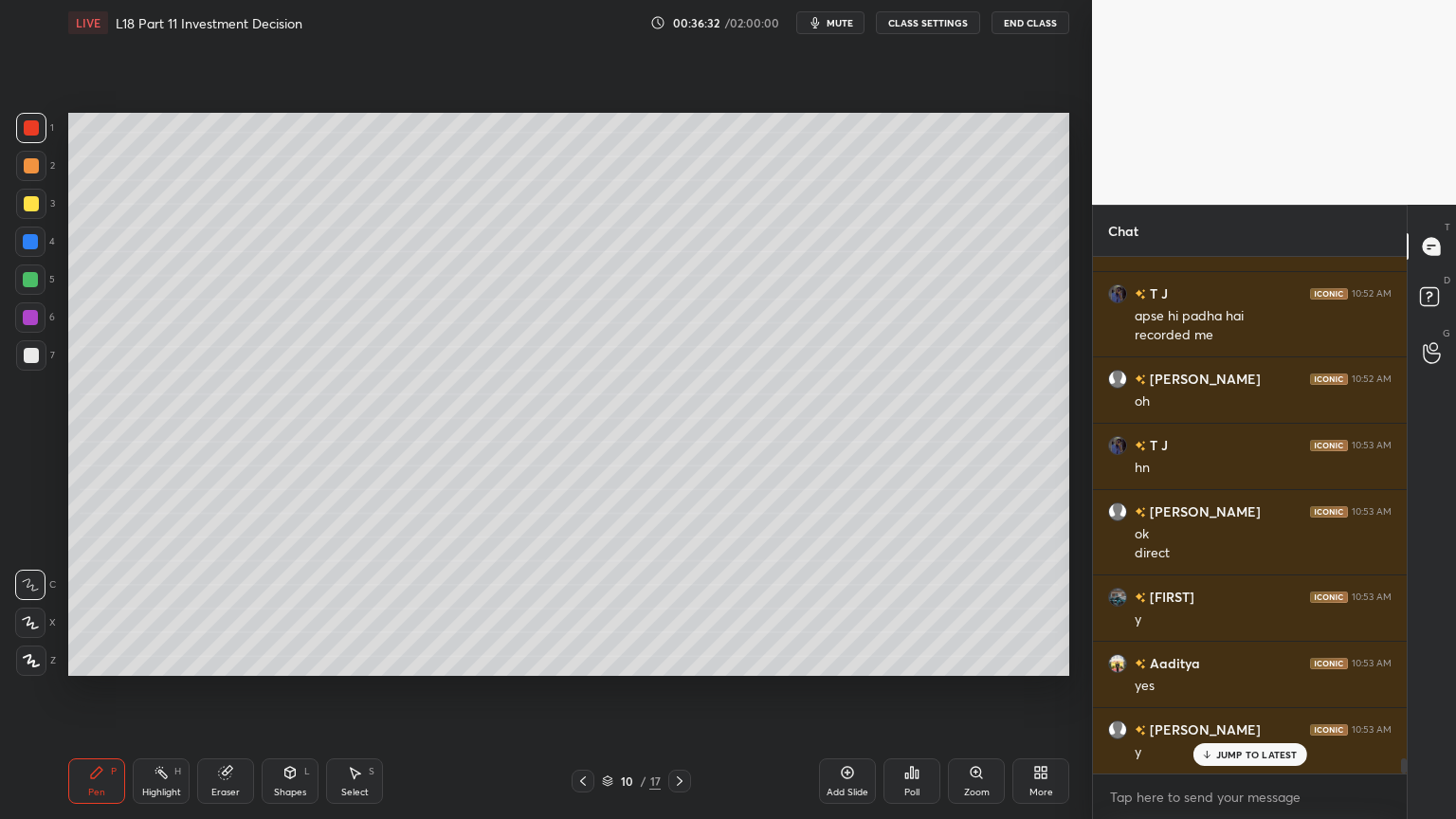 click 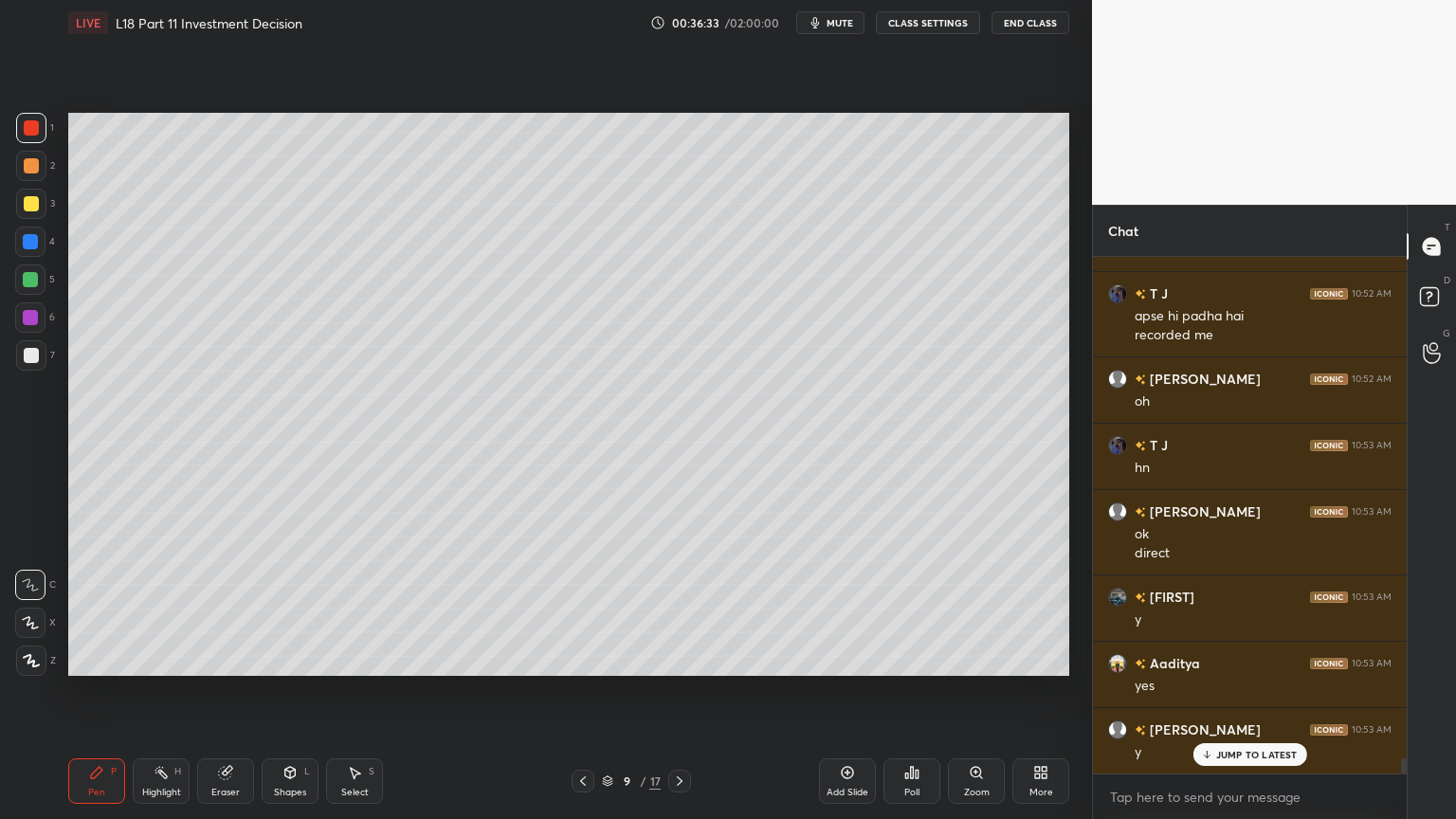 click on "Select S" at bounding box center [355, 781] 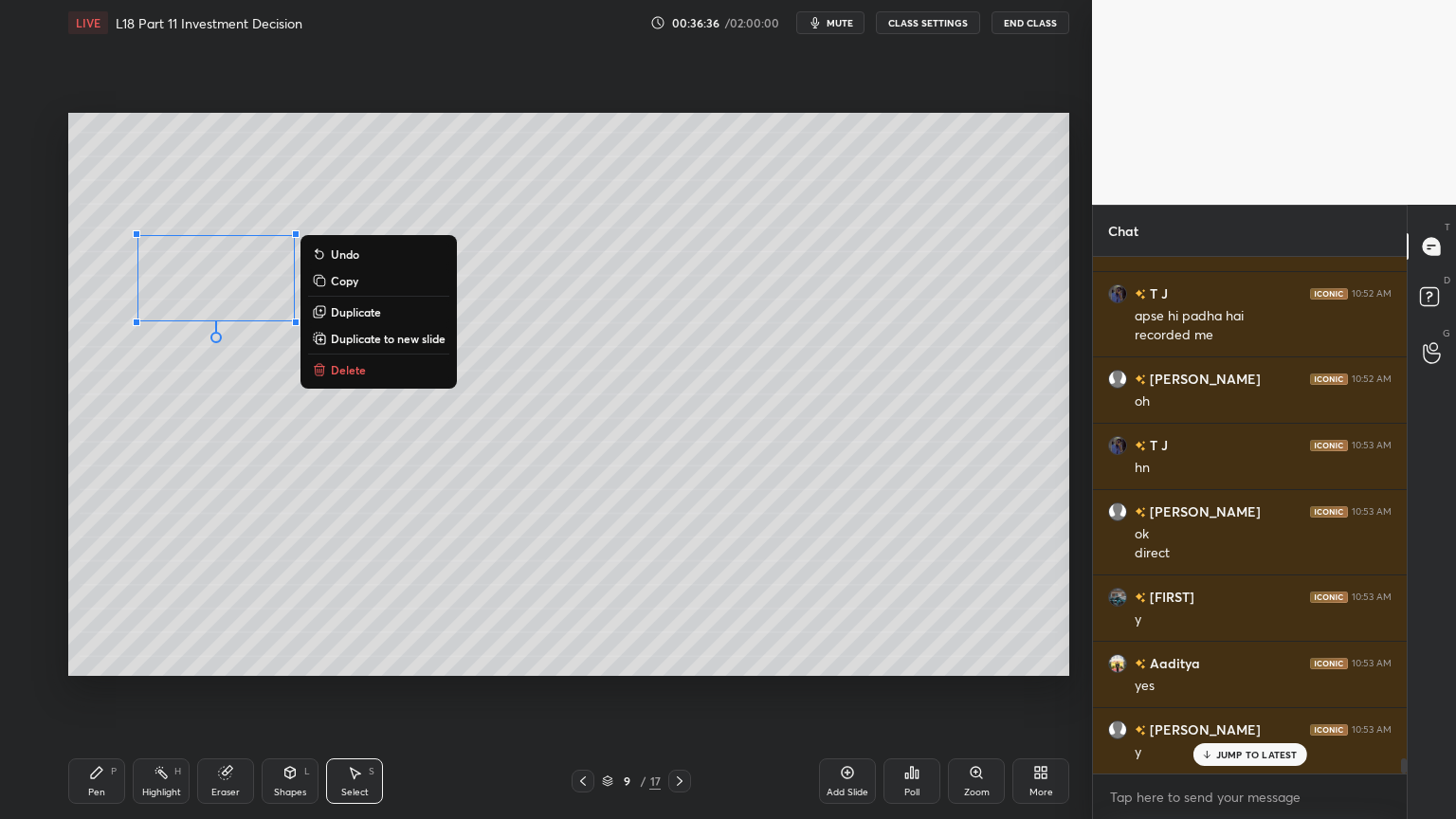 click on "Copy" at bounding box center (344, 281) 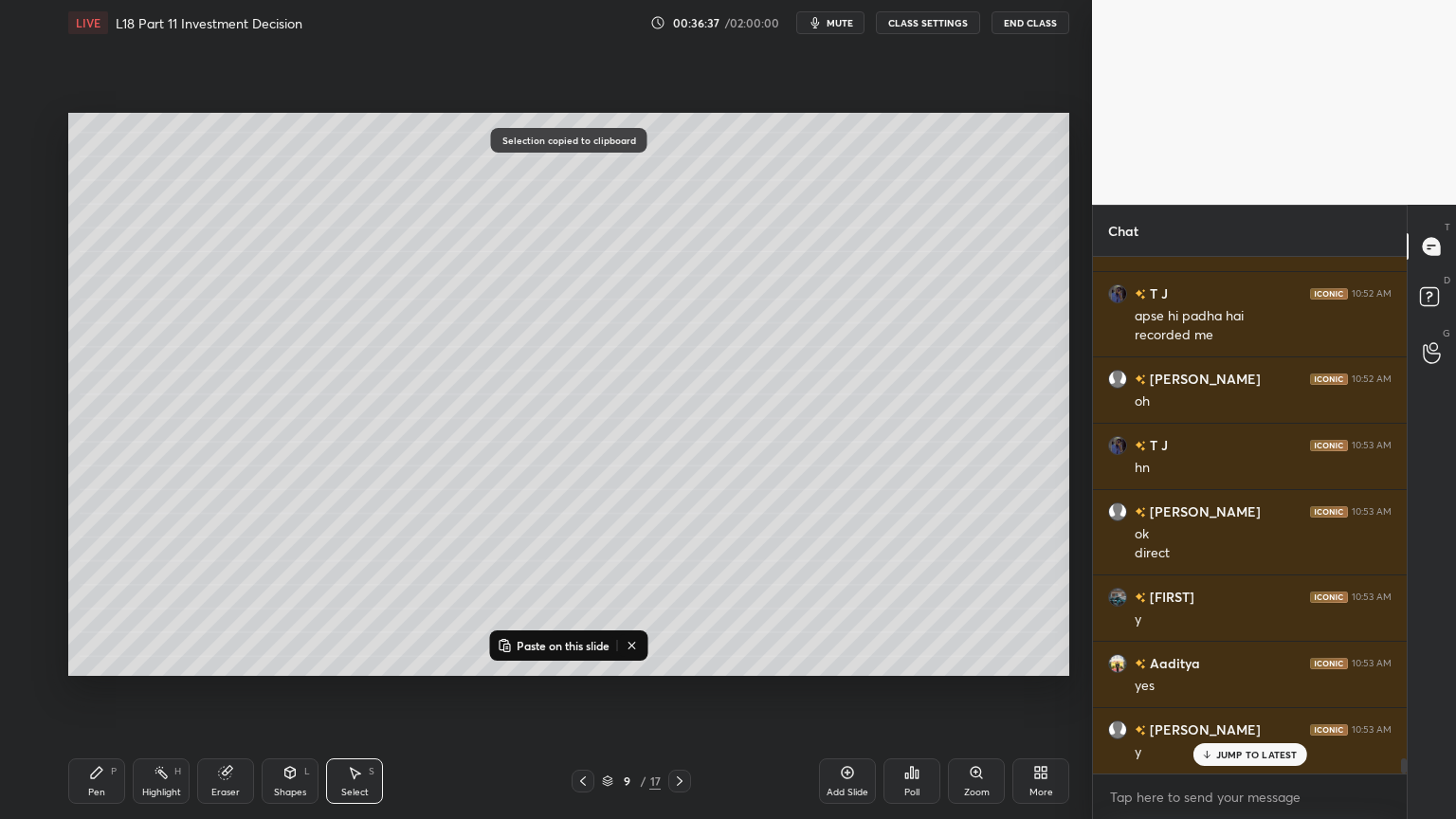 click 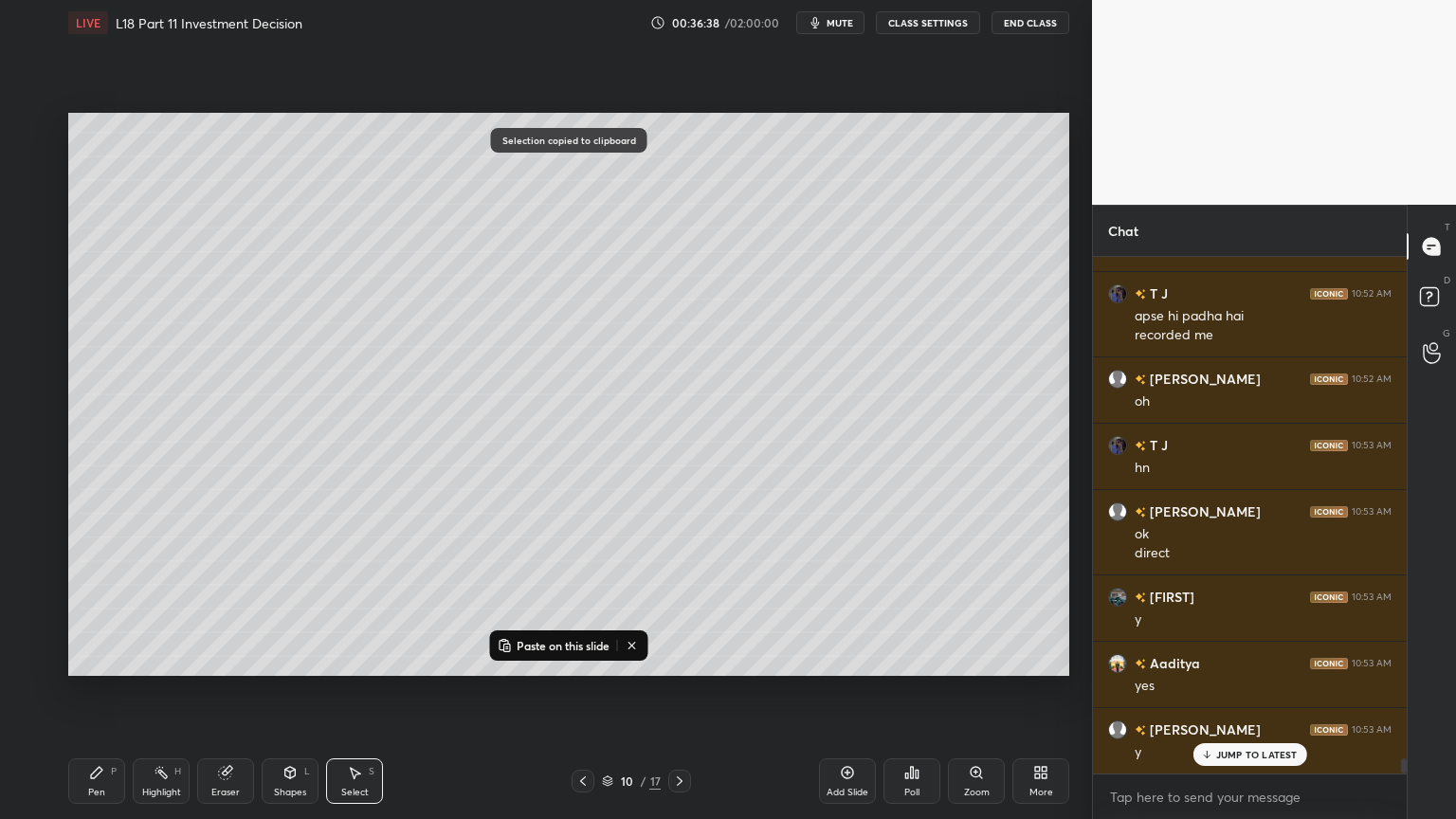 click on "Paste on this slide" at bounding box center [563, 646] 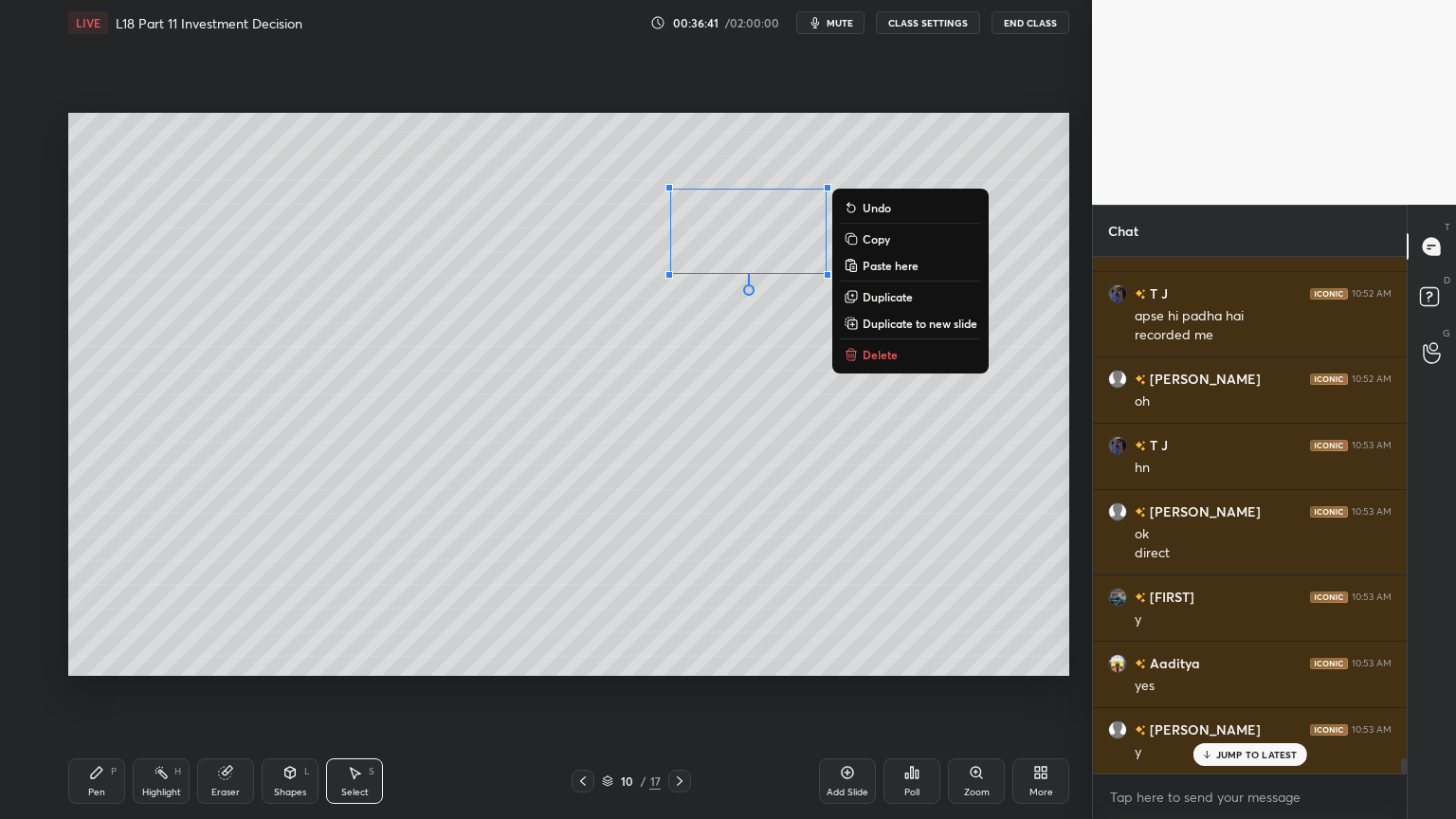 click on "0 ° Undo Copy Paste here Duplicate Duplicate to new slide Delete" at bounding box center (569, 394) 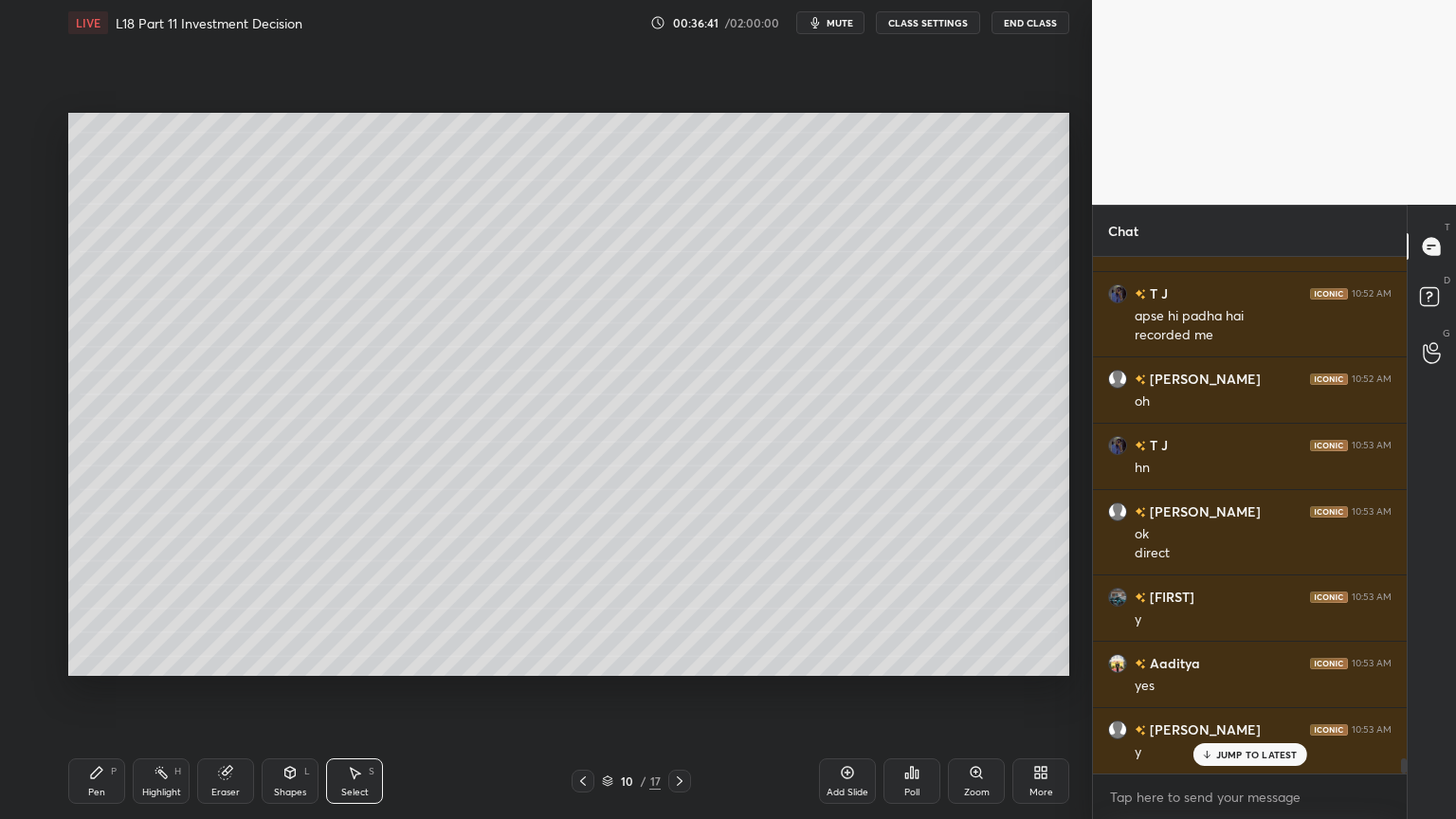 click 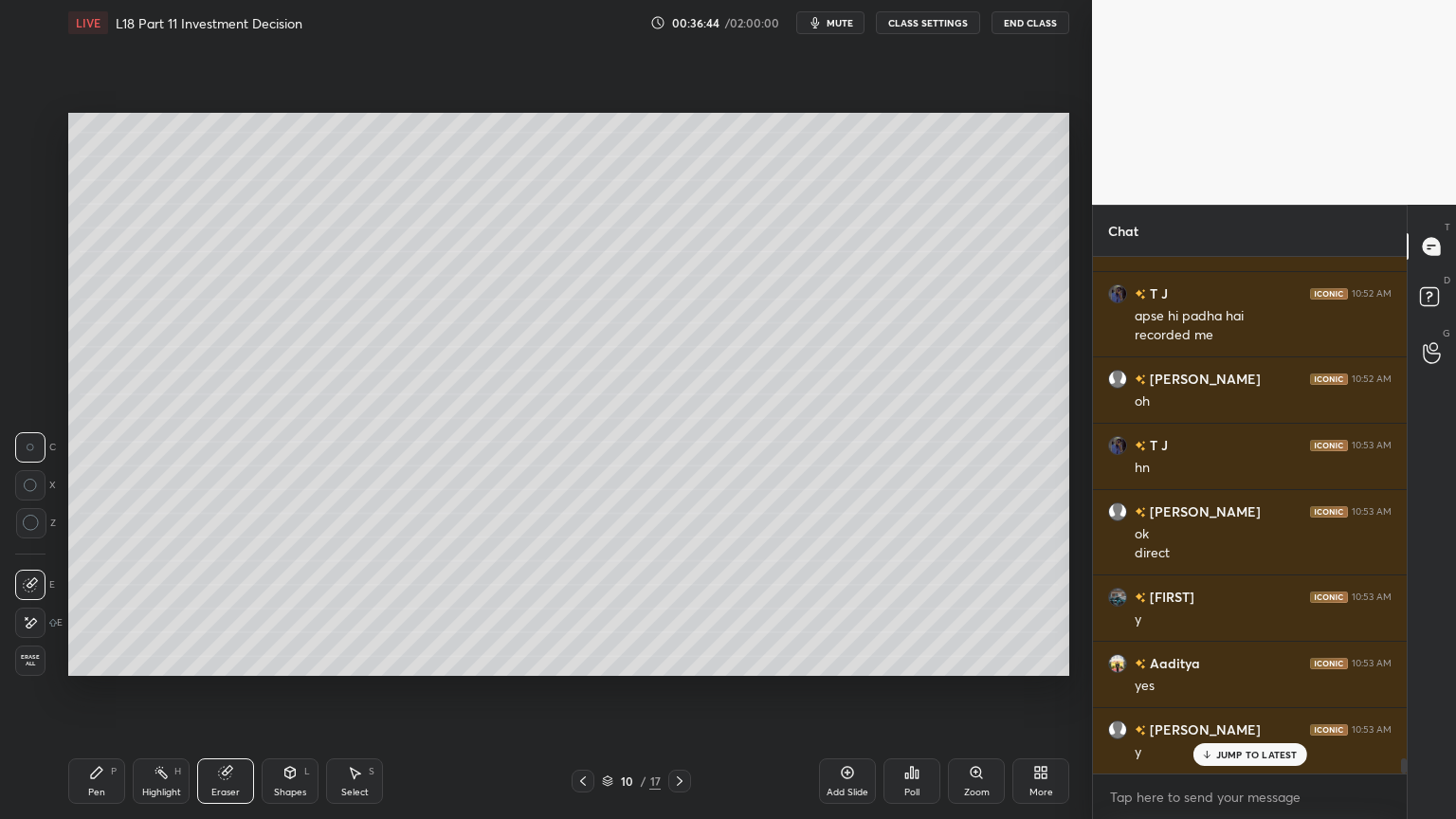 click on "Pen P" at bounding box center [97, 781] 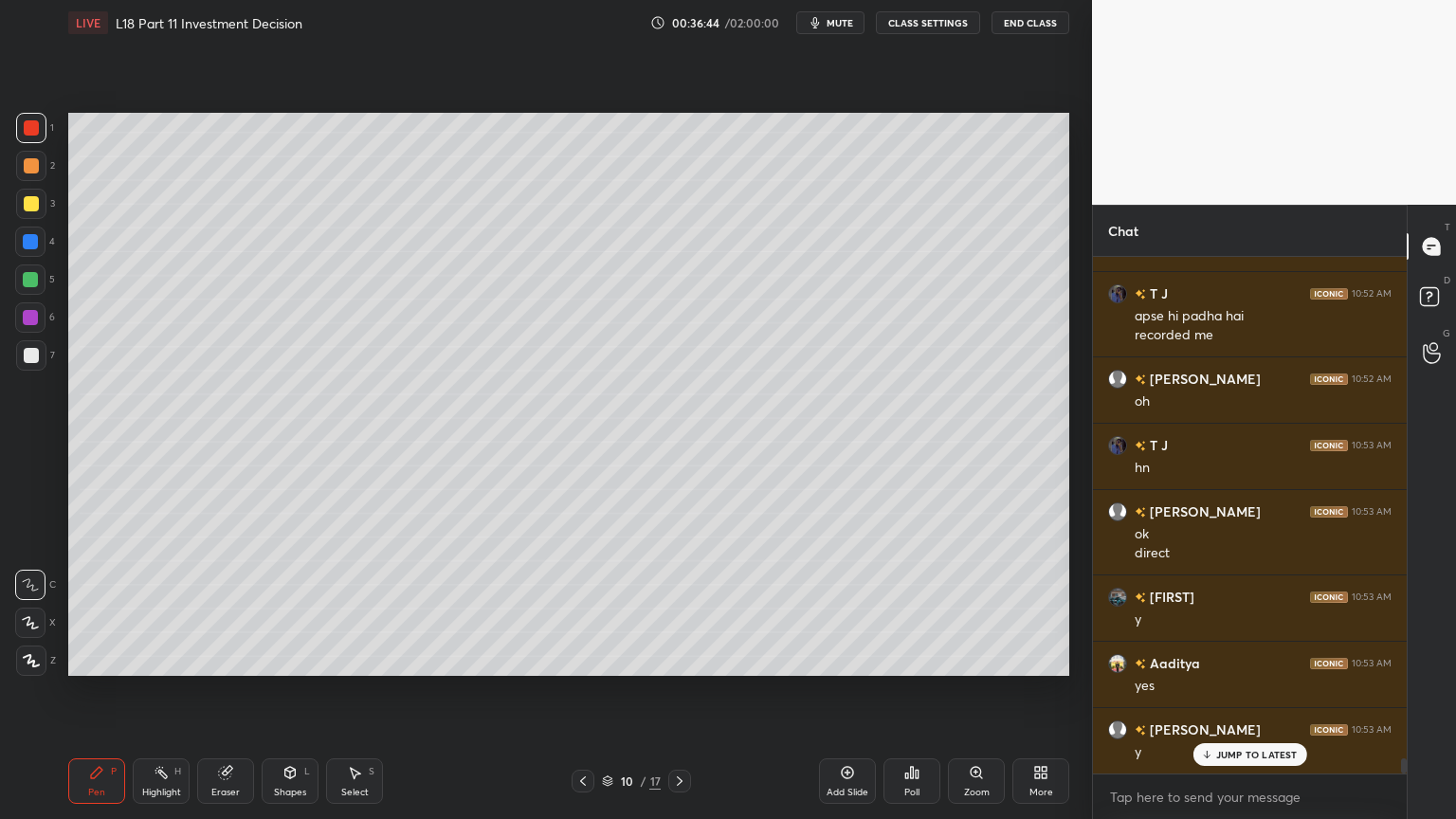 click at bounding box center (31, 355) 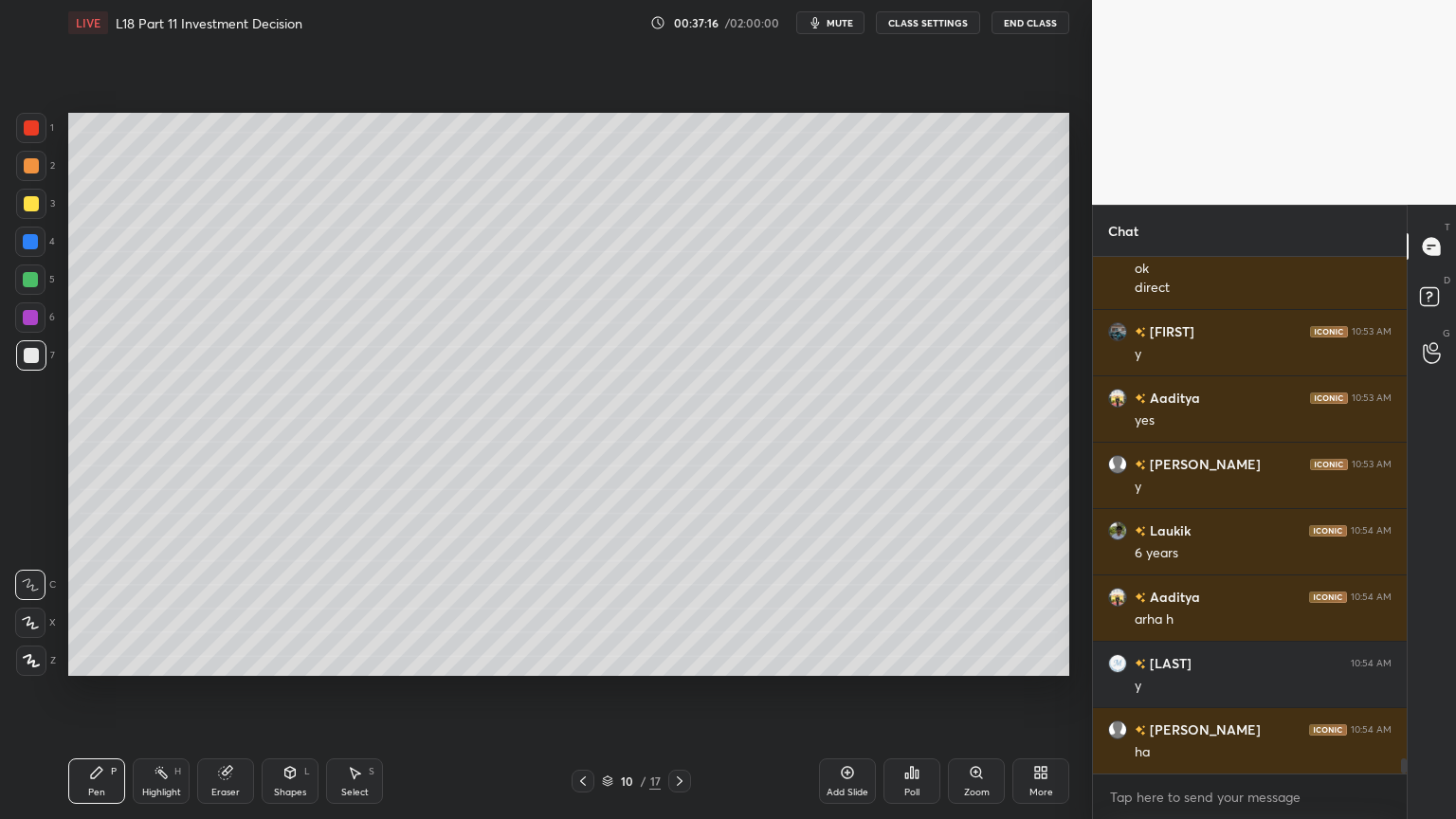 scroll, scrollTop: 17024, scrollLeft: 0, axis: vertical 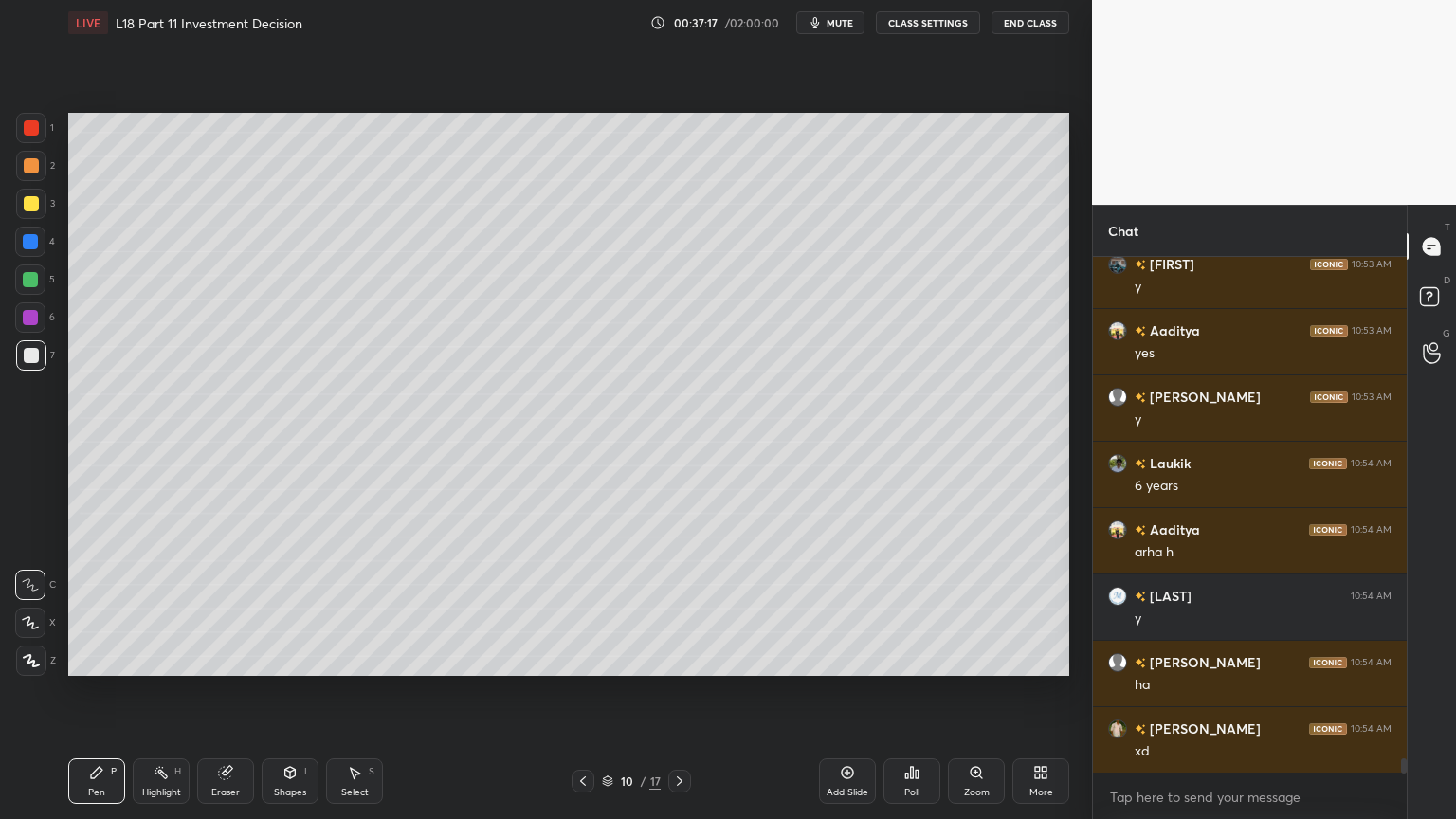 click on "Eraser" at bounding box center [226, 781] 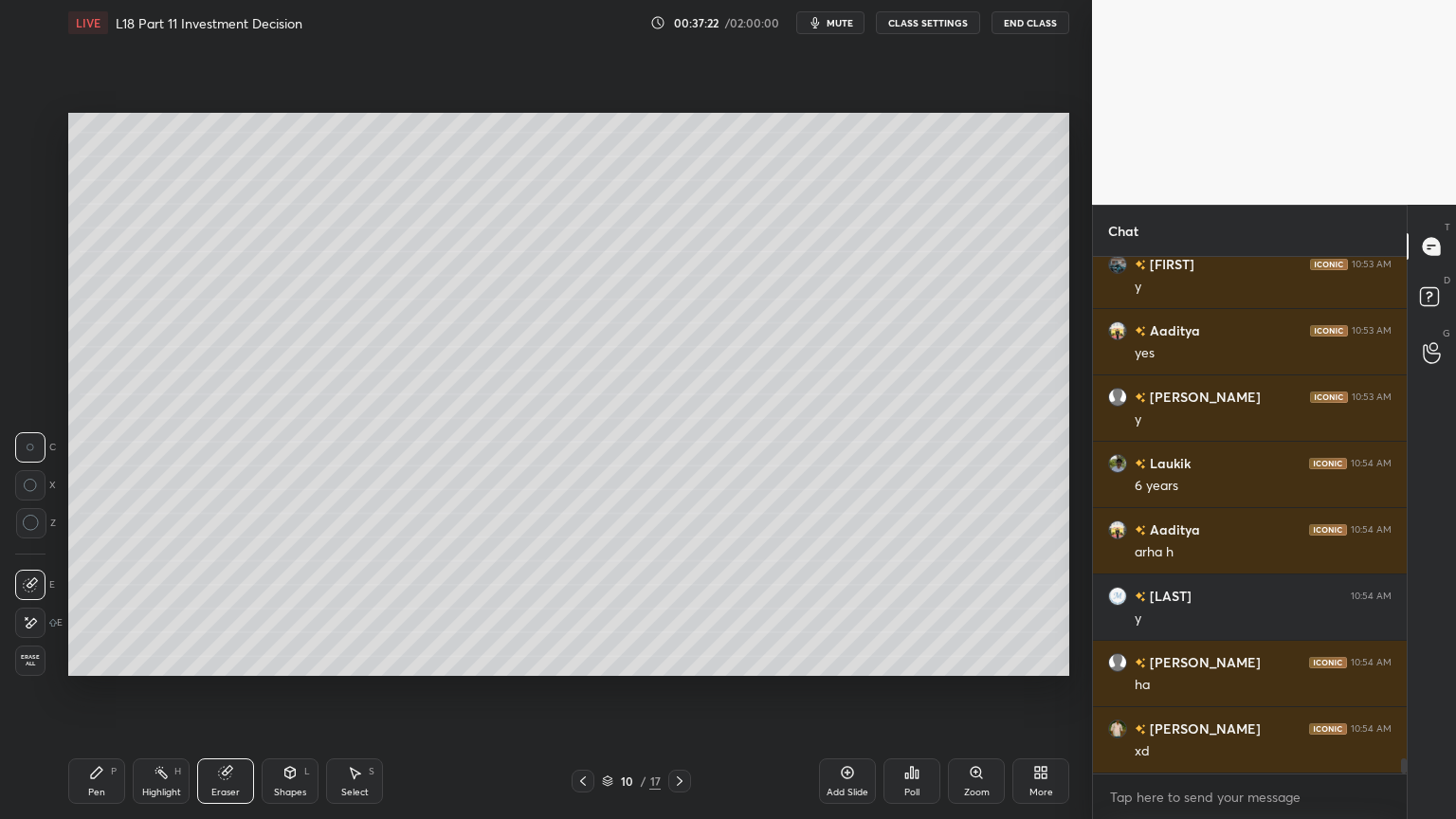 click on "Select S" at bounding box center (355, 781) 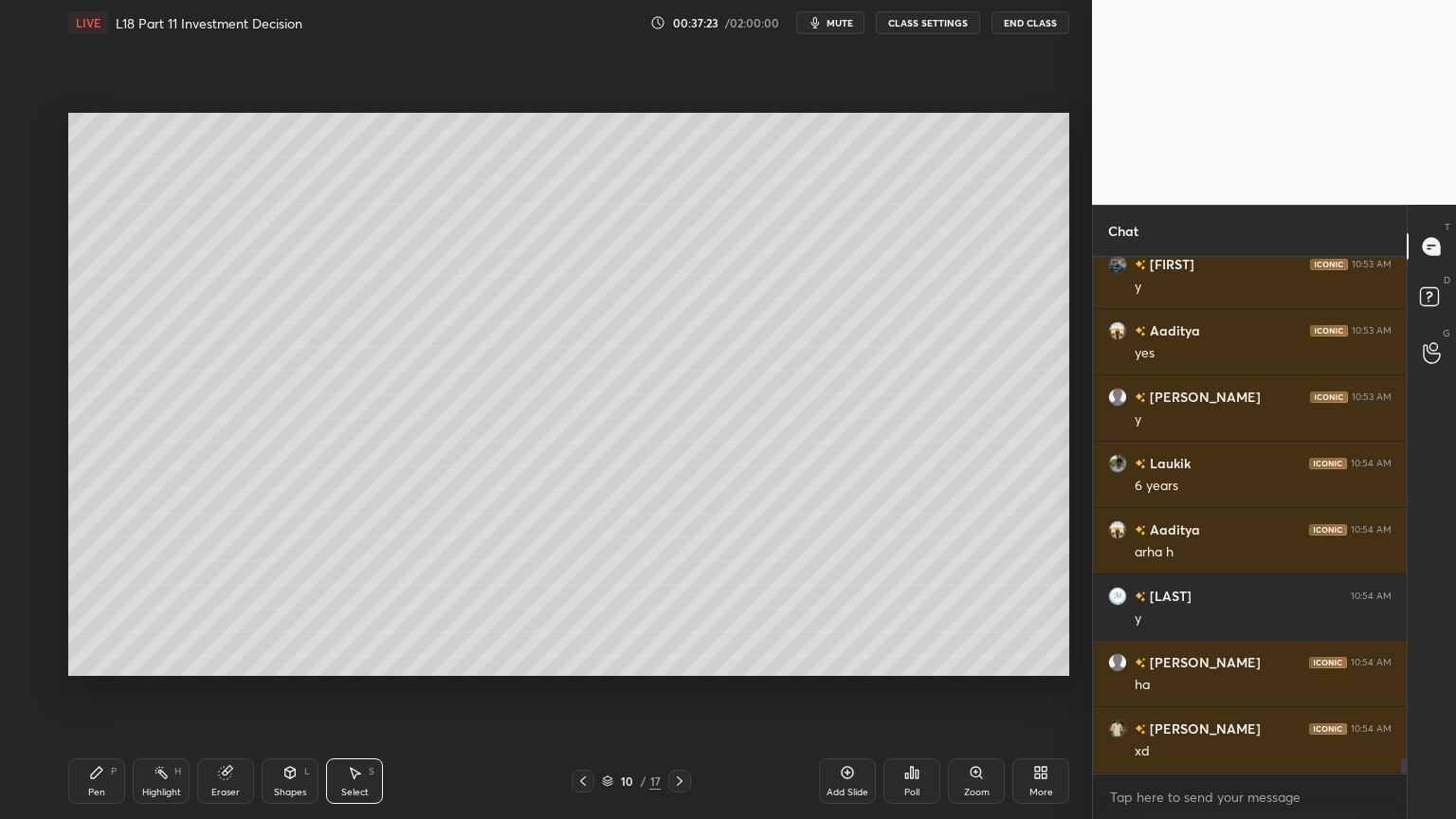 scroll, scrollTop: 17089, scrollLeft: 0, axis: vertical 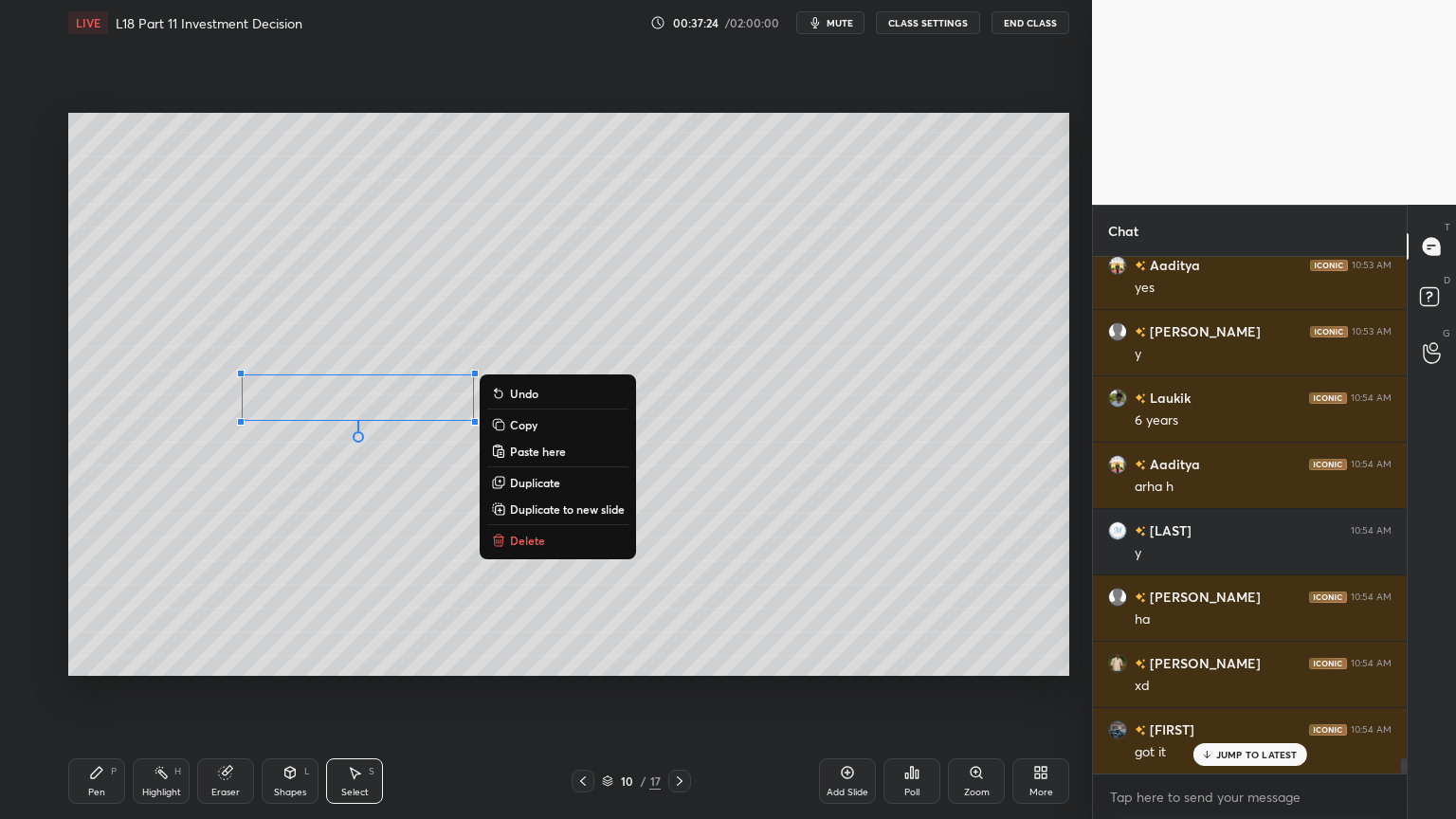 click on "Delete" at bounding box center [557, 540] 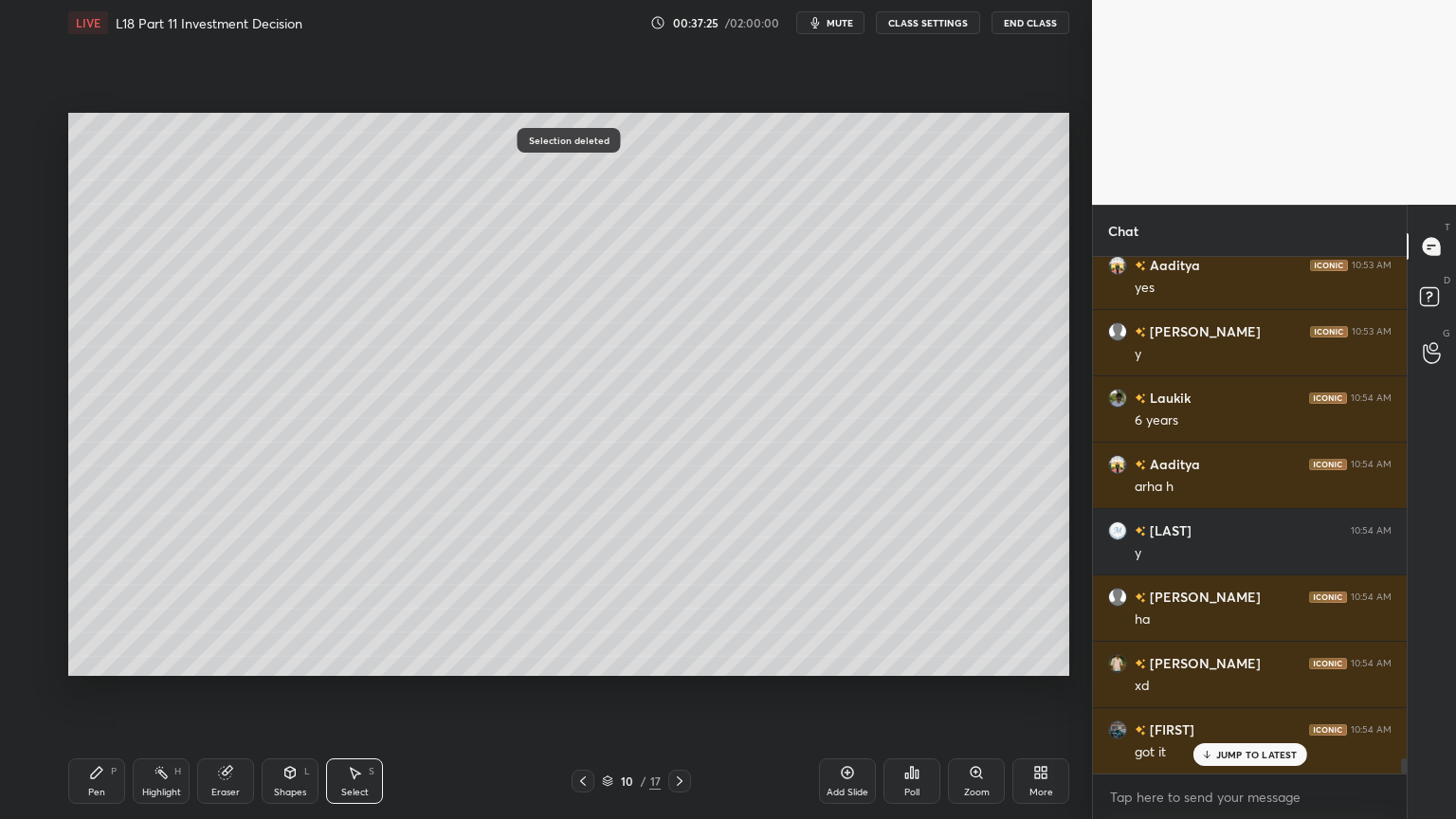 click on "Select" at bounding box center [355, 792] 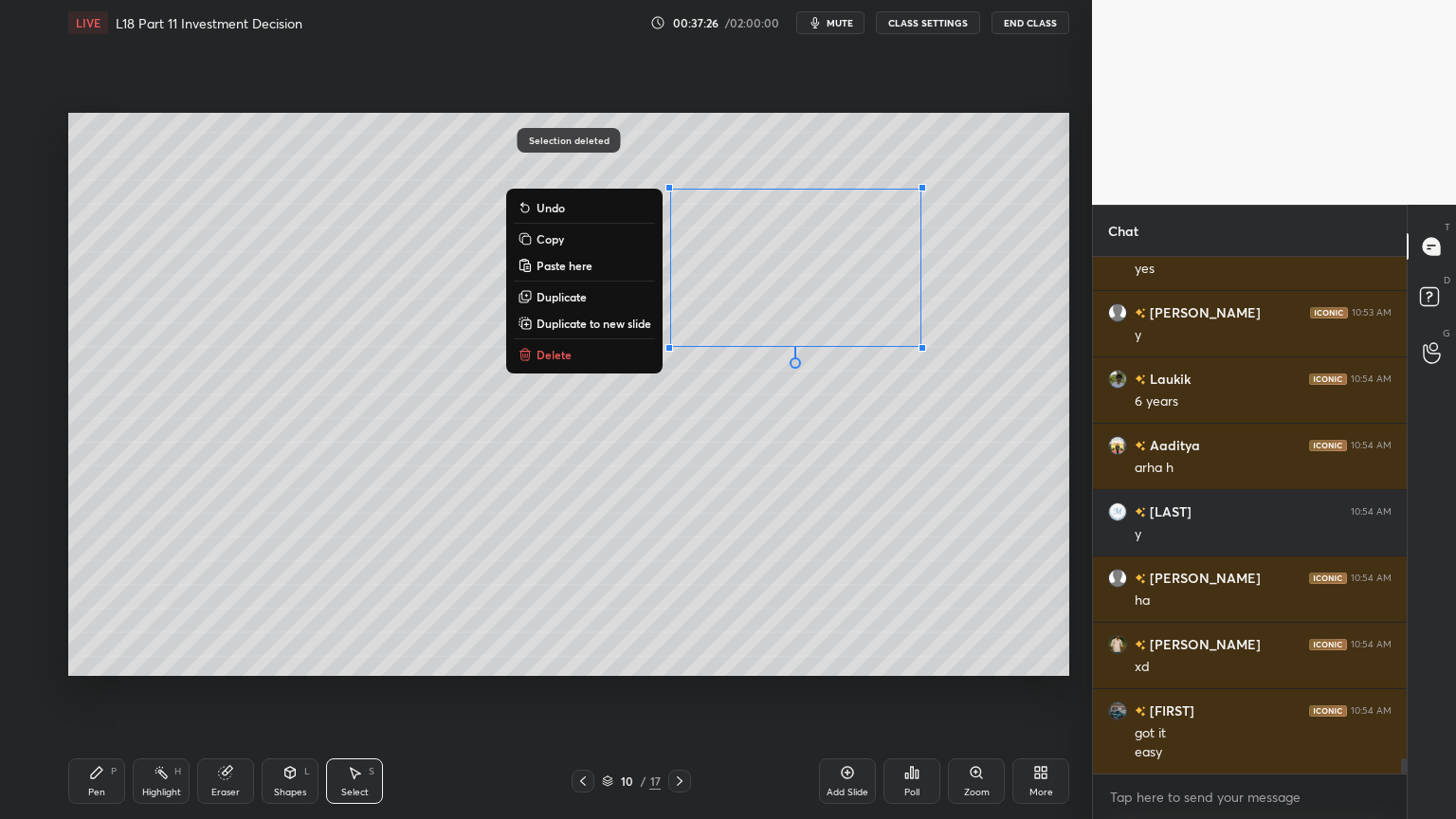 scroll, scrollTop: 17175, scrollLeft: 0, axis: vertical 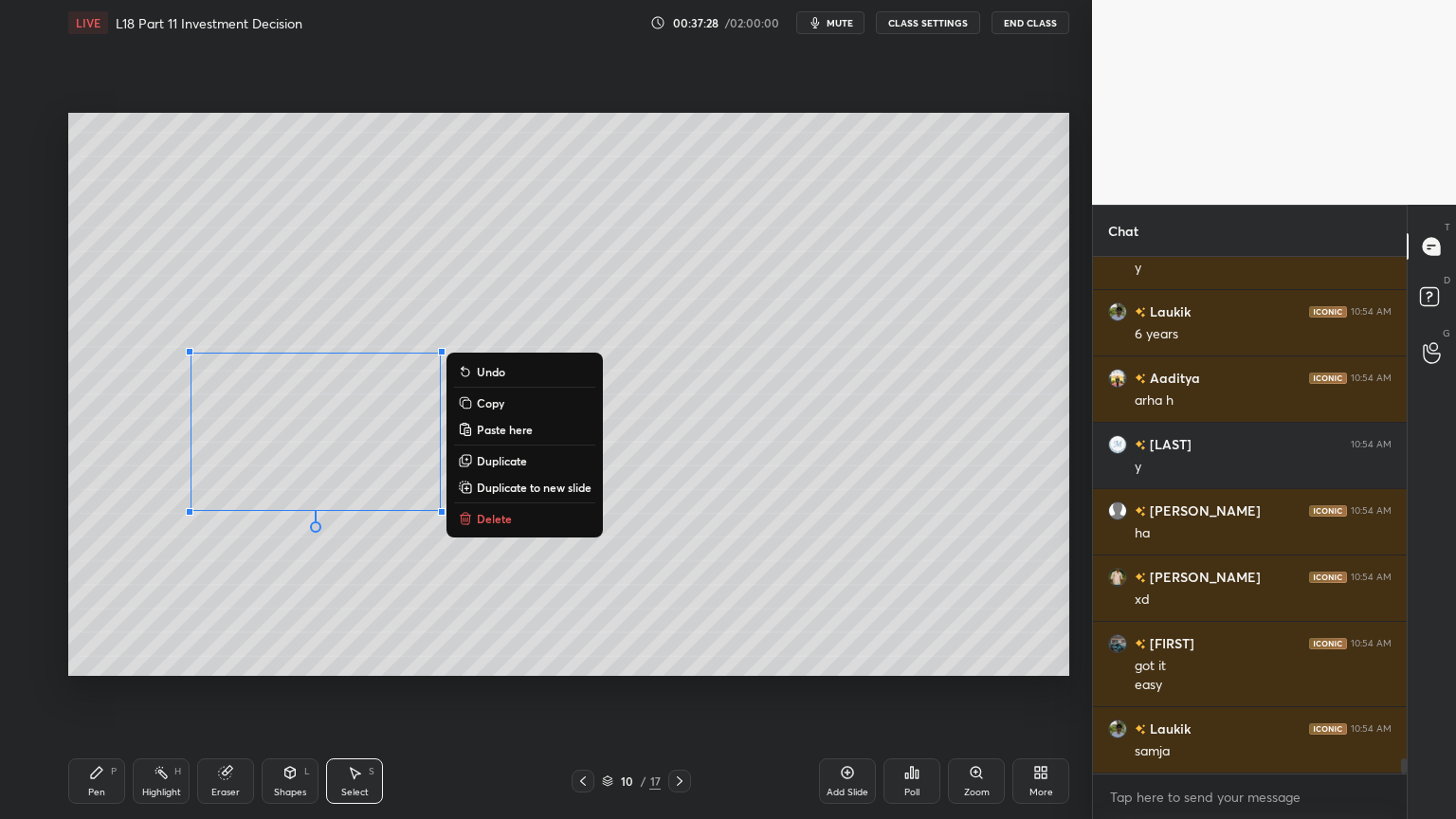 click 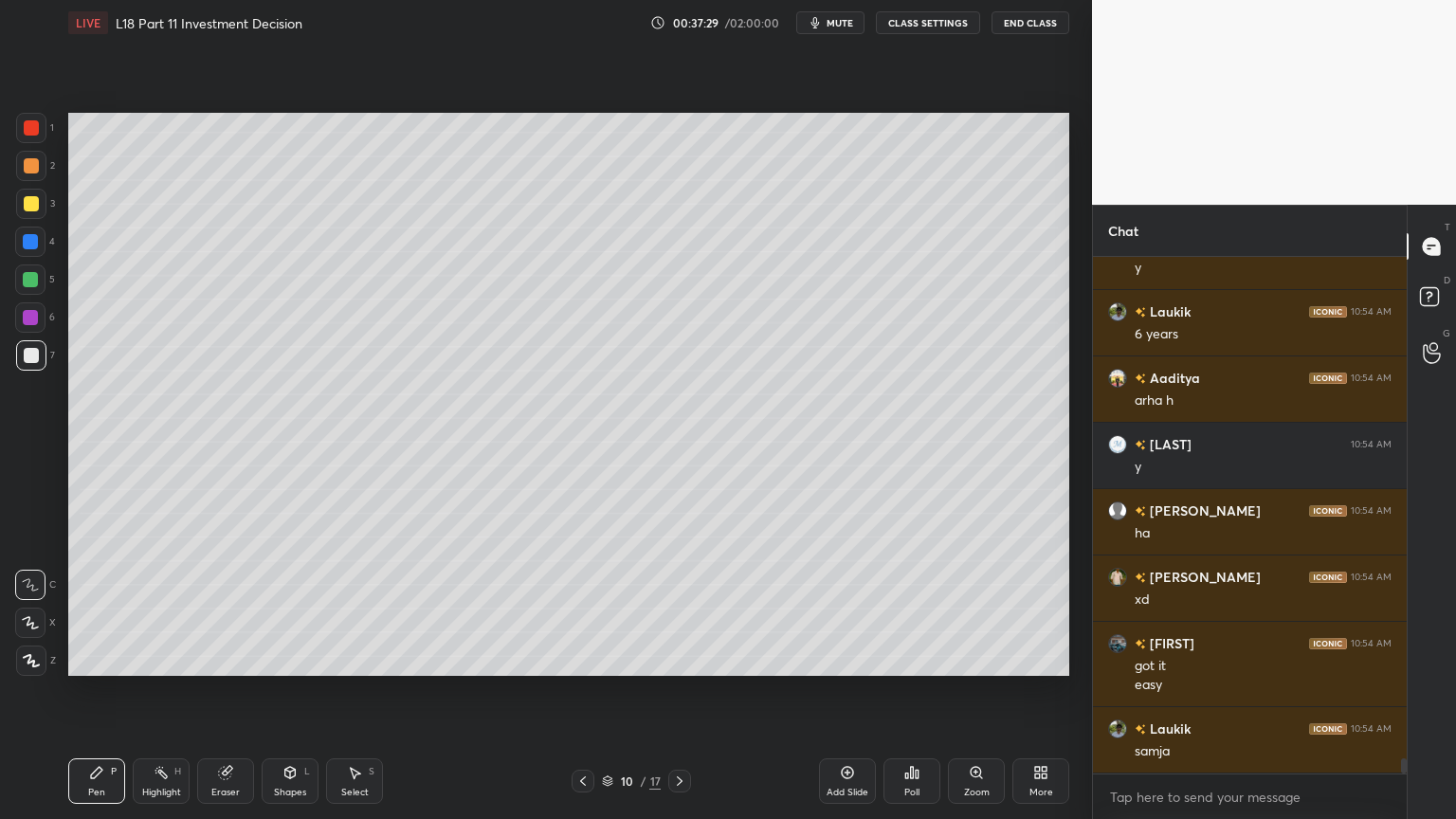 click on "Shapes L" at bounding box center (290, 781) 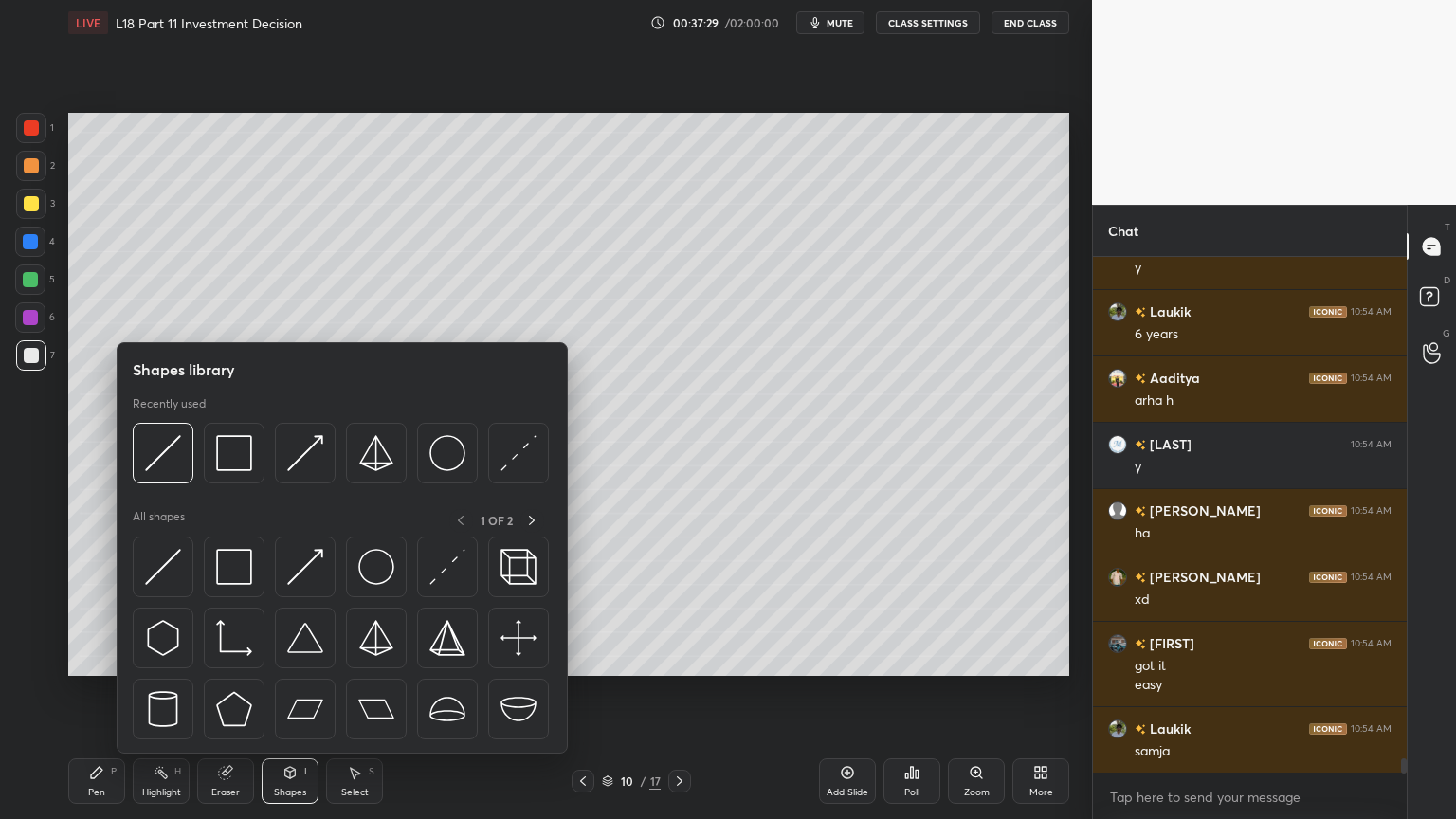 click at bounding box center [163, 453] 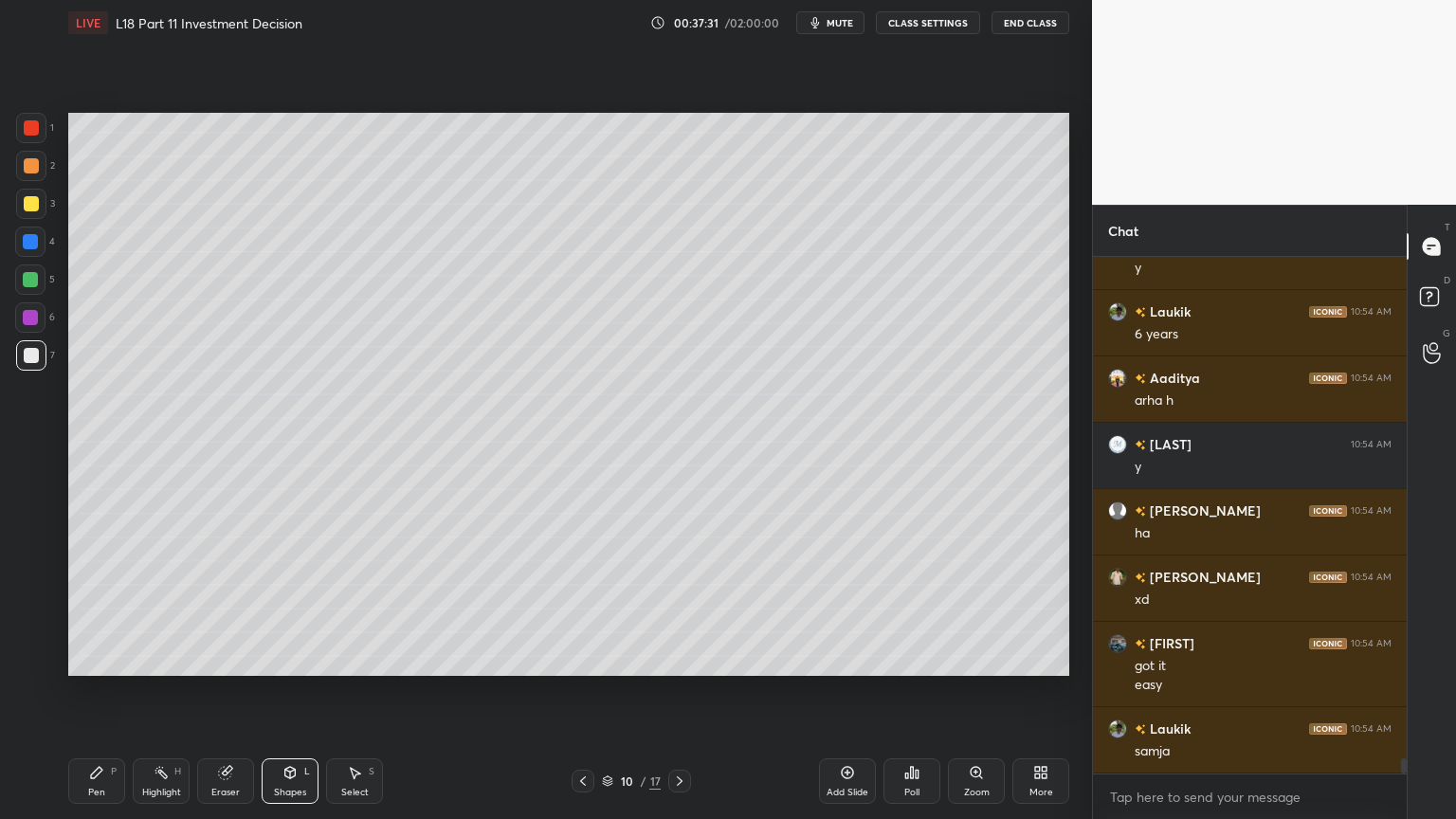 click on "Pen P" at bounding box center (97, 781) 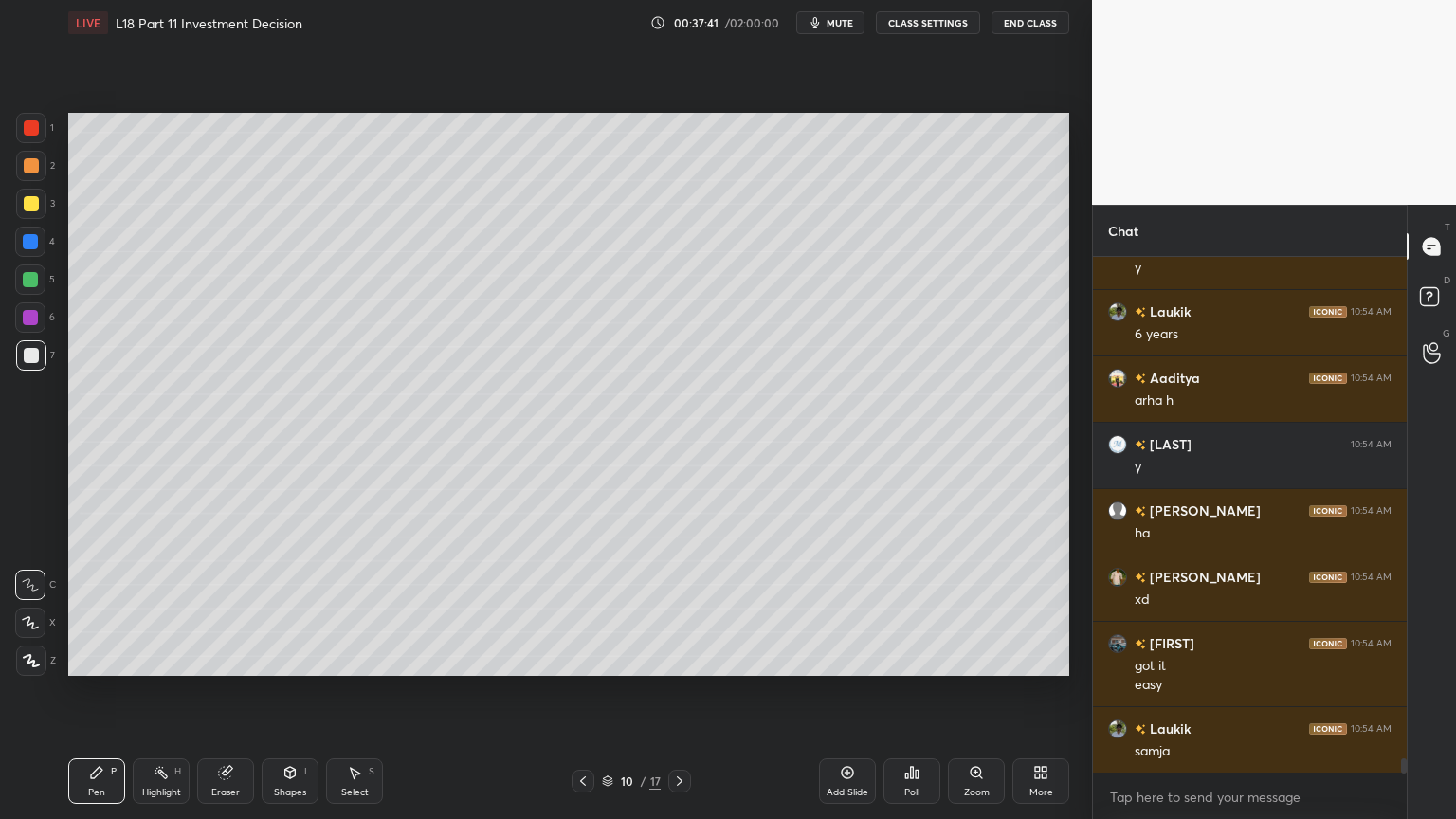 click 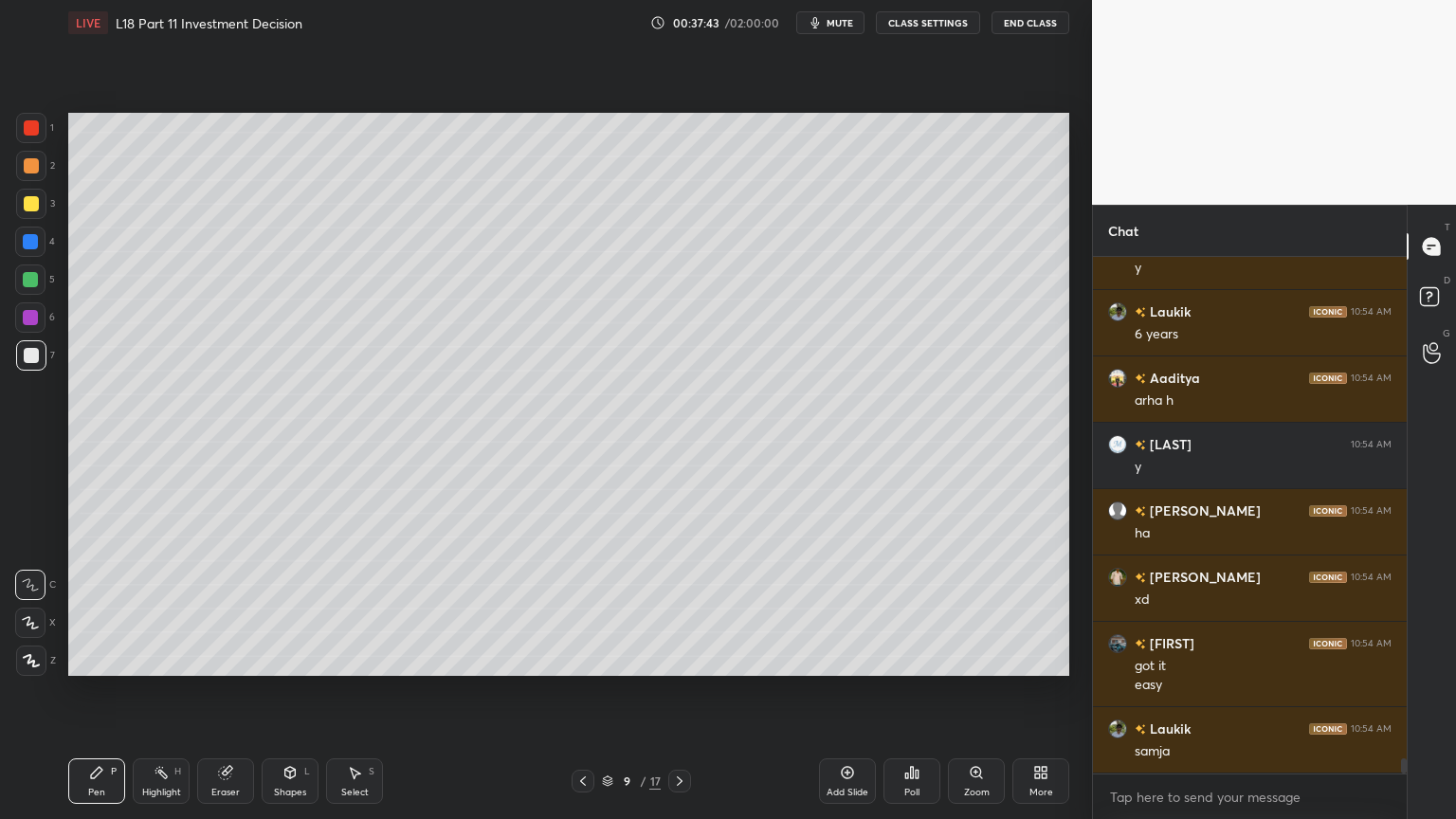 click 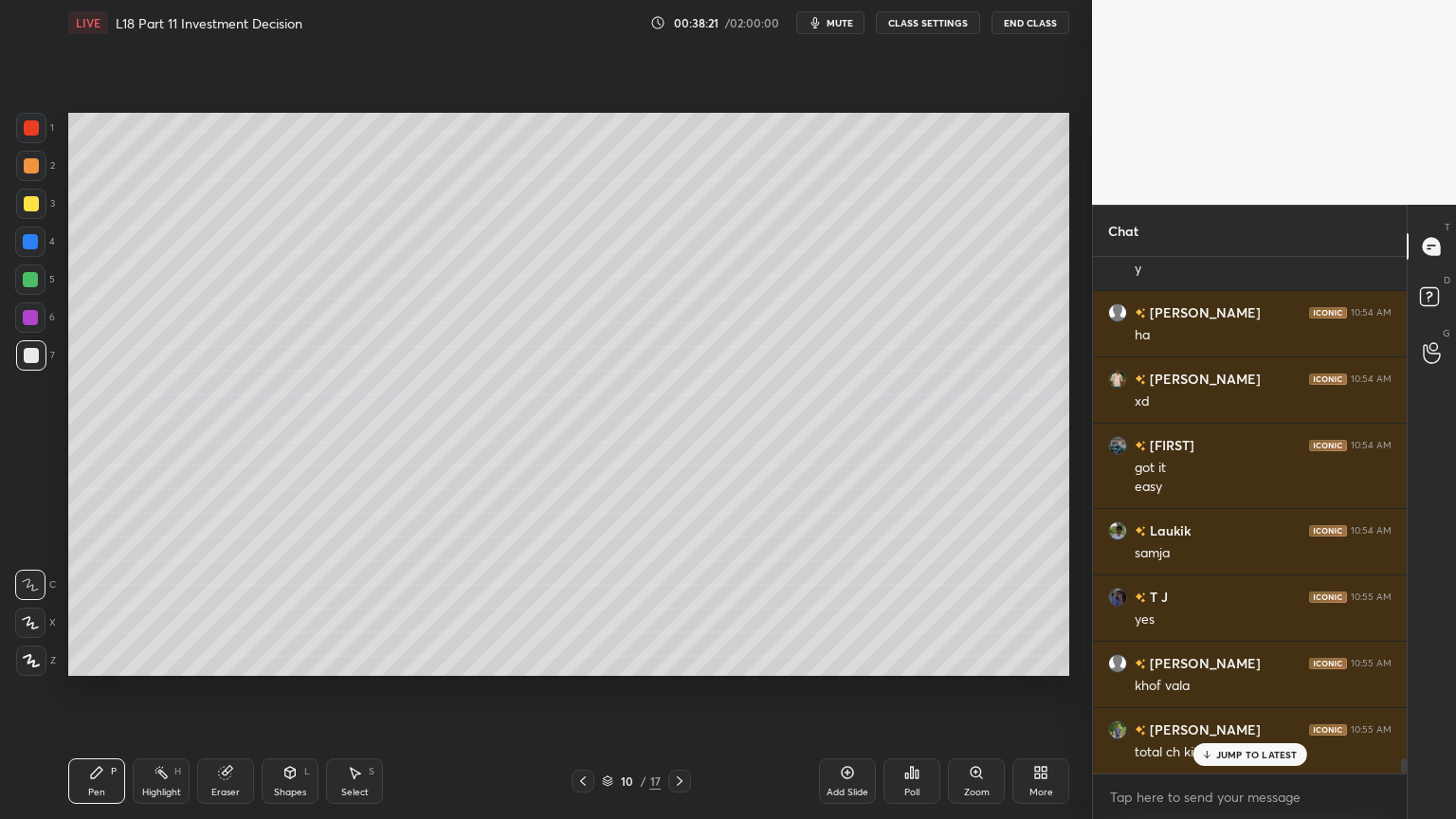 scroll, scrollTop: 17441, scrollLeft: 0, axis: vertical 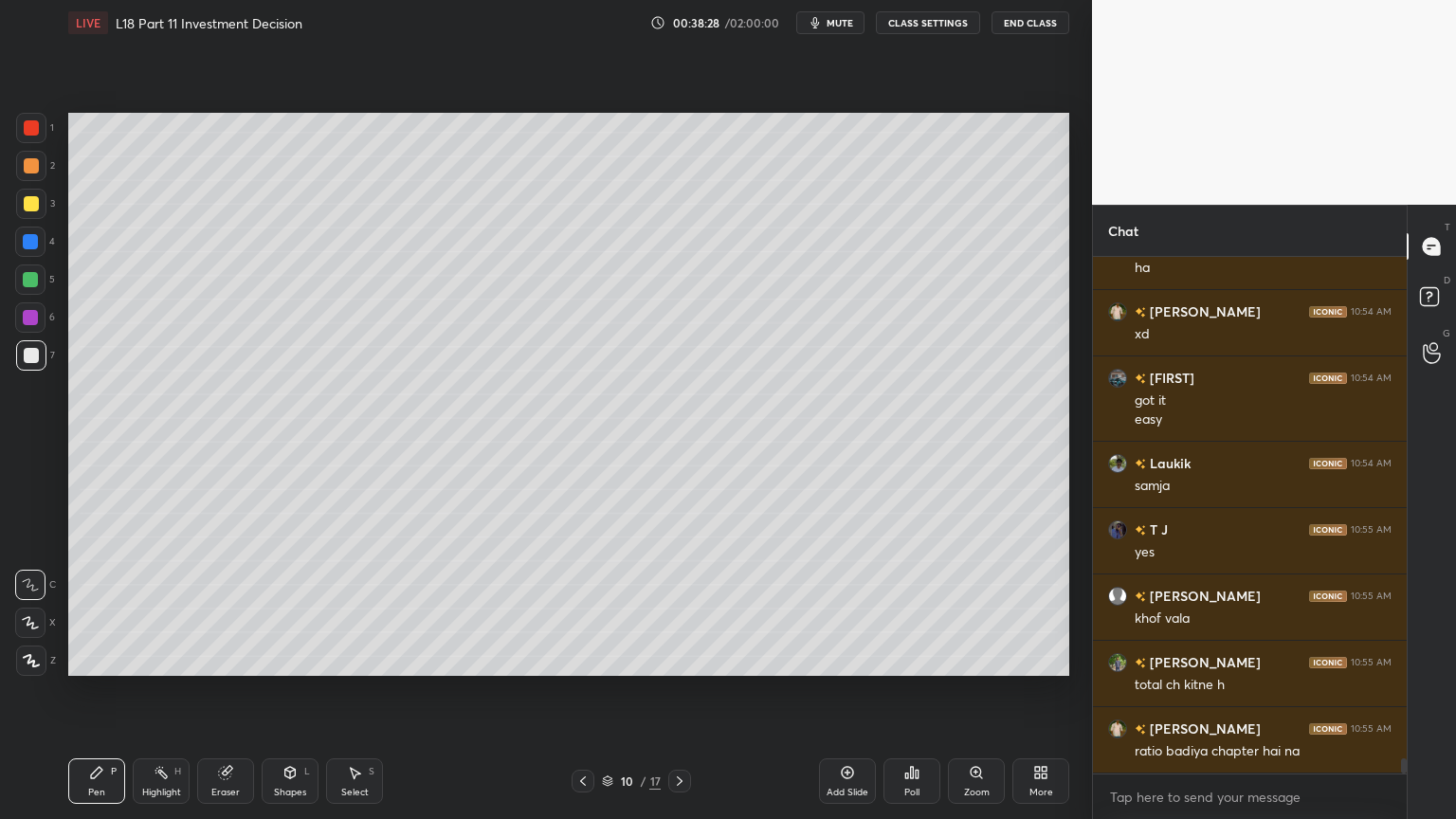 click 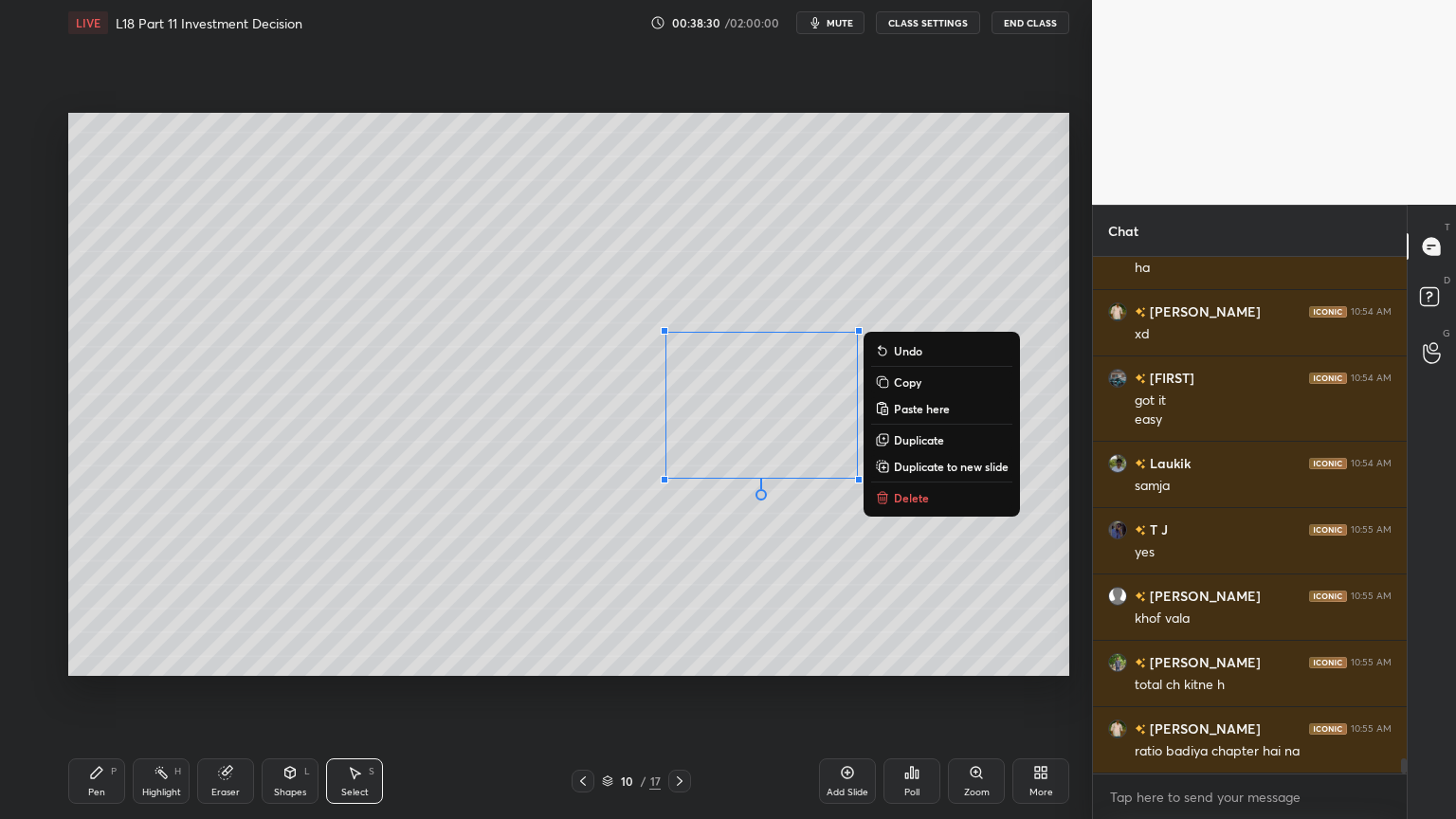 click on "Delete" at bounding box center (941, 498) 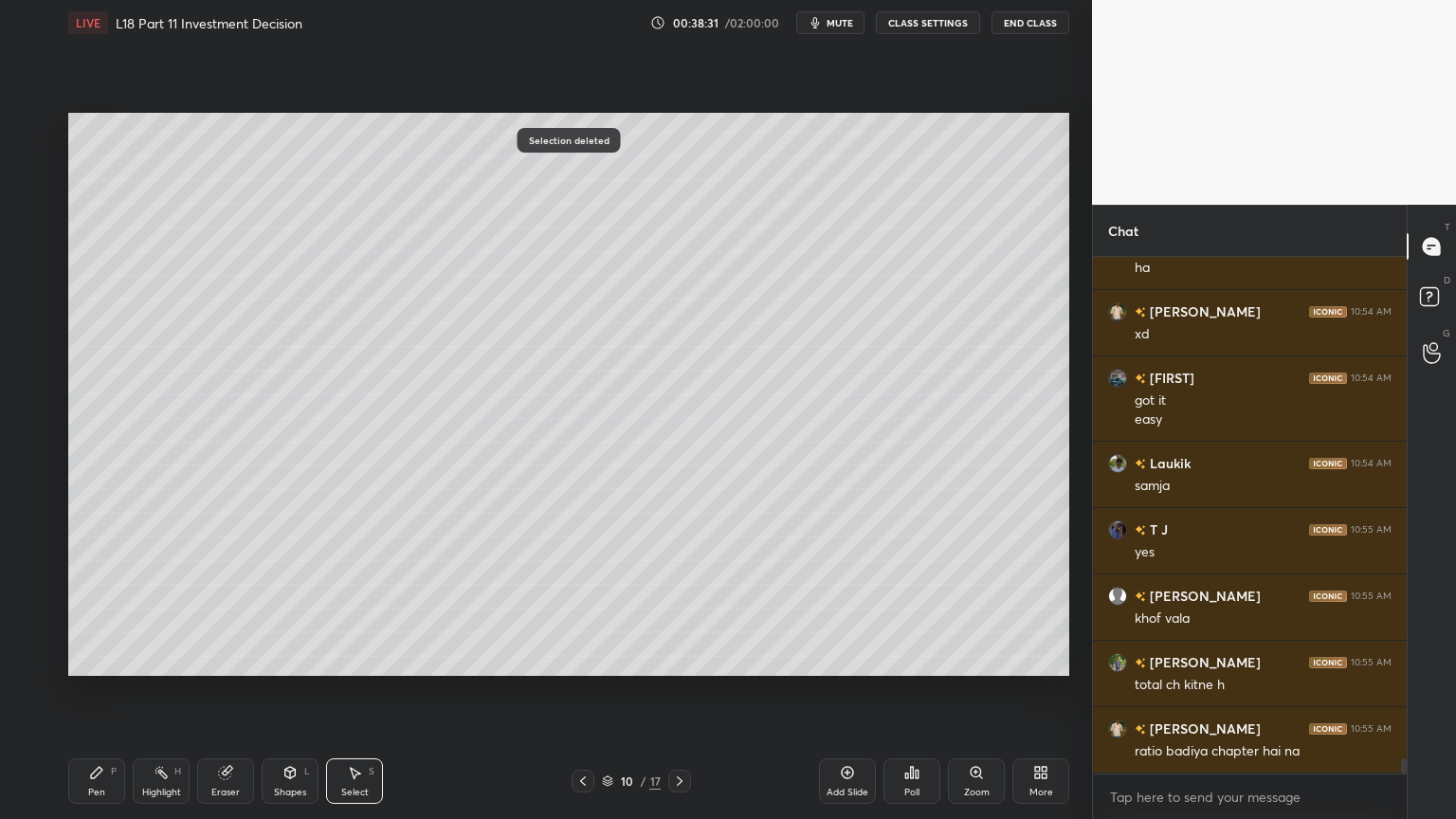 click 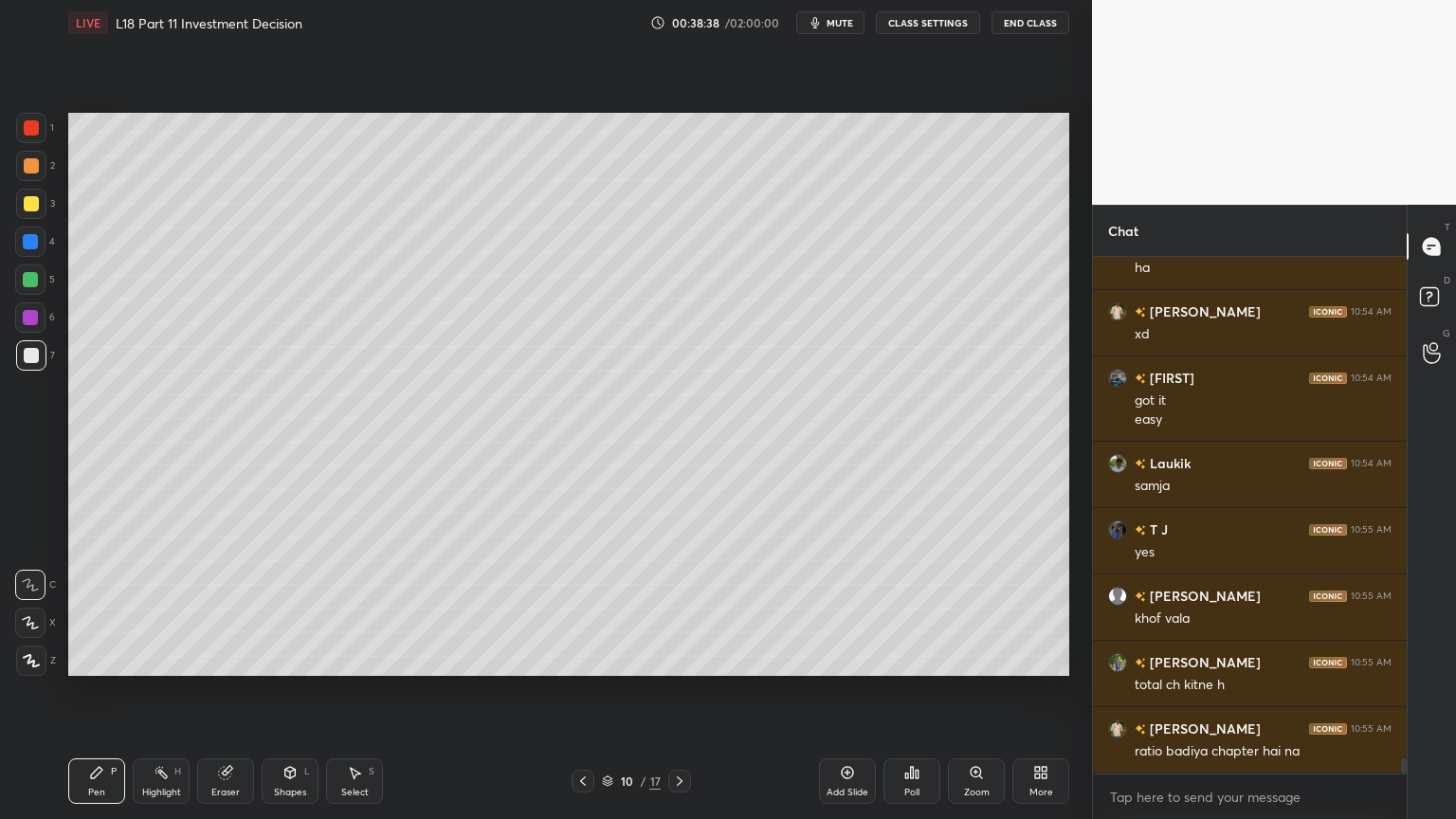 scroll, scrollTop: 17506, scrollLeft: 0, axis: vertical 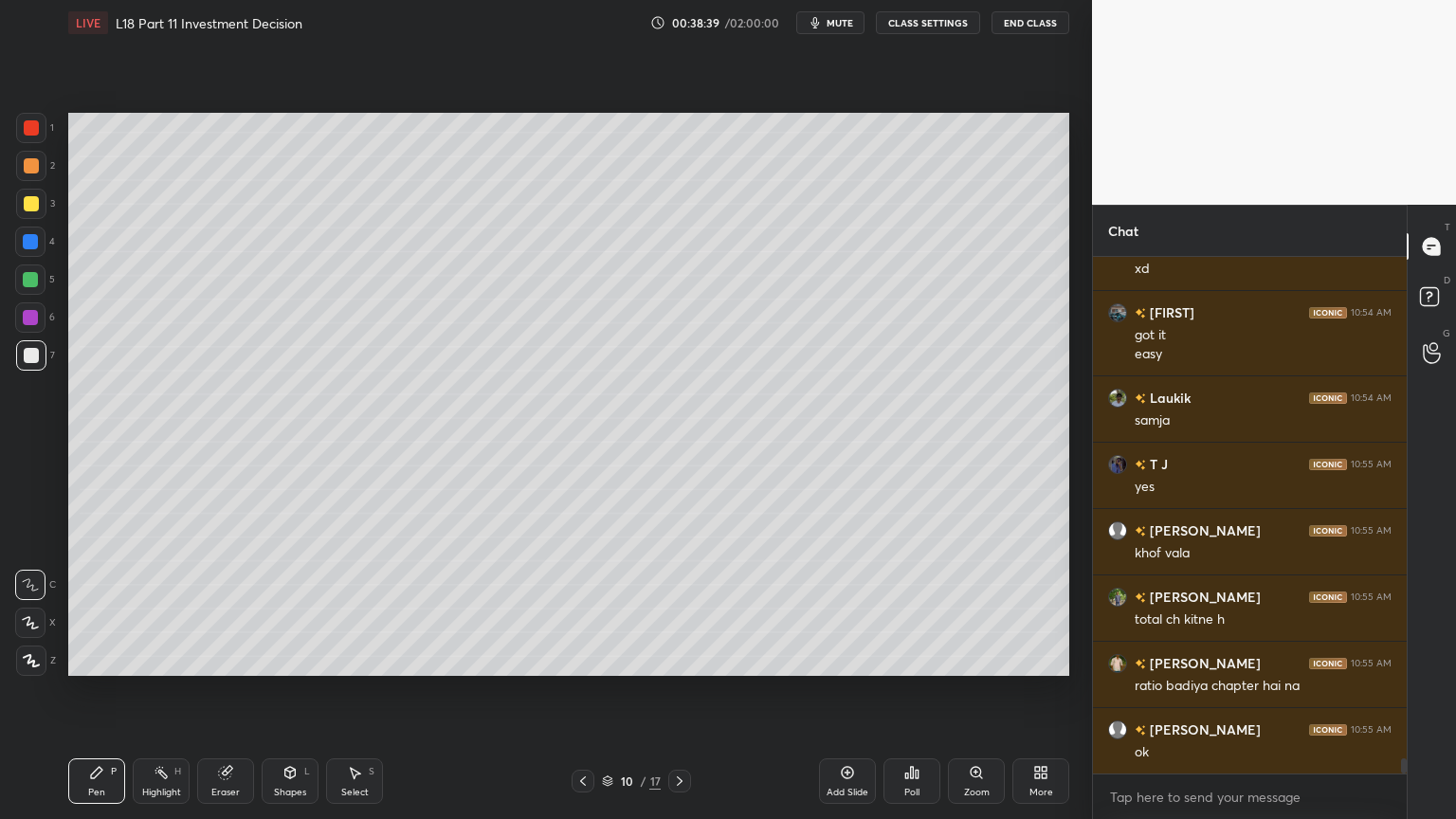 click 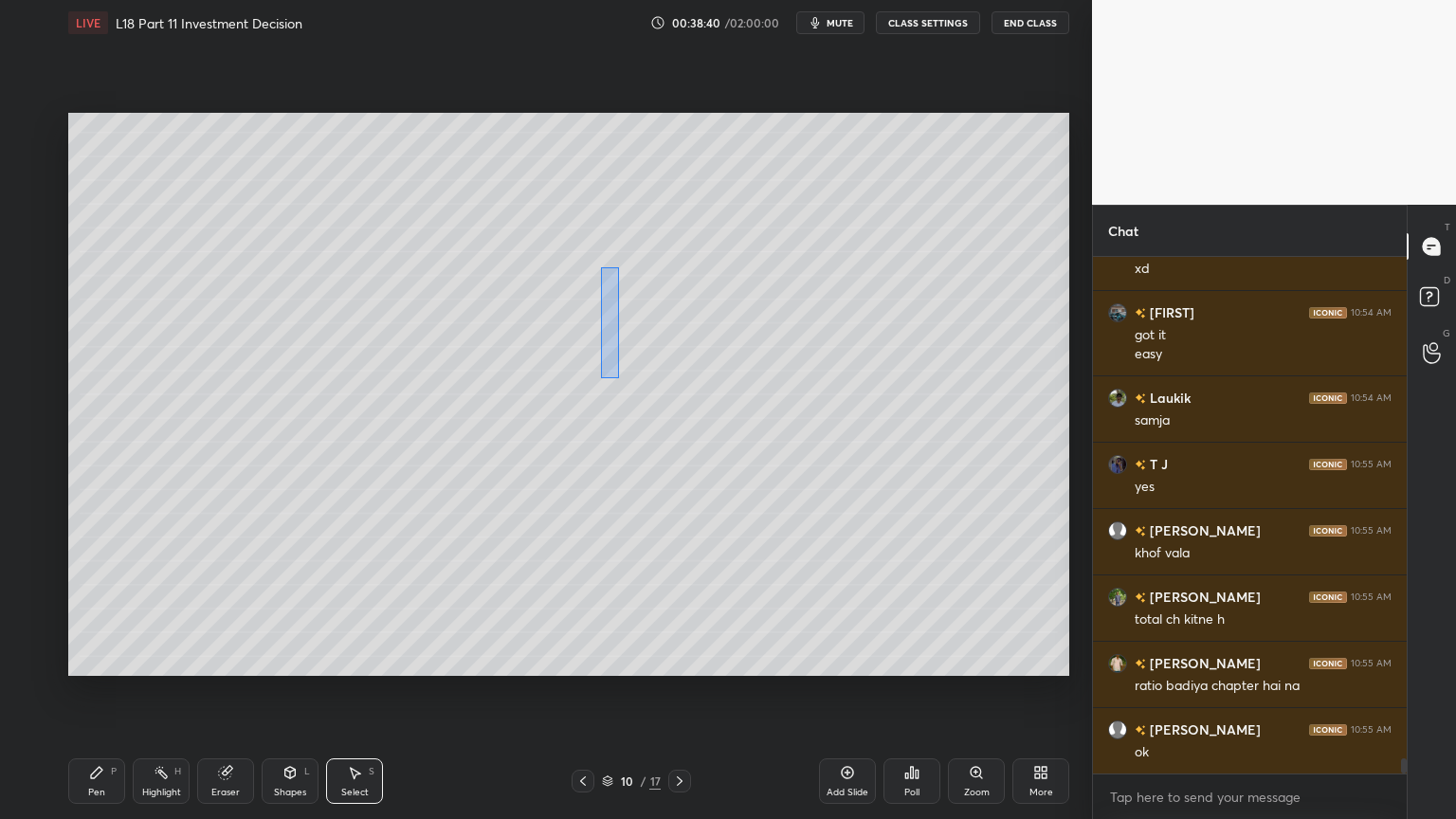 scroll, scrollTop: 17573, scrollLeft: 0, axis: vertical 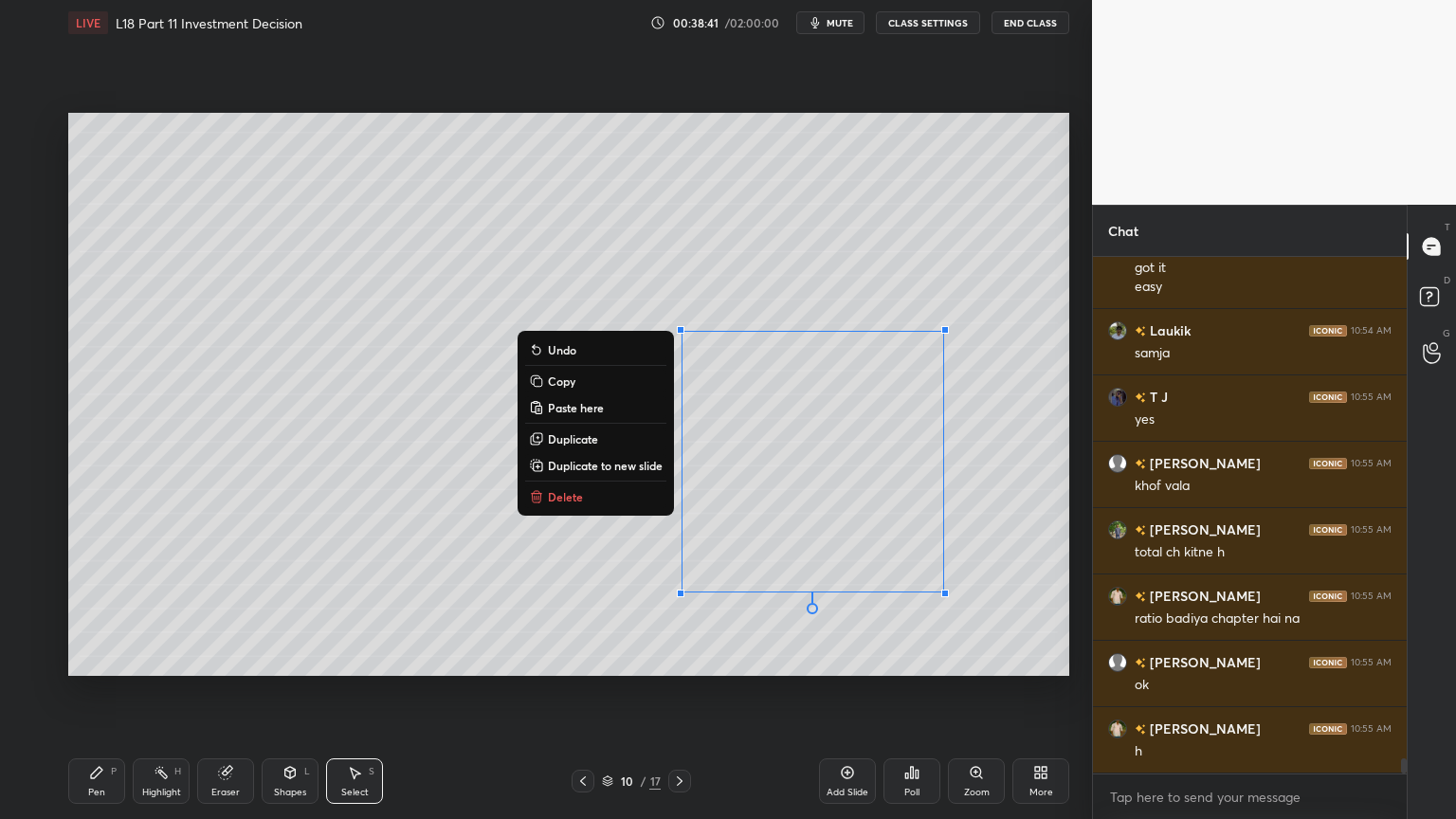 click on "Delete" at bounding box center (565, 497) 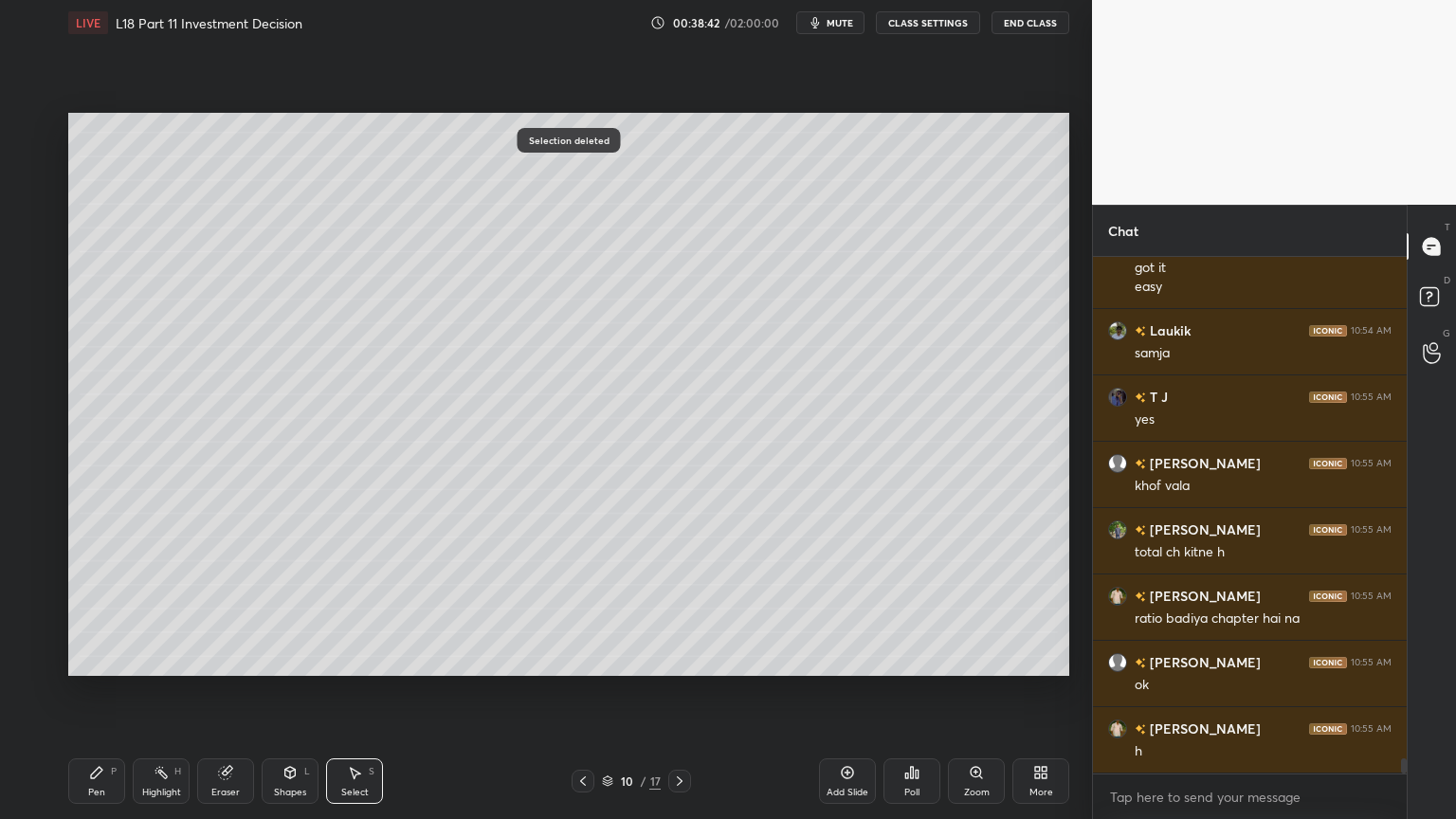 click on "Pen P" at bounding box center [97, 781] 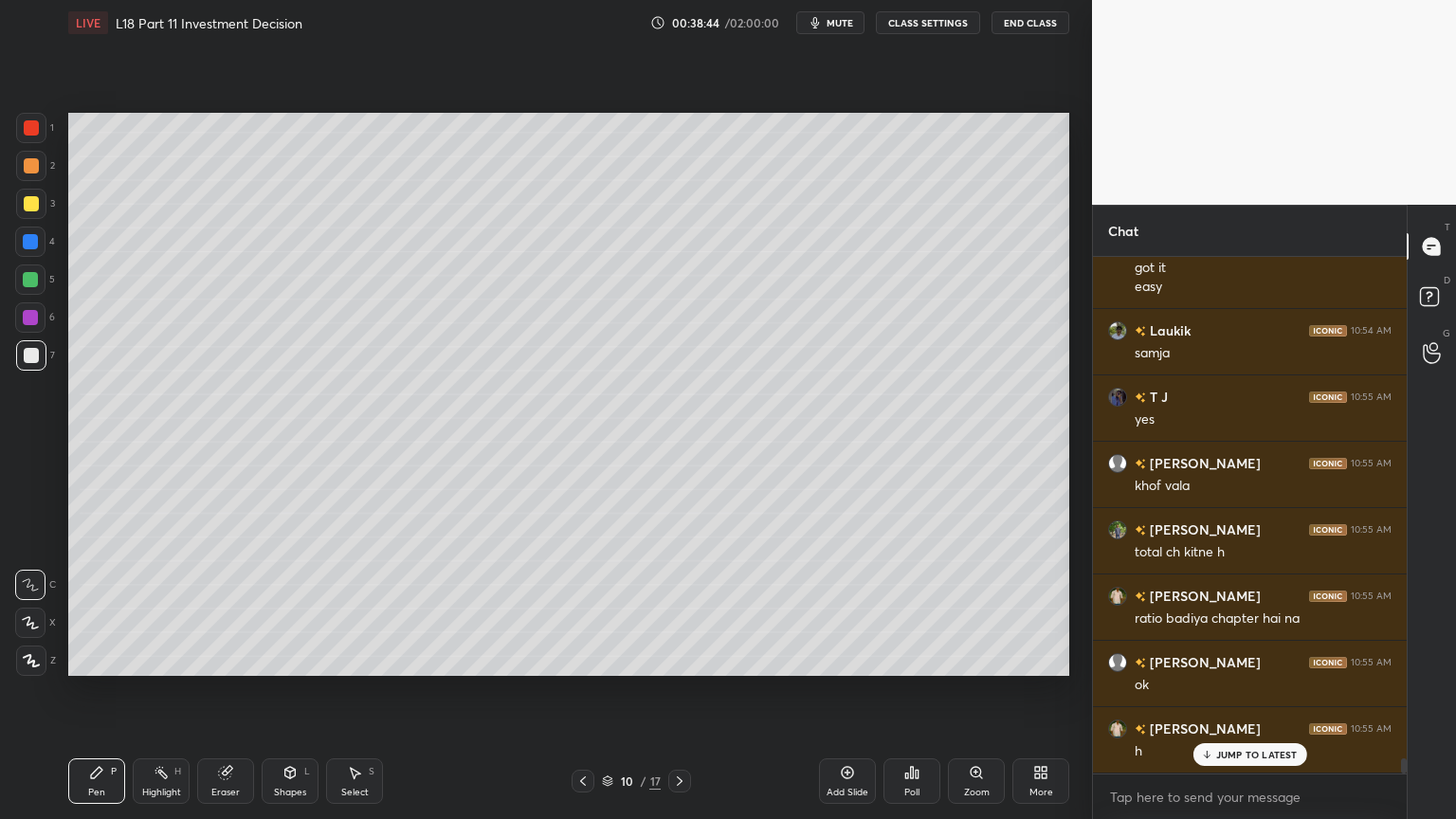 scroll, scrollTop: 17639, scrollLeft: 0, axis: vertical 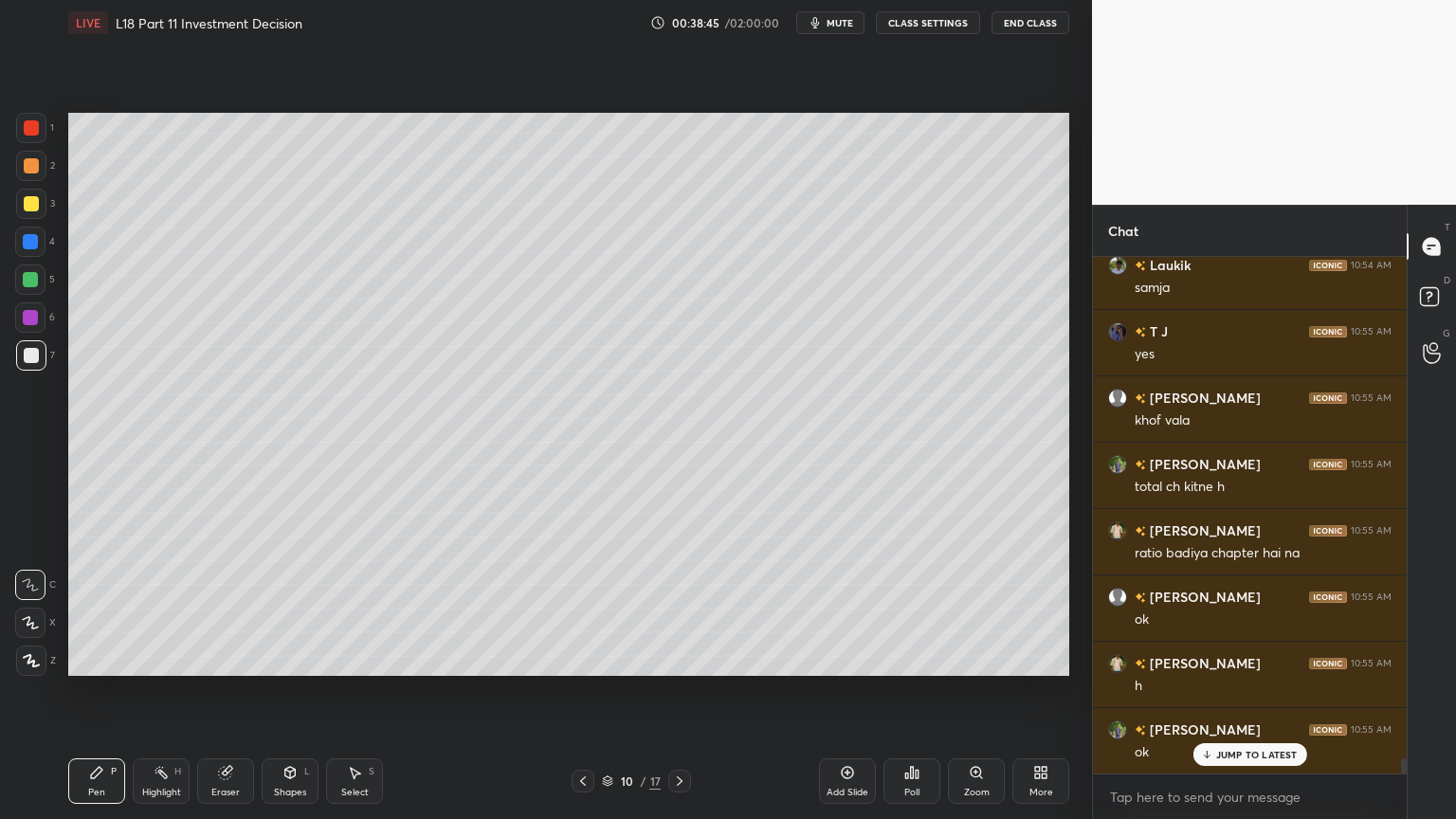 click on "Select S" at bounding box center [355, 781] 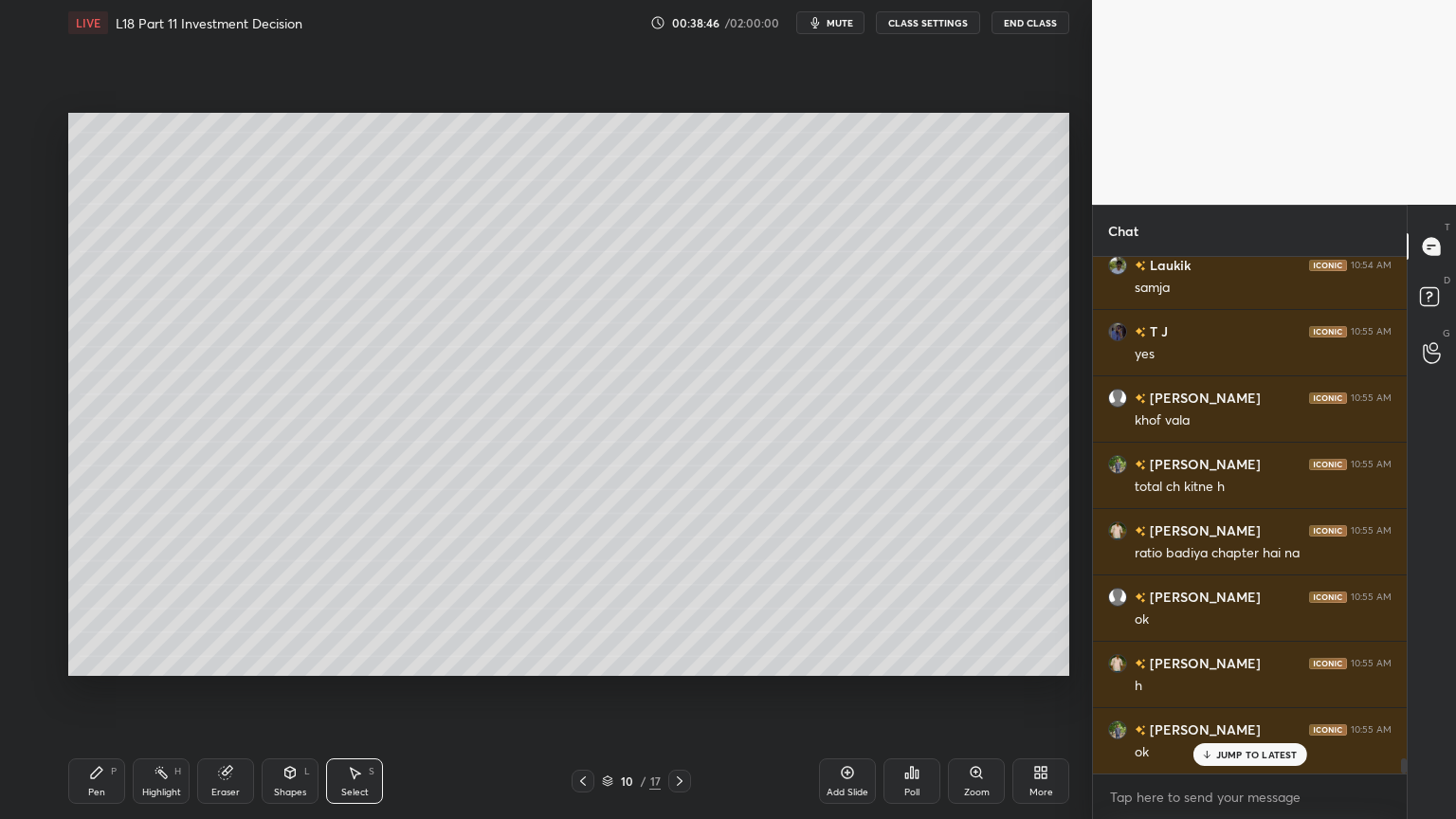 scroll, scrollTop: 17706, scrollLeft: 0, axis: vertical 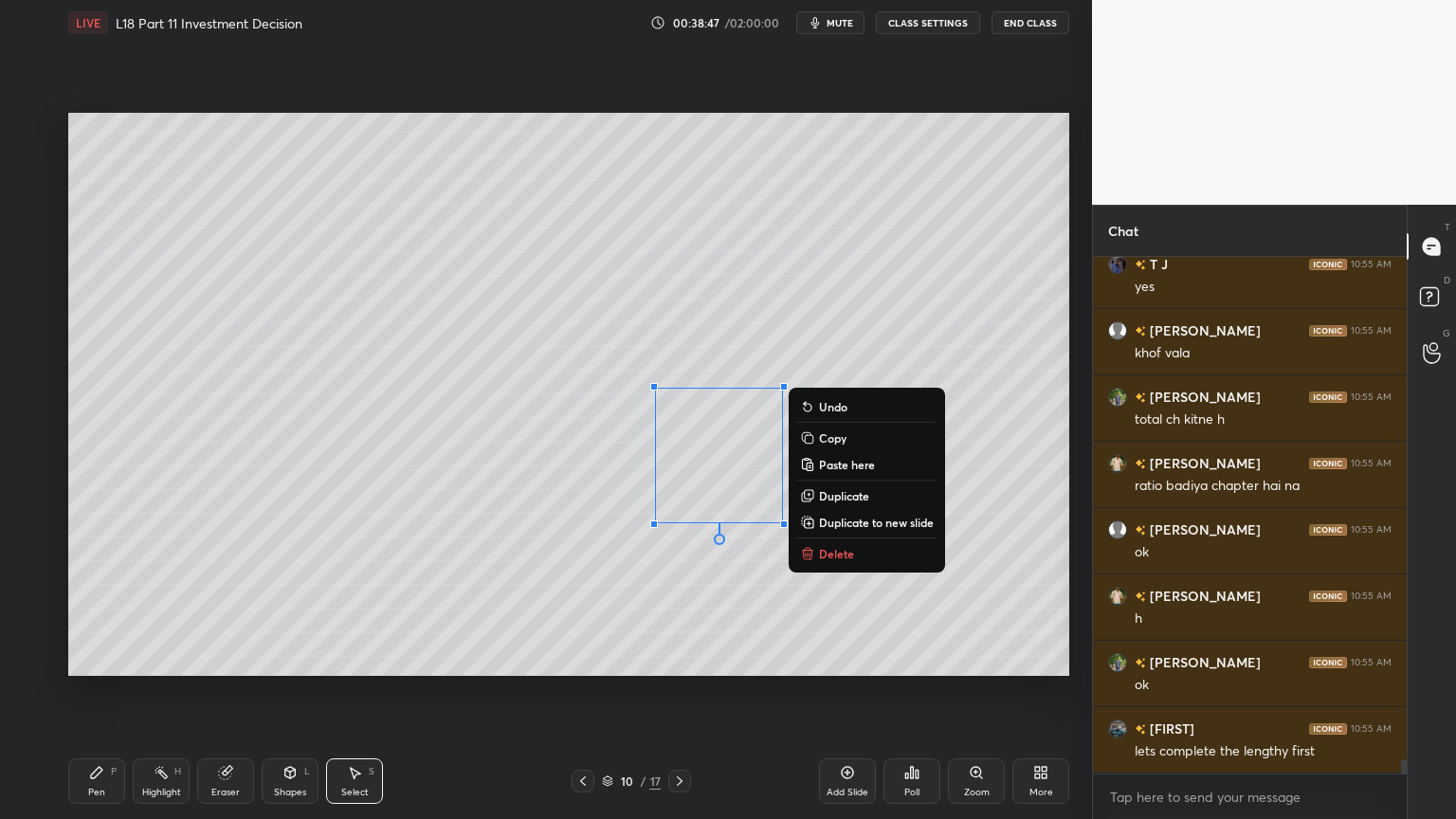 click on "Delete" at bounding box center [866, 554] 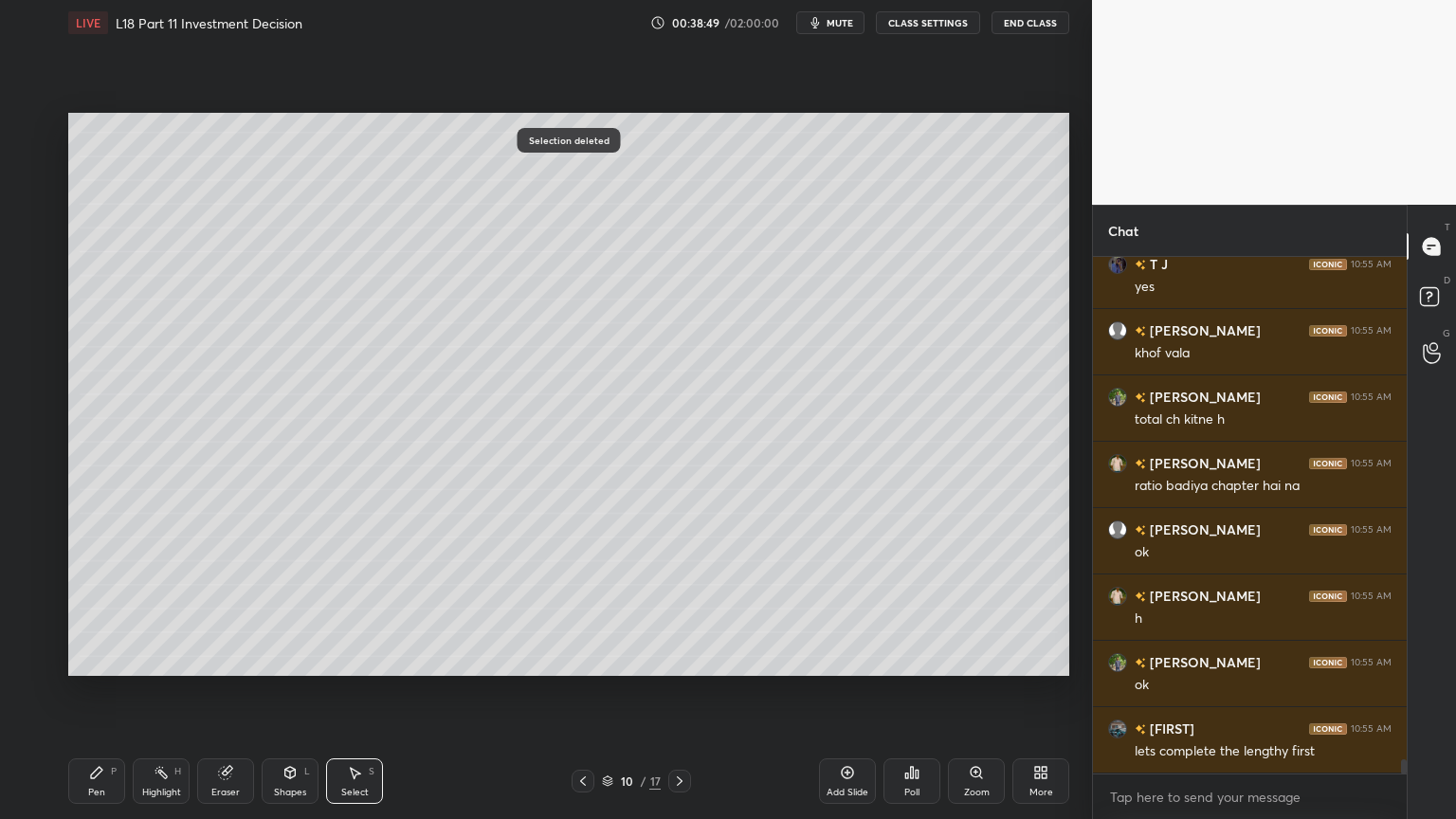 click on "Pen P" at bounding box center (97, 781) 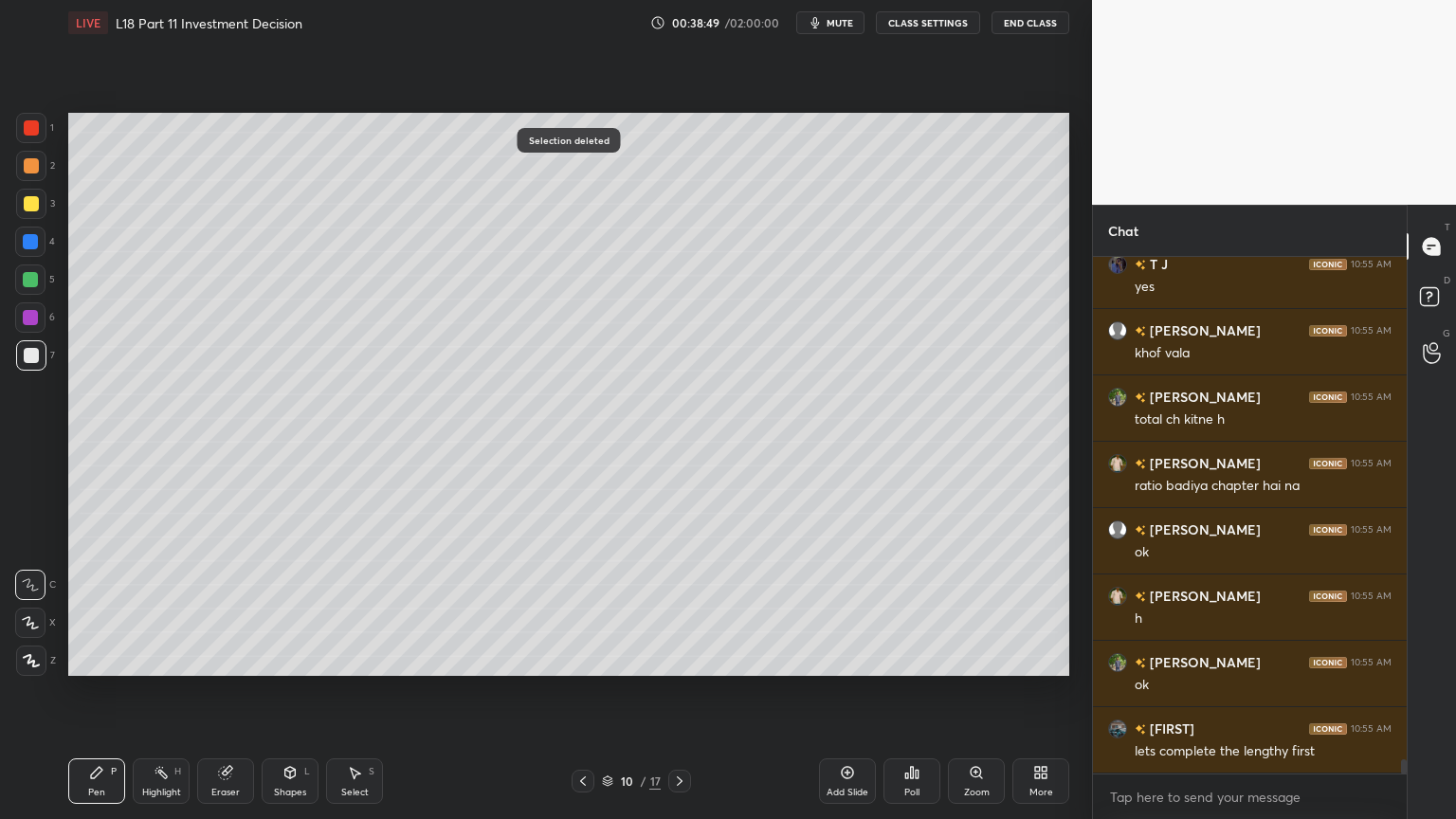 click on "Pen P" at bounding box center [97, 781] 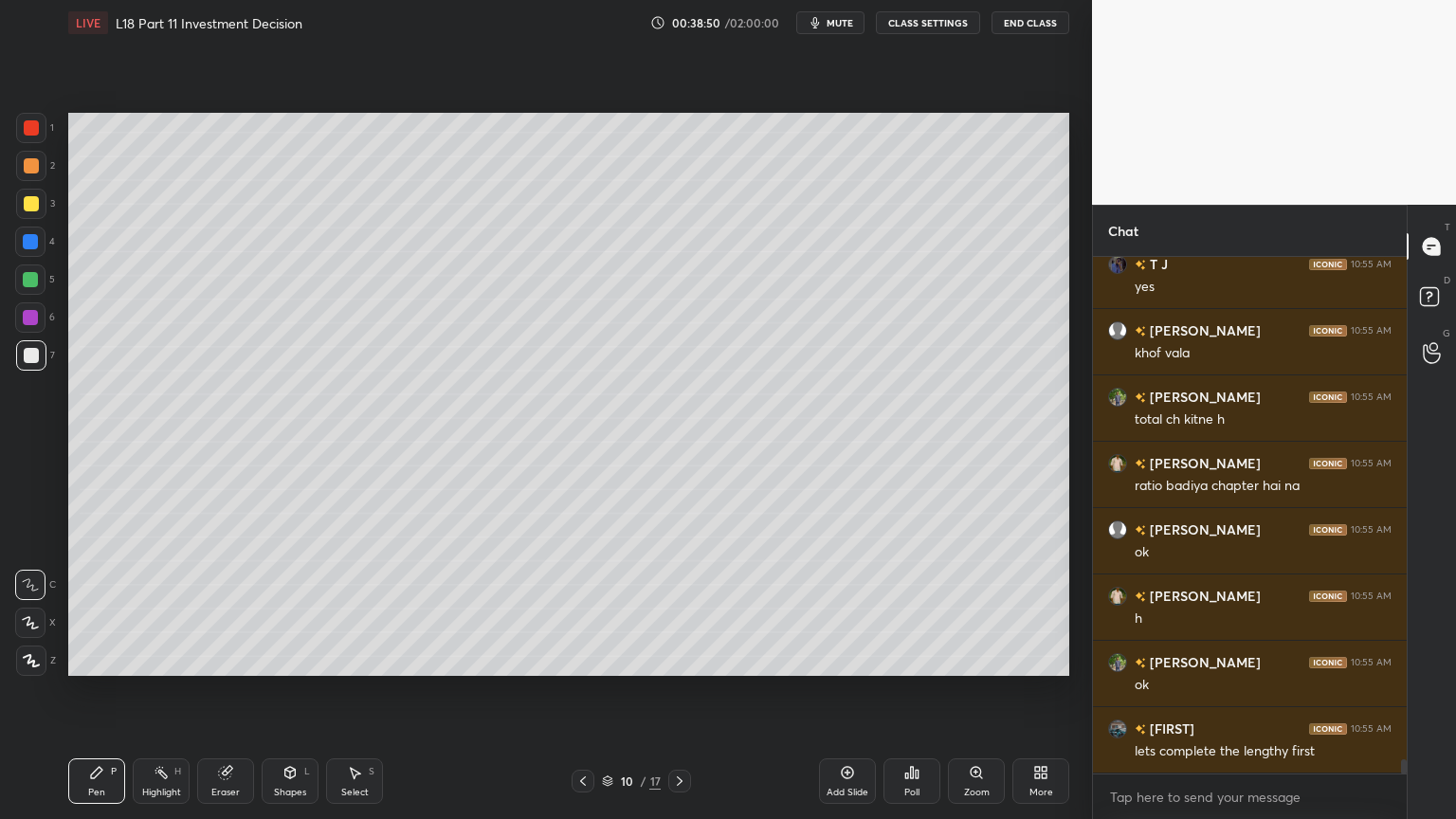 click on "Pen P" at bounding box center (97, 781) 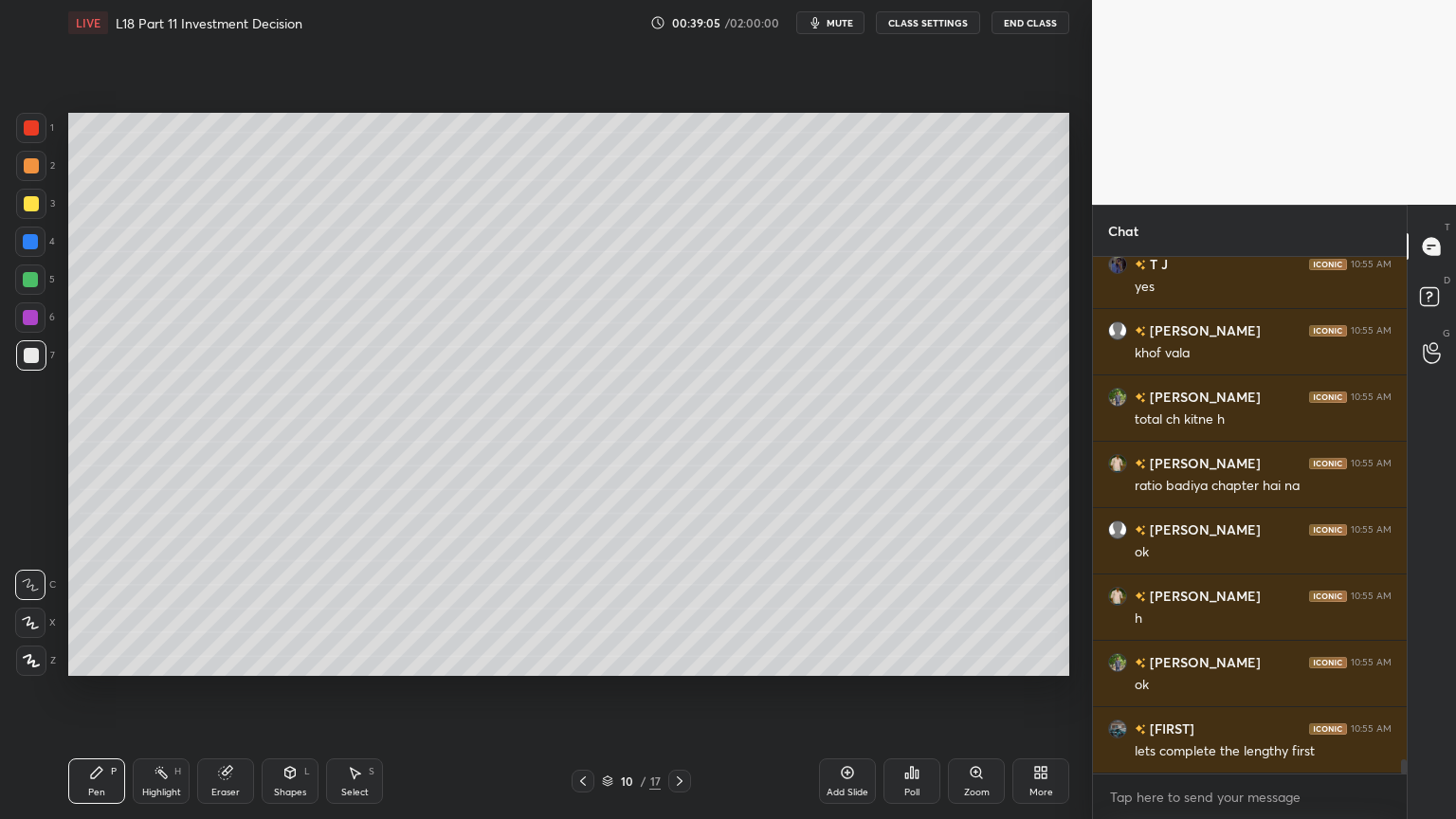 click 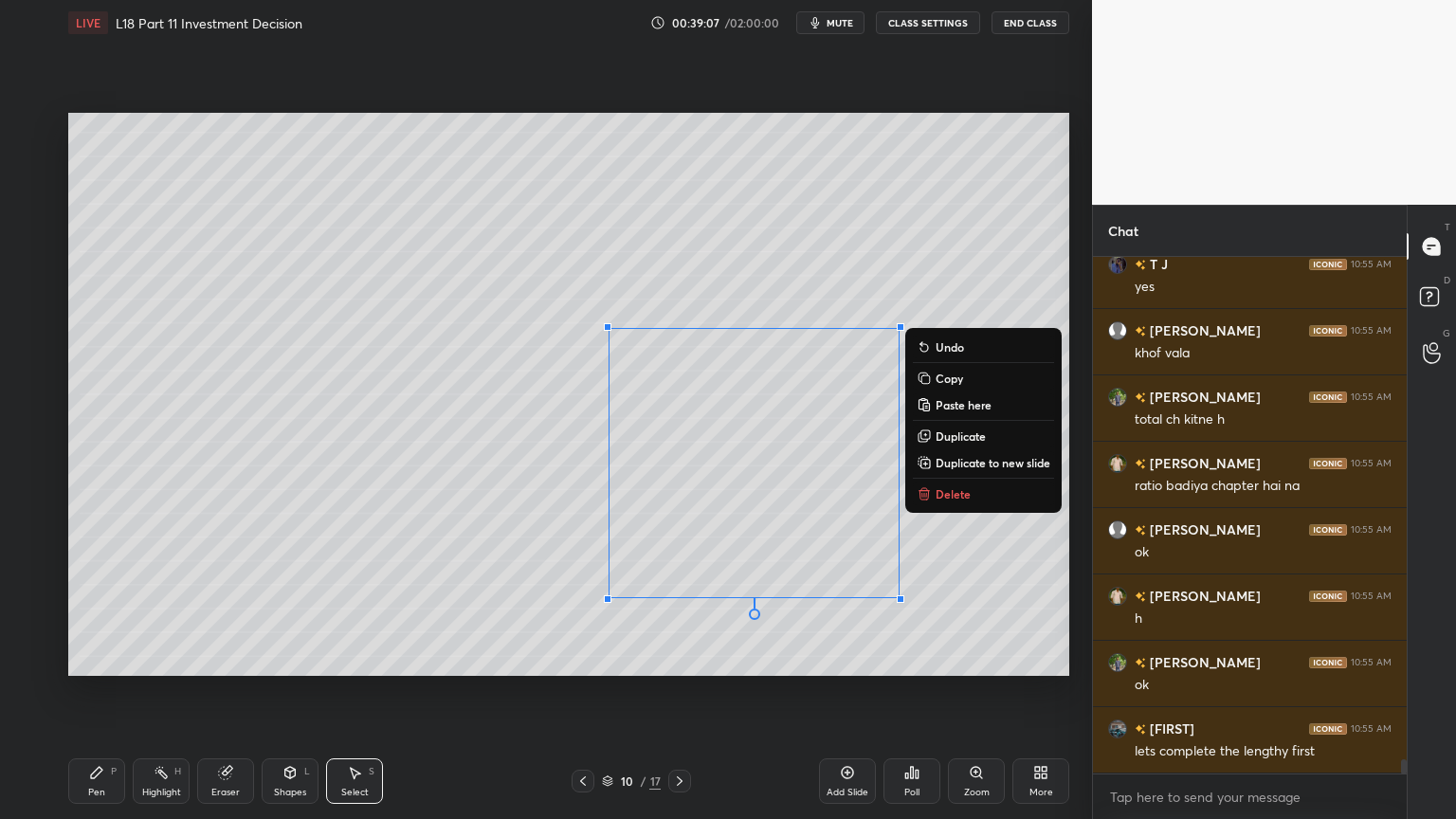 click on "Delete" at bounding box center (953, 494) 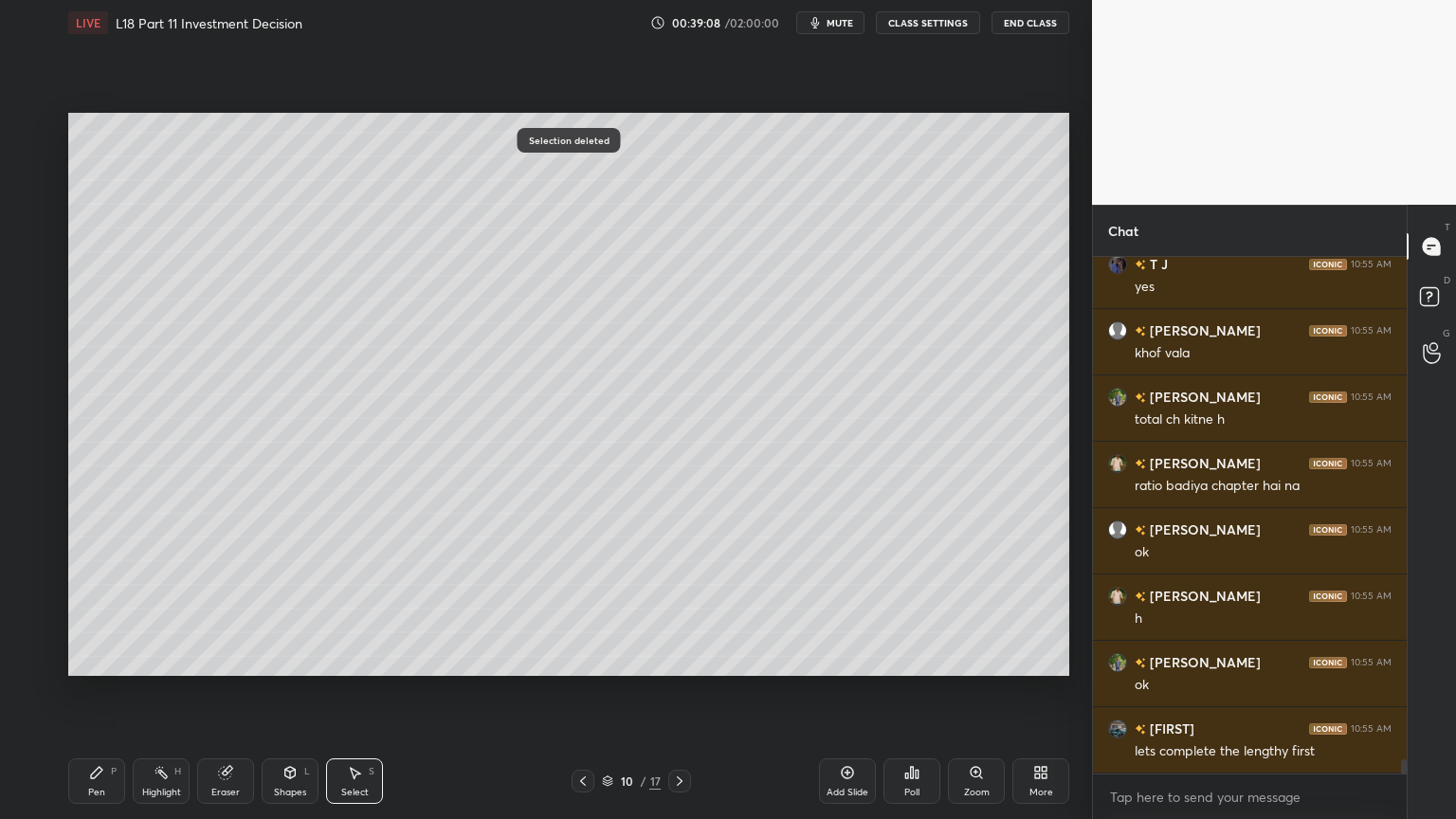 scroll, scrollTop: 17772, scrollLeft: 0, axis: vertical 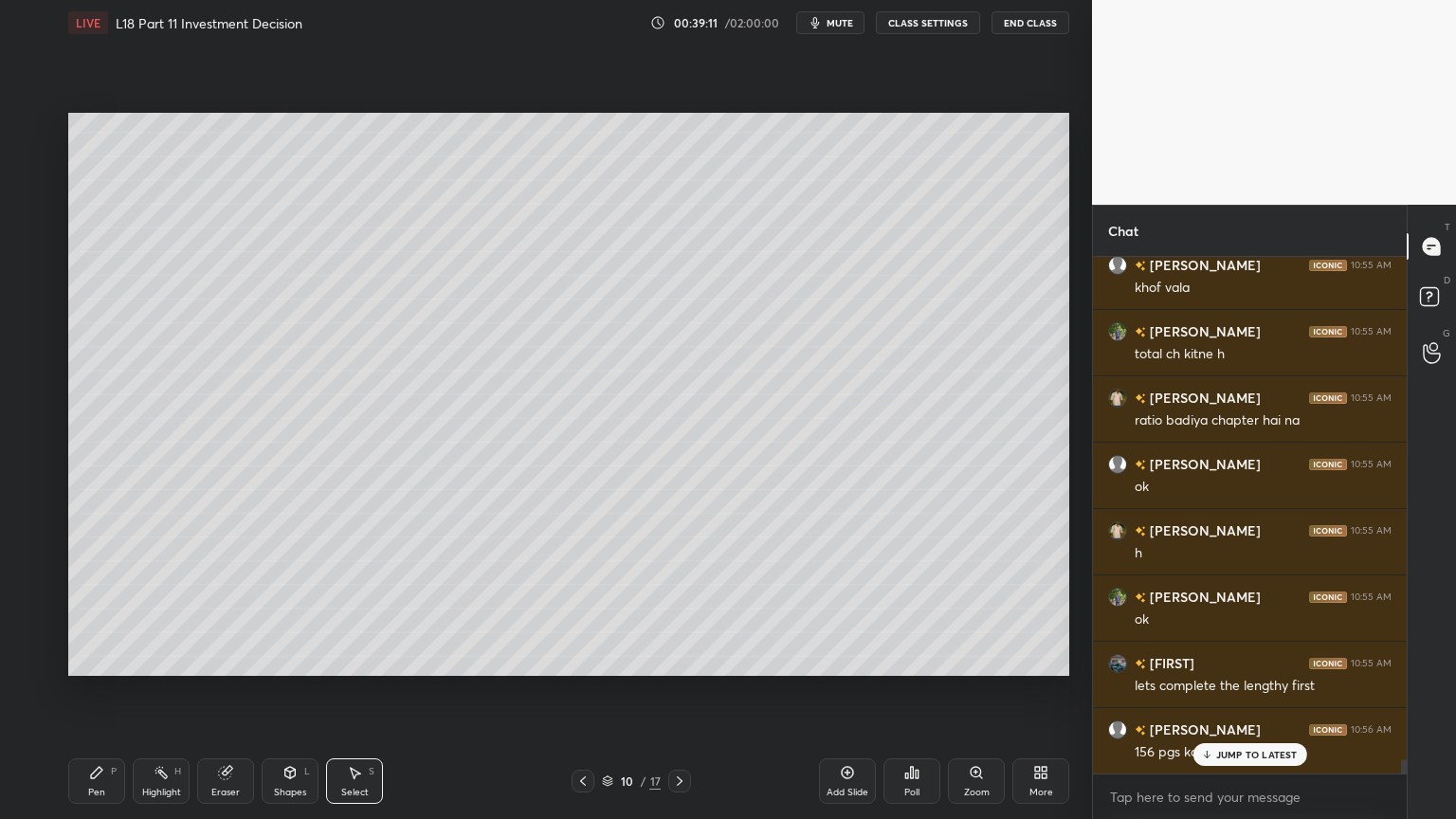 click on "[PERSON_NAME] 10:53 AM yes [PERSON_NAME] 10:53 AM y [PERSON_NAME] 10:54 AM 6 years [PERSON_NAME] 10:54 AM arha h [PERSON_NAME] 10:54 AM y [PERSON_NAME] 10:54 AM ha [PERSON_NAME] 10:54 AM got it easy [PERSON_NAME] 10:54 AM samja T J 10:55 AM yes [PERSON_NAME] 10:55 AM khof vala [PERSON_NAME] 10:55 AM total ch kitne h [PERSON_NAME] 10:55 AM ratio badiya chapter hai na [PERSON_NAME] 10:55 AM ok [PERSON_NAME] 10:55 AM ok [PERSON_NAME] 10:55 AM lets complete the lengthy first [PERSON_NAME] 10:56 AM 156 pgs ka h WC" at bounding box center [1249, 515] 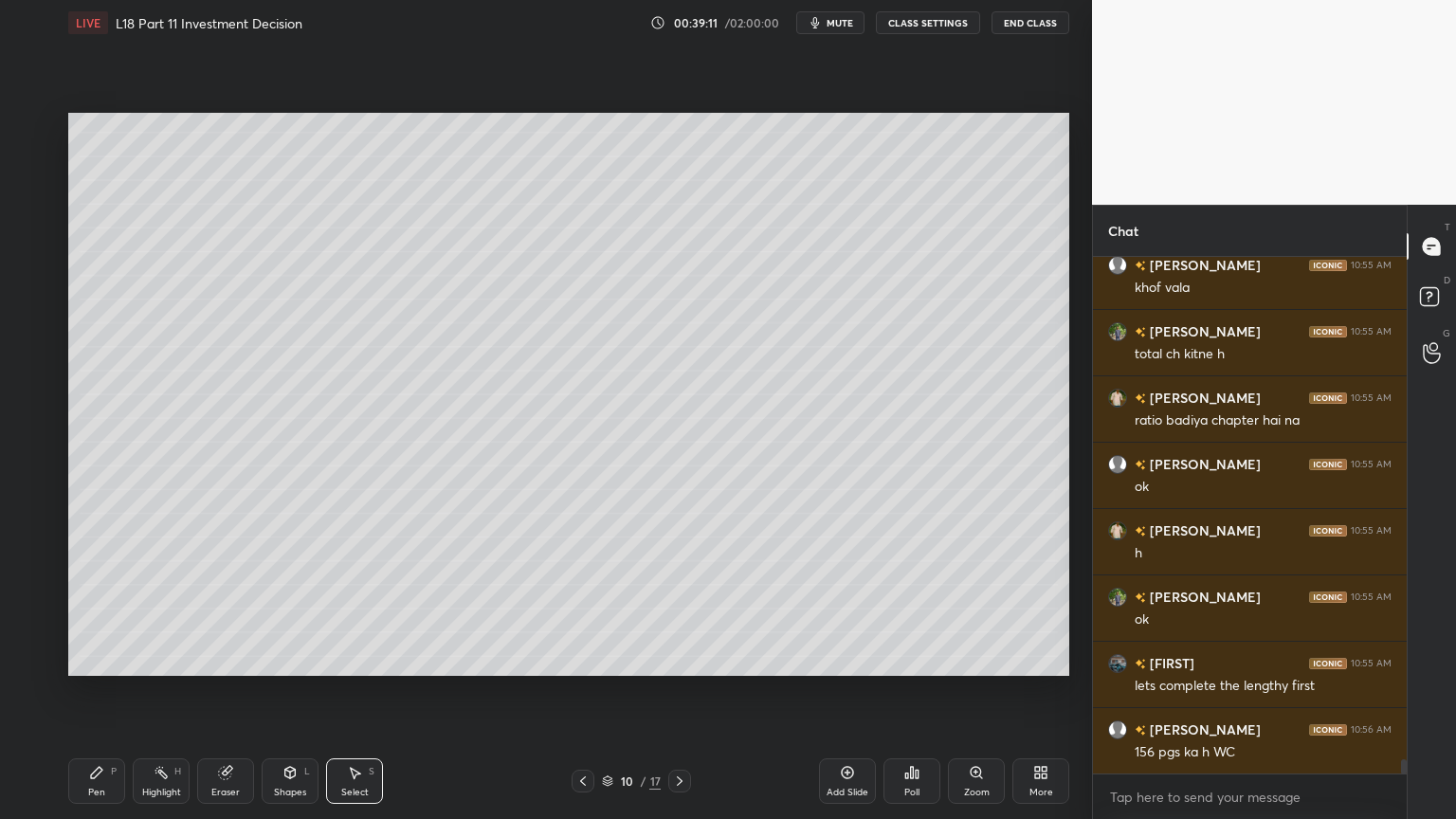 scroll, scrollTop: 17873, scrollLeft: 0, axis: vertical 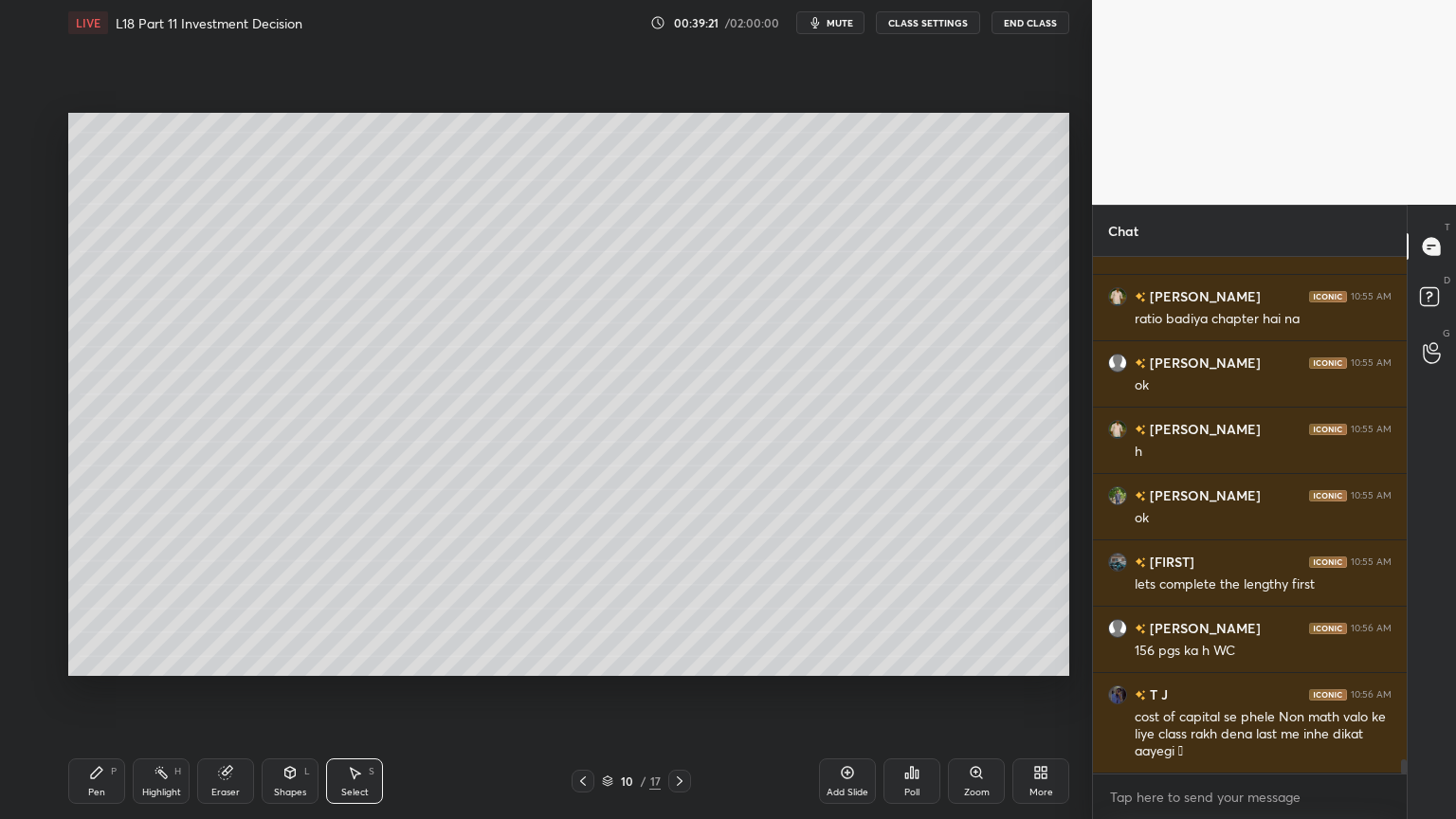 click 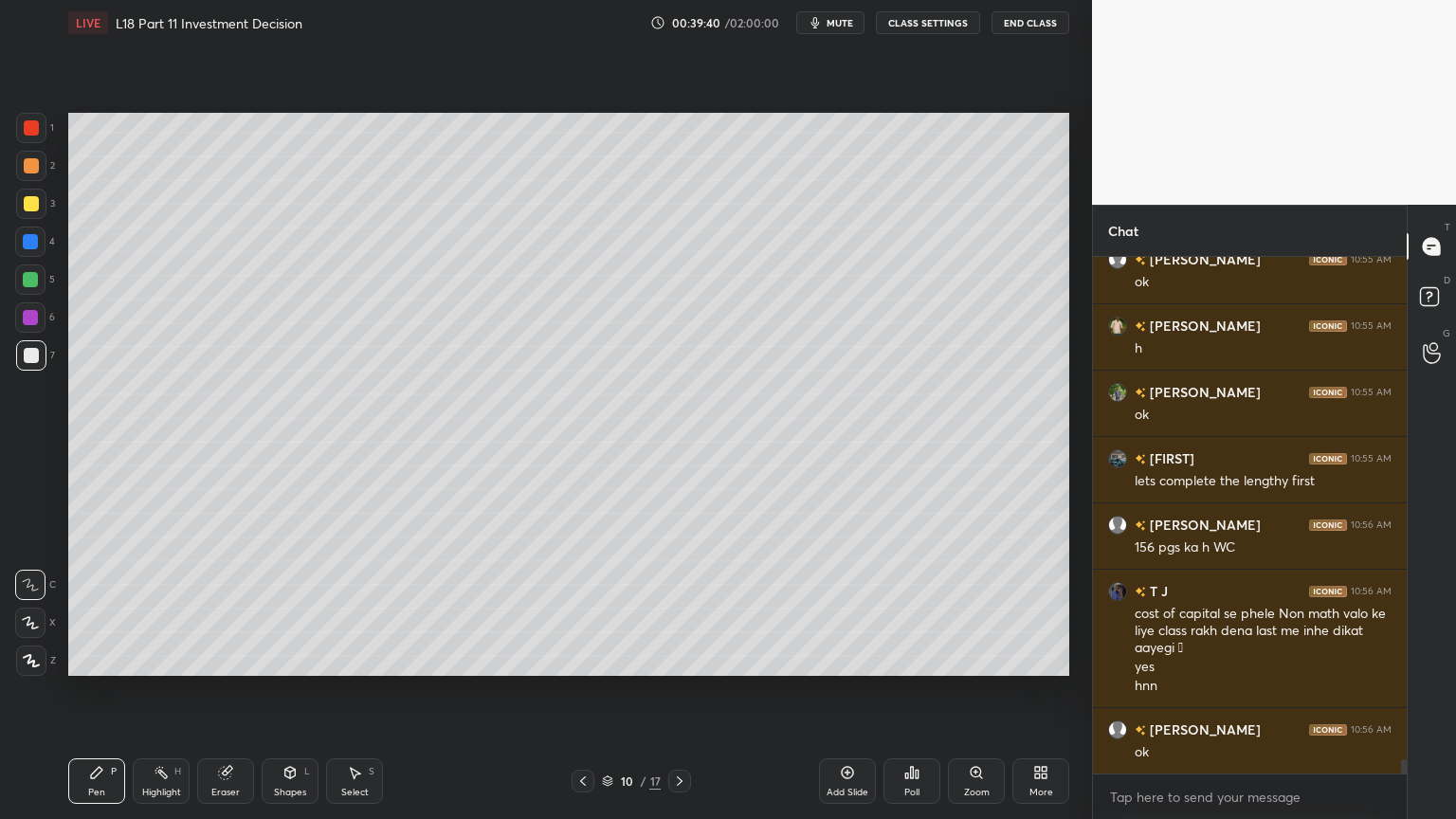 scroll, scrollTop: 18044, scrollLeft: 0, axis: vertical 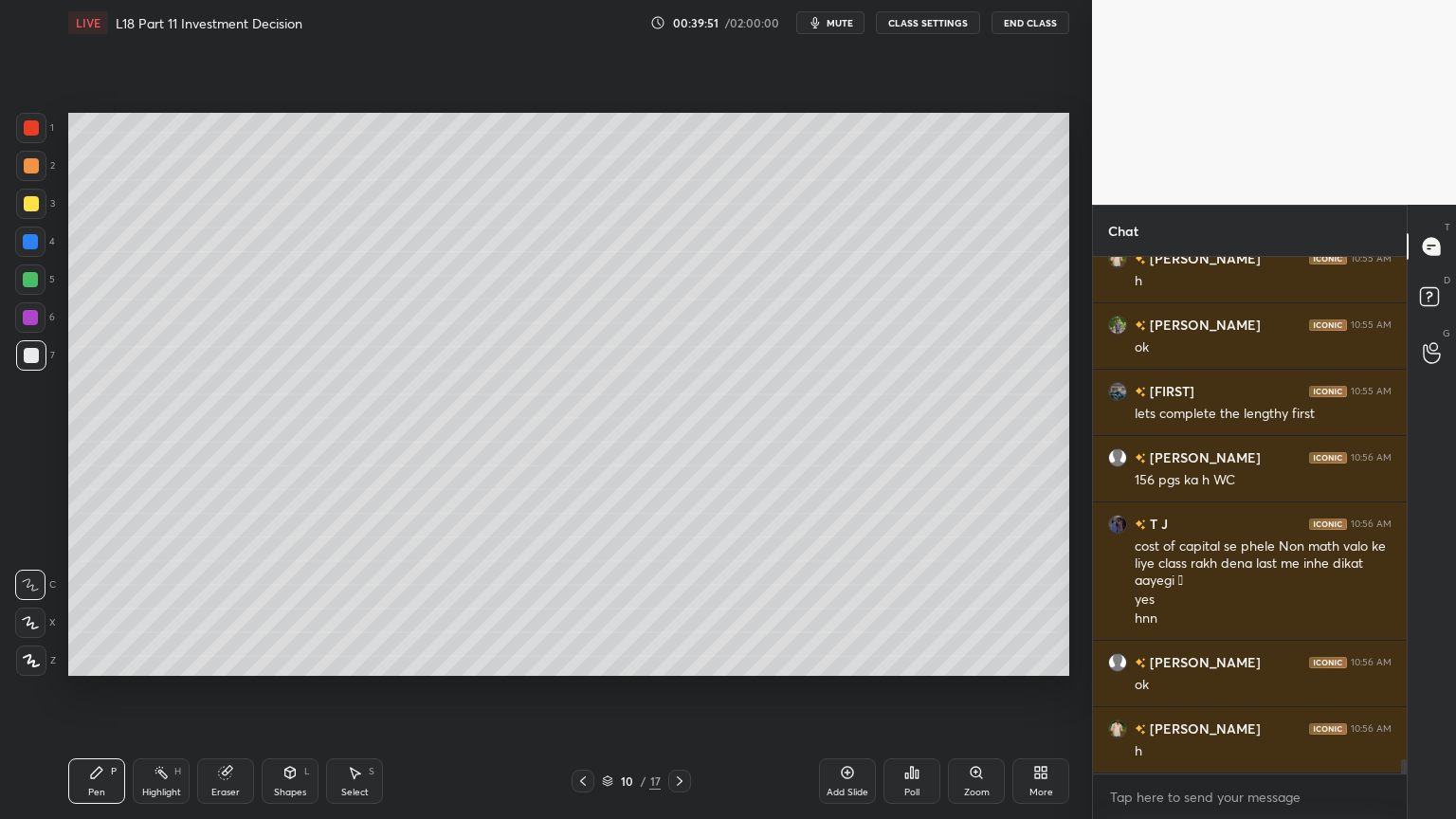 click on "Select S" at bounding box center [355, 781] 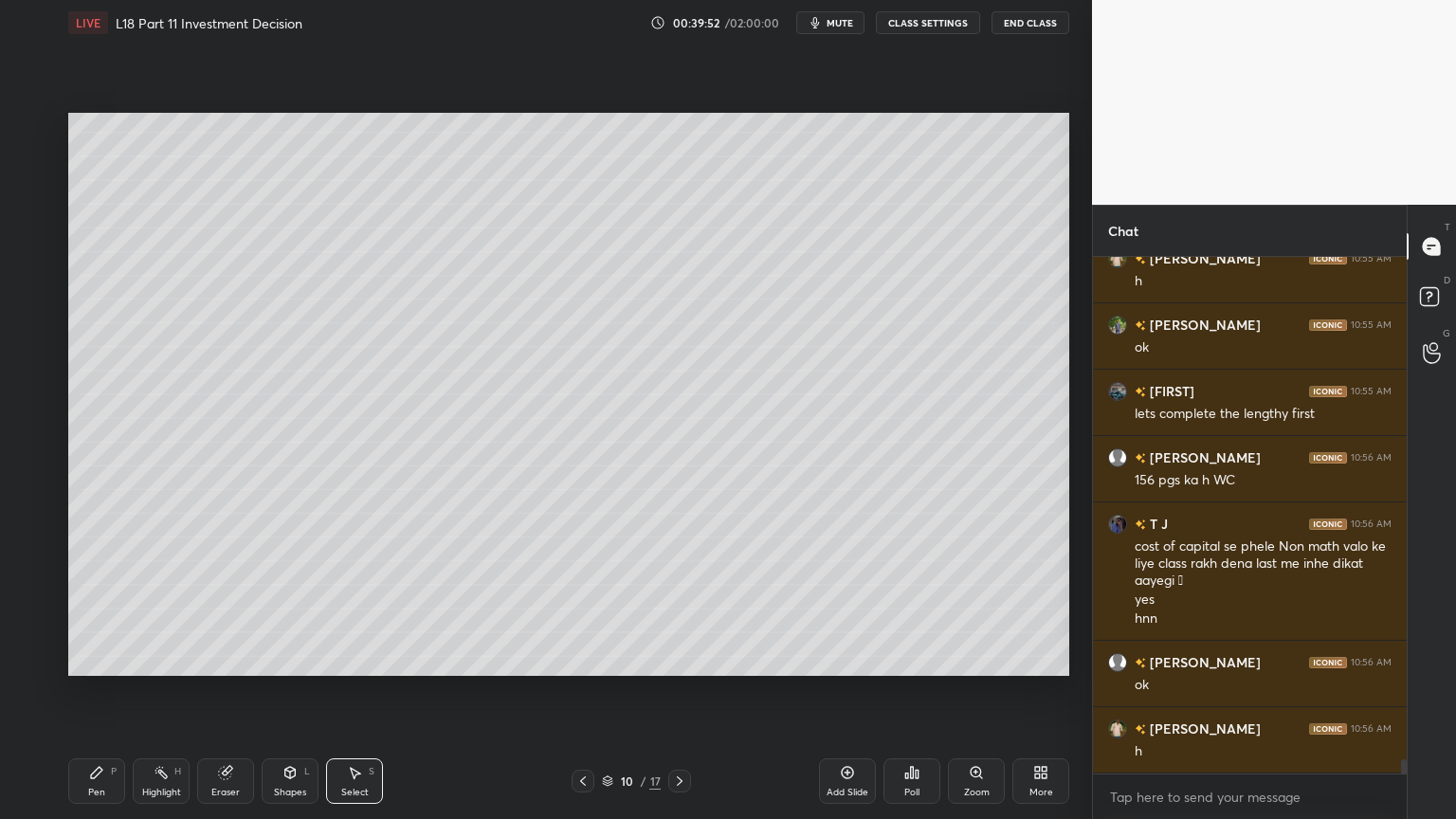 scroll, scrollTop: 18109, scrollLeft: 0, axis: vertical 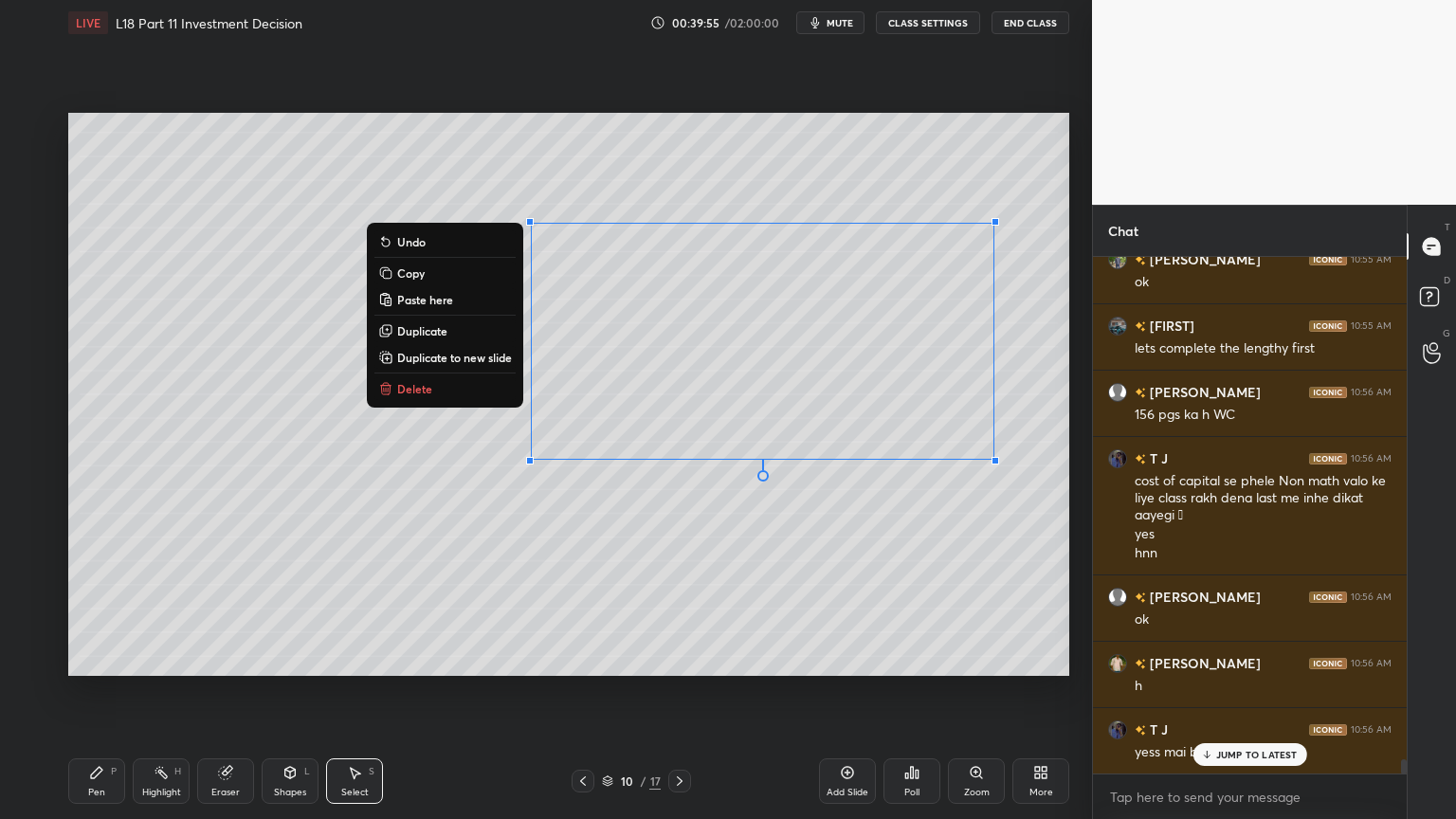 click on "Delete" at bounding box center (414, 389) 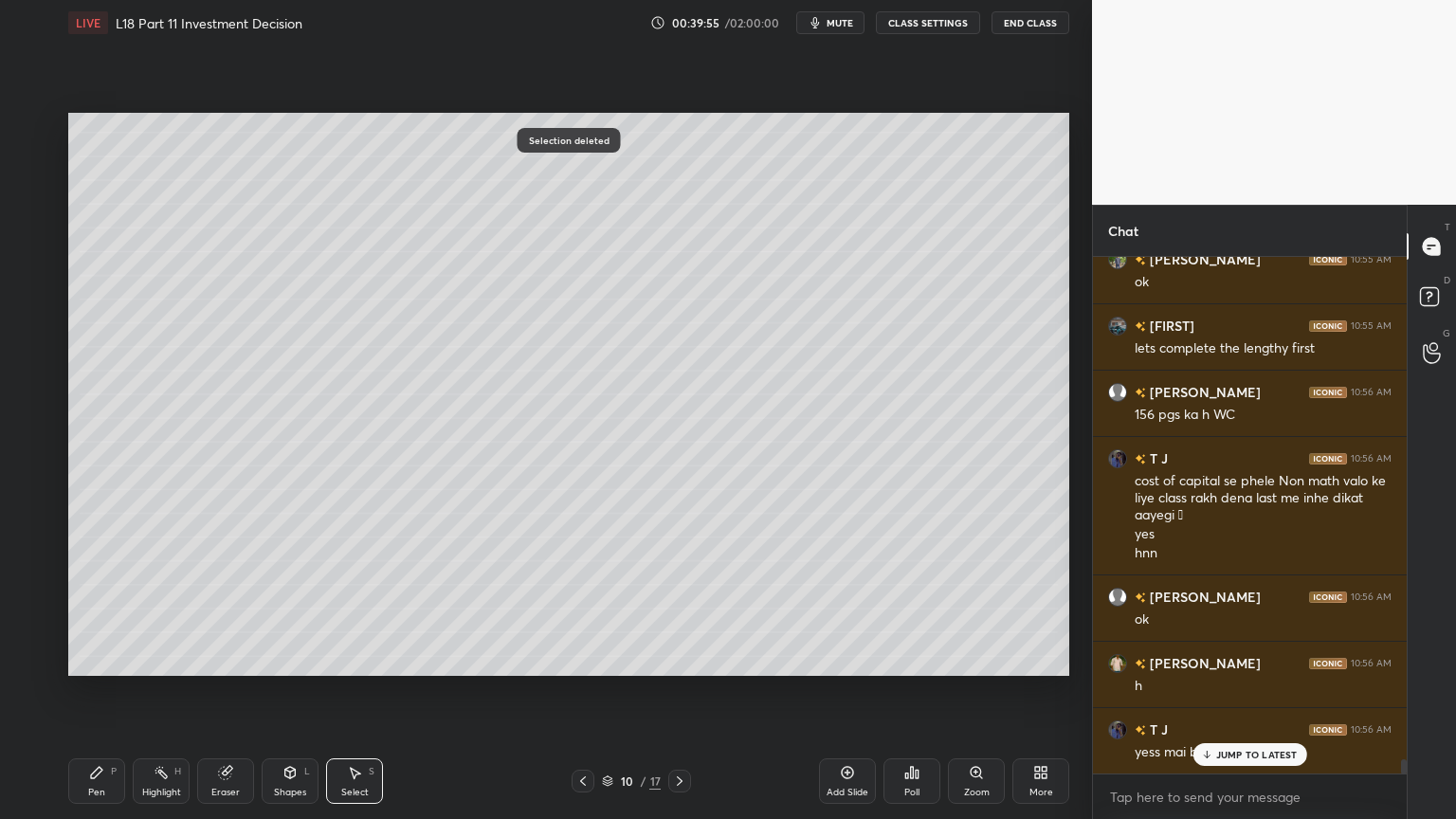 scroll, scrollTop: 18176, scrollLeft: 0, axis: vertical 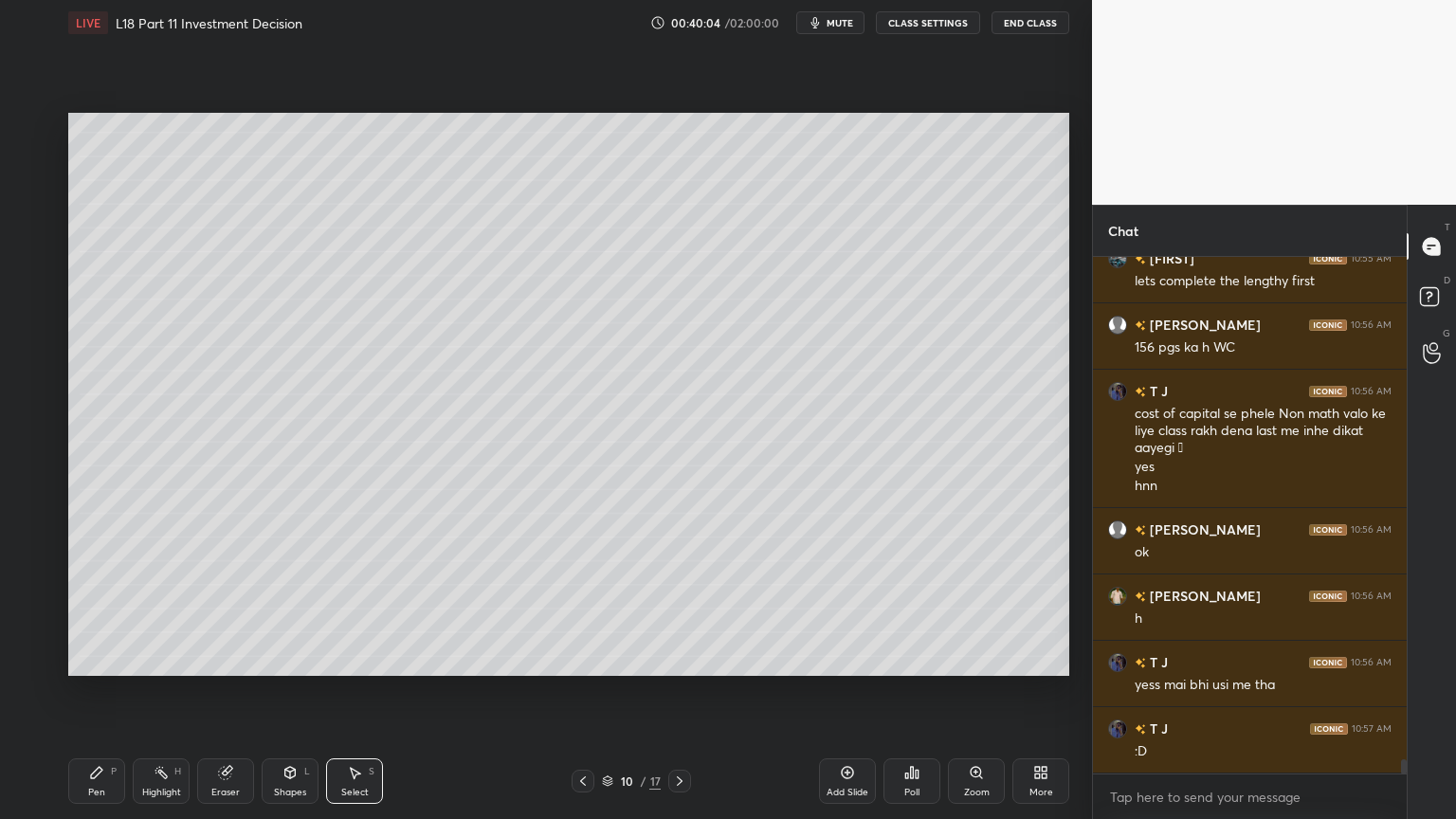 click on "Pen P" at bounding box center (97, 781) 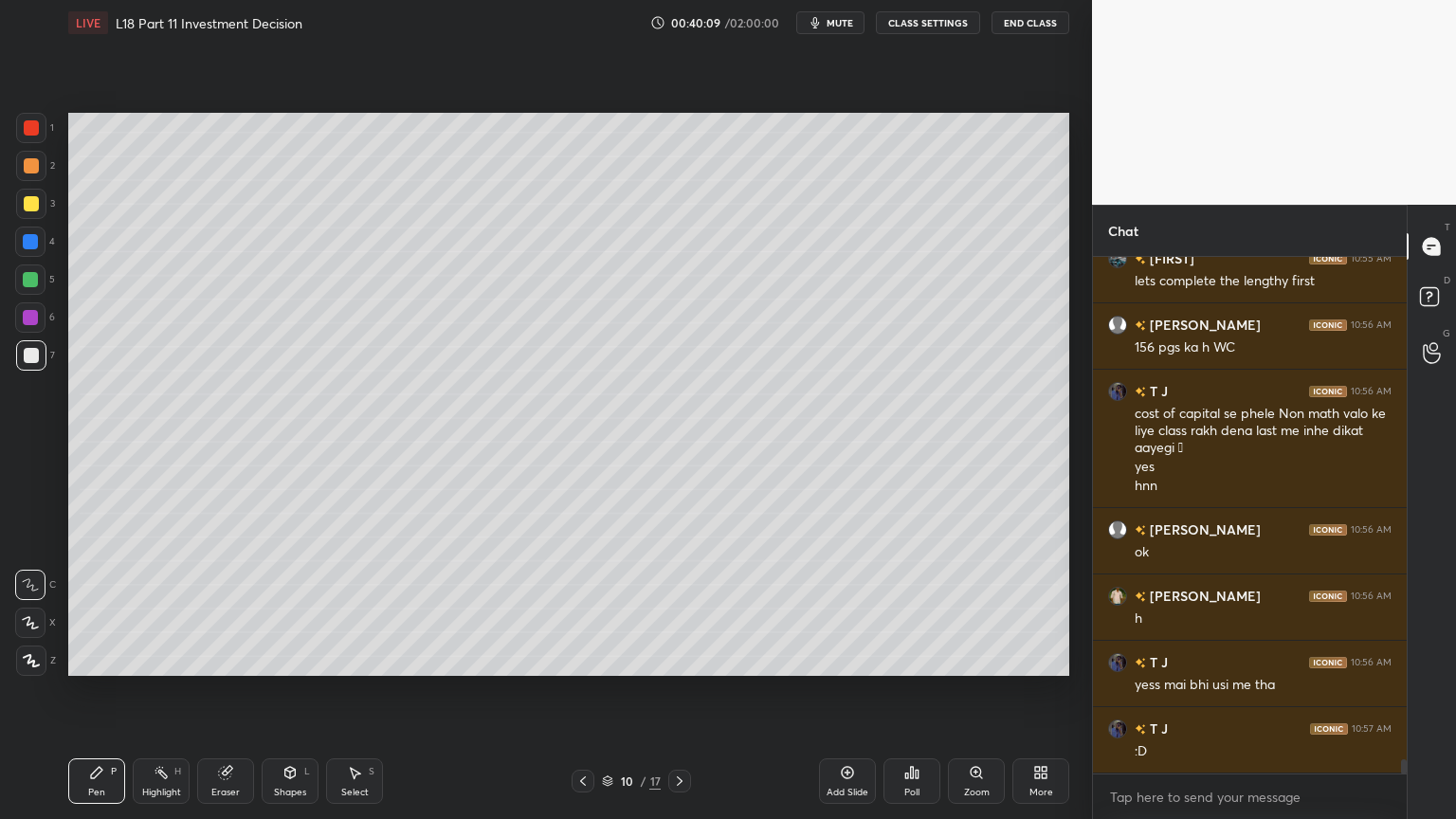 click 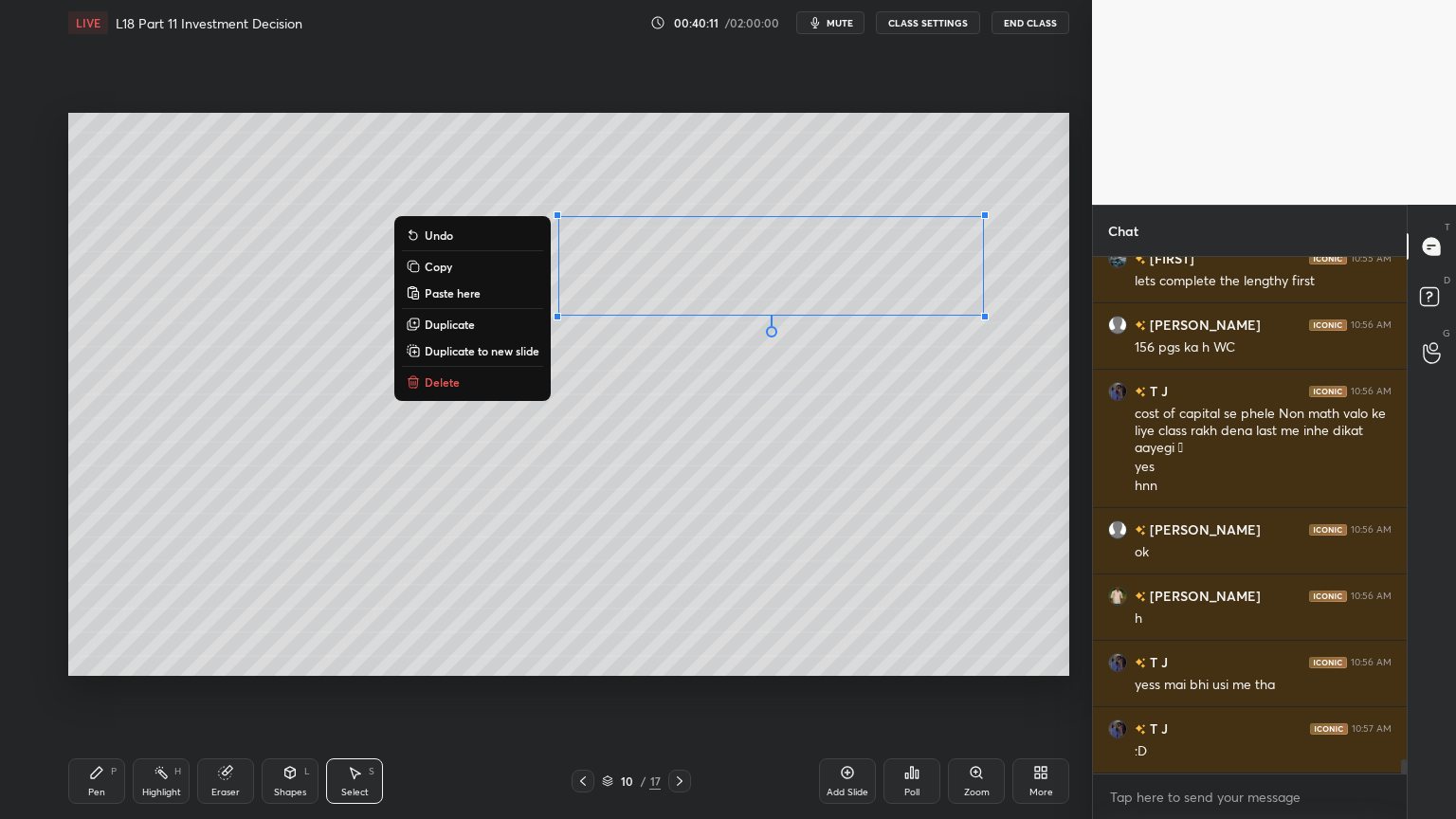 click on "Delete" at bounding box center [472, 382] 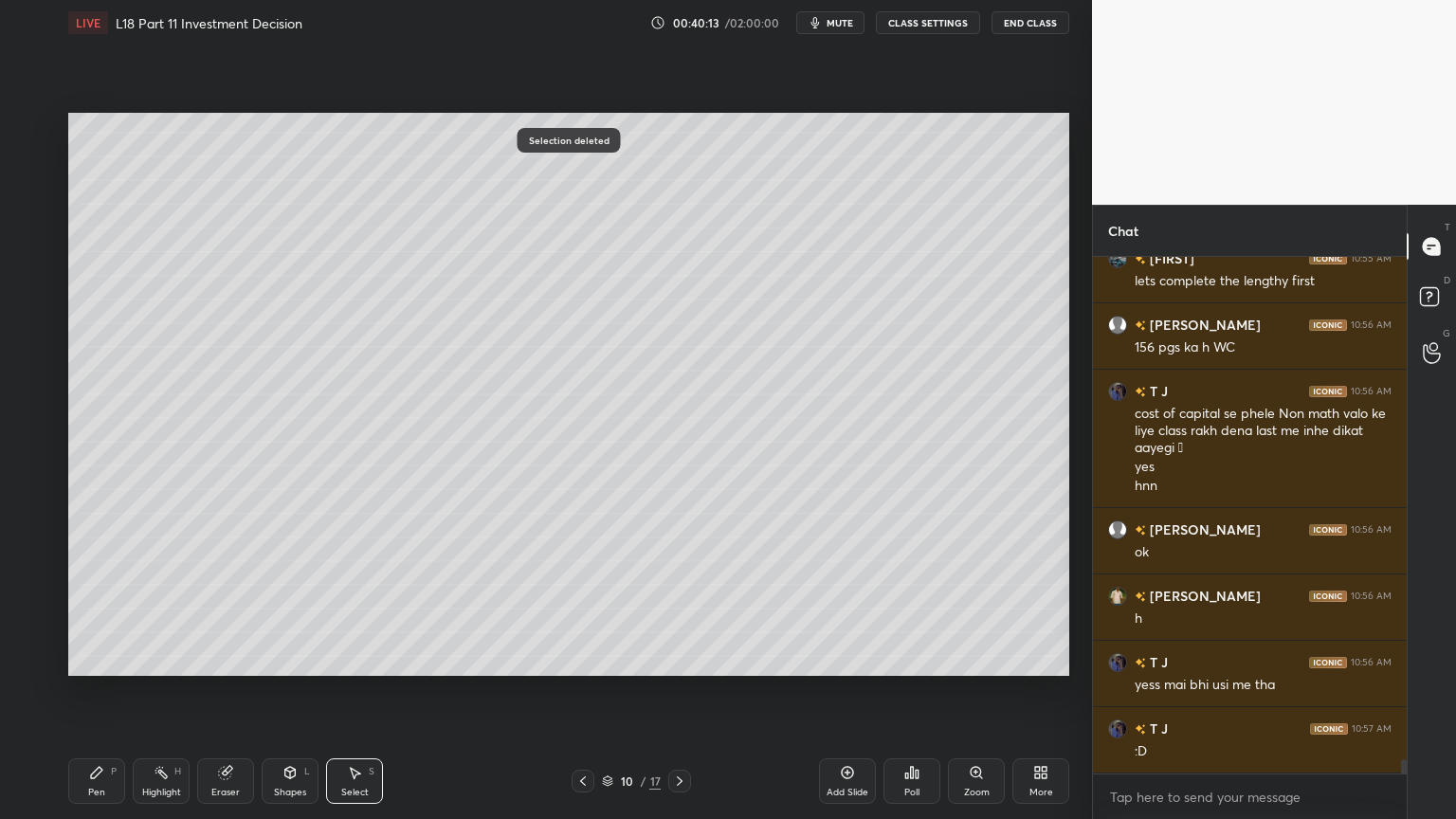 click 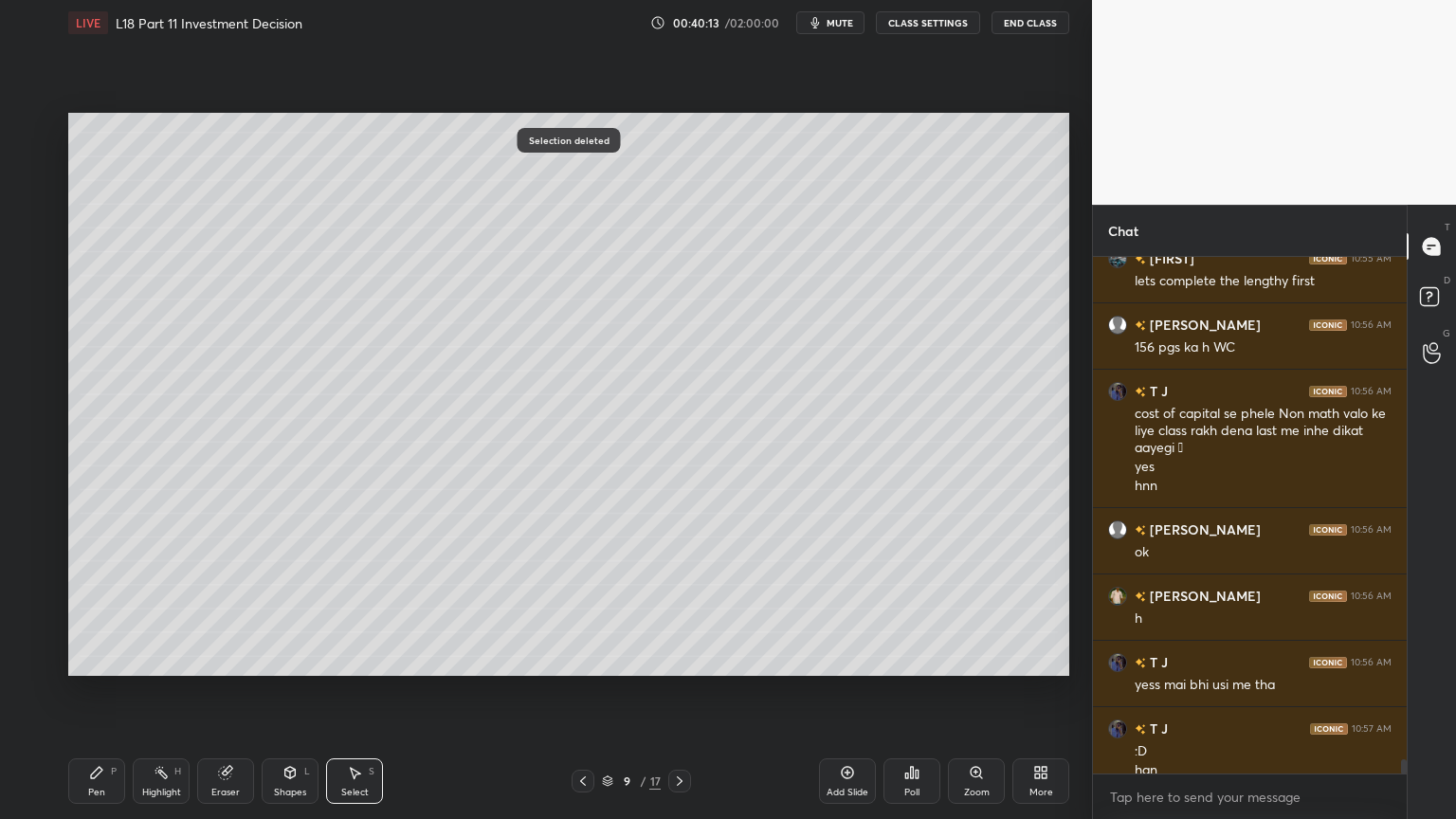scroll, scrollTop: 18195, scrollLeft: 0, axis: vertical 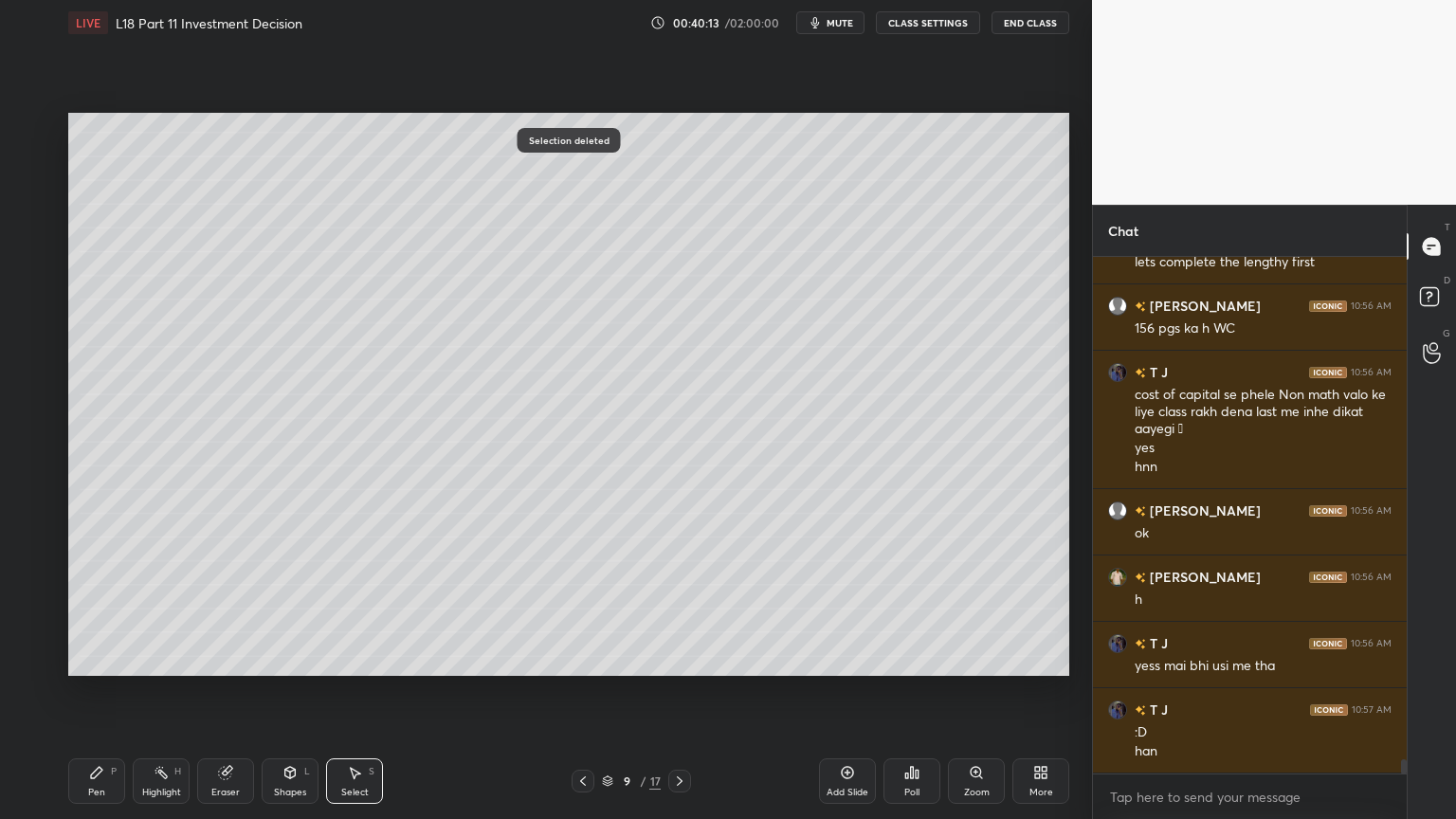 click 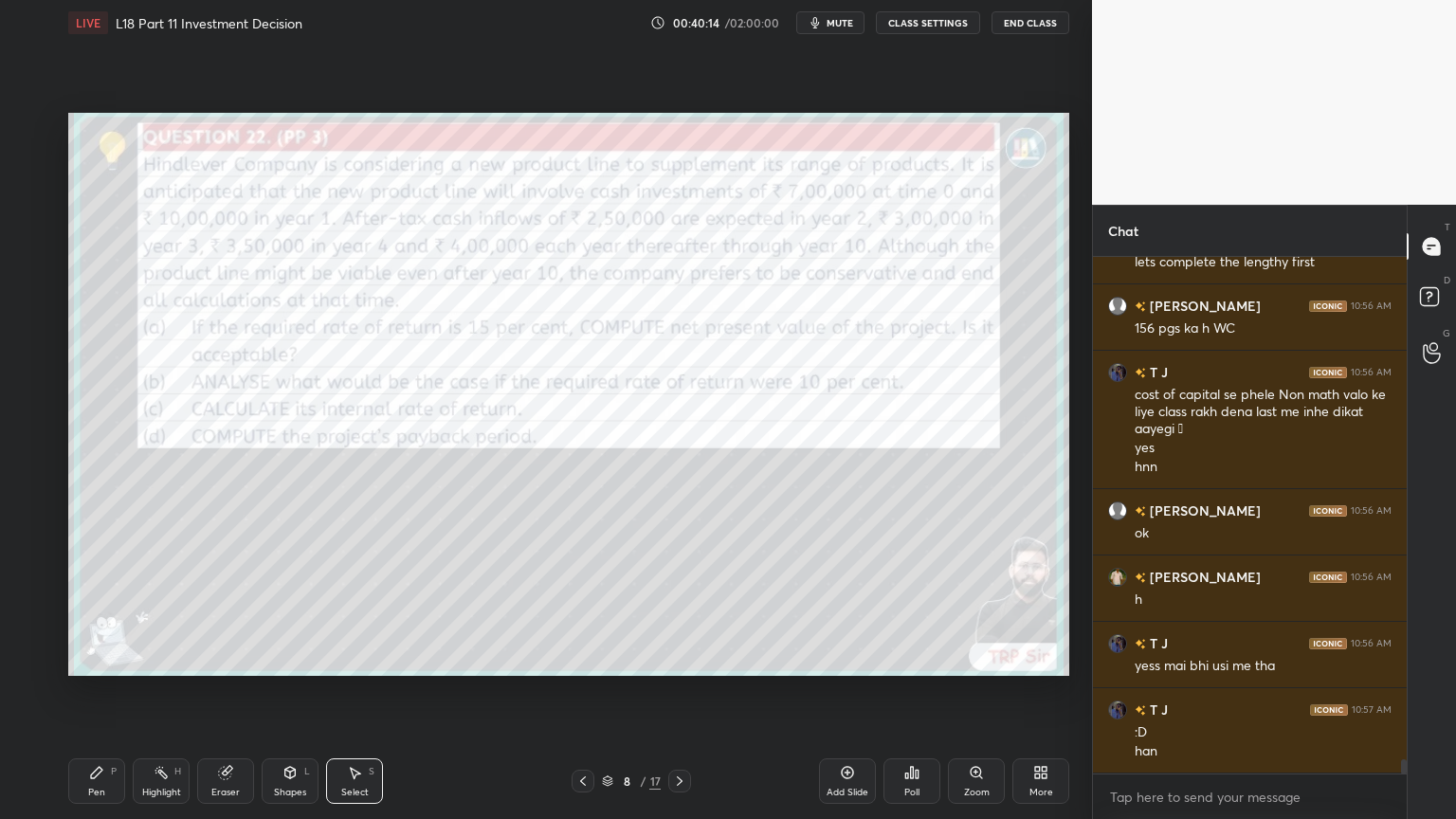 scroll, scrollTop: 18261, scrollLeft: 0, axis: vertical 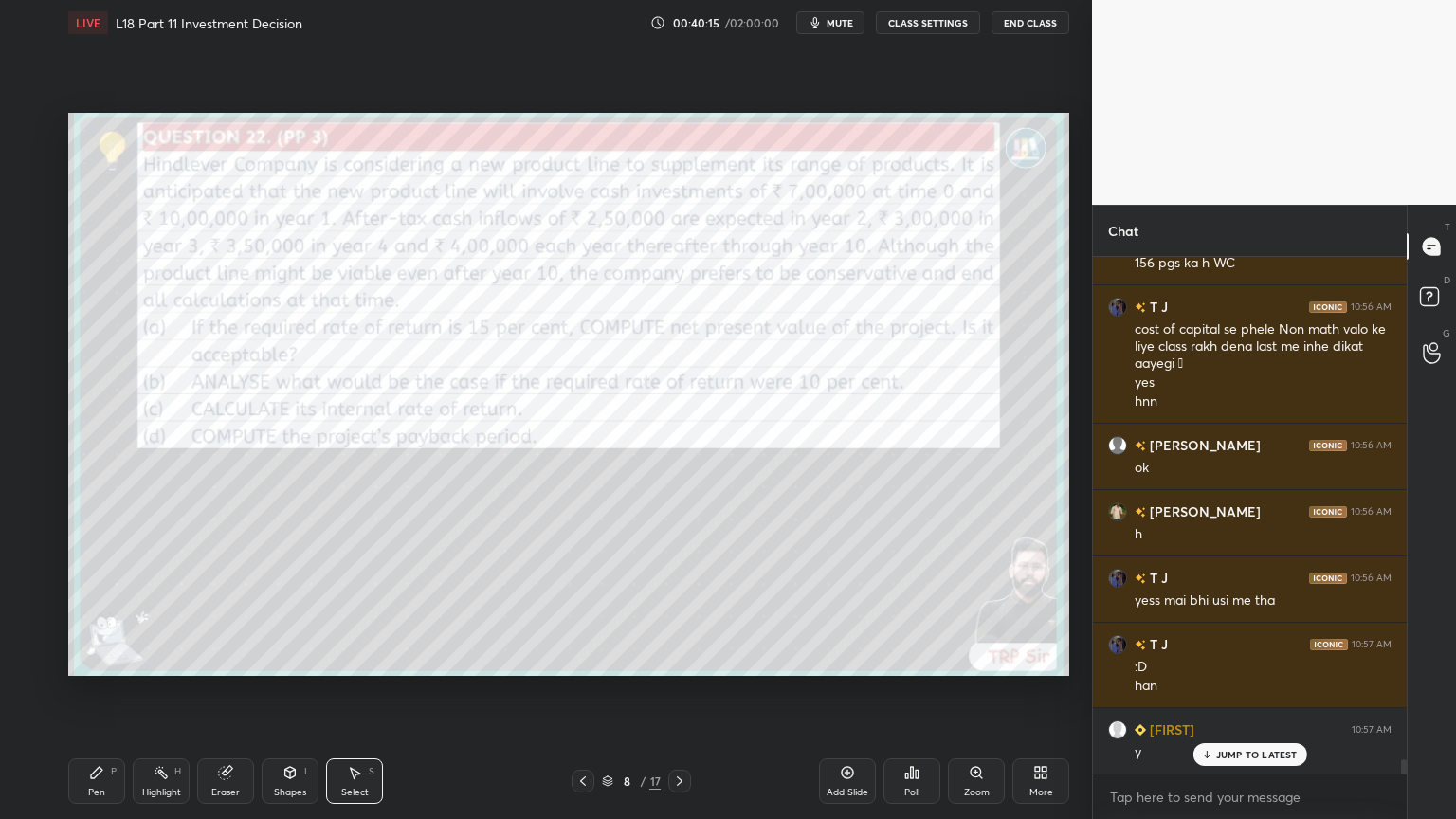click 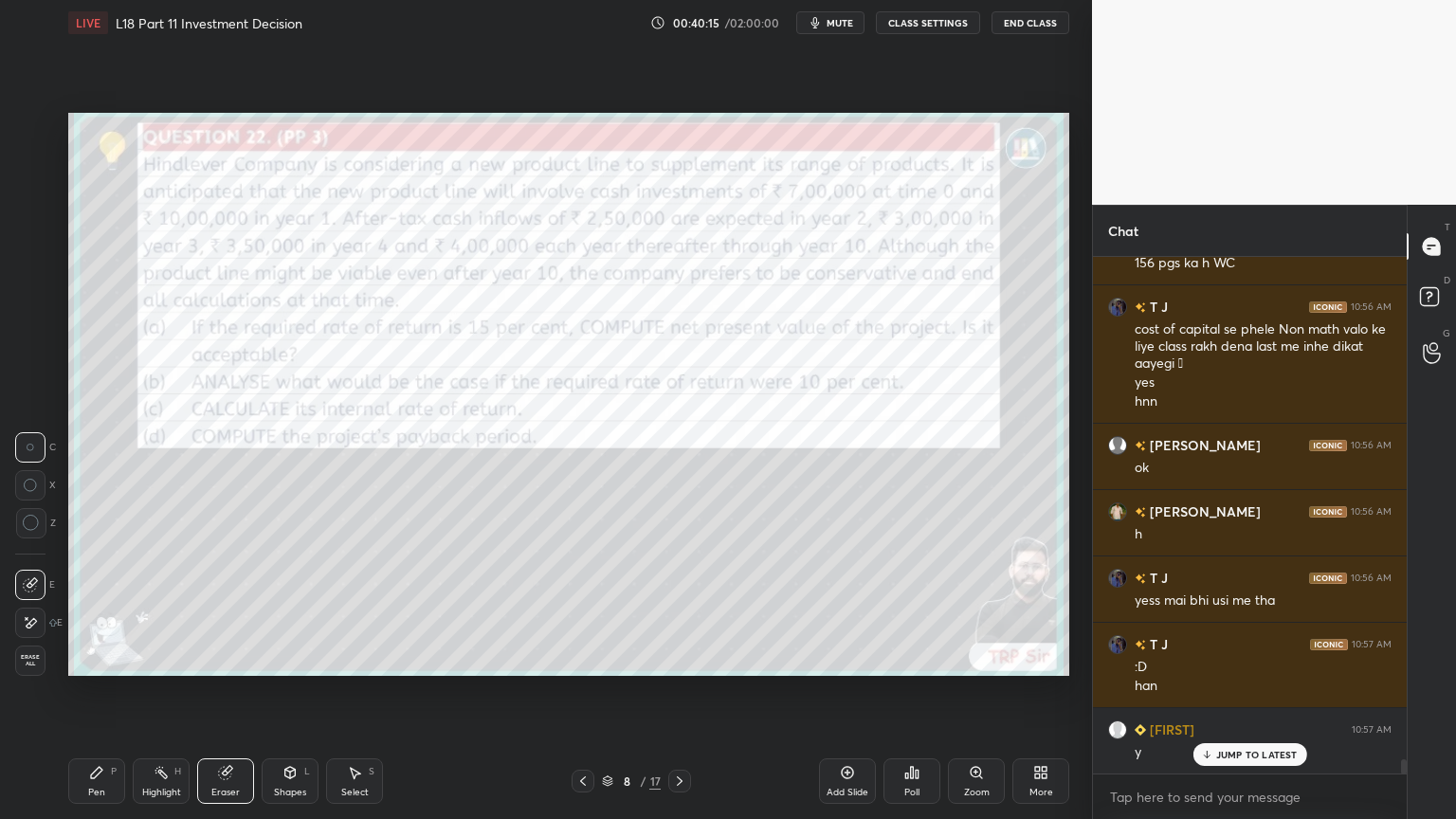 click on "Erase all" at bounding box center (30, 661) 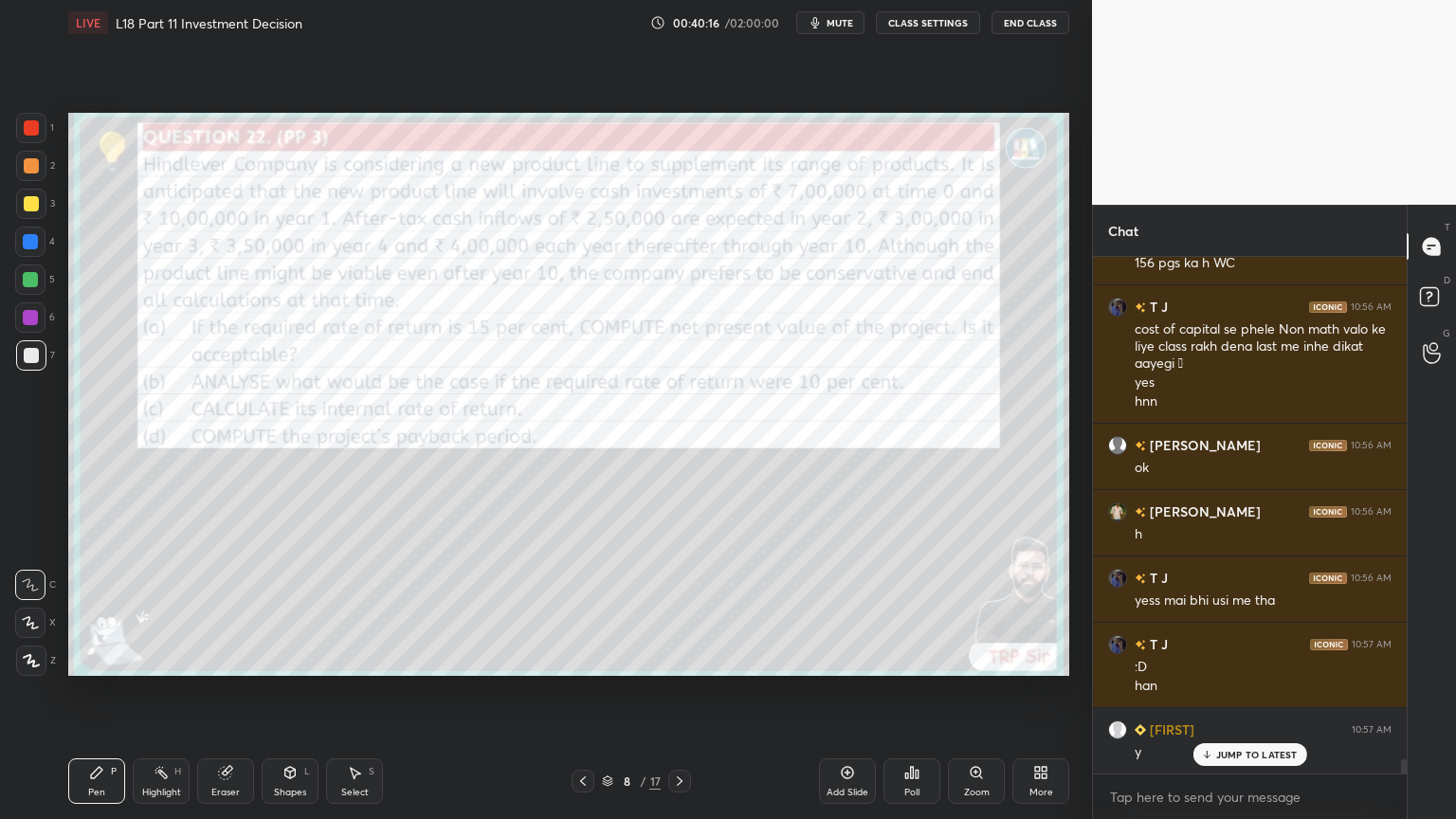 click on "Setting up your live class Poll for   secs No correct answer Start poll" at bounding box center [569, 394] 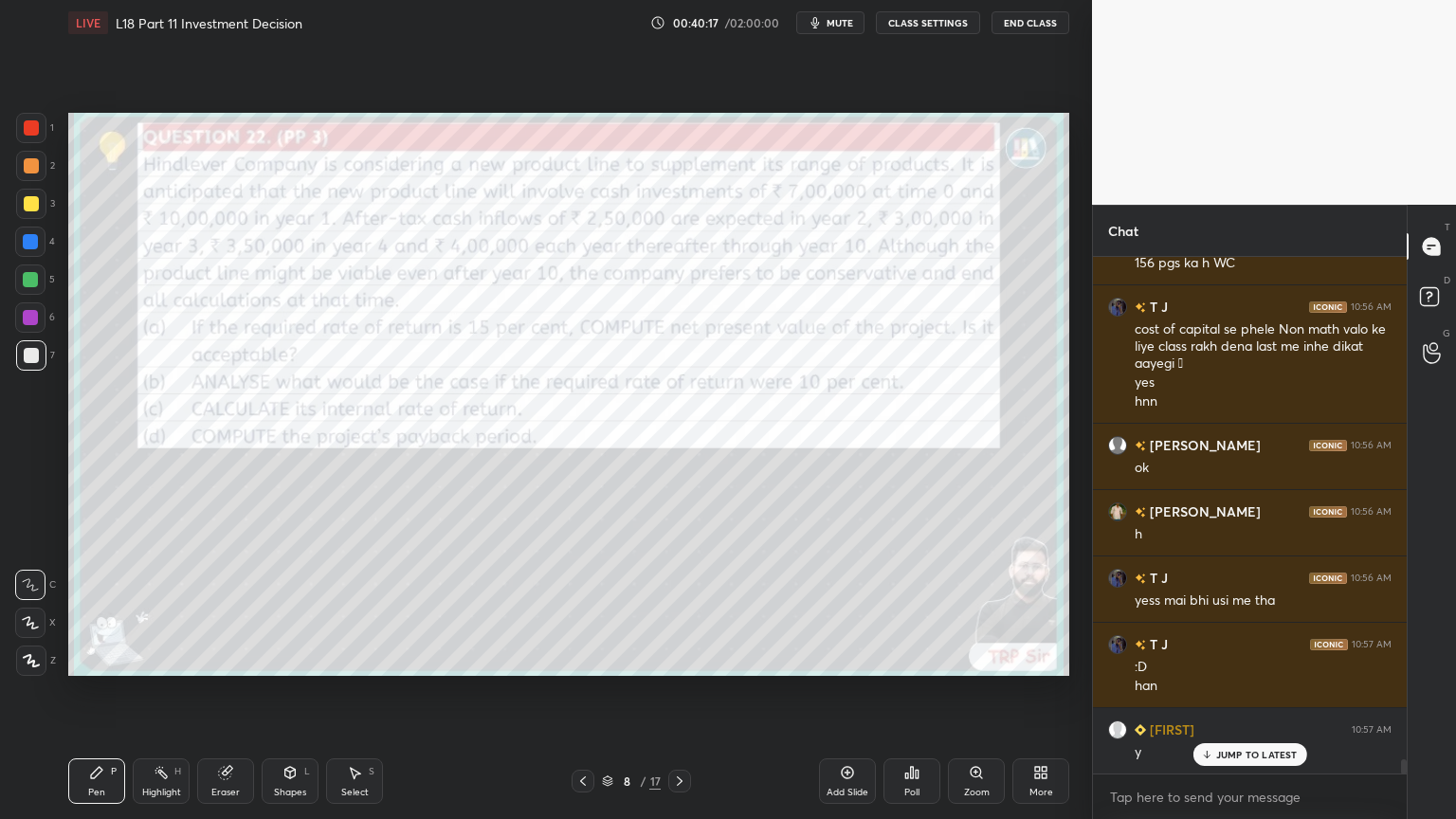 scroll, scrollTop: 18328, scrollLeft: 0, axis: vertical 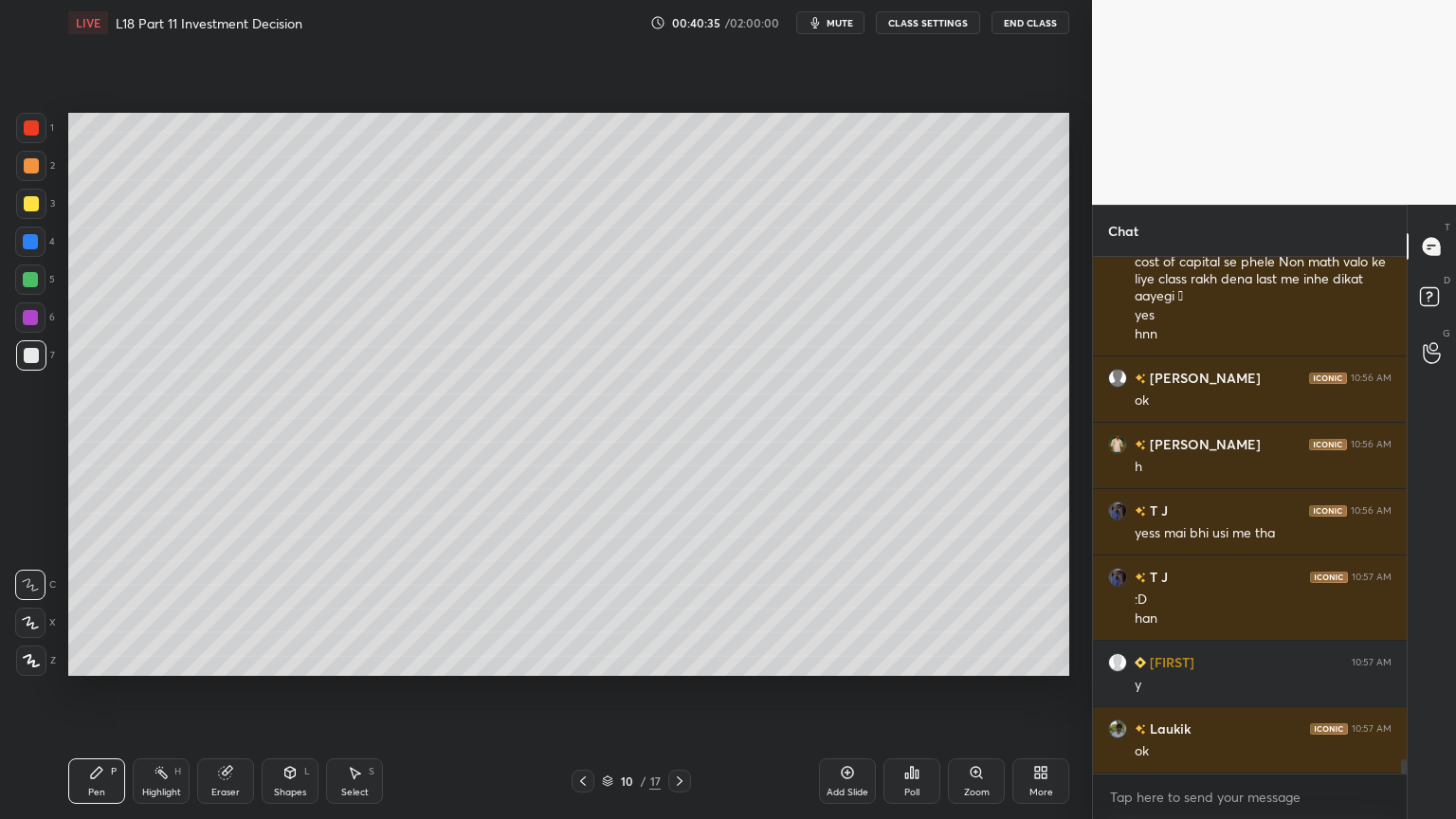 click 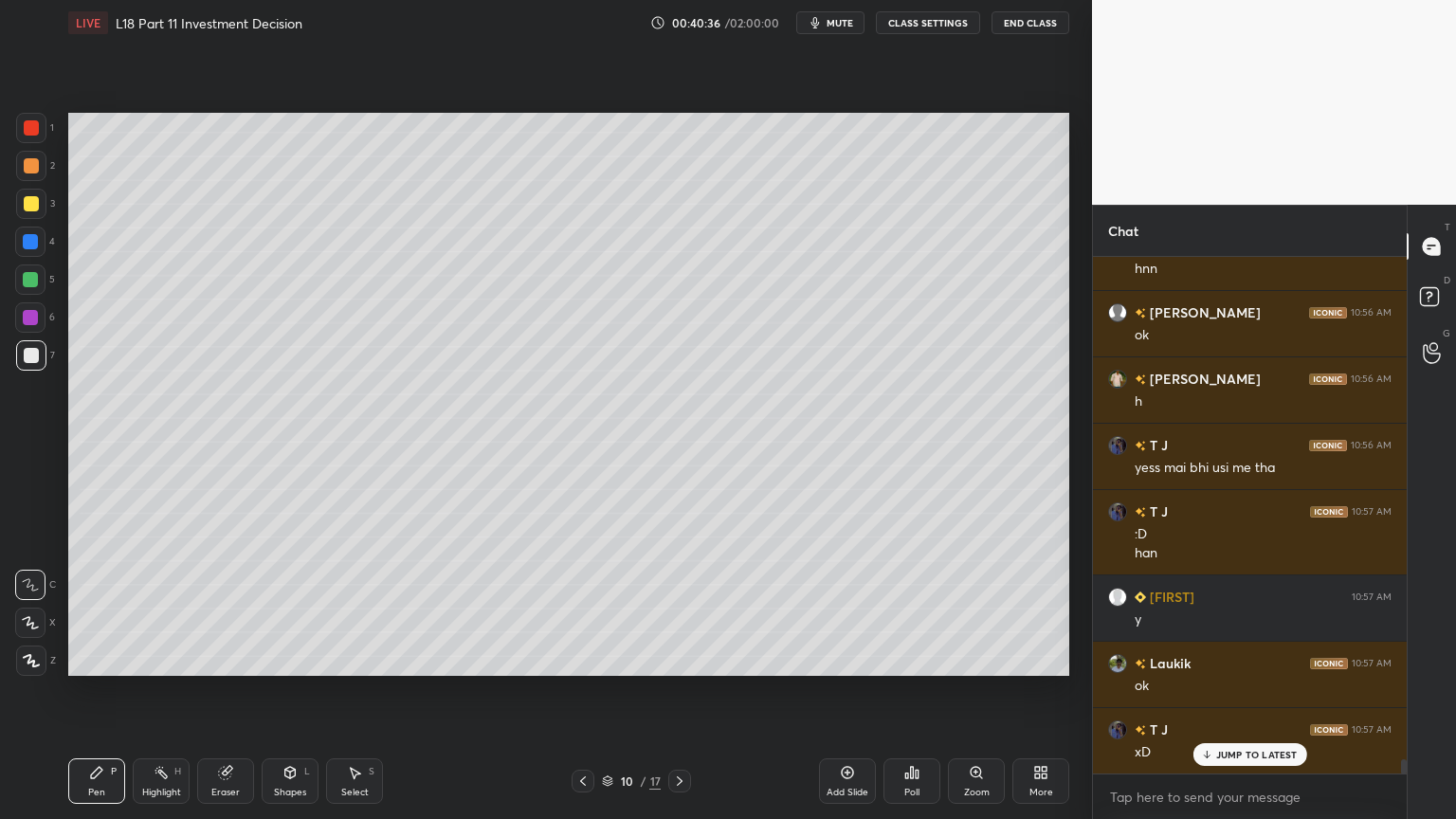 click on "4" at bounding box center [35, 246] 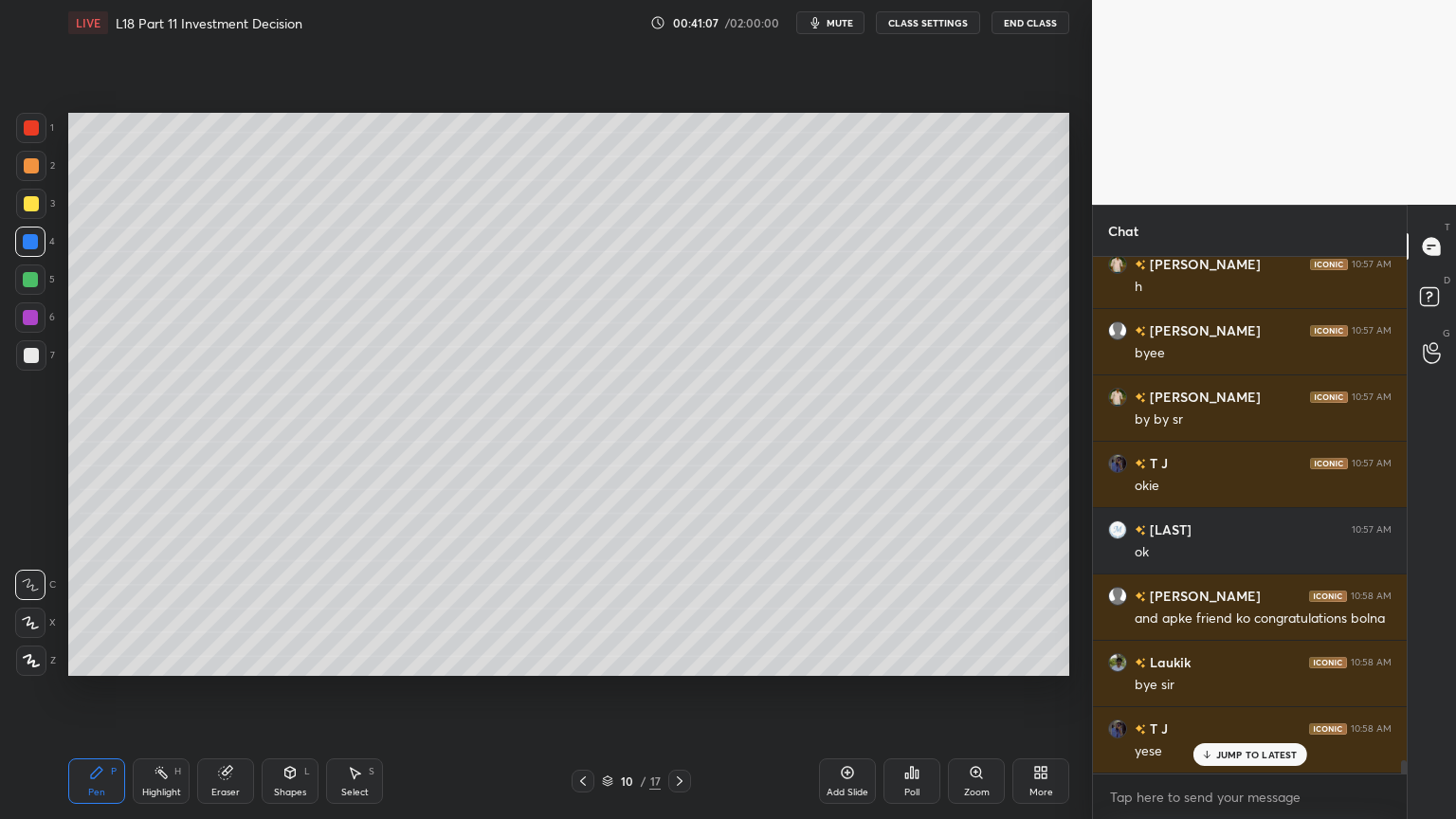scroll, scrollTop: 19057, scrollLeft: 0, axis: vertical 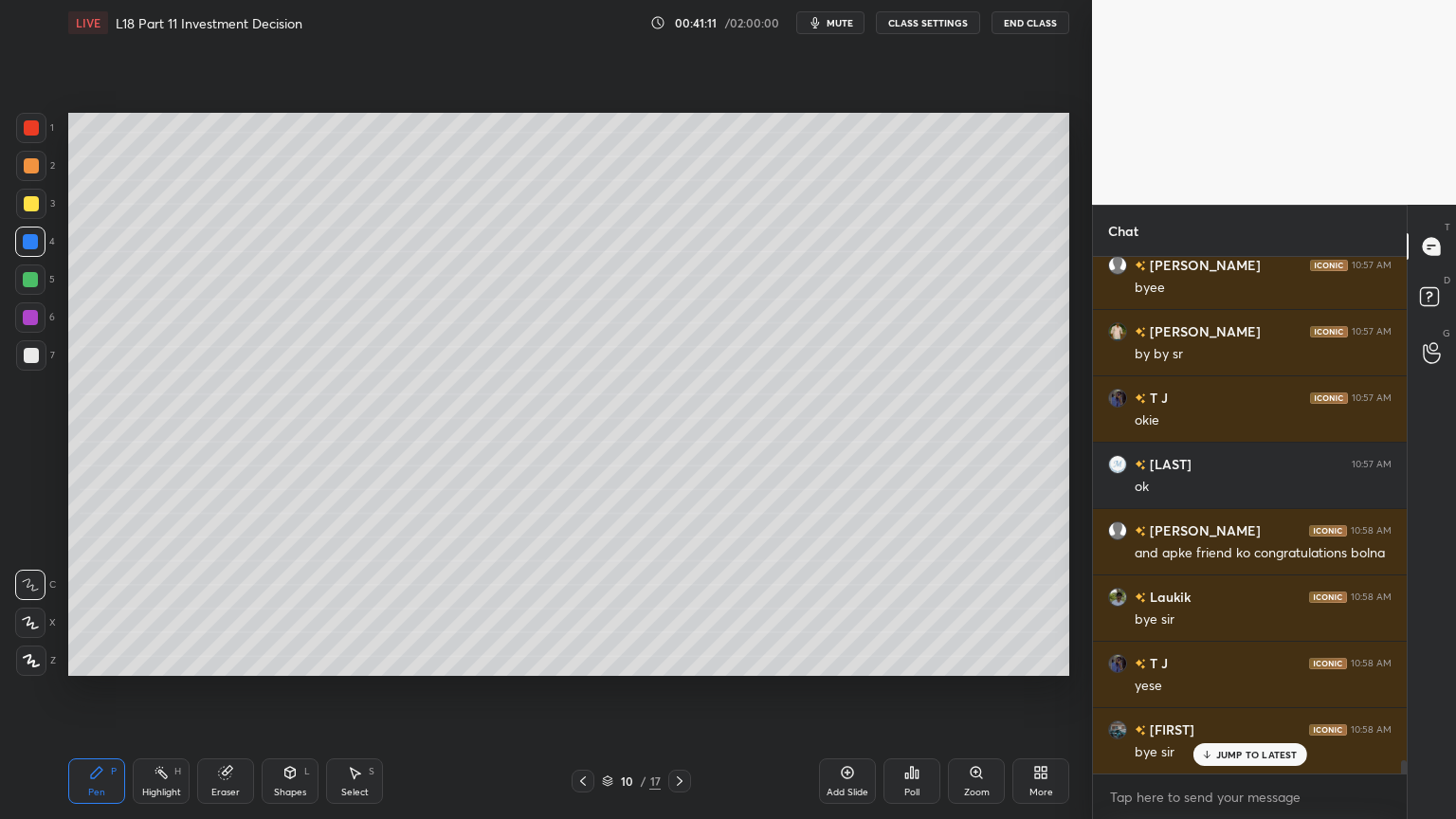 click on "End Class" at bounding box center (1030, 23) 